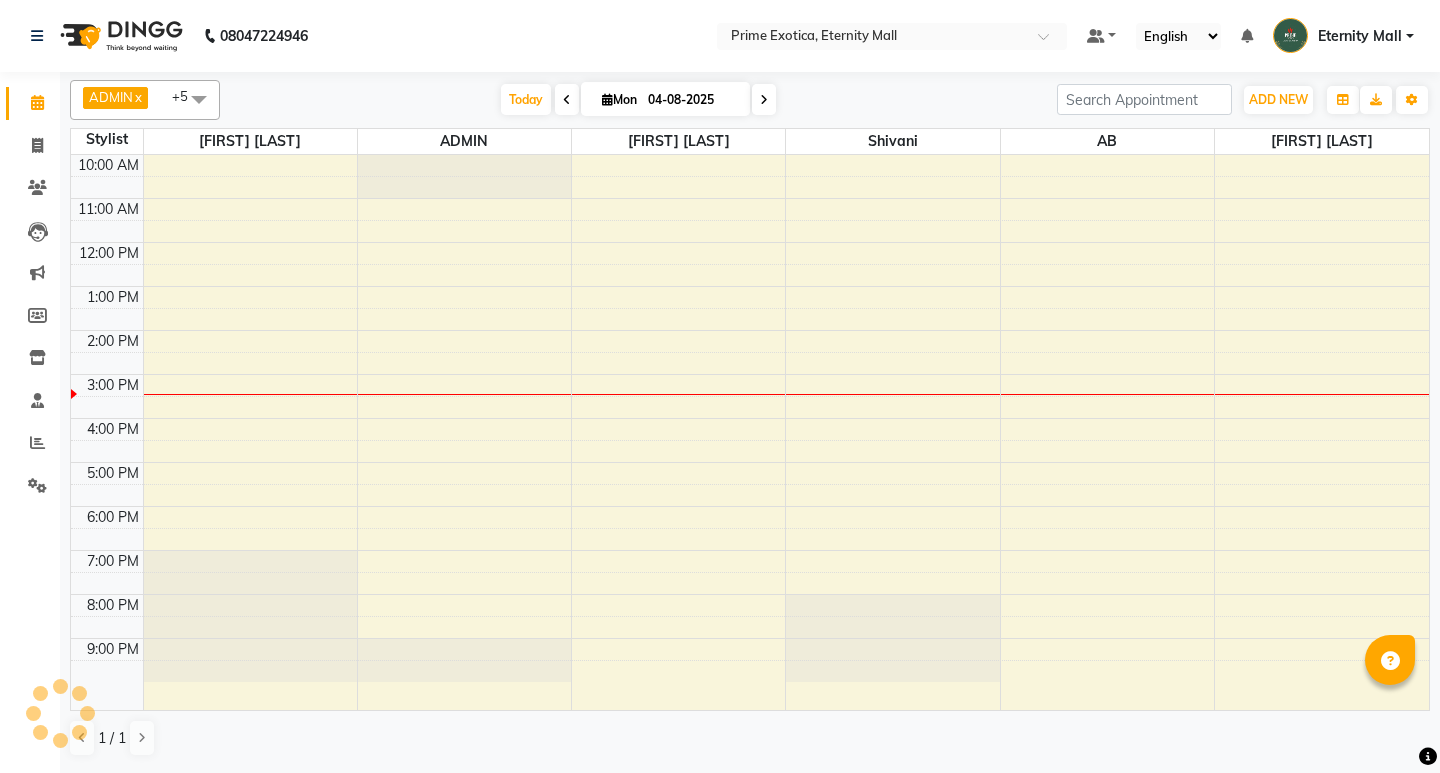 scroll, scrollTop: 0, scrollLeft: 0, axis: both 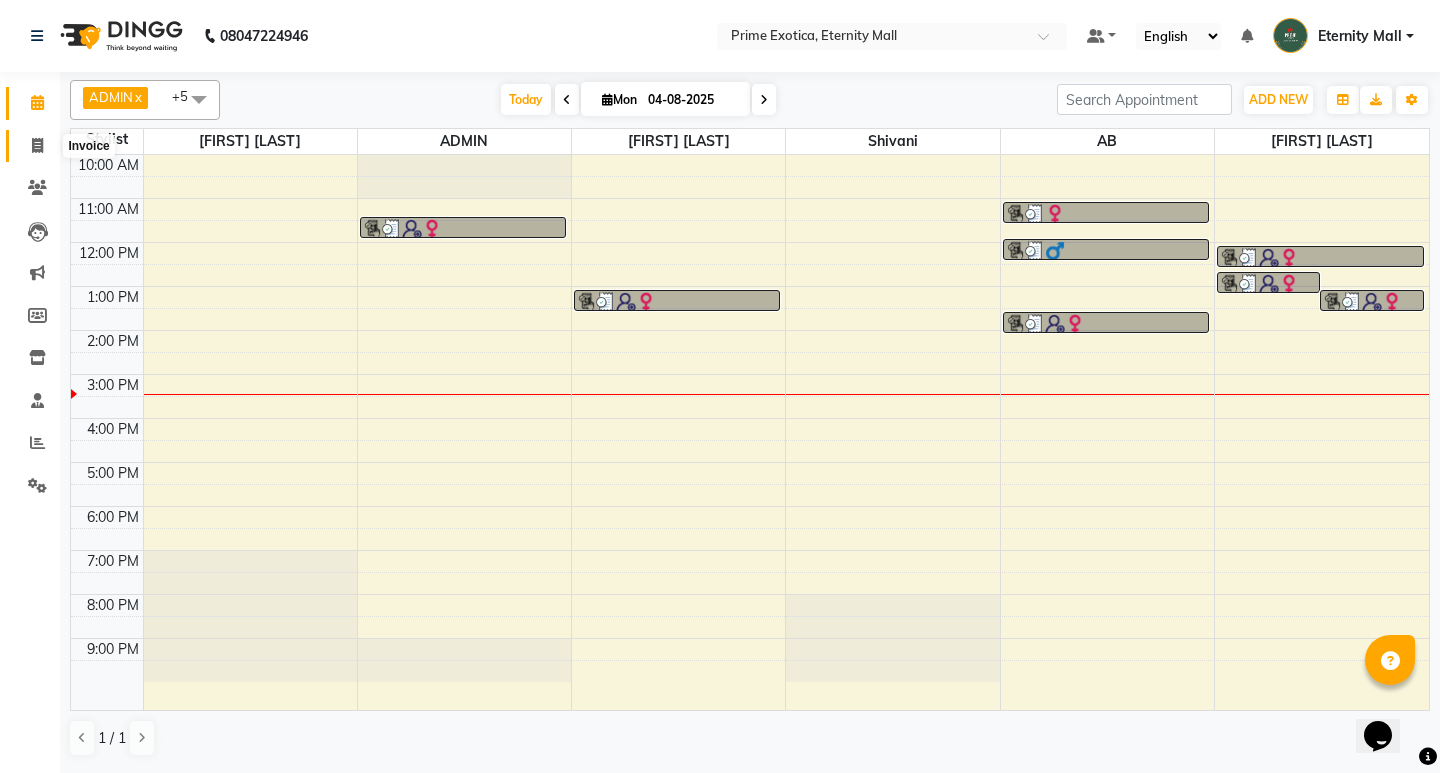 click 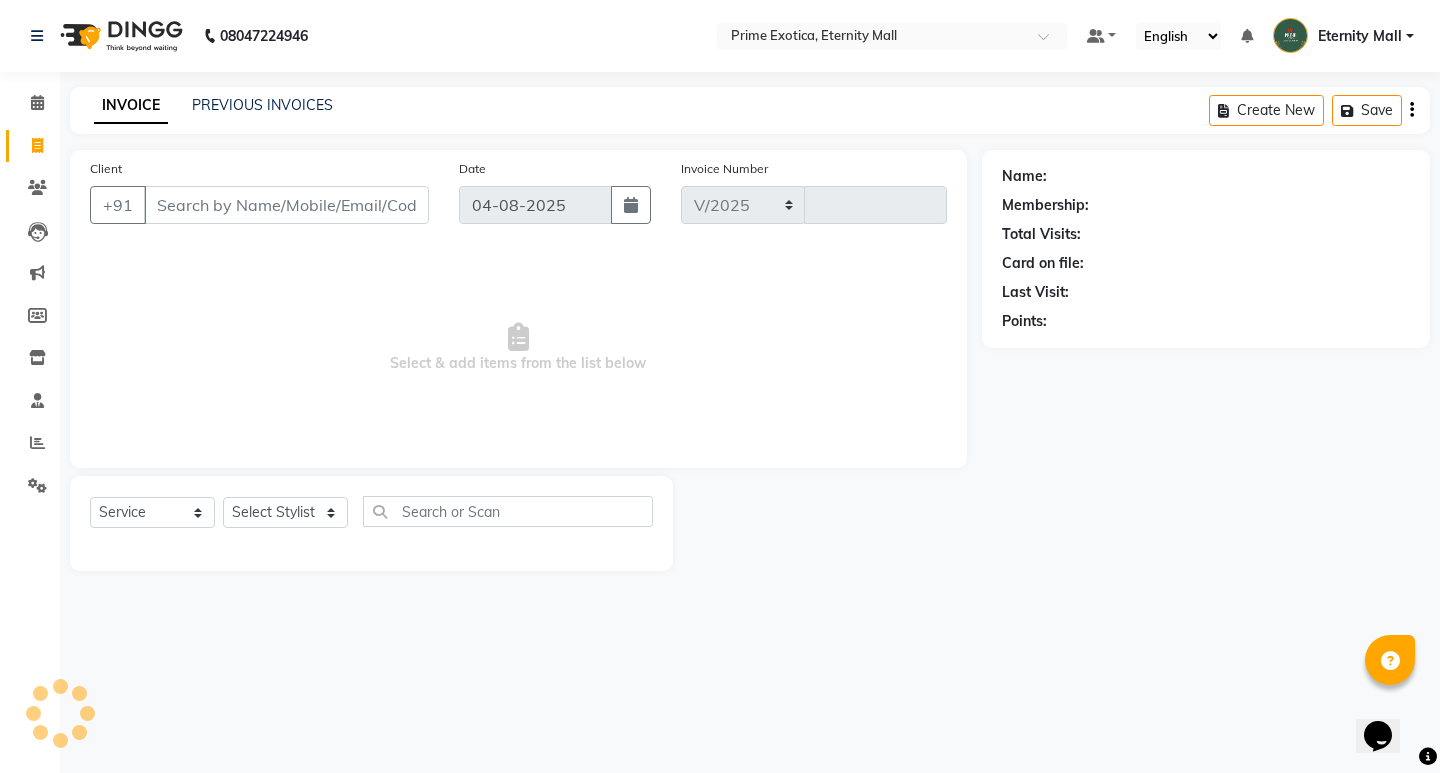 select on "5774" 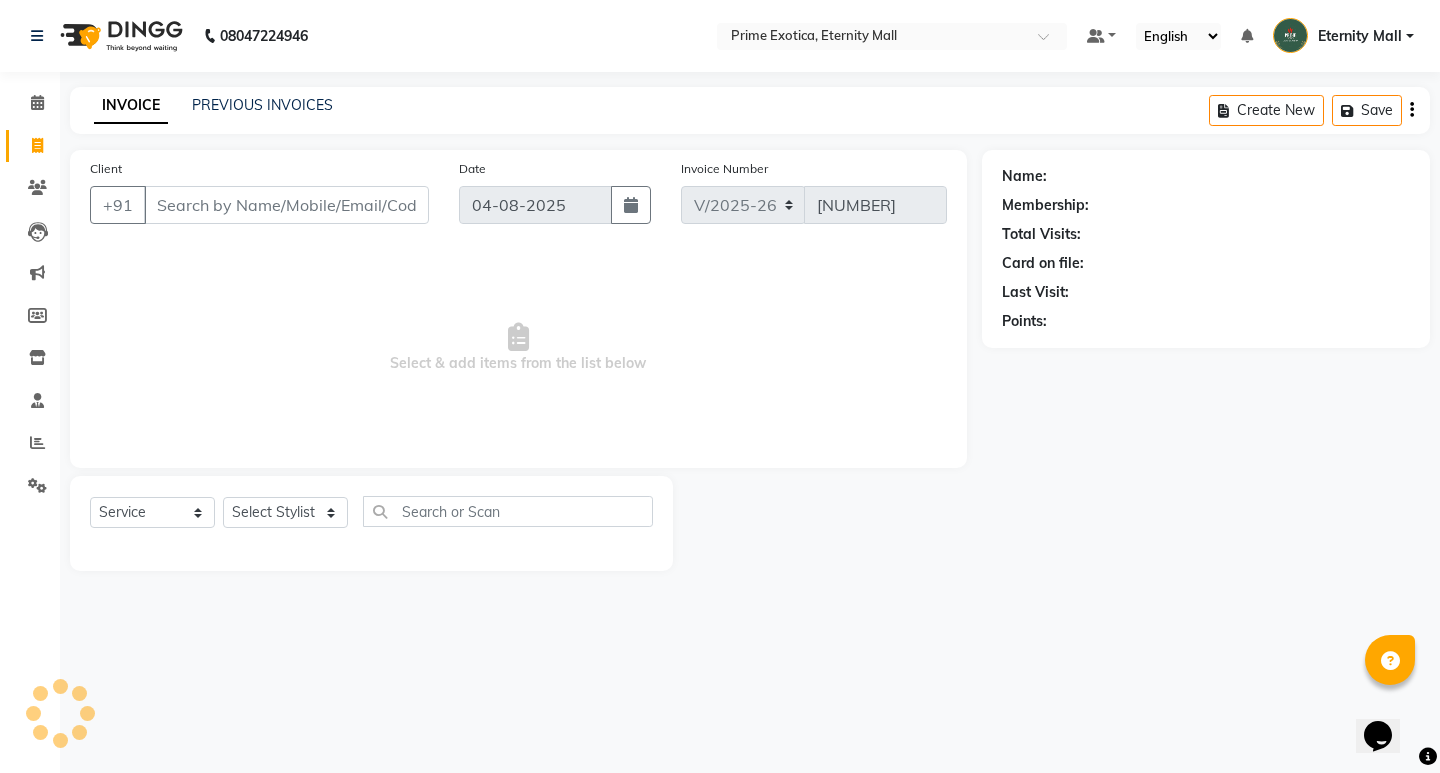 click on "Client +91" 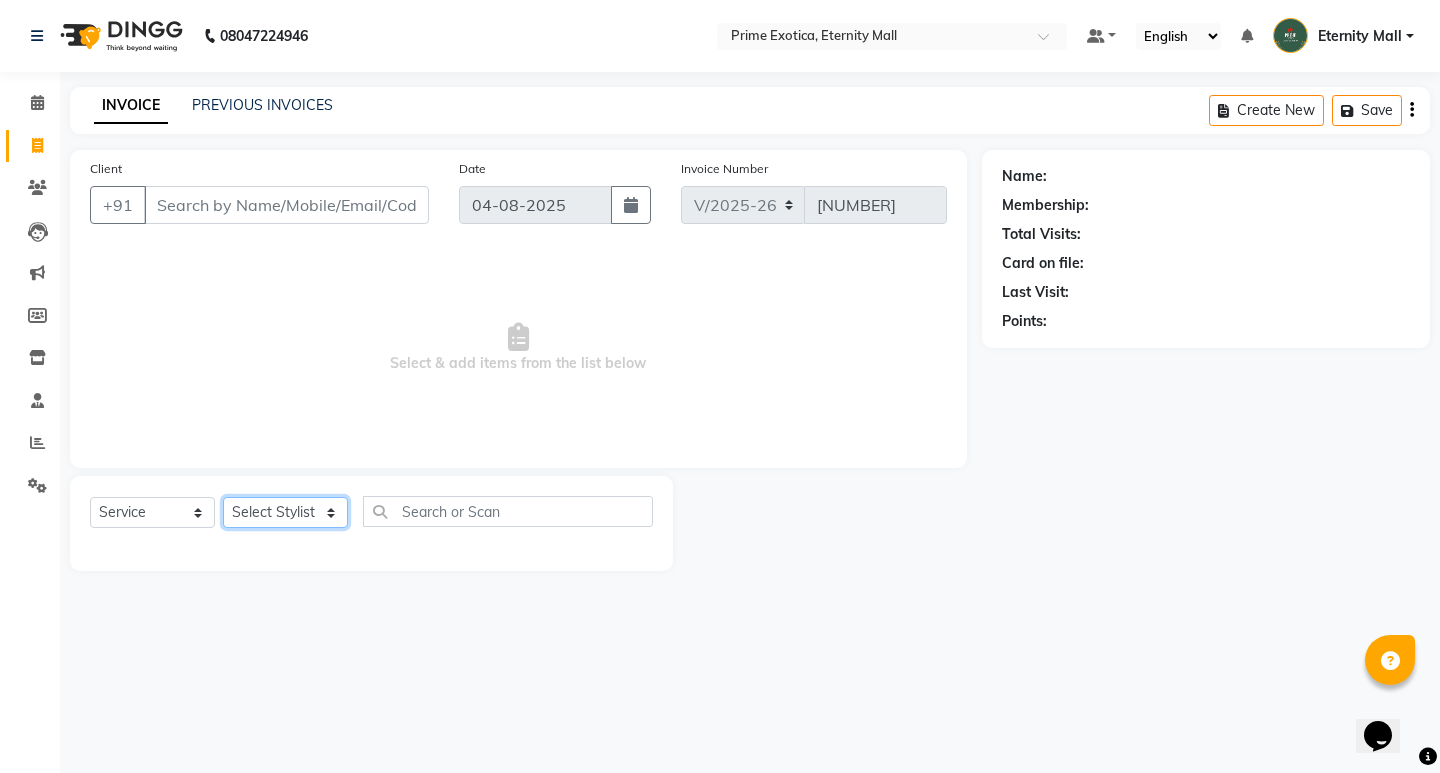 click on "Select Stylist AB ADMIN [NAME] [NAME] [NAME] [NAME] [NAME]" 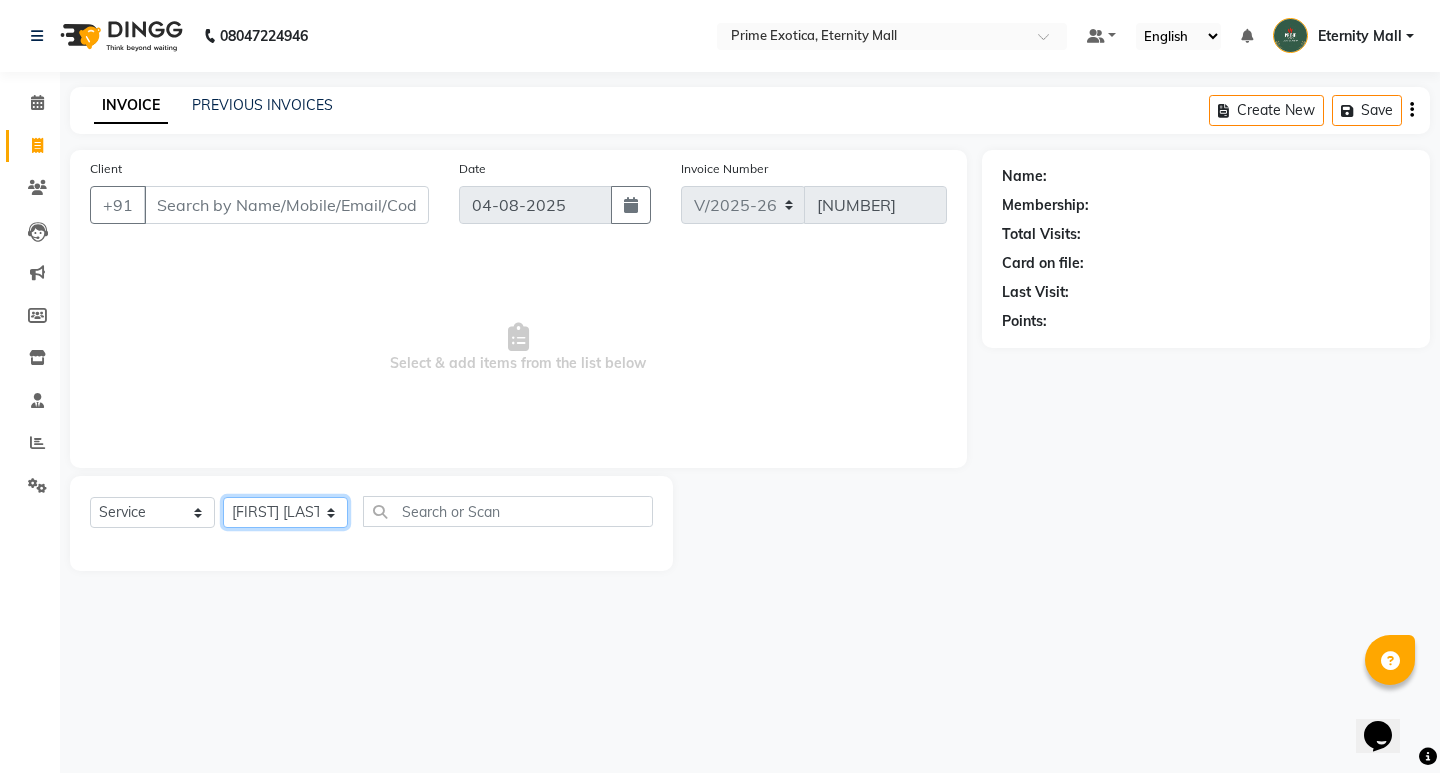 click on "Select Stylist AB ADMIN [NAME] [NAME] [NAME] [NAME] [NAME]" 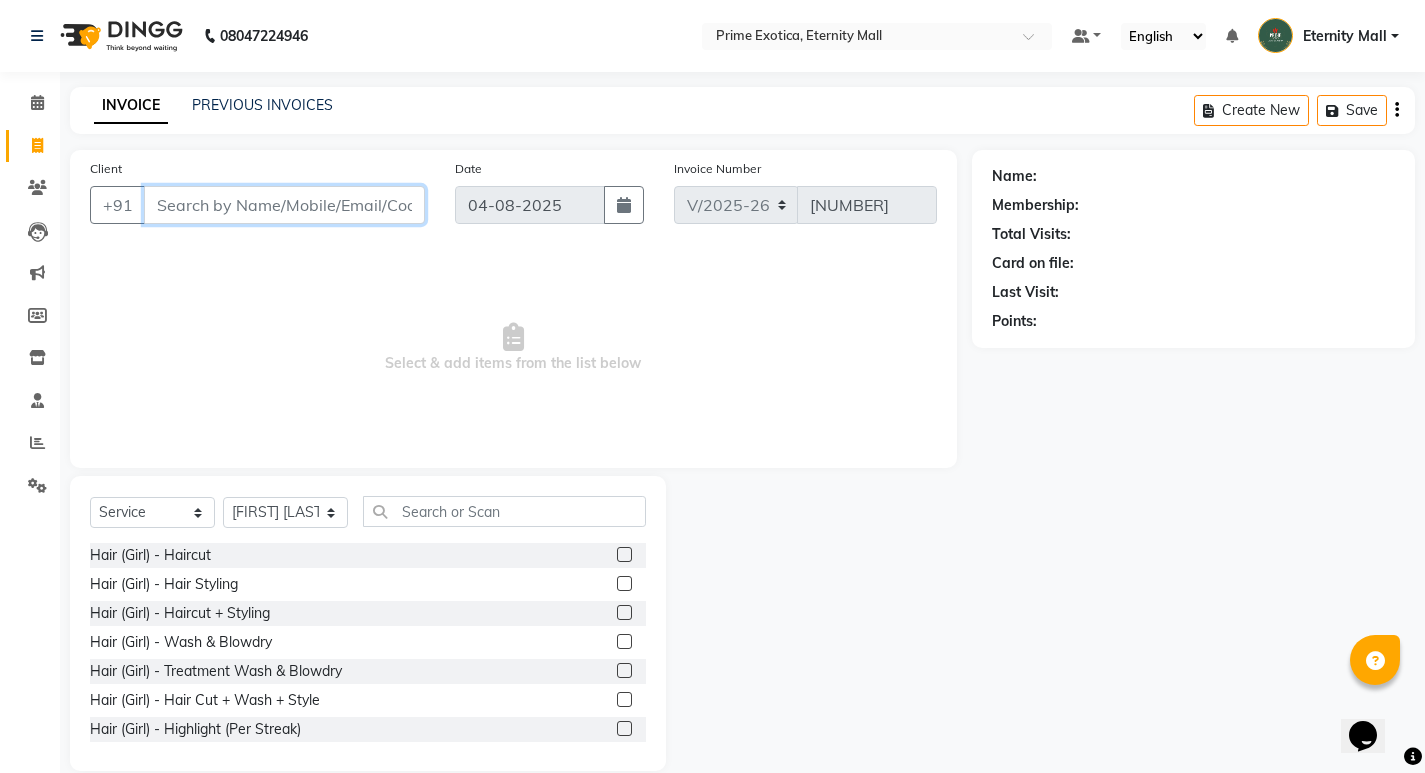 click on "Client" at bounding box center (284, 205) 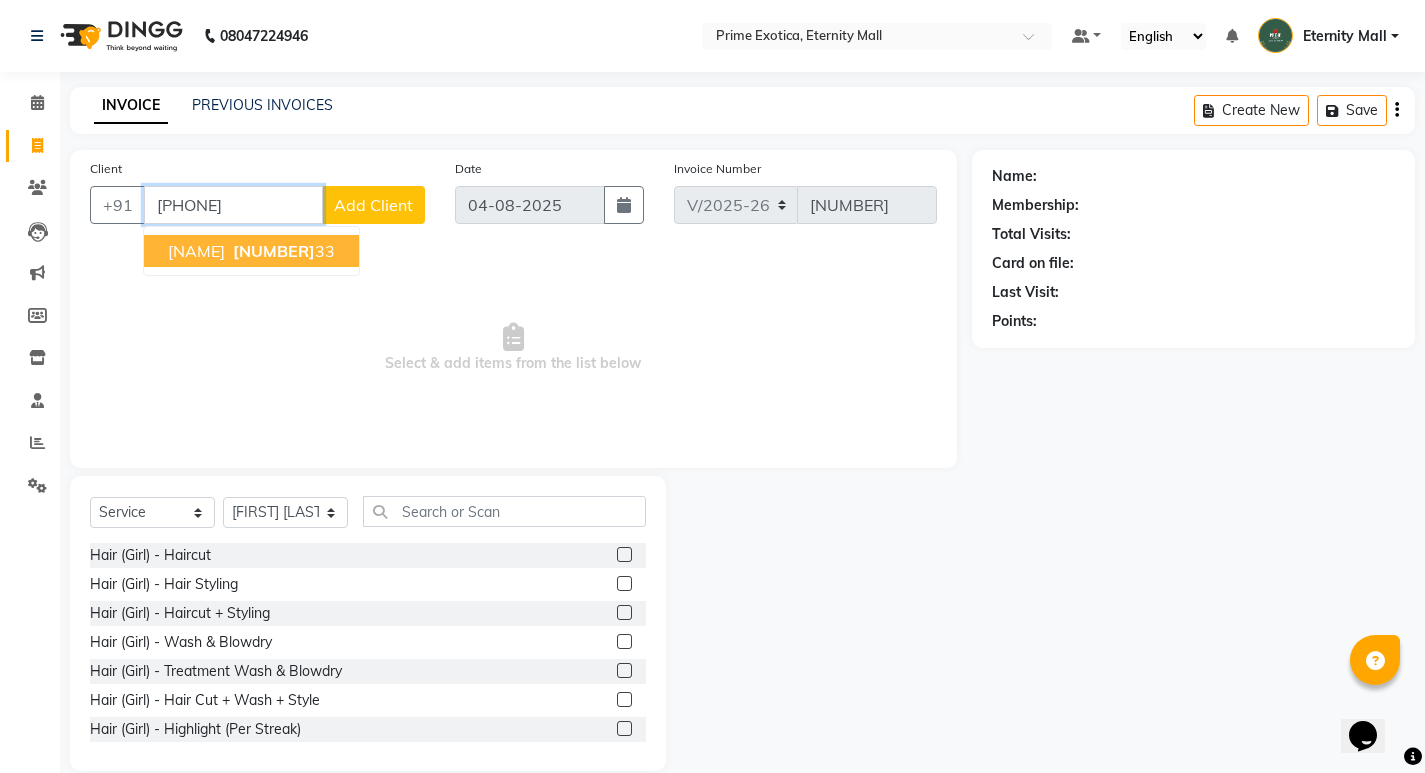 type on "[PHONE]" 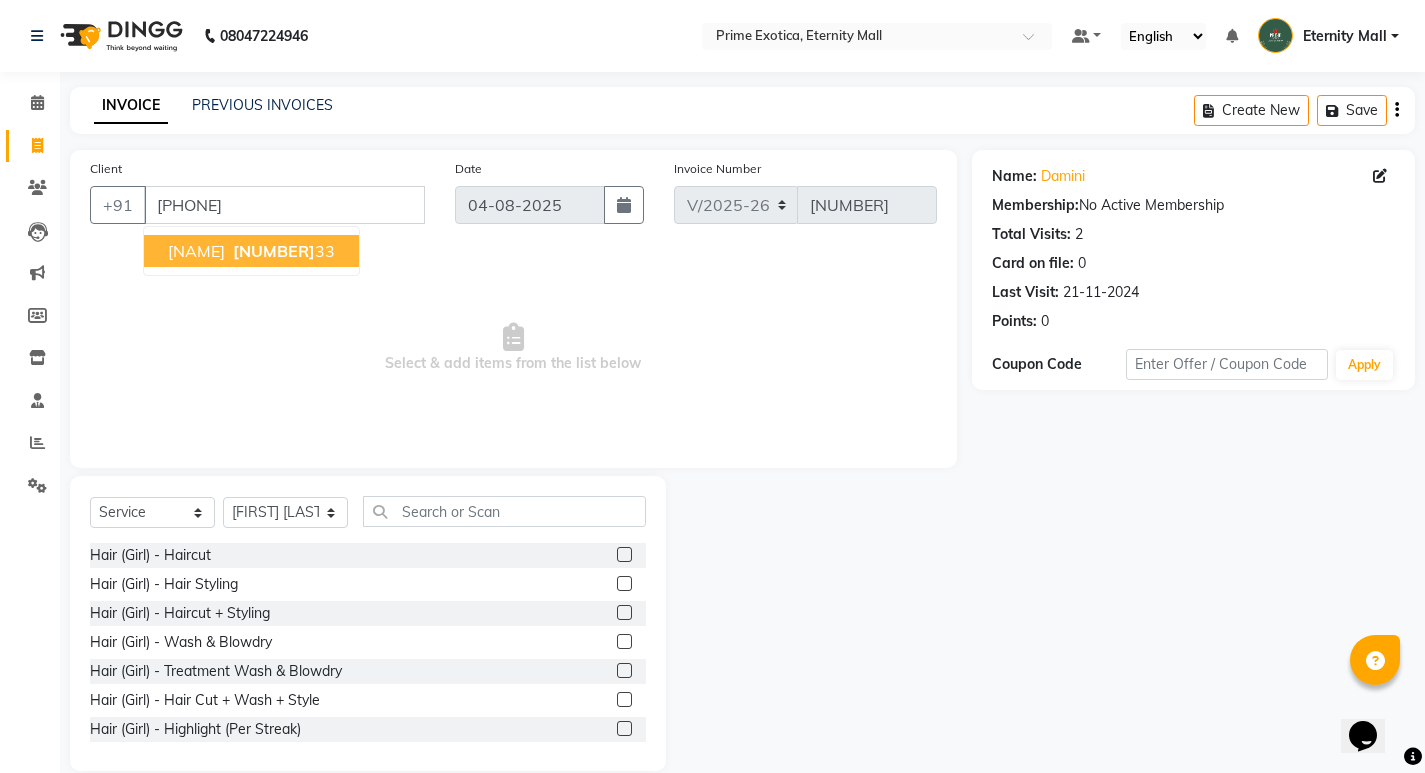 click on "[NUMBER]" at bounding box center [274, 251] 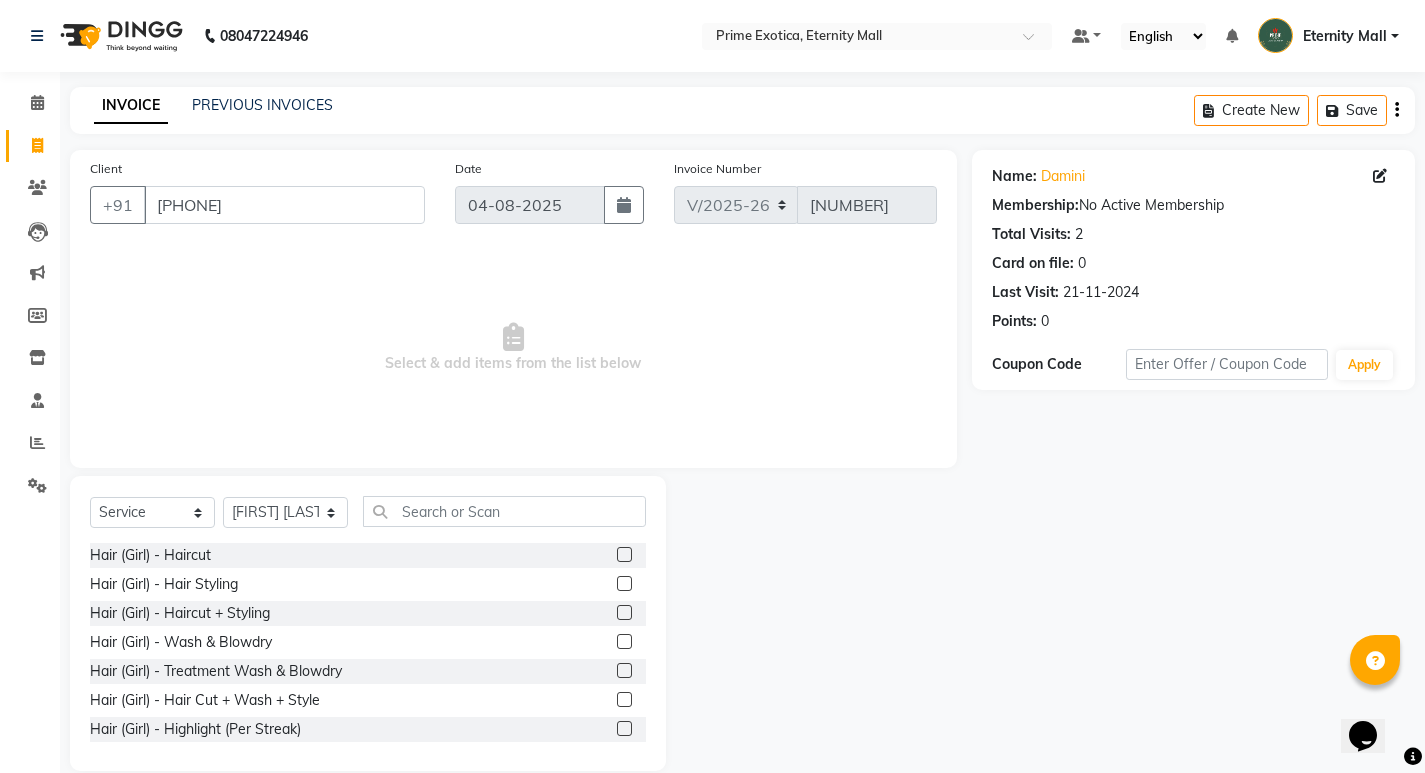 click 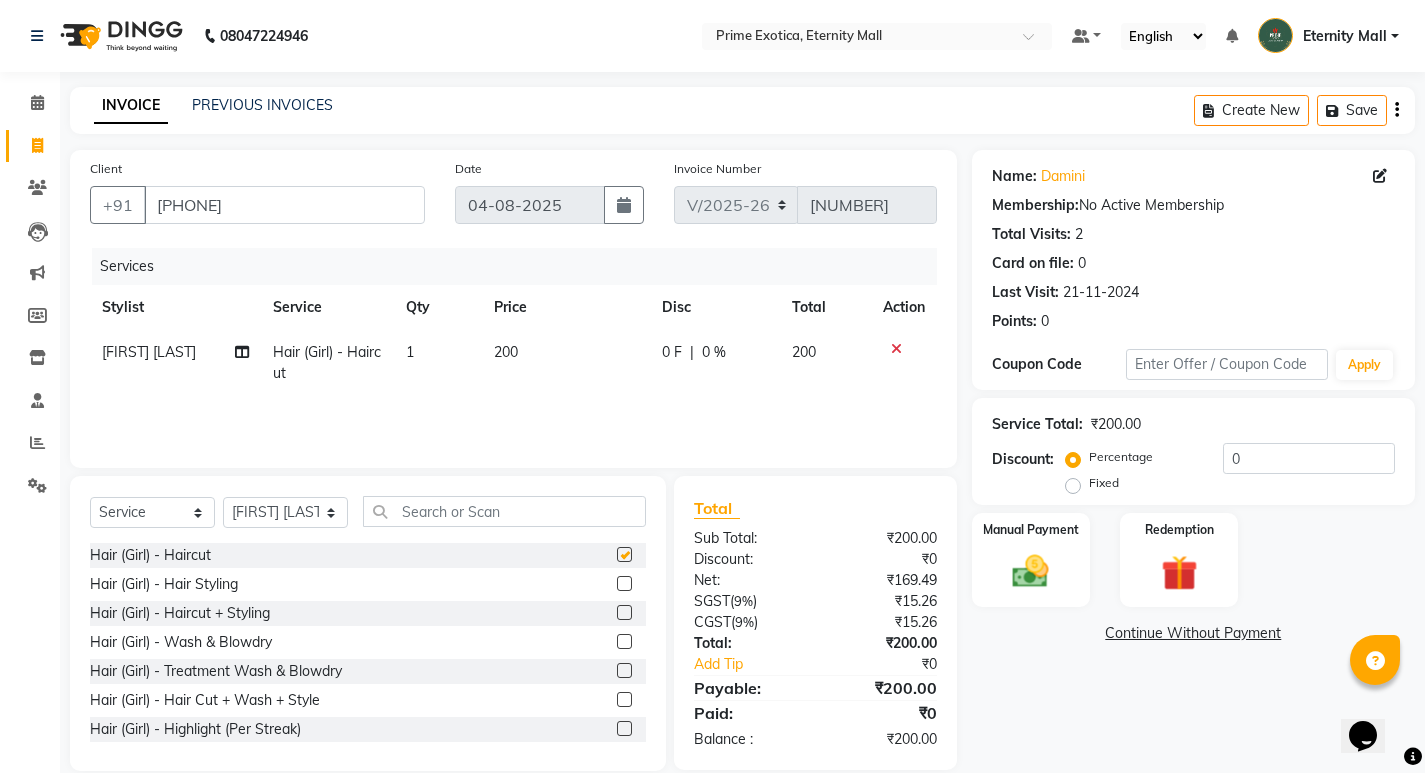 checkbox on "false" 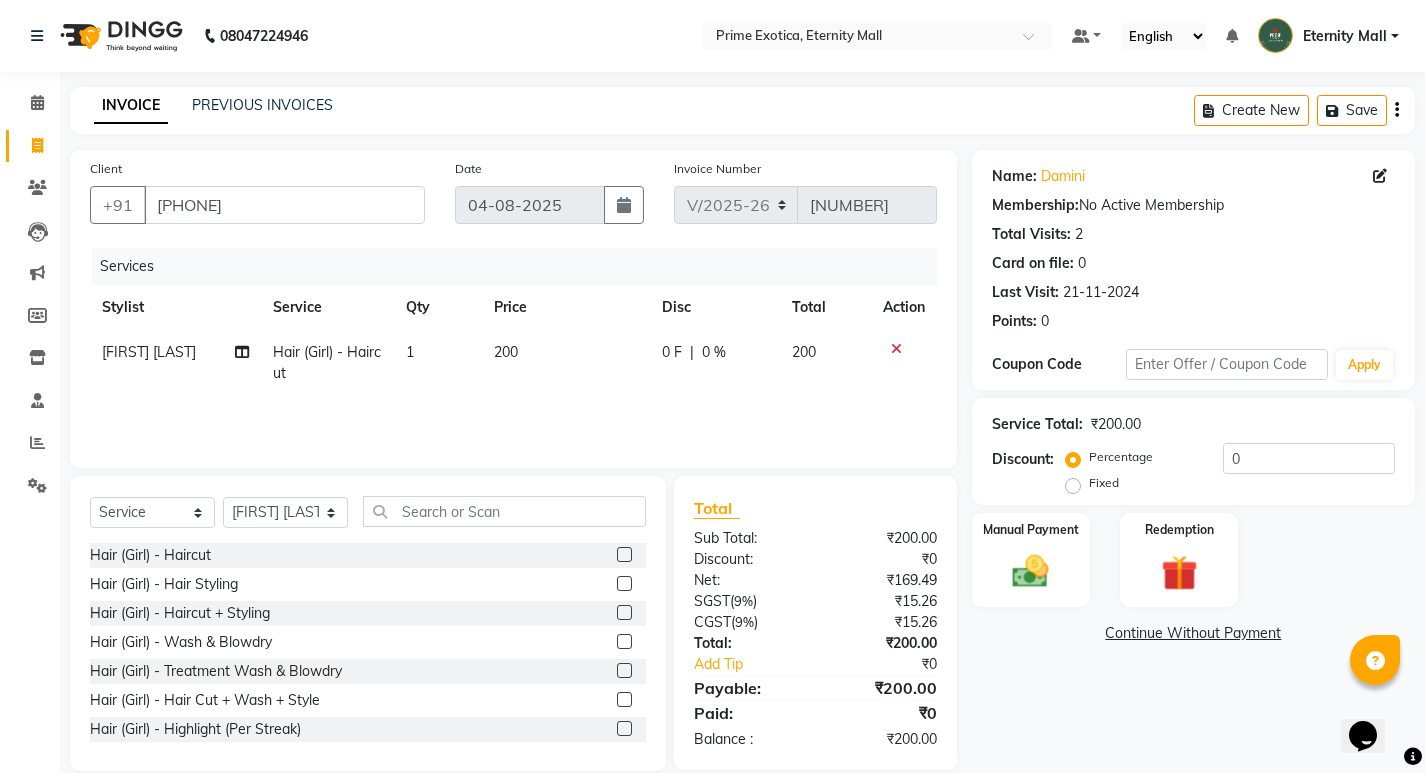 click on "200" 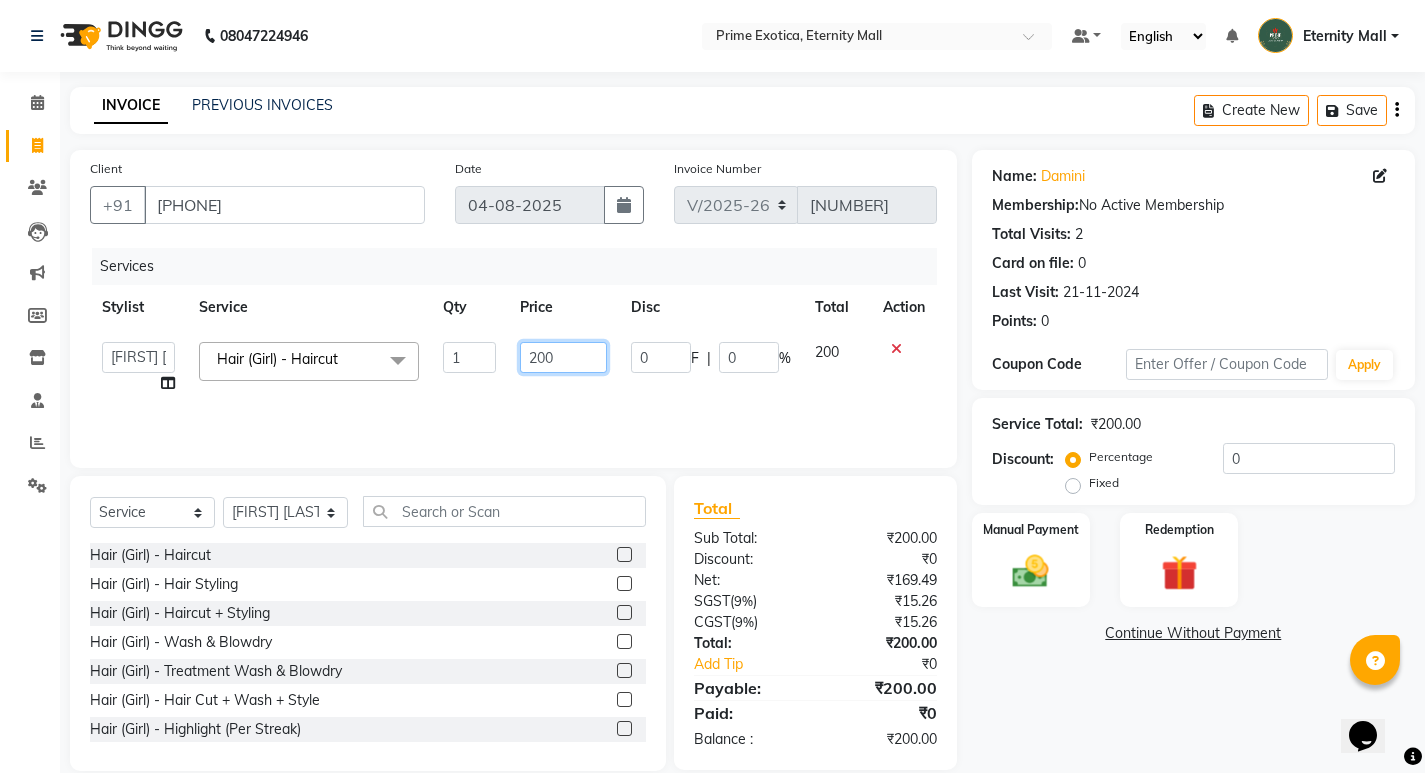 click on "200" 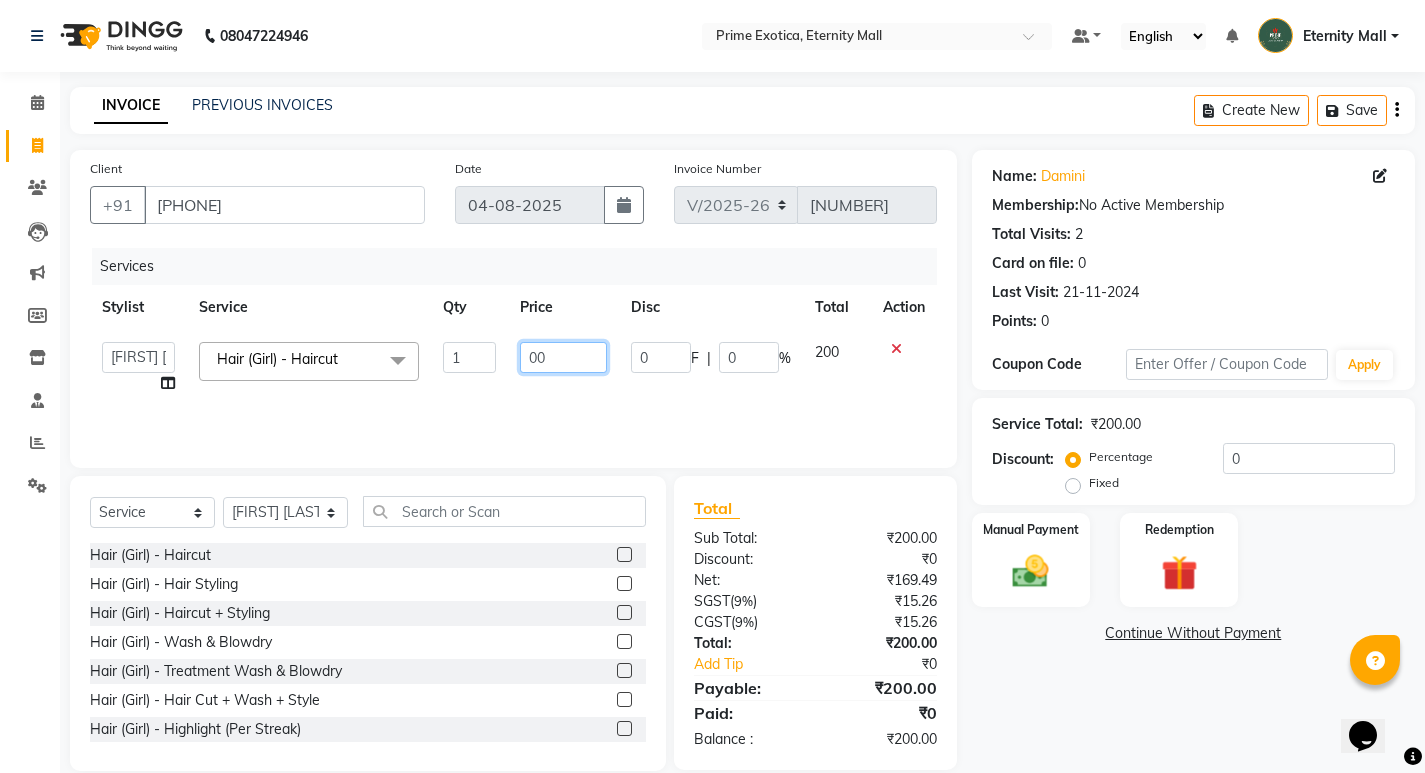 type on "300" 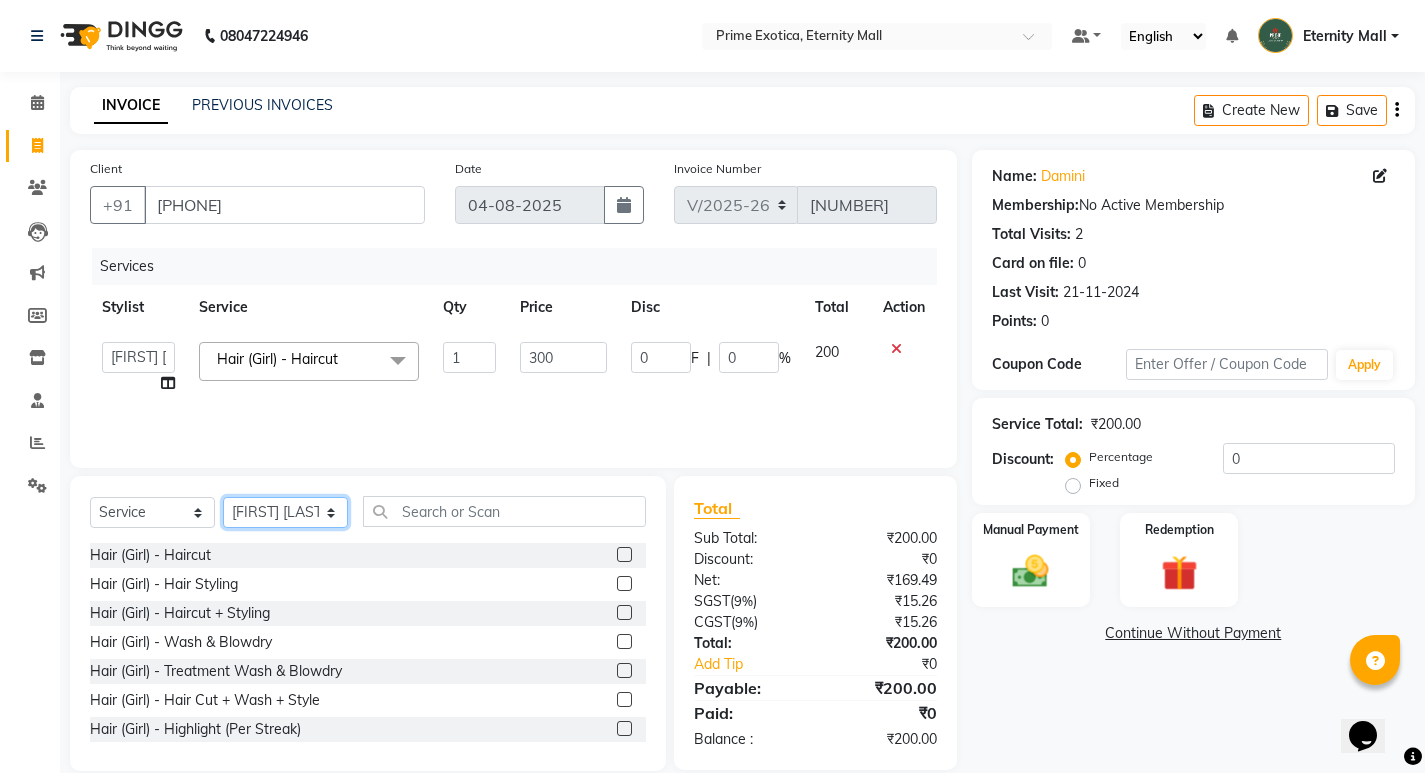 click on "Select Stylist AB ADMIN [FIRST] [LAST] [FIRST] [LAST] [FIRST] [LAST] [FIRST] [LAST] [FIRST] [LAST]" 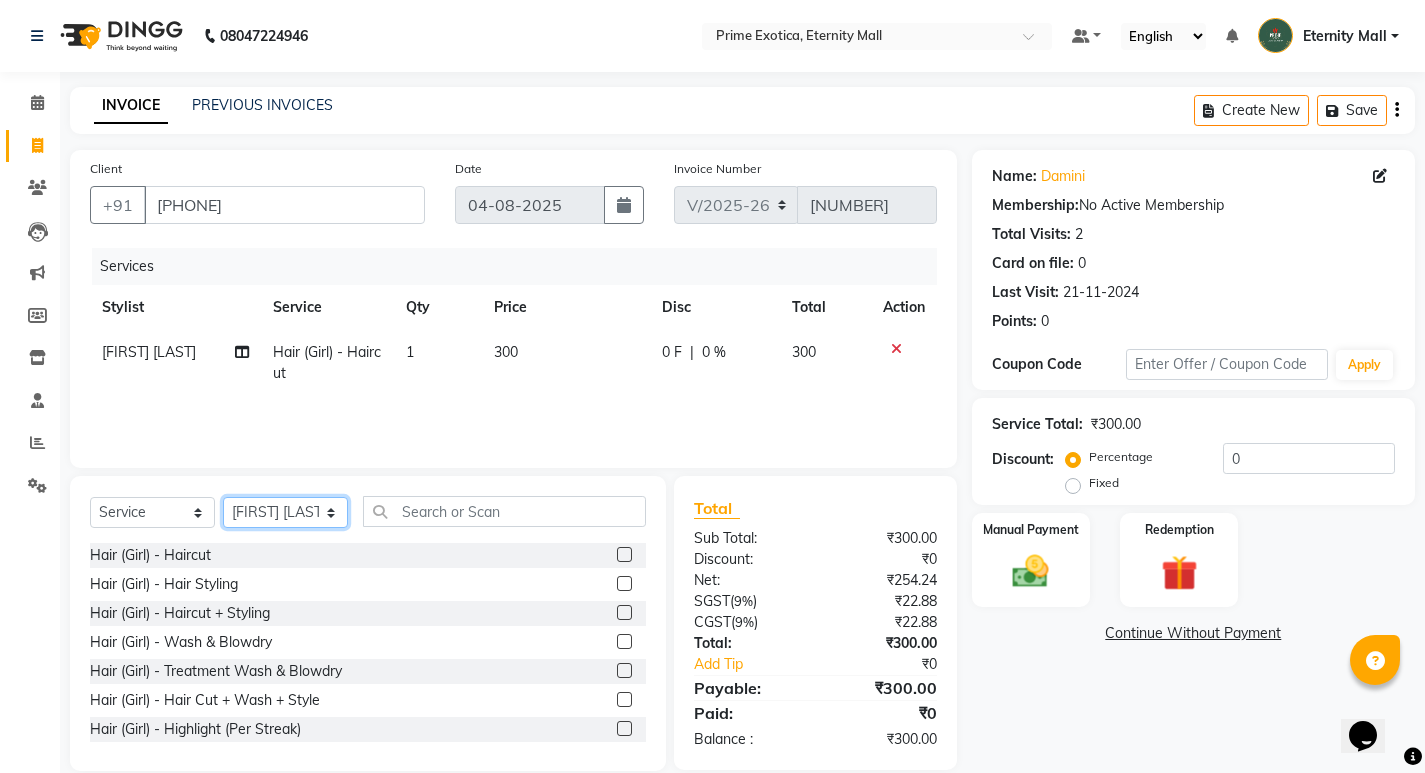 select on "66509" 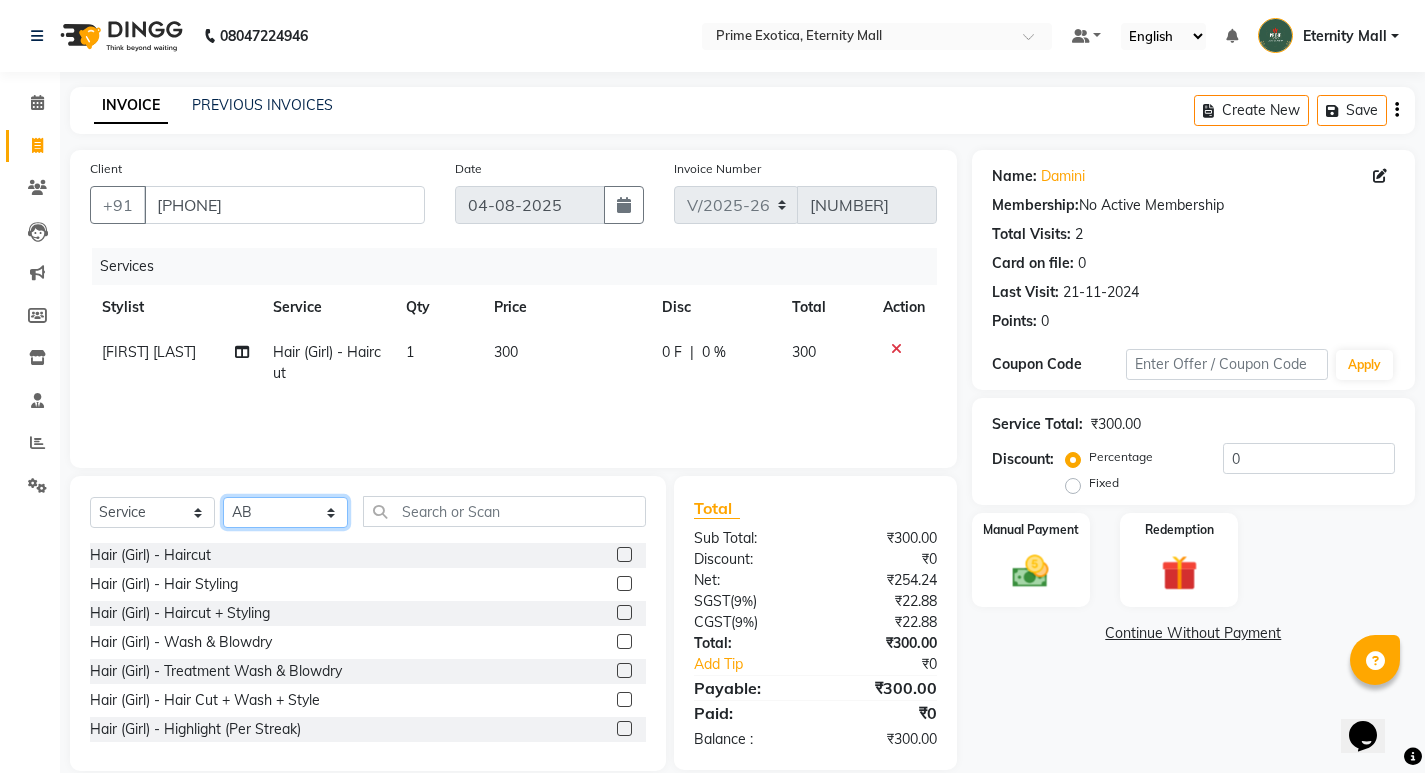 click on "Select Stylist AB ADMIN [FIRST] [LAST] [FIRST] [LAST] [FIRST] [LAST] [FIRST] [LAST] [FIRST] [LAST]" 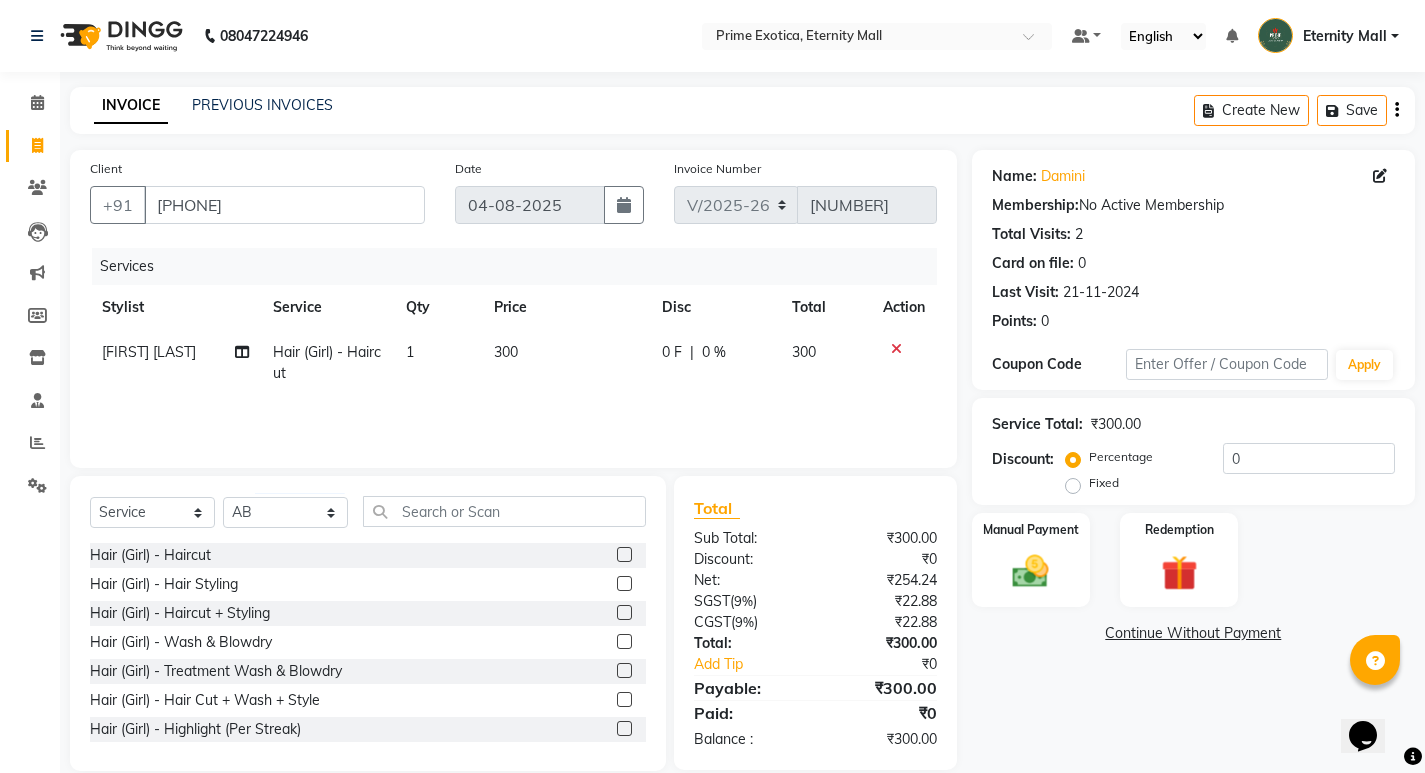 click 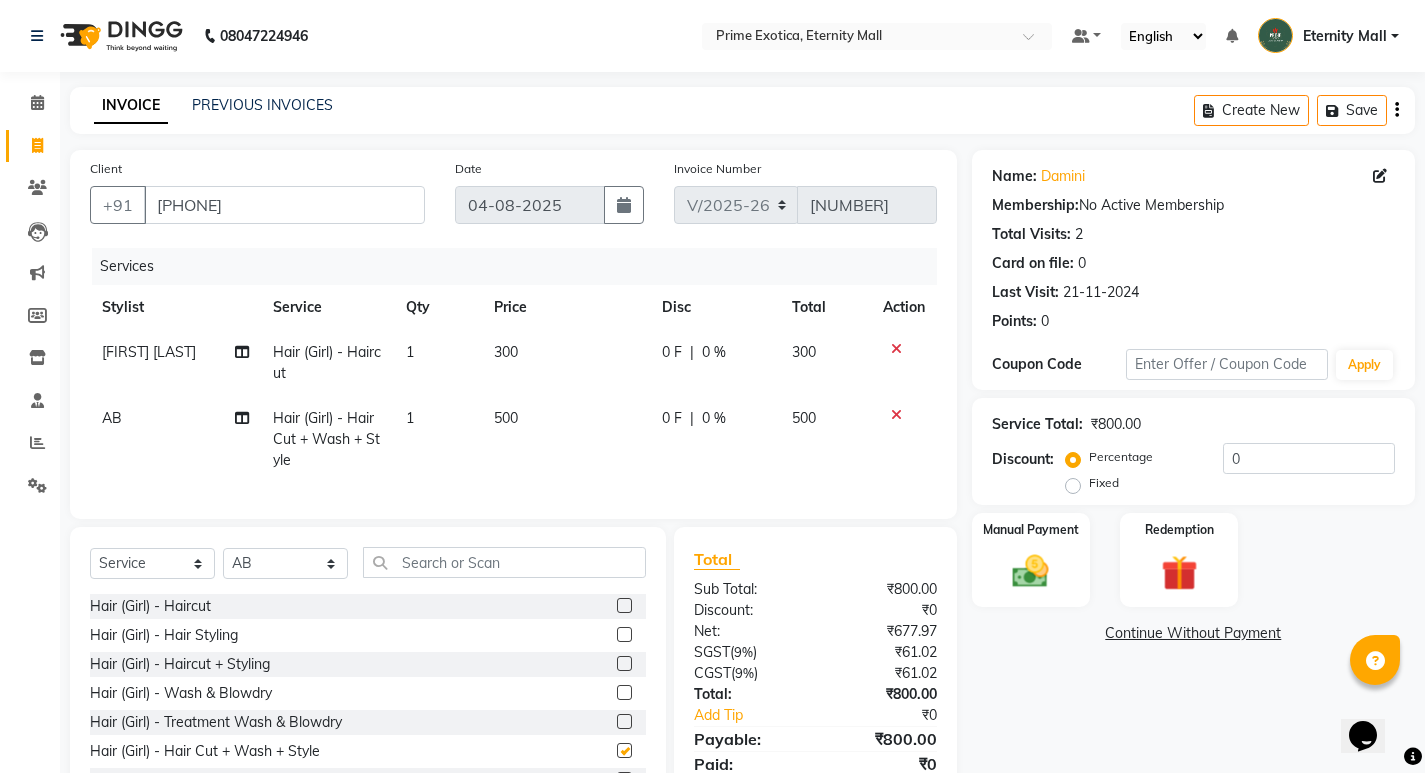 checkbox on "false" 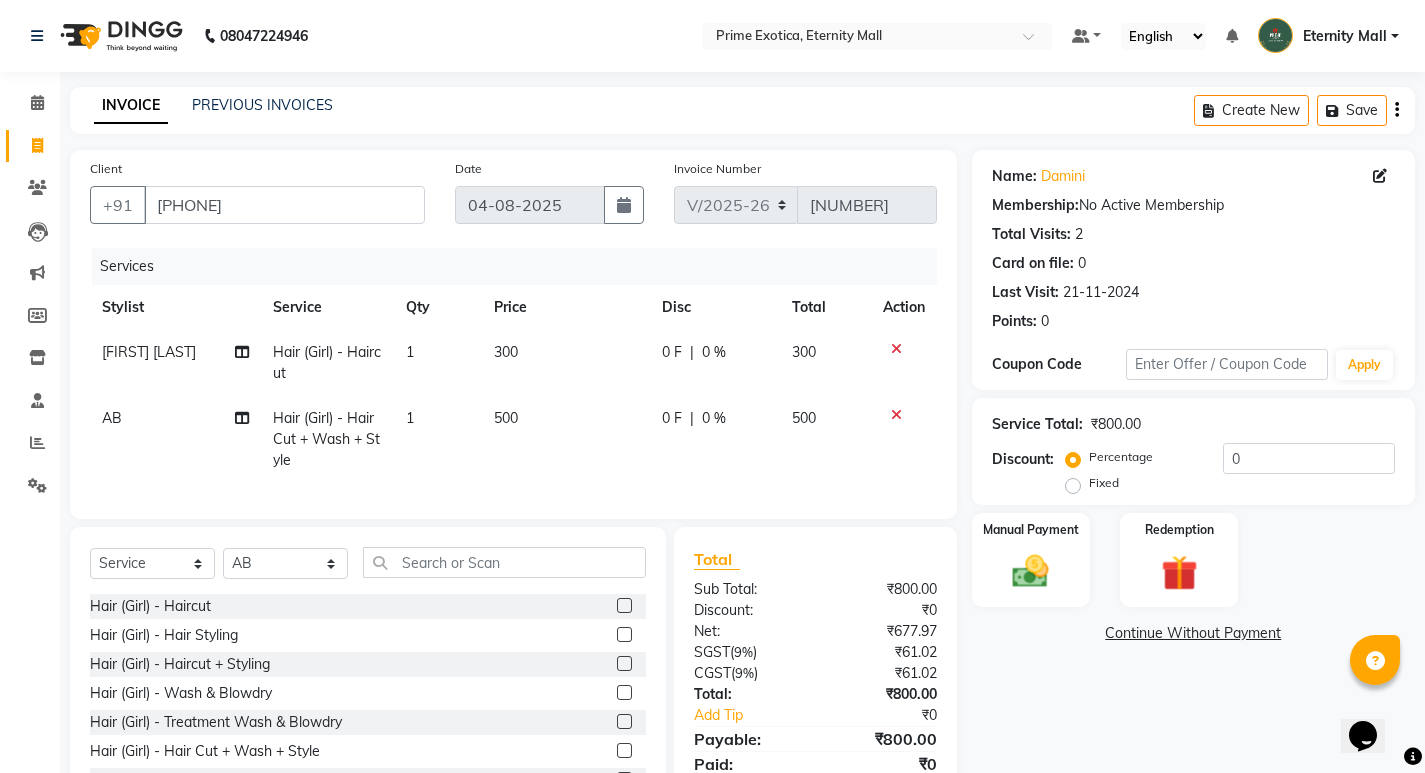 click on "500" 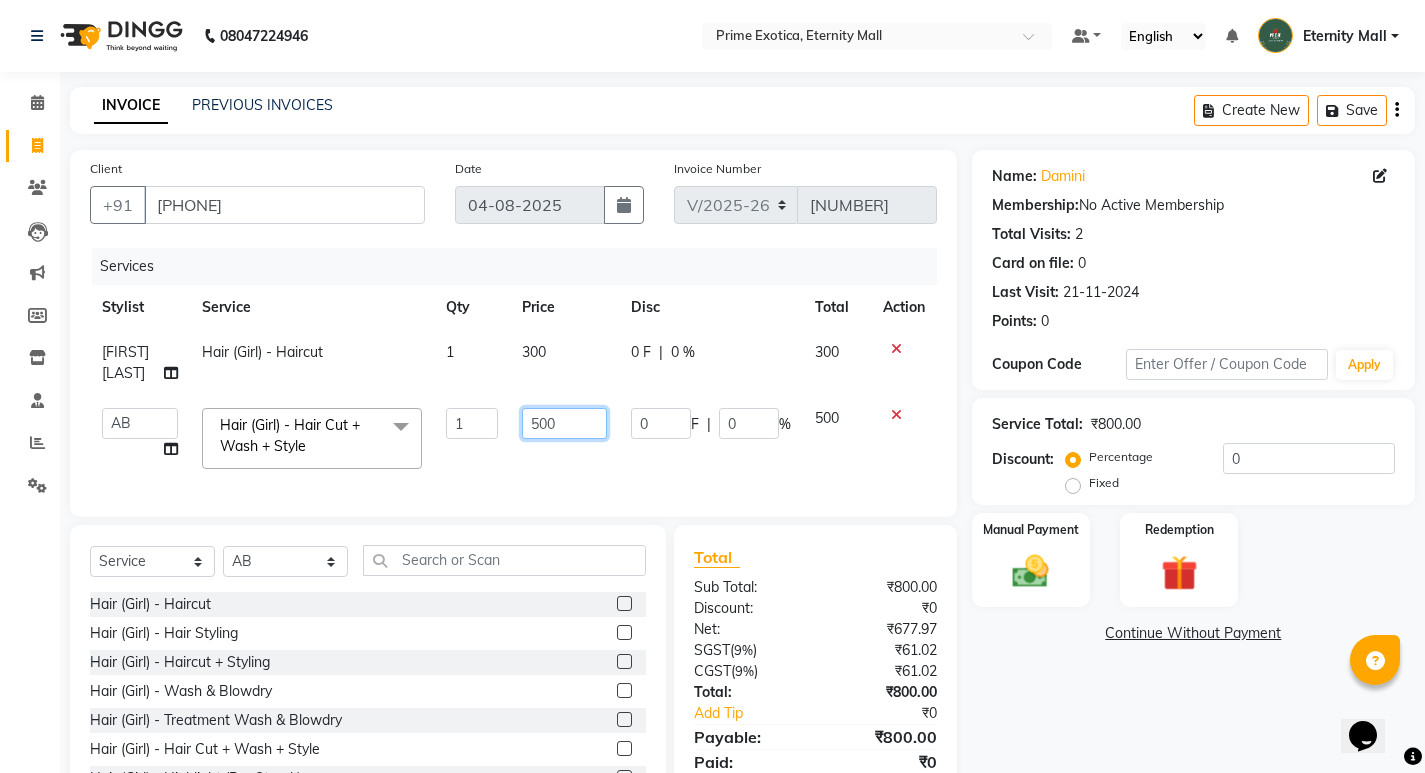 click on "500" 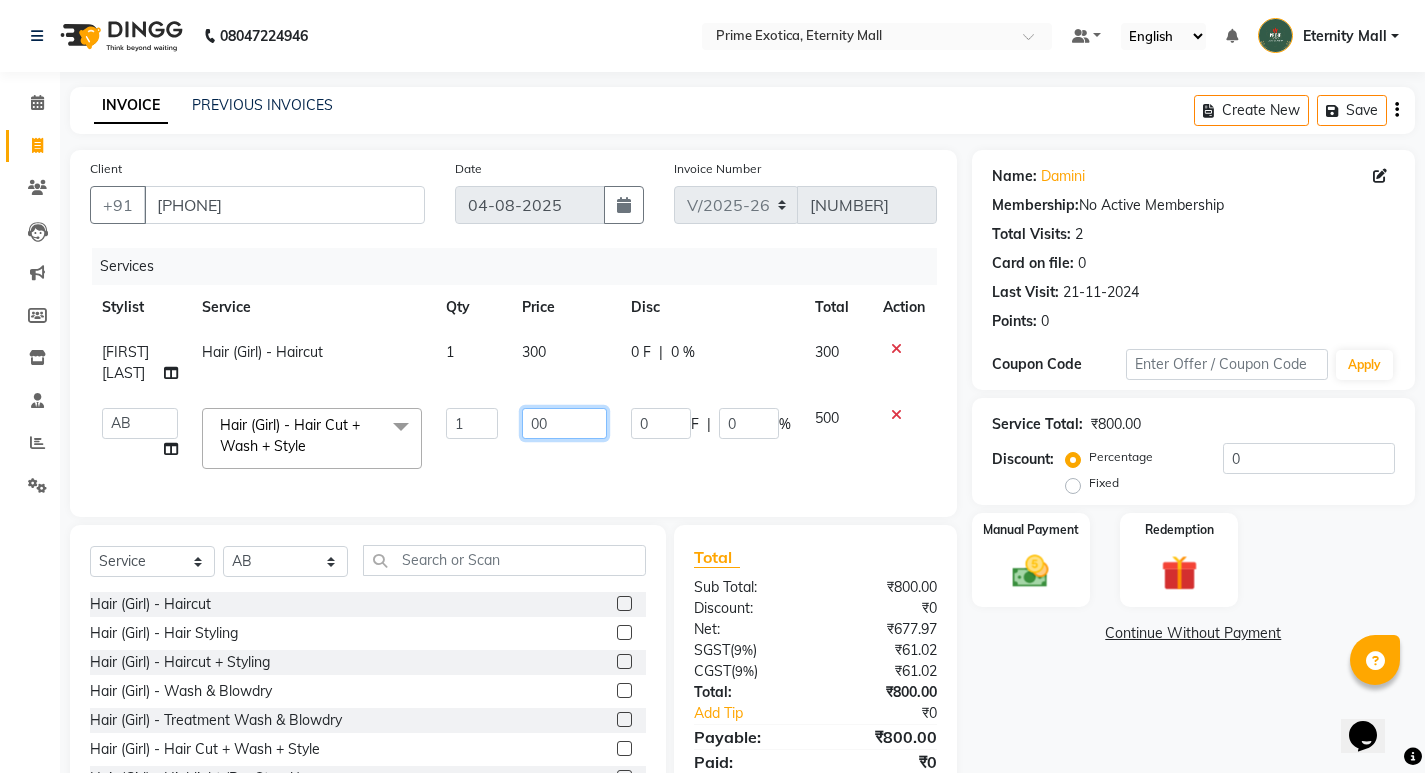 type on "600" 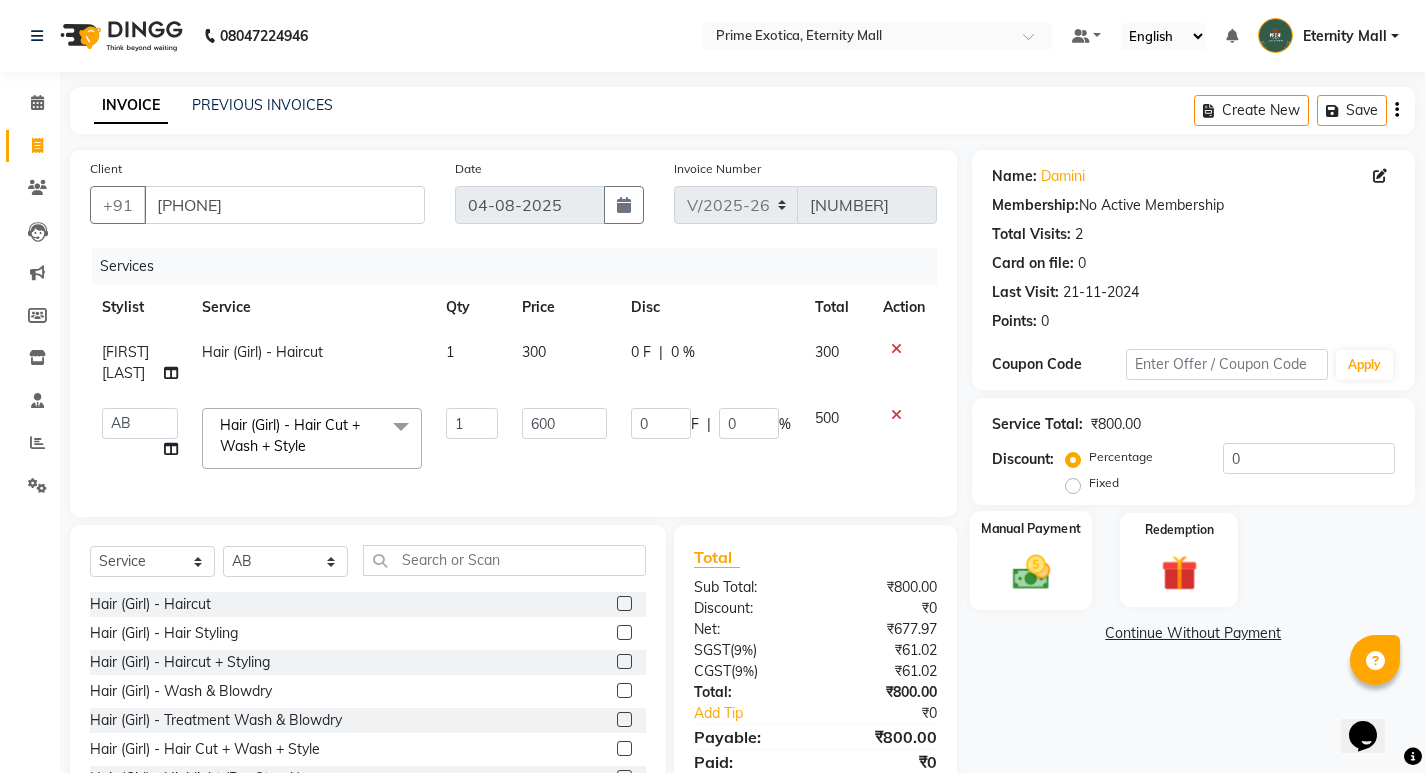 click on "Manual Payment" 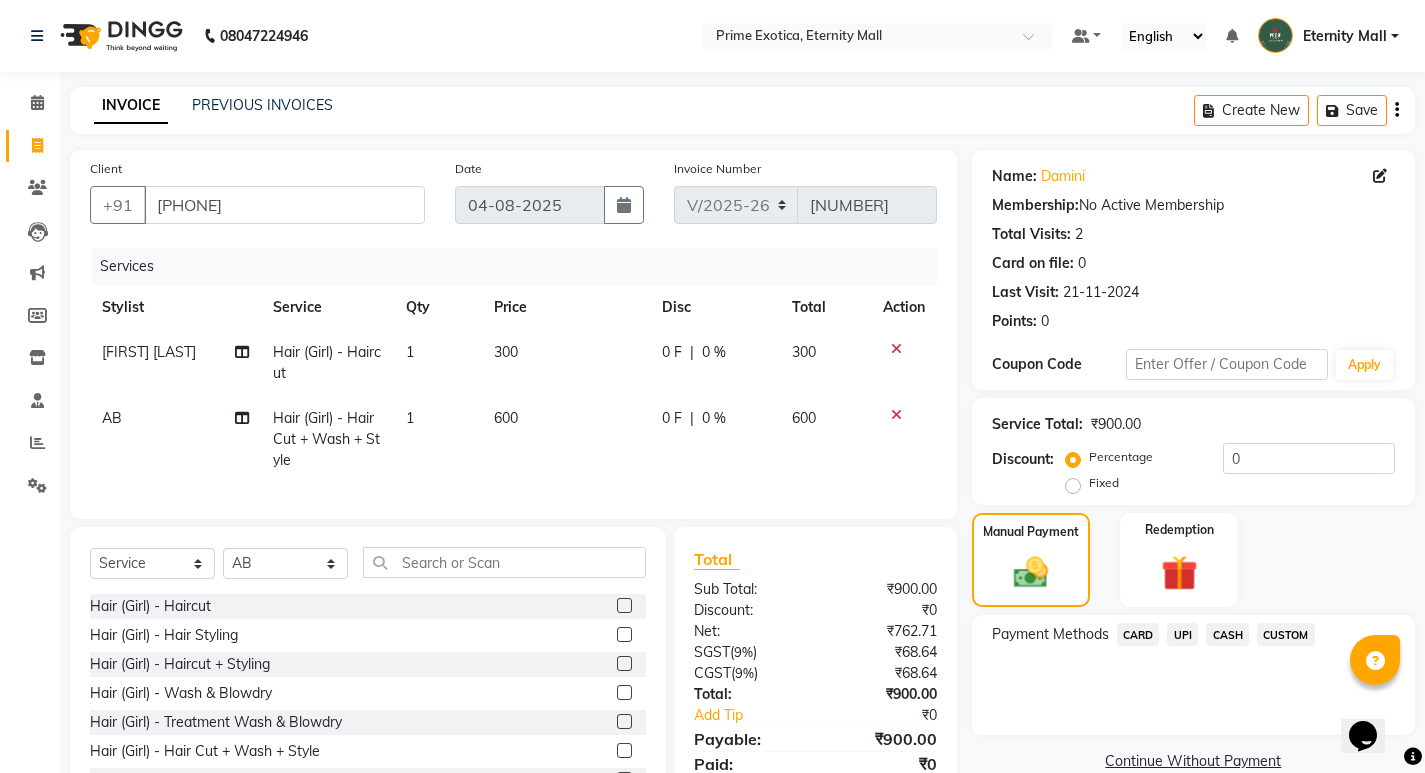 click on "CASH" 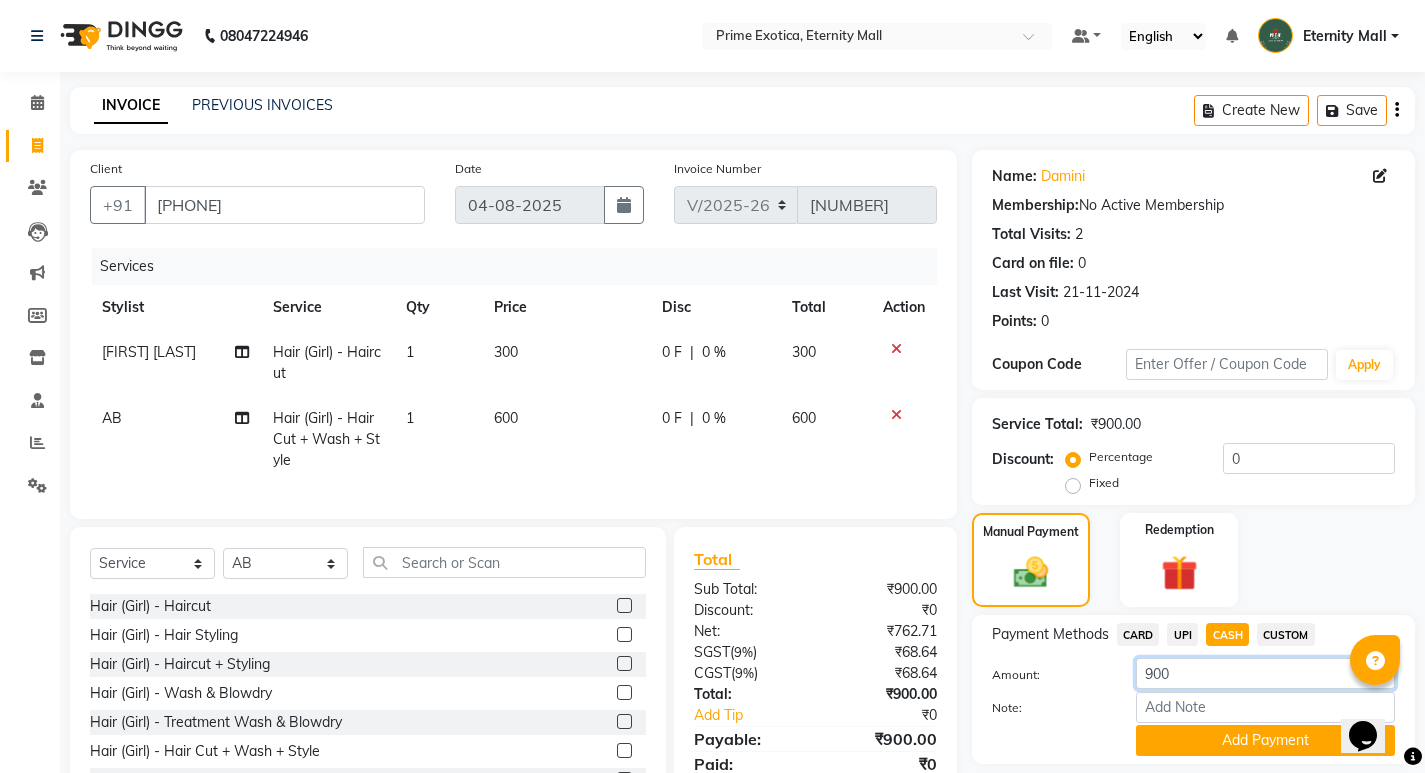 click on "900" 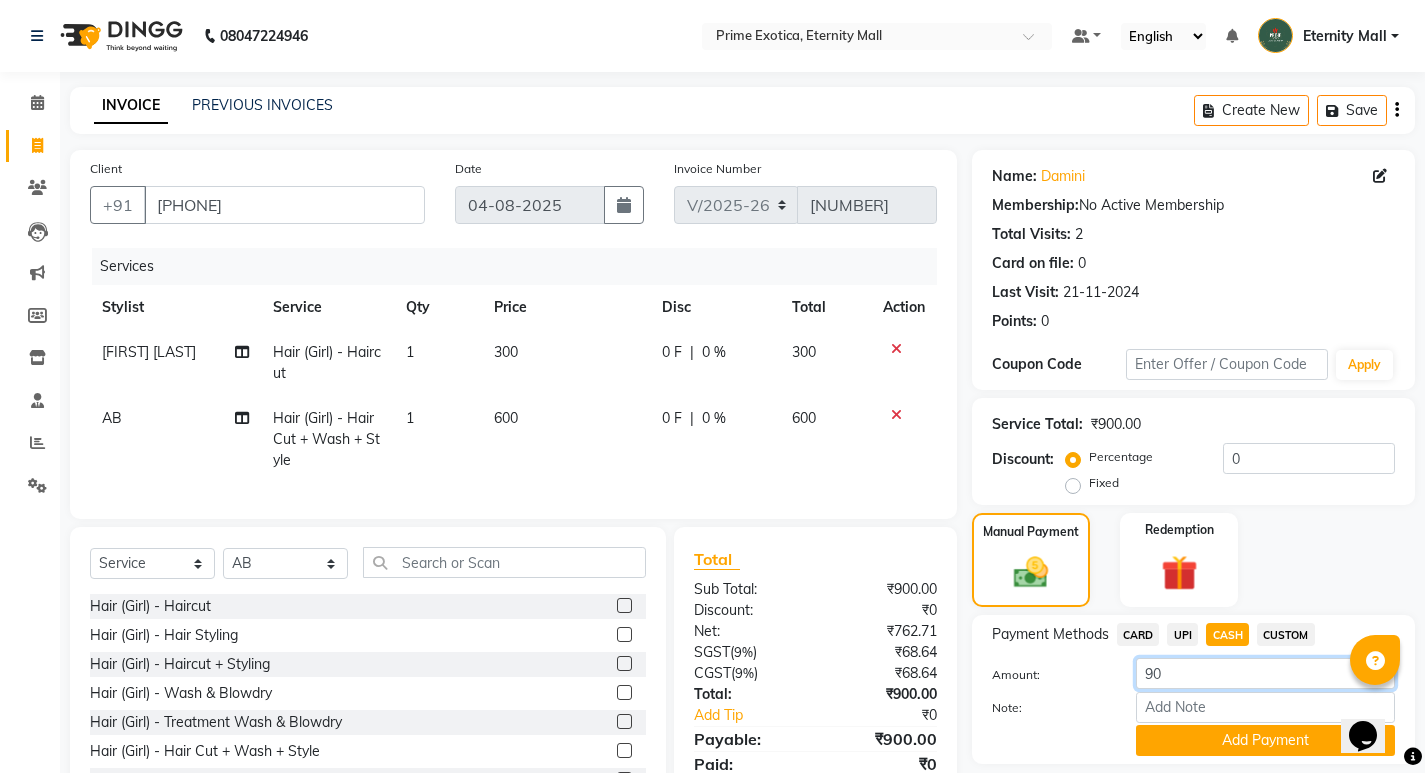type on "9" 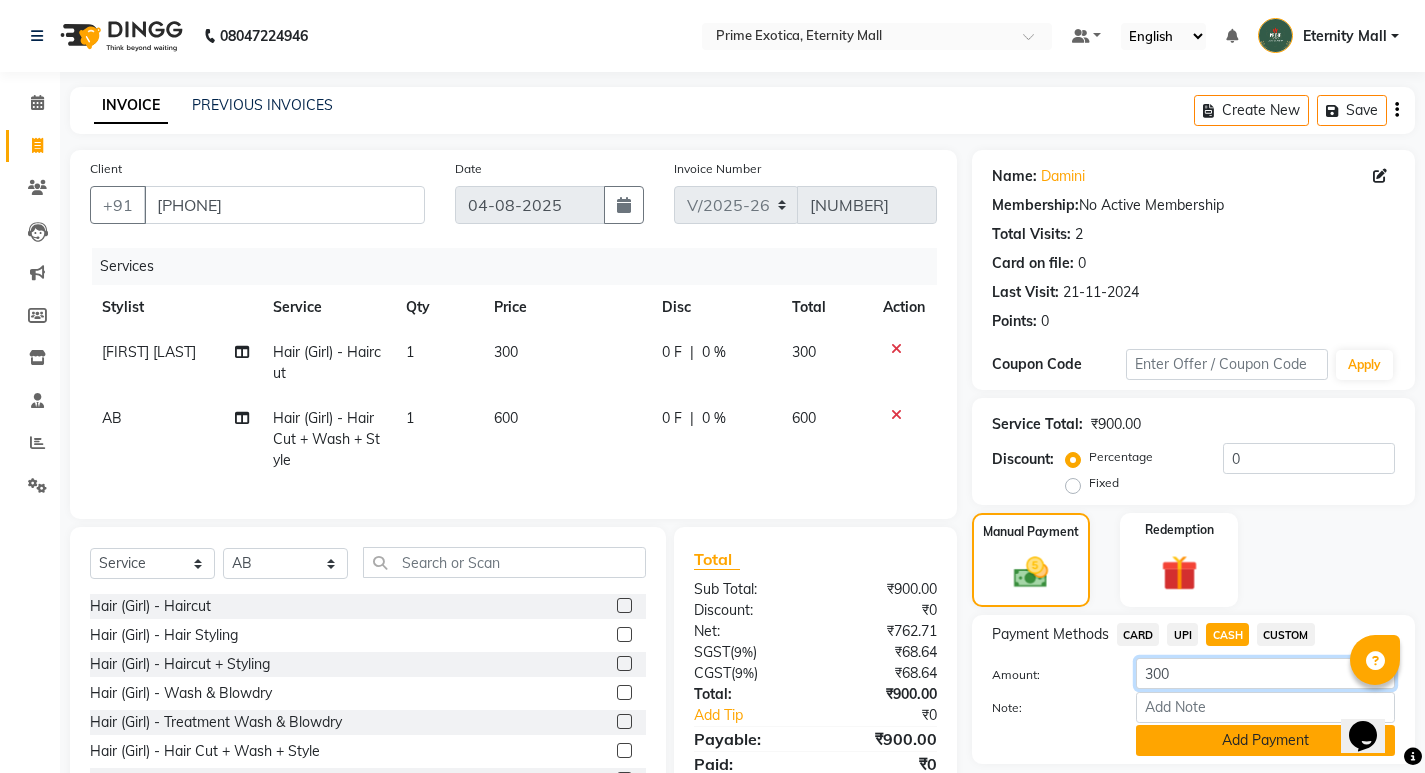 type on "300" 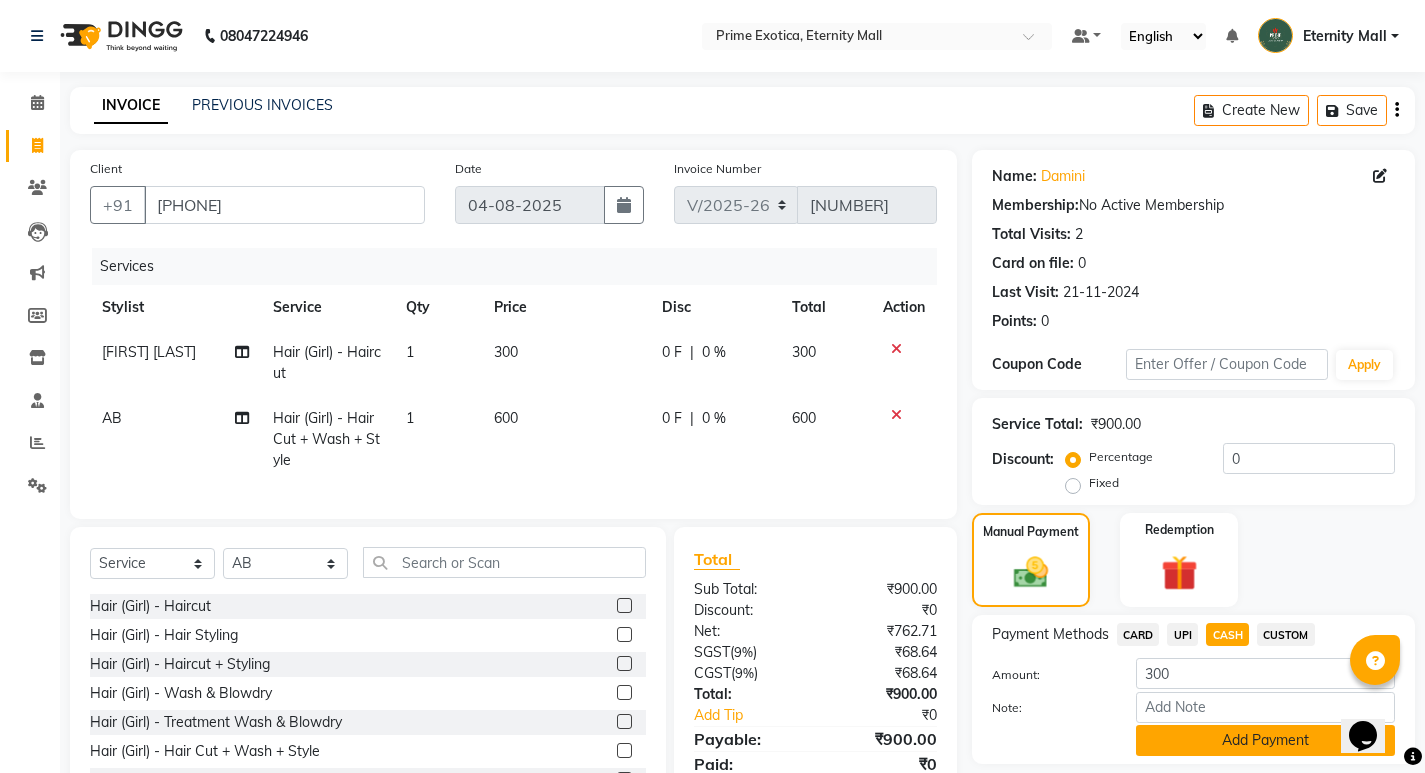 click on "Add Payment" 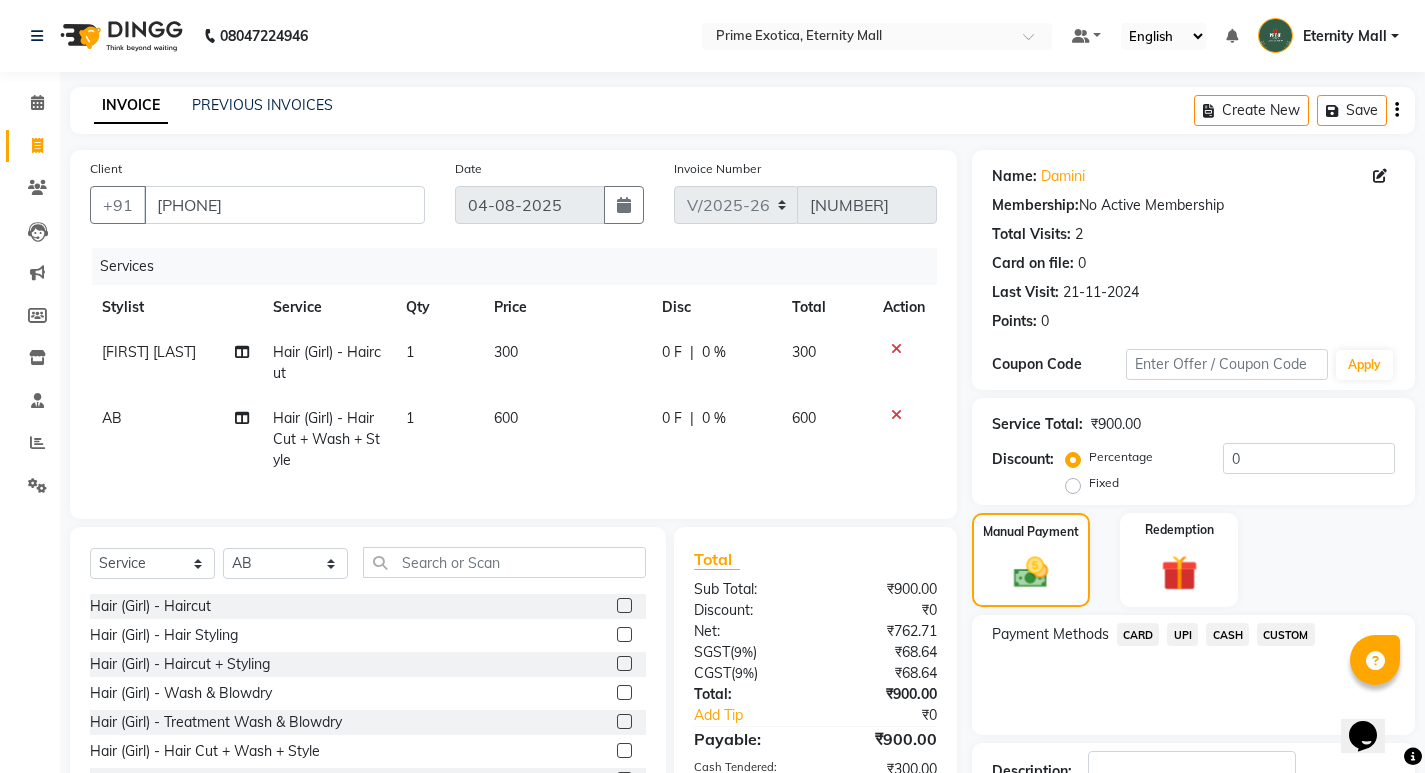 click on "UPI" 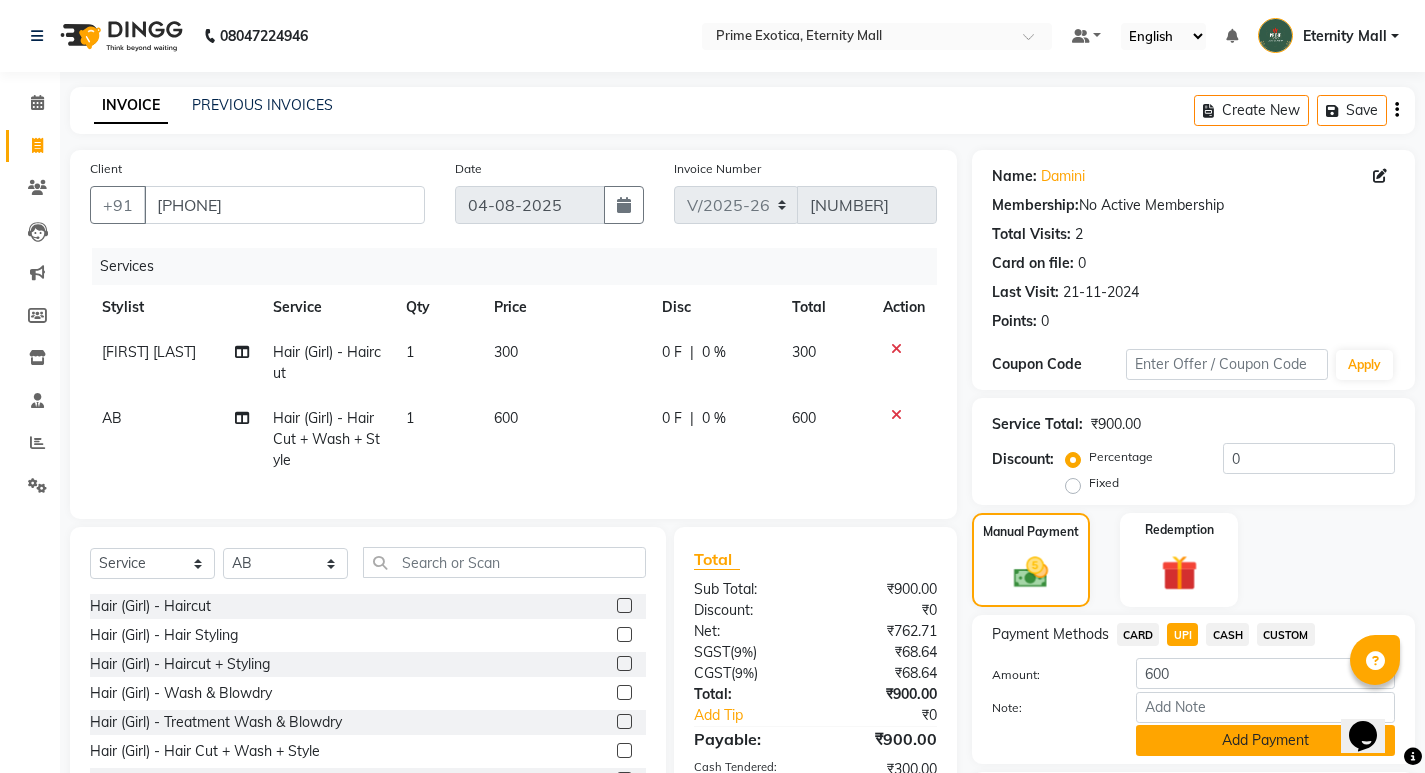 click on "Add Payment" 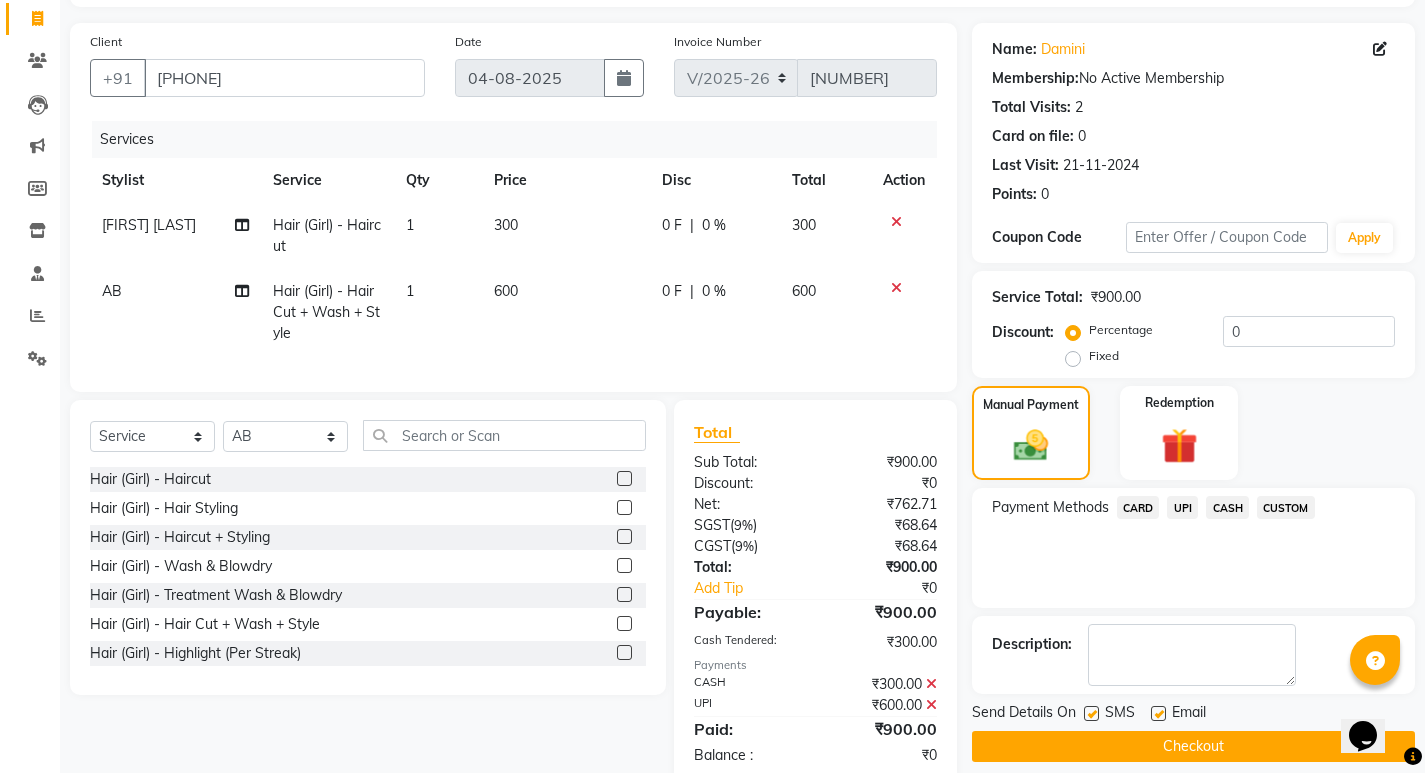 scroll, scrollTop: 185, scrollLeft: 0, axis: vertical 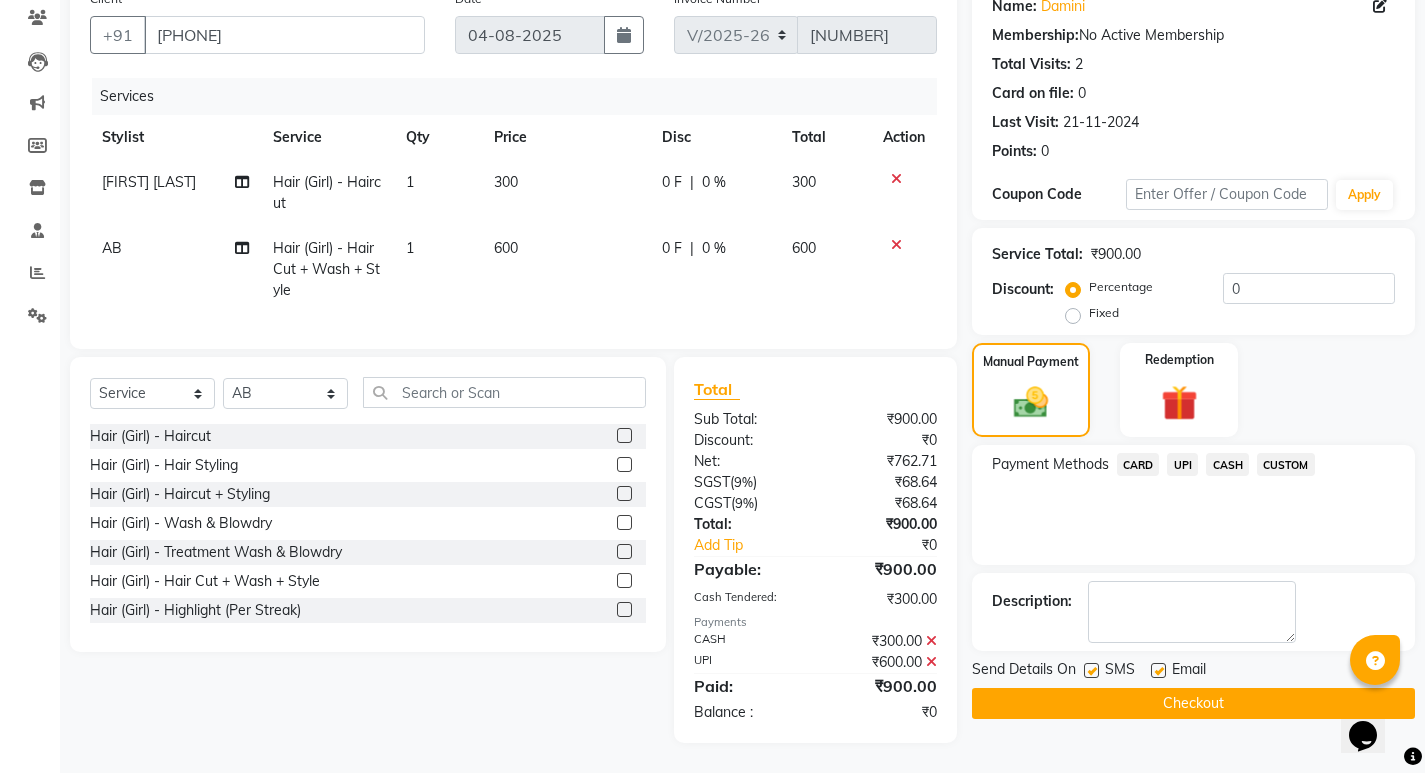 click 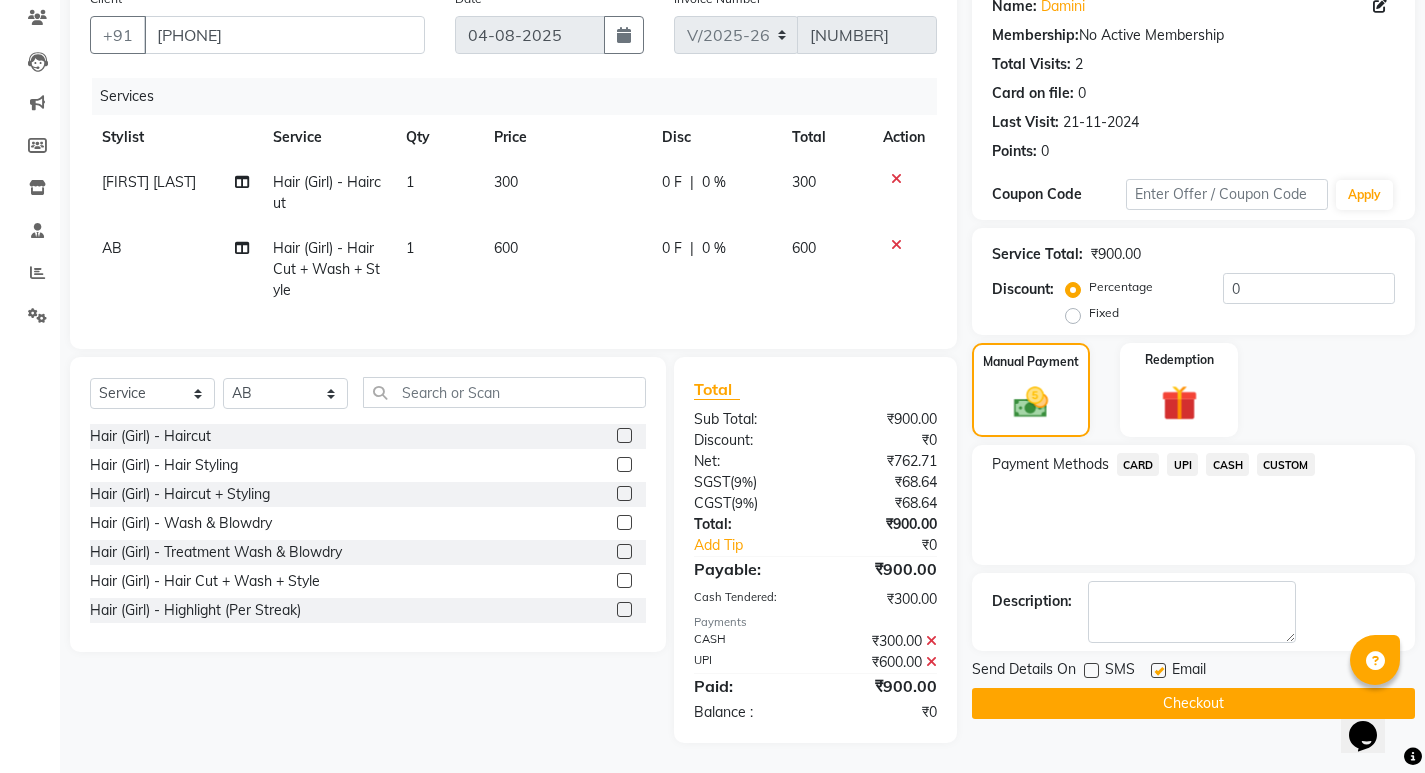 click 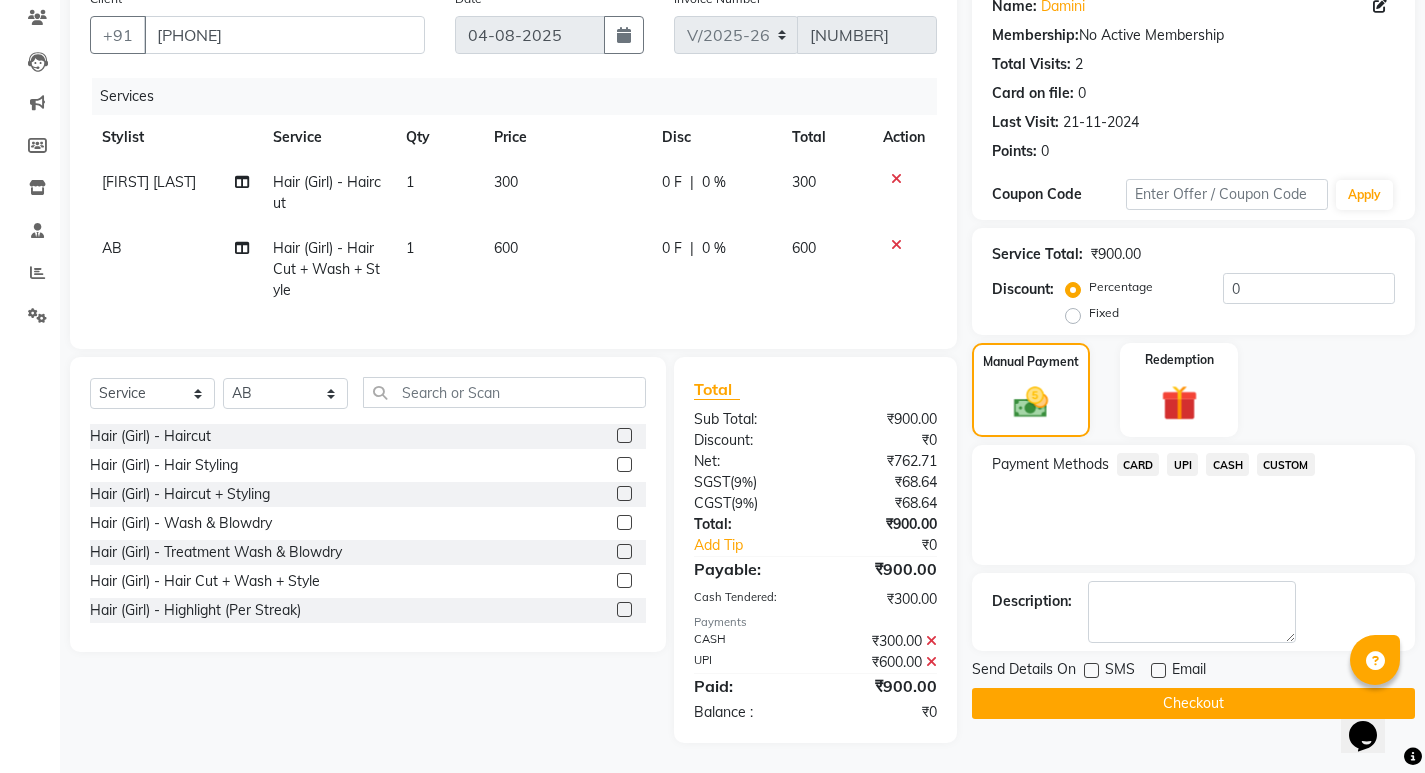 click on "Checkout" 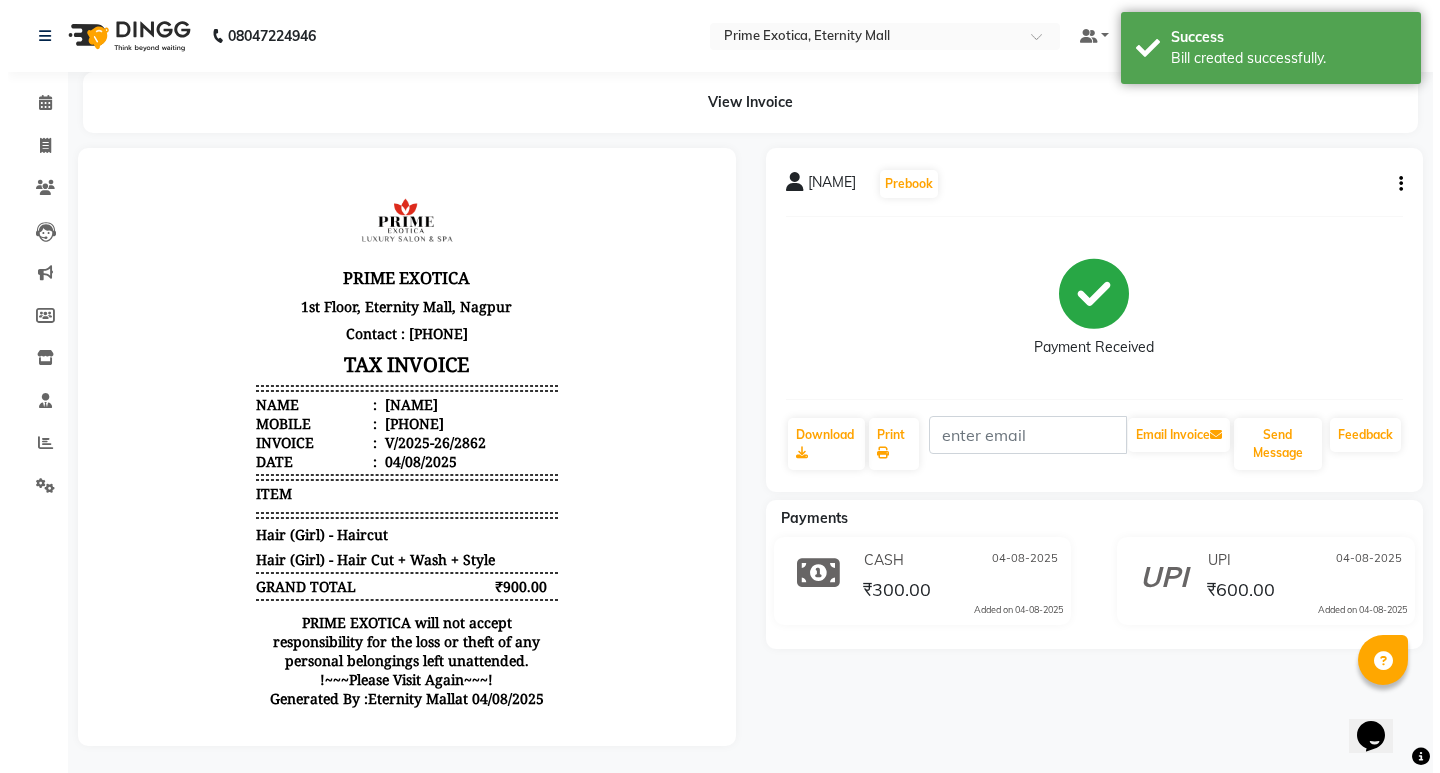 scroll, scrollTop: 0, scrollLeft: 0, axis: both 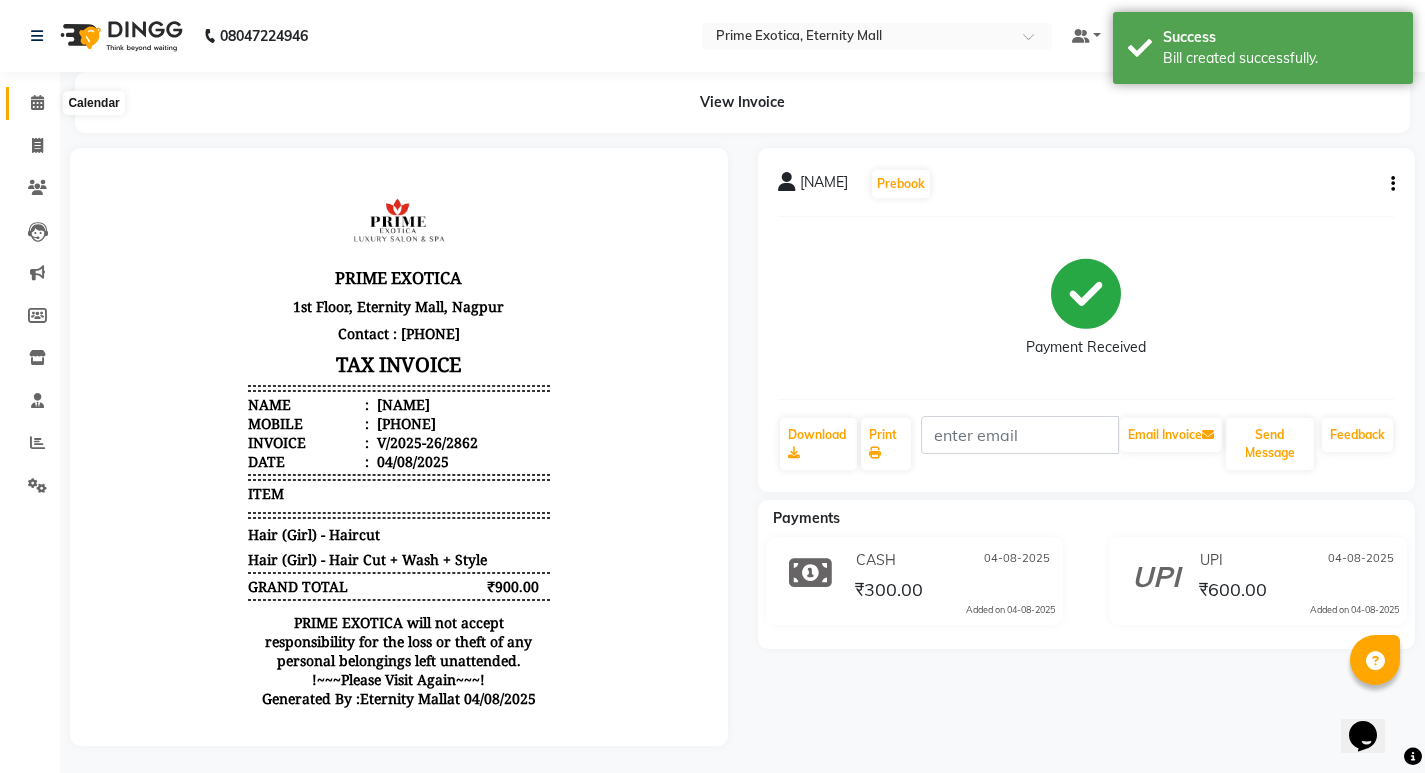 click 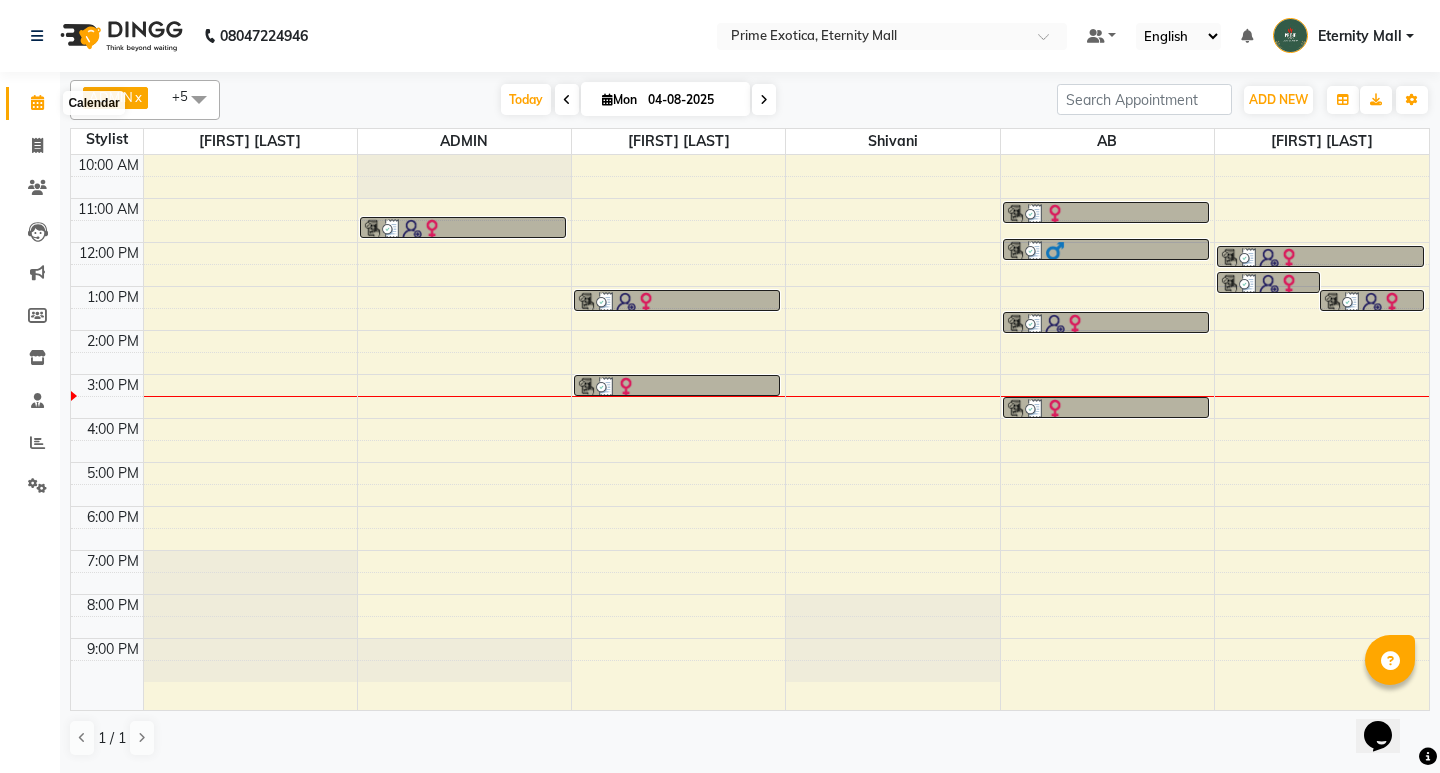 click 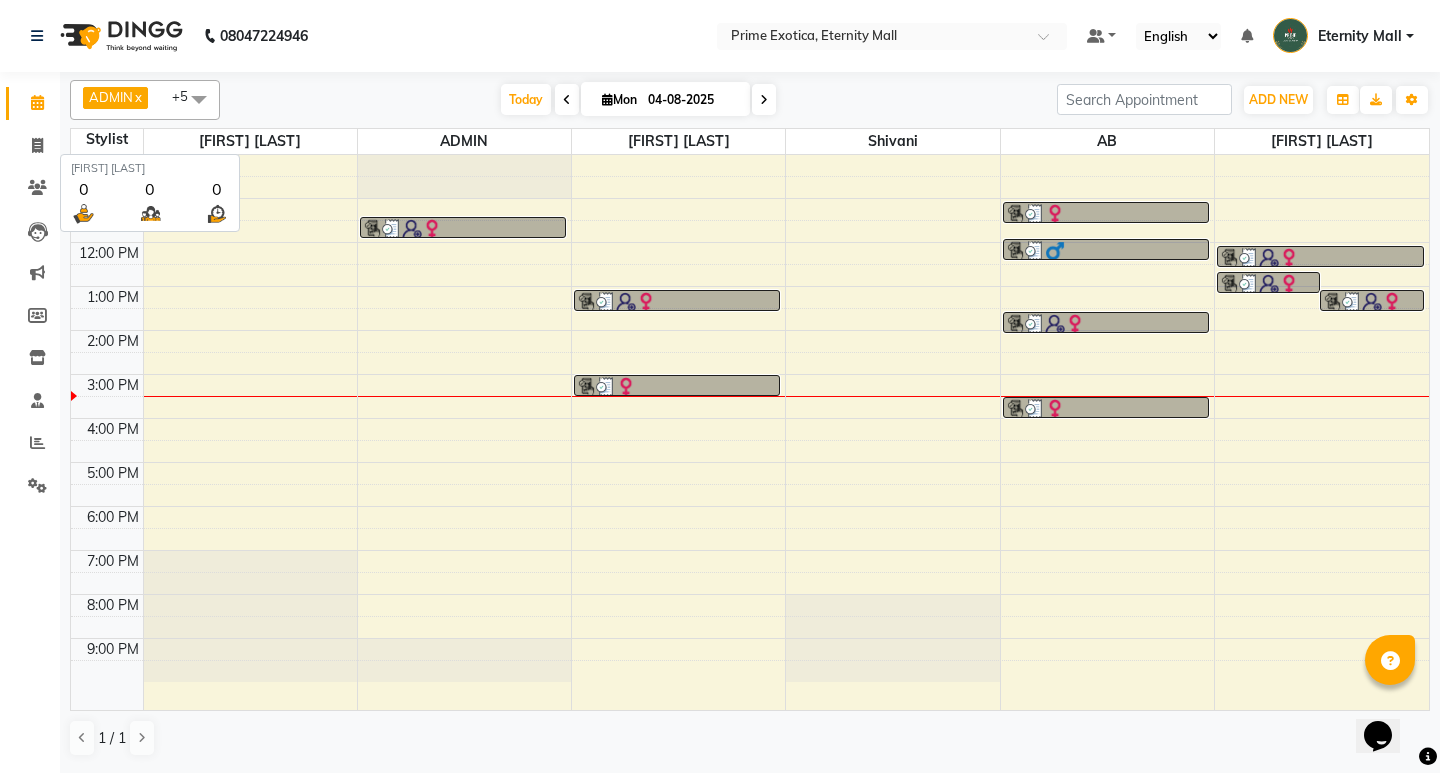 click on "[FIRST] [LAST]" at bounding box center (250, 141) 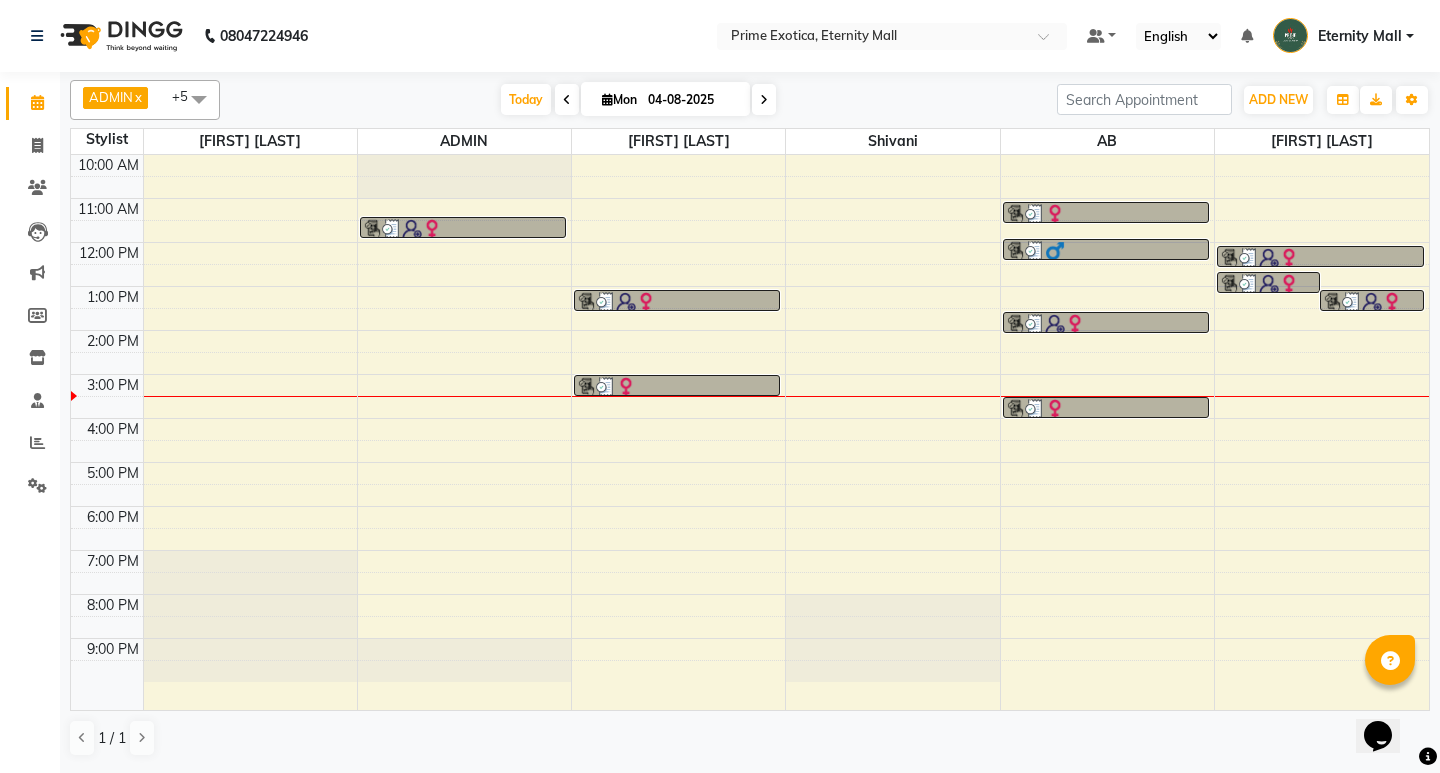click on "Today  Mon 04-08-2025" at bounding box center [638, 100] 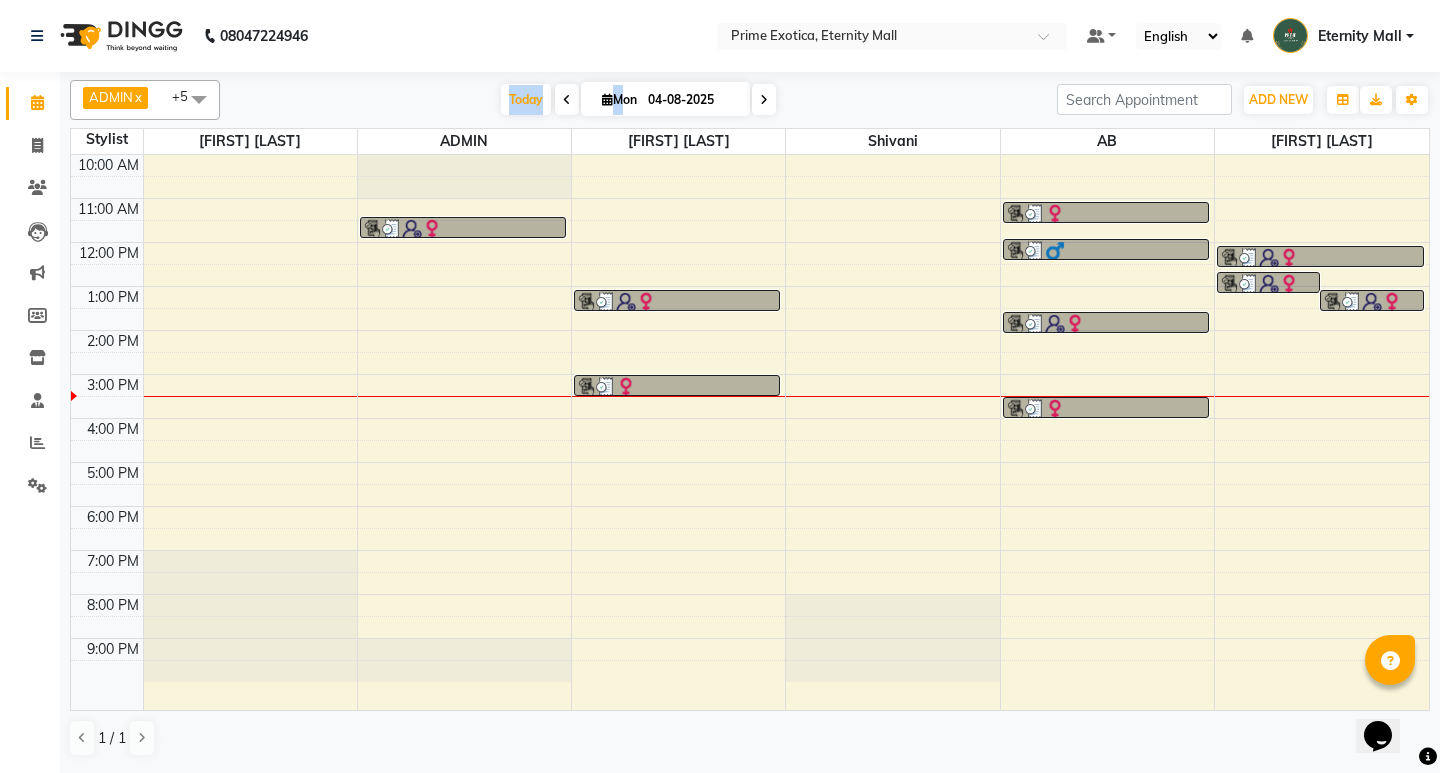 click on "Today  Mon 04-08-2025" at bounding box center [638, 100] 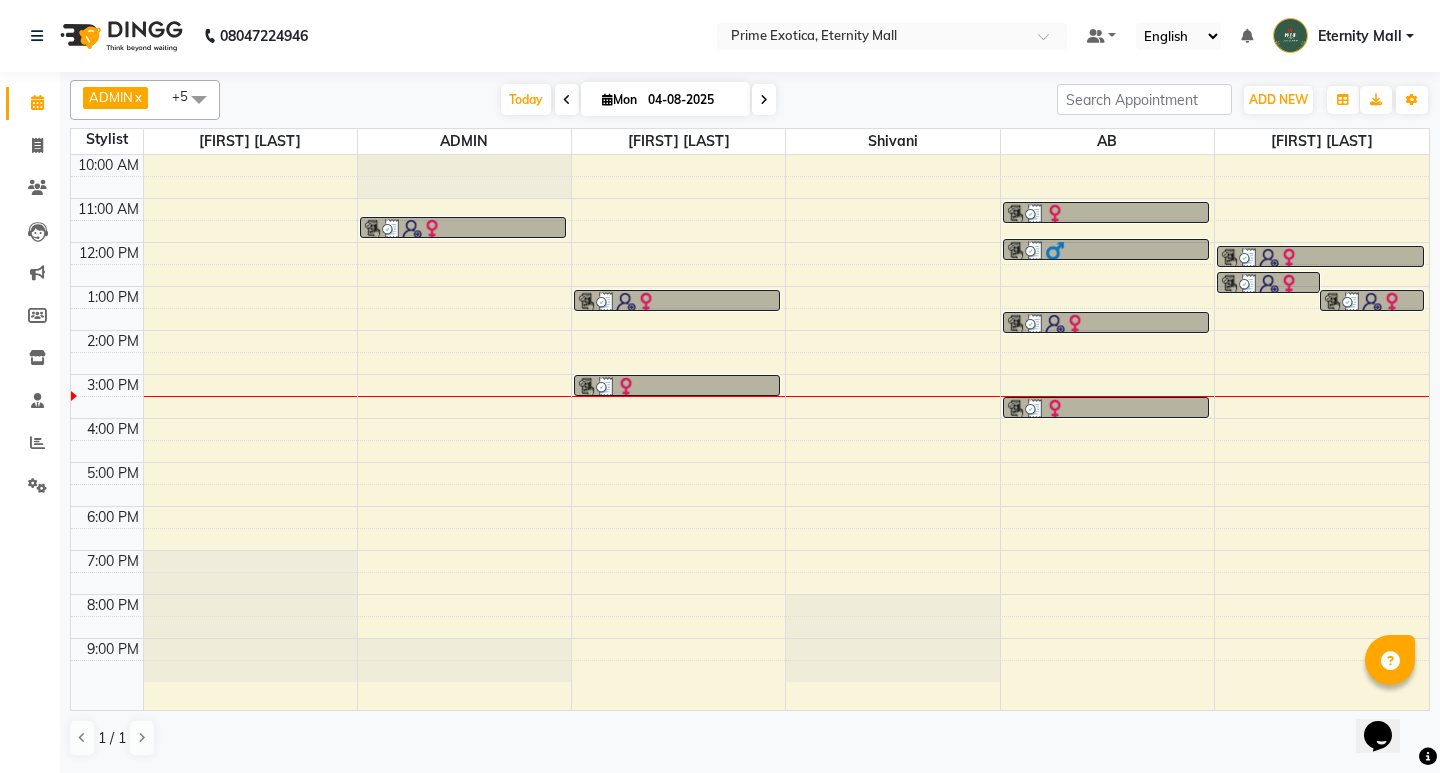 click on "08047224946 Select Location × Prime Exotica,  Eternity Mall Default Panel My Panel English ENGLISH Español العربية मराठी हिंदी ગુજરાતી தமிழ் 中文 Notifications nothing to show Eternity Mall Manage Profile Change Password Sign out  Version:3.16.0" 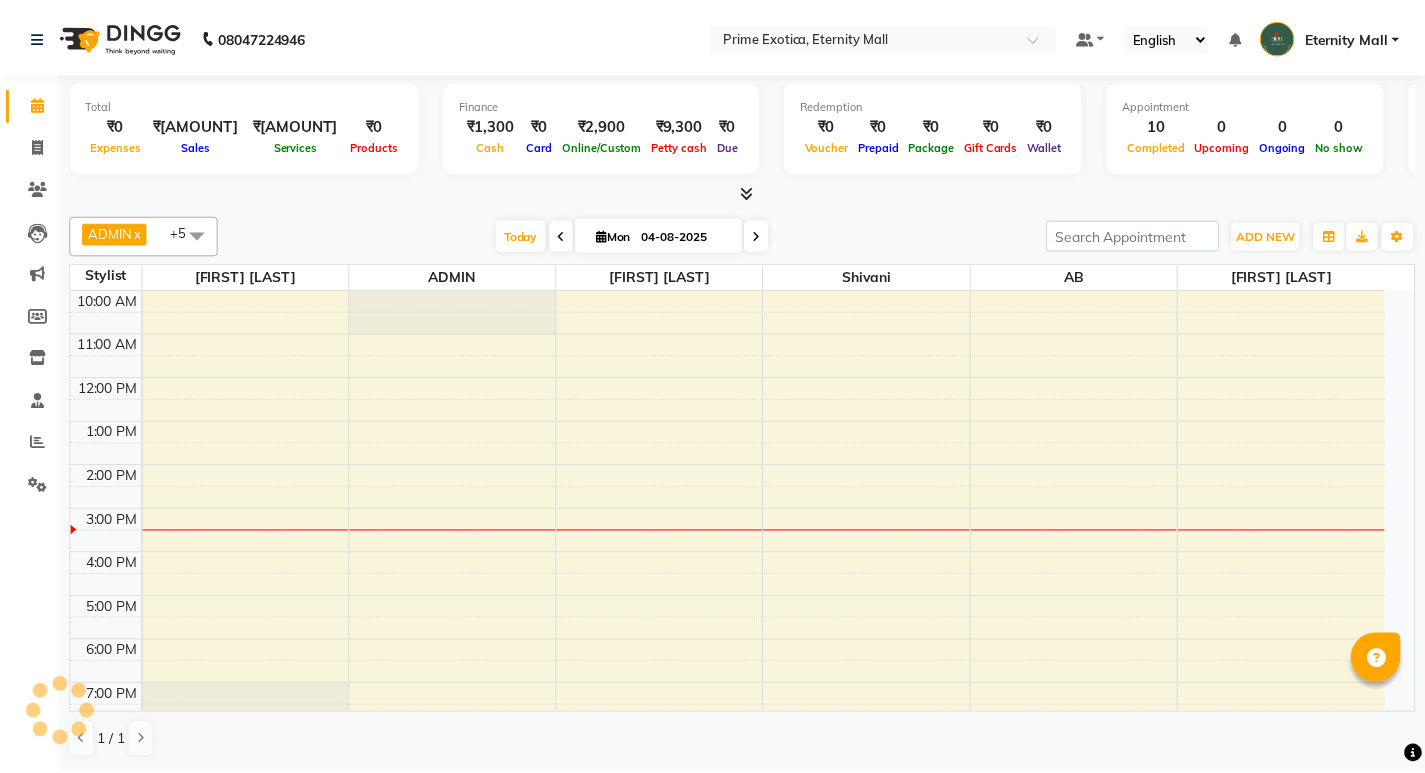 scroll, scrollTop: 0, scrollLeft: 0, axis: both 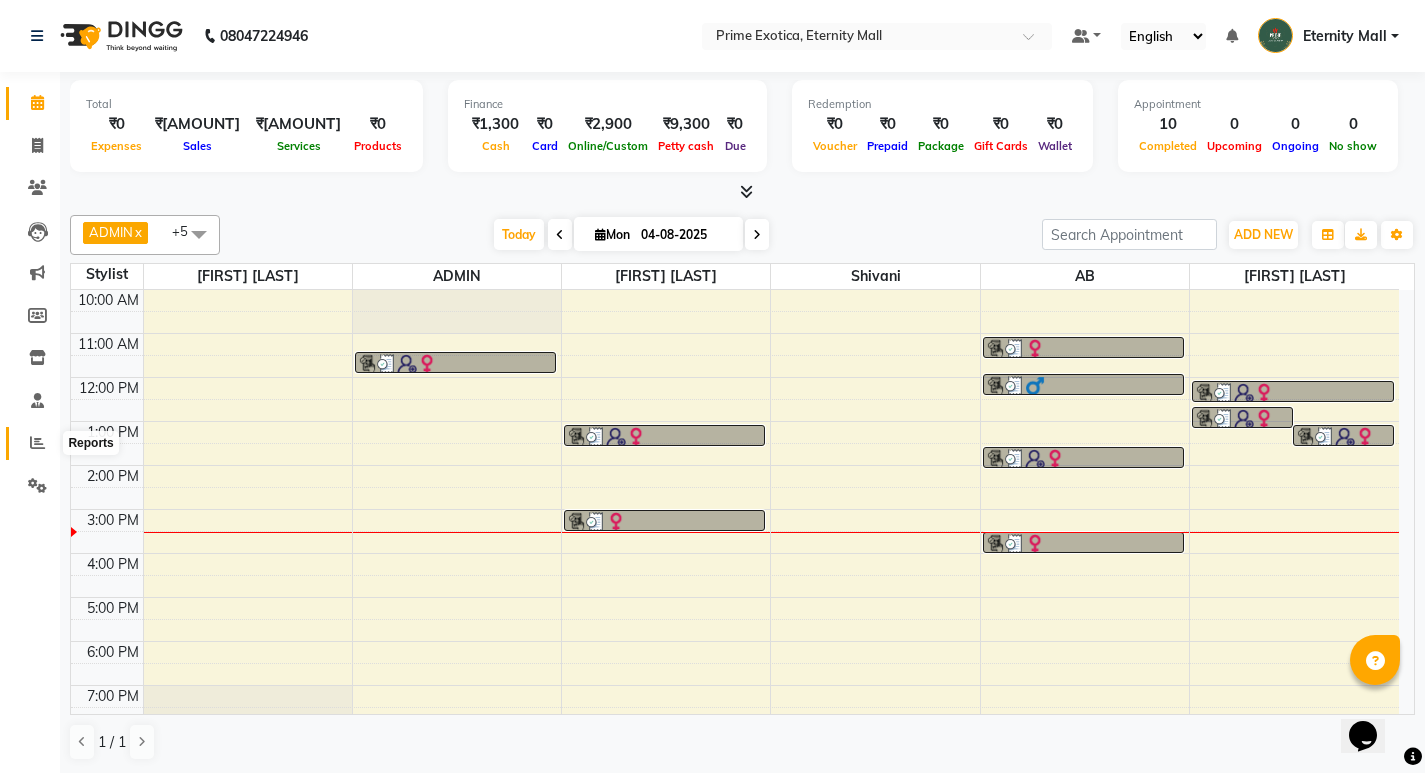 click 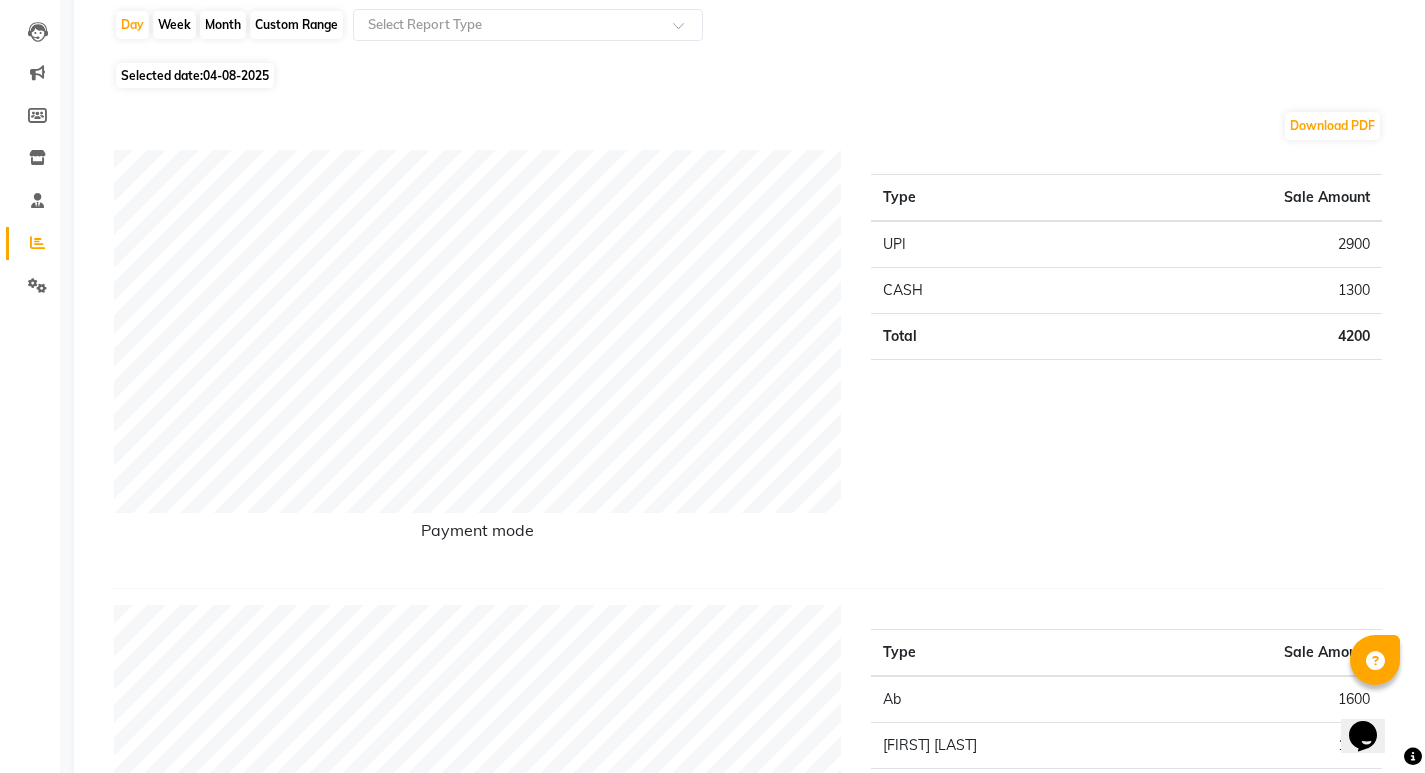 scroll, scrollTop: 0, scrollLeft: 0, axis: both 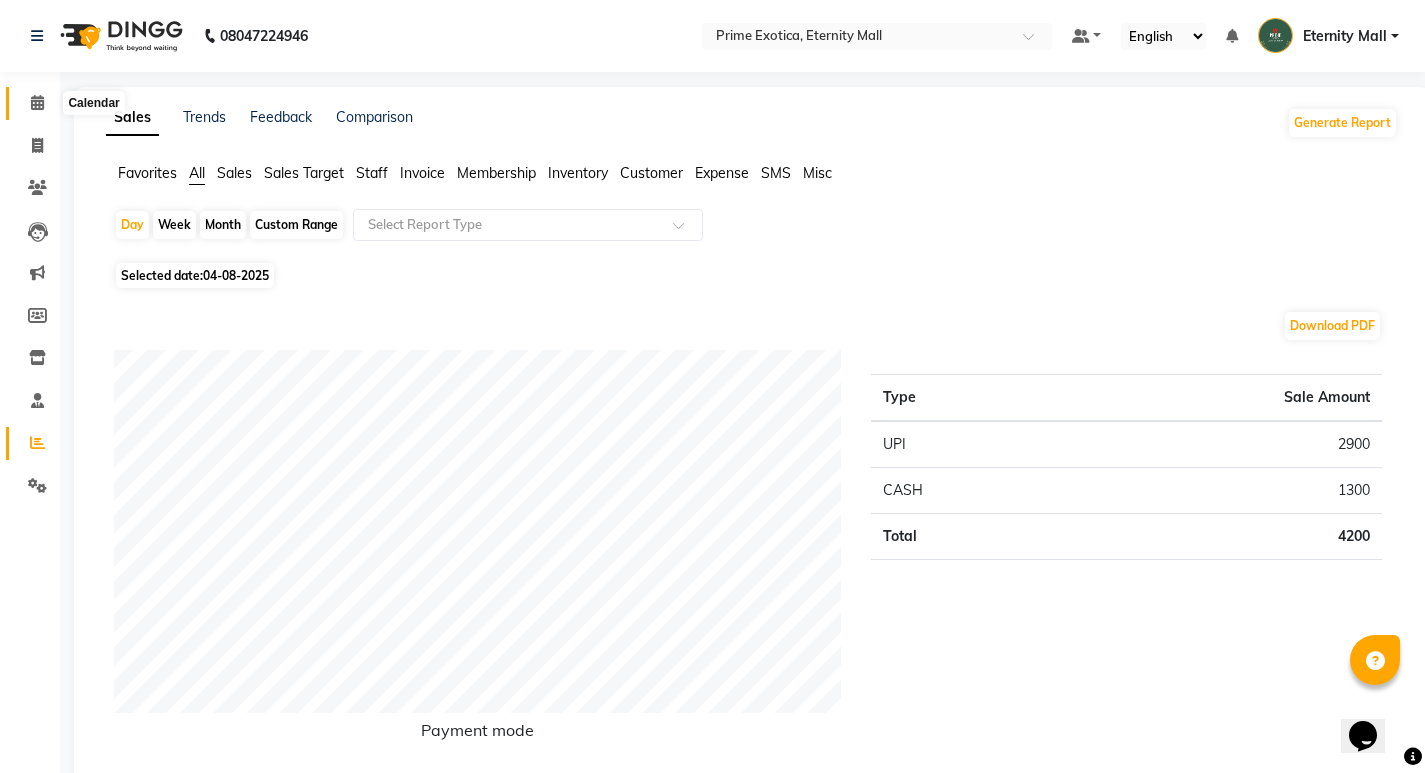 click 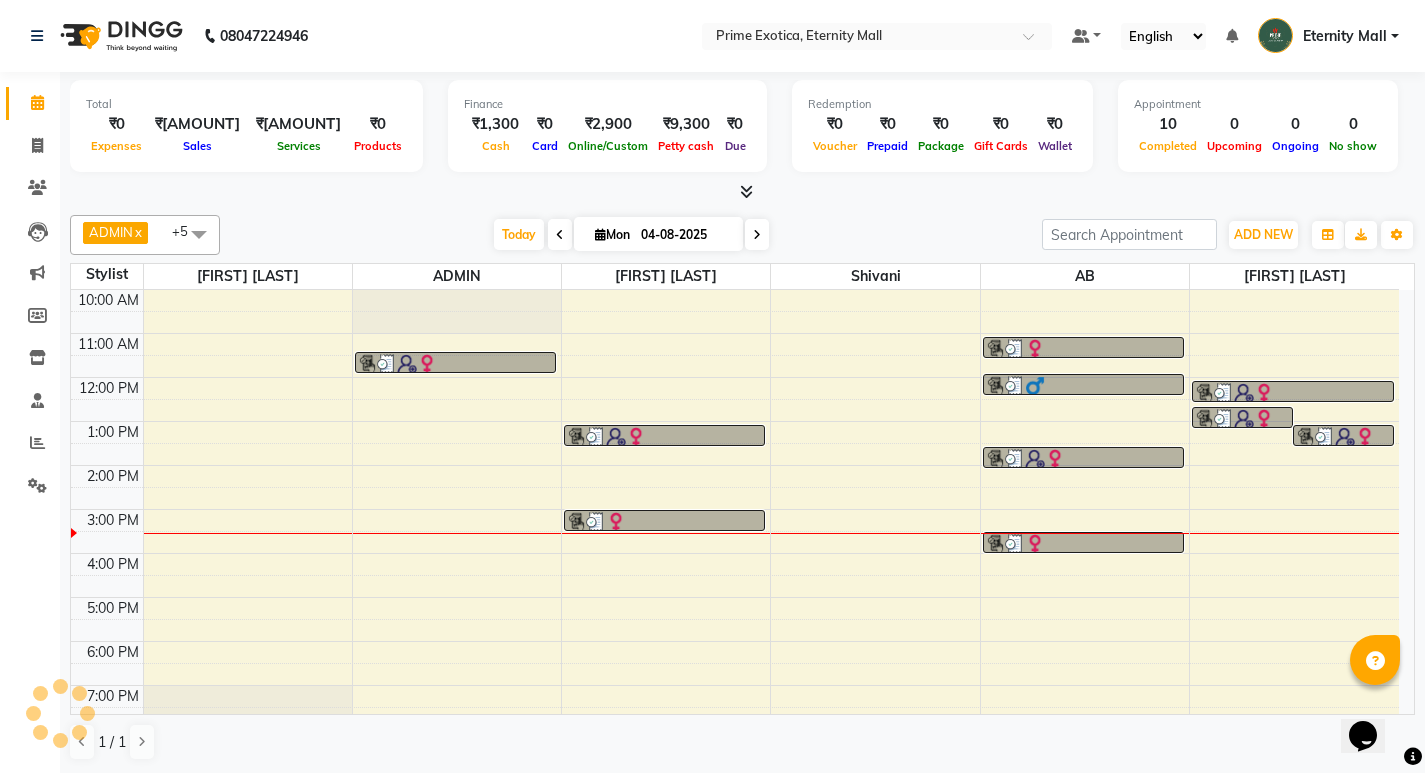 scroll, scrollTop: 0, scrollLeft: 0, axis: both 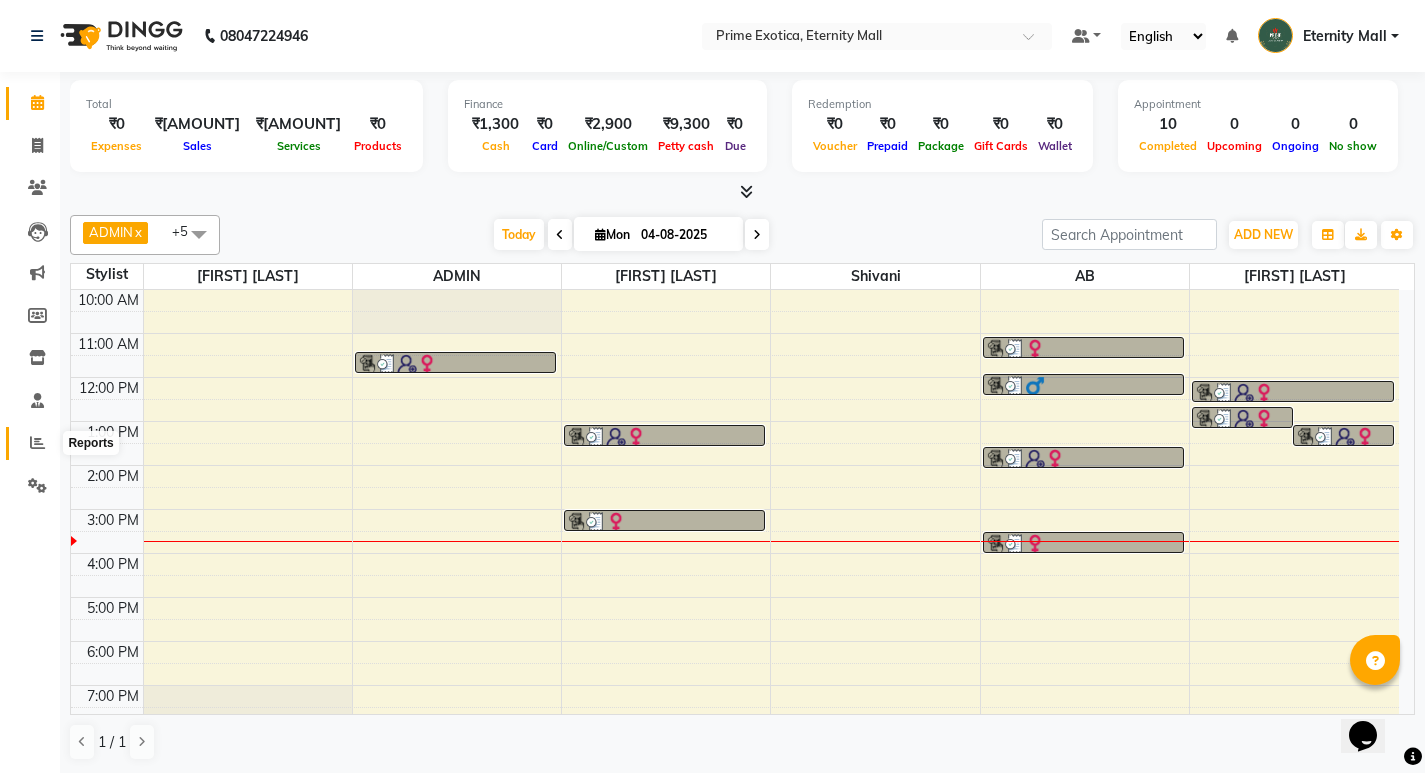 click 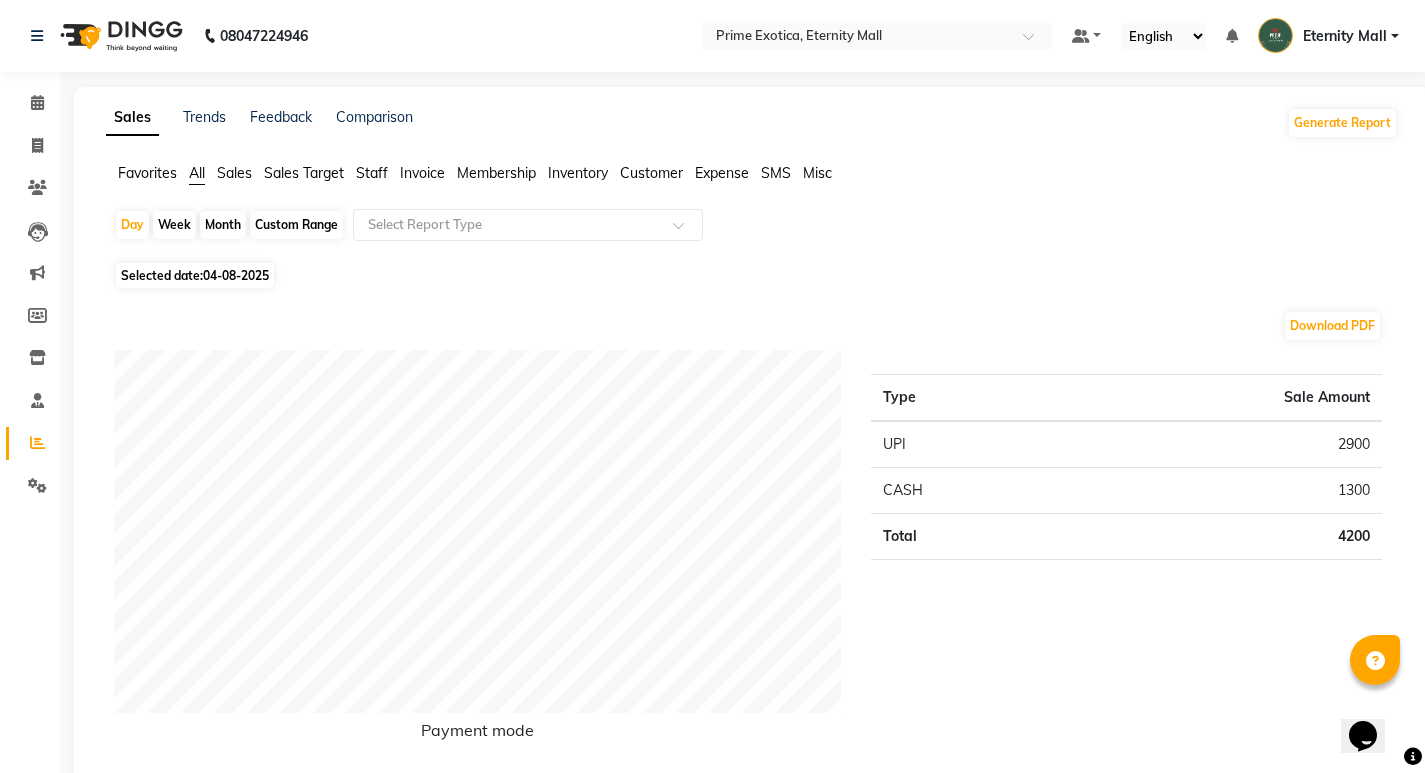 click on "Week" 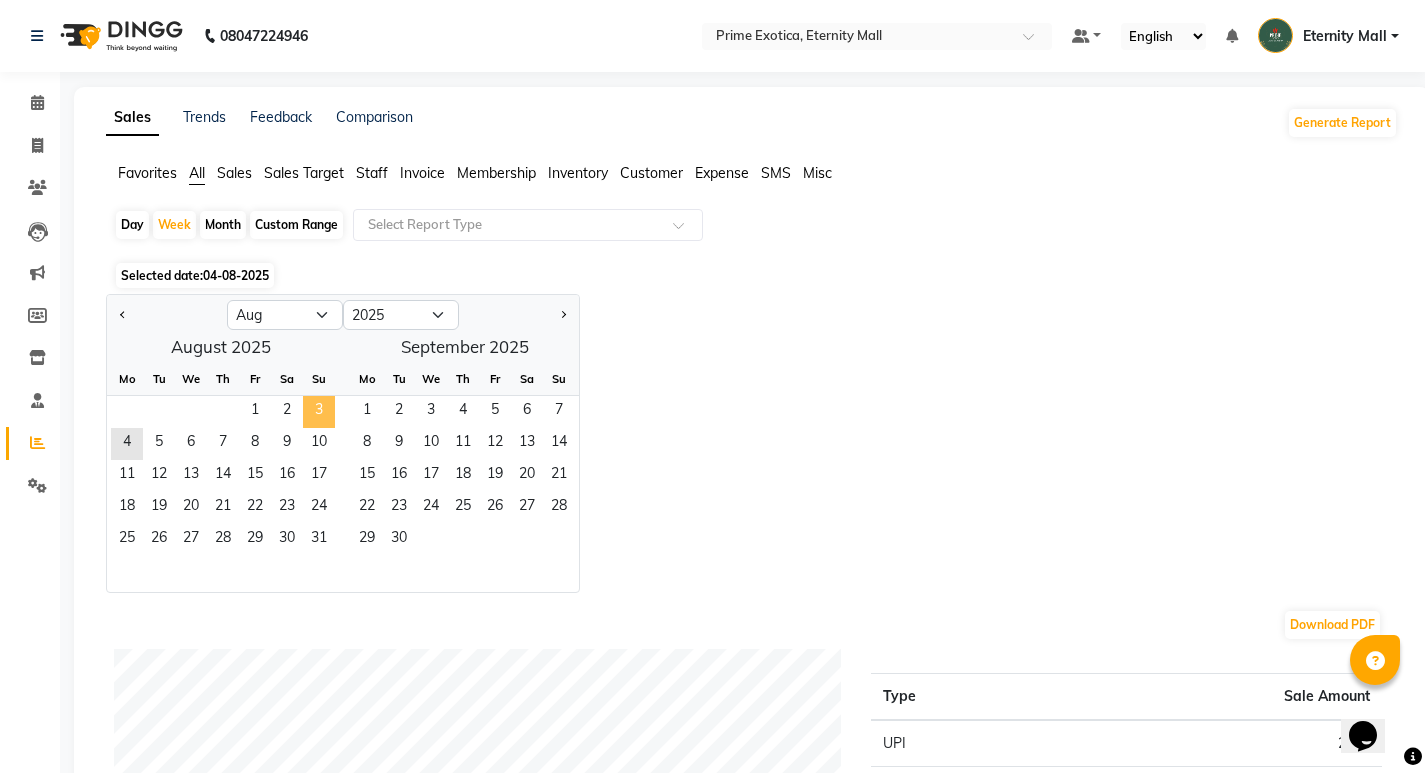 click on "3" 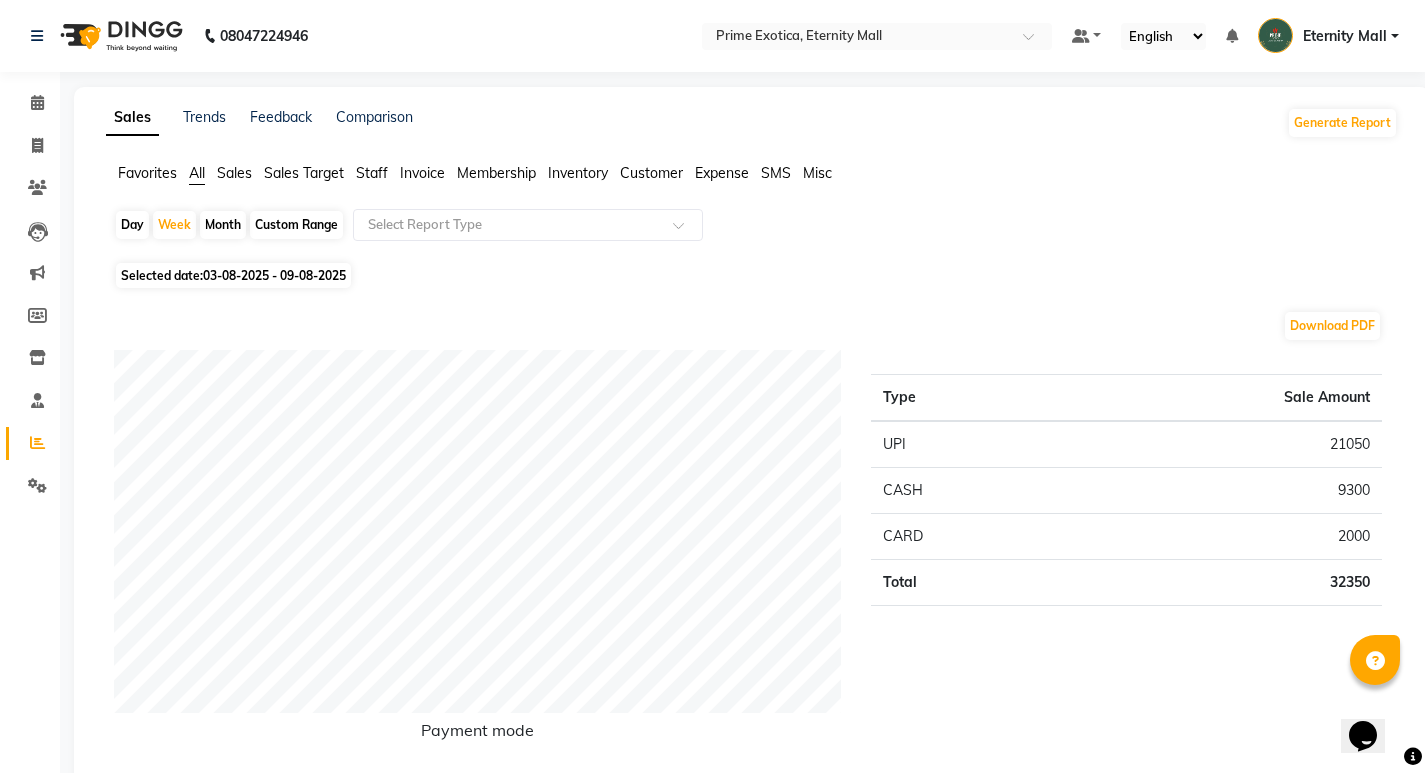 click on "Day" 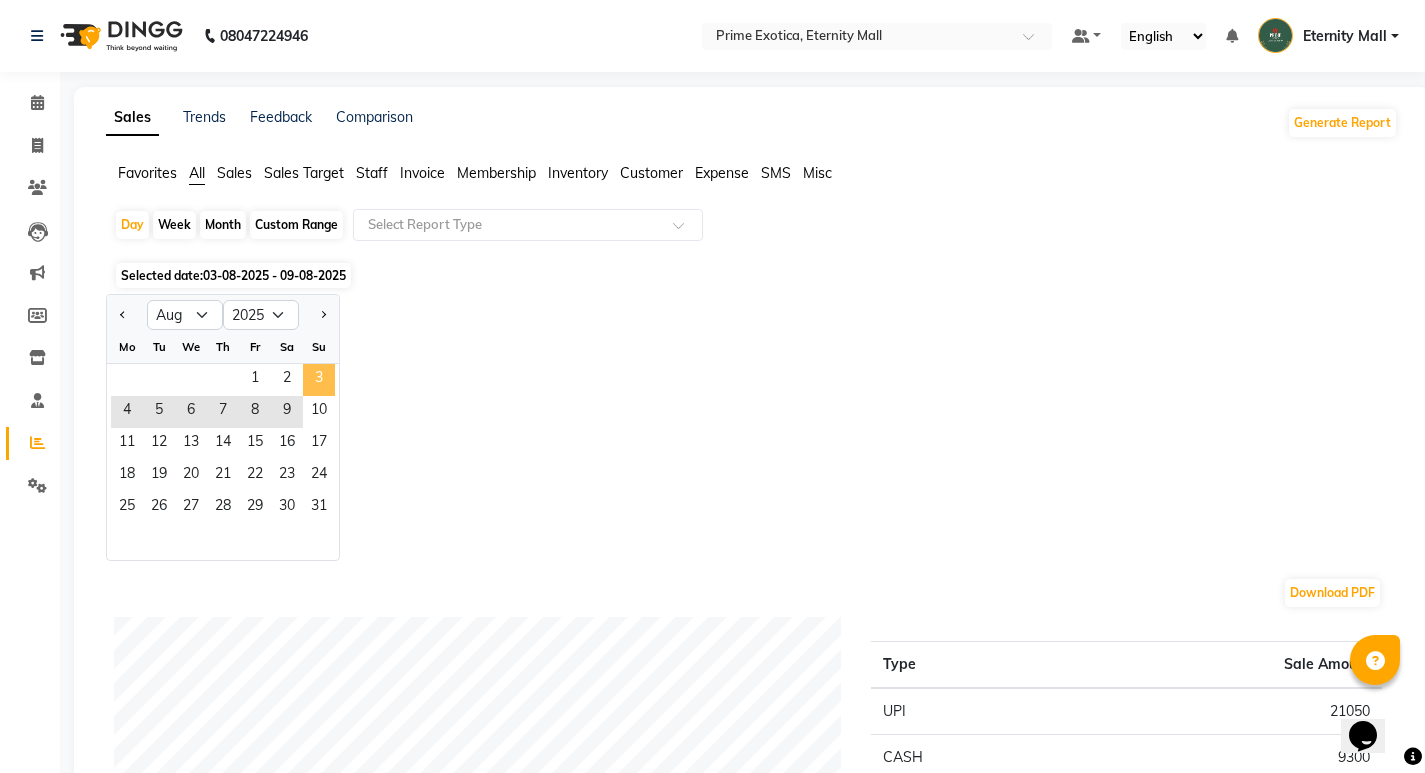 click on "3" 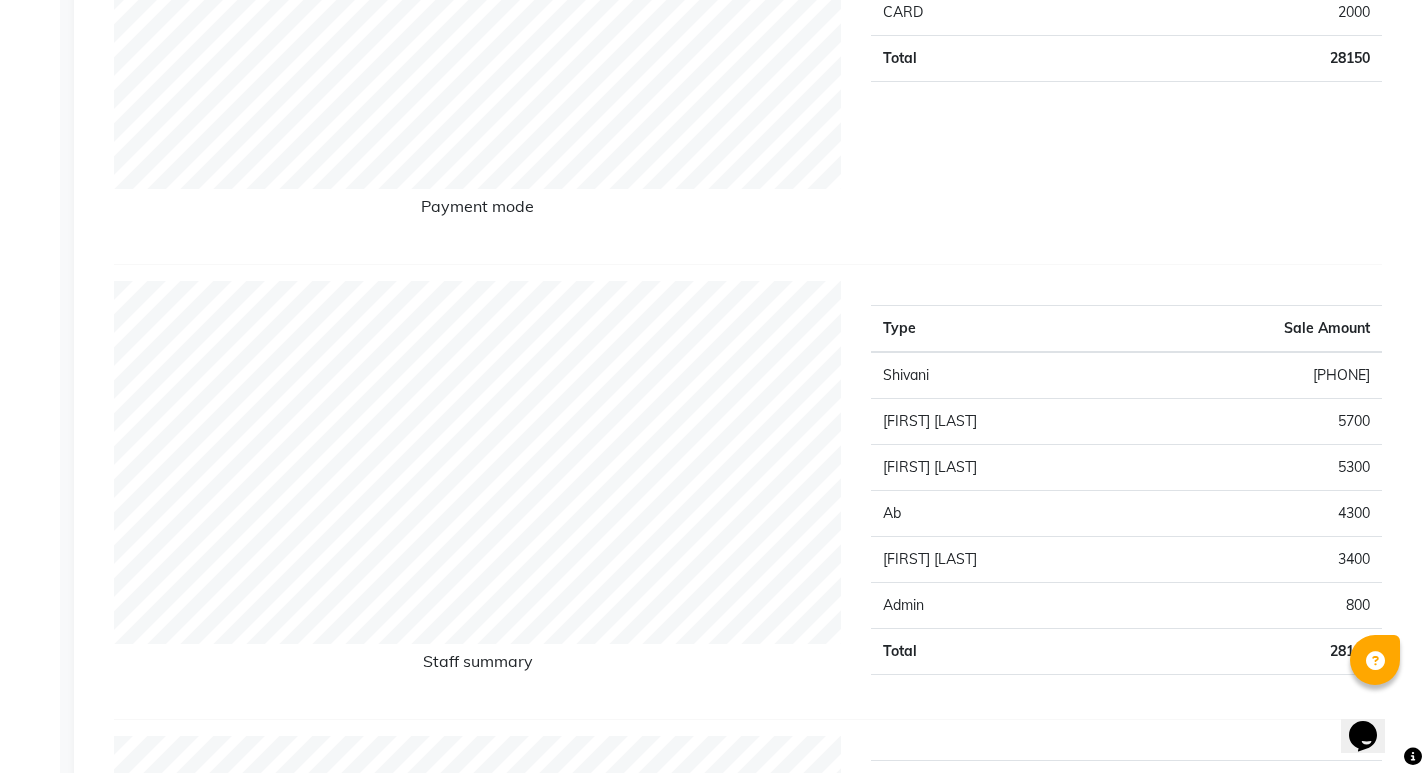 scroll, scrollTop: 600, scrollLeft: 0, axis: vertical 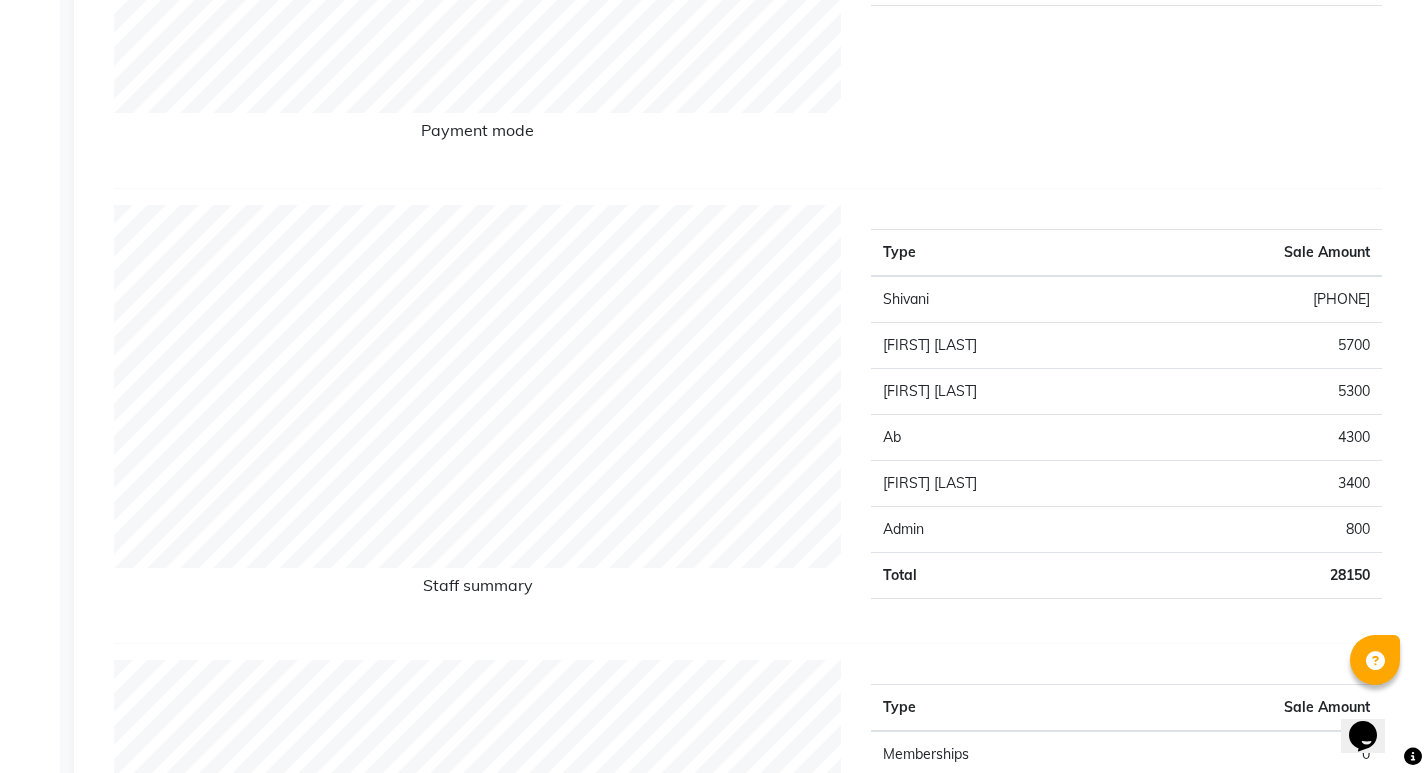 click on "Type Sale Amount UPI [AMOUNT] CASH [AMOUNT] CARD [AMOUNT] Total [AMOUNT]" 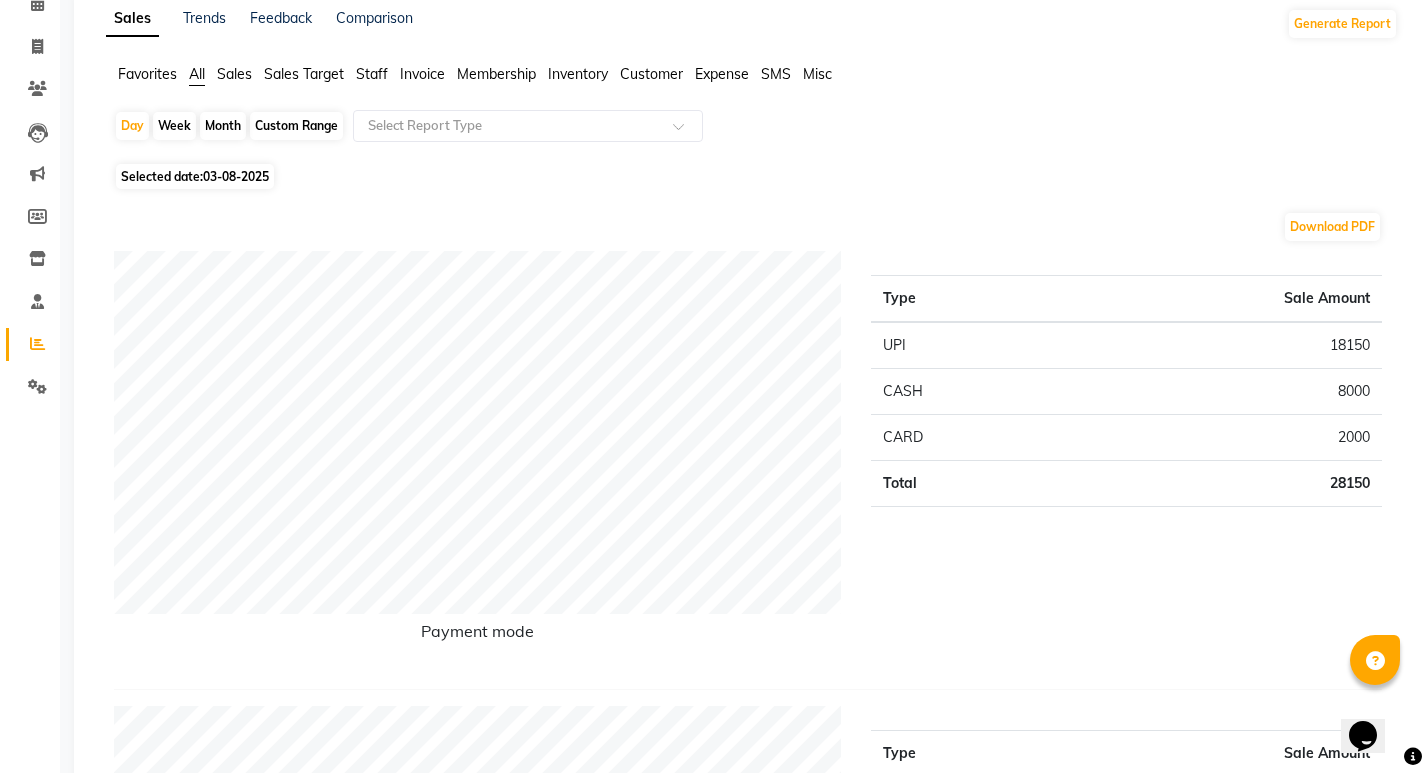 scroll, scrollTop: 0, scrollLeft: 0, axis: both 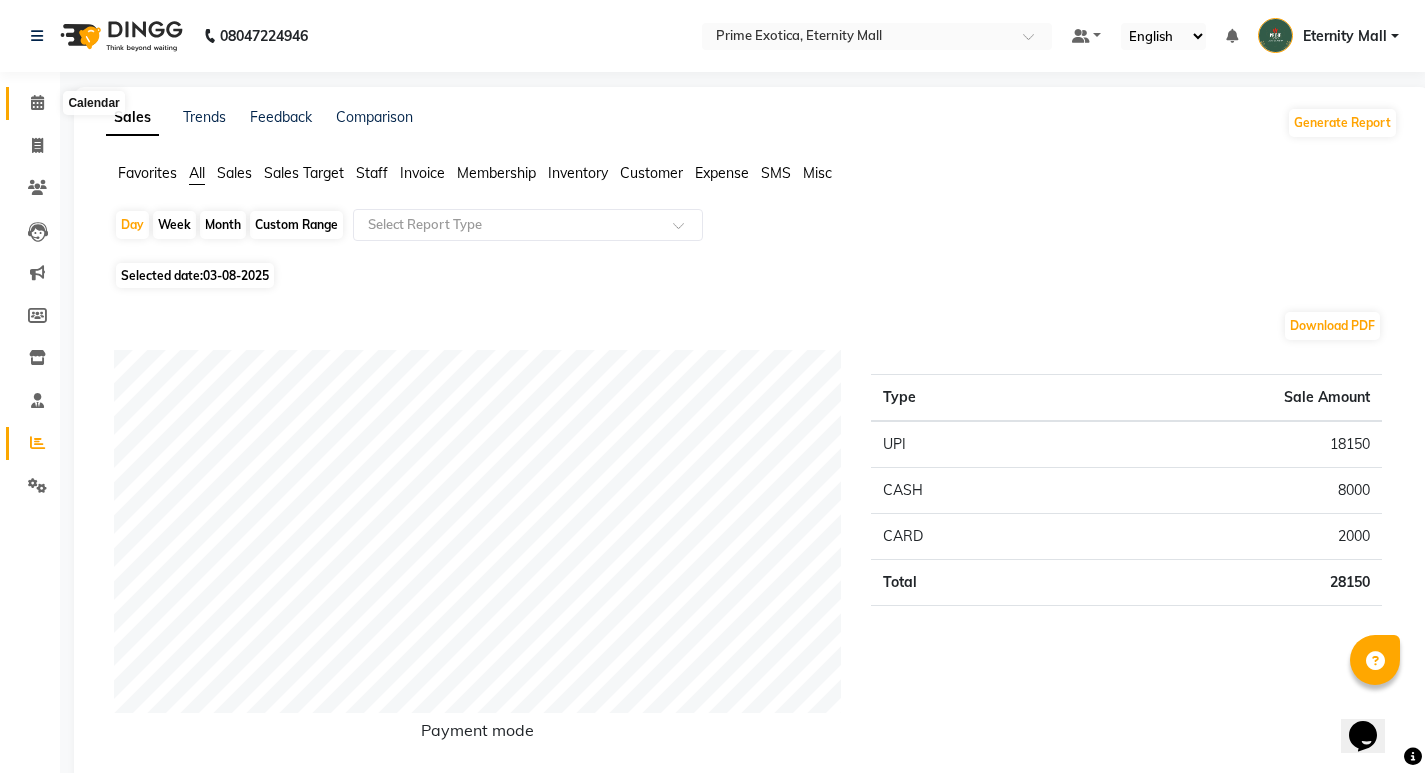 click 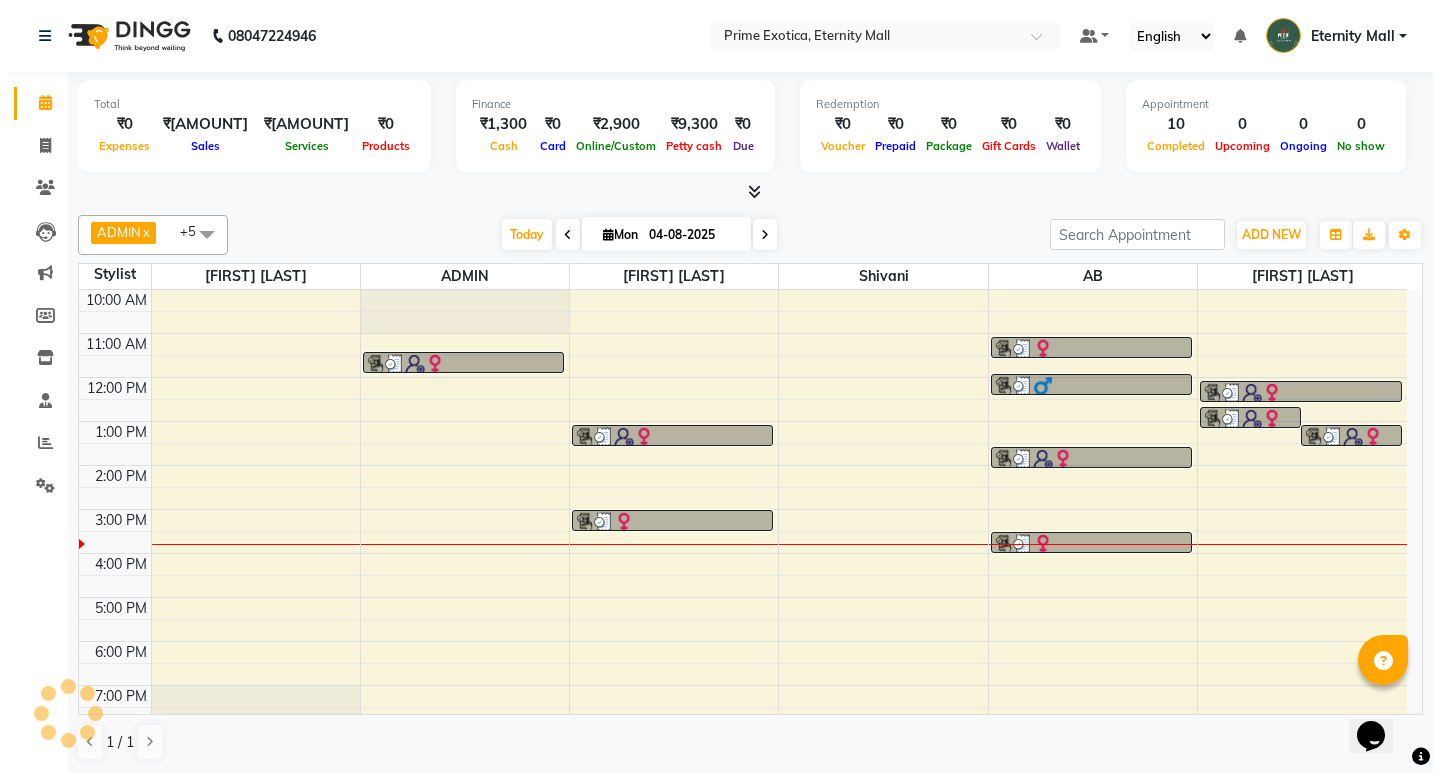 scroll, scrollTop: 0, scrollLeft: 0, axis: both 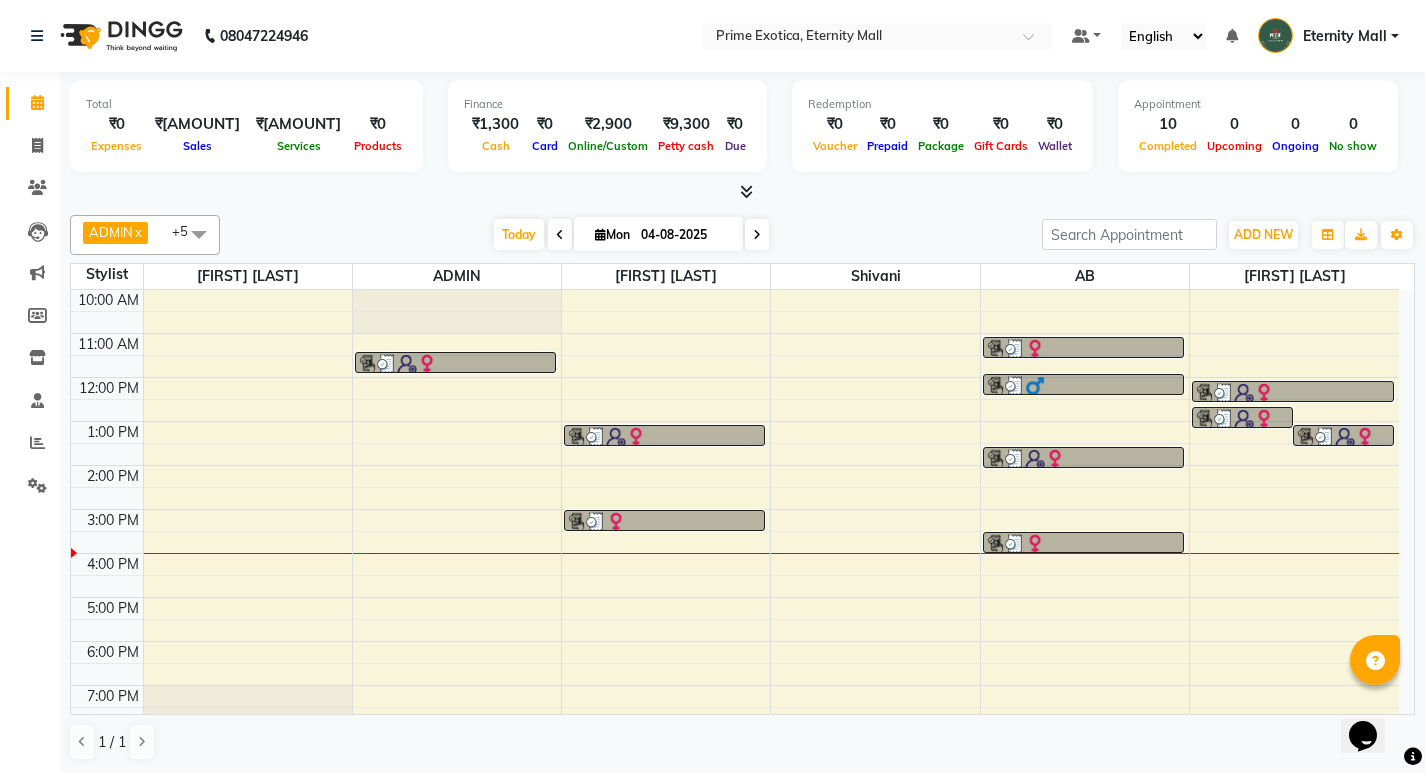 click on "Calendar" 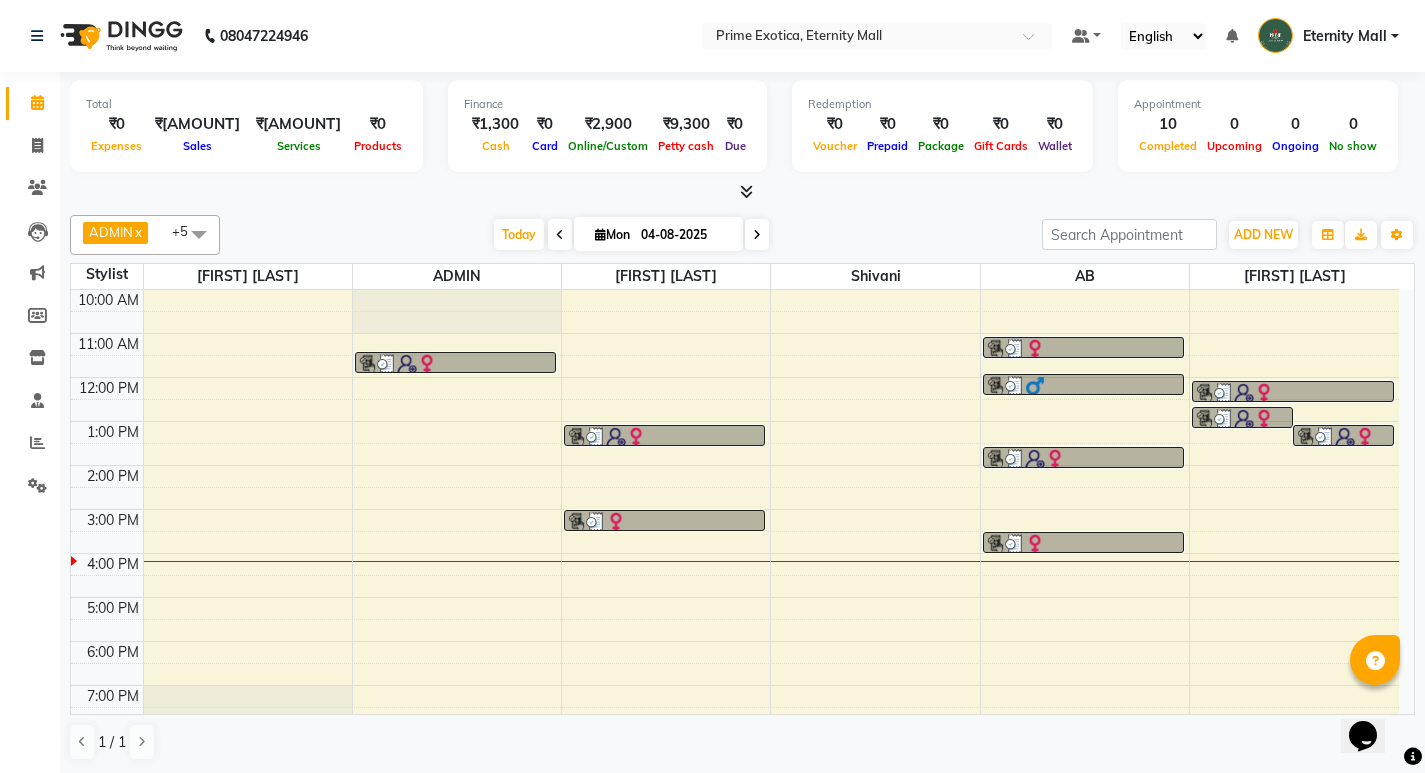 click on "Calendar" 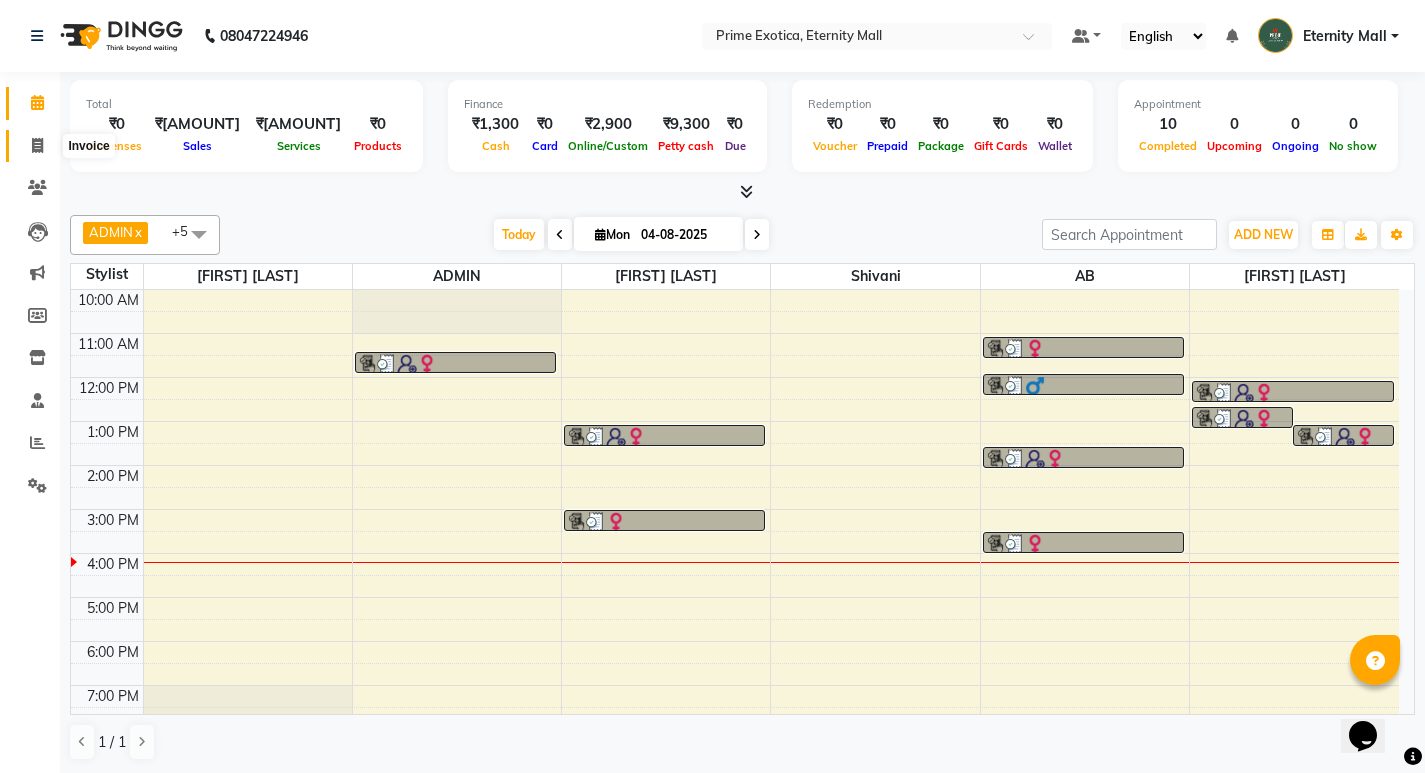 click 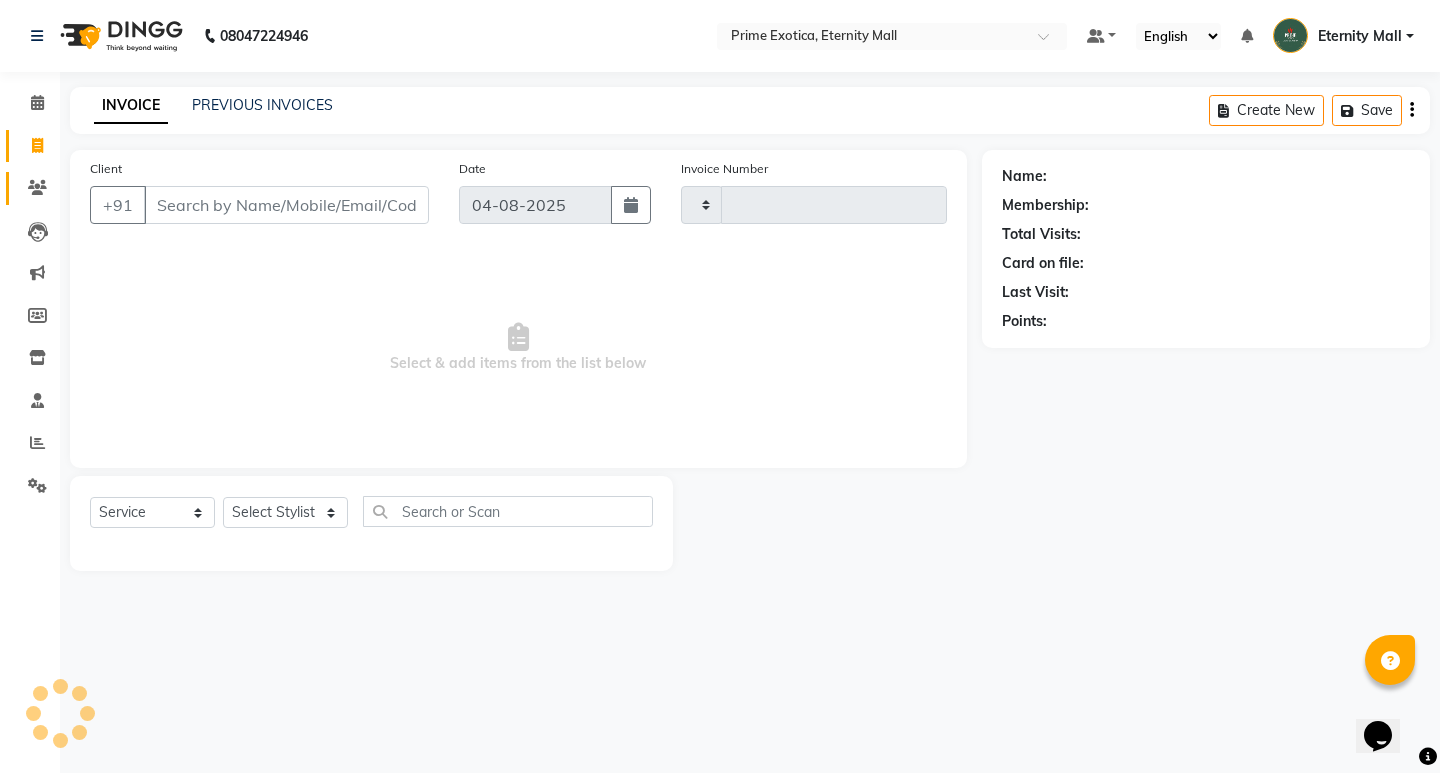 type on "2863" 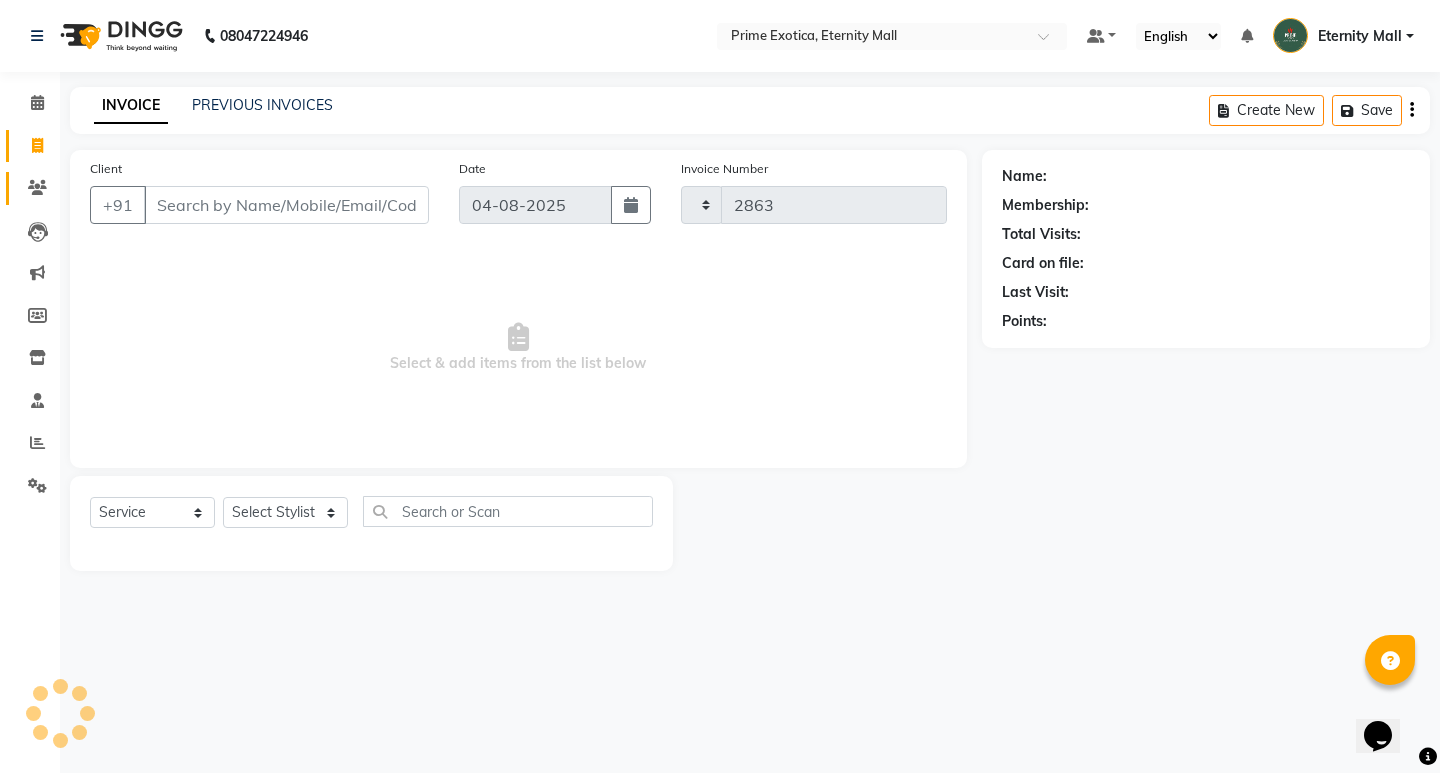 select on "5774" 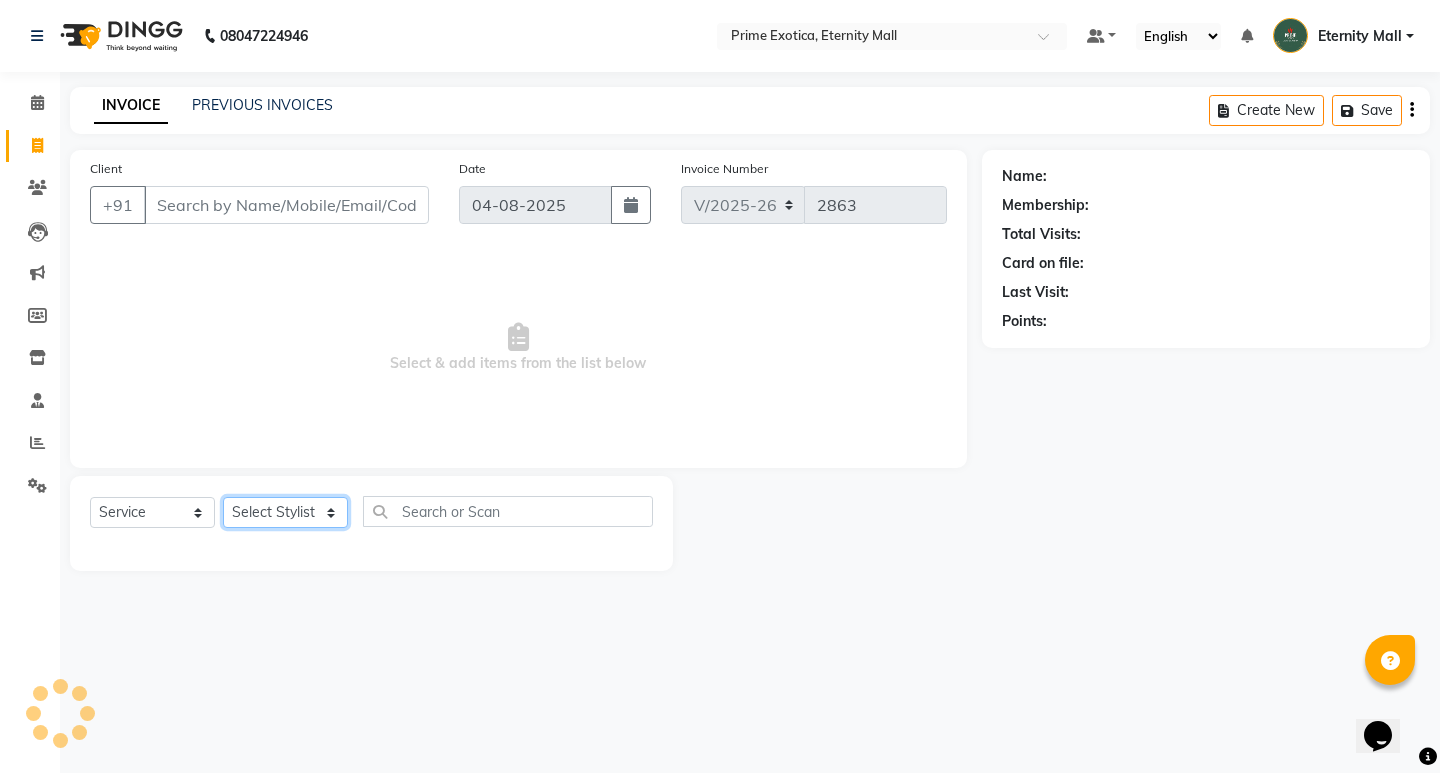 click on "Select Stylist AB ADMIN [FIRST] [LAST] [FIRST] [LAST] [FIRST] [LAST] [FIRST] [LAST] [FIRST] [LAST]" 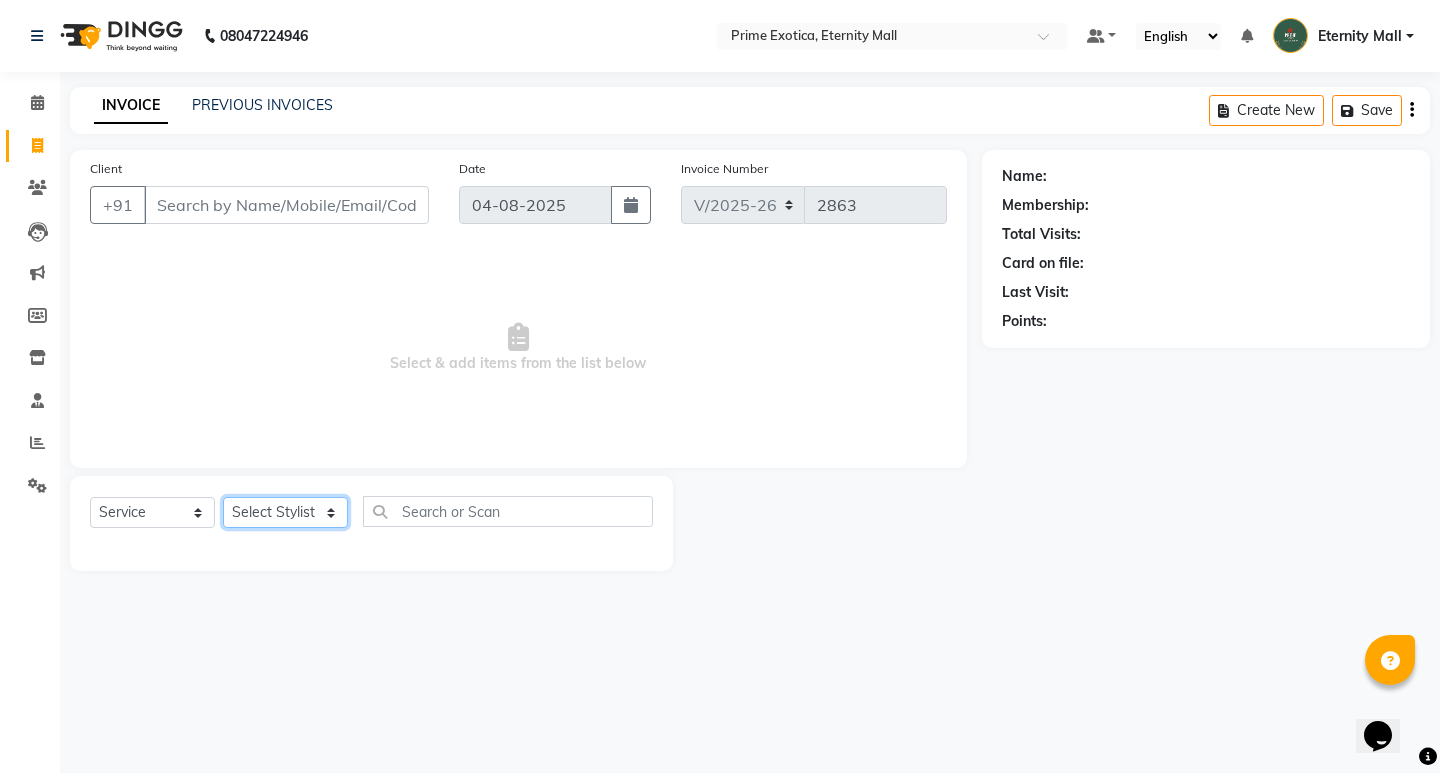 select on "67677" 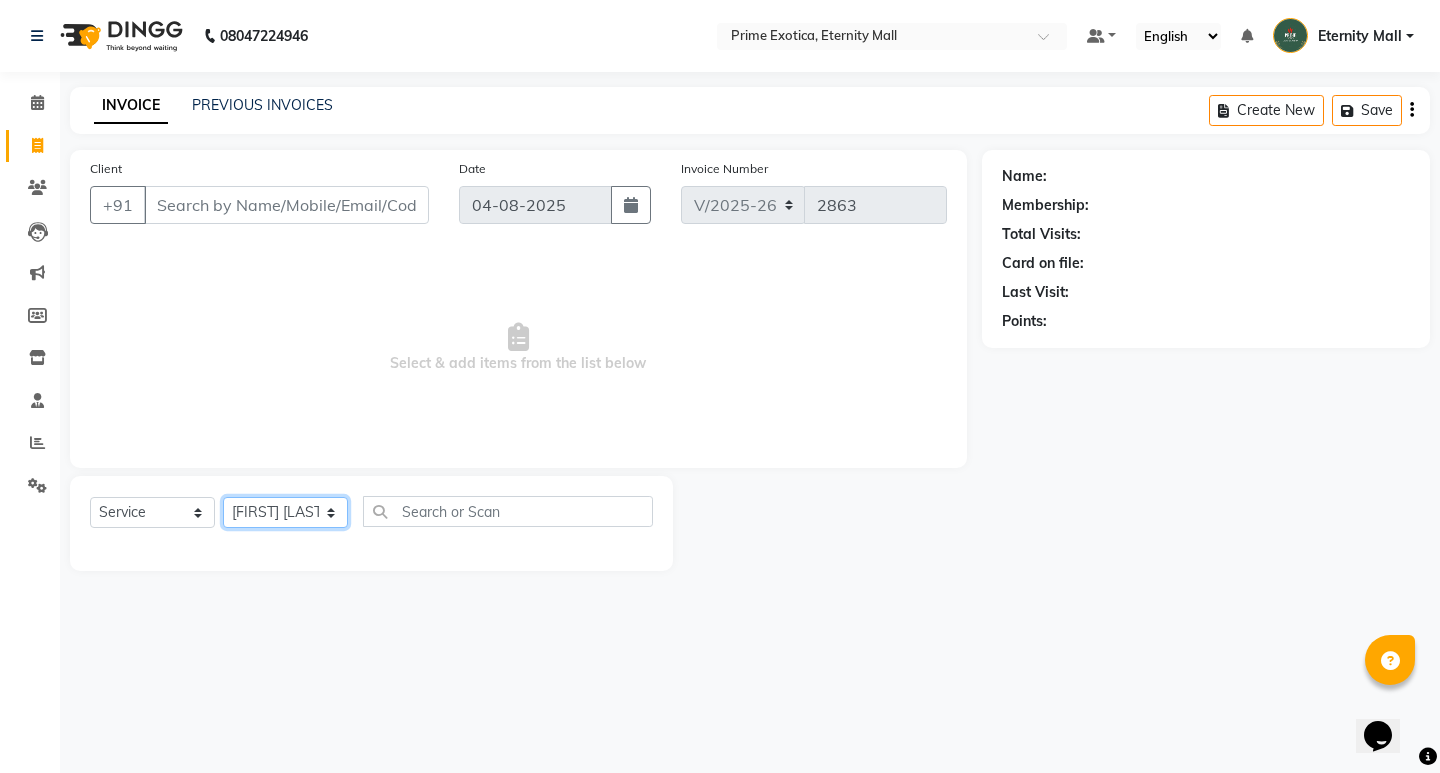 click on "Select Stylist AB ADMIN [FIRST] [LAST] [FIRST] [LAST] [FIRST] [LAST] [FIRST] [LAST] [FIRST] [LAST]" 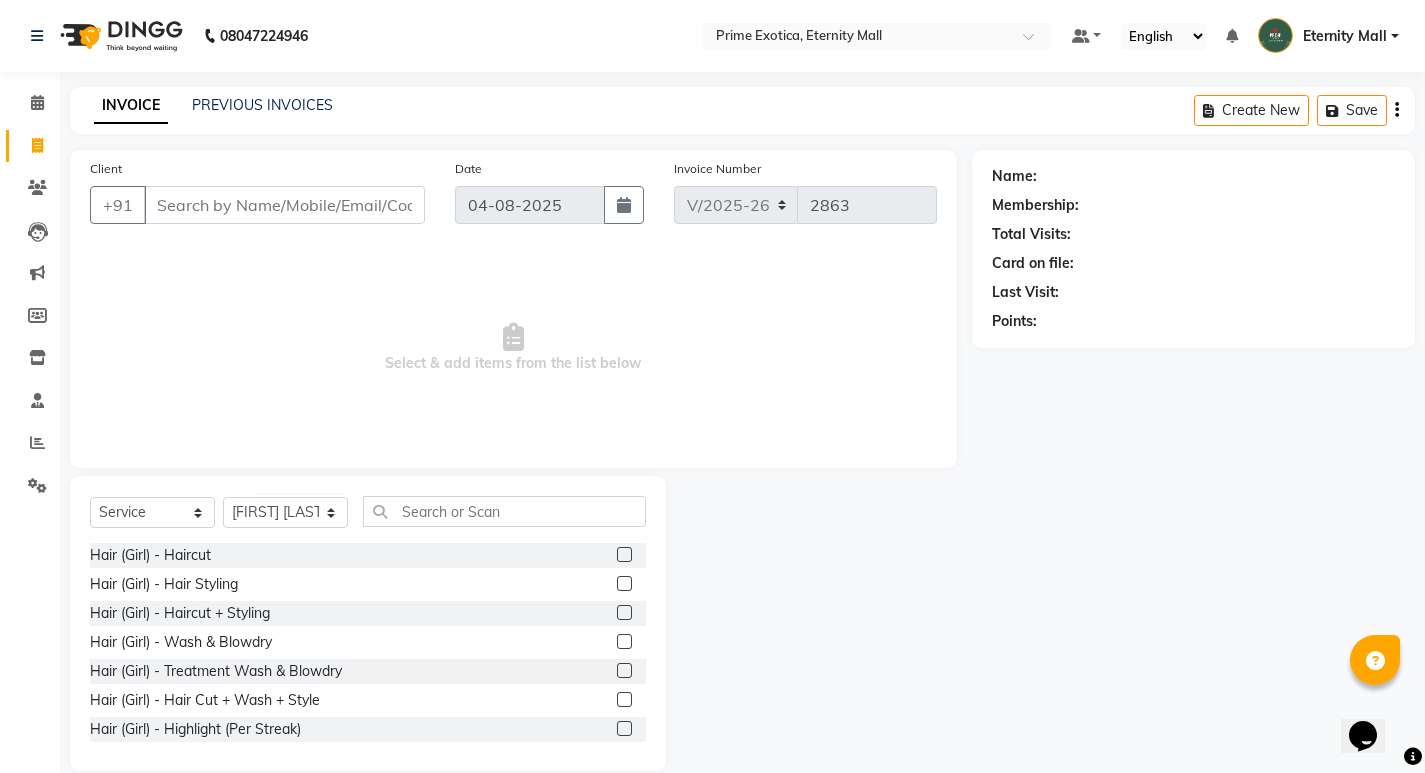 click 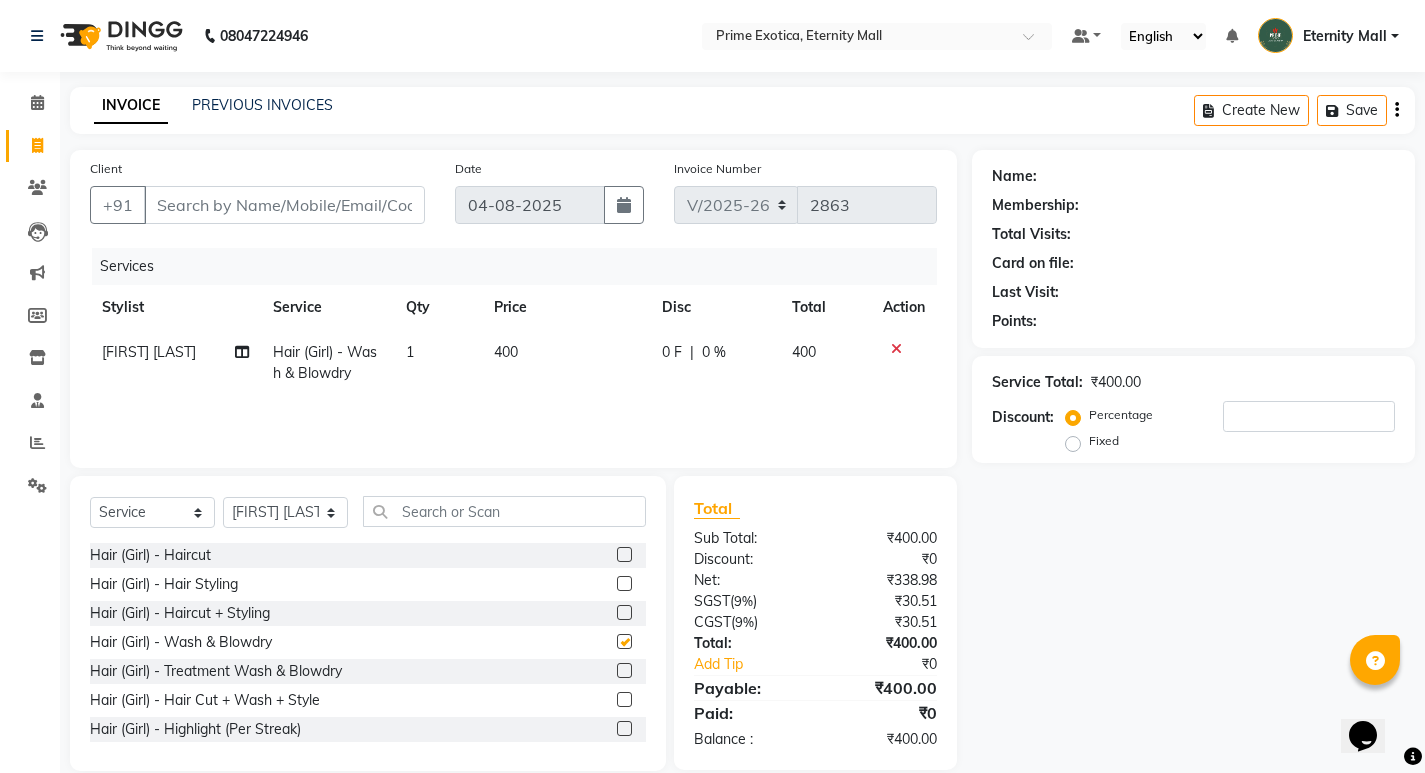 checkbox on "false" 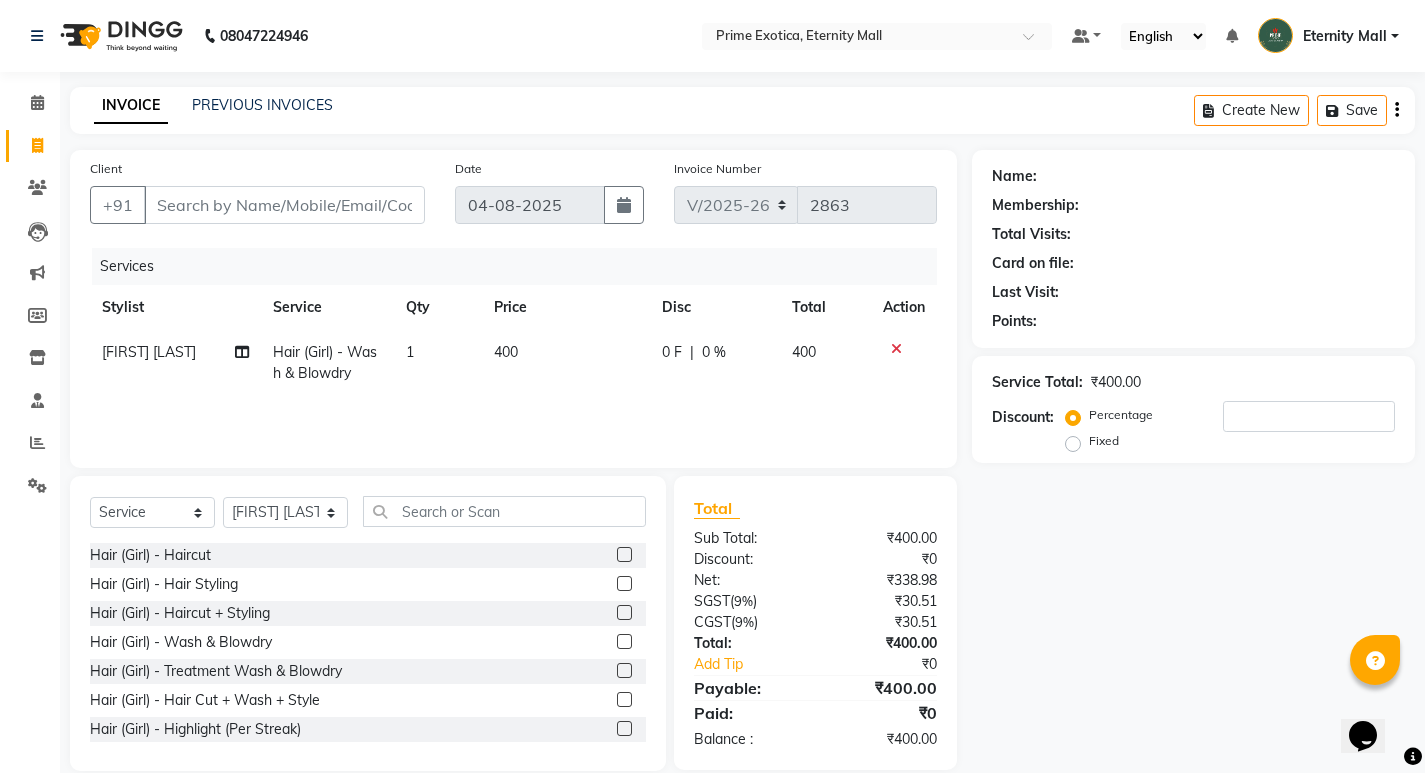 click on "400" 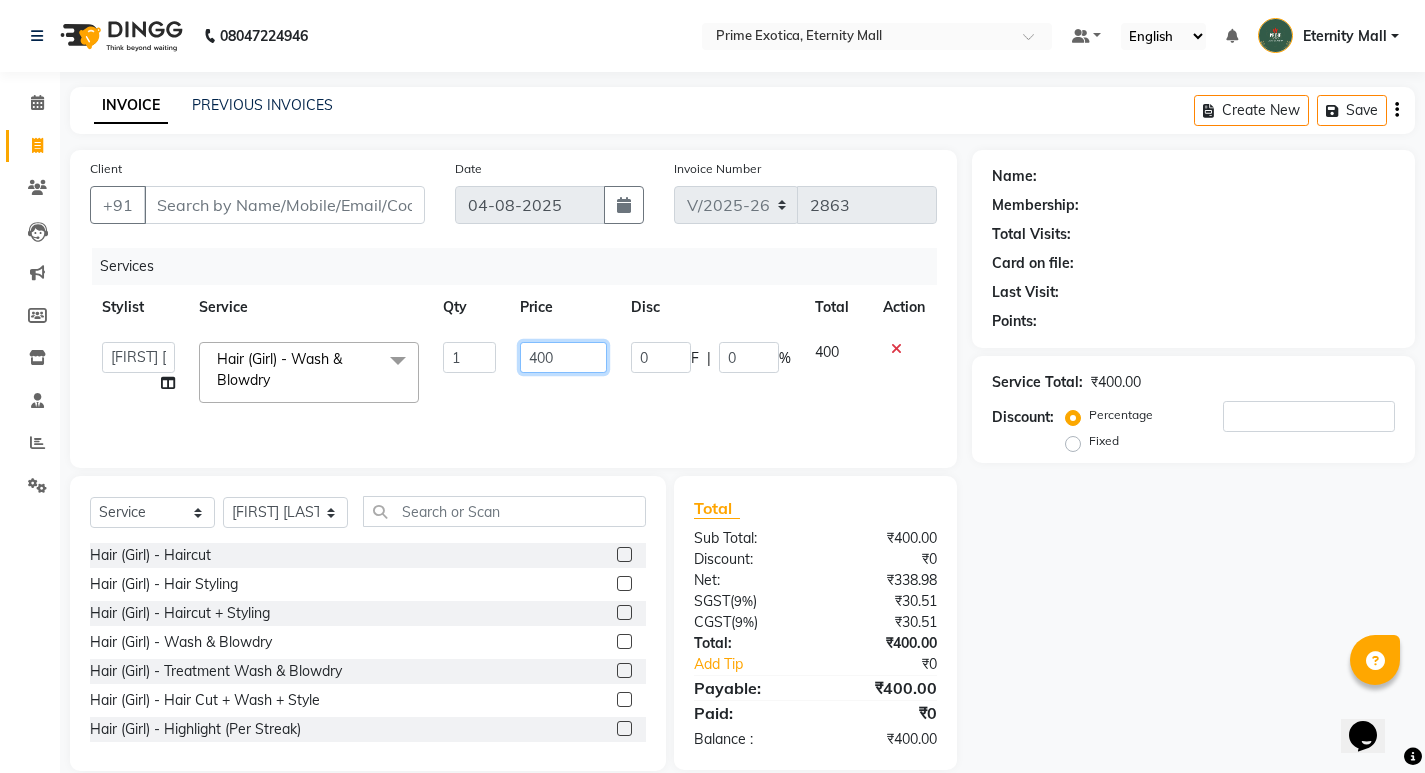 click on "400" 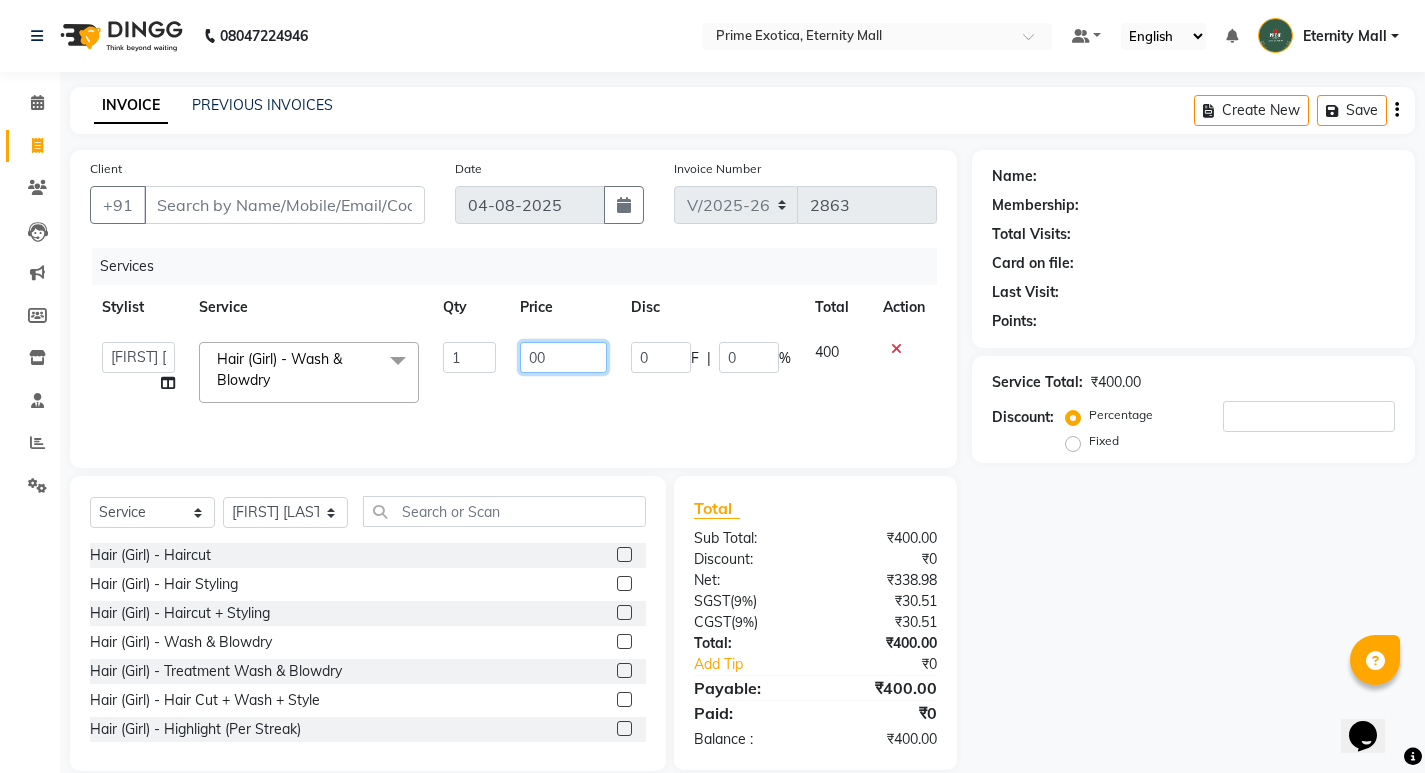 type on "300" 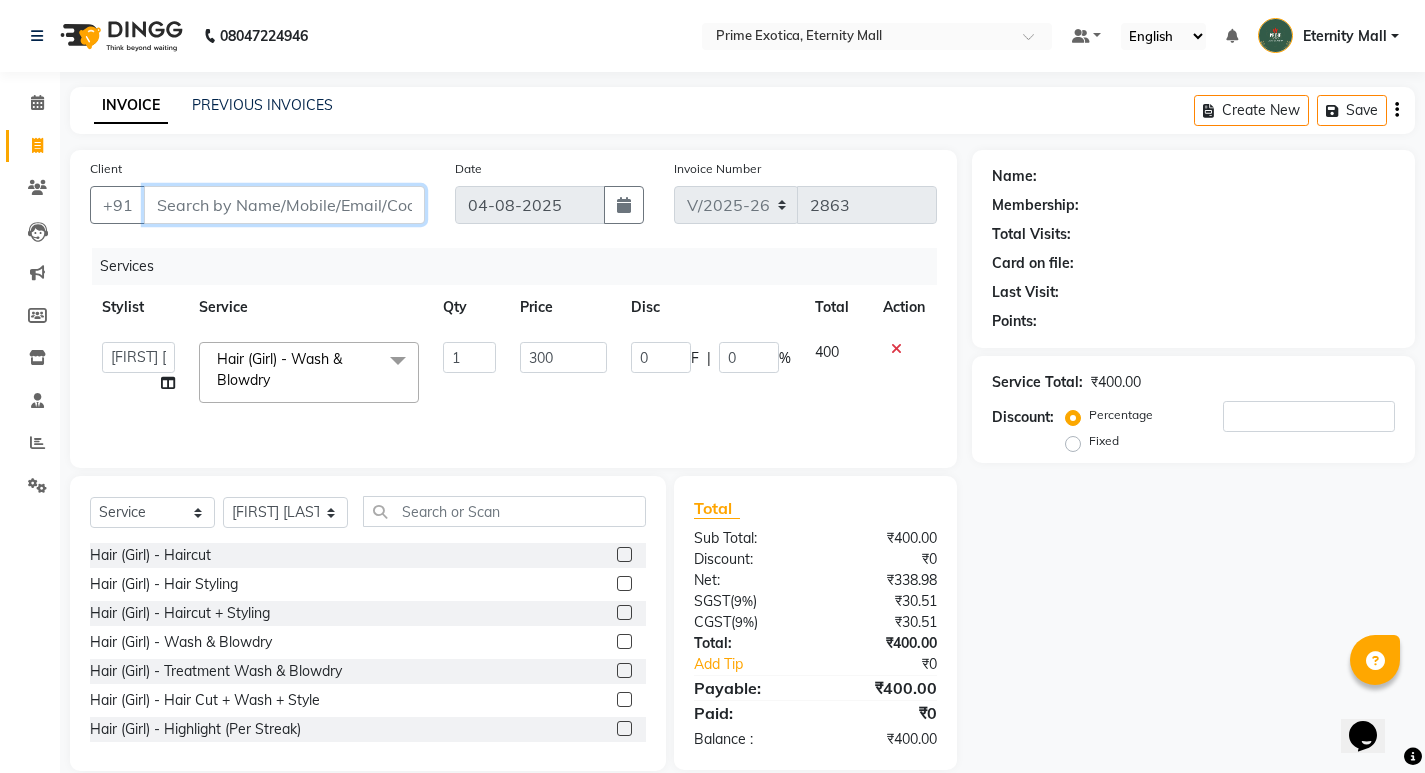 click on "Client" at bounding box center (284, 205) 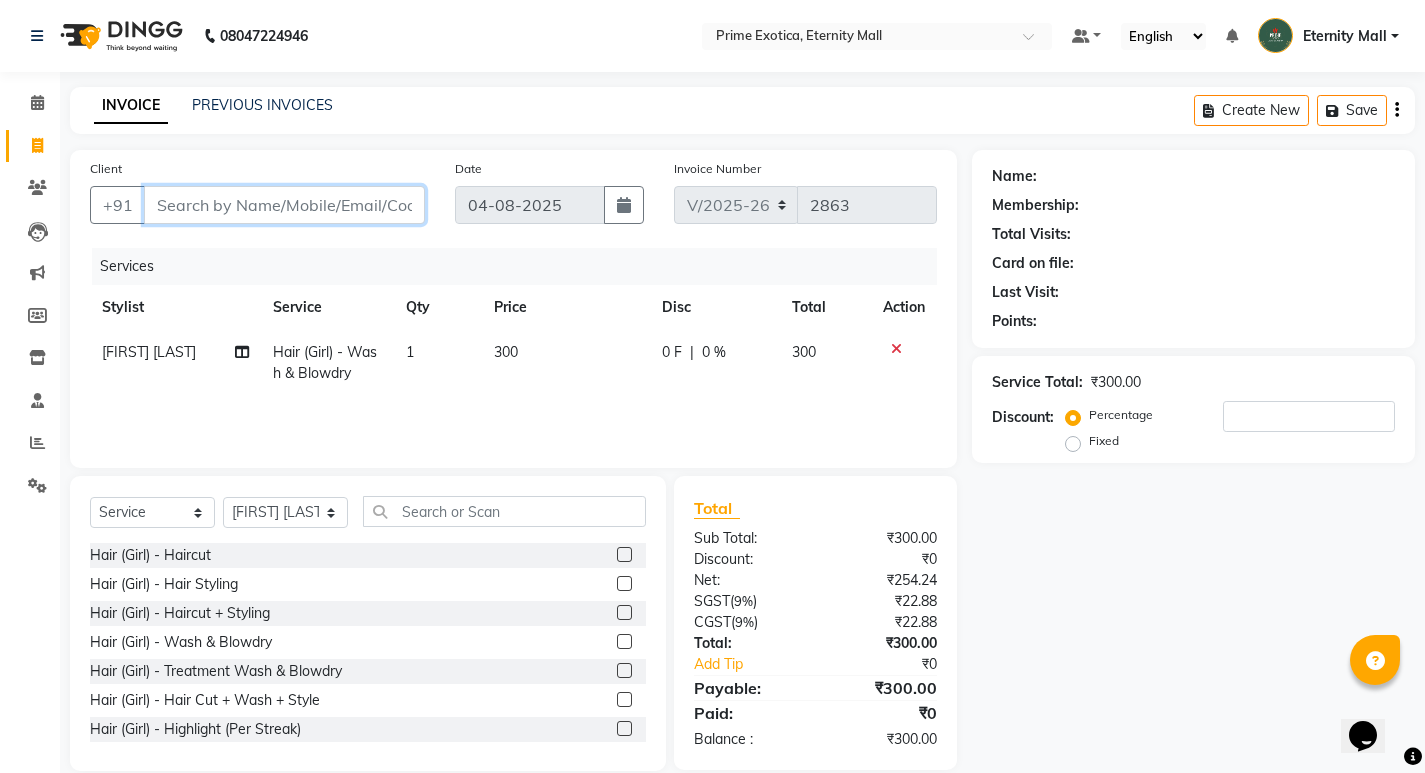 type on "7" 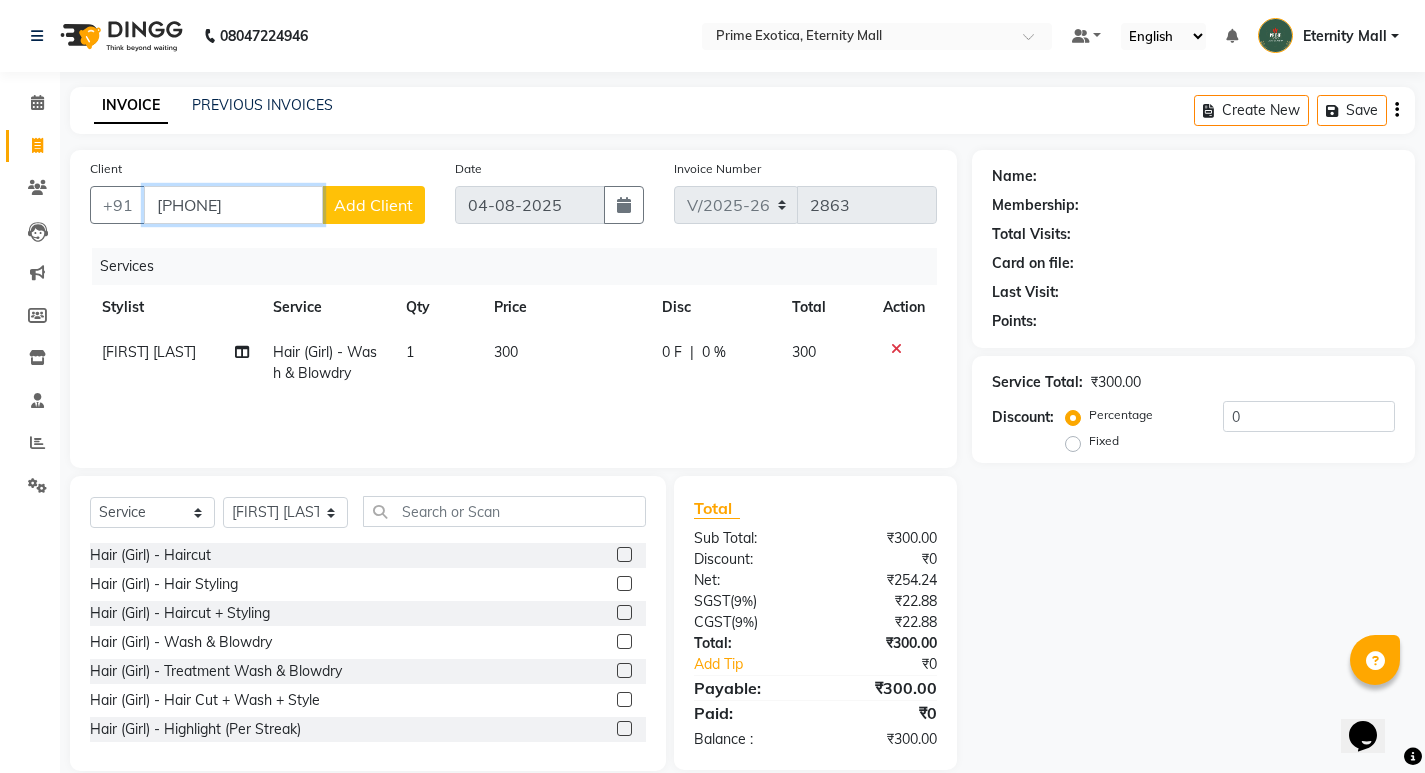 type on "[PHONE]" 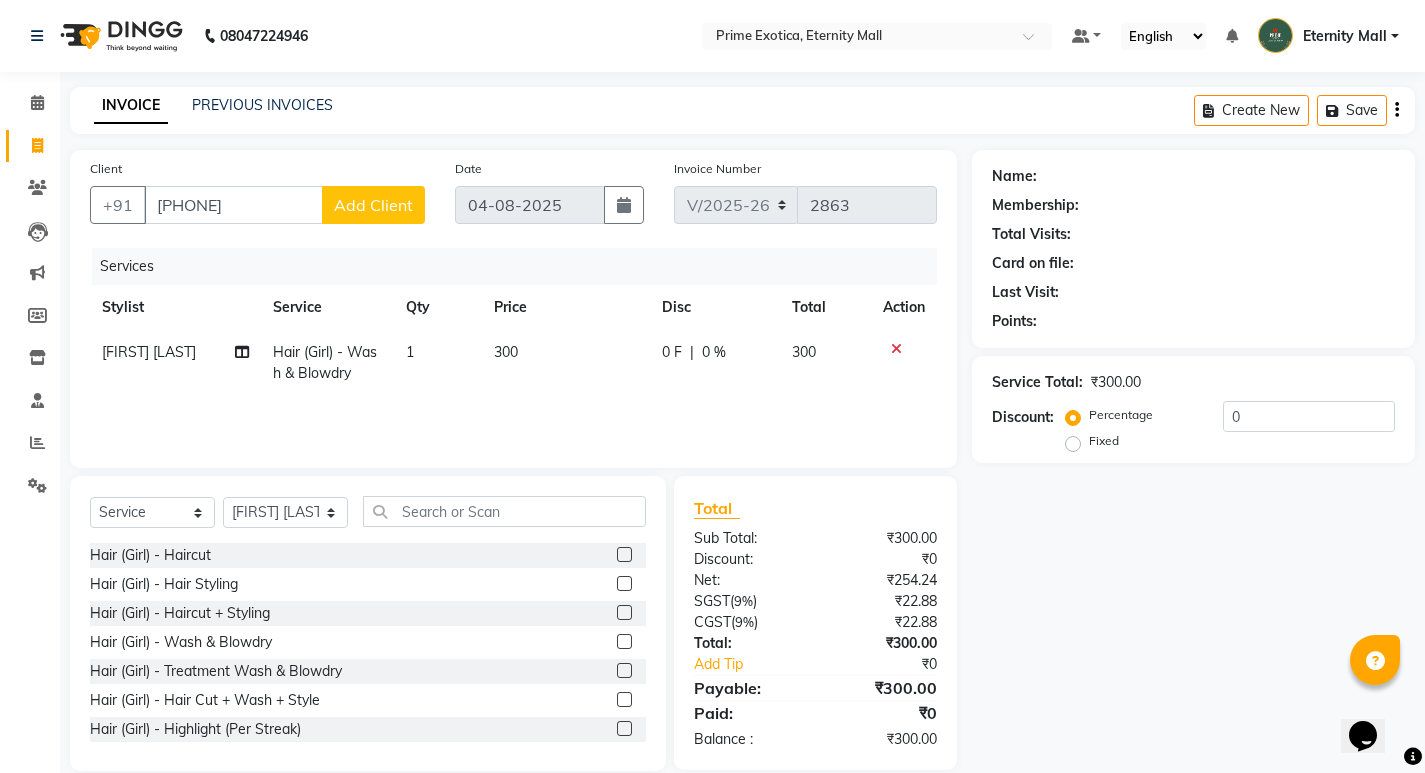 click on "Add Client" 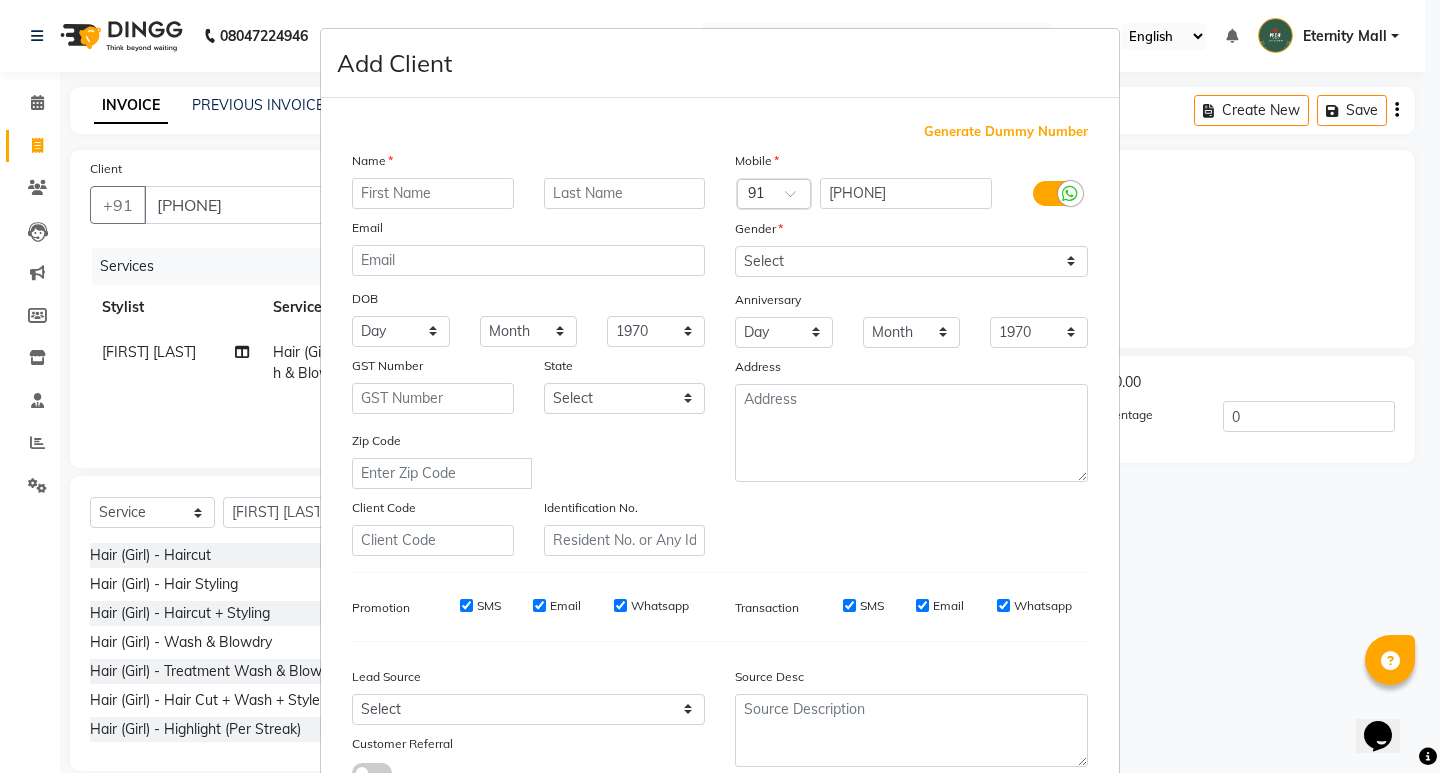 click at bounding box center [433, 193] 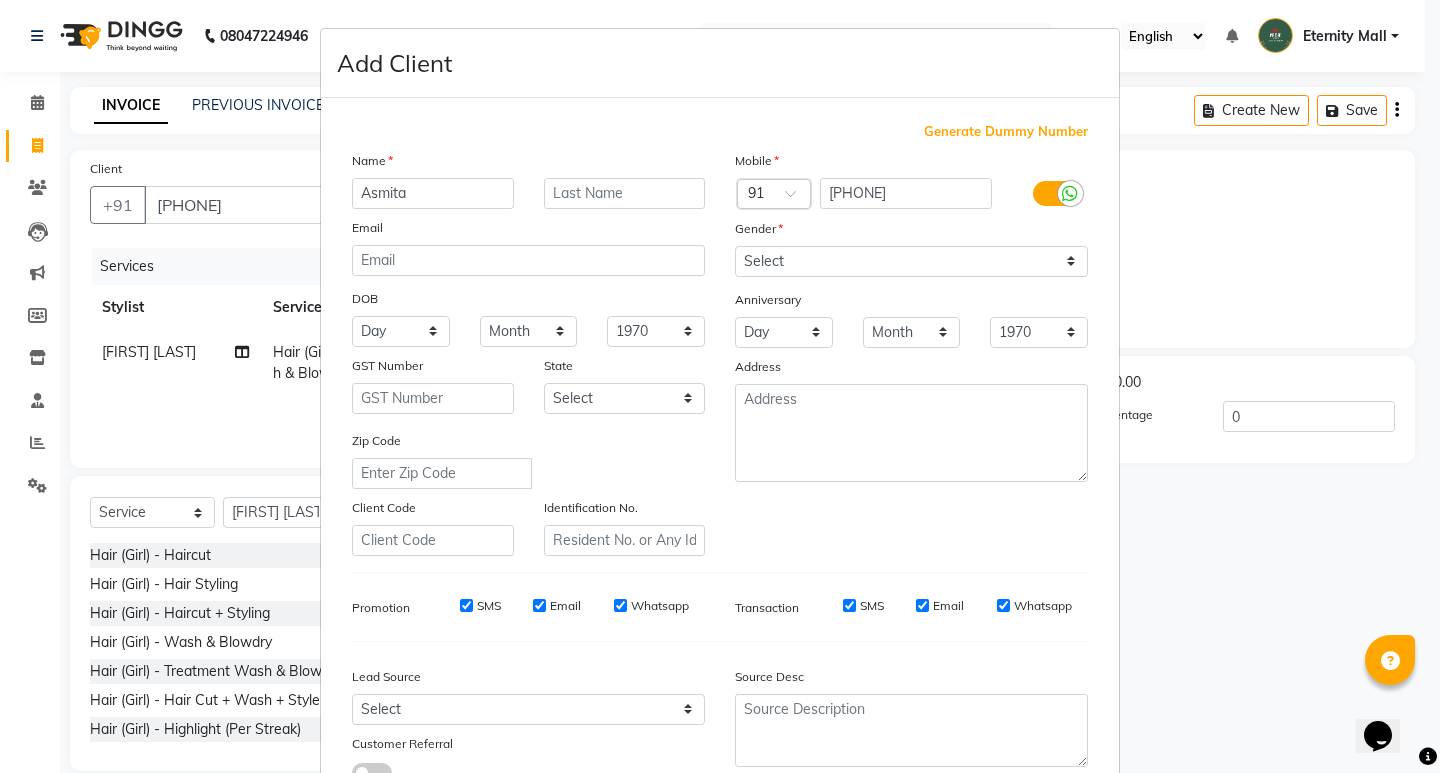 type on "Asmita" 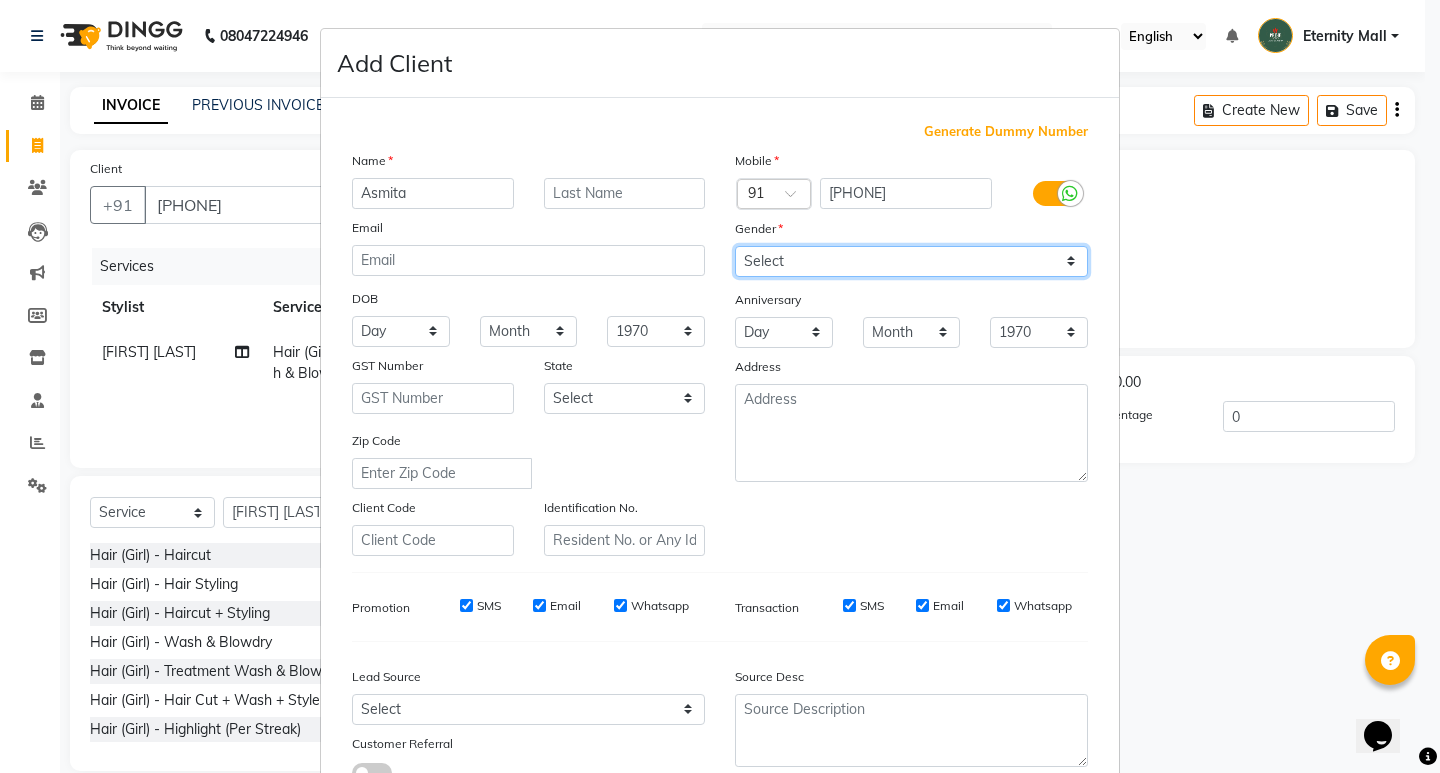 click on "Select Male Female Other Prefer Not To Say" at bounding box center [911, 261] 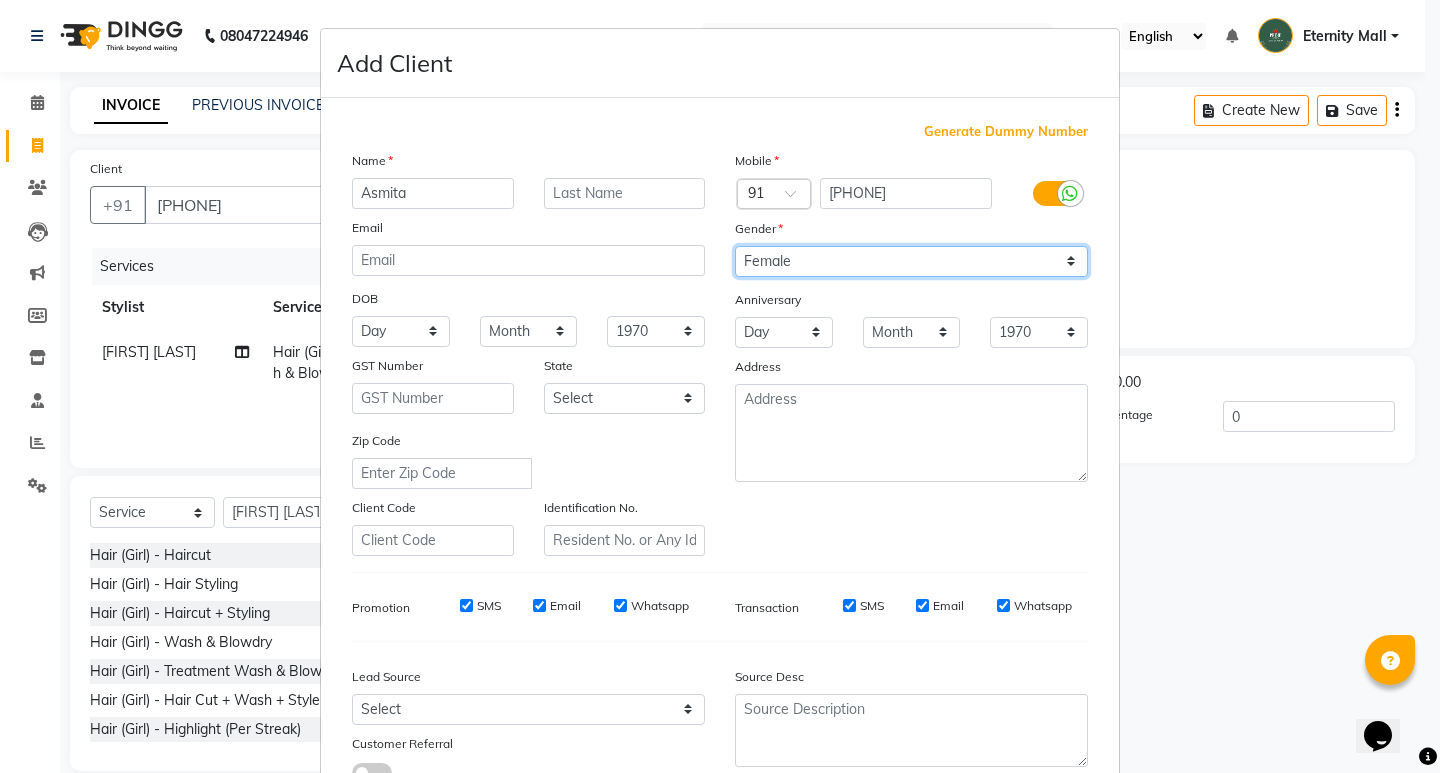 click on "Select Male Female Other Prefer Not To Say" at bounding box center (911, 261) 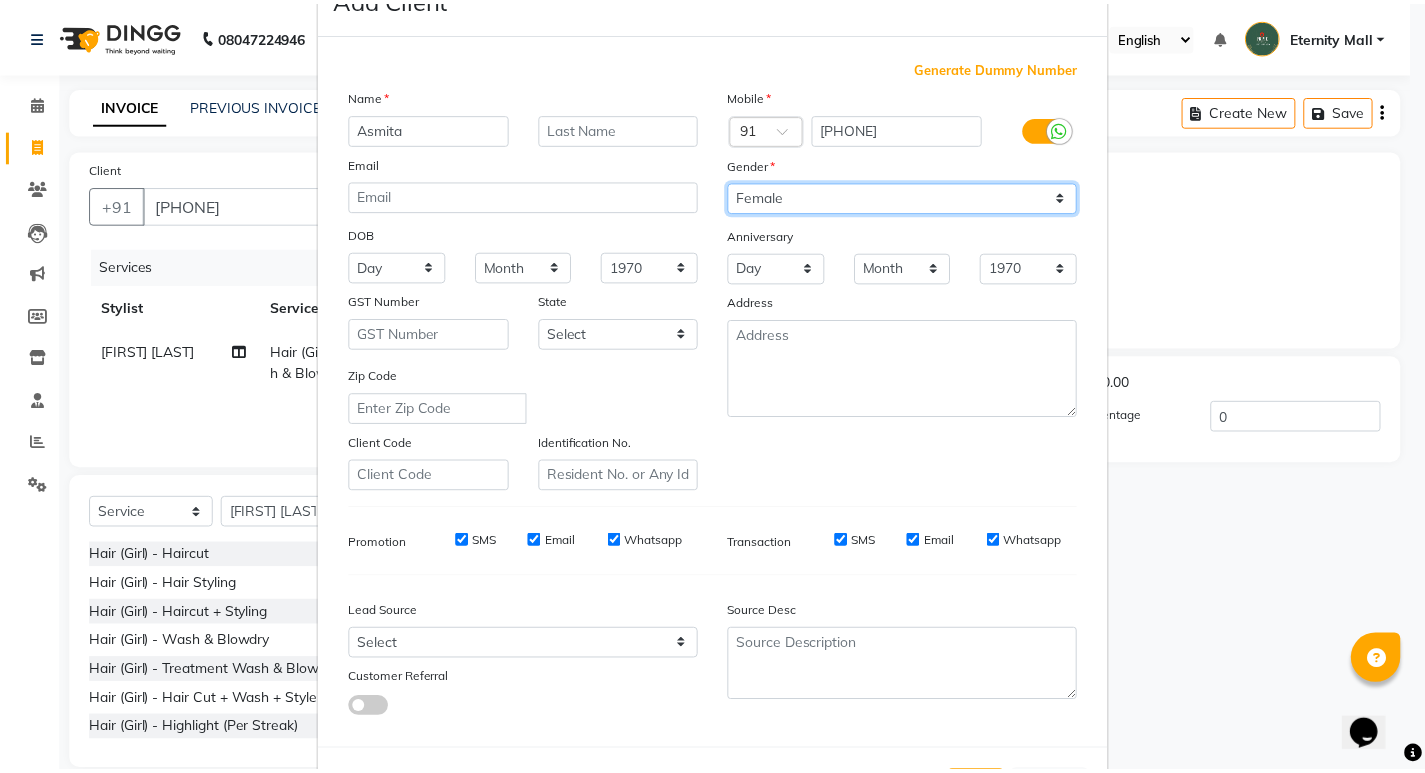 scroll, scrollTop: 150, scrollLeft: 0, axis: vertical 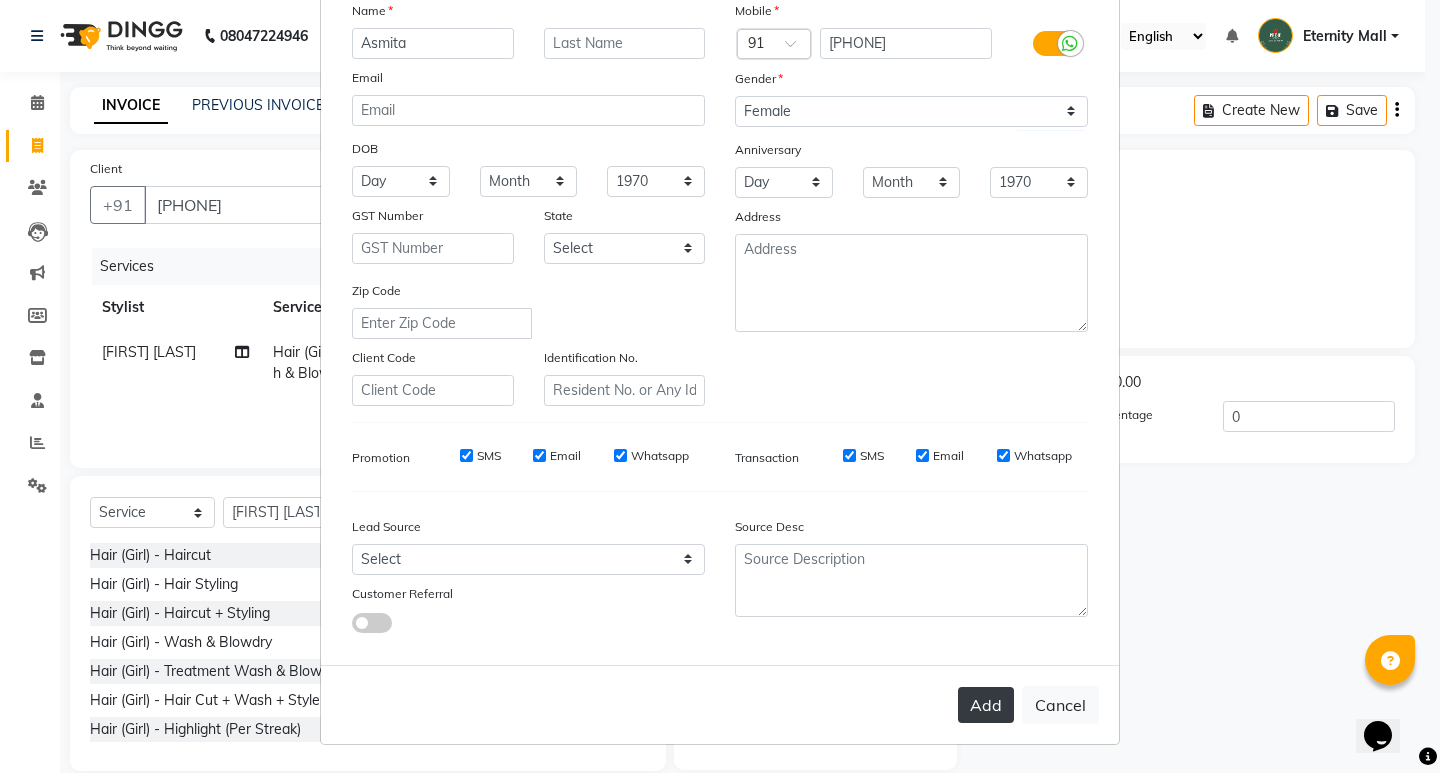 click on "Add" at bounding box center [986, 705] 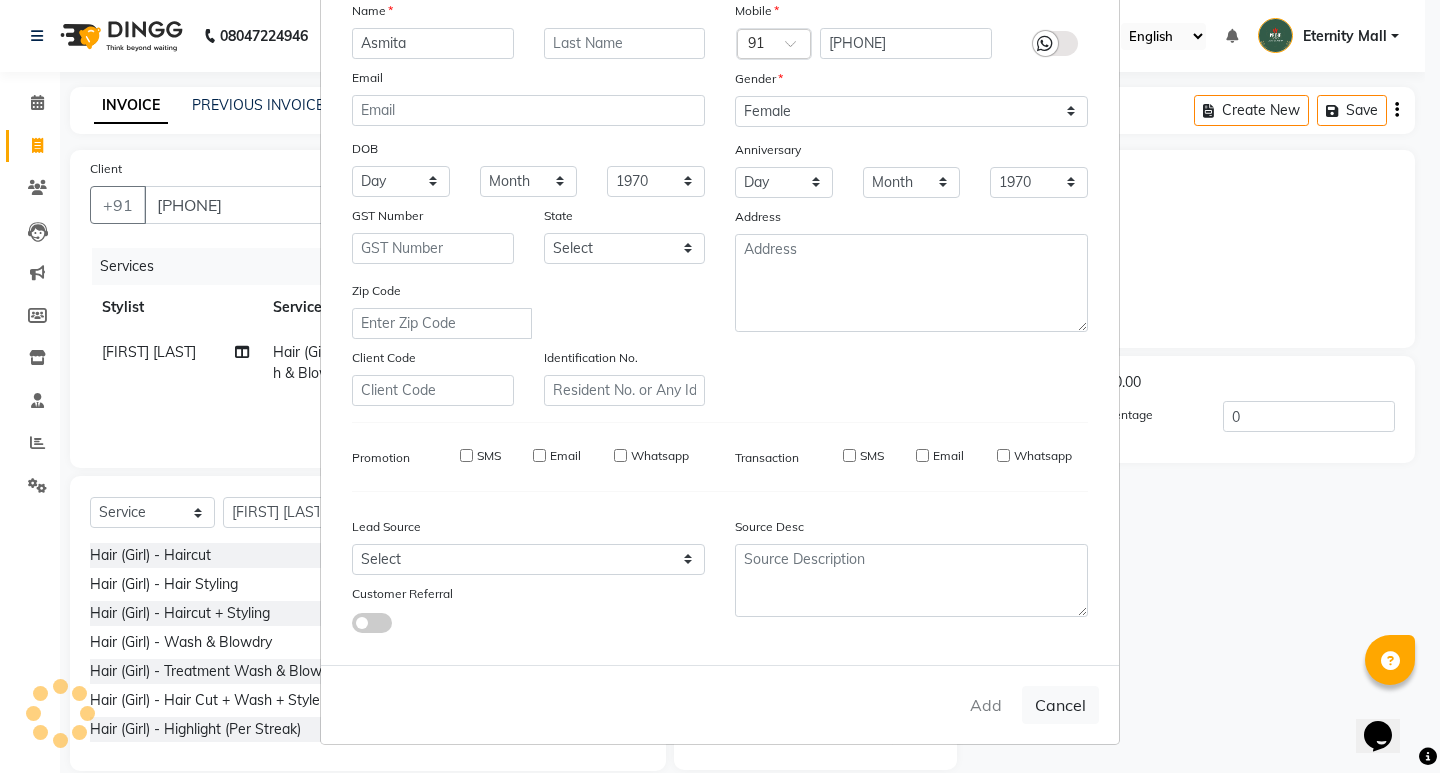 type 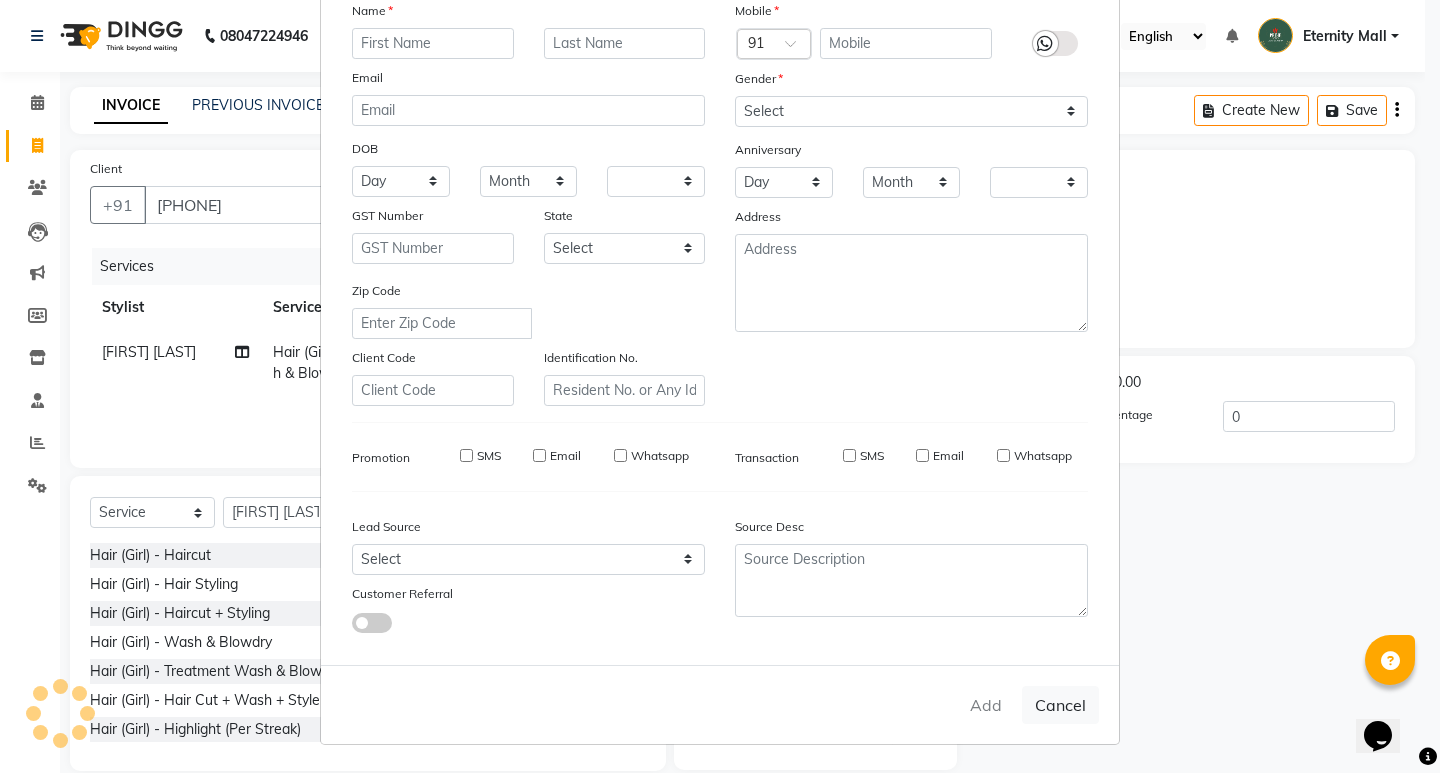 checkbox on "false" 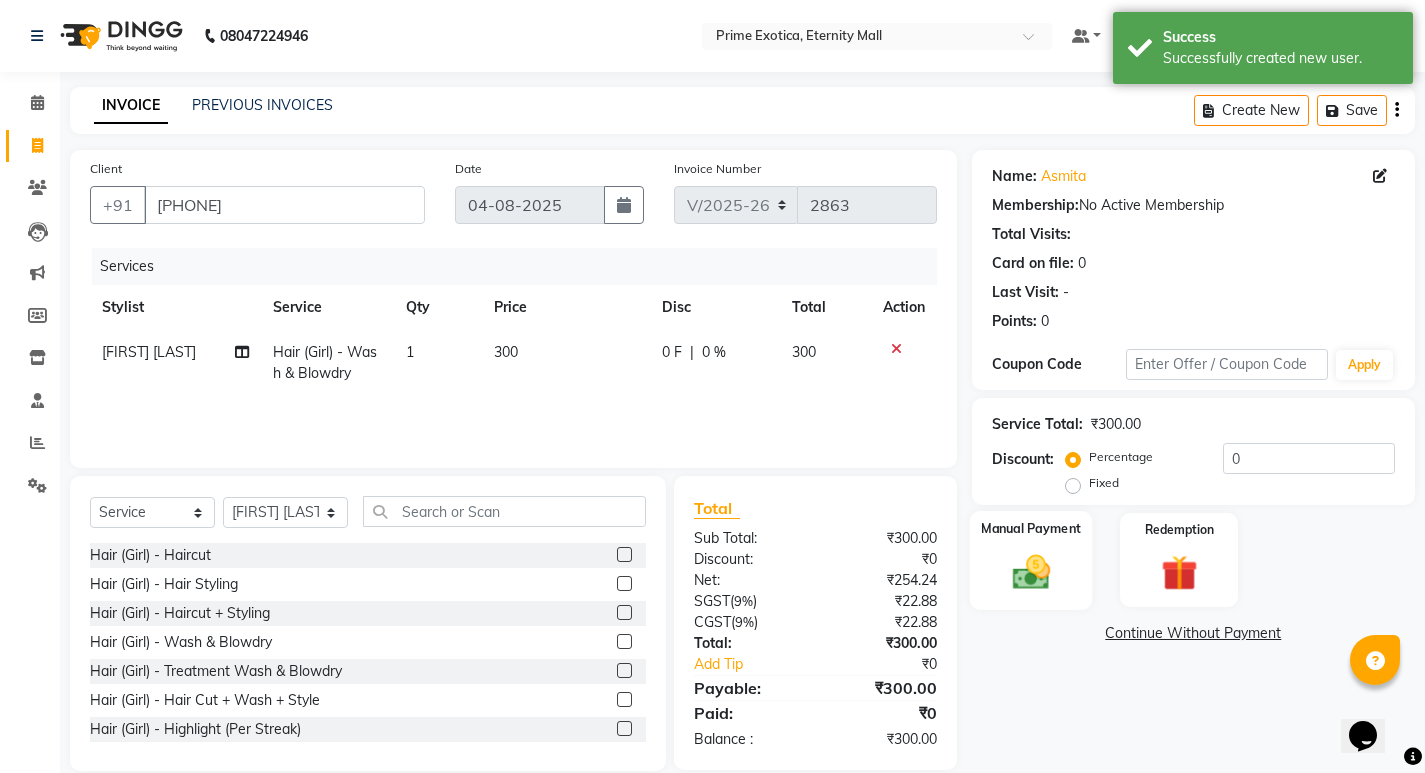 click on "Manual Payment" 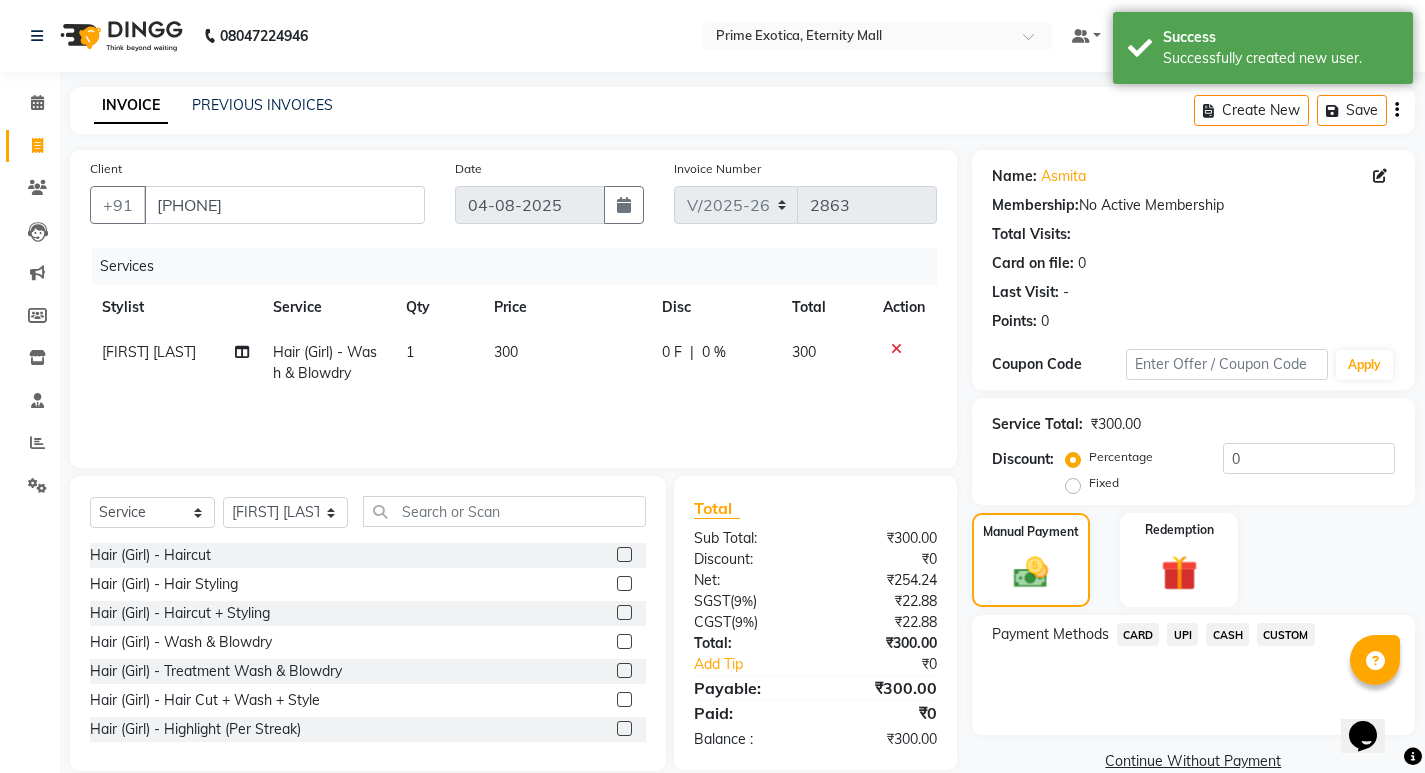 click on "CASH" 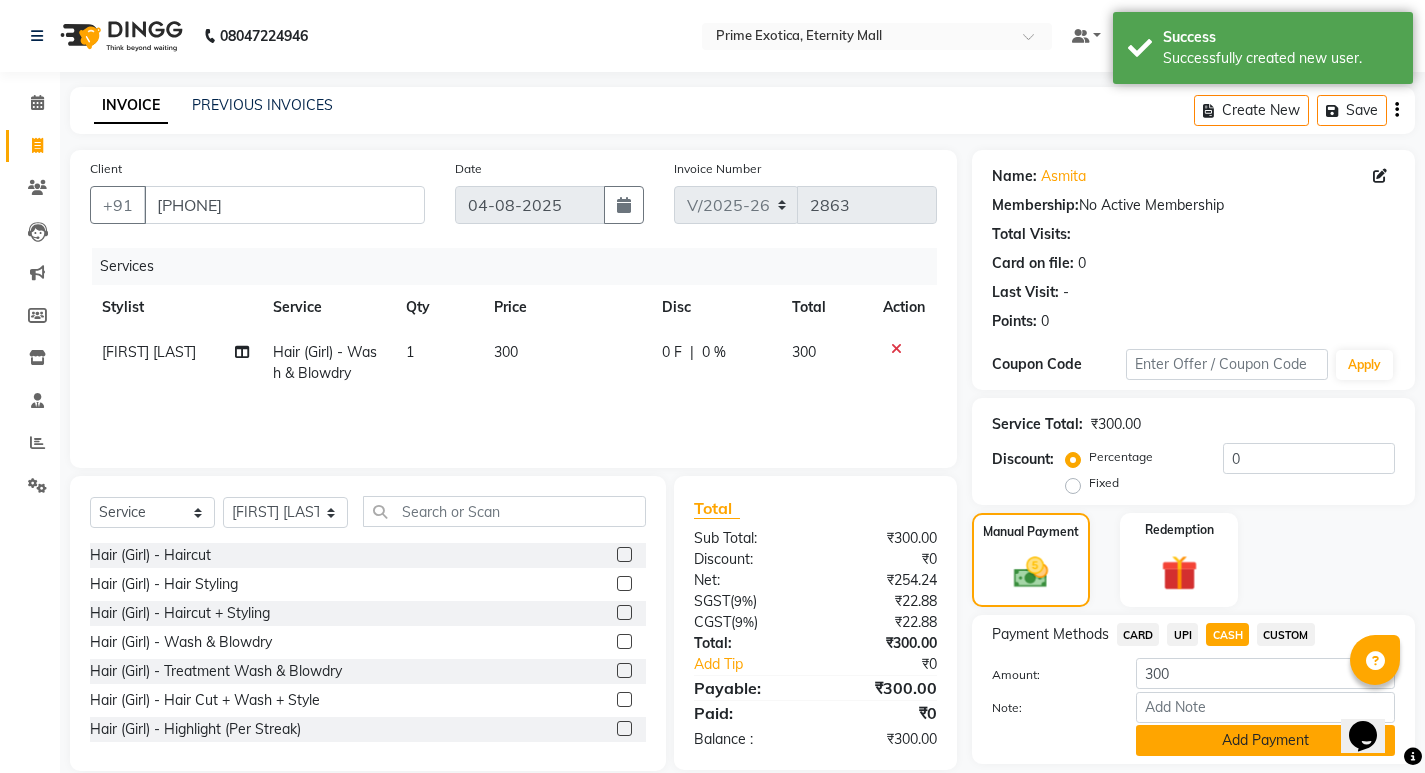 click on "Add Payment" 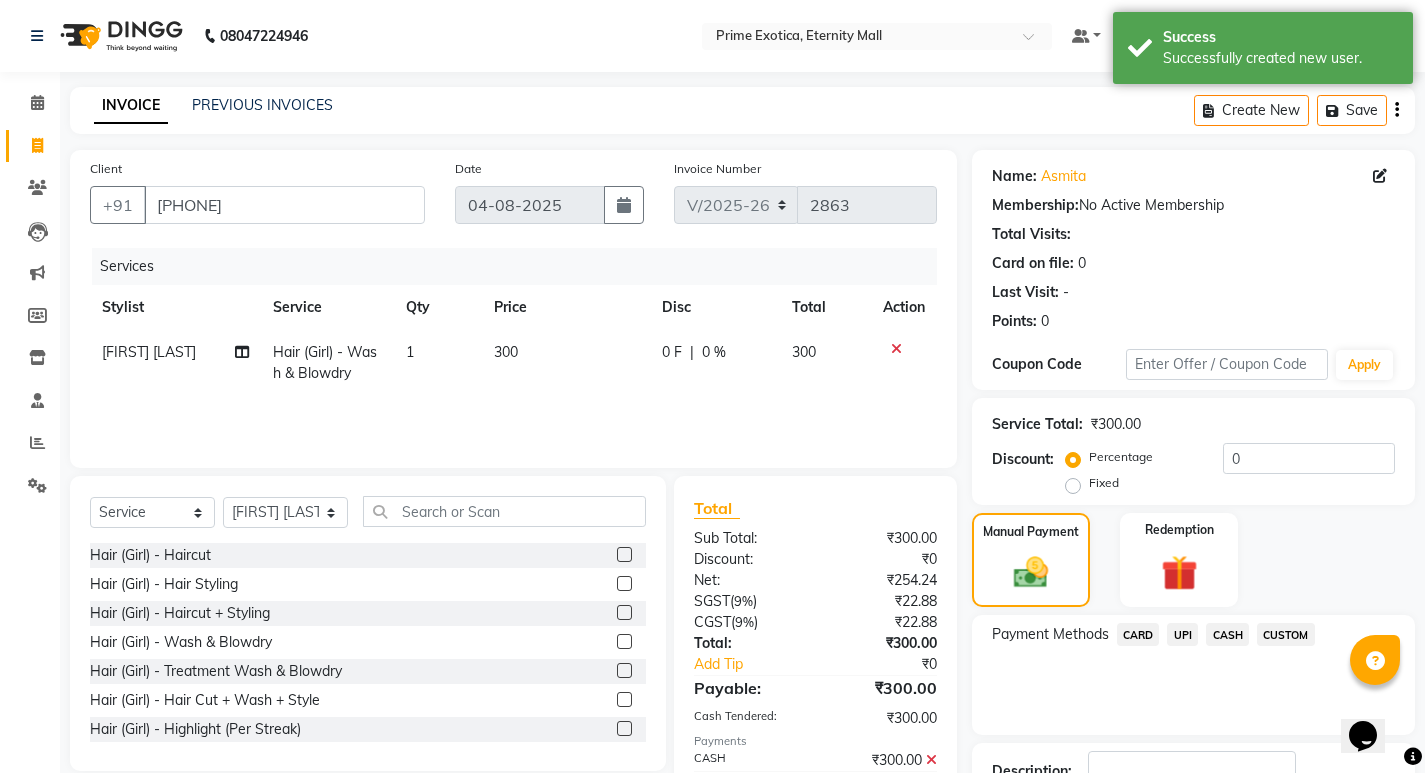 scroll, scrollTop: 146, scrollLeft: 0, axis: vertical 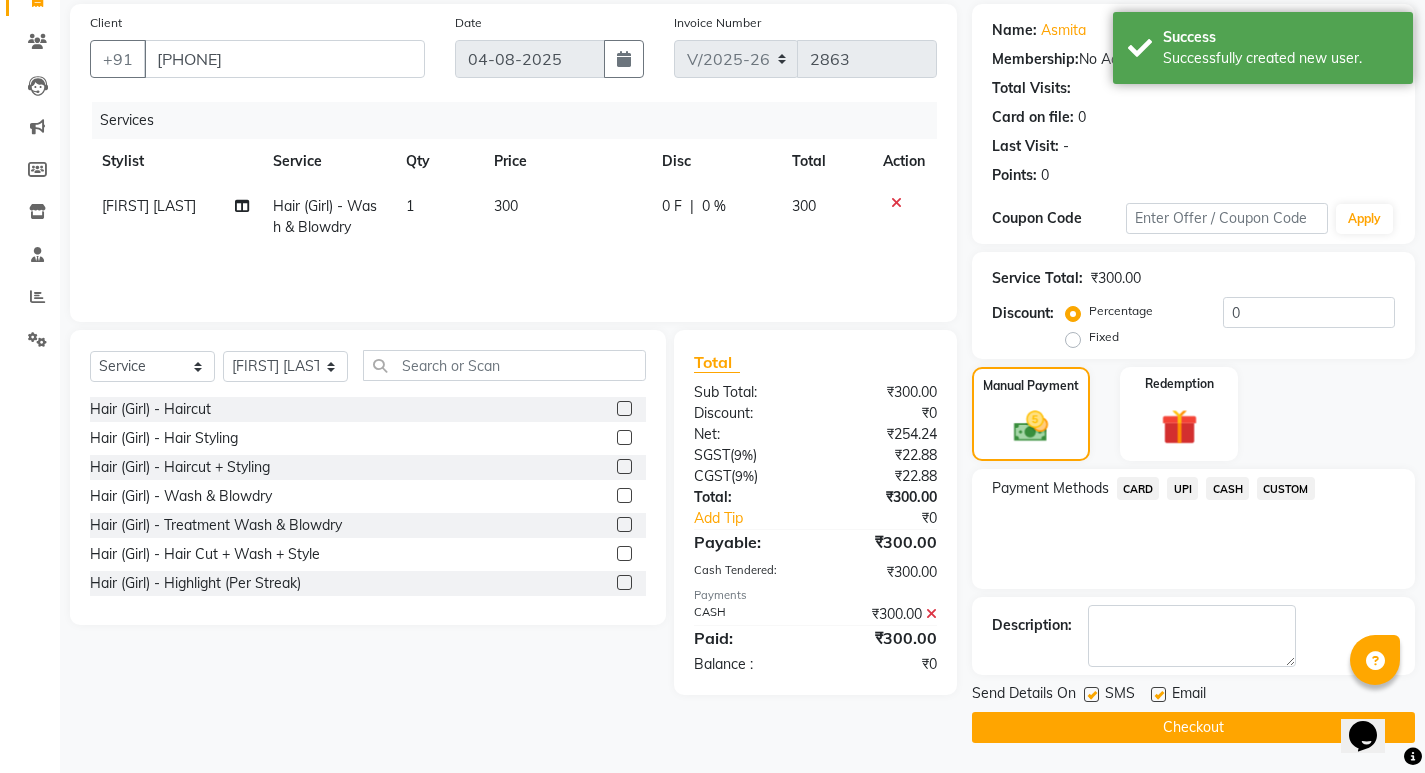 click on "Checkout" 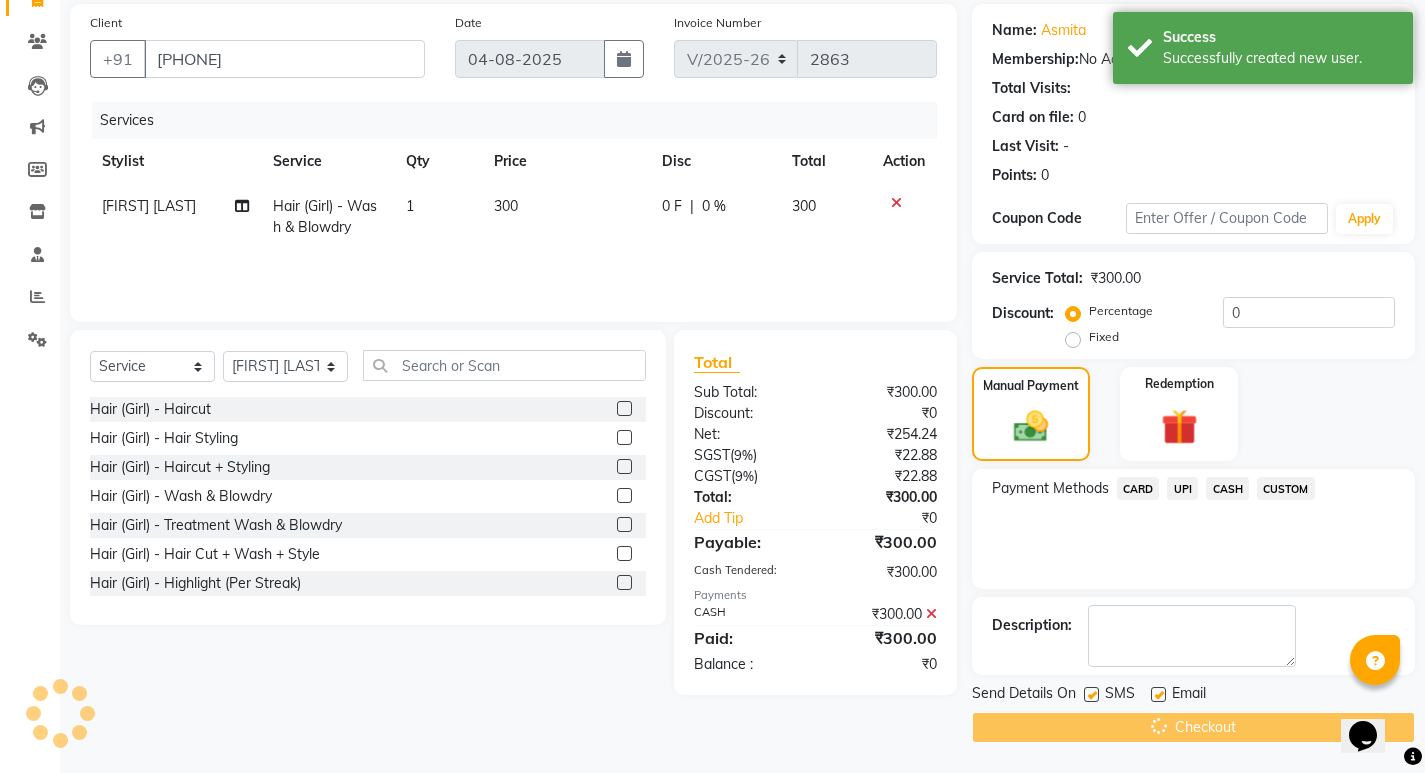 scroll, scrollTop: 0, scrollLeft: 0, axis: both 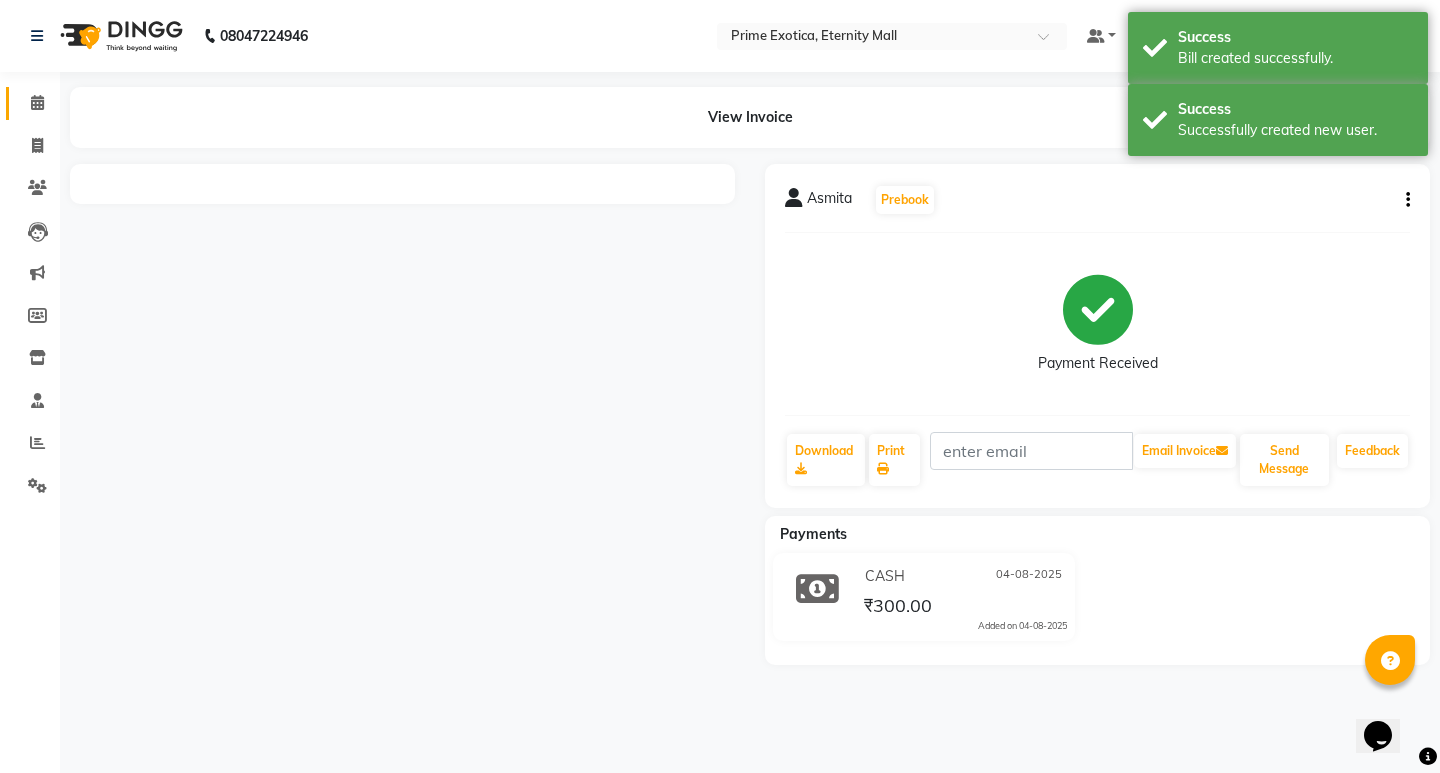 click on "Calendar" 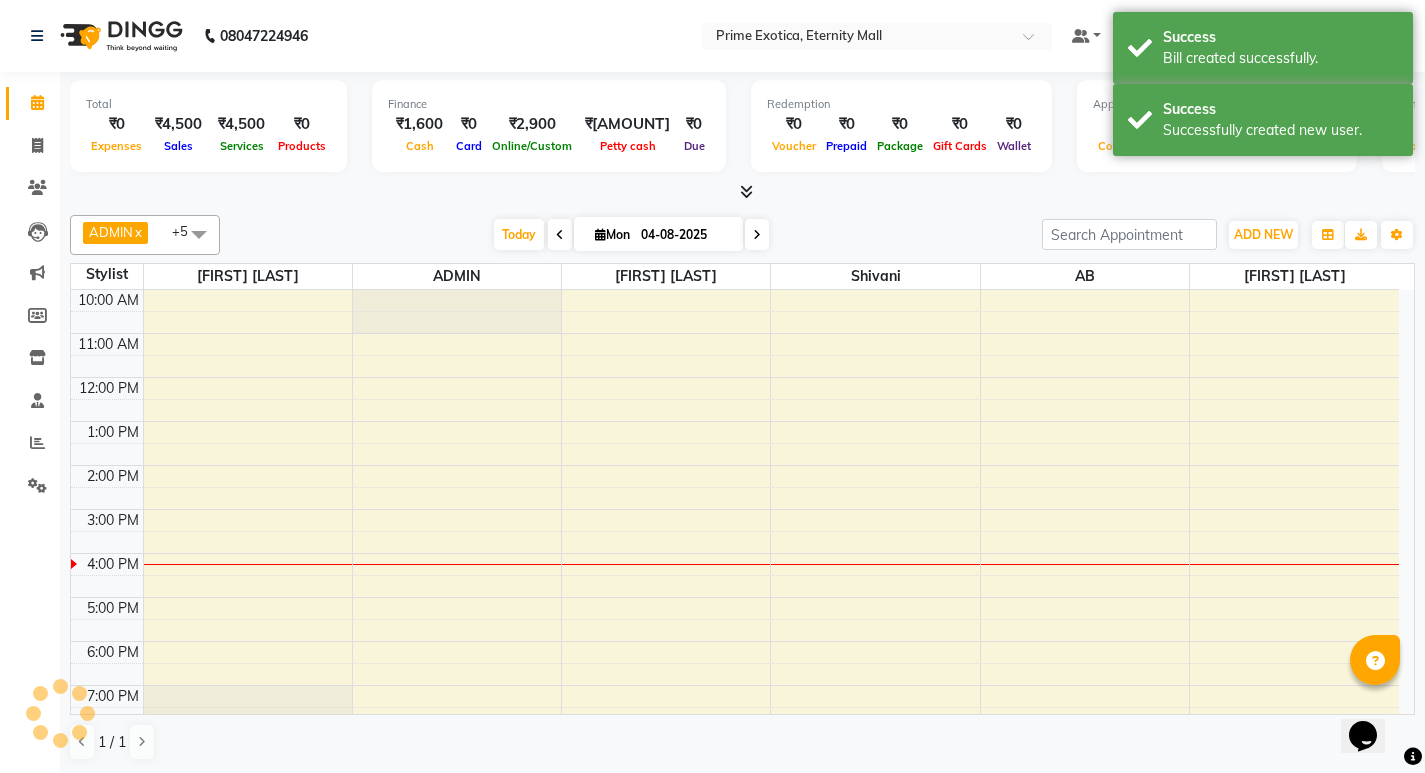 scroll, scrollTop: 0, scrollLeft: 0, axis: both 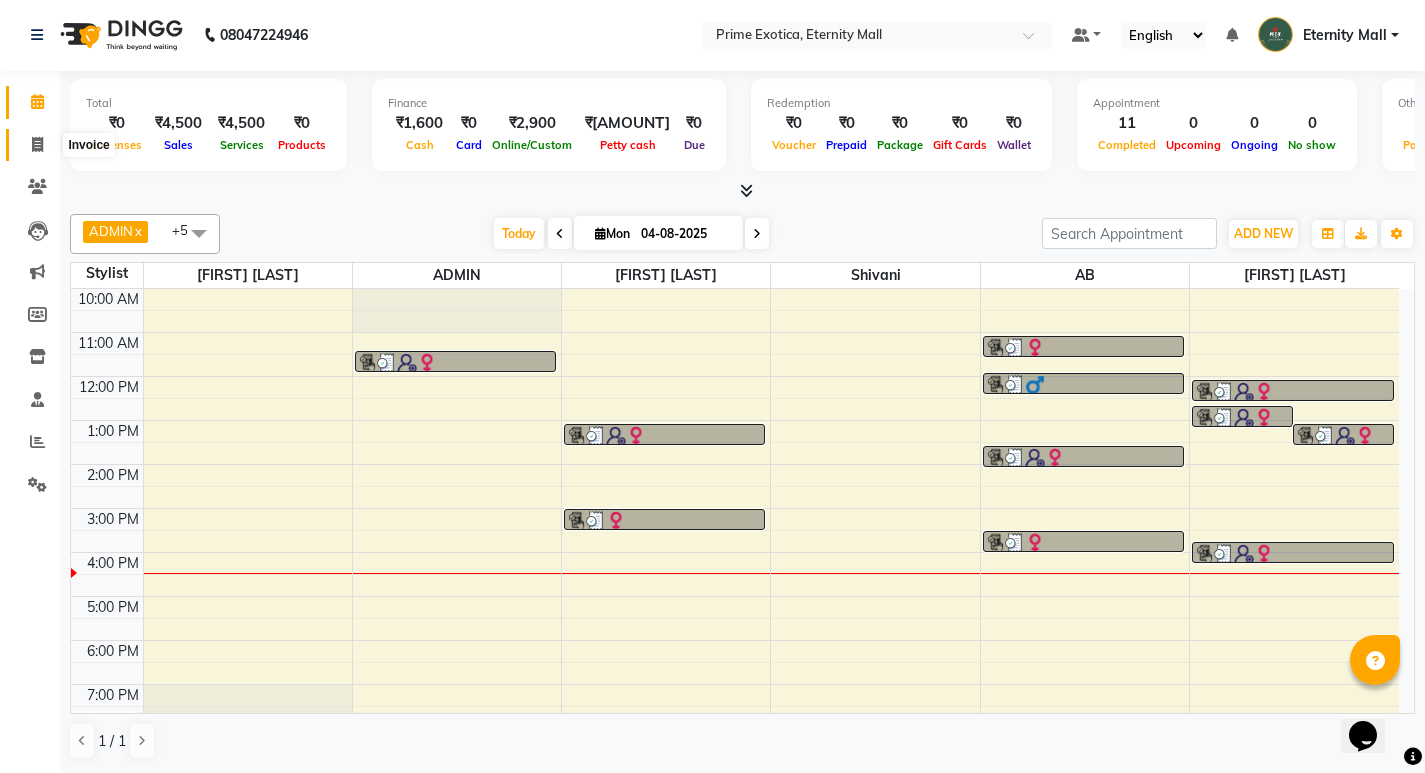 click 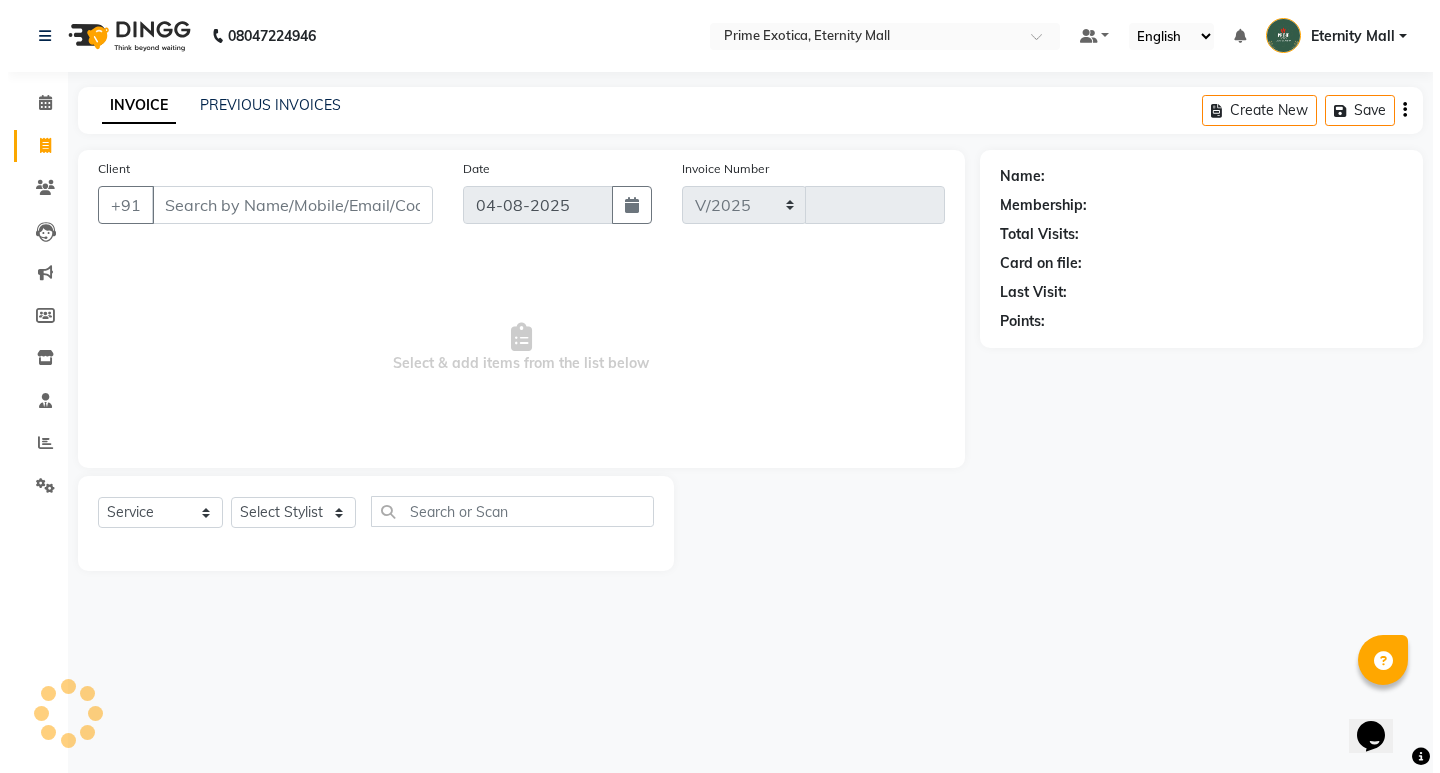scroll, scrollTop: 0, scrollLeft: 0, axis: both 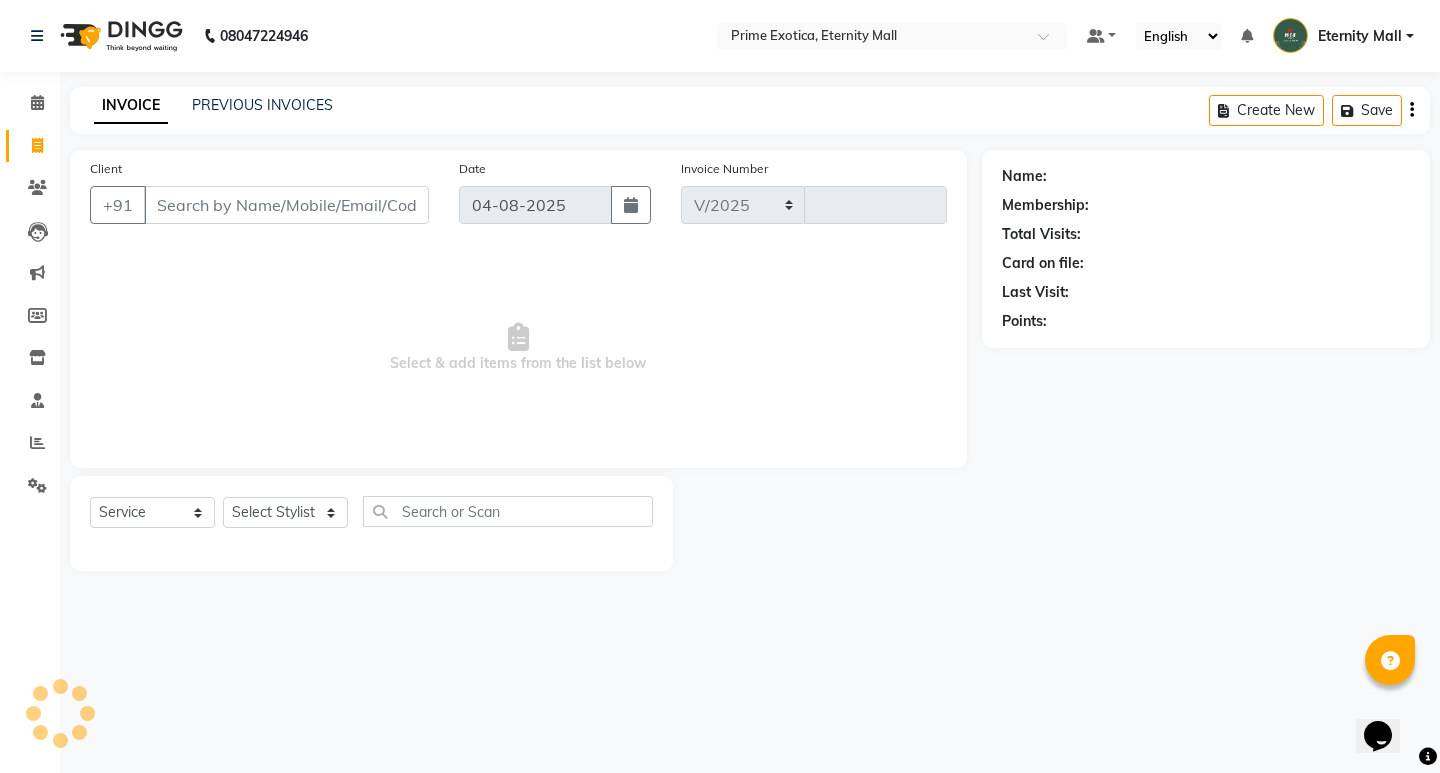select on "5774" 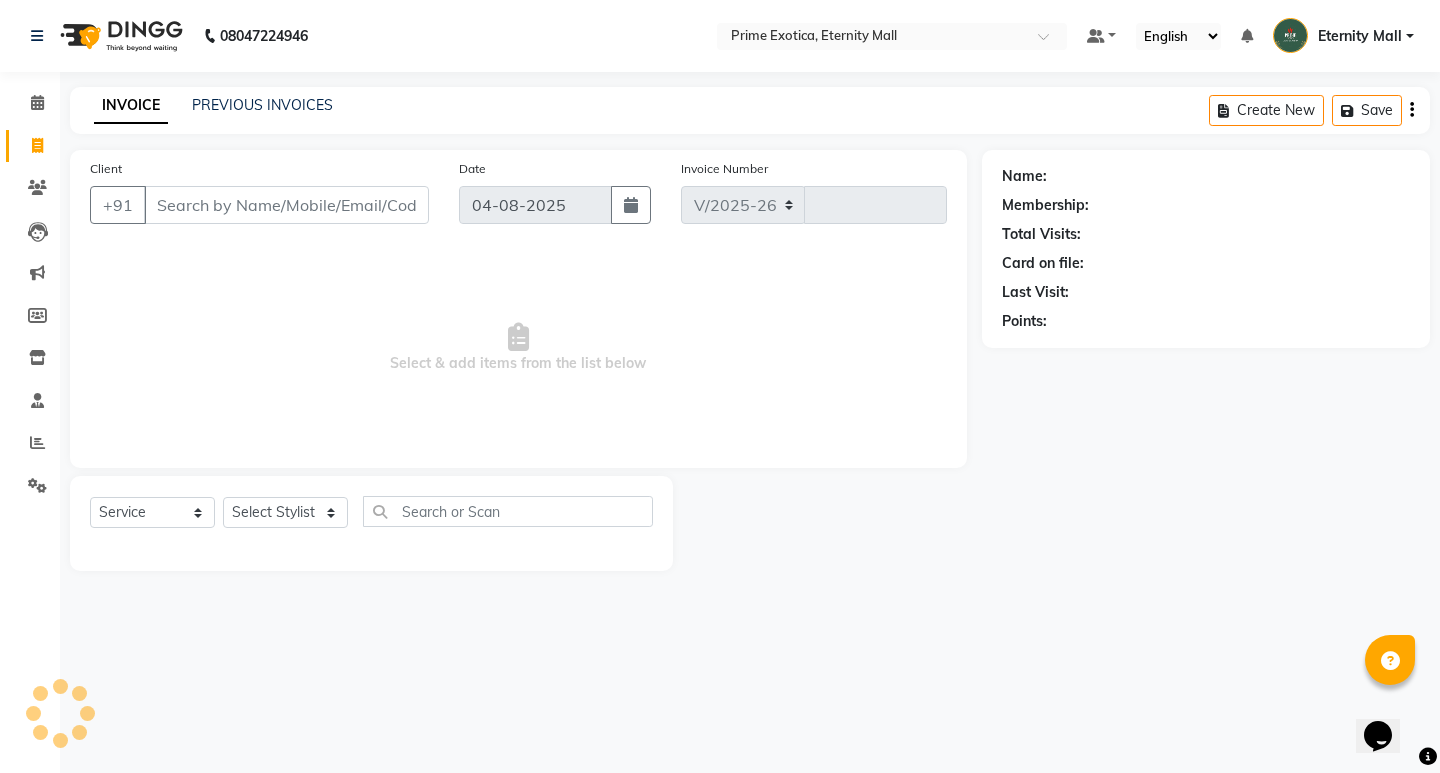 type on "2864" 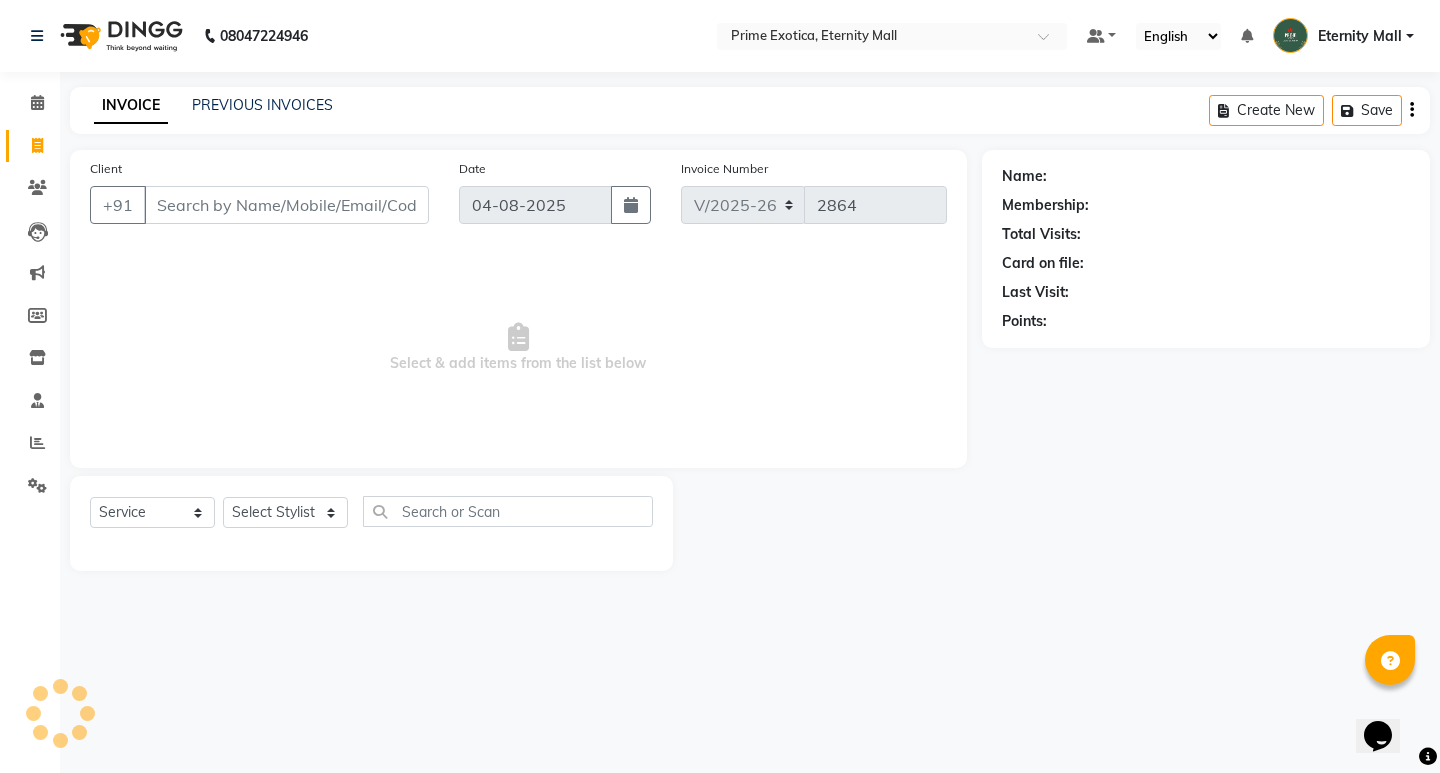 click on "Client" at bounding box center (286, 205) 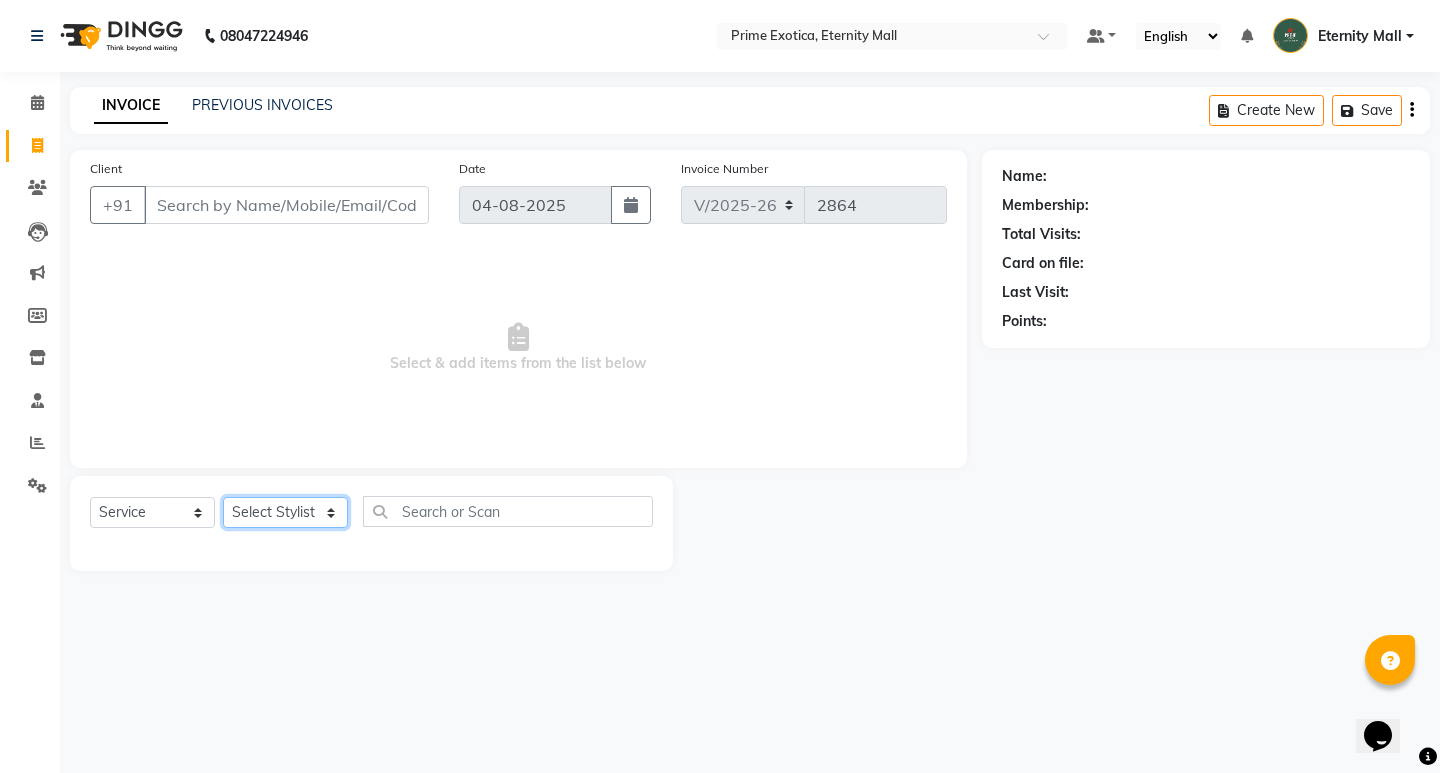 click on "Select Stylist AB ADMIN [FIRST] [LAST] [FIRST] [LAST] [FIRST] [LAST] [FIRST] [LAST] [FIRST] [LAST]" 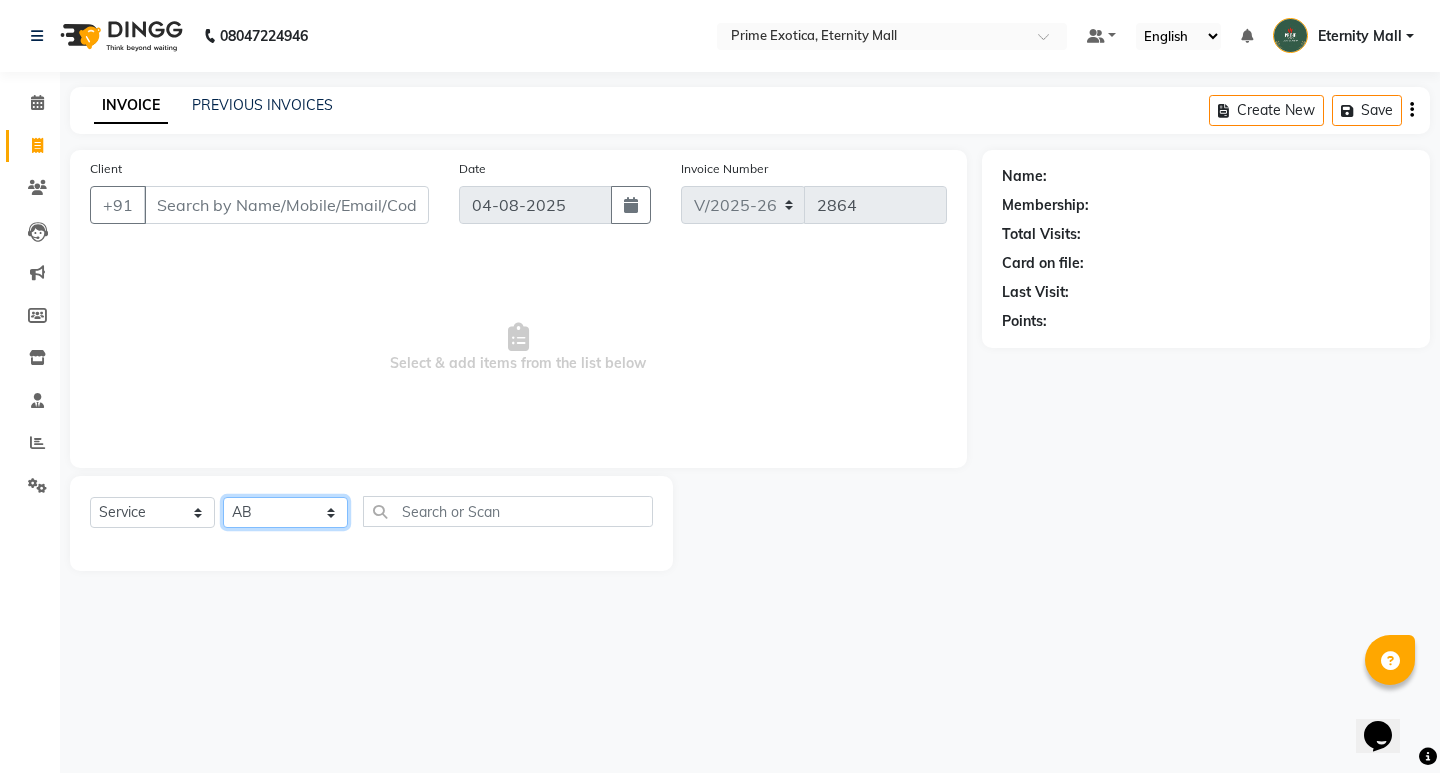 click on "Select Stylist AB ADMIN [FIRST] [LAST] [FIRST] [LAST] [FIRST] [LAST] [FIRST] [LAST] [FIRST] [LAST]" 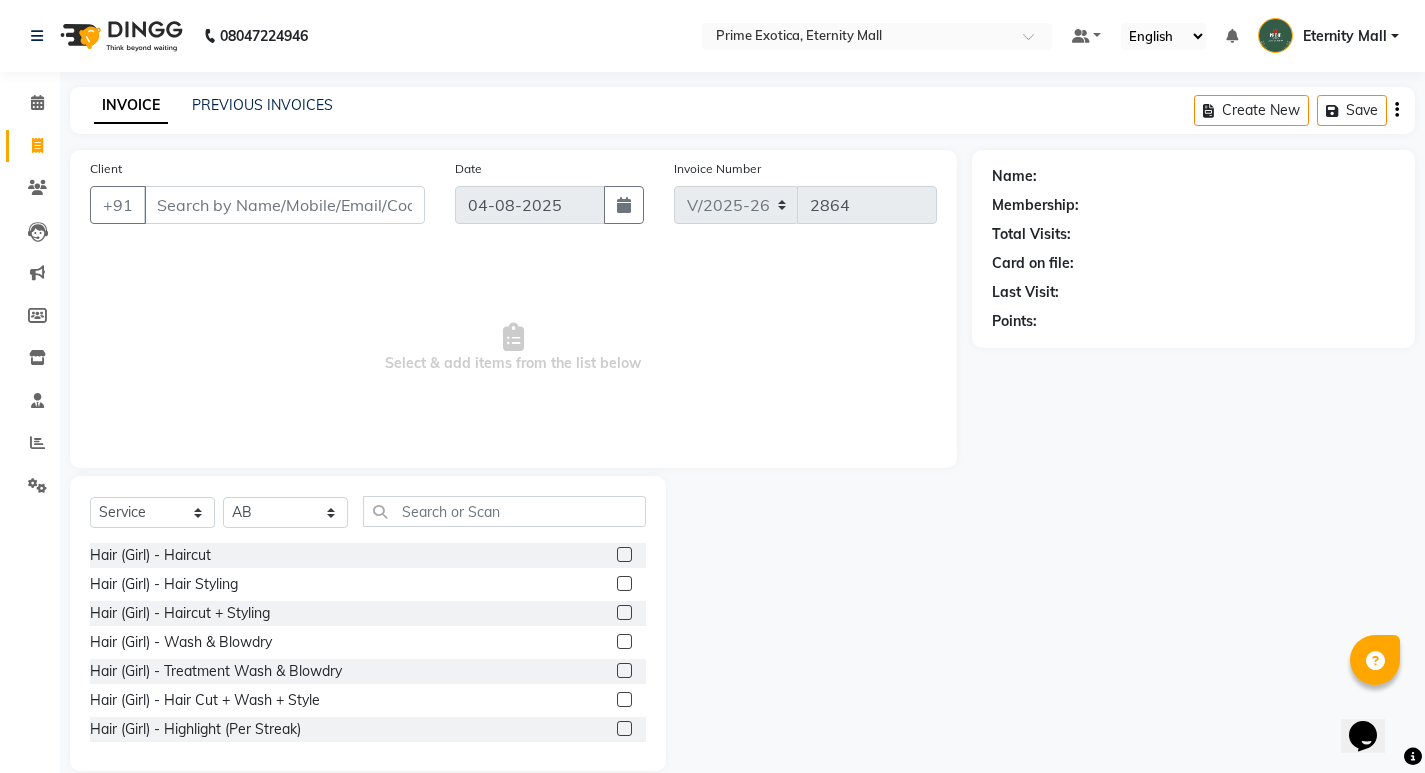 click on "Select Service Product Membership Package Voucher Prepaid Gift Card Select Stylist AB ADMIN [FIRST] [LAST] [FIRST] [LAST] [FIRST] [LAST] [FIRST] [LAST] [FIRST] [LAST]" 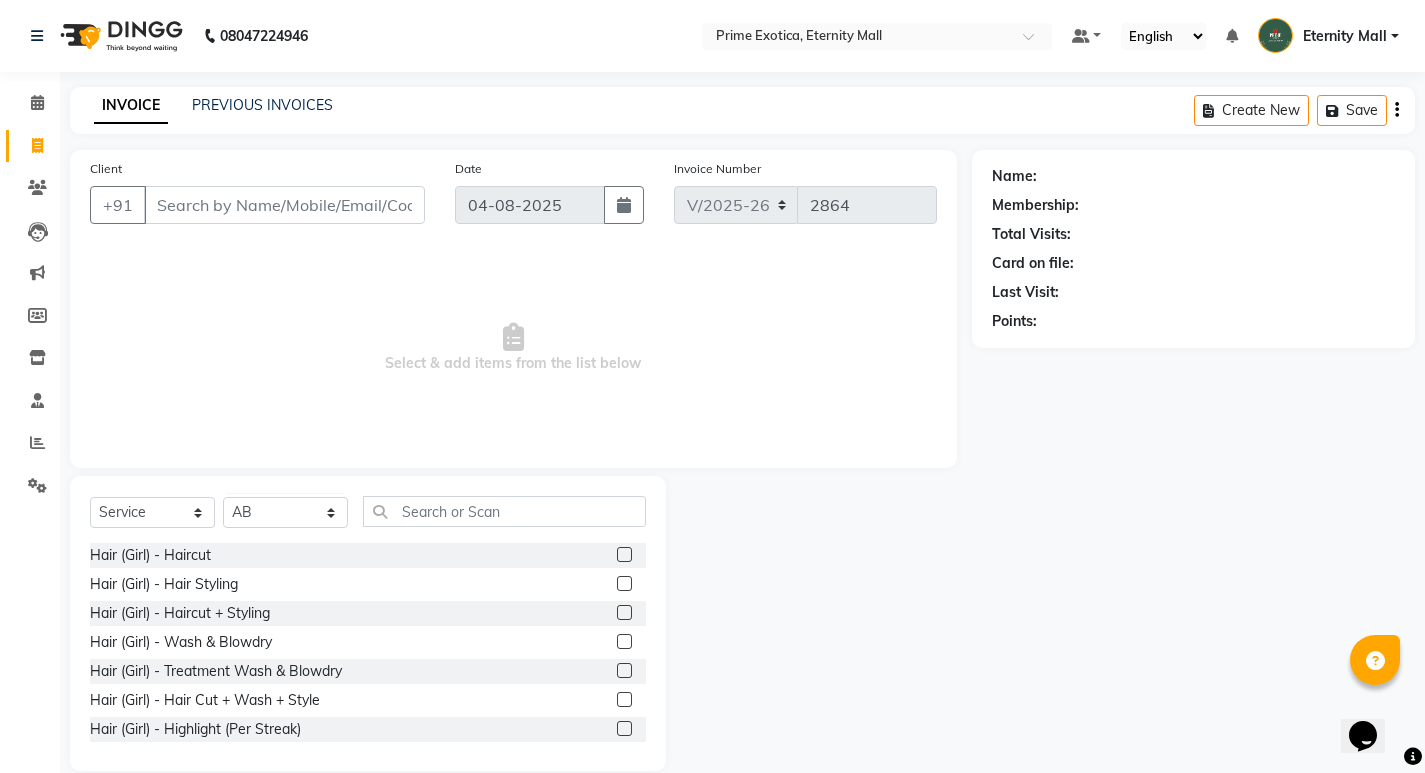 click on "Hair (Girl) - Haircut" 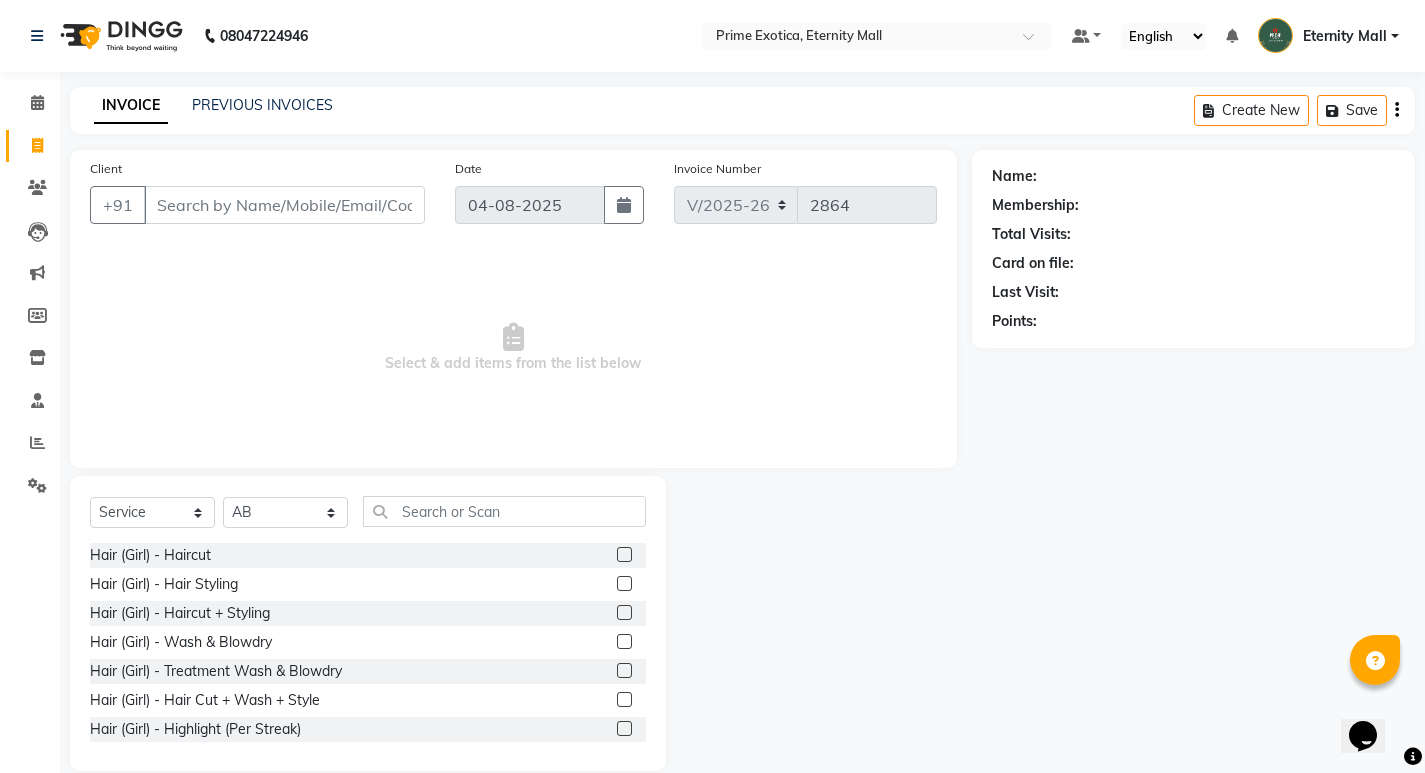click 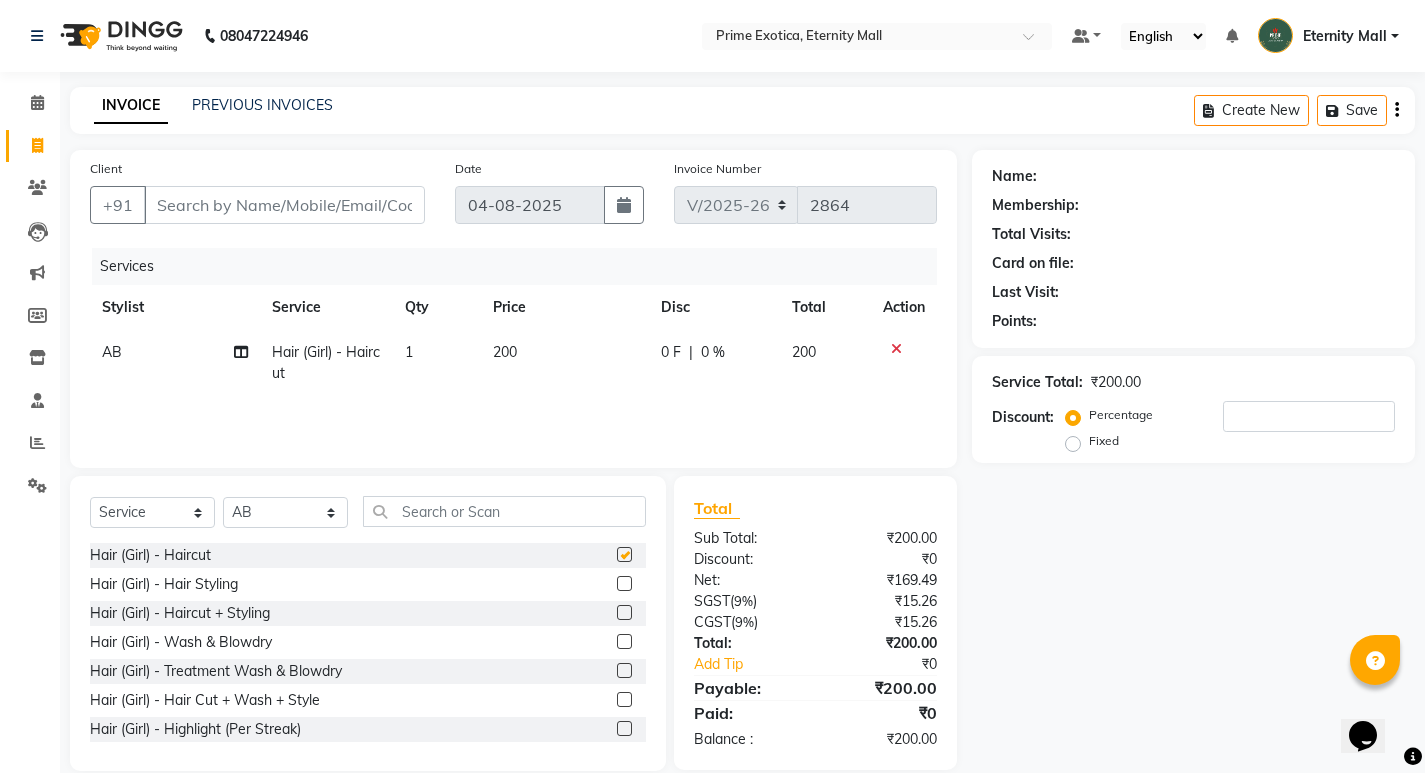 checkbox on "false" 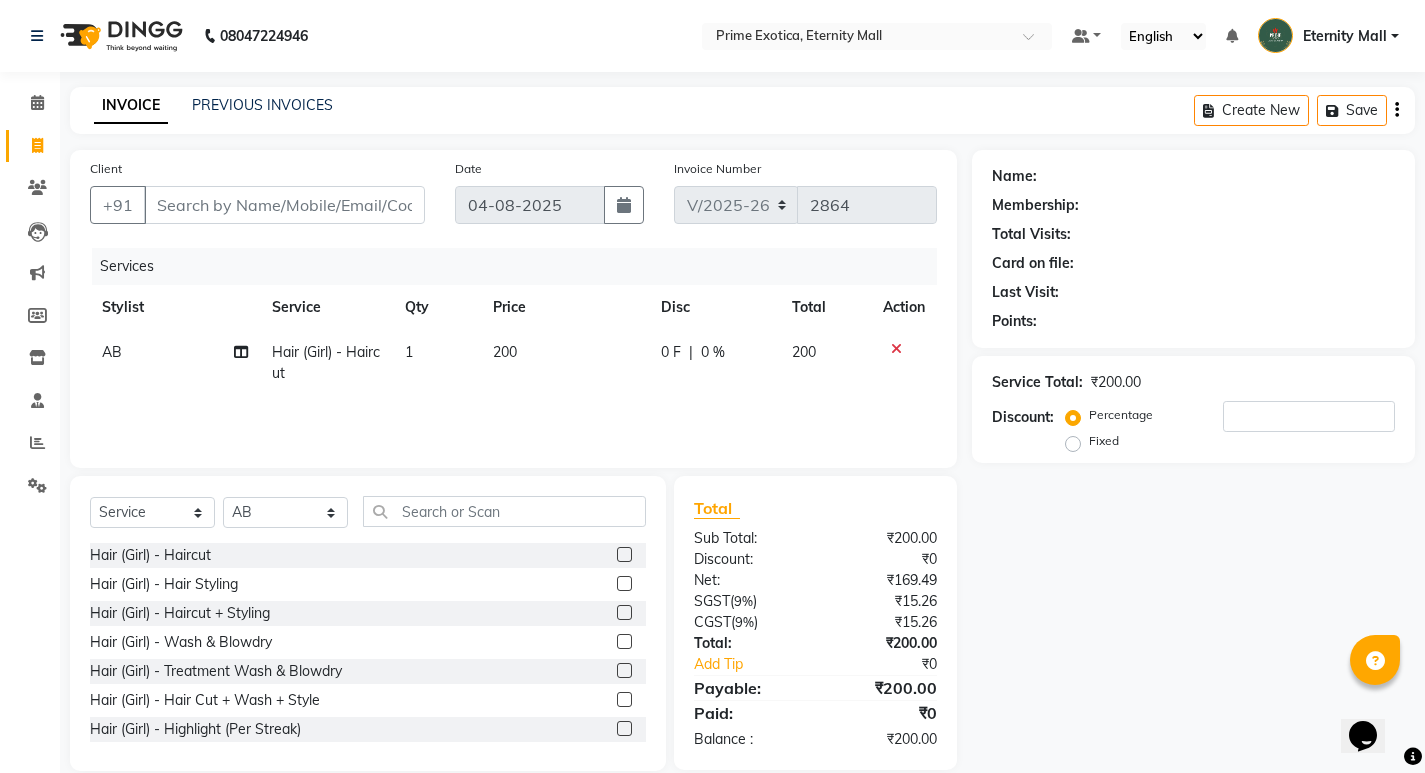 click on "200" 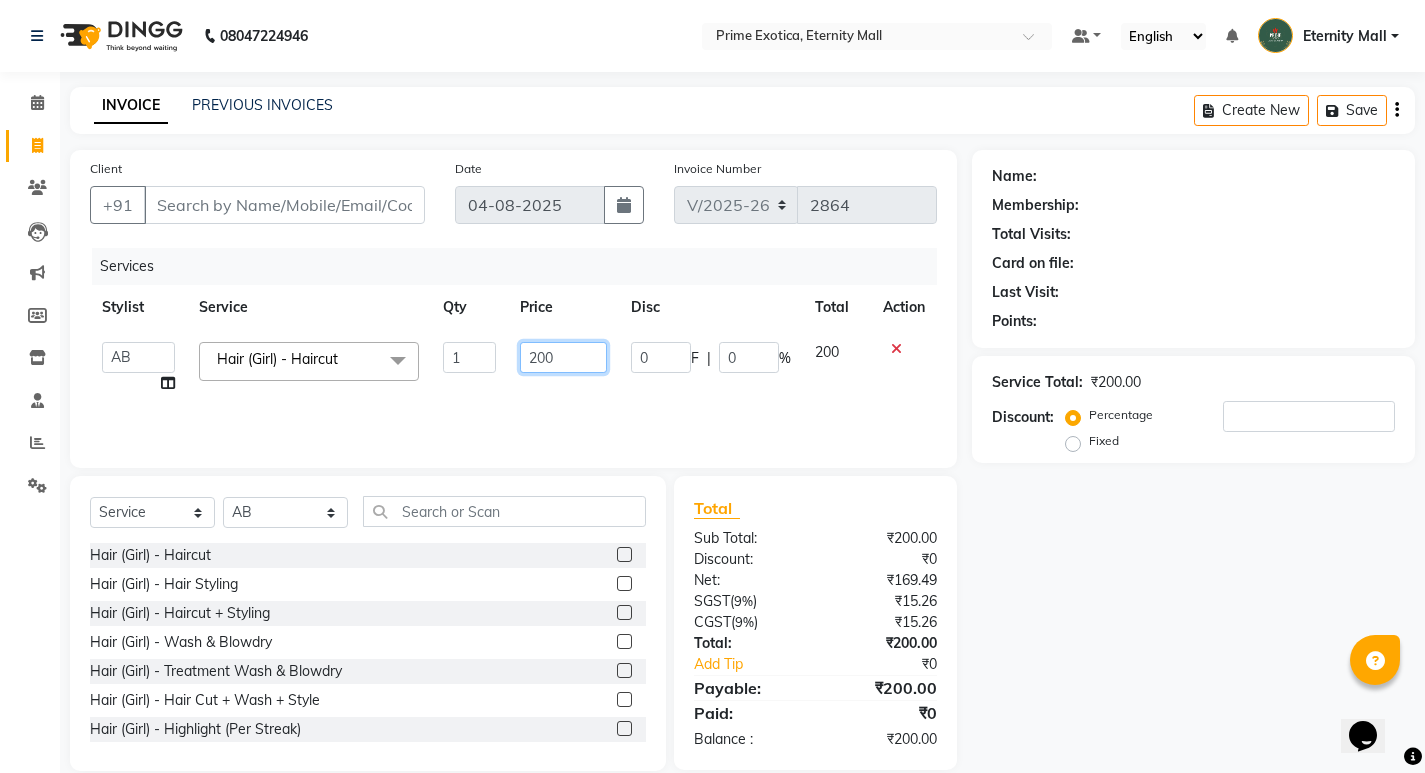 click on "200" 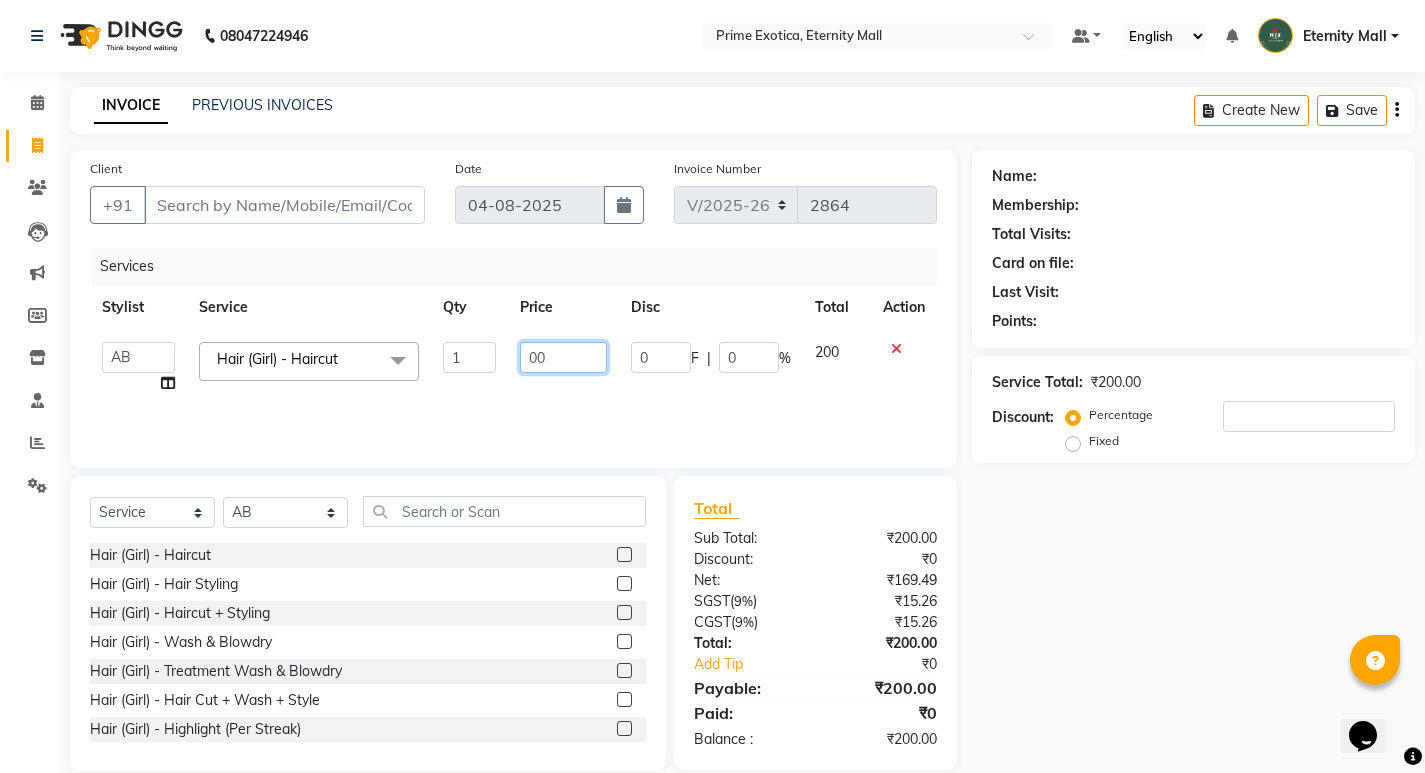 type on "300" 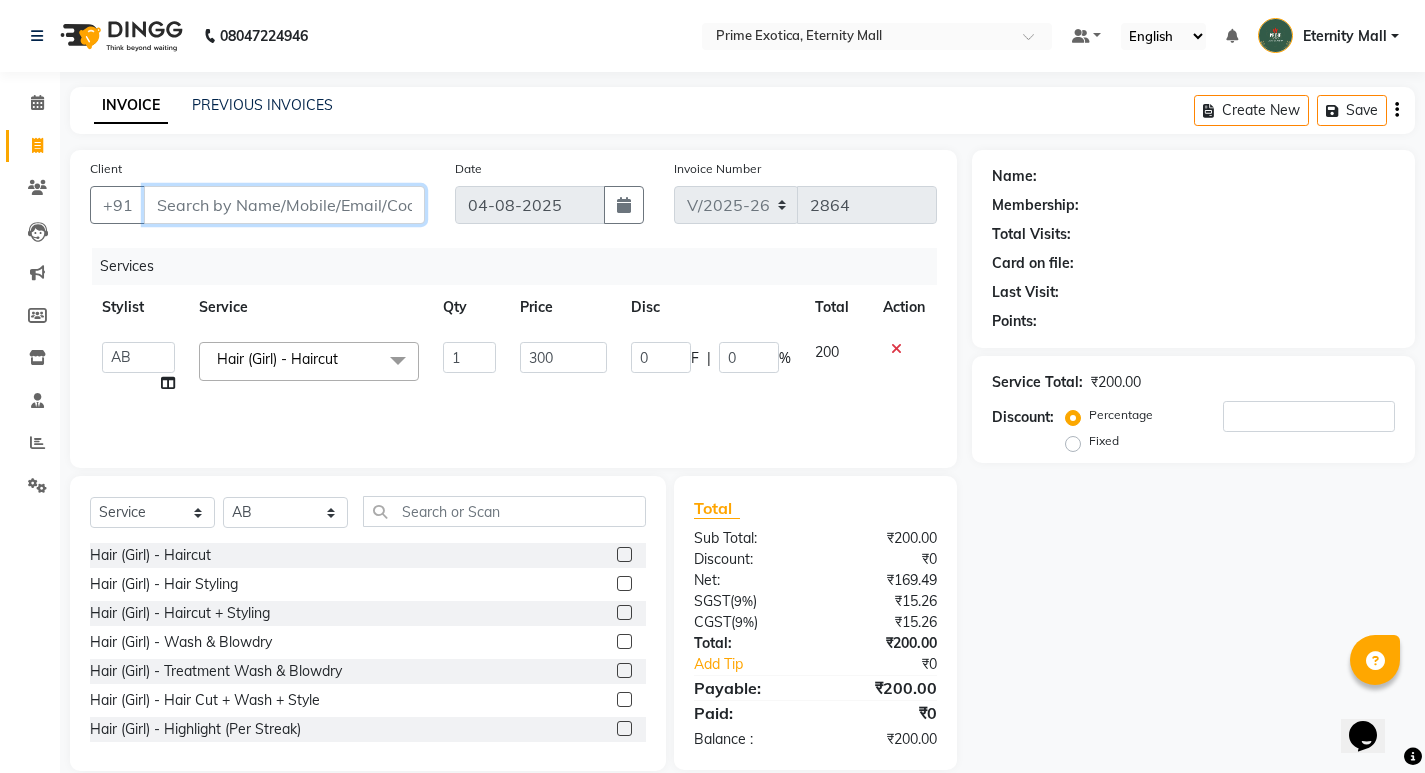 click on "Client" at bounding box center (284, 205) 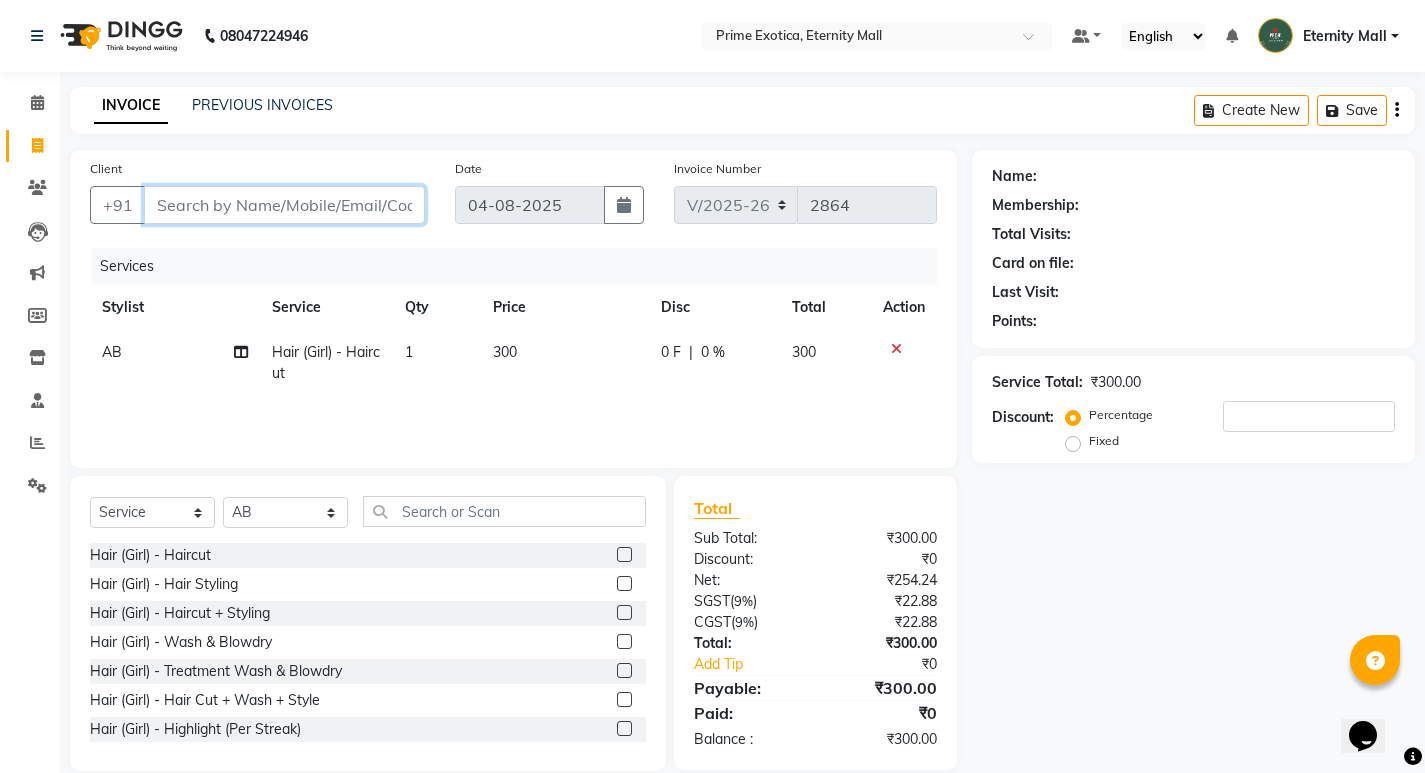 click on "Client" at bounding box center (284, 205) 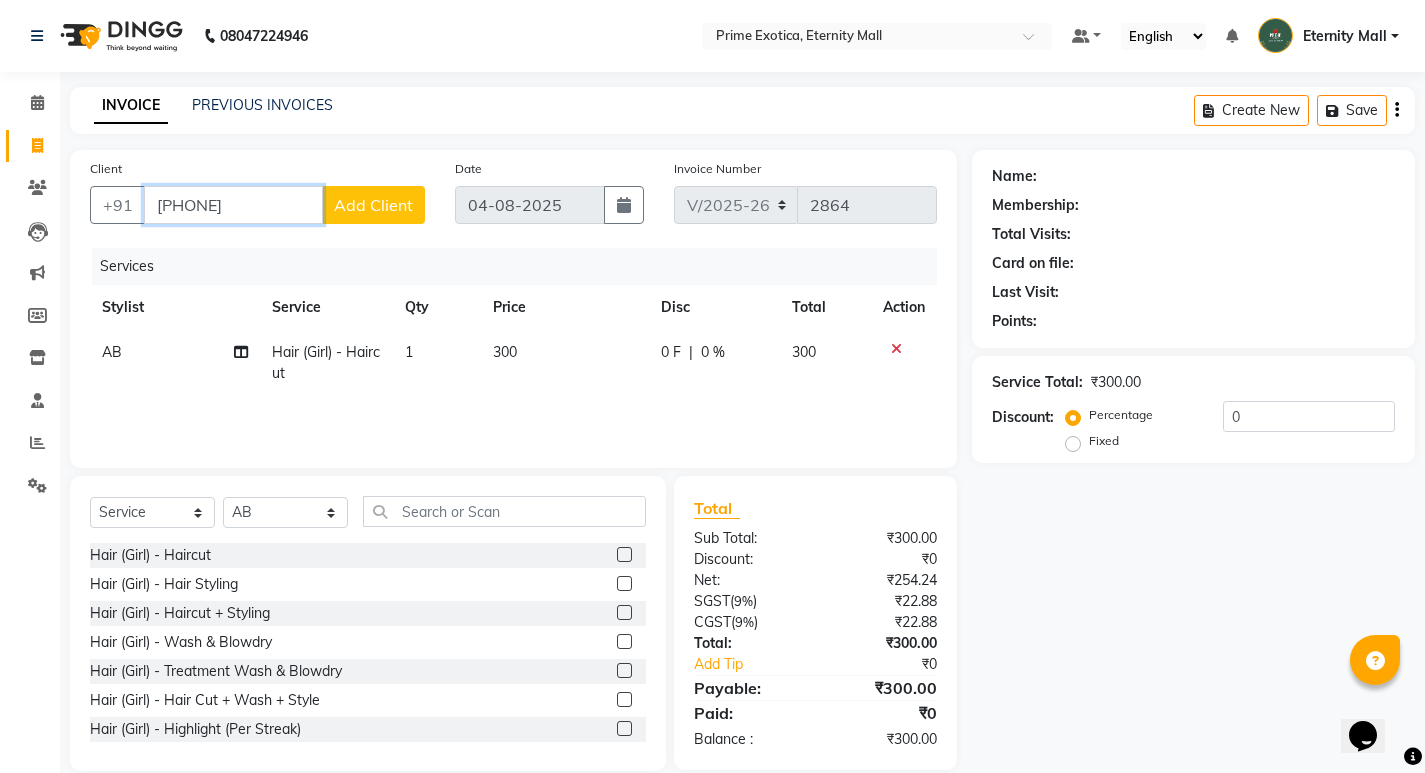 type on "[PHONE]" 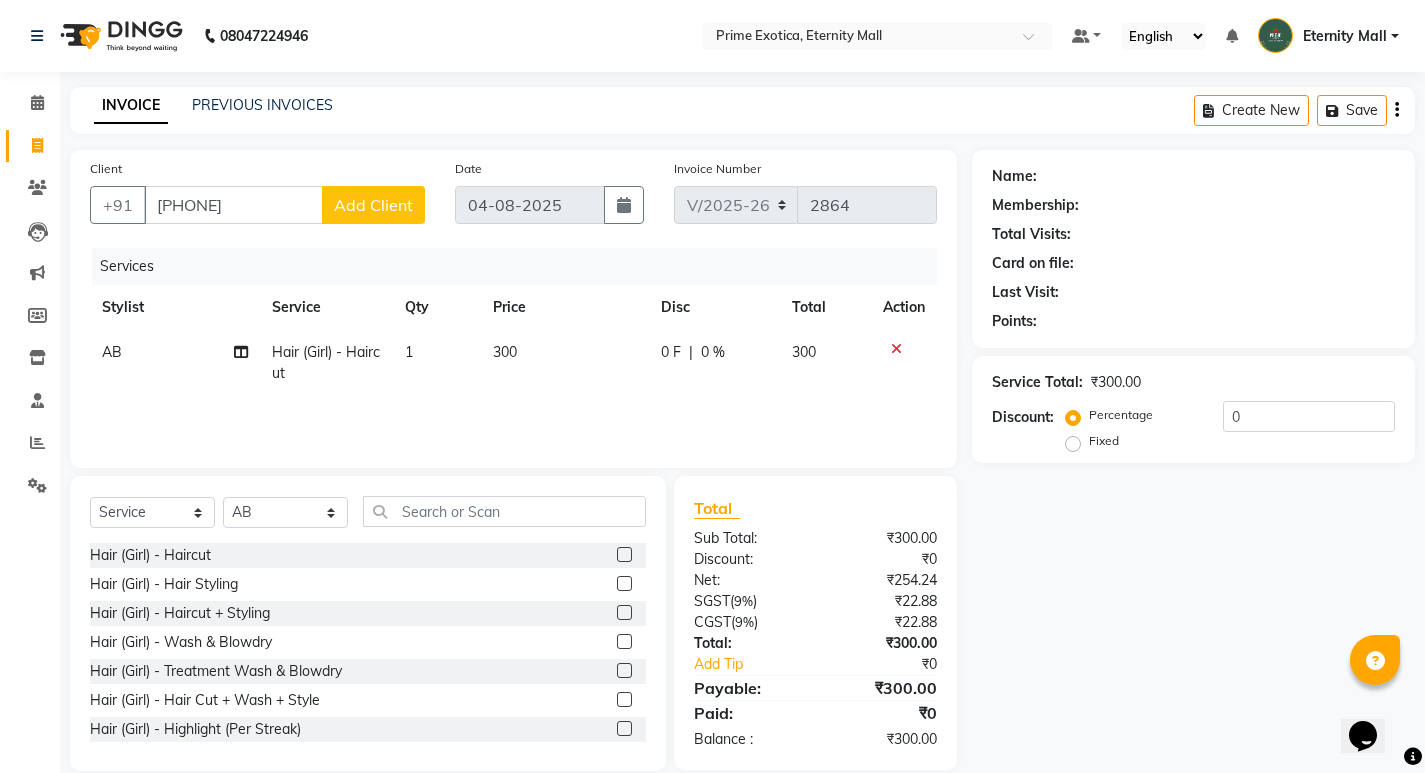 click on "Client +[PHONE] Add Client" 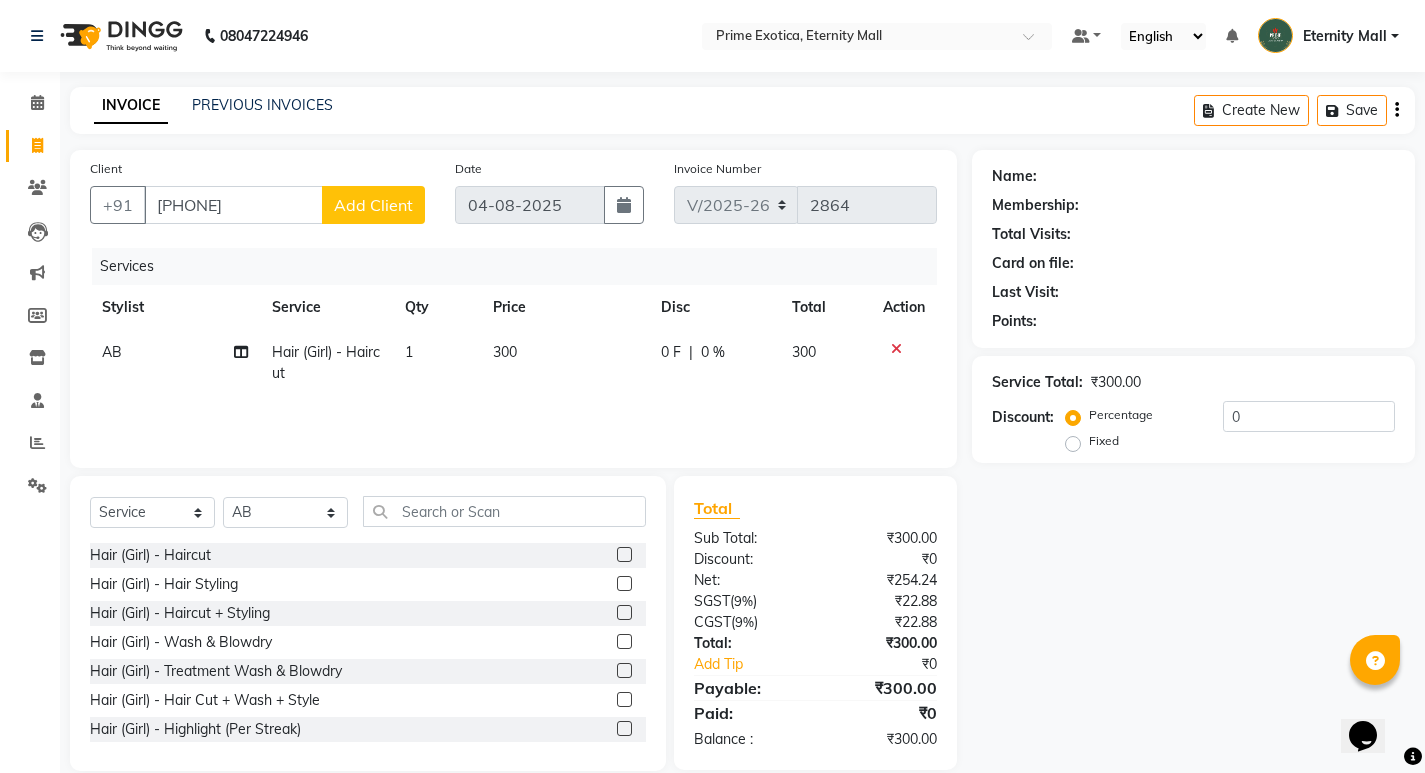 click on "Add Client" 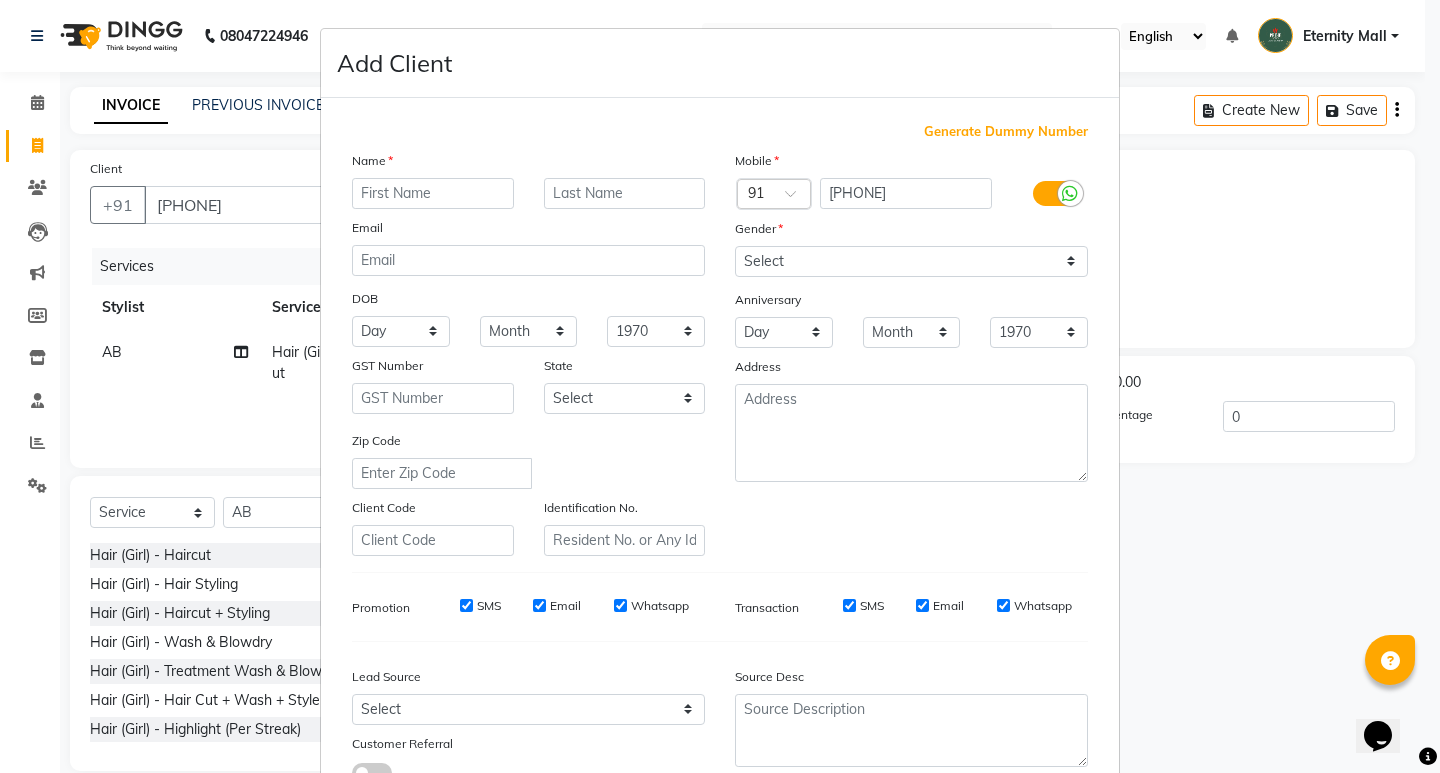 click at bounding box center (433, 193) 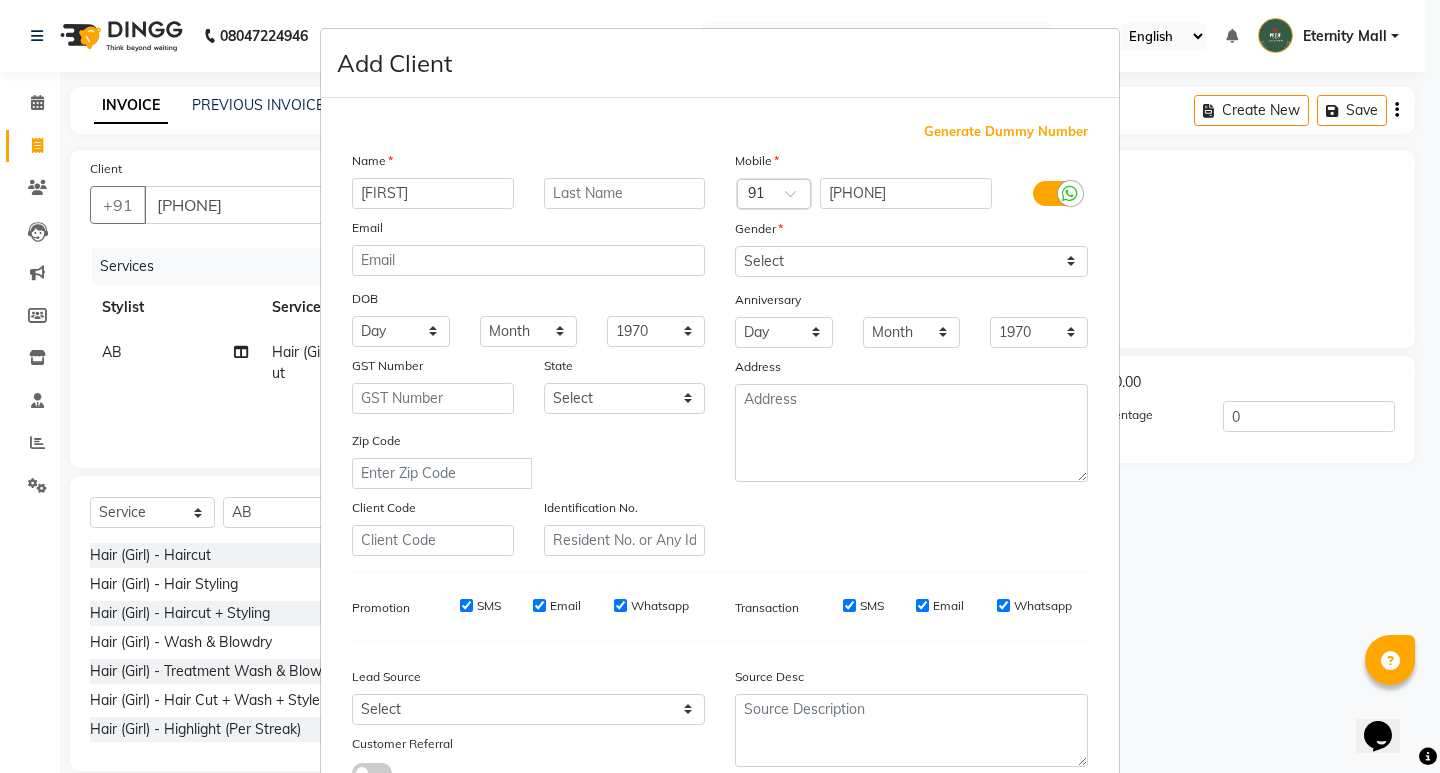 type on "[FIRST]" 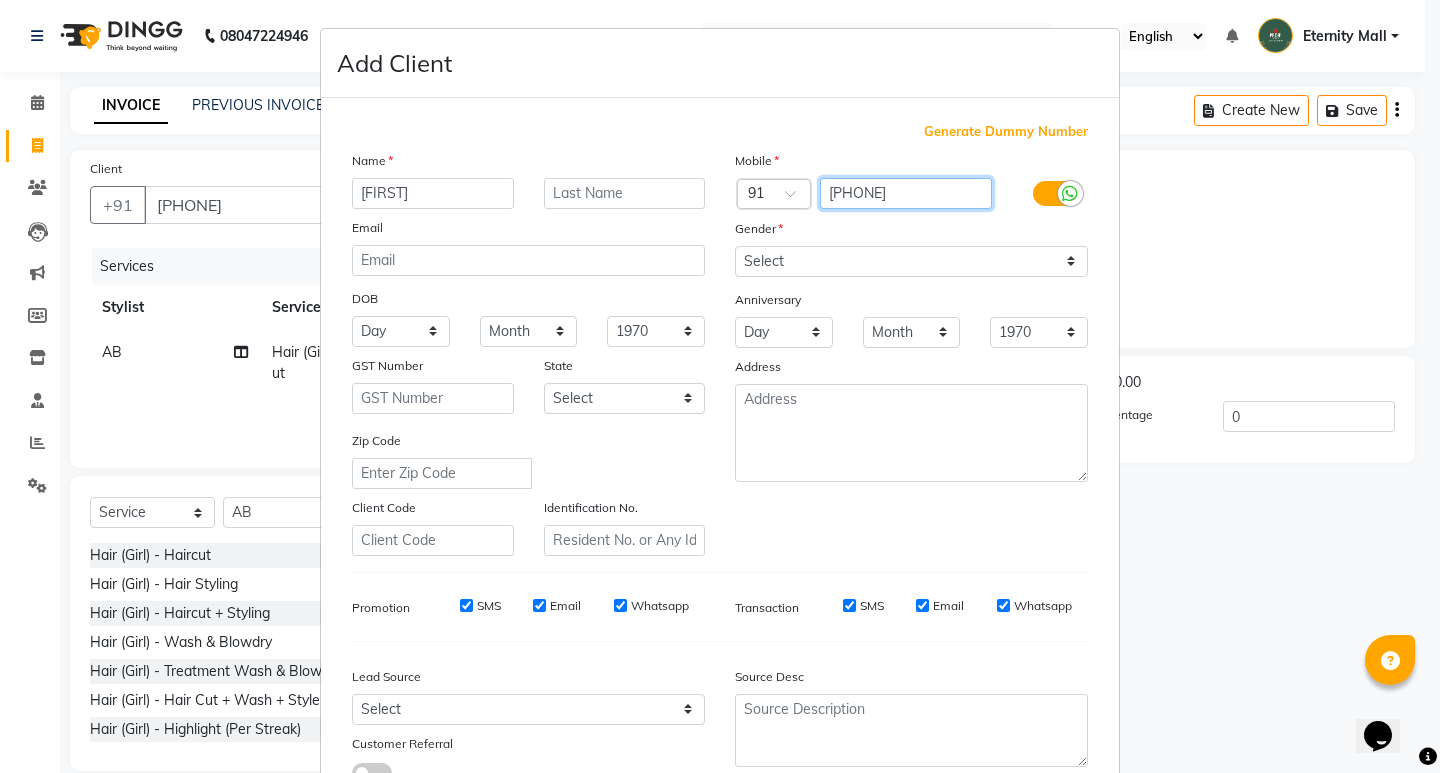 click on "[PHONE]" at bounding box center (906, 193) 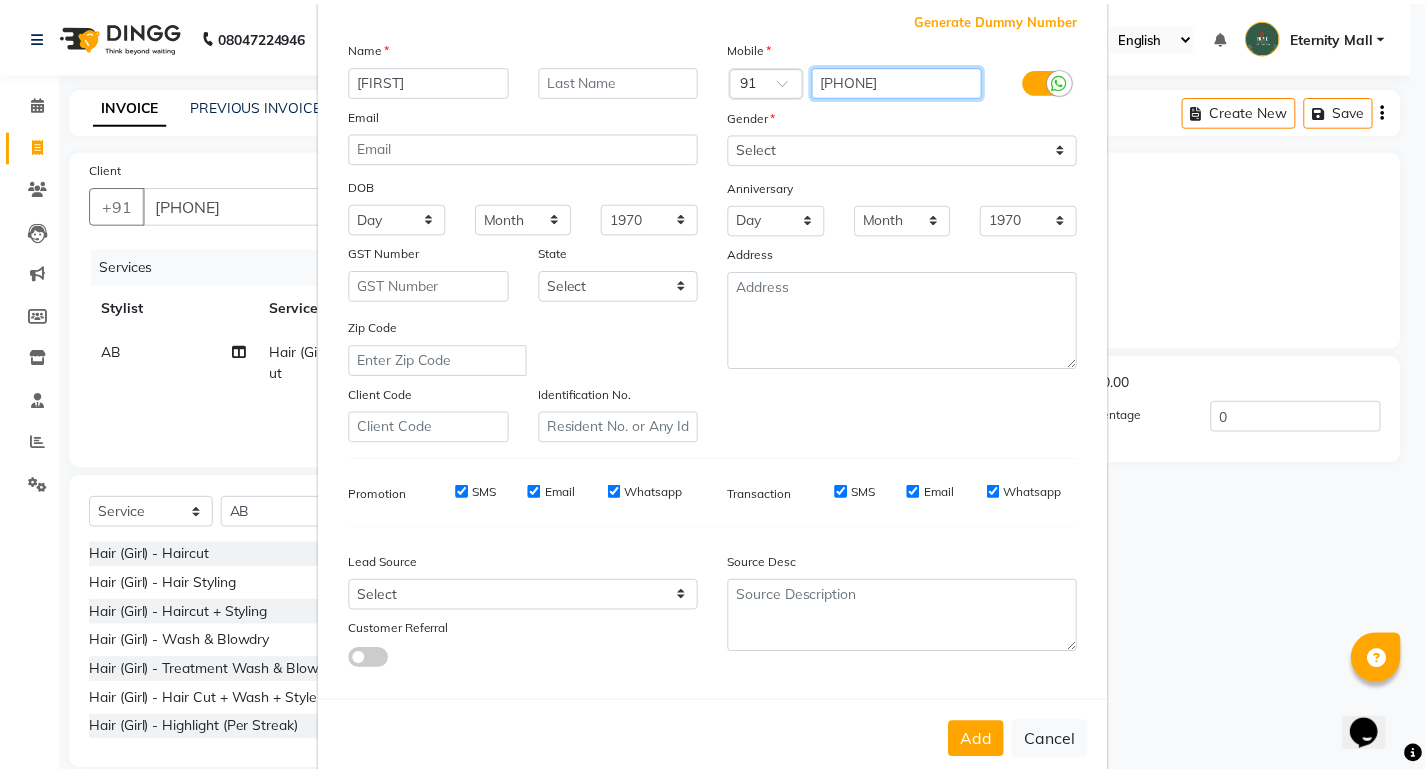 scroll, scrollTop: 150, scrollLeft: 0, axis: vertical 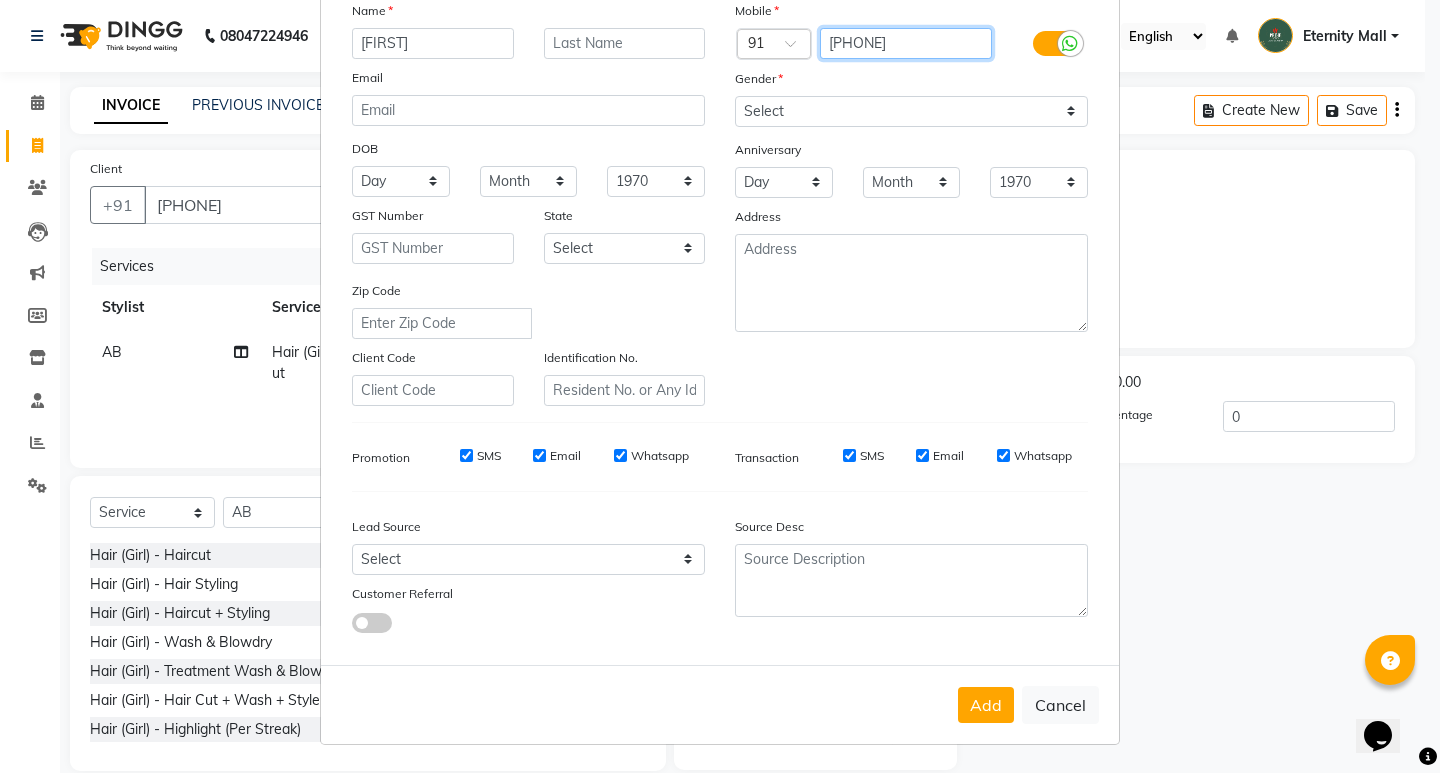 type on "[PHONE]" 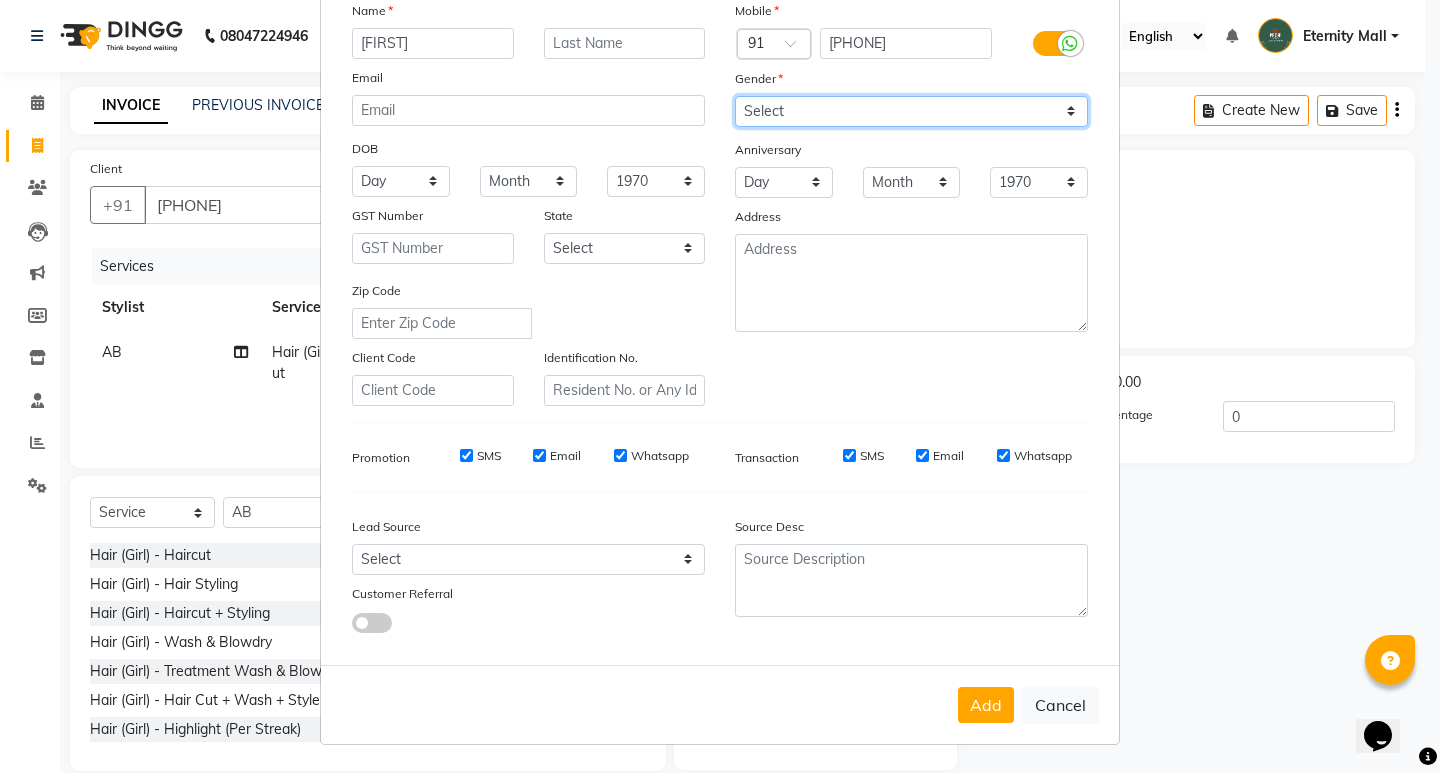 click on "Select Male Female Other Prefer Not To Say" at bounding box center [911, 111] 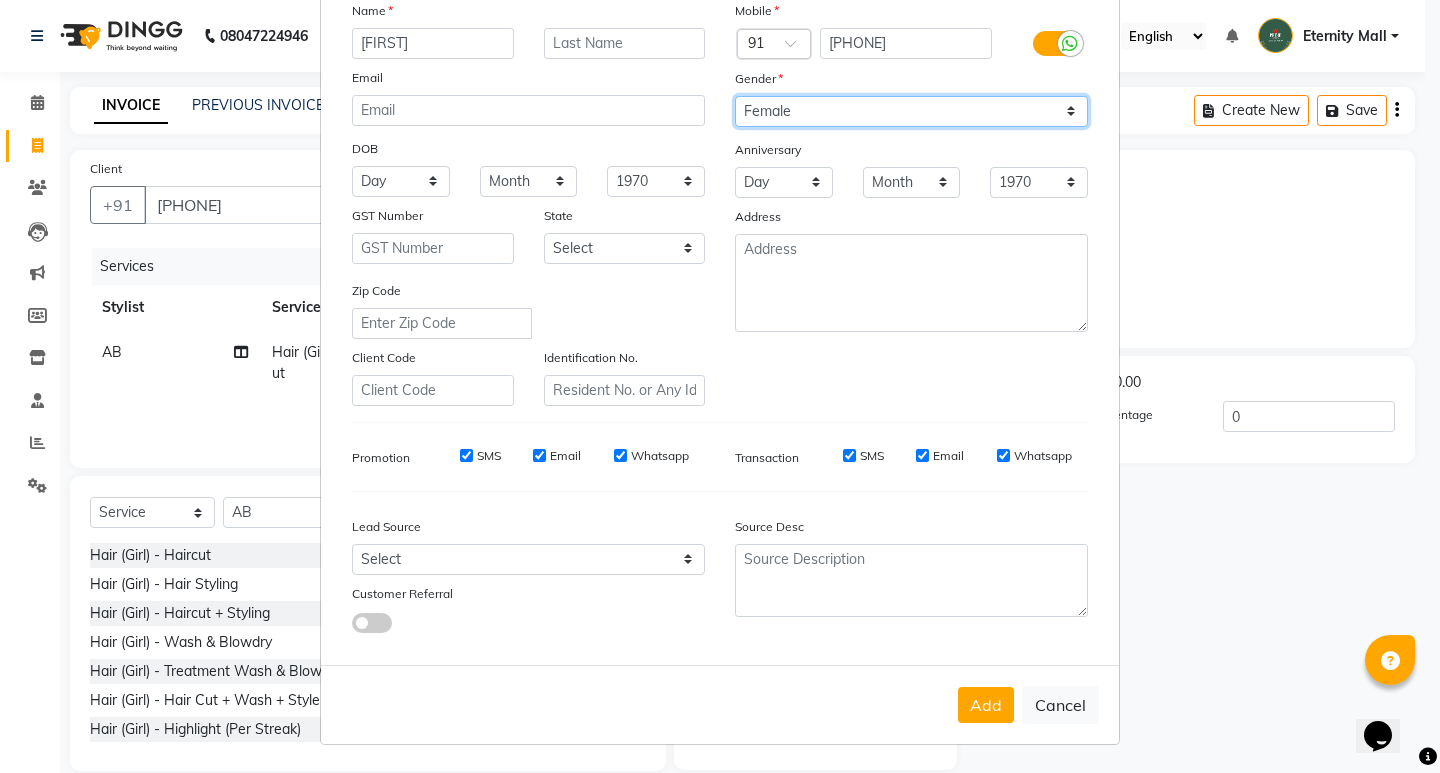 click on "Select Male Female Other Prefer Not To Say" at bounding box center (911, 111) 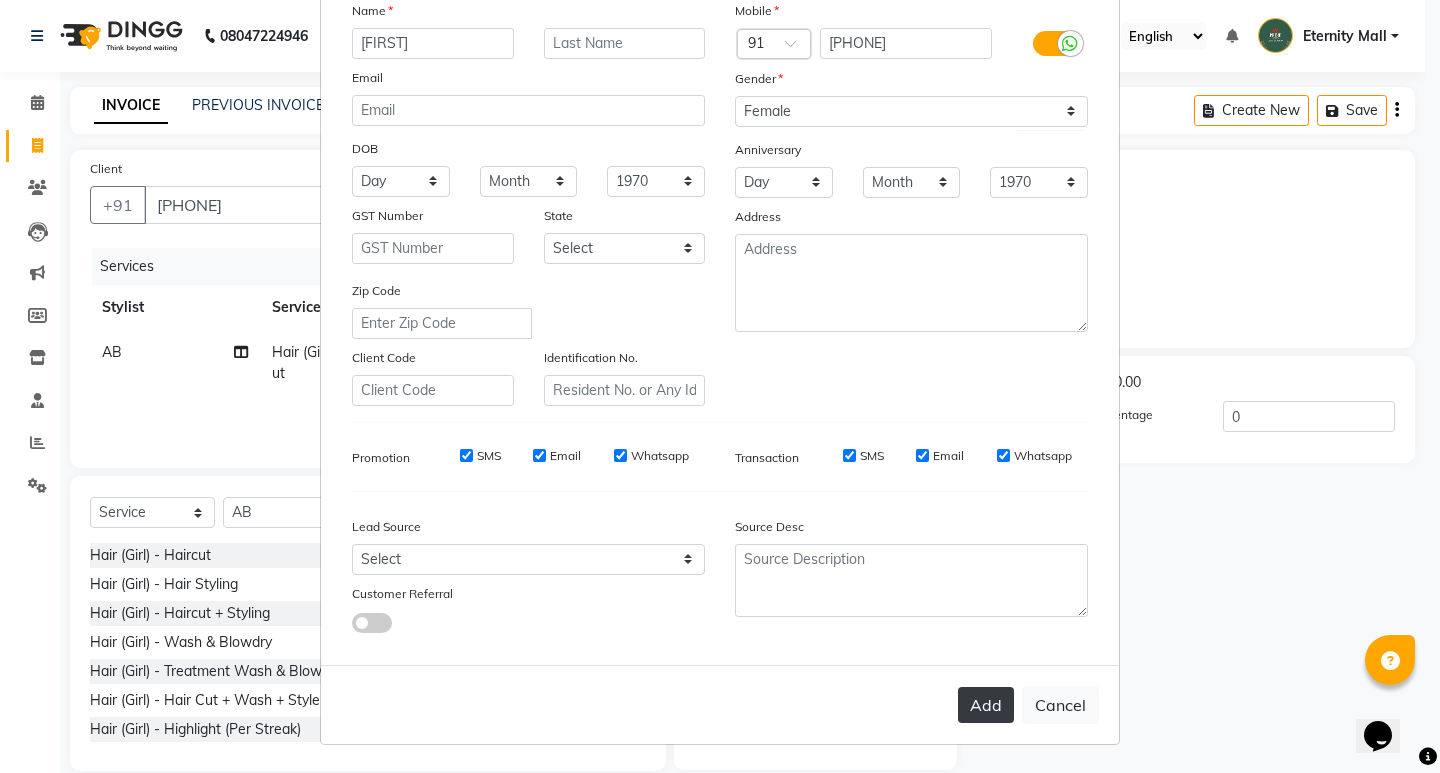 click on "Add" at bounding box center [986, 705] 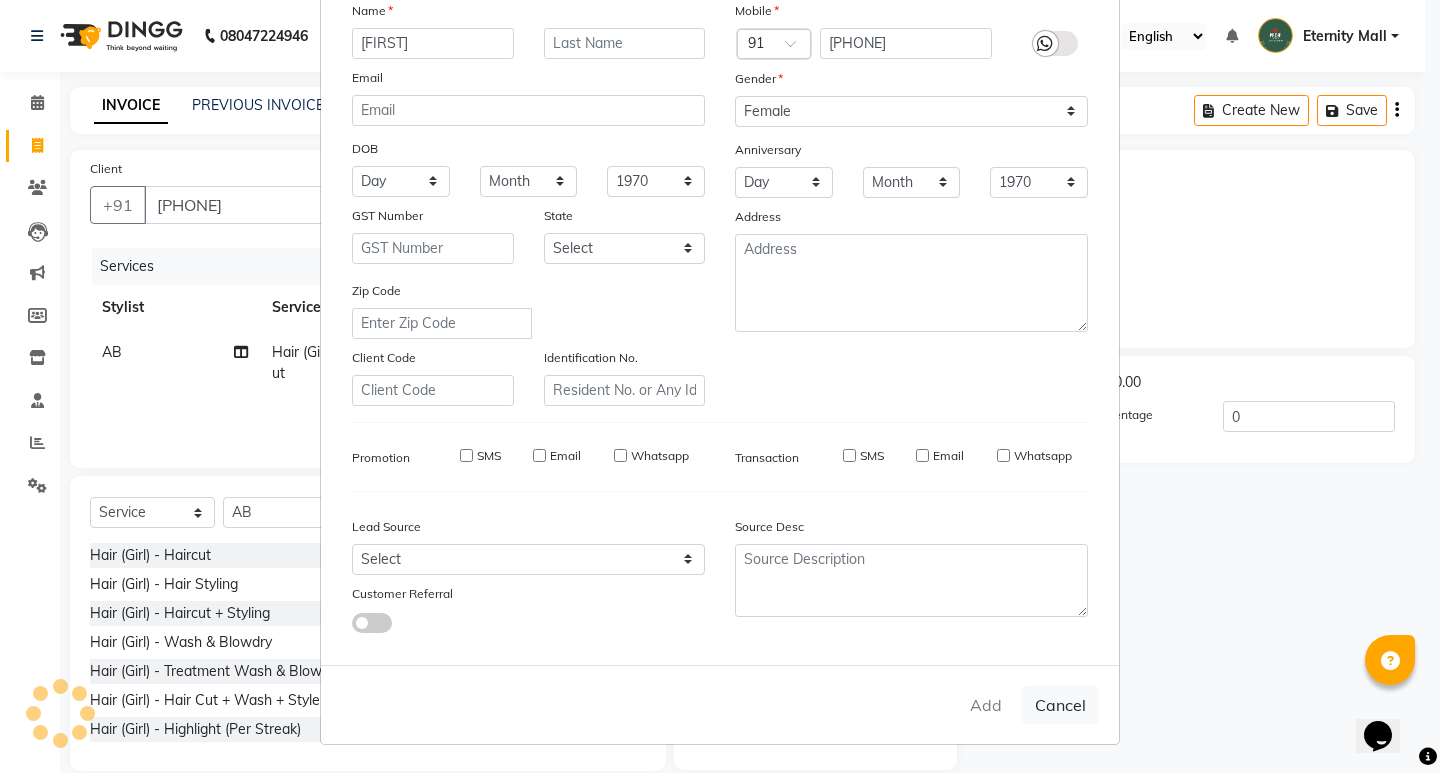 type on "[PHONE]" 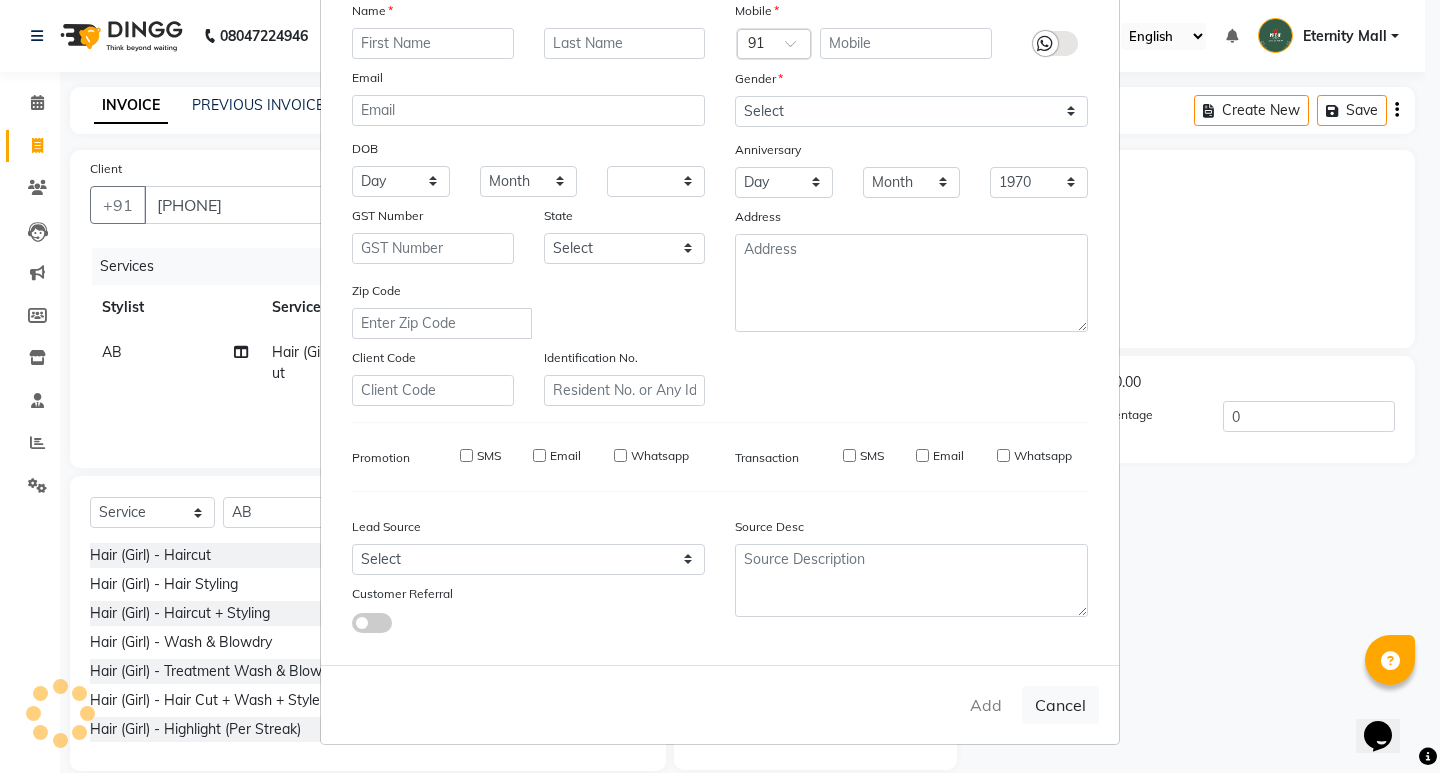 select 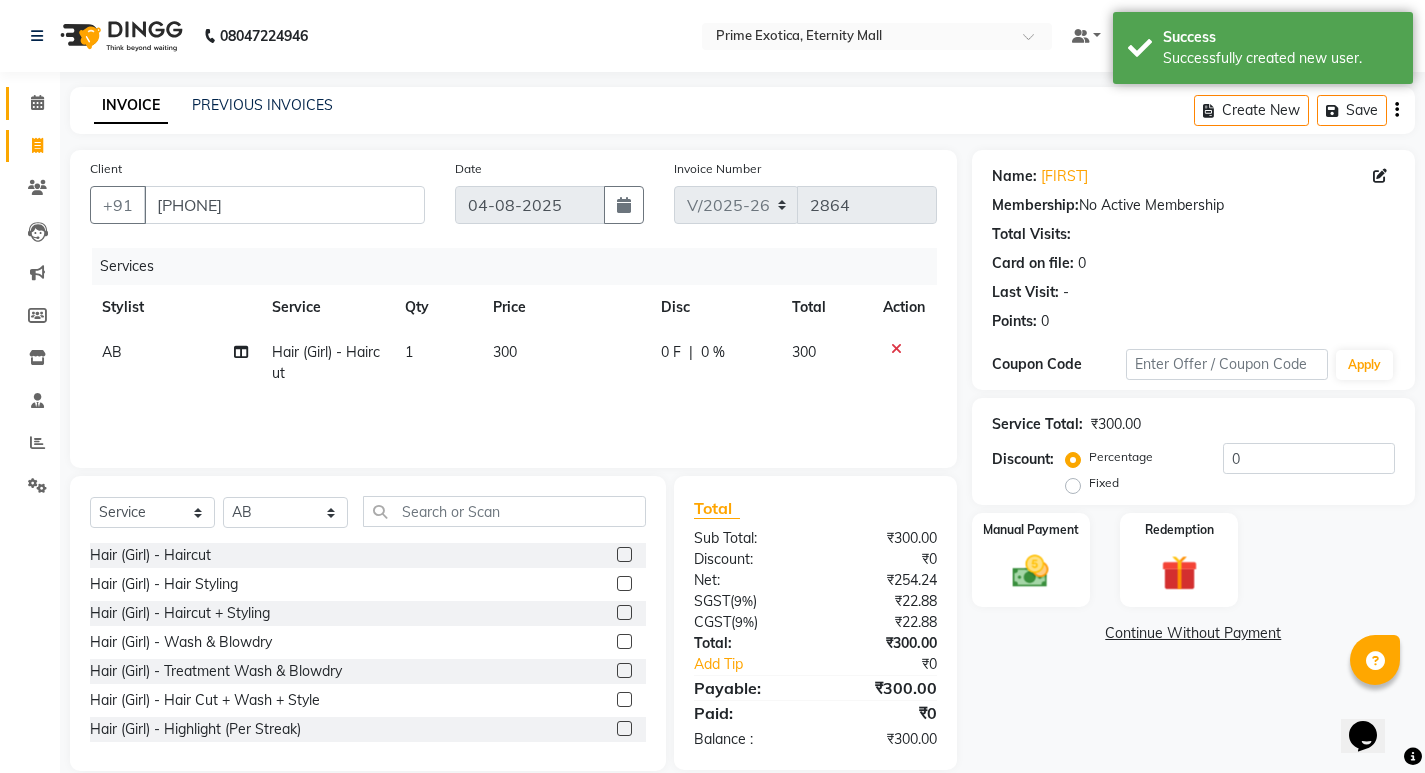 click on "Calendar" 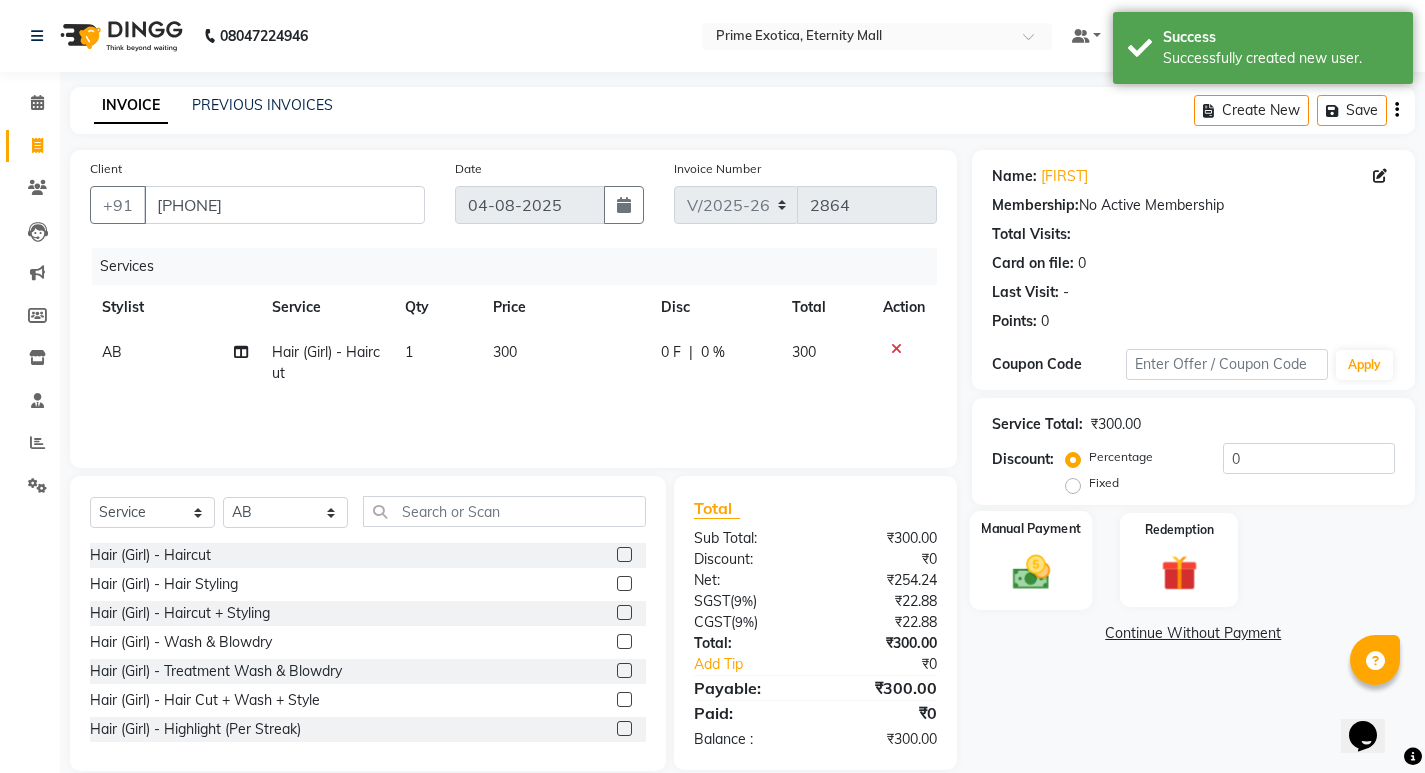 click on "Manual Payment" 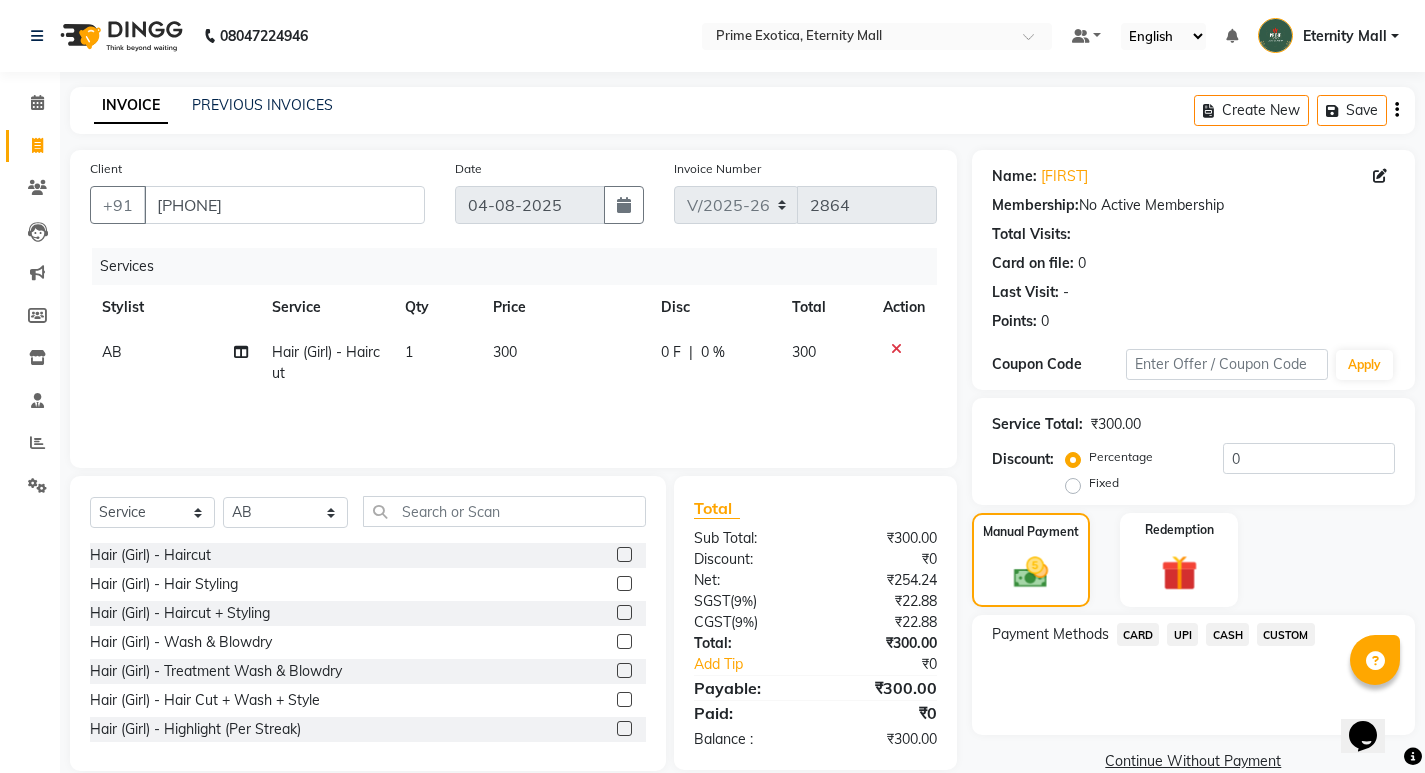 click on "UPI" 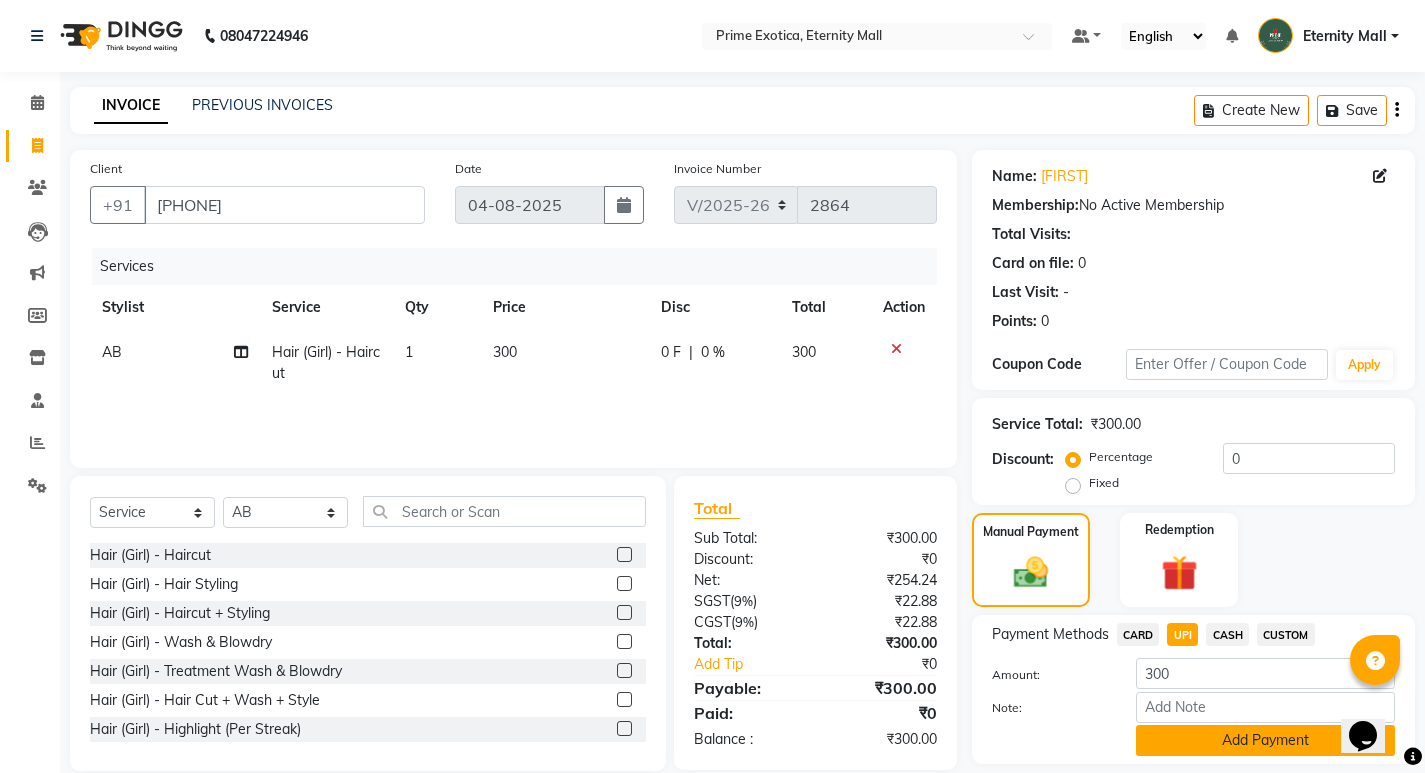 click on "Add Payment" 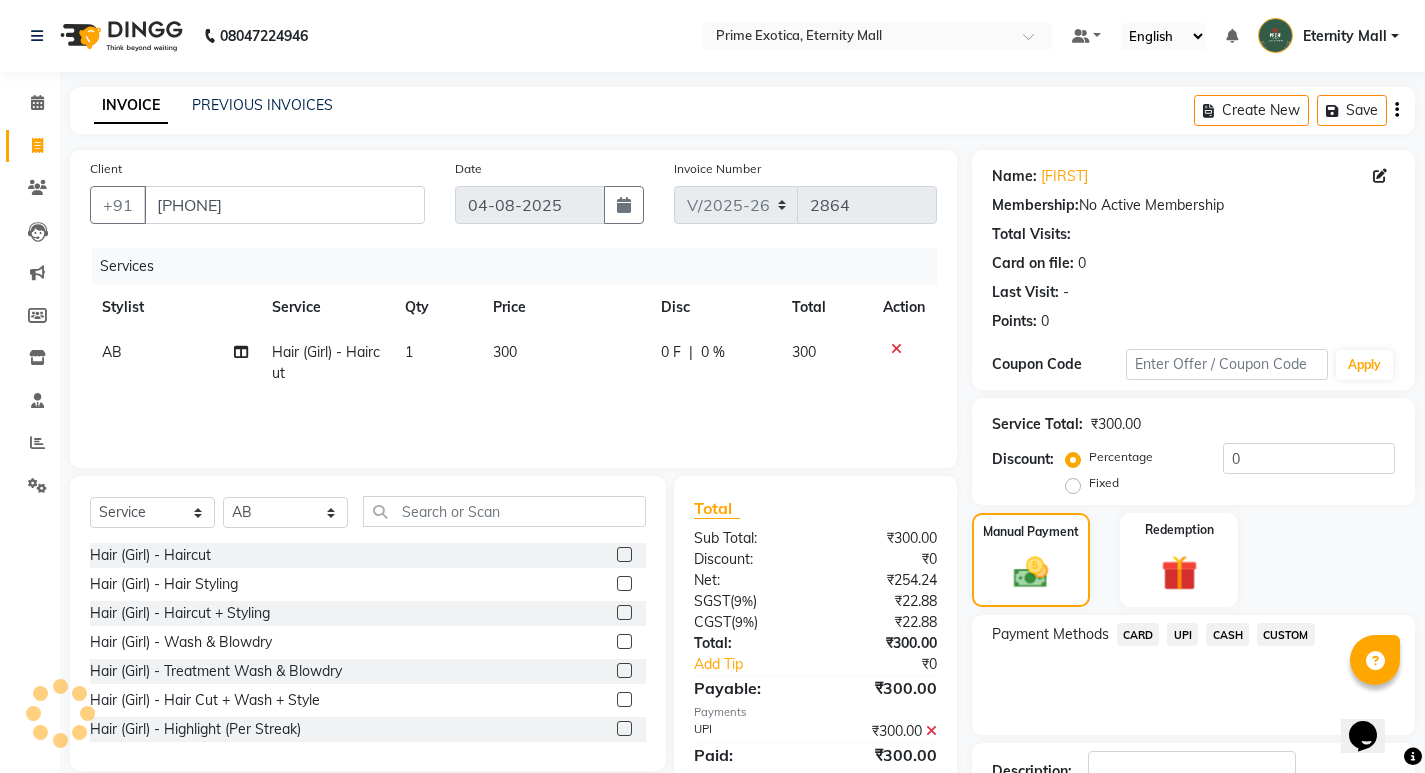 scroll, scrollTop: 146, scrollLeft: 0, axis: vertical 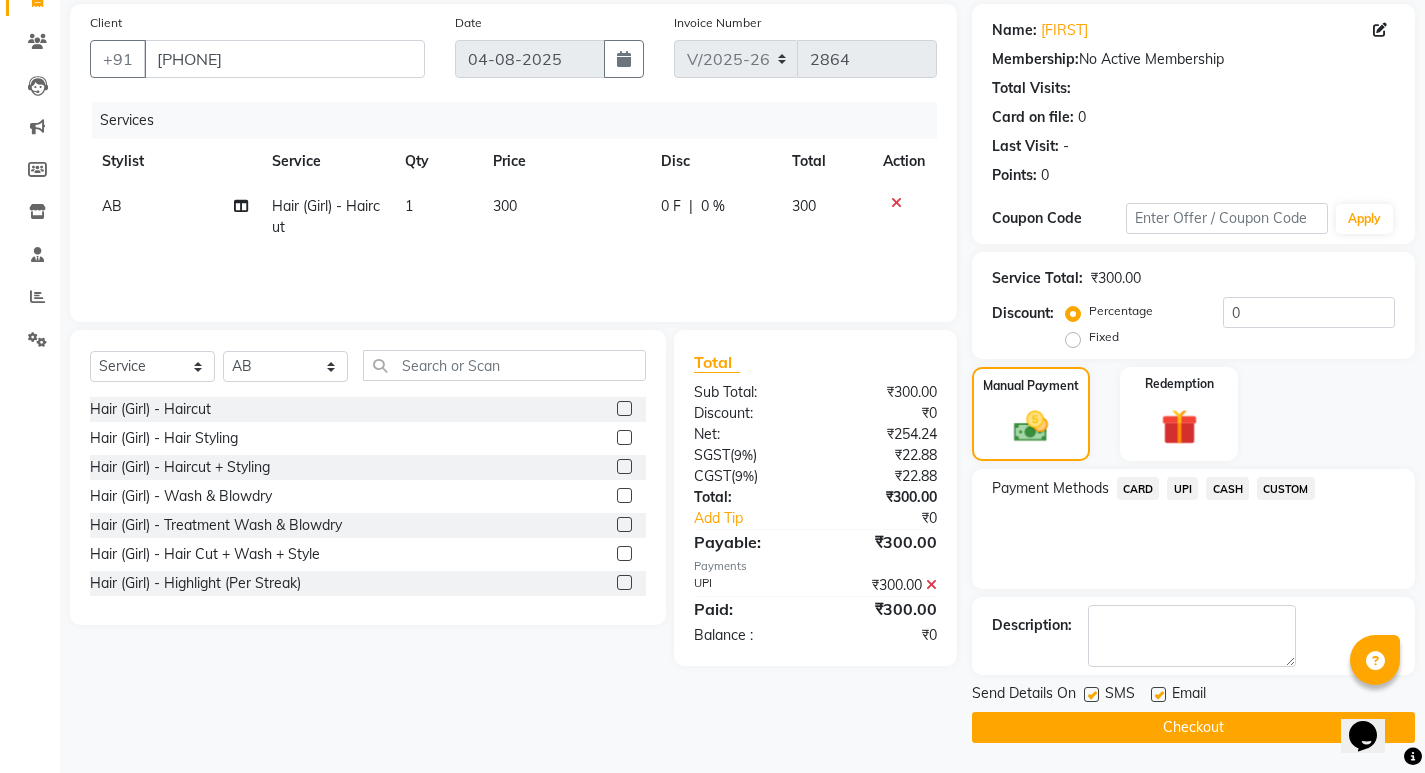 click on "Checkout" 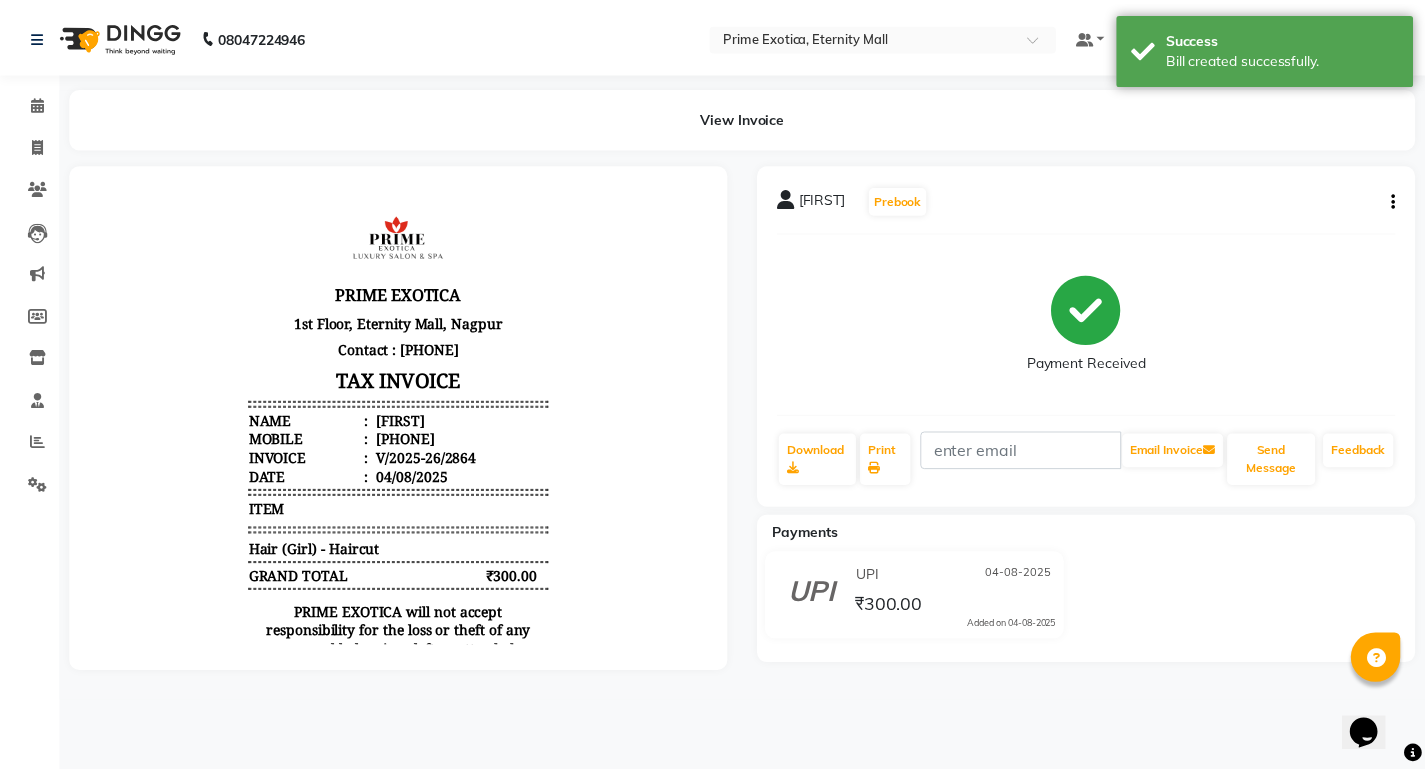 scroll, scrollTop: 0, scrollLeft: 0, axis: both 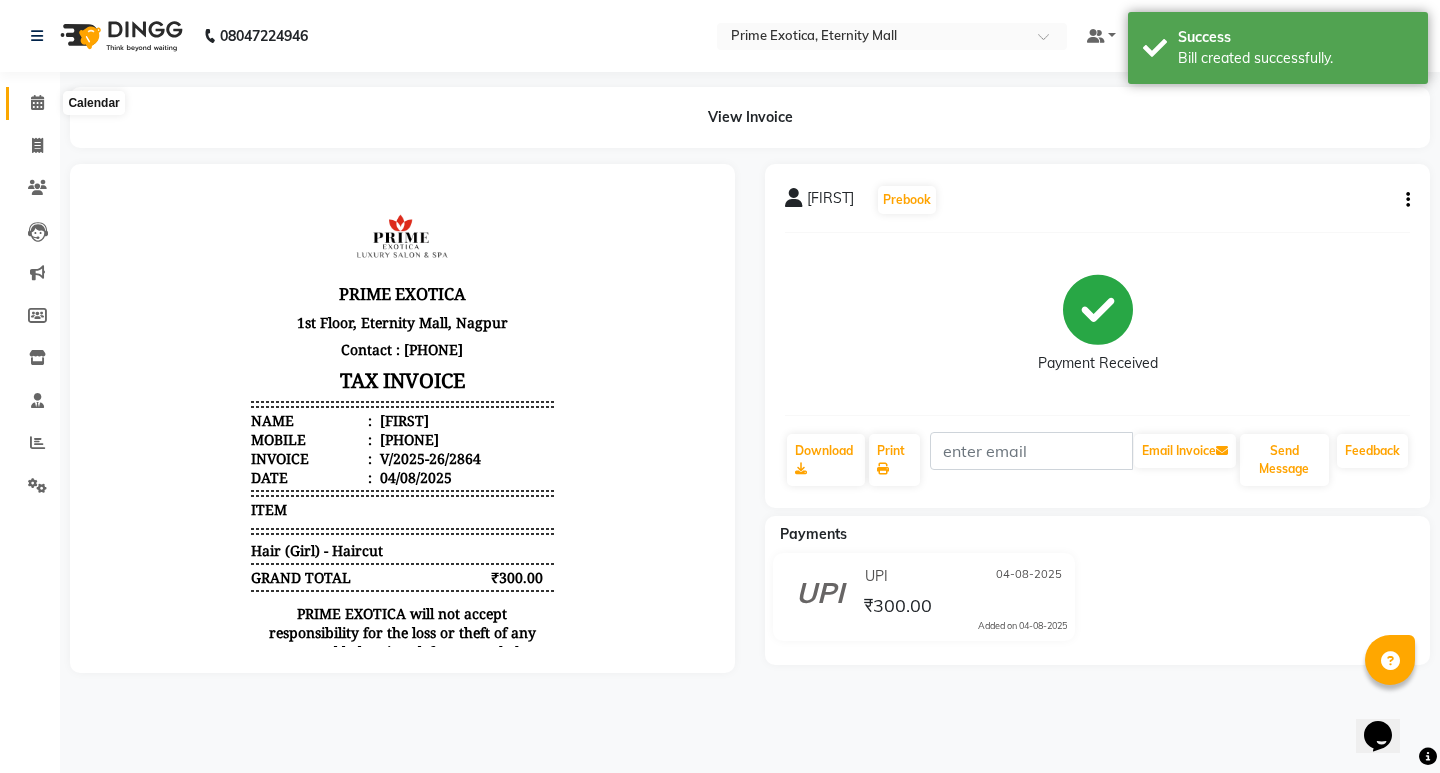 click 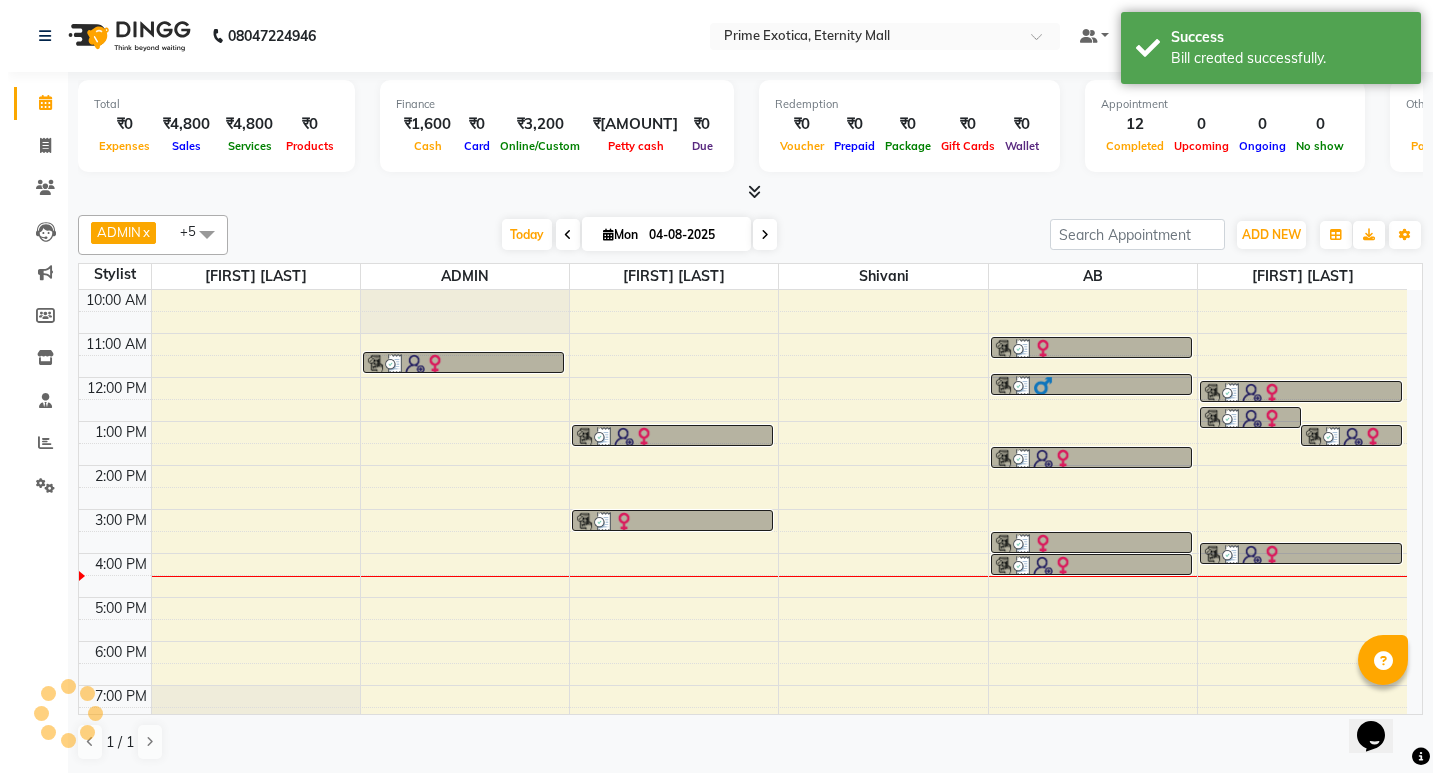 scroll, scrollTop: 0, scrollLeft: 0, axis: both 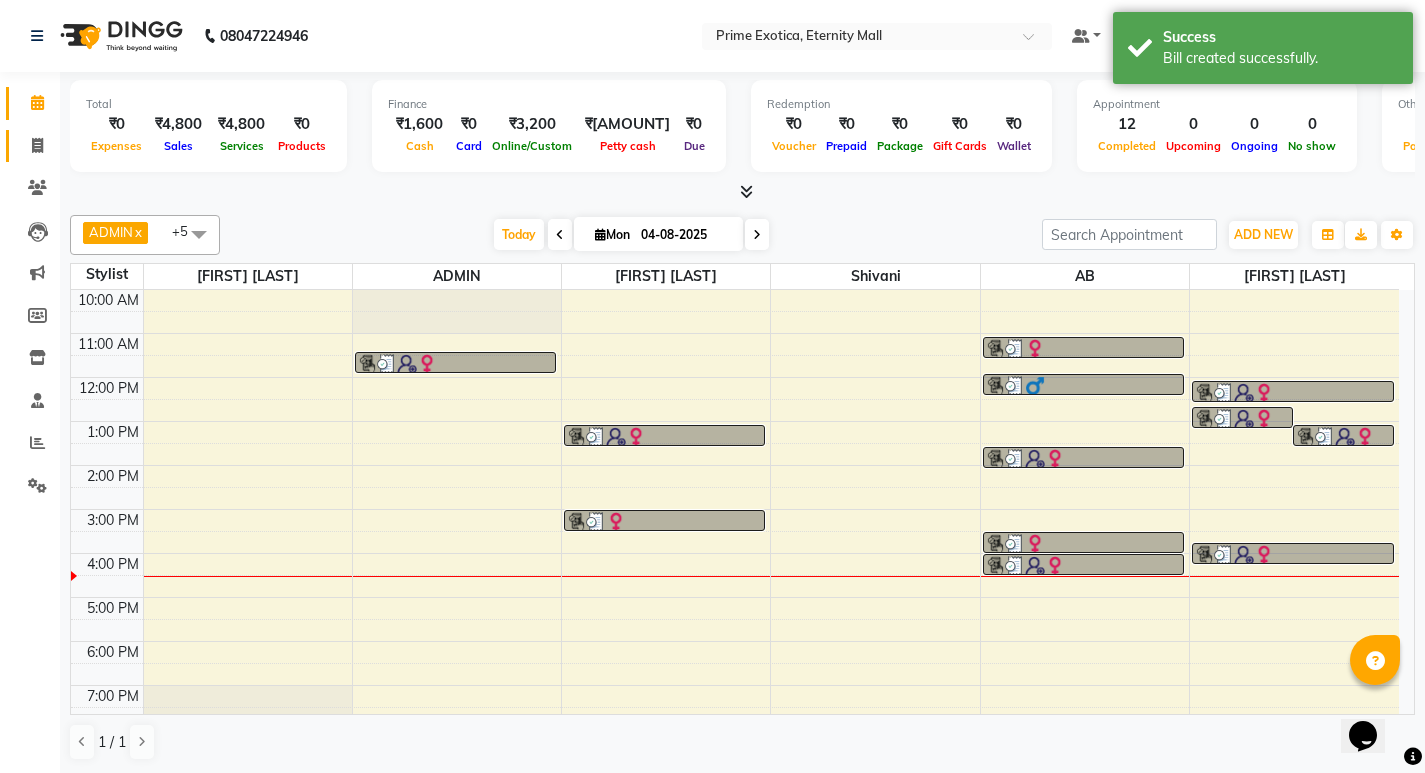 click 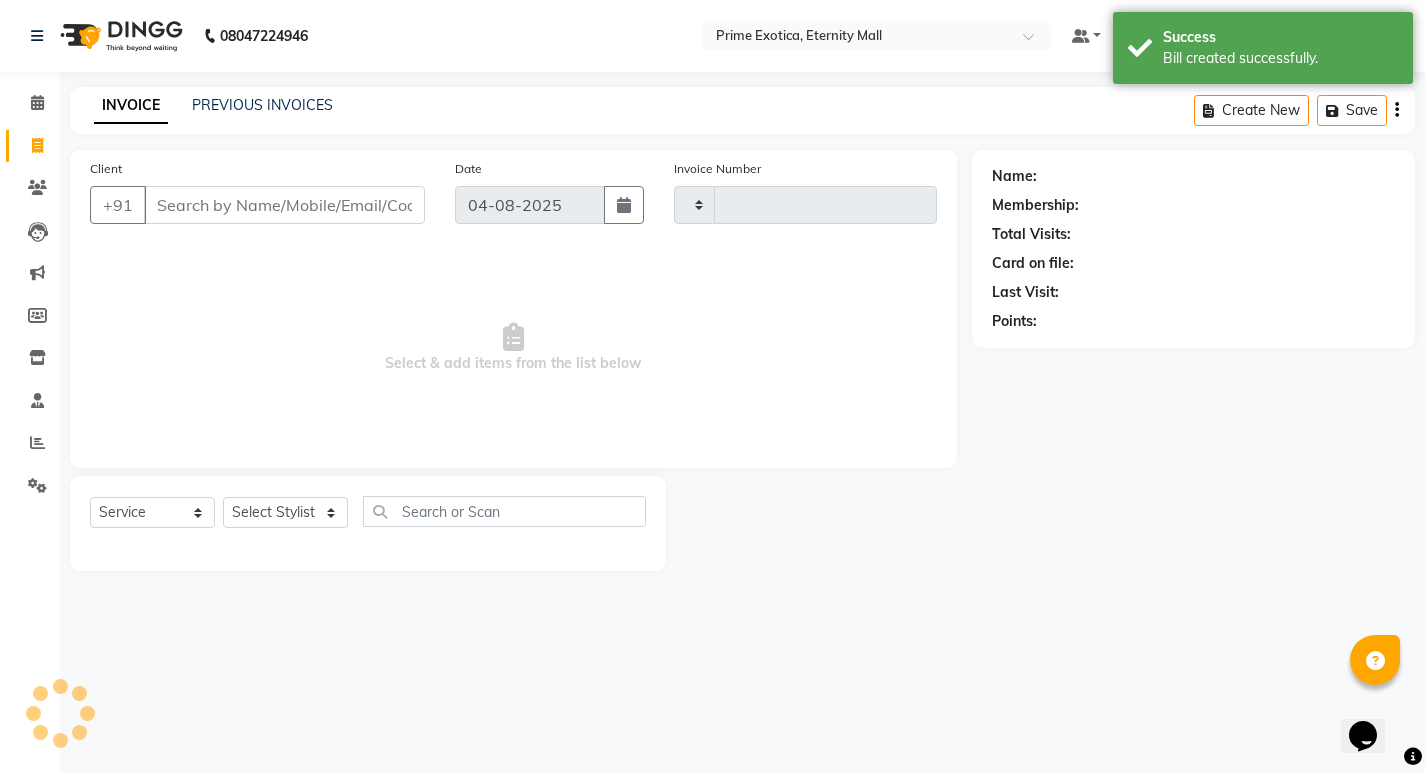 type on "2865" 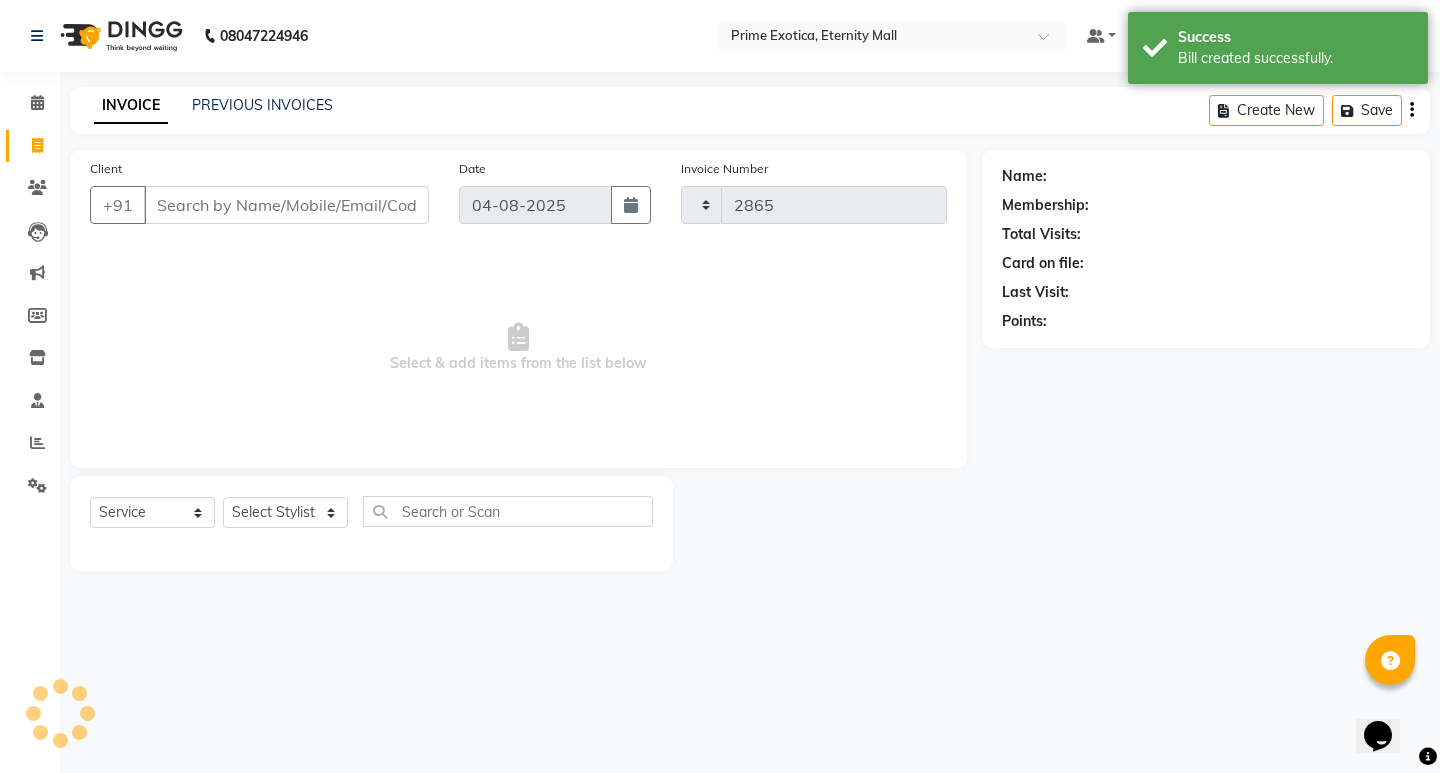 select on "5774" 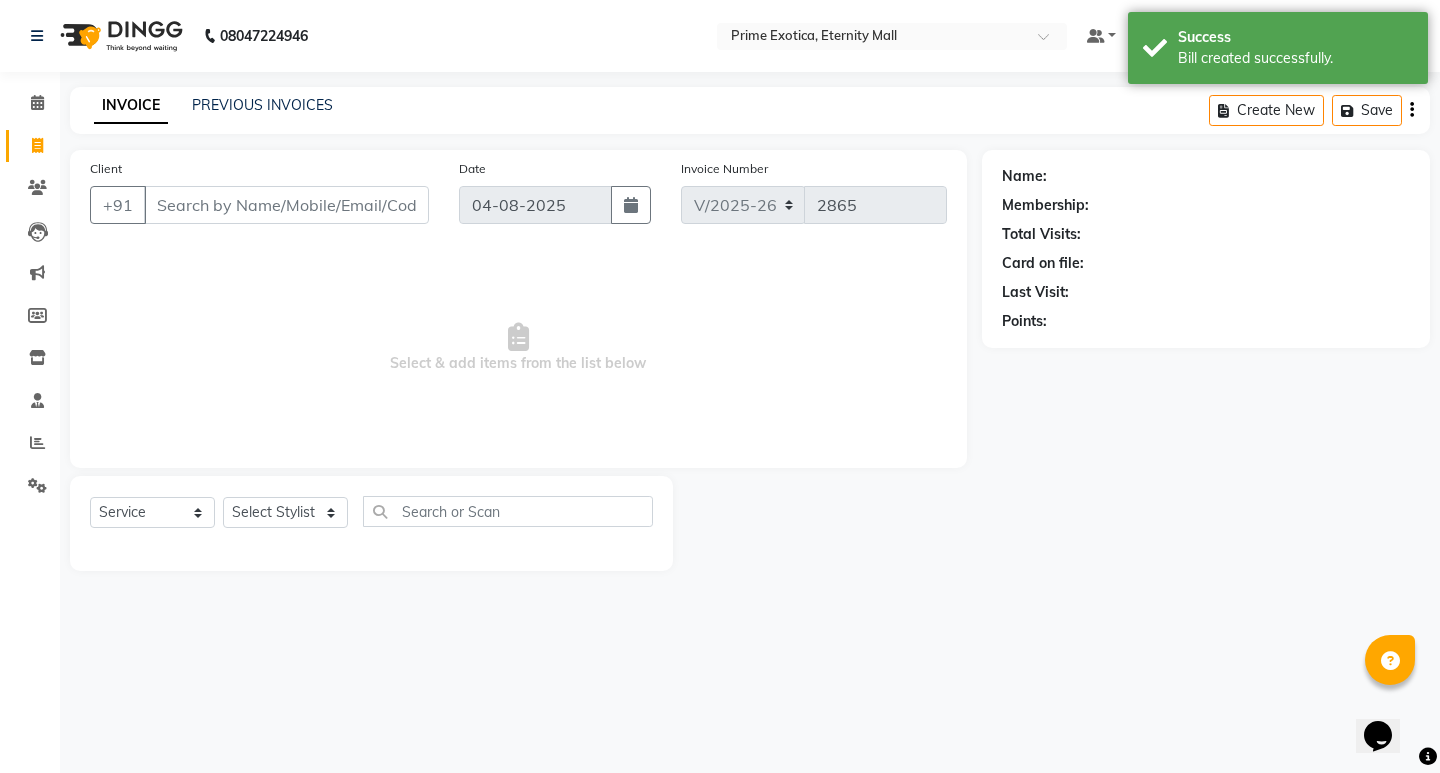 click on "Select Service Product Membership Package Voucher Prepaid Gift Card Select Stylist AB ADMIN [FIRST] [LAST] [FIRST] [LAST] [FIRST] [LAST] [FIRST] [LAST] [FIRST] [LAST]" 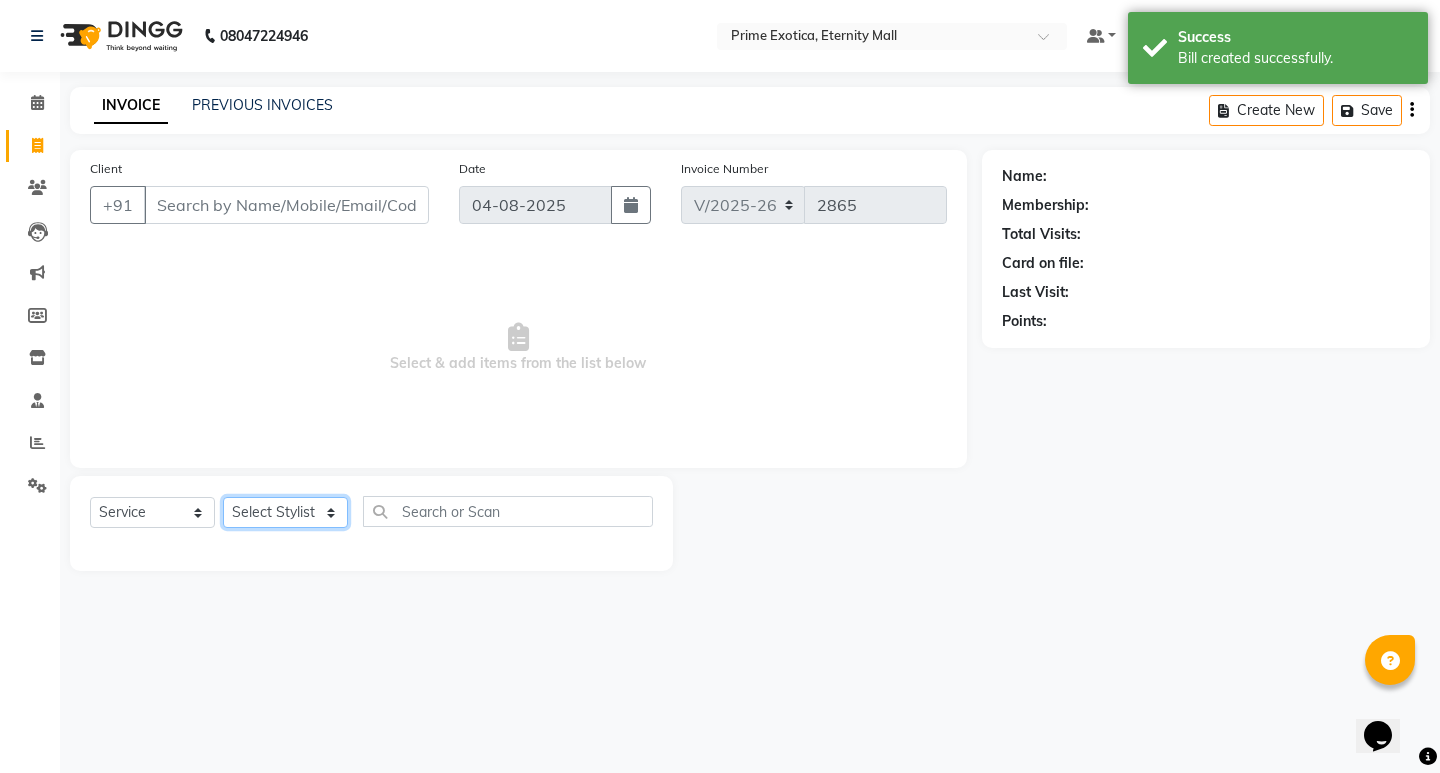 click on "Select Stylist AB ADMIN [FIRST] [LAST] [FIRST] [LAST] [FIRST] [LAST] [FIRST] [LAST] [FIRST] [LAST]" 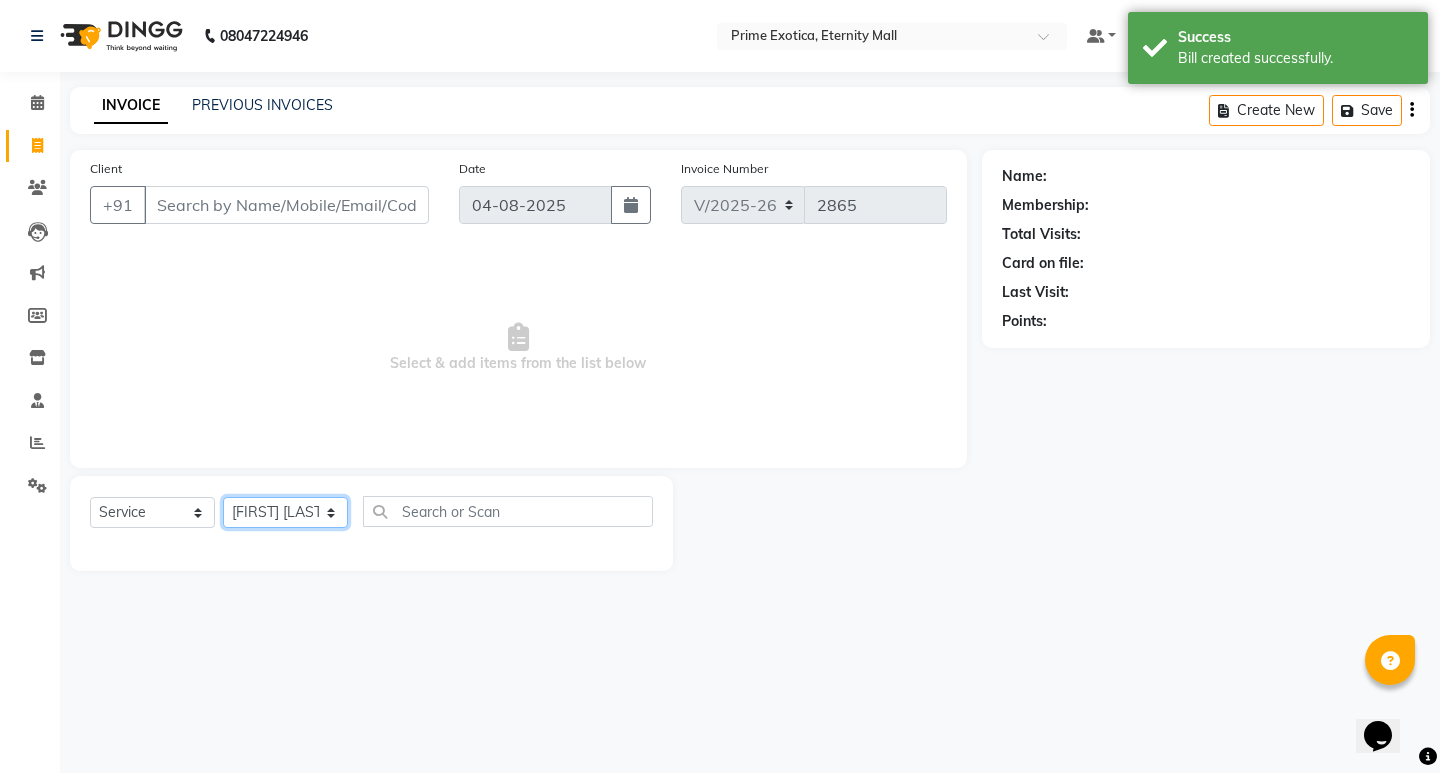 click on "Select Stylist AB ADMIN [FIRST] [LAST] [FIRST] [LAST] [FIRST] [LAST] [FIRST] [LAST] [FIRST] [LAST]" 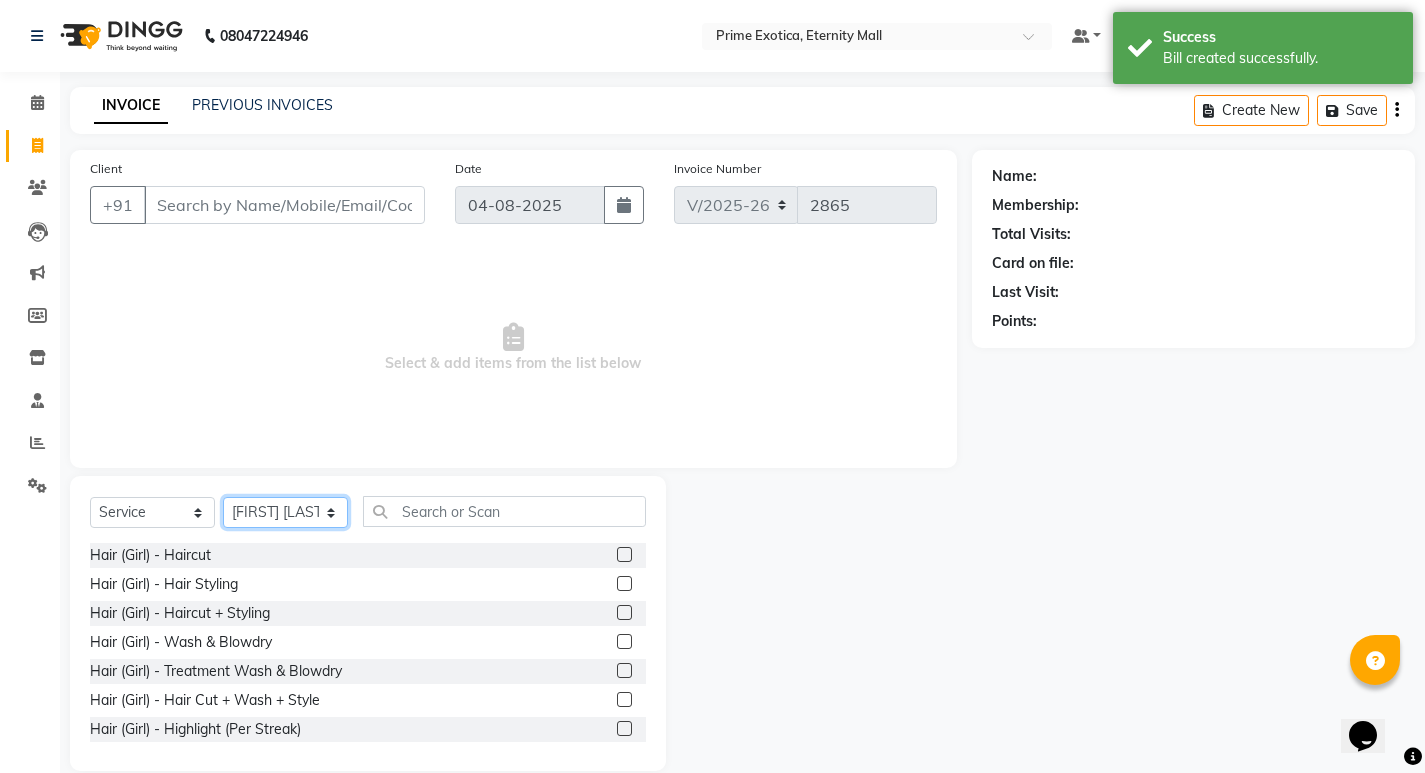 drag, startPoint x: 295, startPoint y: 506, endPoint x: 286, endPoint y: 517, distance: 14.21267 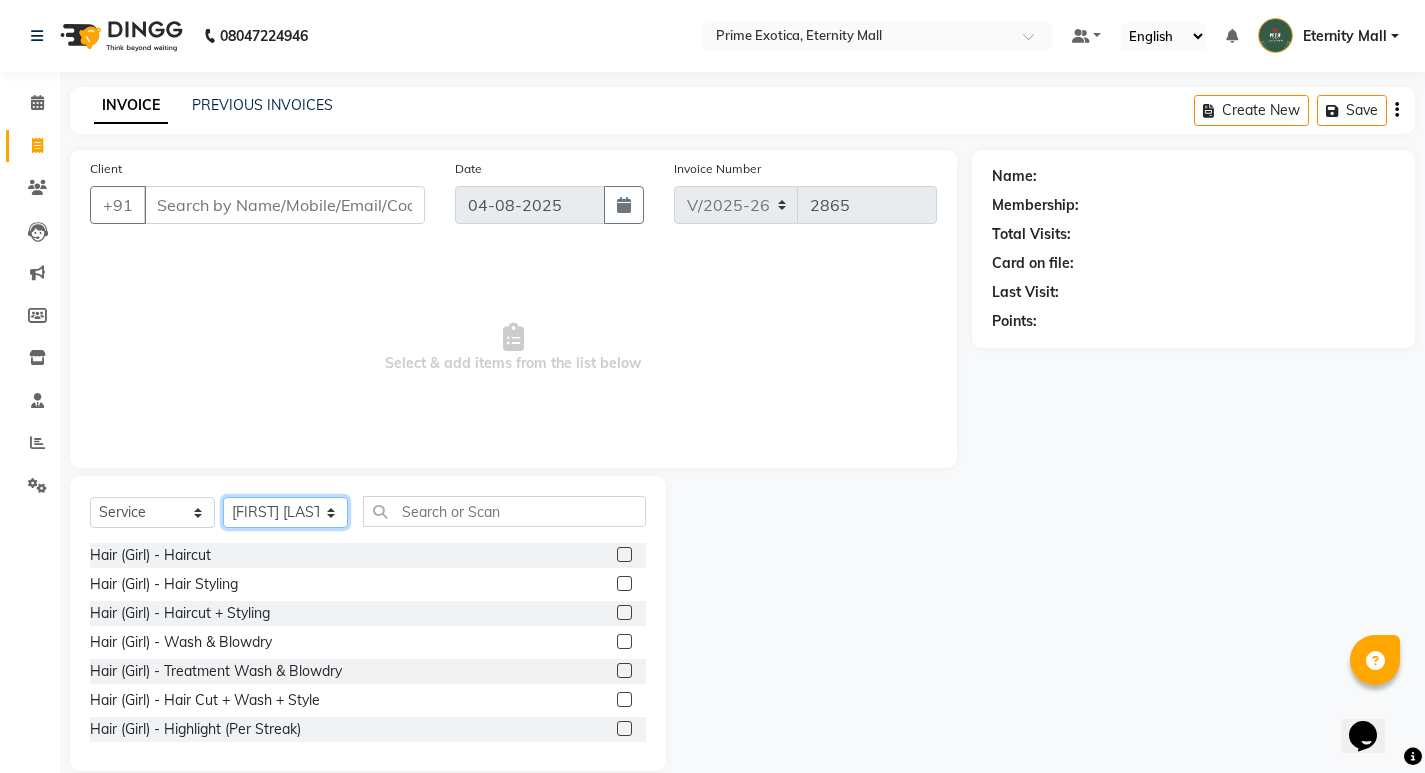 select on "46181" 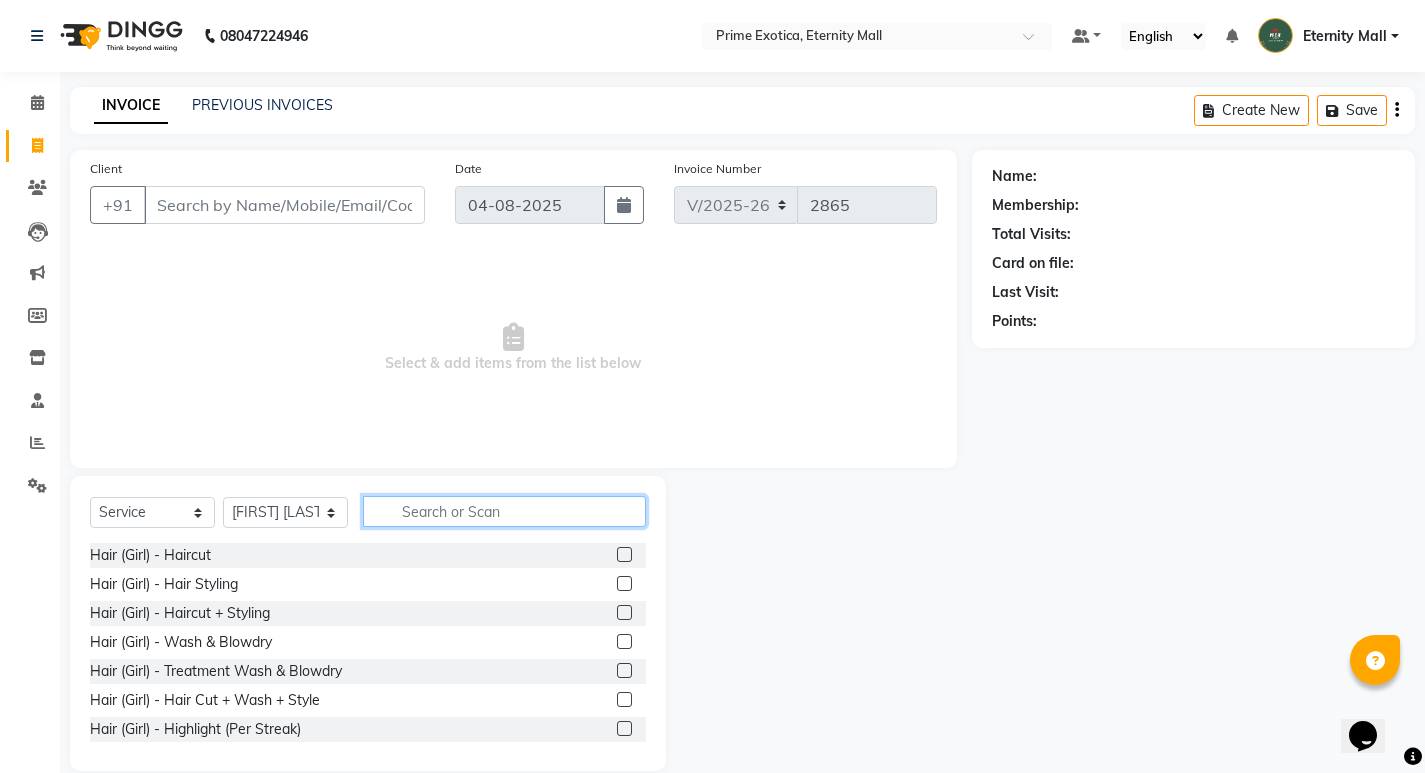 click 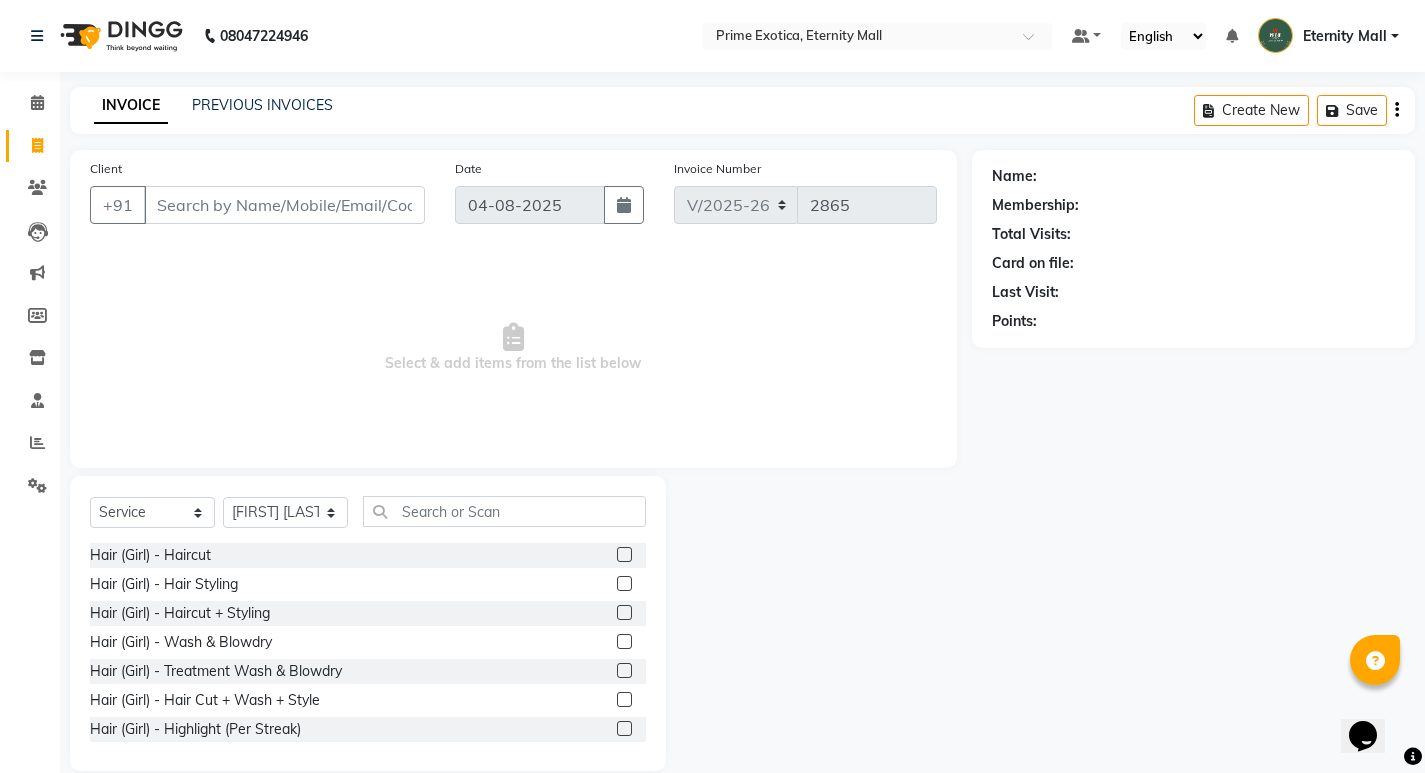 click 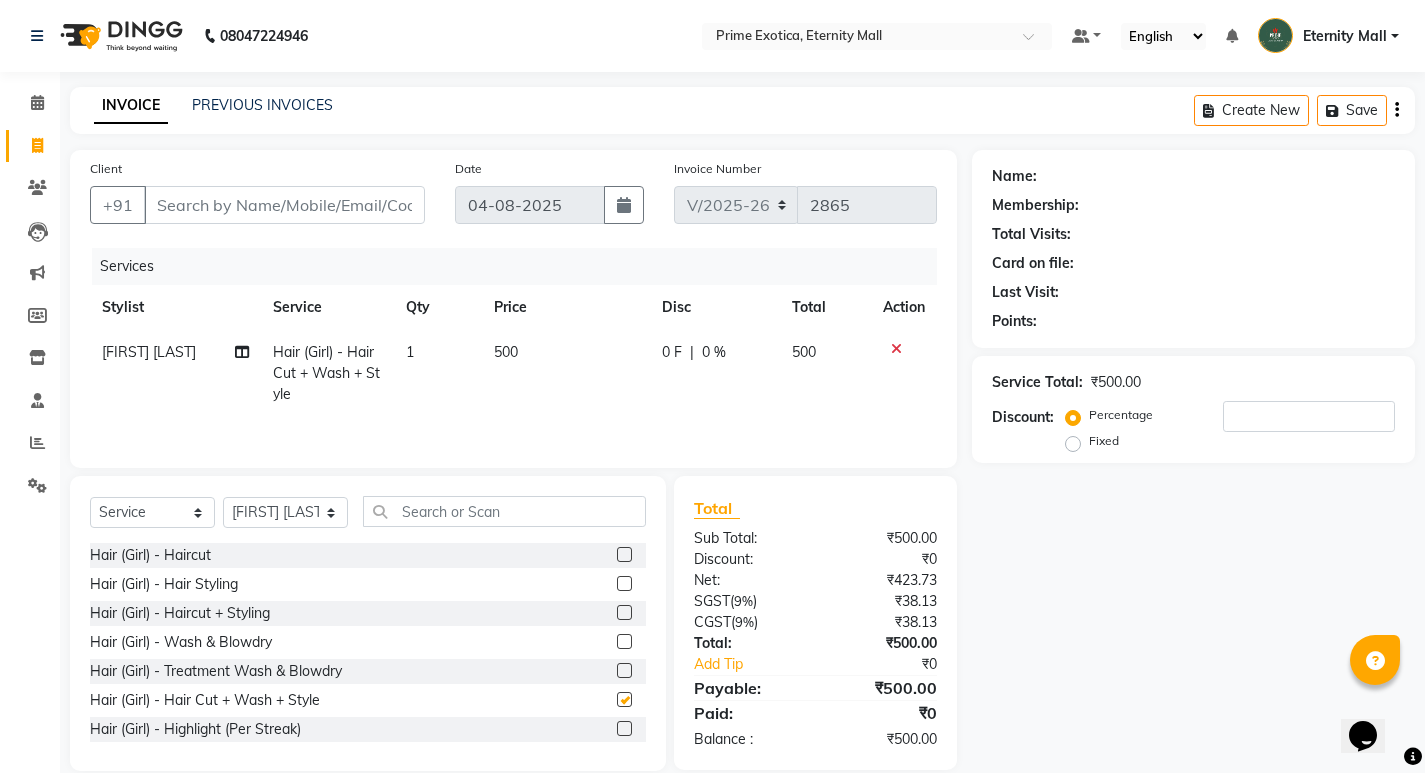 checkbox on "false" 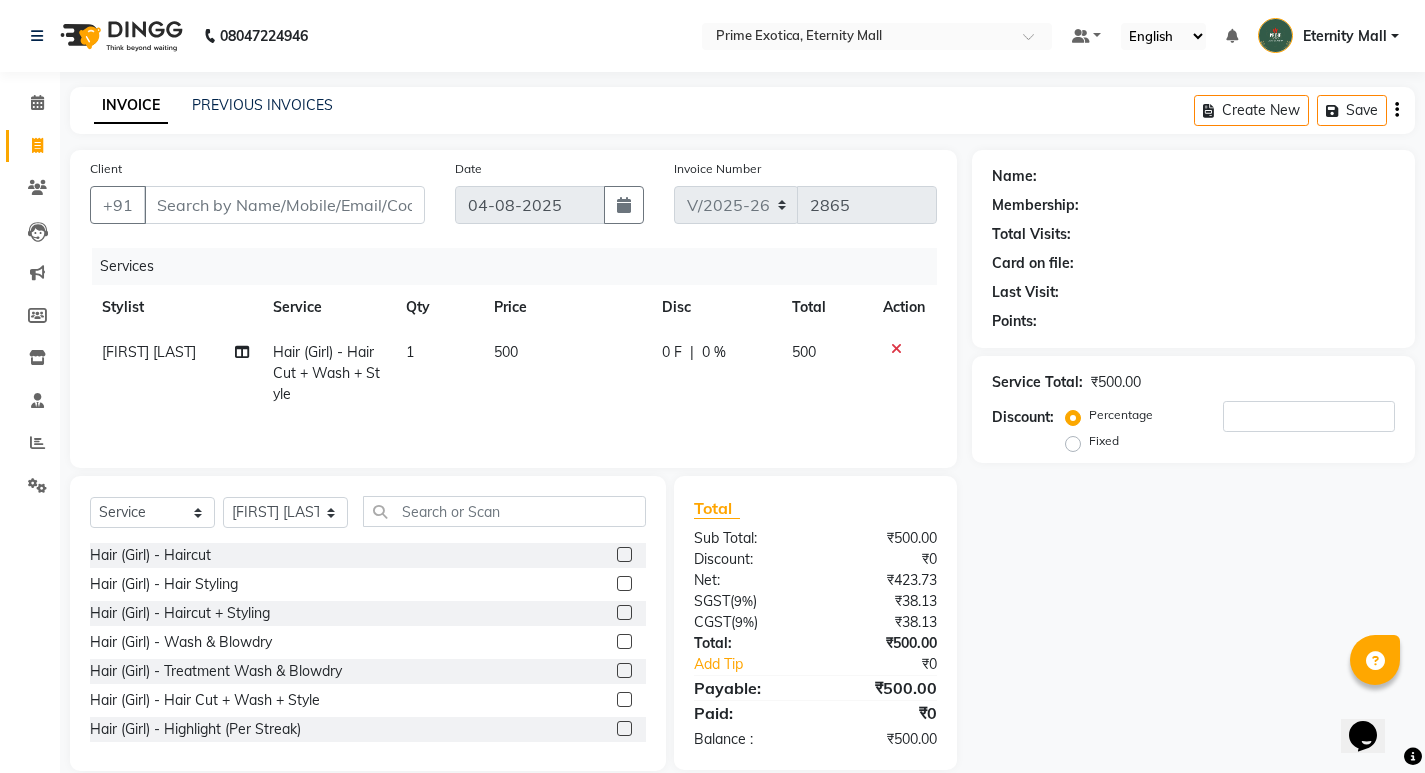 click on "500" 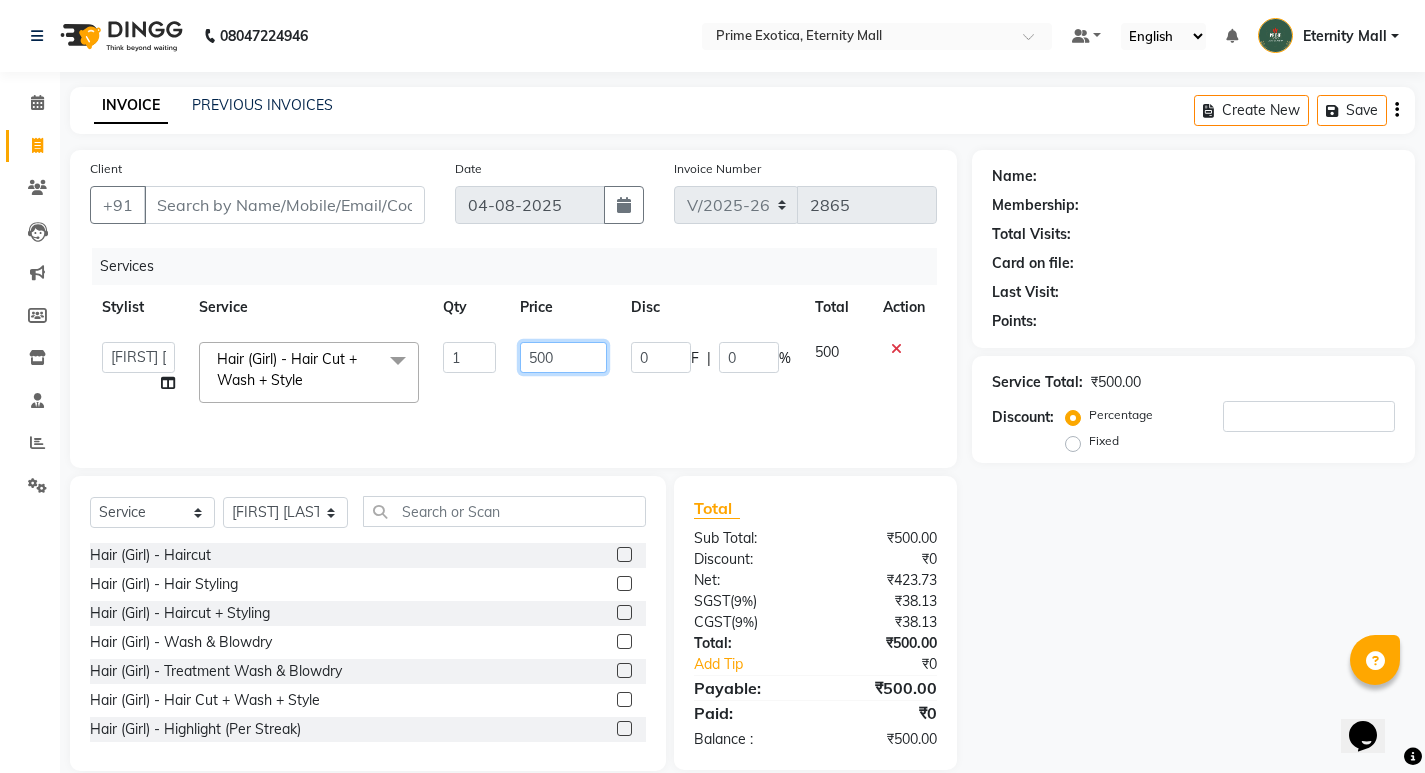 click on "500" 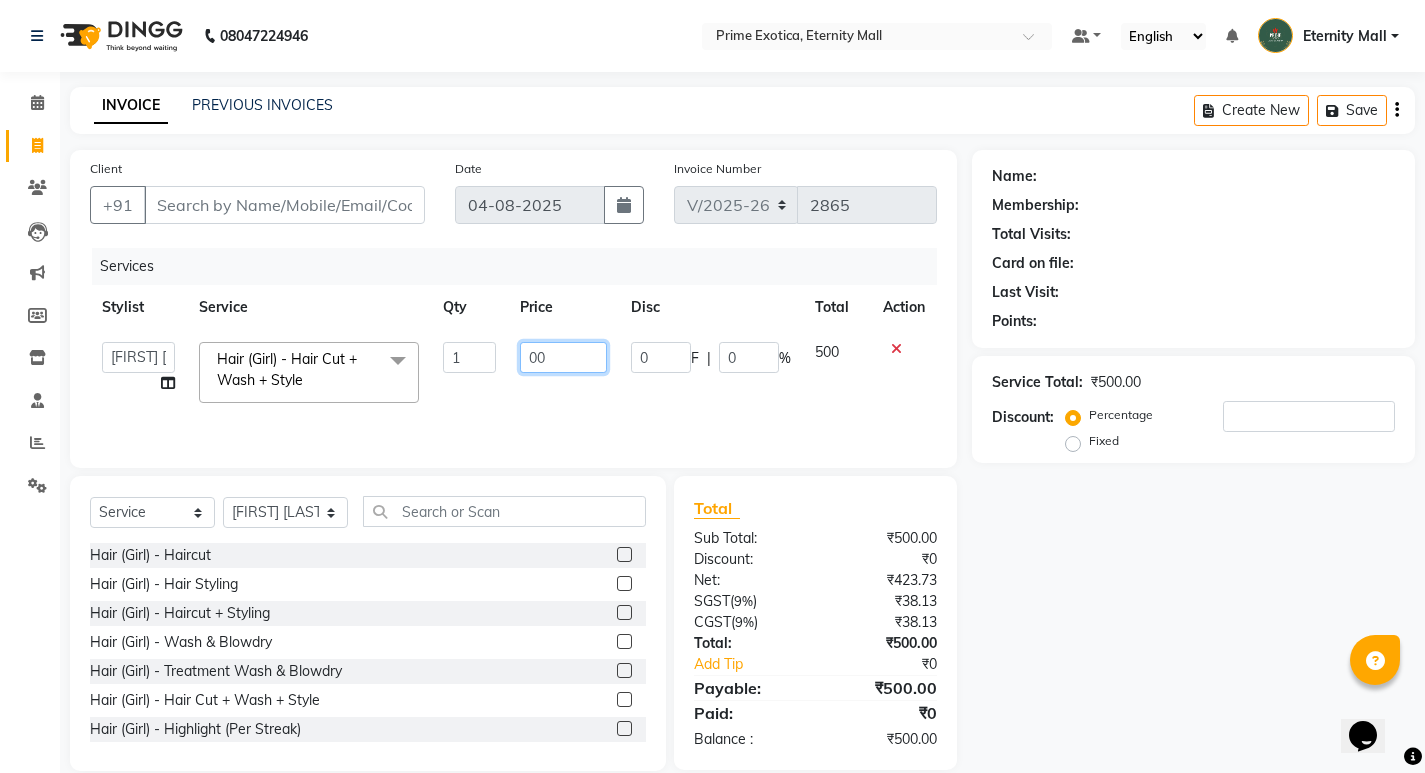 type on "600" 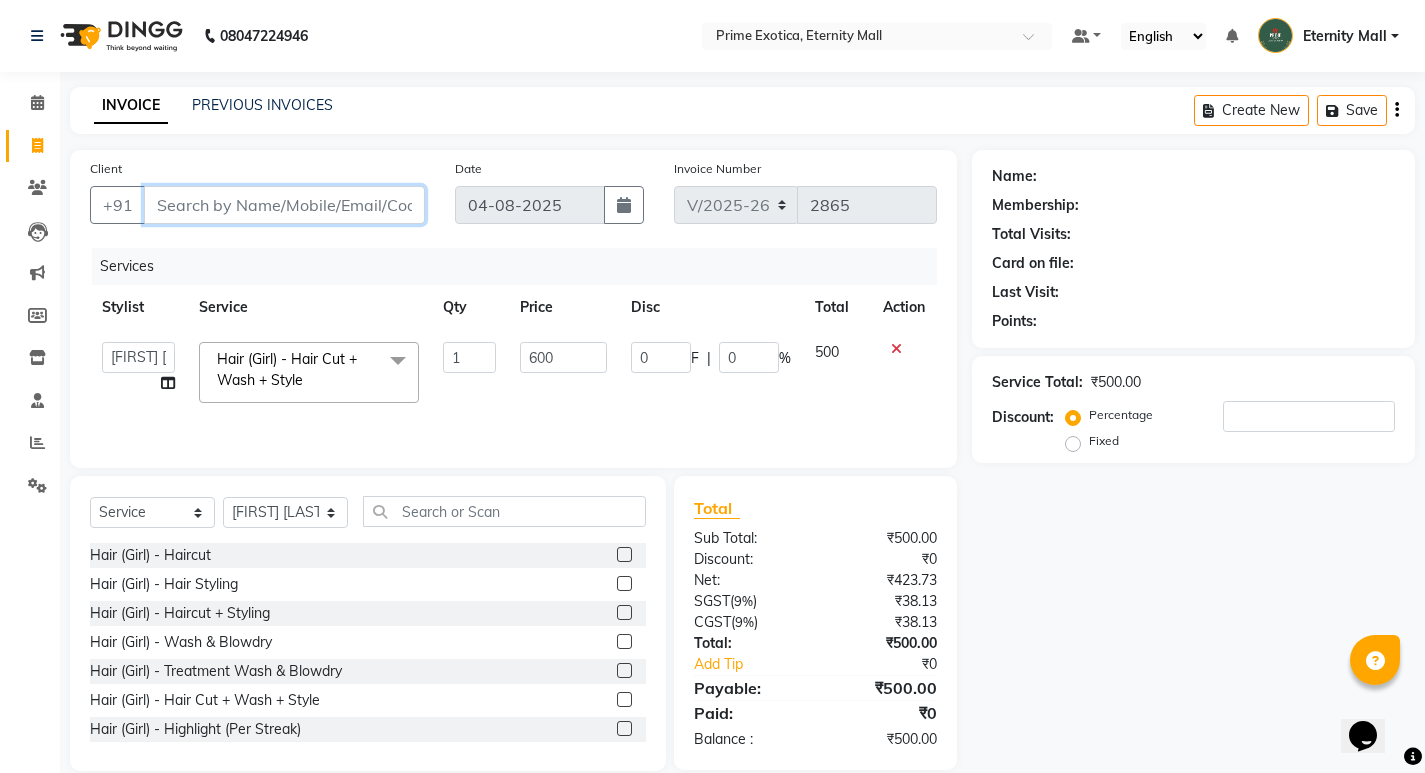 click on "Client" at bounding box center (284, 205) 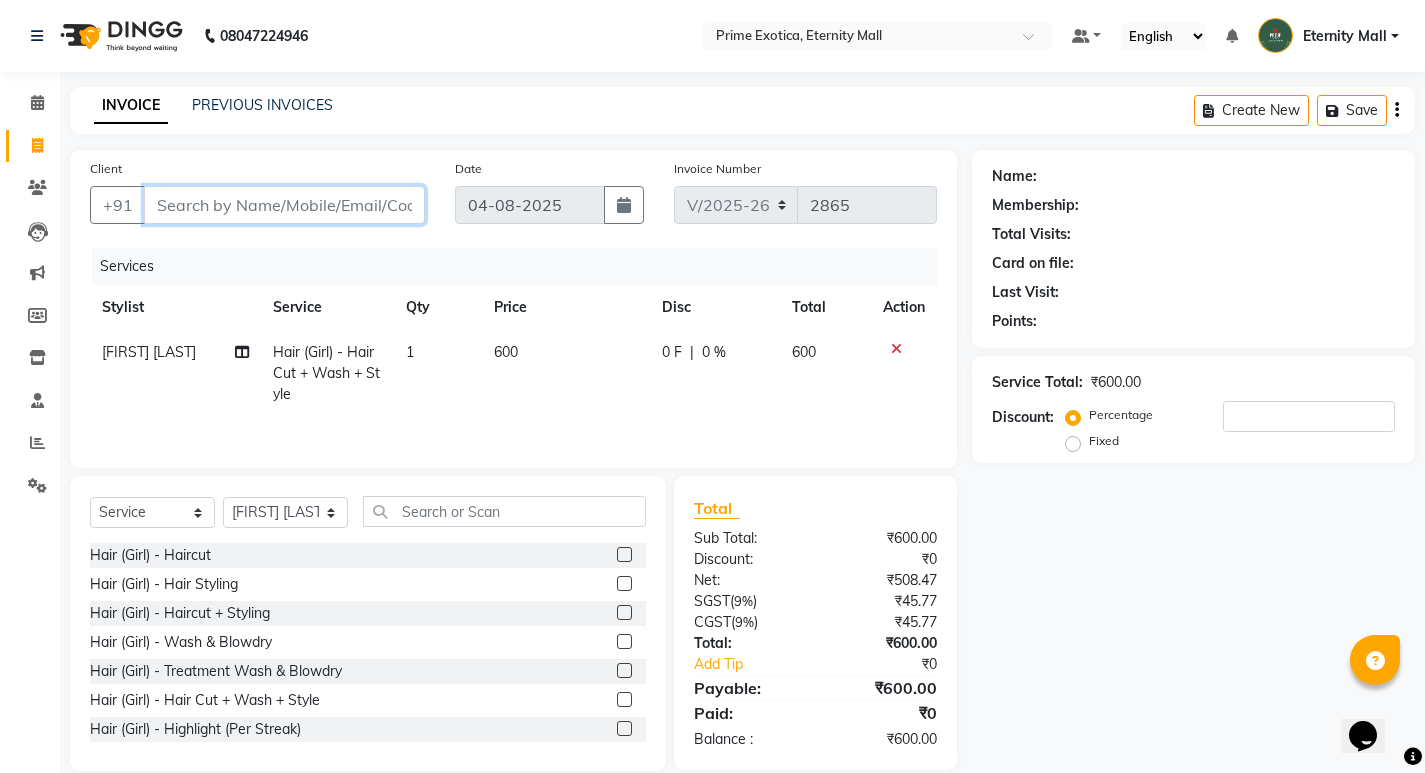 type on "9" 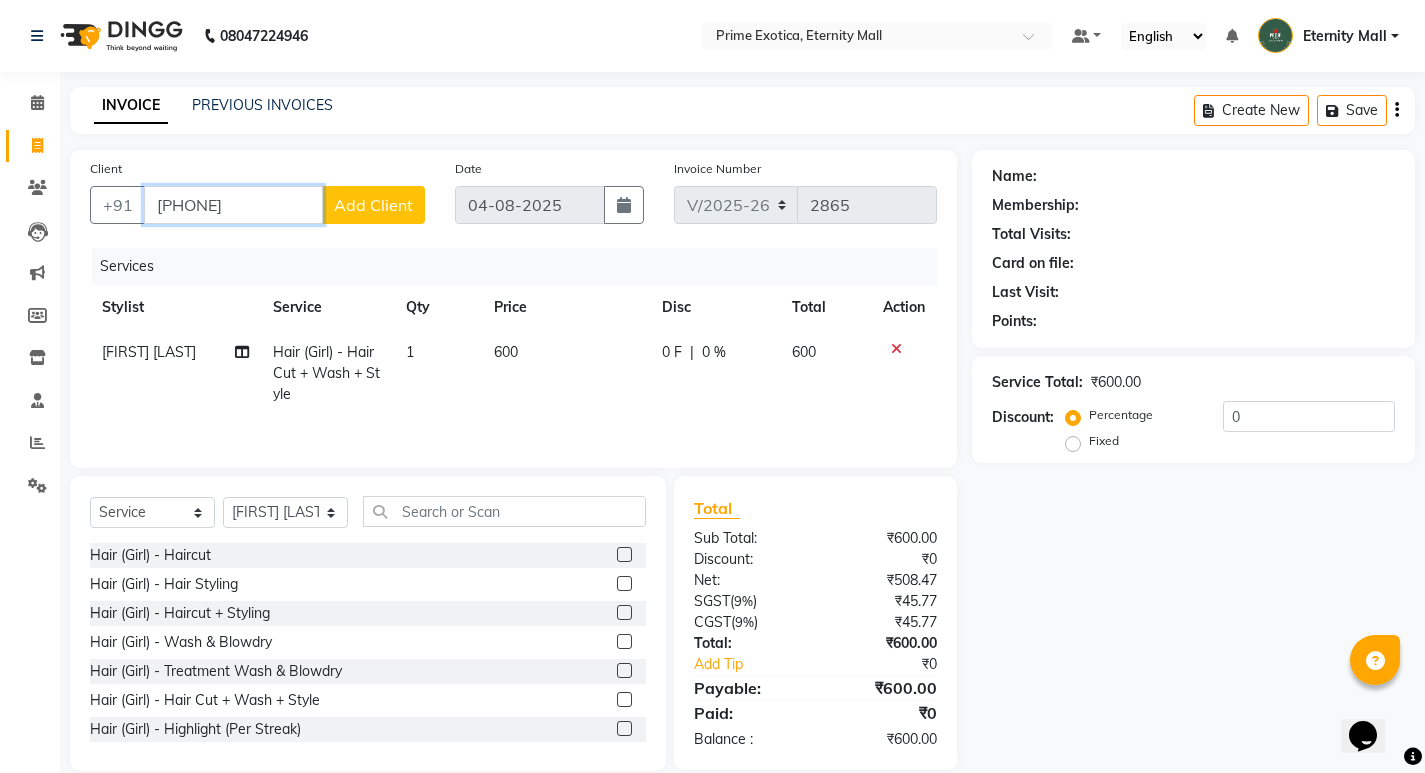 type on "[PHONE]" 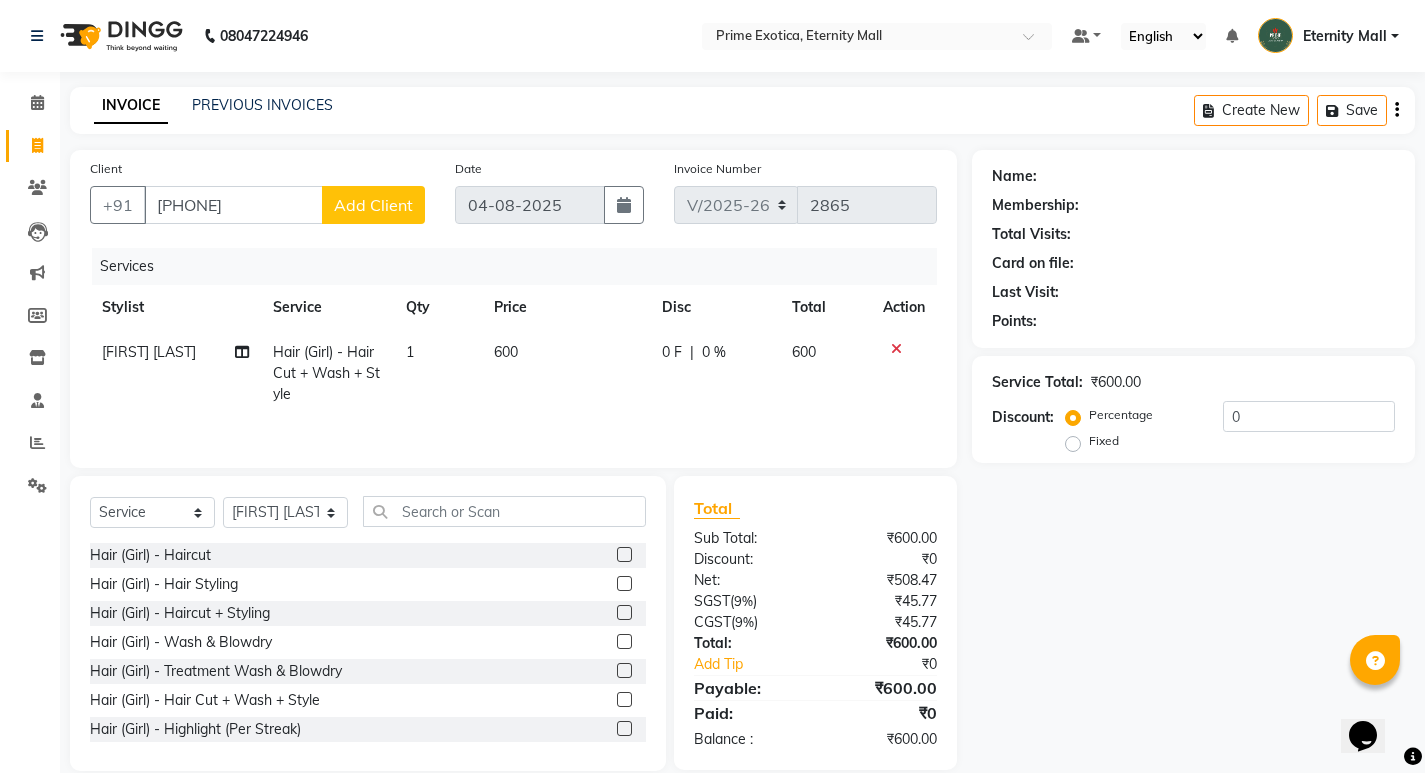click on "Add Client" 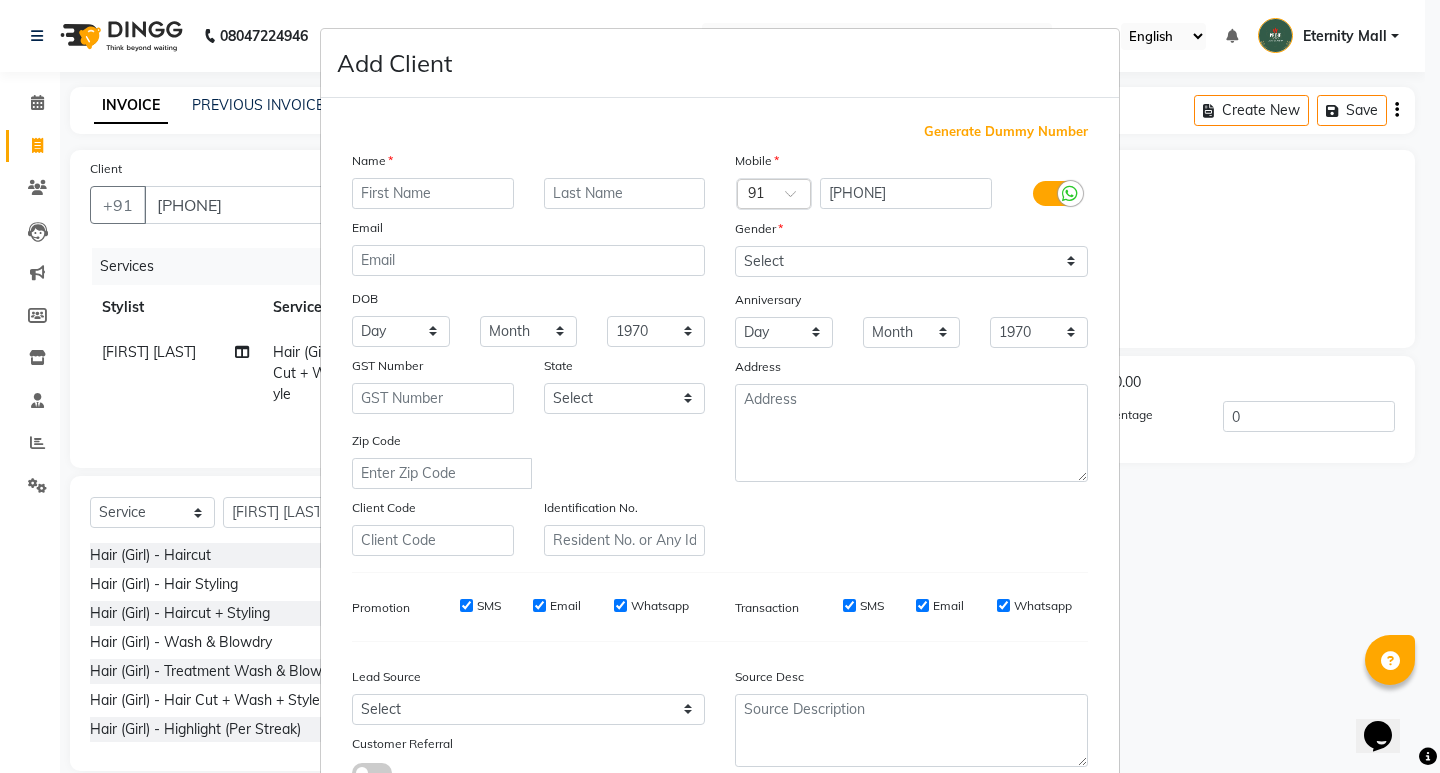 click at bounding box center (433, 193) 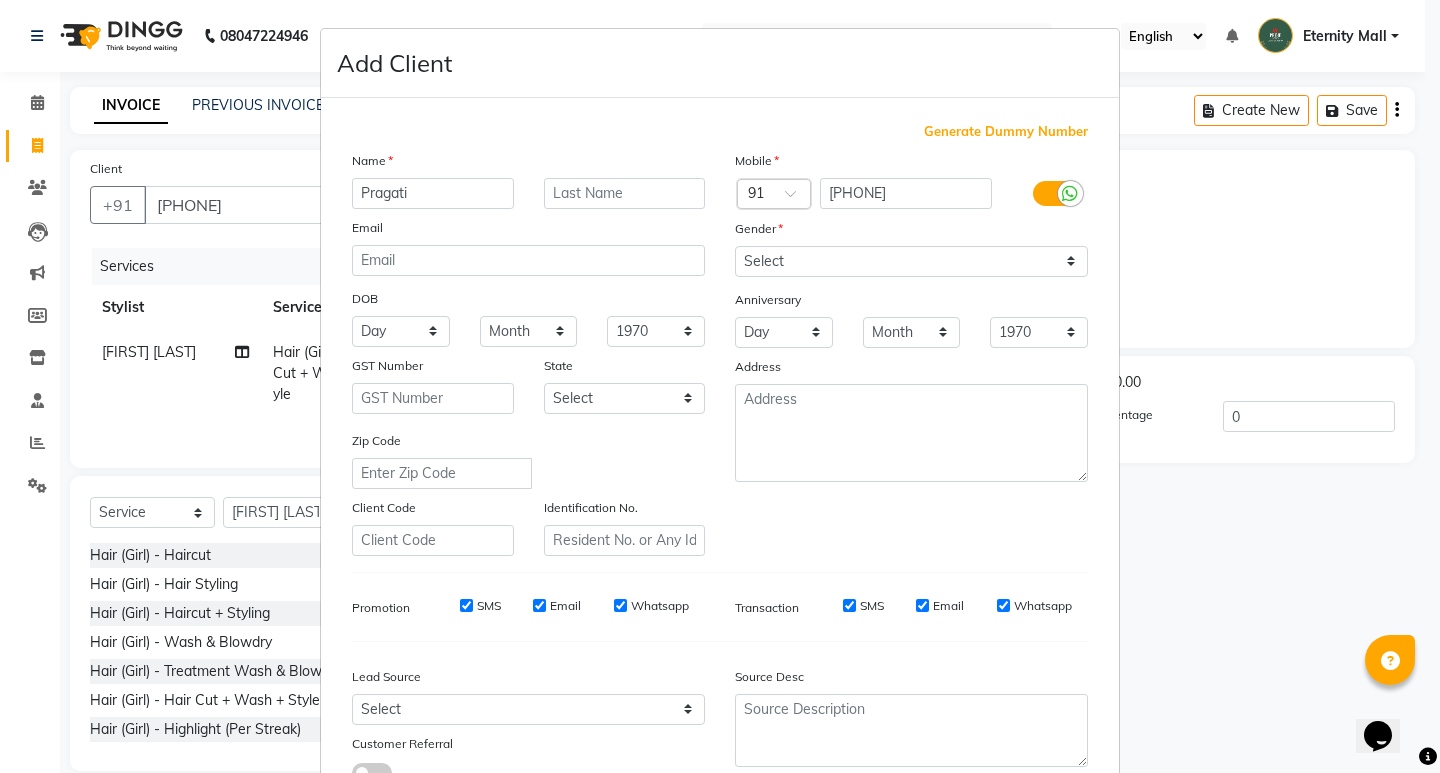 type on "Pragati" 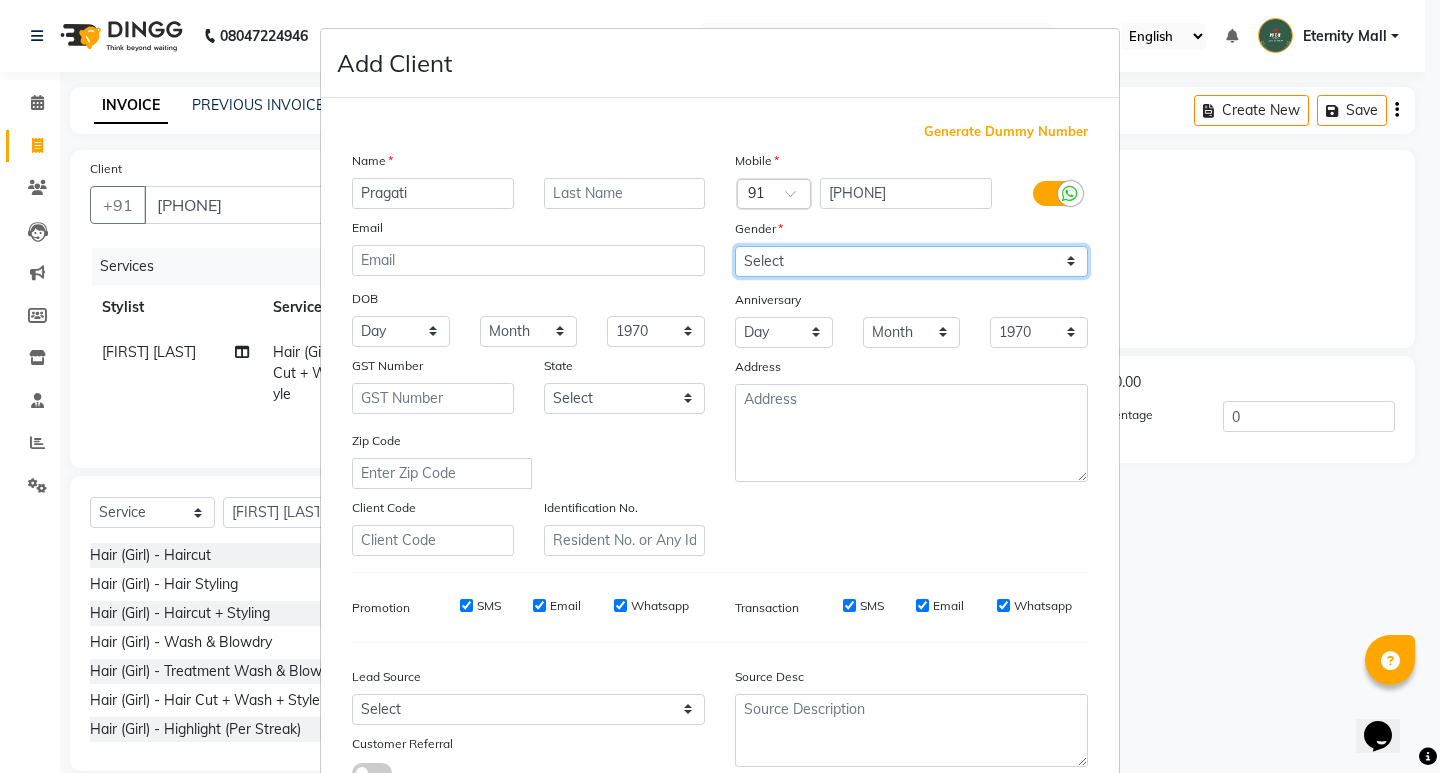 click on "Select Male Female Other Prefer Not To Say" at bounding box center (911, 261) 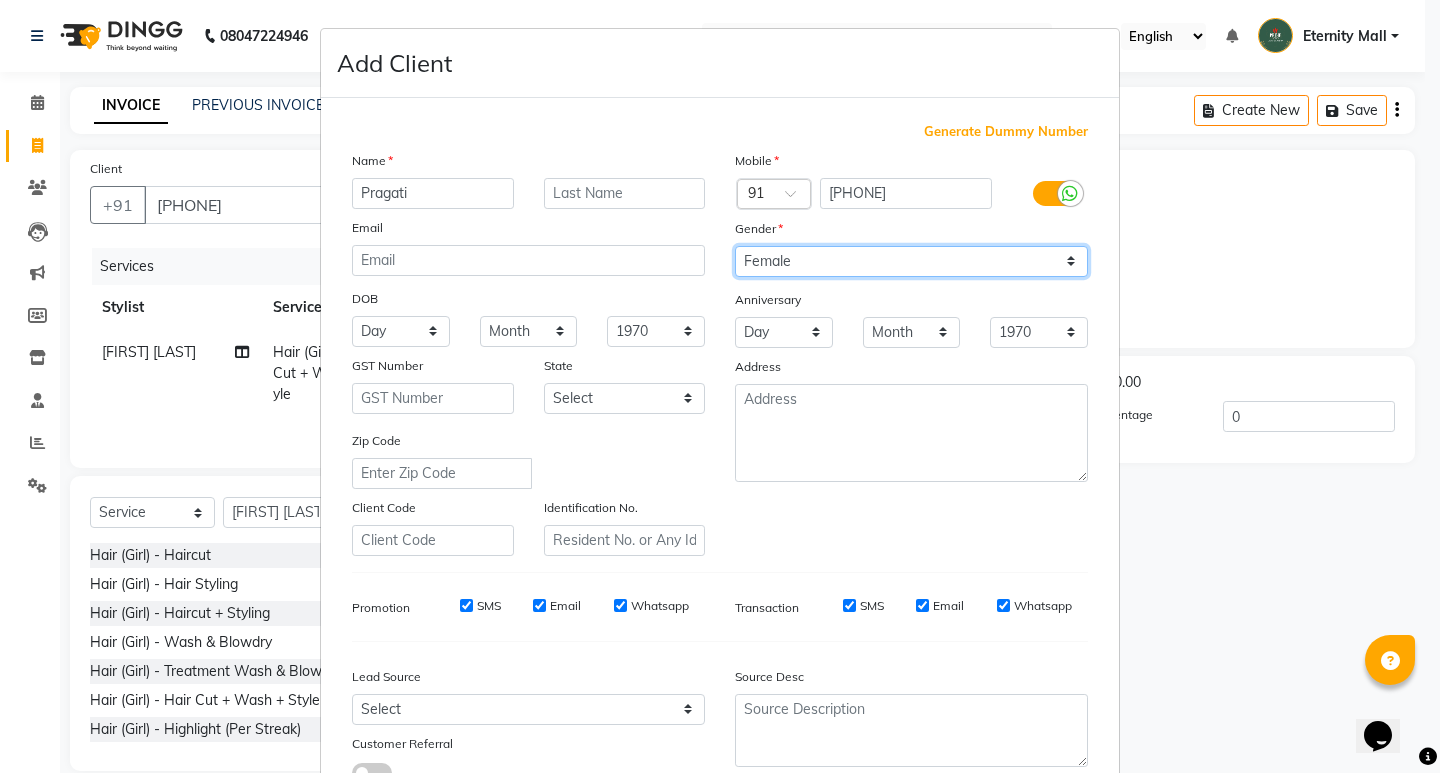click on "Select Male Female Other Prefer Not To Say" at bounding box center (911, 261) 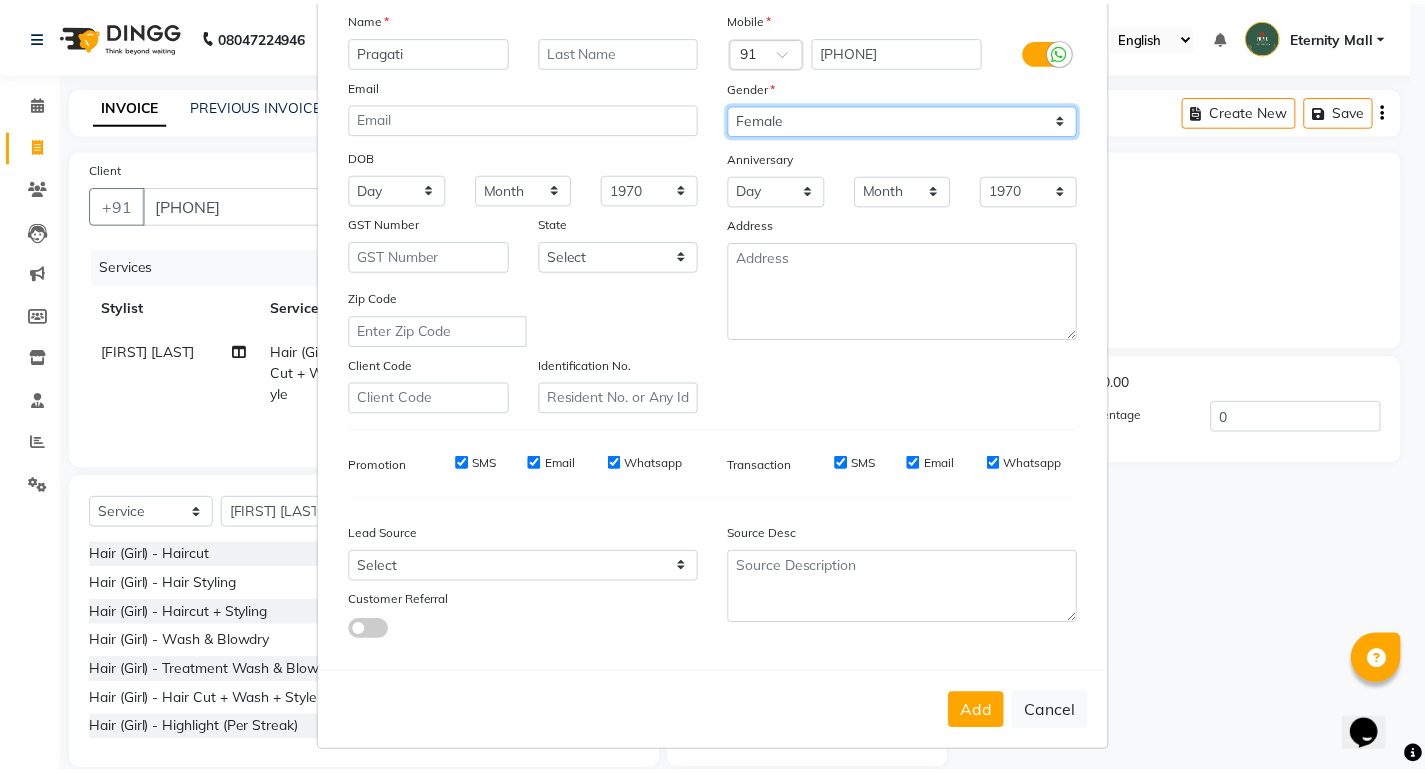 scroll, scrollTop: 150, scrollLeft: 0, axis: vertical 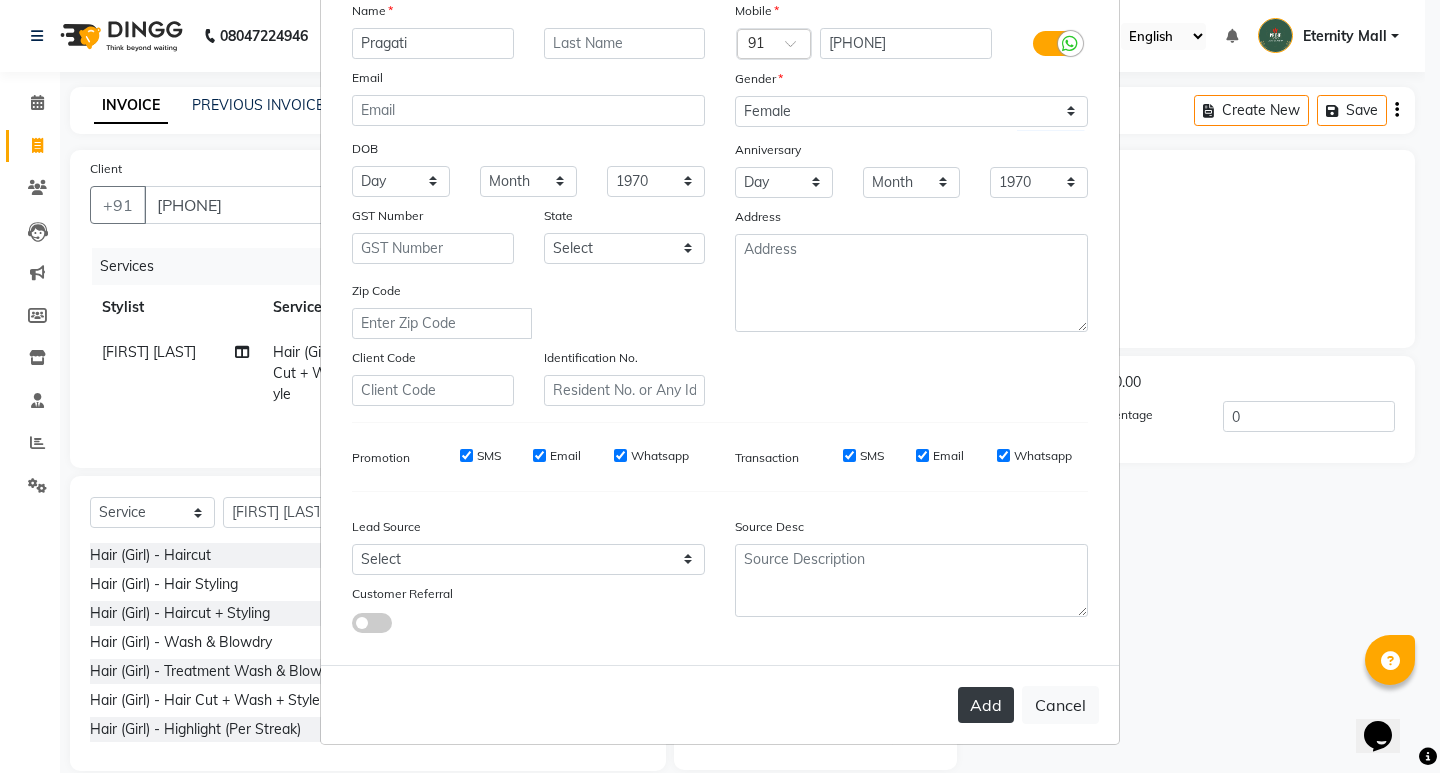 click on "Add" at bounding box center [986, 705] 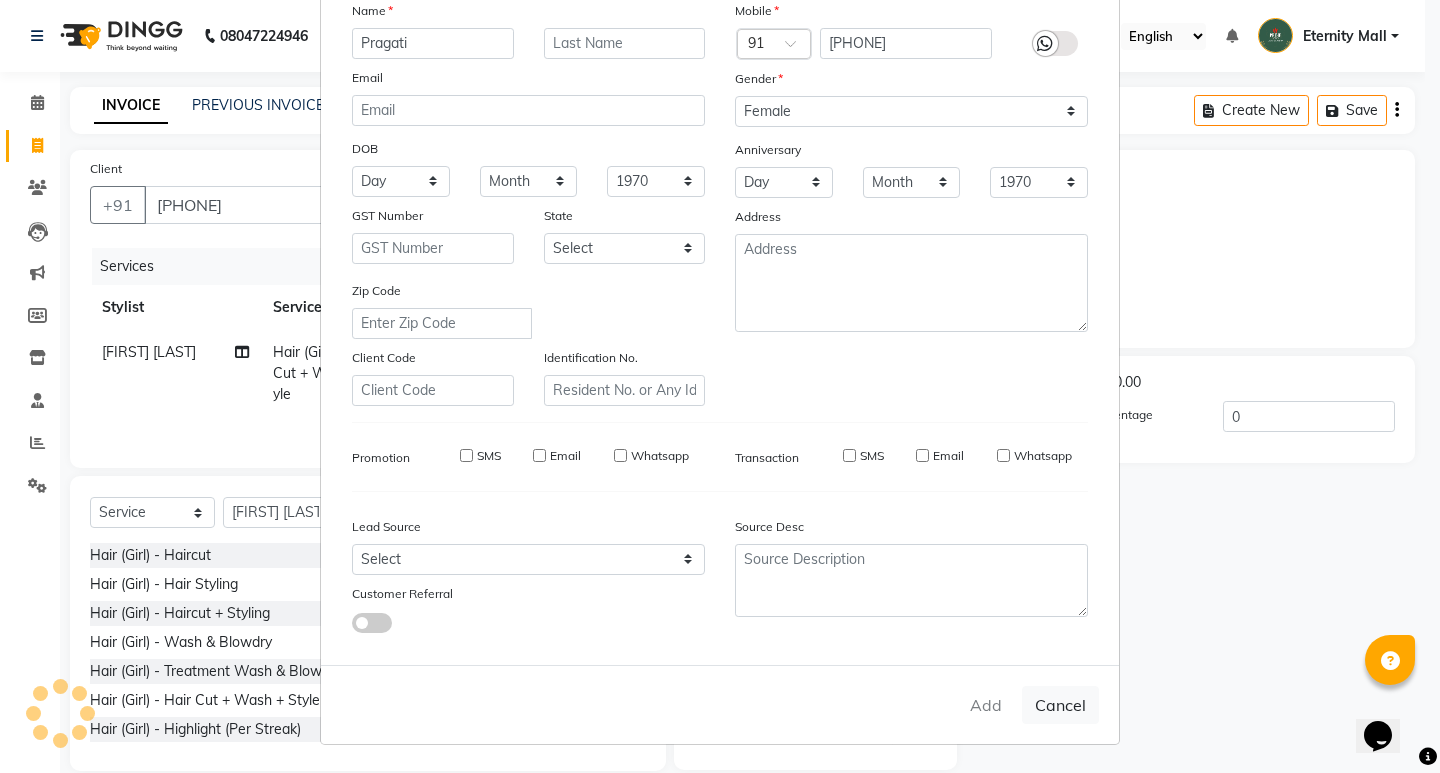 type 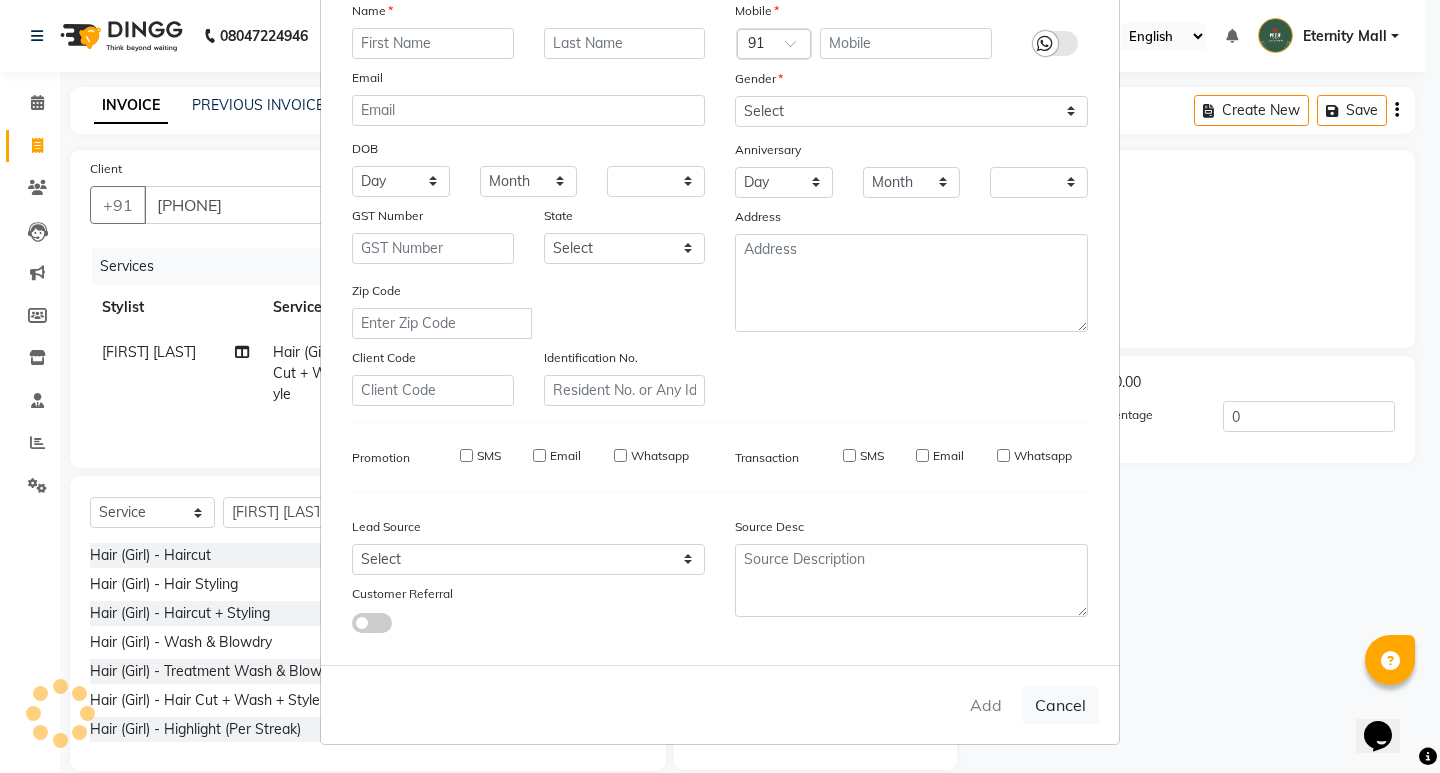 checkbox on "false" 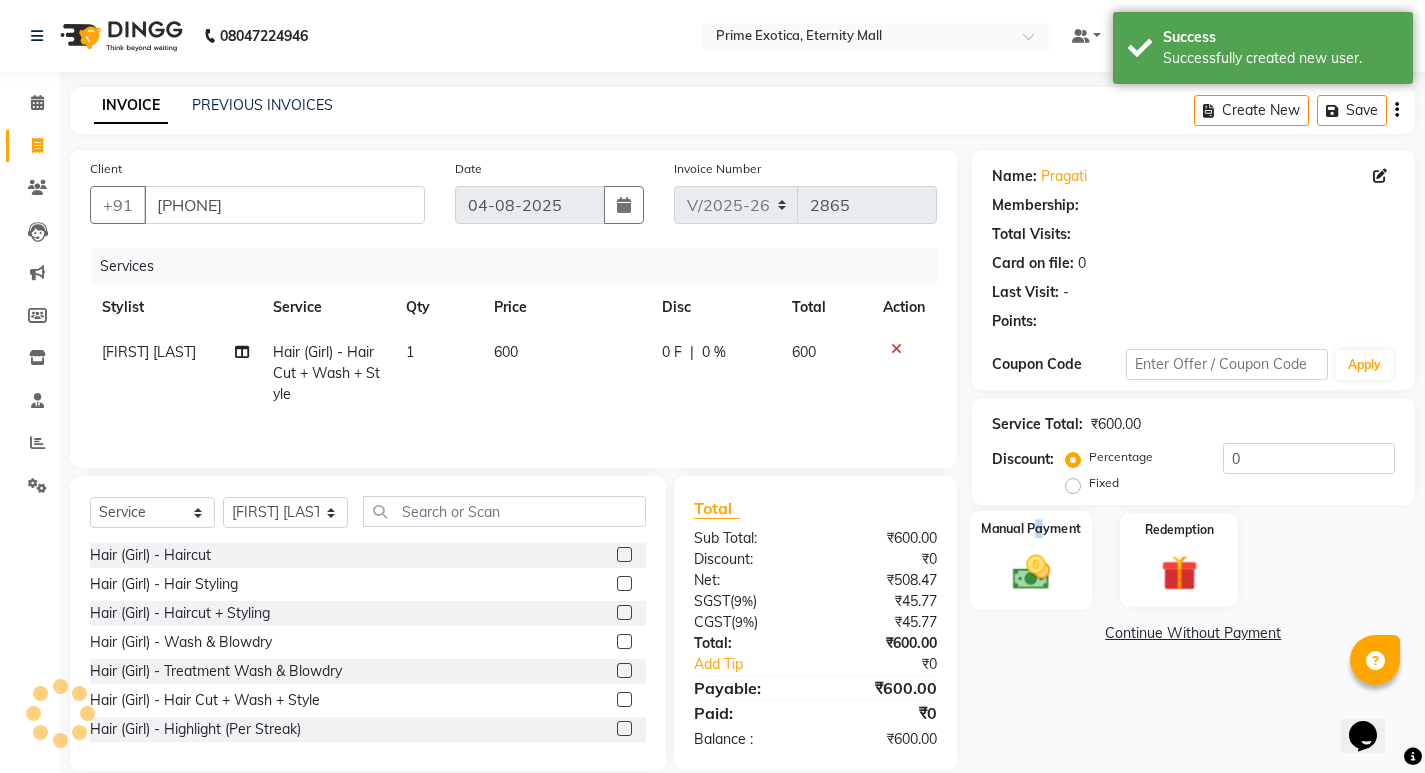 click on "Manual Payment" 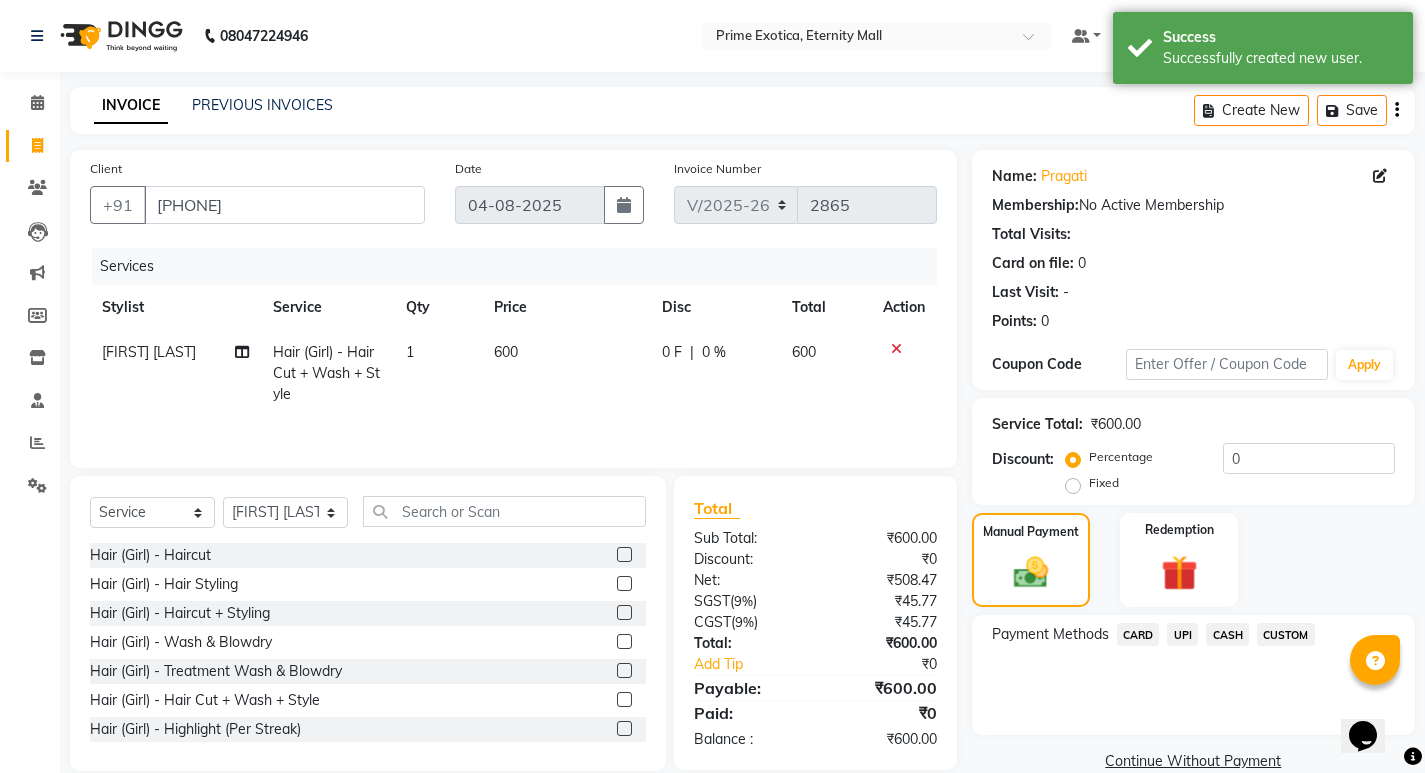 click on "CASH" 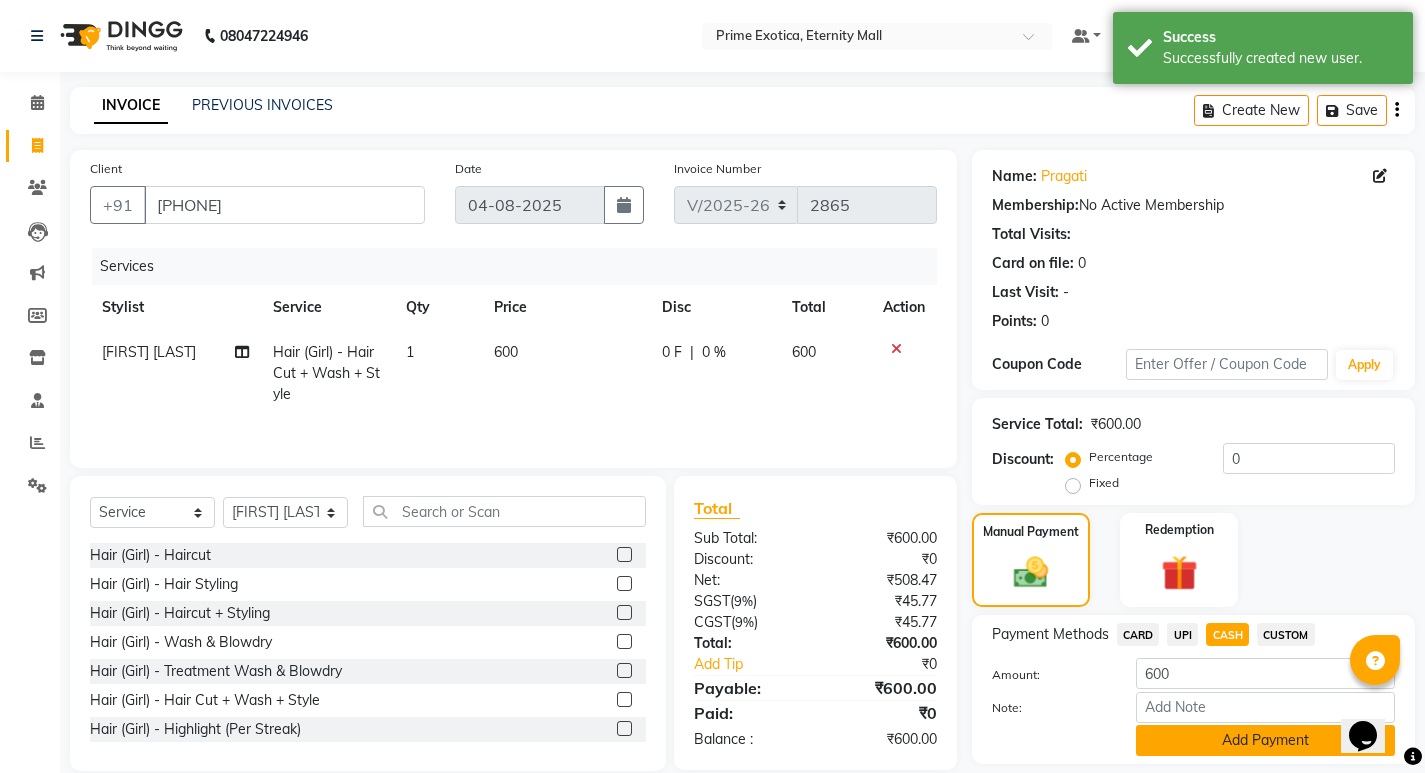 click on "Add Payment" 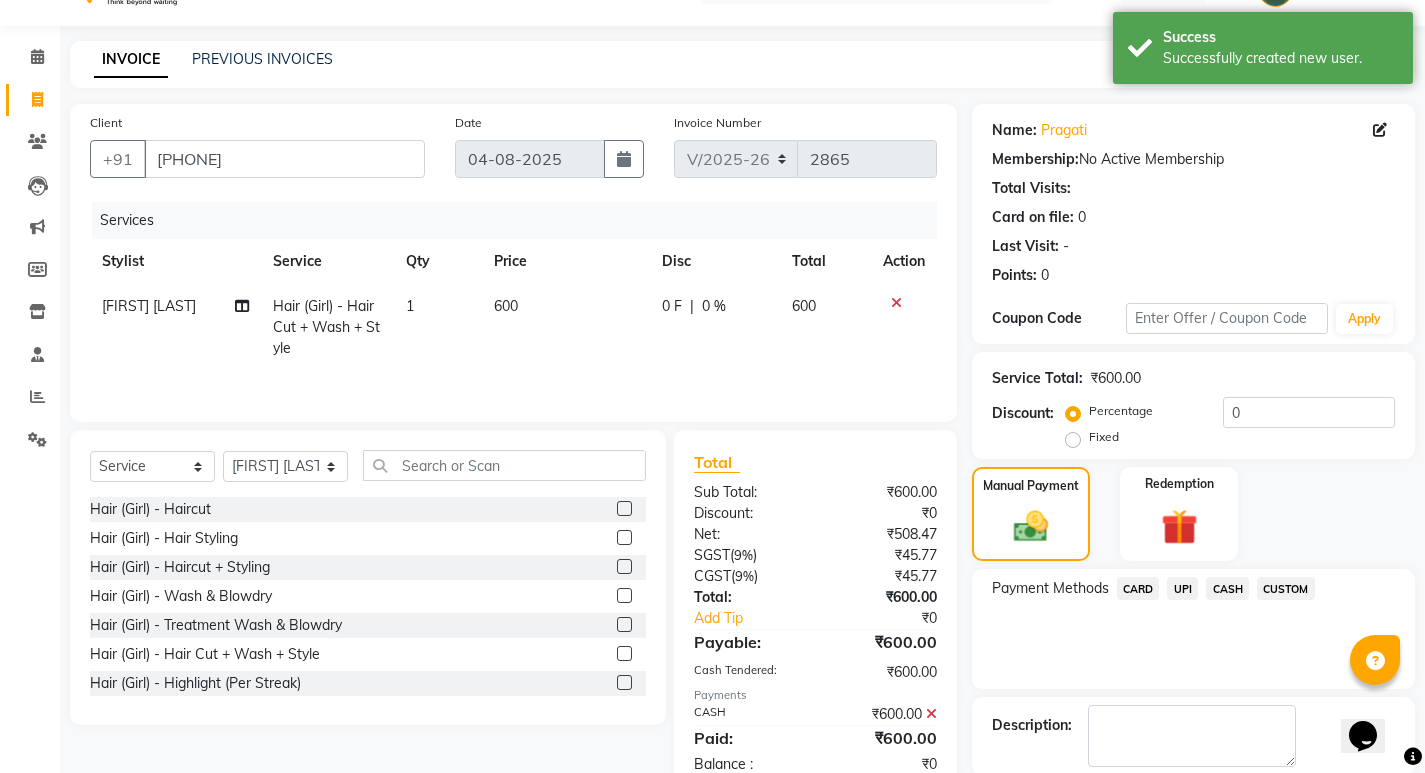 scroll, scrollTop: 146, scrollLeft: 0, axis: vertical 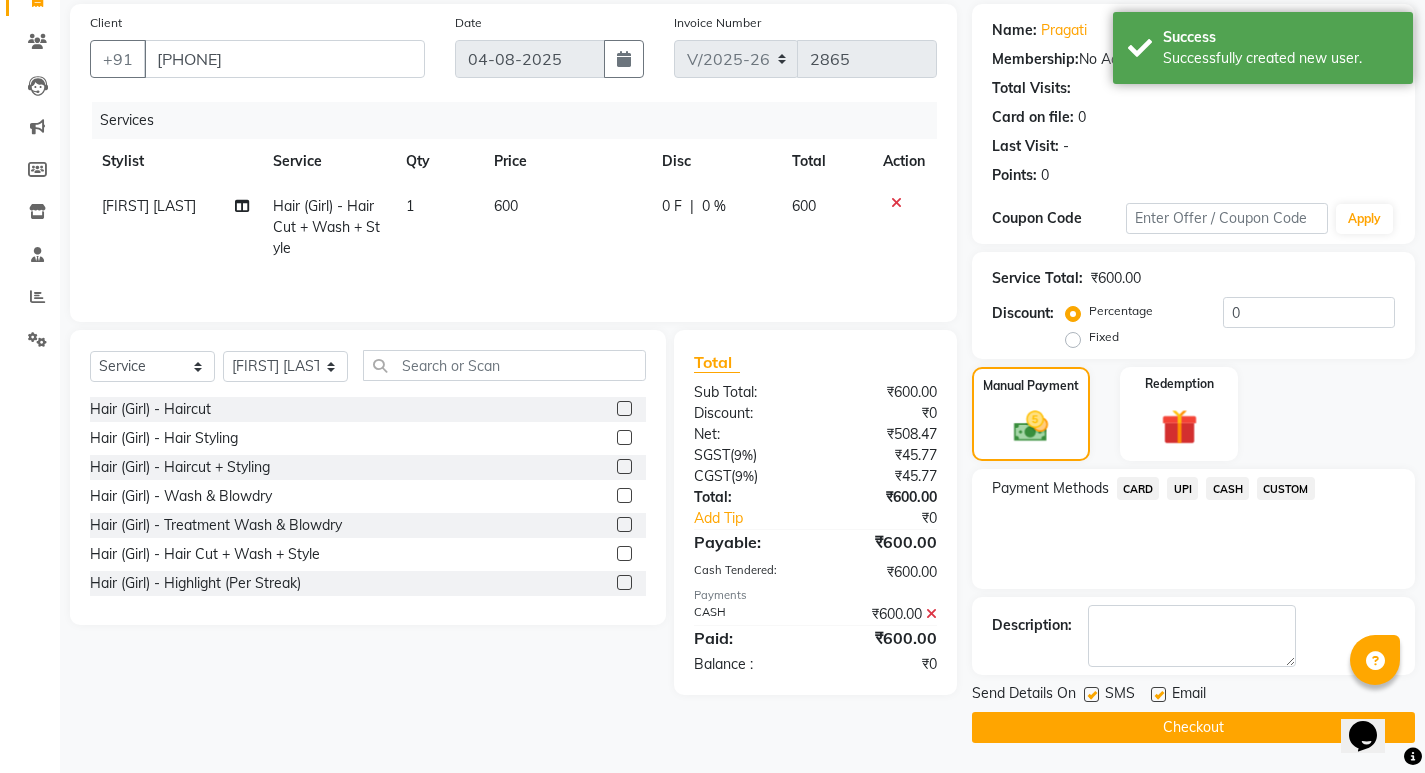 click on "Checkout" 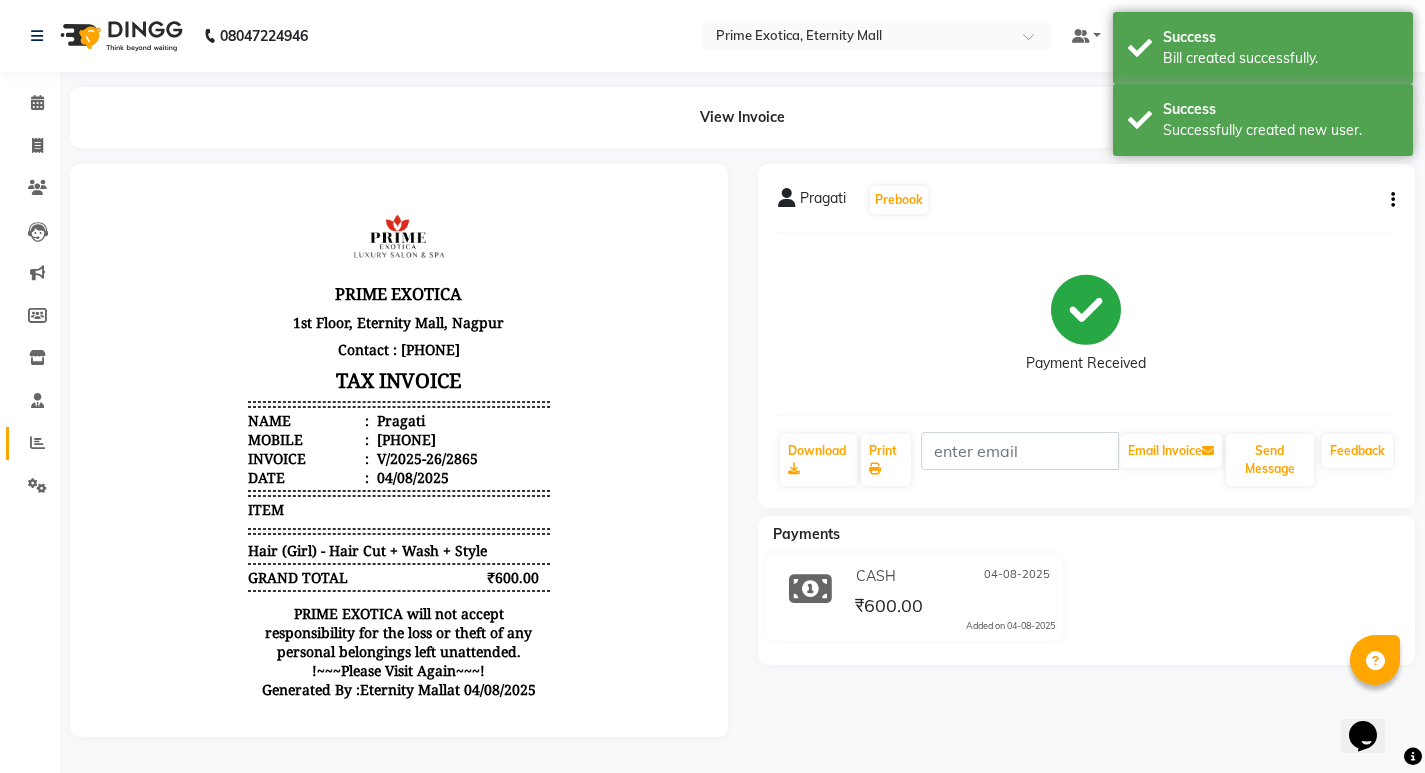 scroll, scrollTop: 0, scrollLeft: 0, axis: both 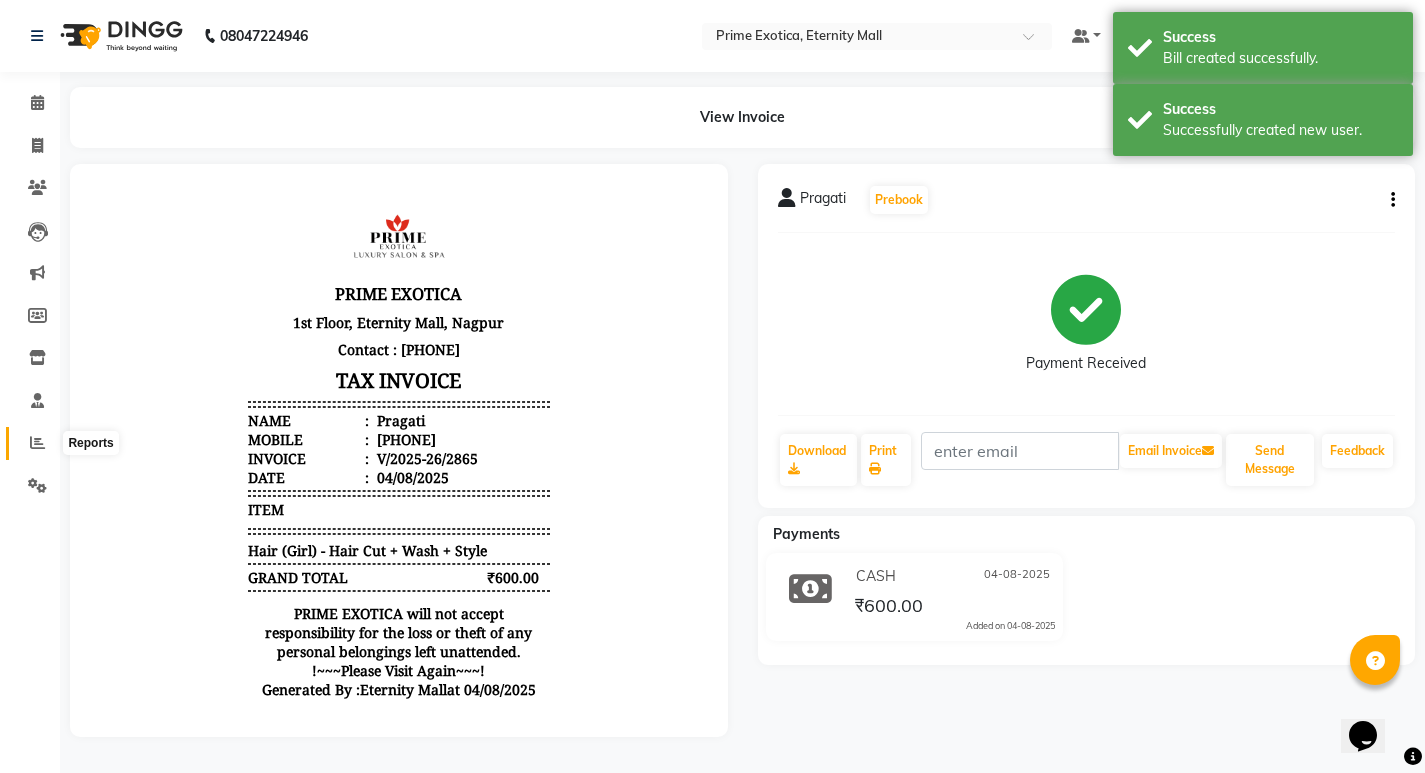 click 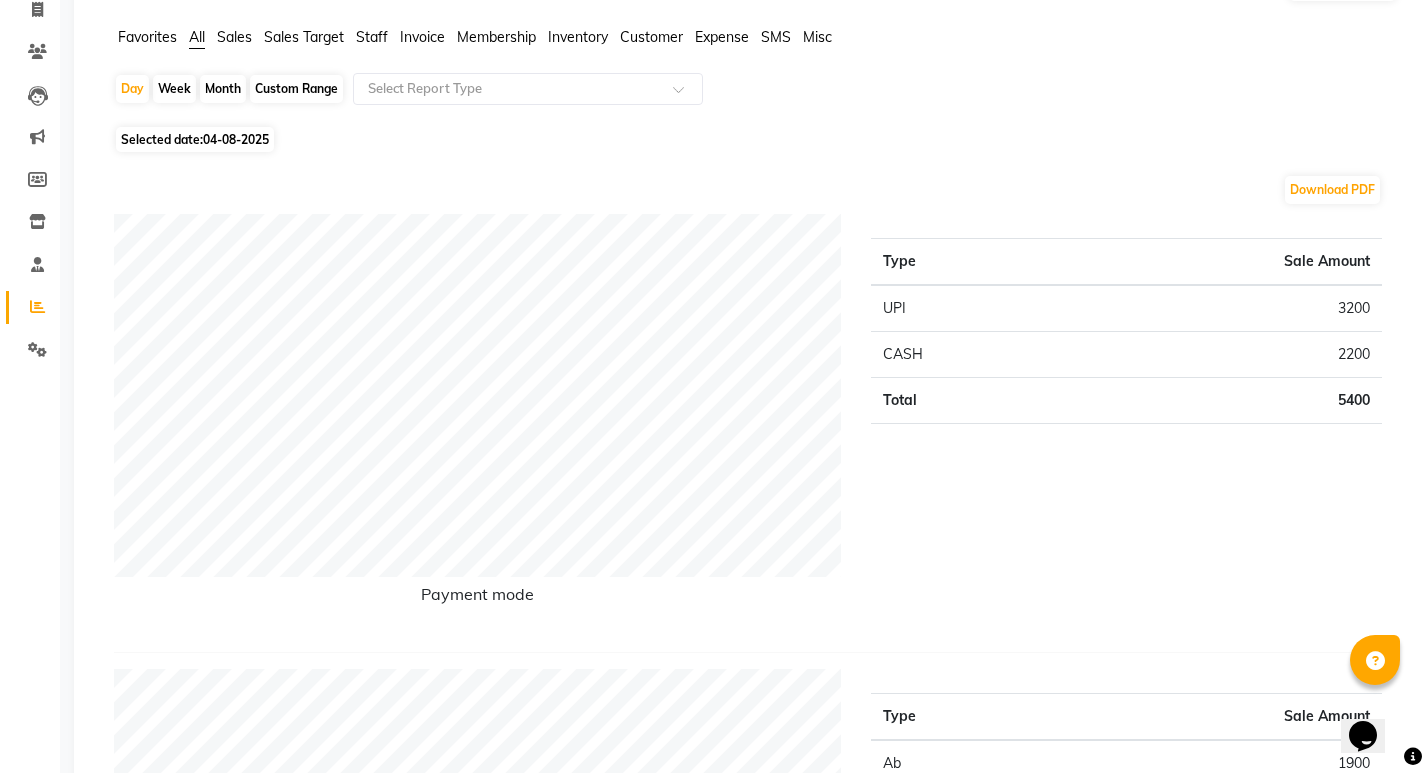 scroll, scrollTop: 0, scrollLeft: 0, axis: both 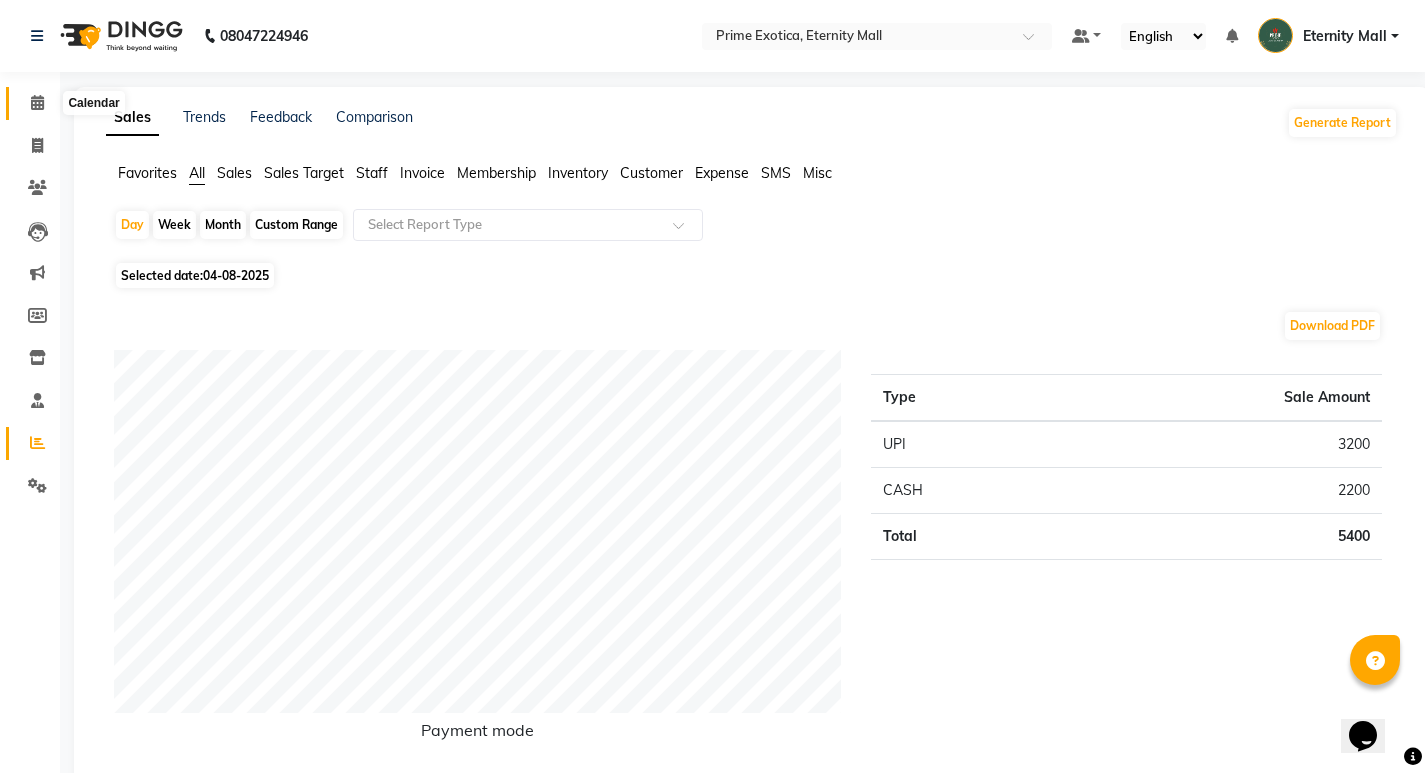 click 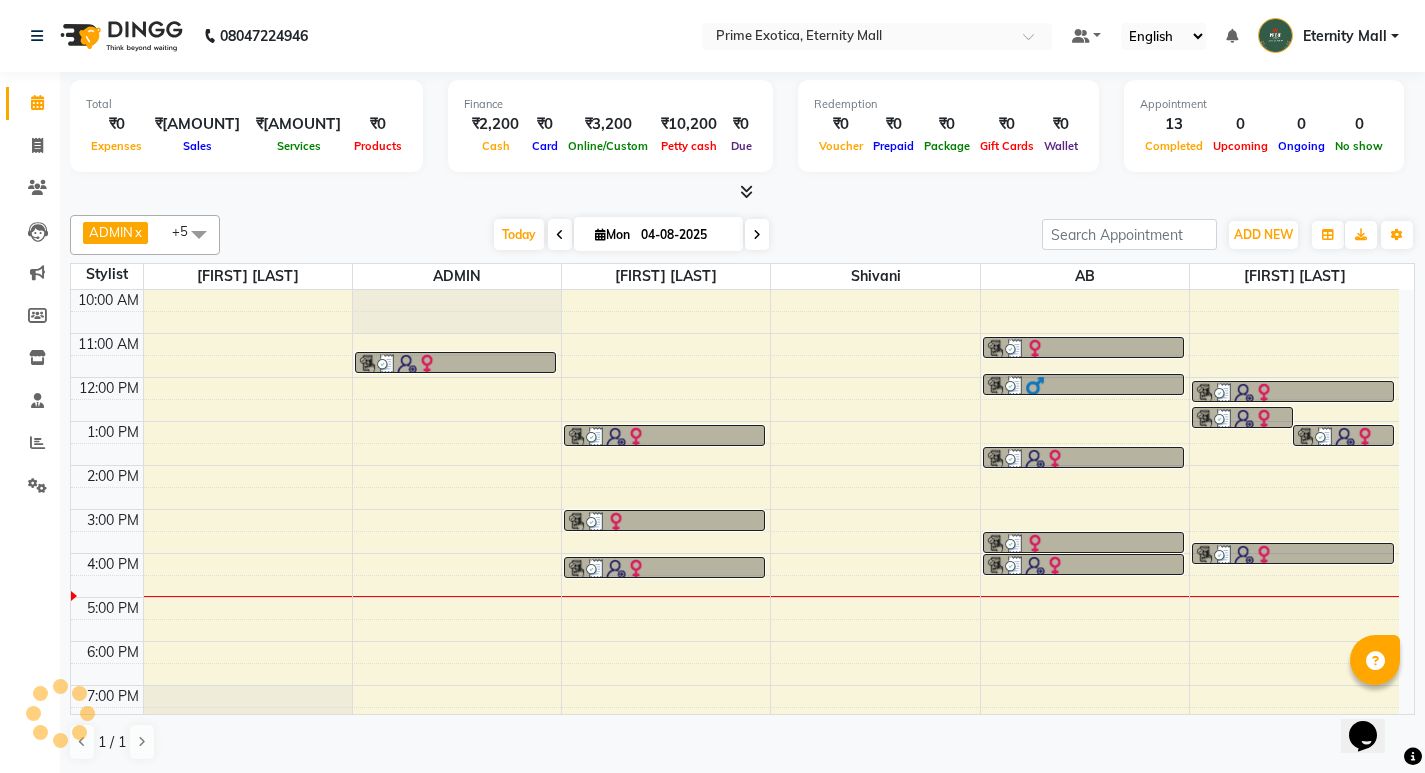 scroll, scrollTop: 1, scrollLeft: 0, axis: vertical 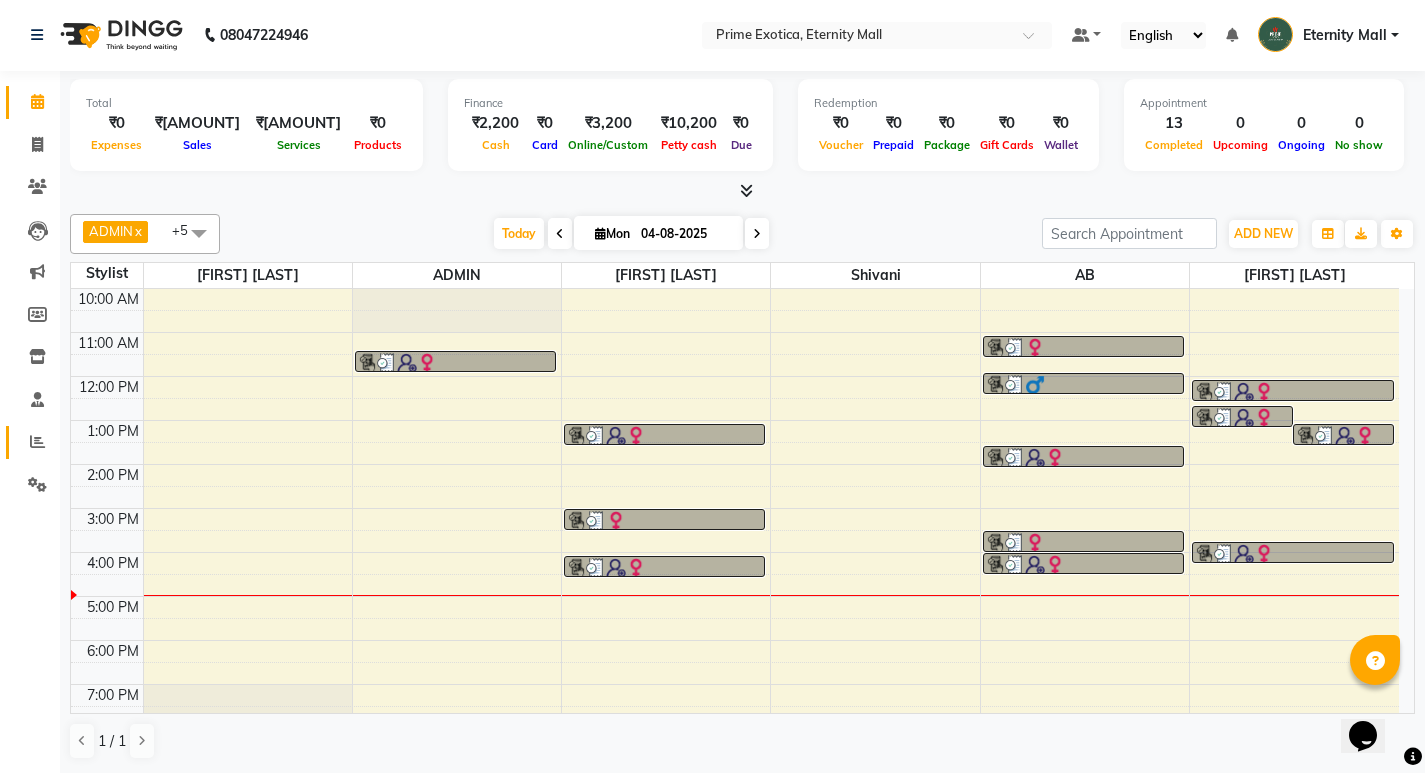 click on "Reports" 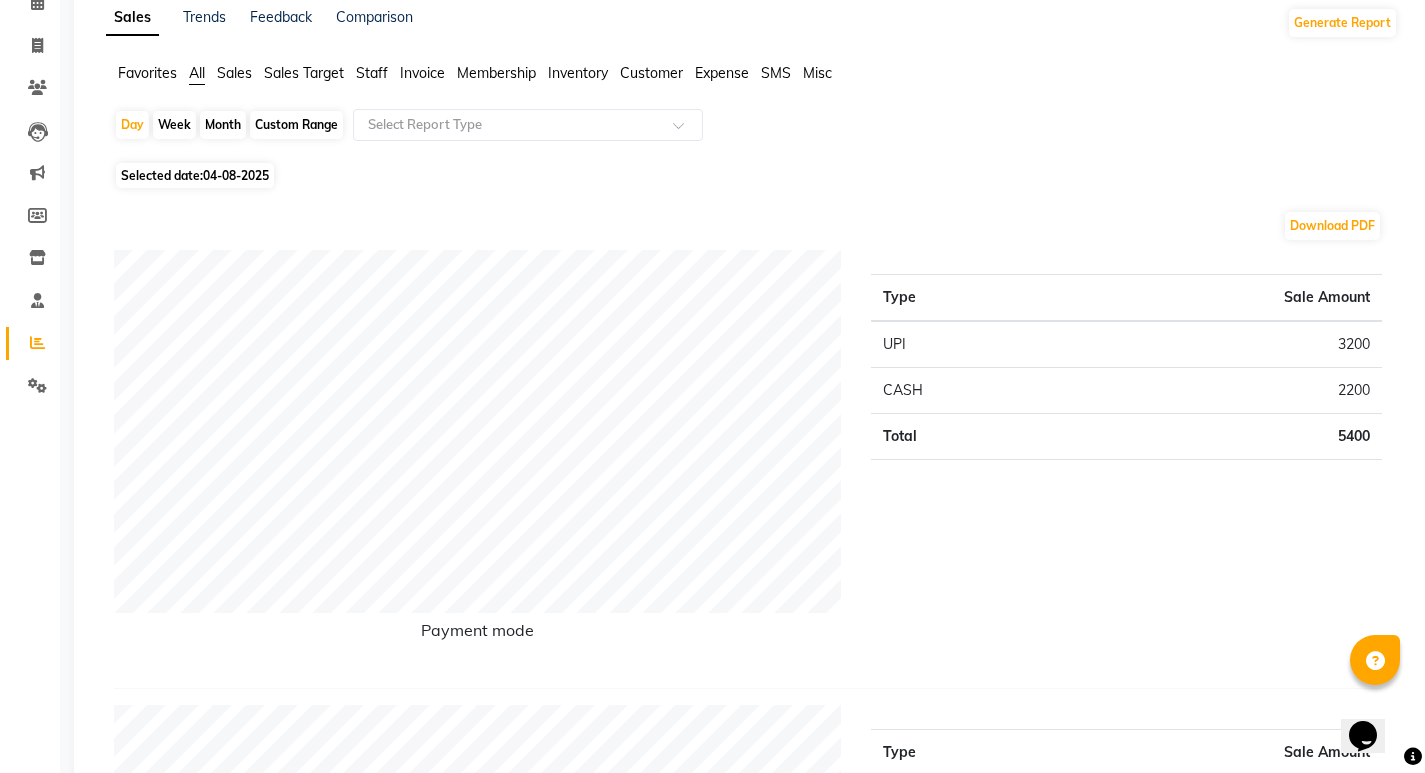 scroll, scrollTop: 0, scrollLeft: 0, axis: both 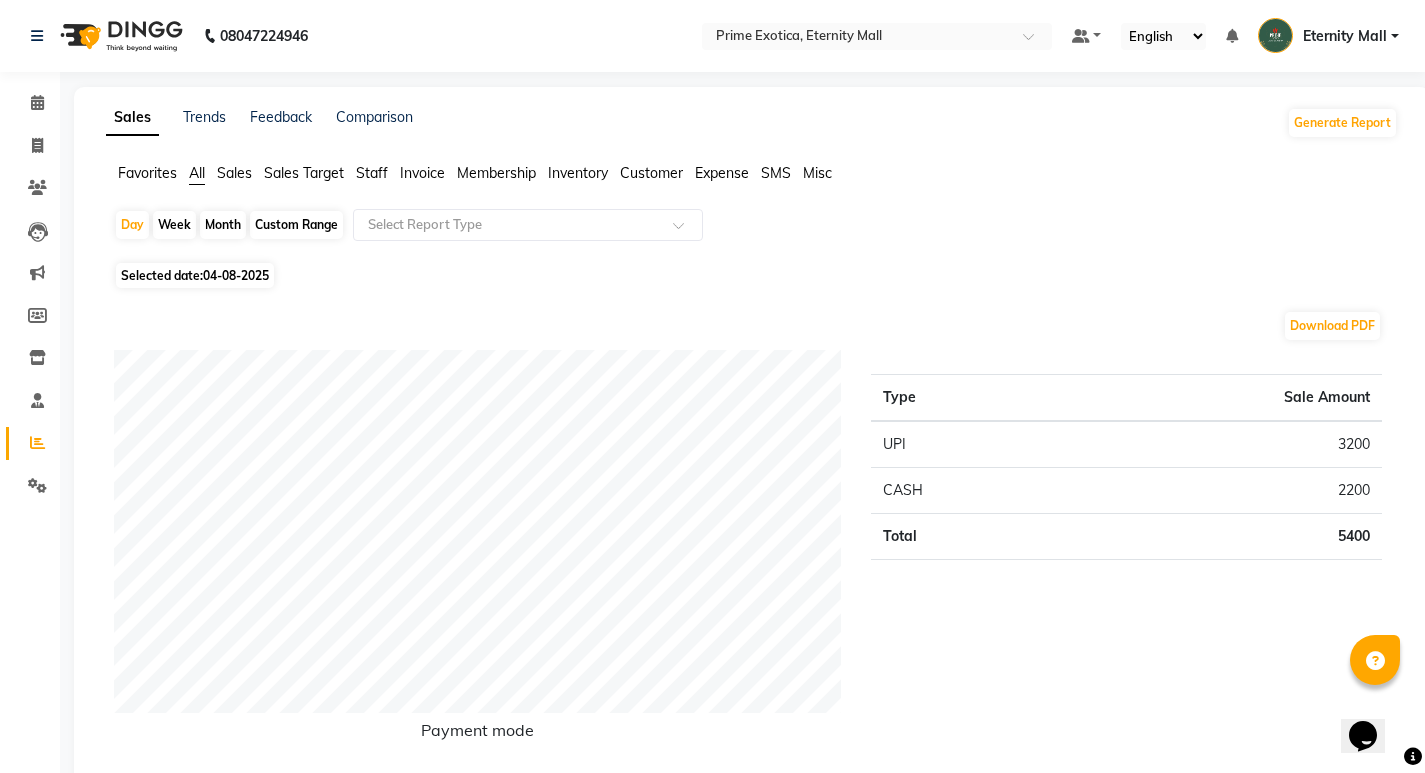 click on "Month" 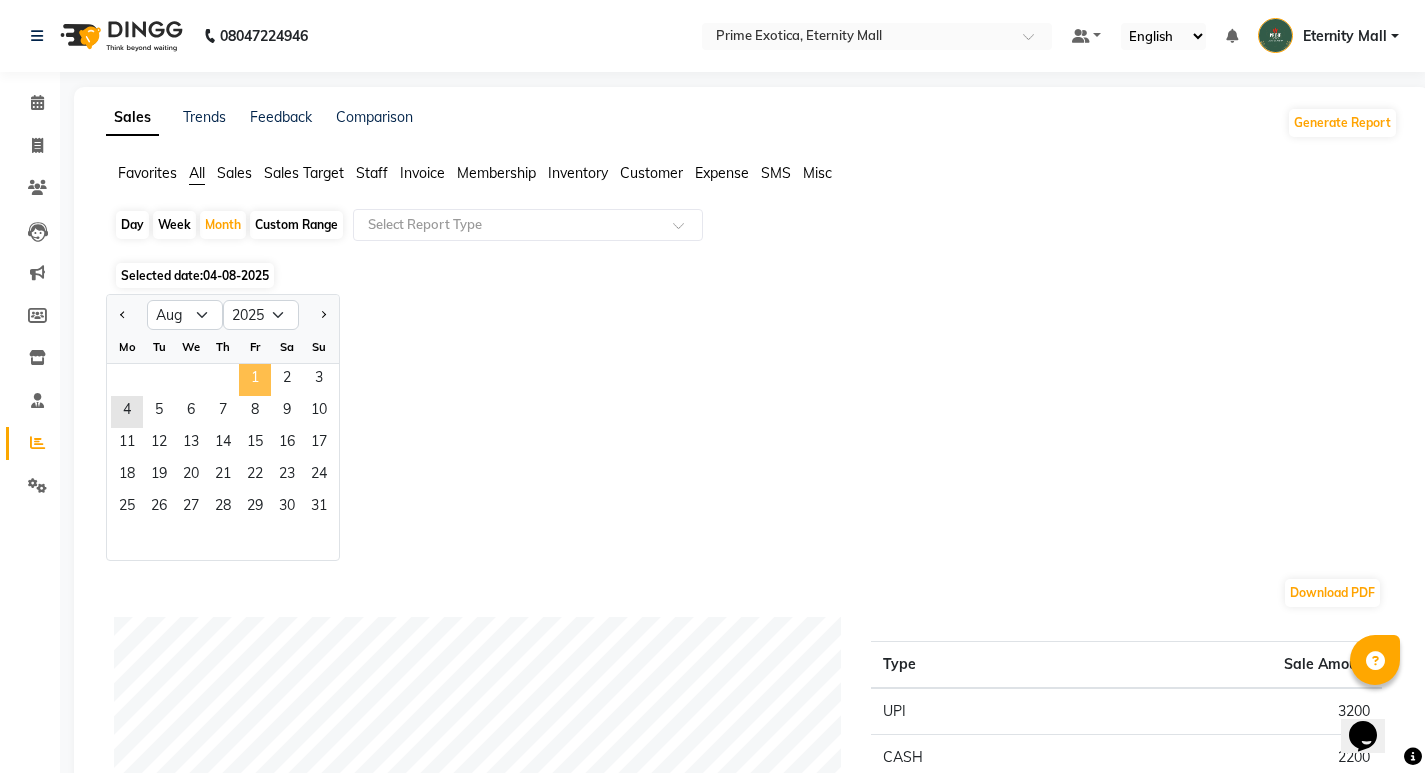 click on "1" 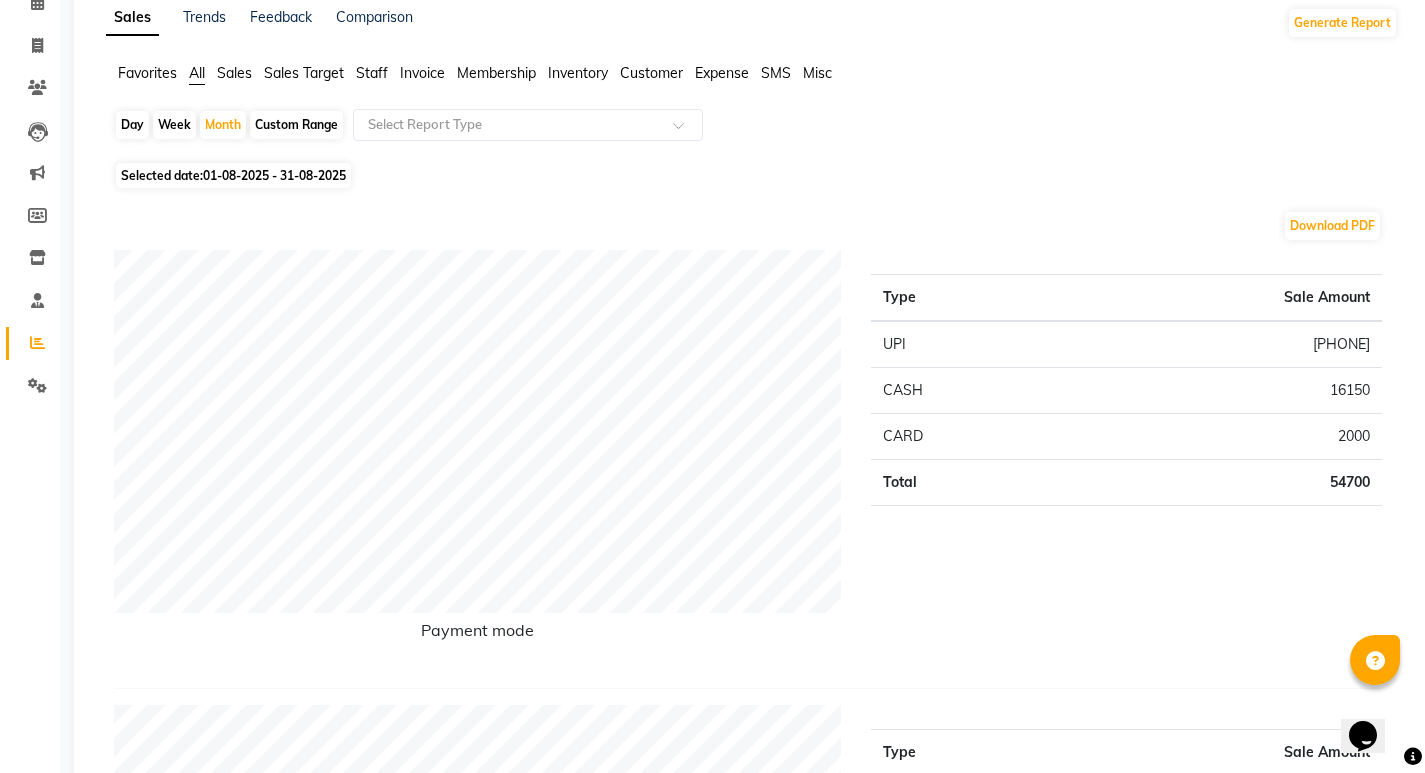 scroll, scrollTop: 0, scrollLeft: 0, axis: both 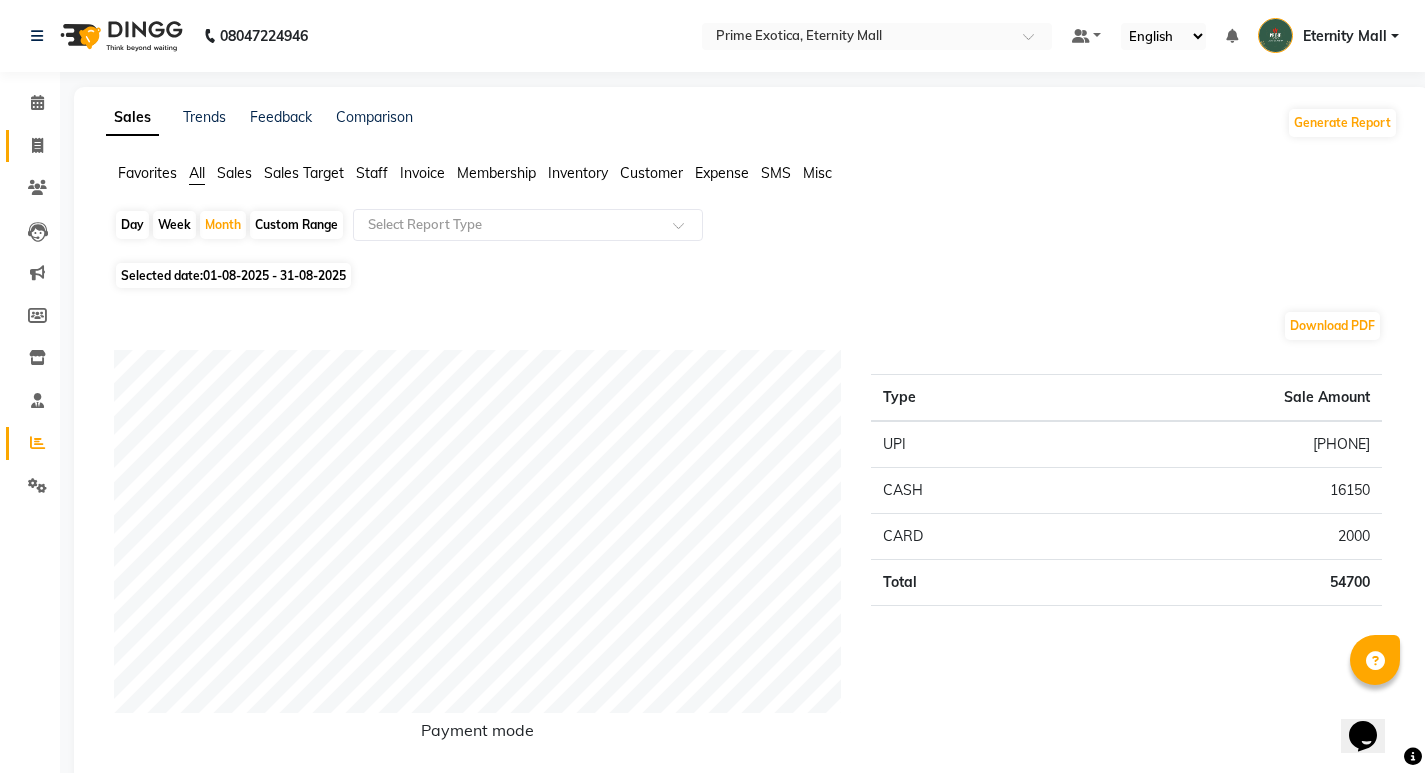 click on "Invoice" 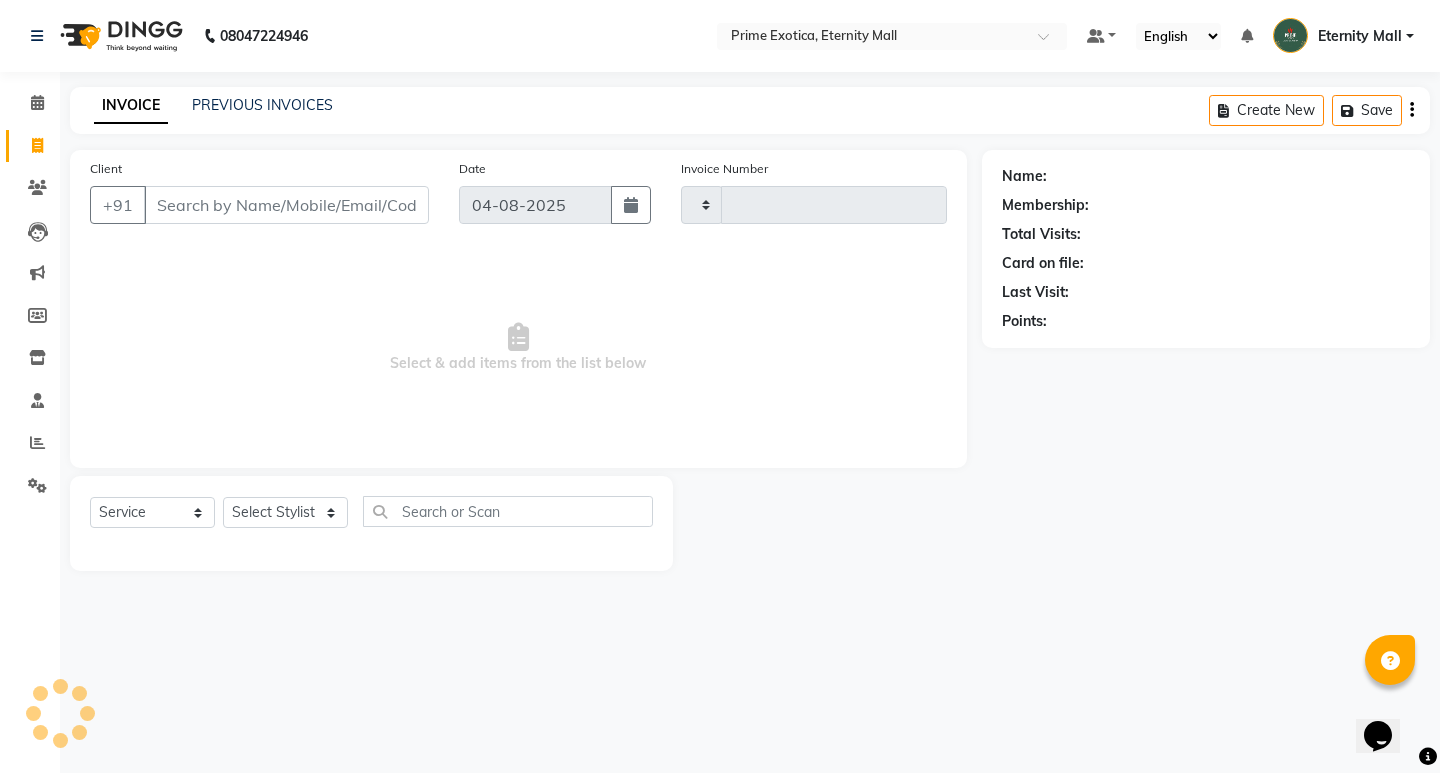 type on "2866" 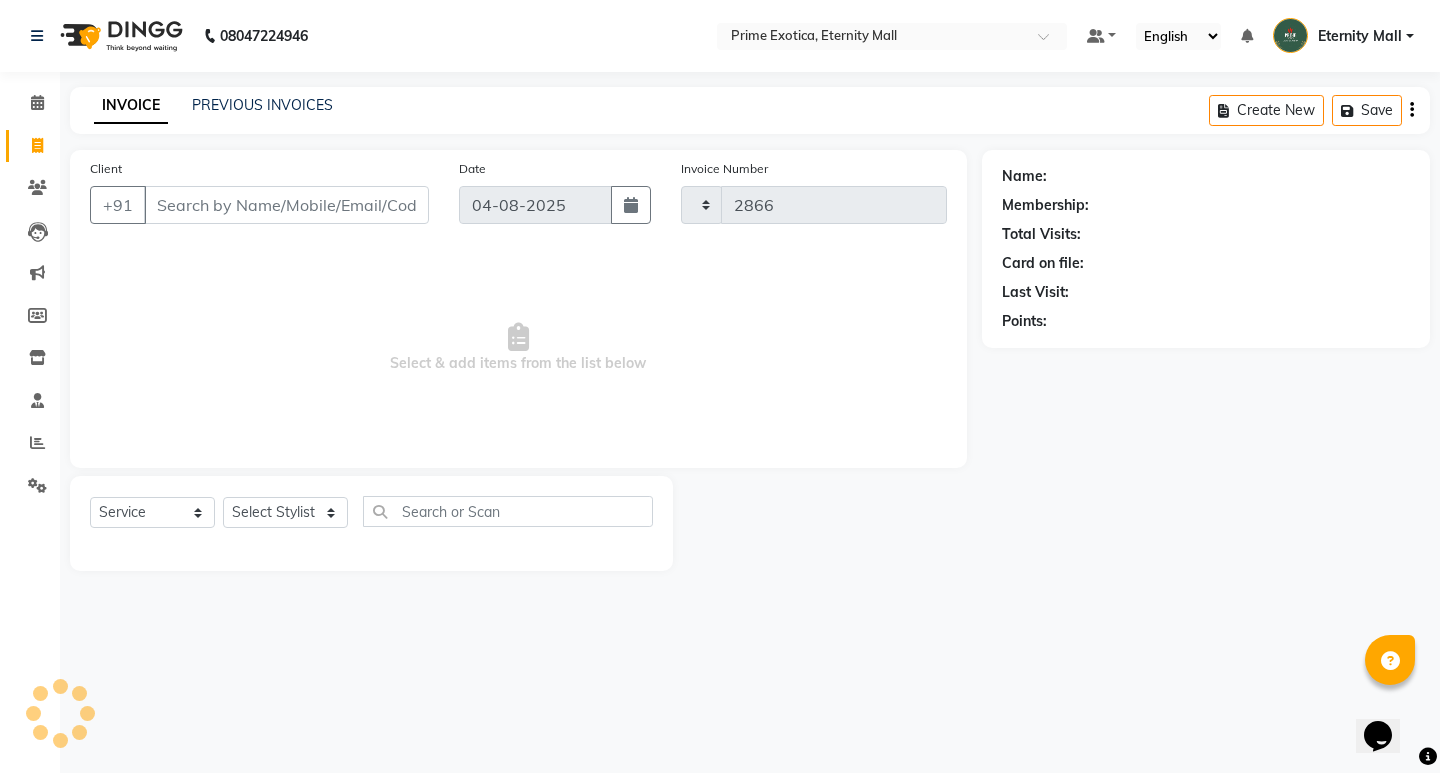 select on "5774" 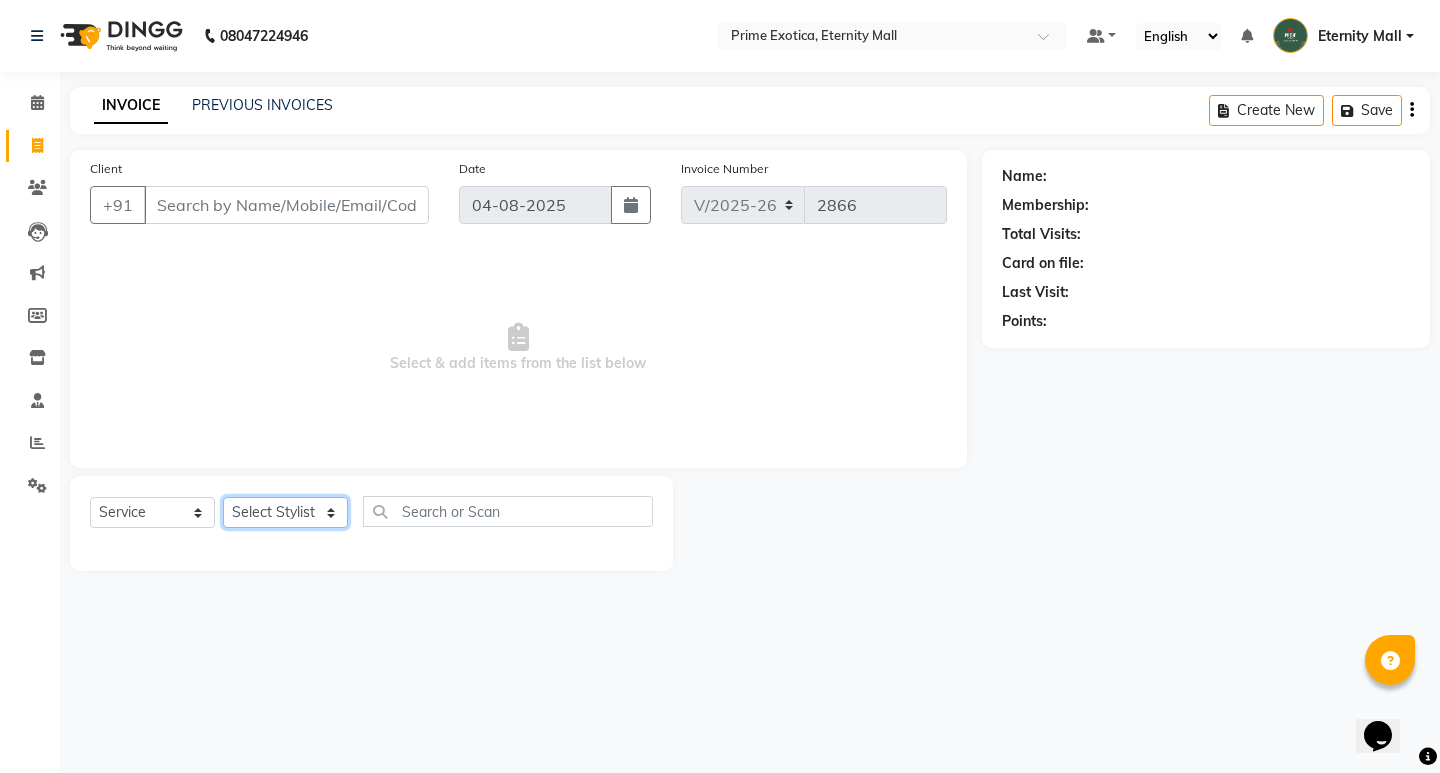 click on "Select Stylist AB ADMIN [FIRST] [LAST] [FIRST] [LAST] [FIRST] [LAST] [FIRST] [LAST] [FIRST] [LAST]" 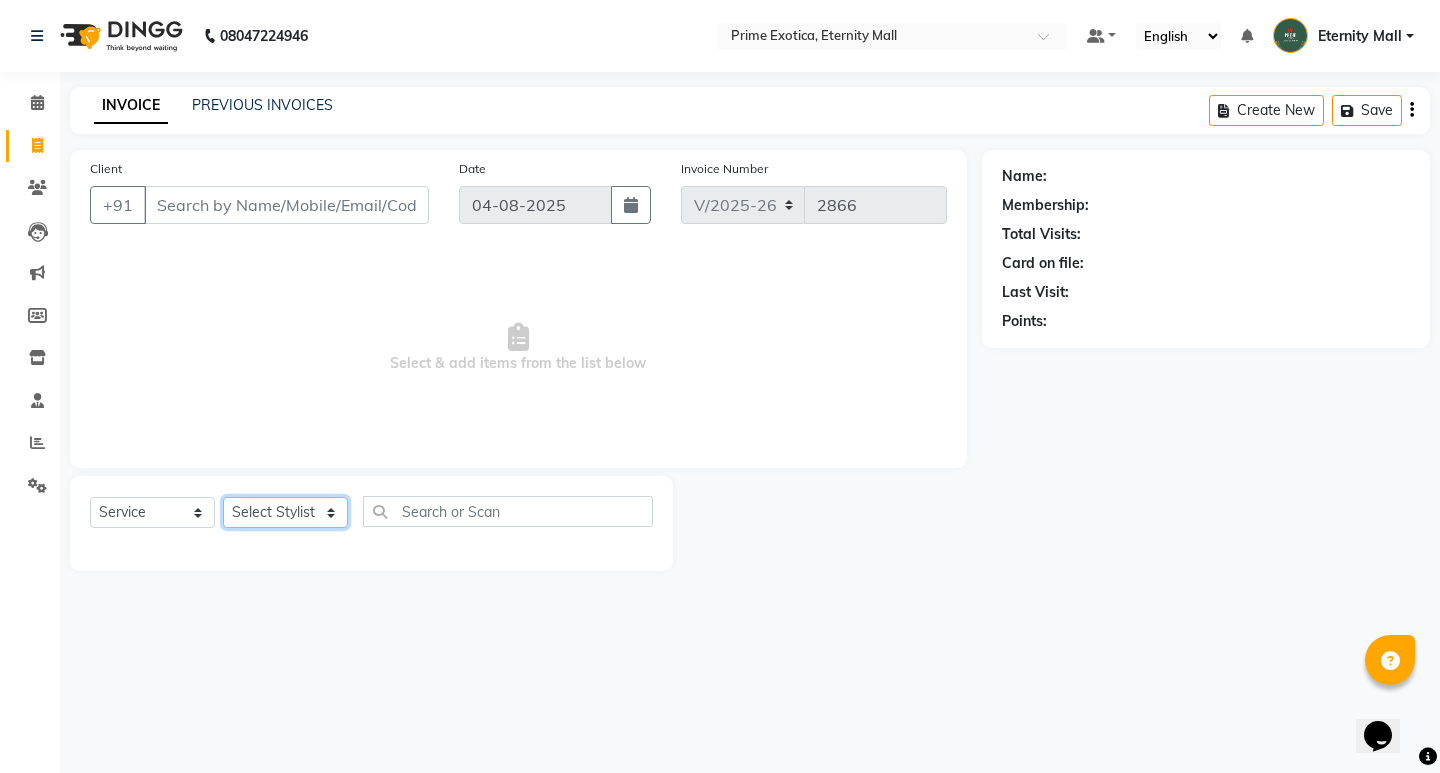 select on "67677" 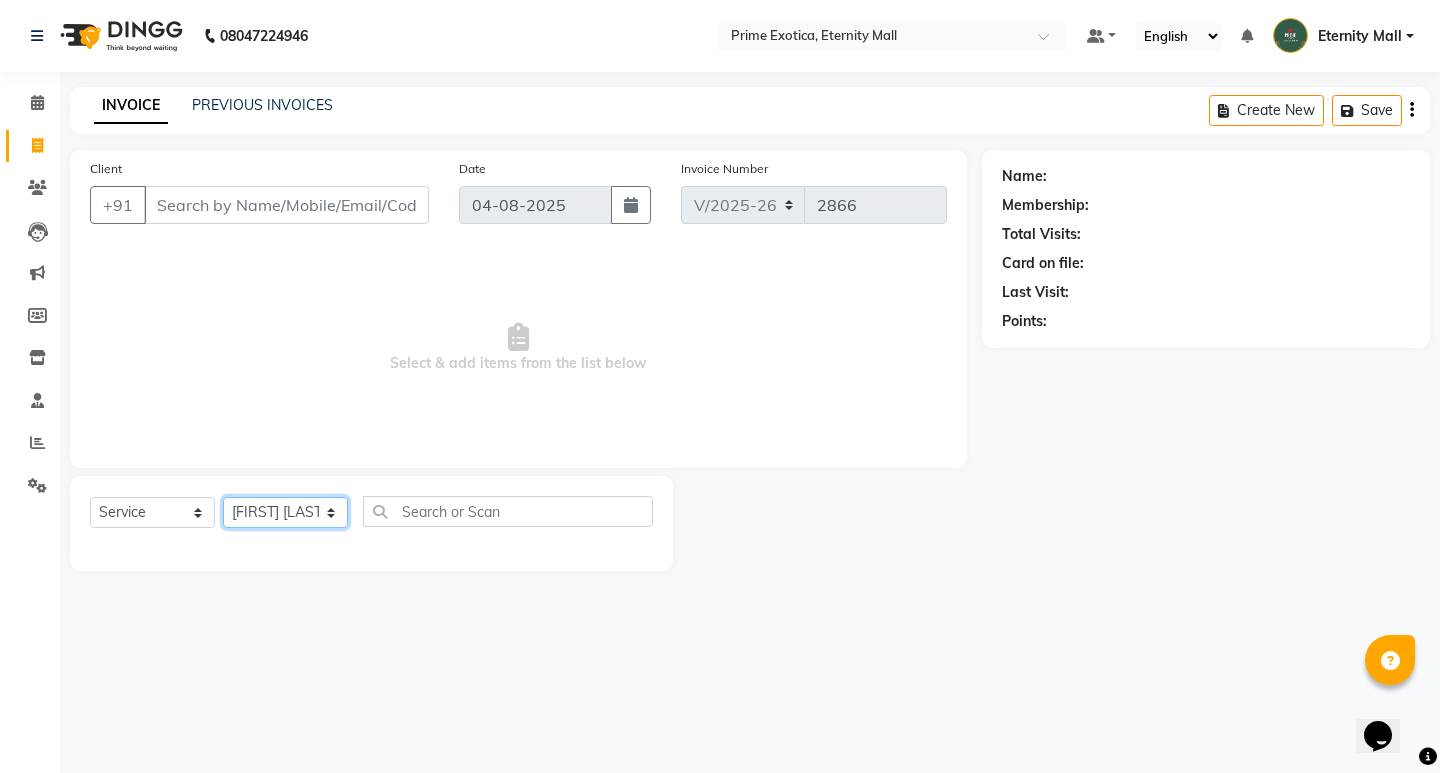 click on "Select Stylist AB ADMIN [FIRST] [LAST] [FIRST] [LAST] [FIRST] [LAST] [FIRST] [LAST] [FIRST] [LAST]" 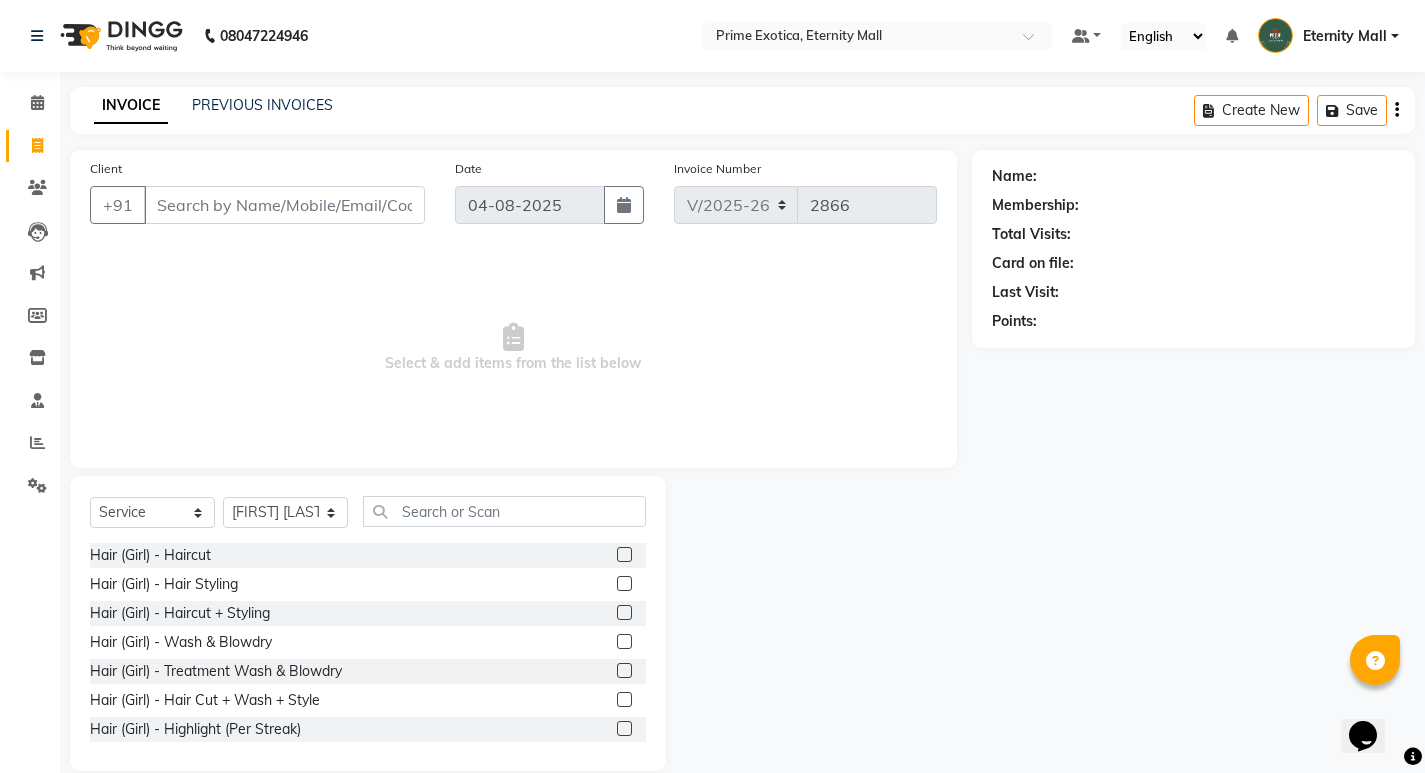click 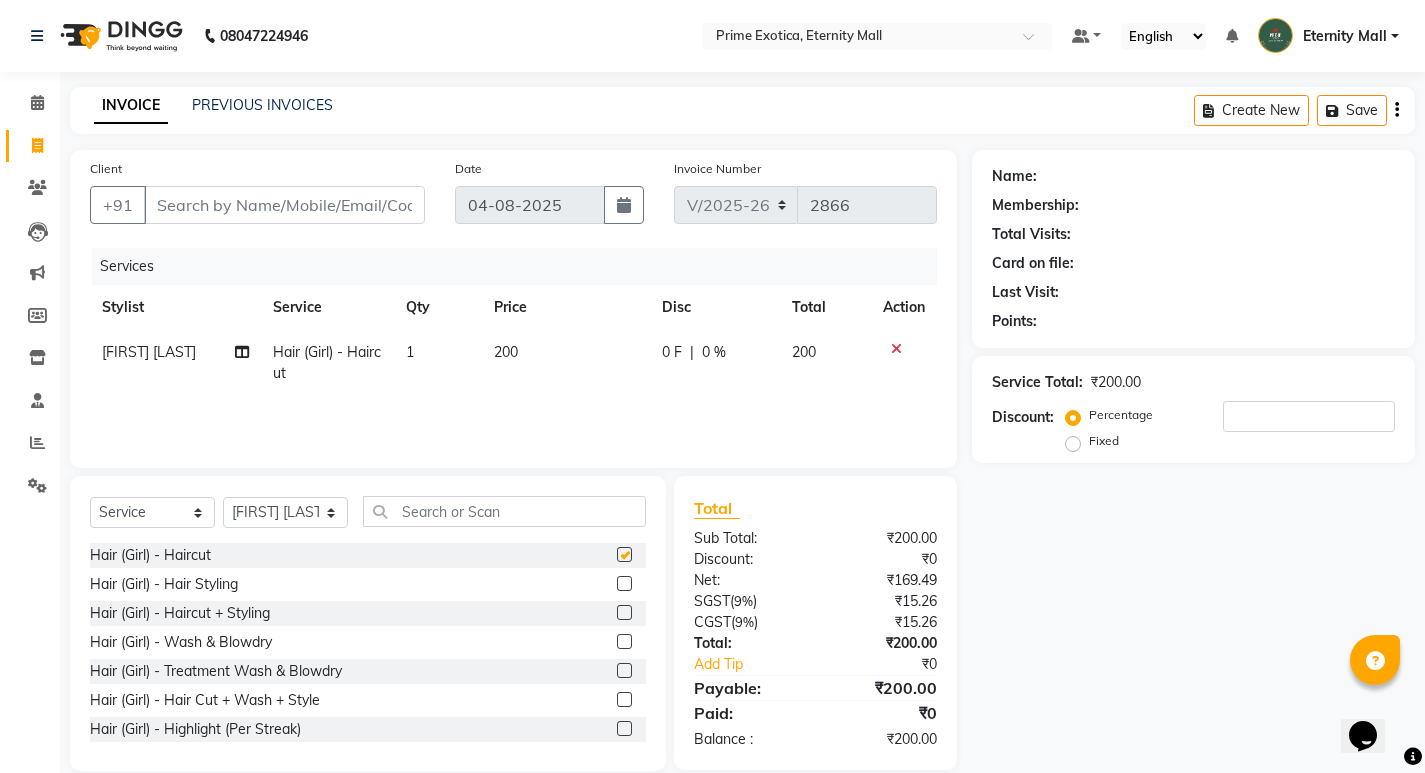 checkbox on "false" 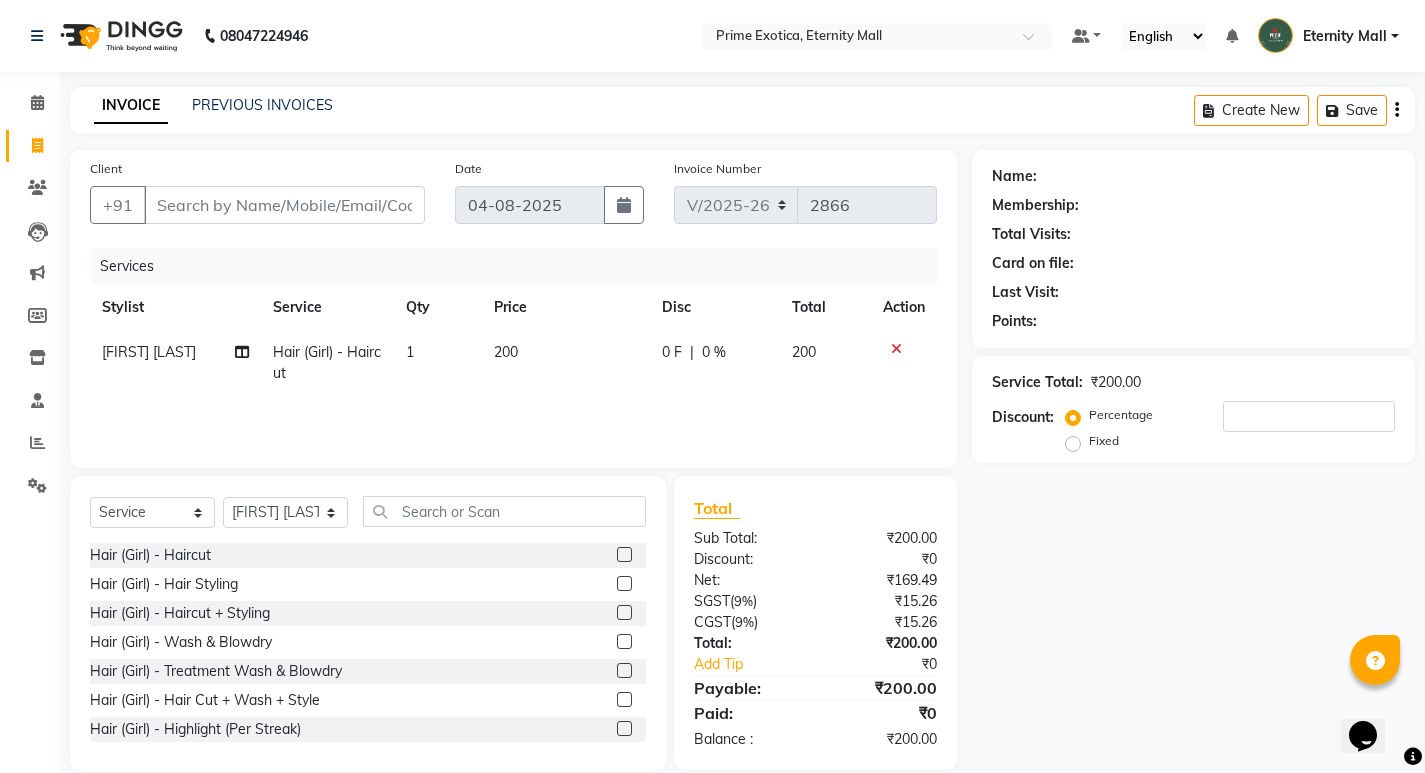 click on "200" 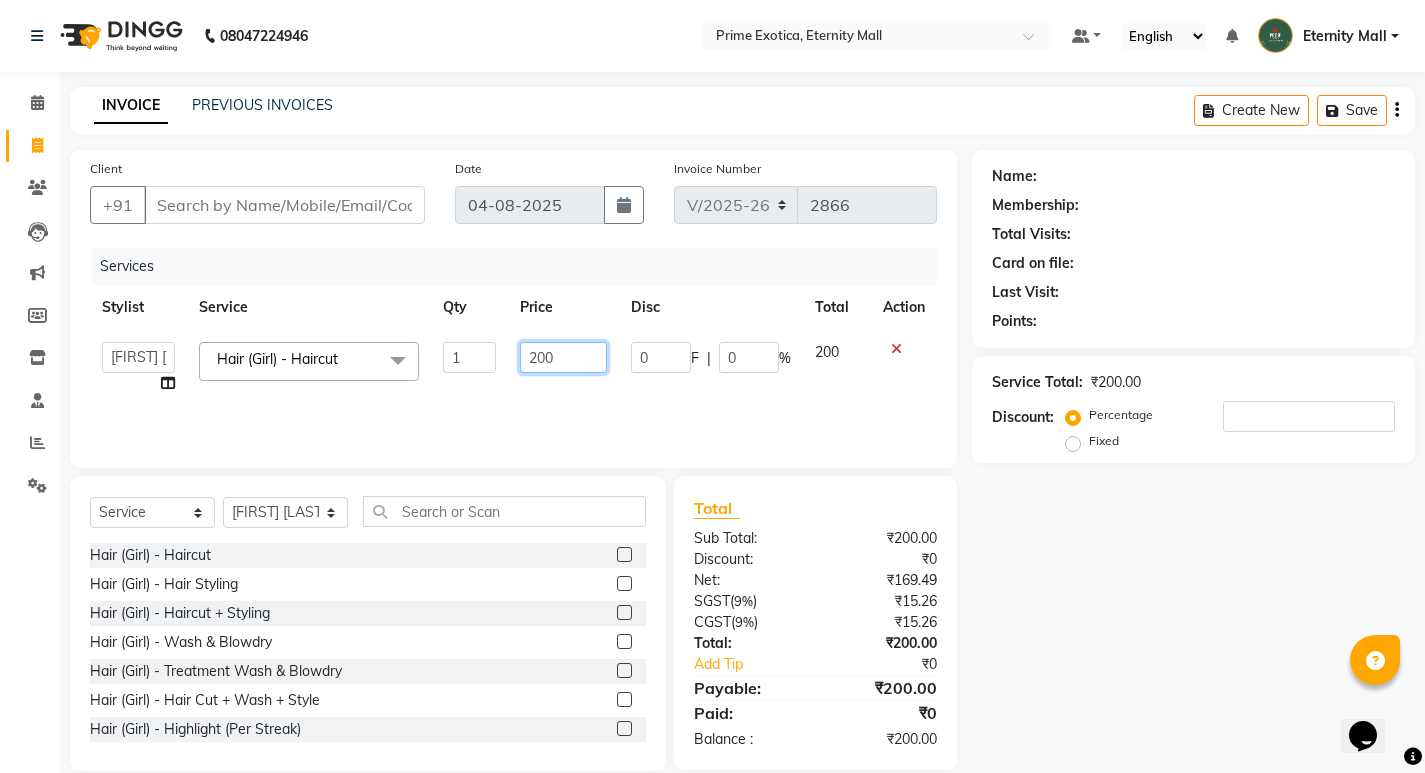 click on "200" 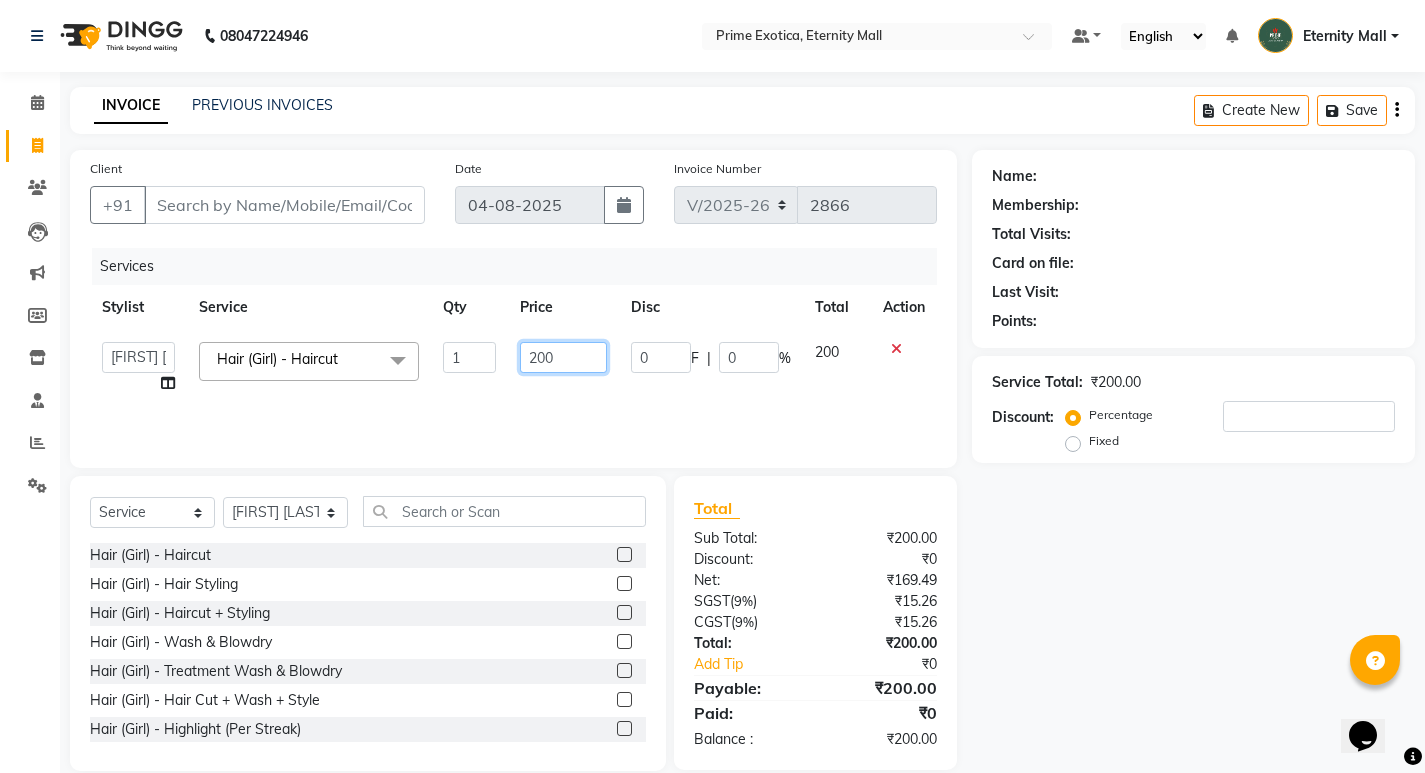 click on "200" 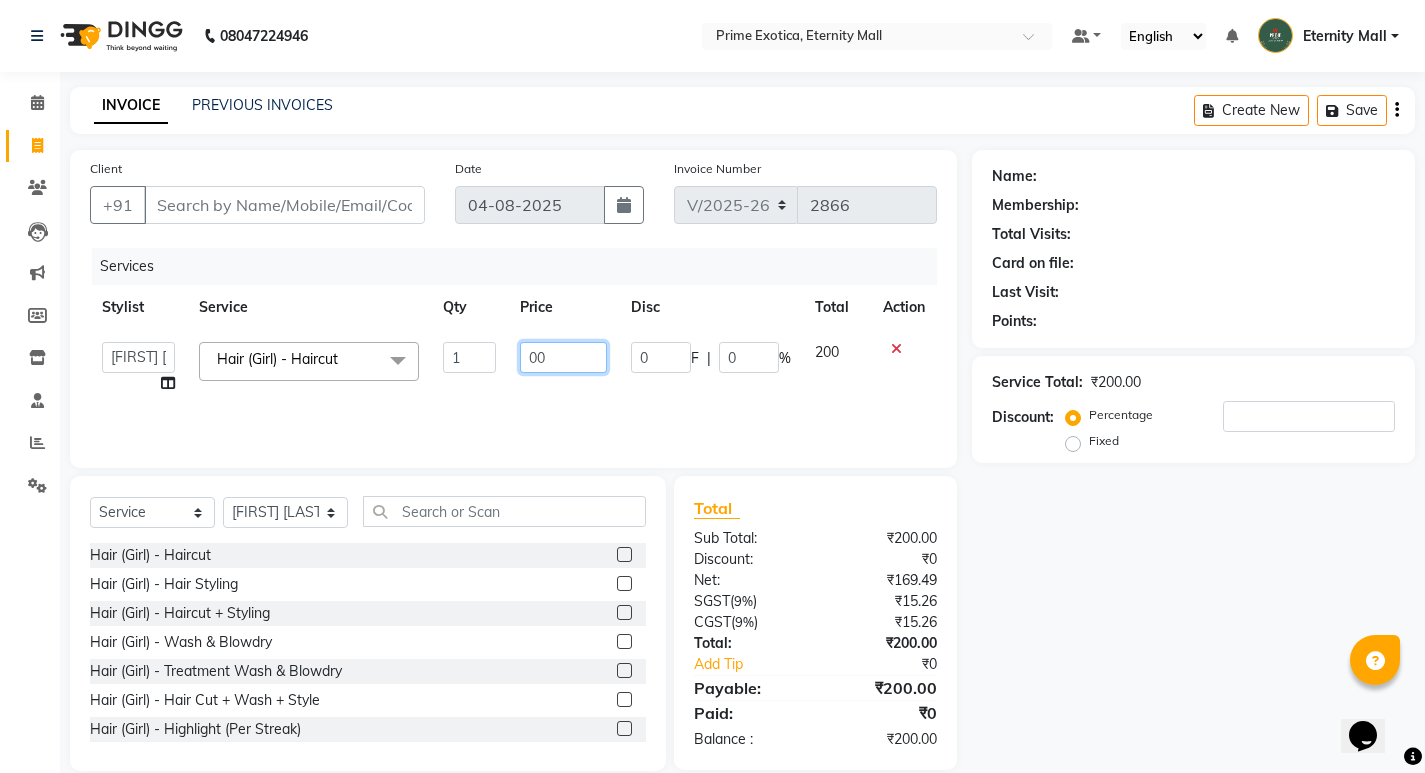 type on "300" 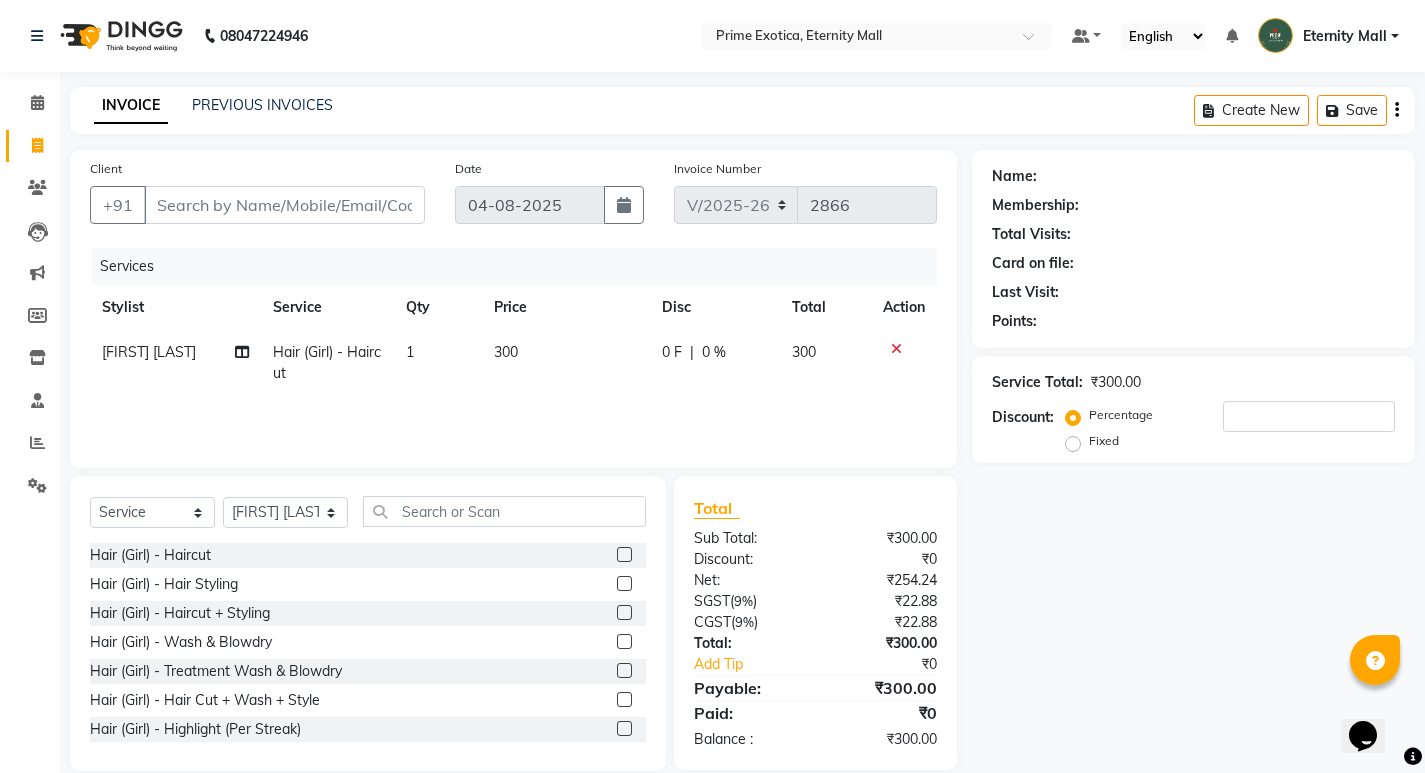 click on "Name: Membership: Total Visits: Card on file: Last Visit:  Points:  Service Total:  ₹300.00  Discount:  Percentage   Fixed" 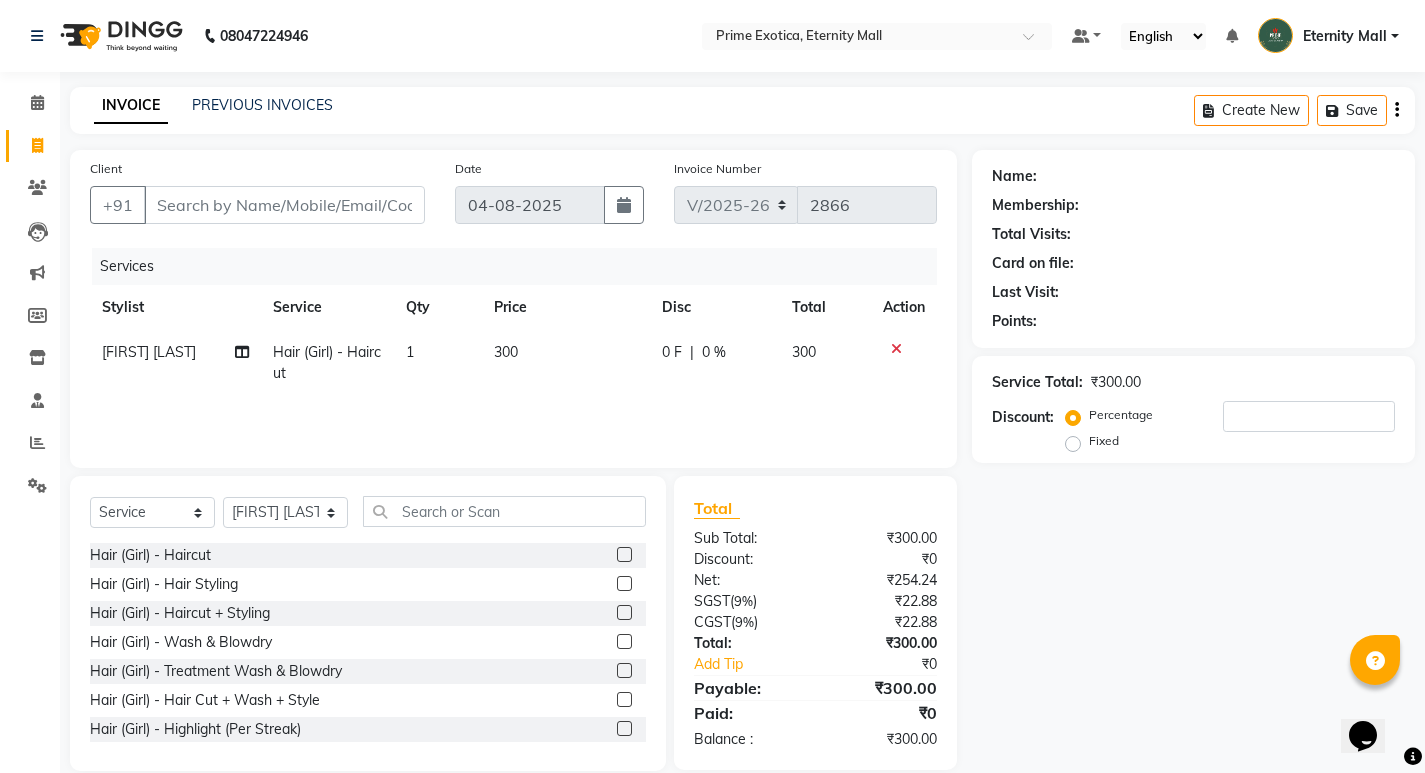 scroll, scrollTop: 0, scrollLeft: 15, axis: horizontal 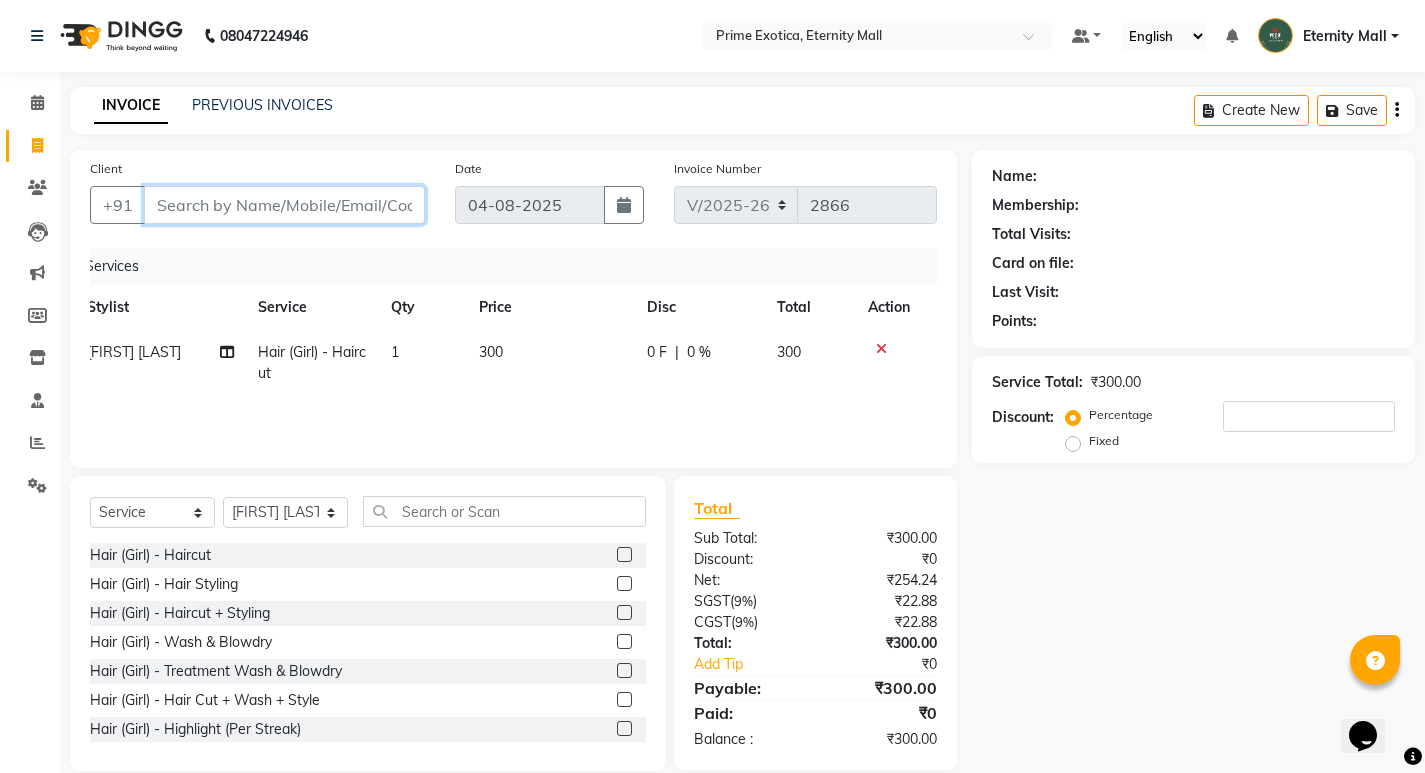 click on "Client" at bounding box center (284, 205) 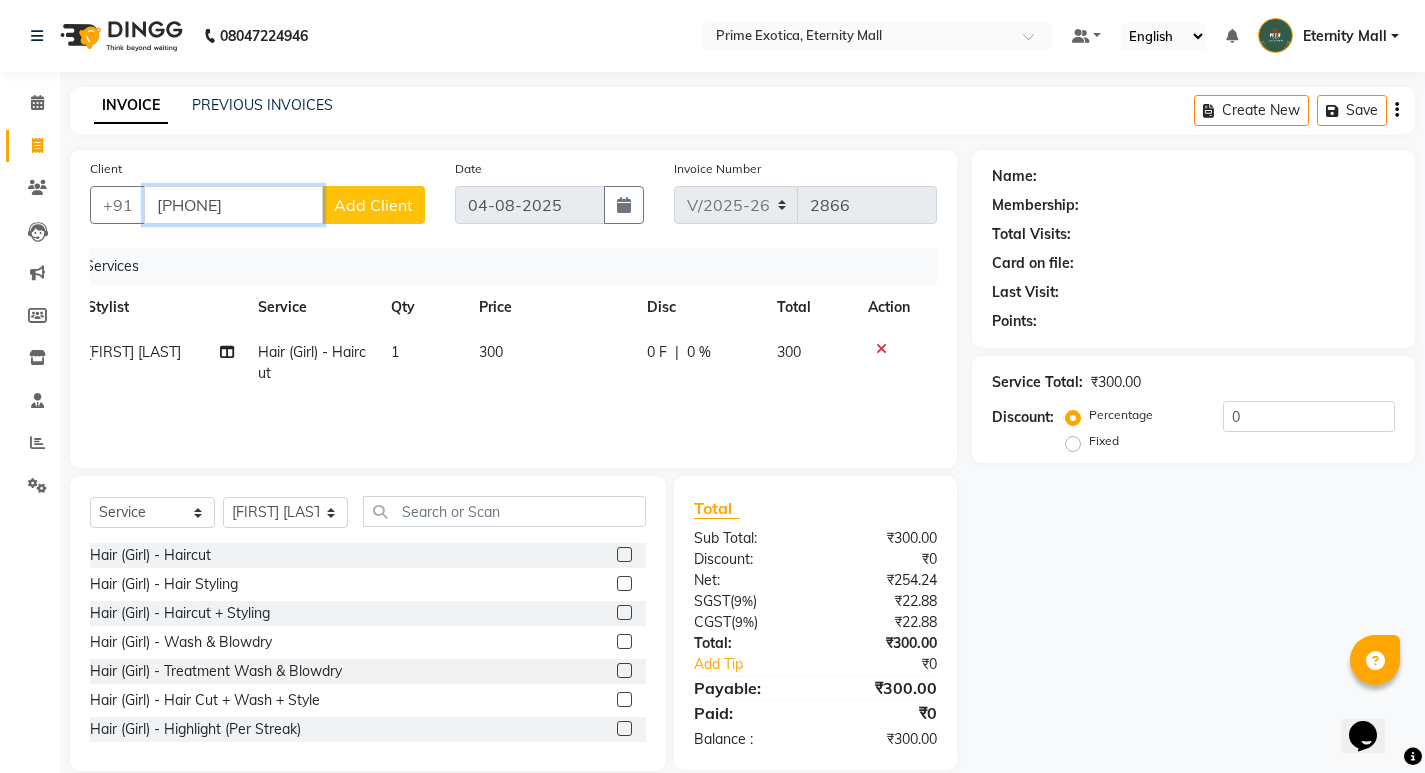 type on "[PHONE]" 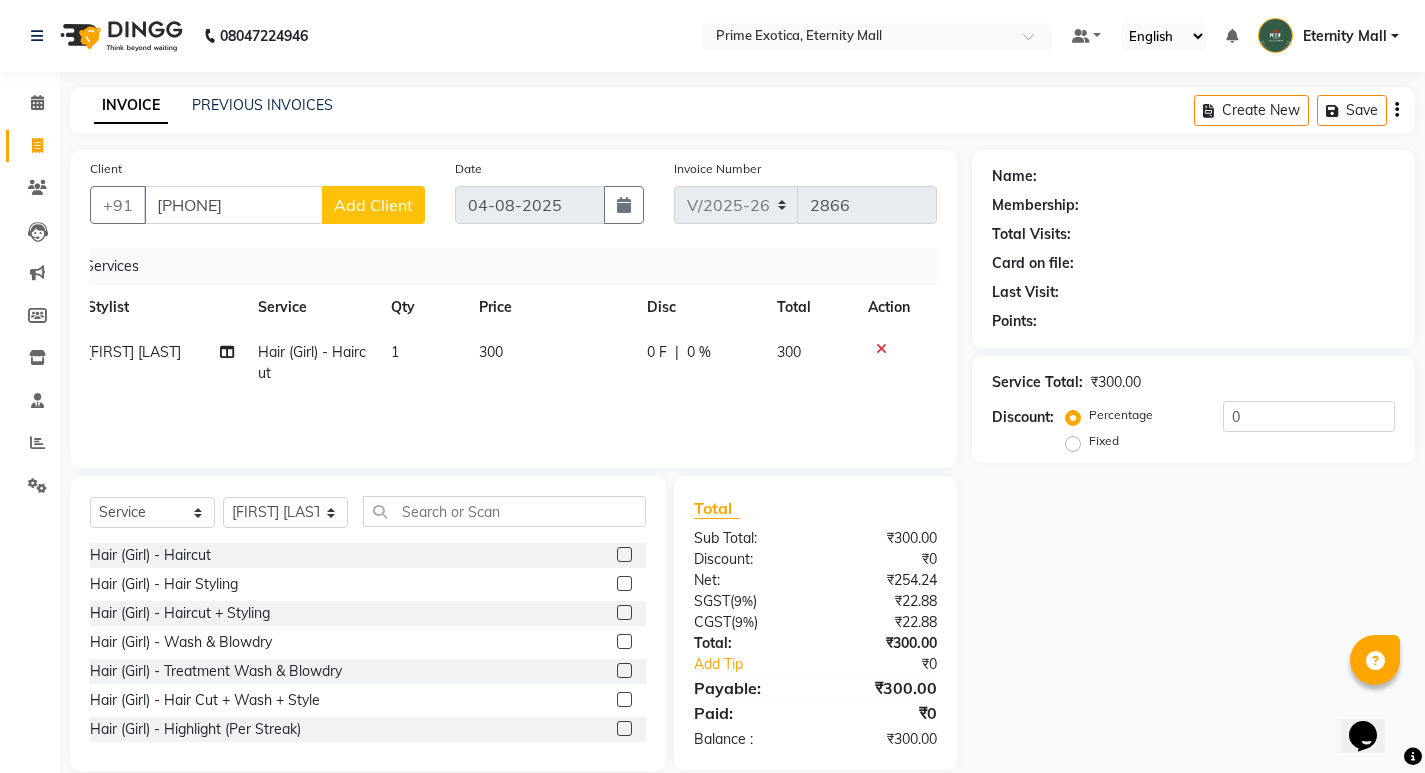 click on "Client +[PHONE] Add Client" 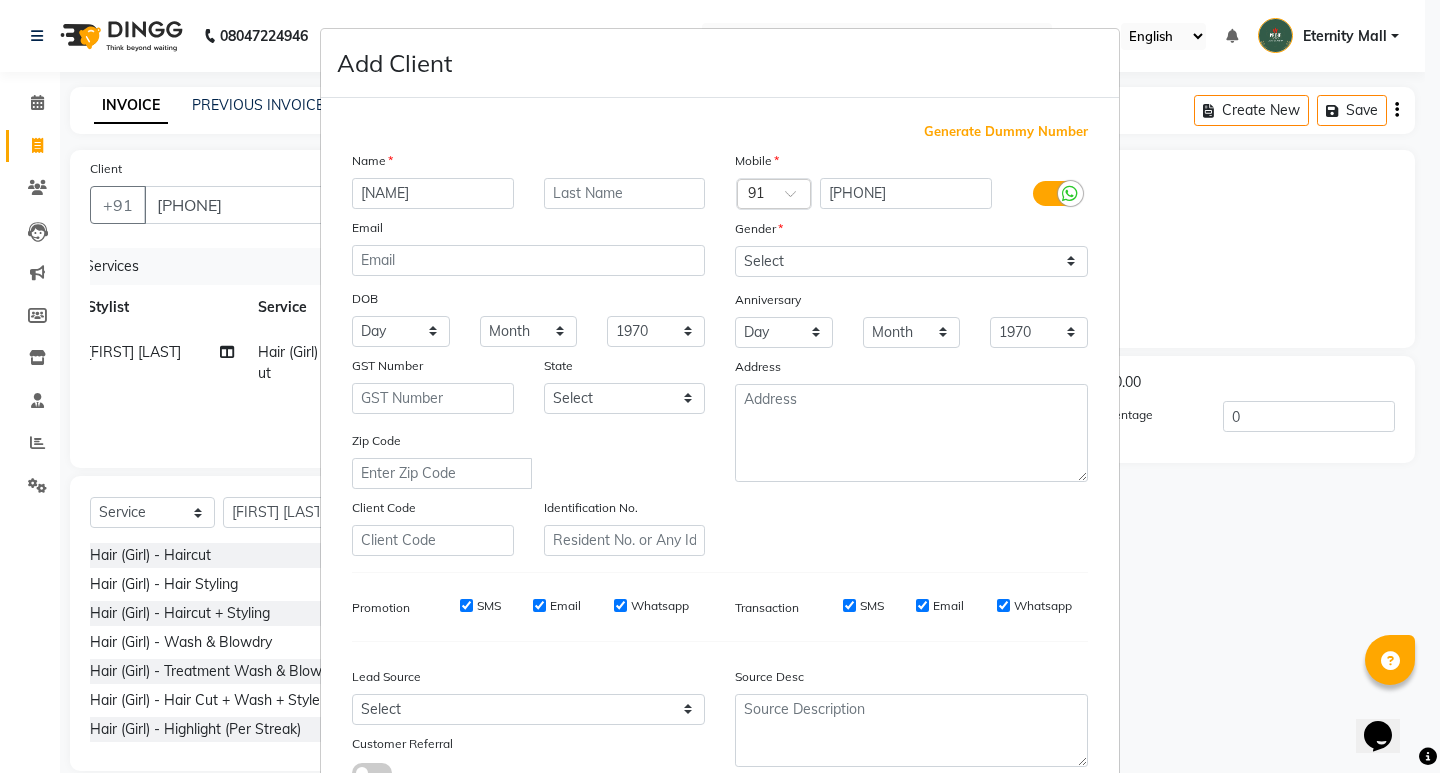 click on "[NAME]" at bounding box center (433, 193) 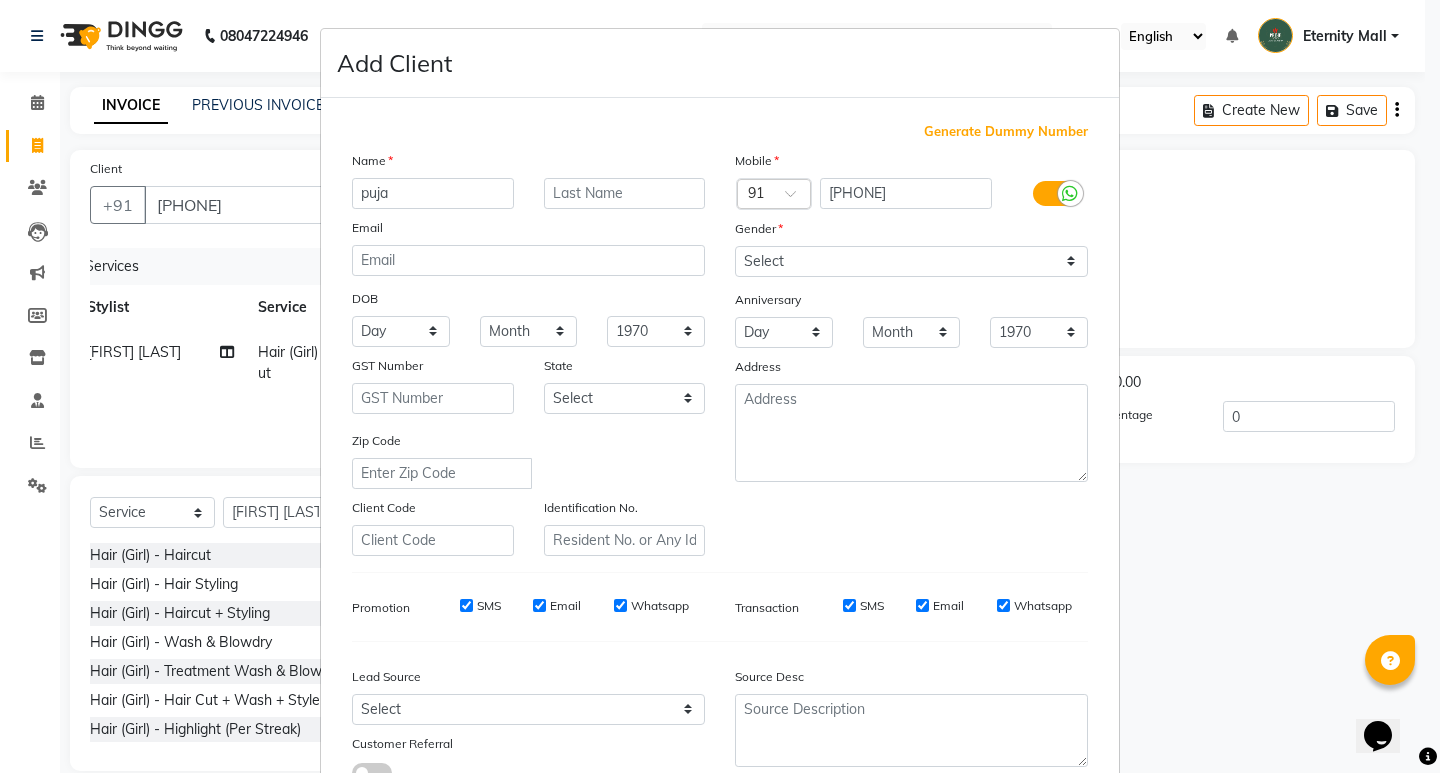 type on "puja" 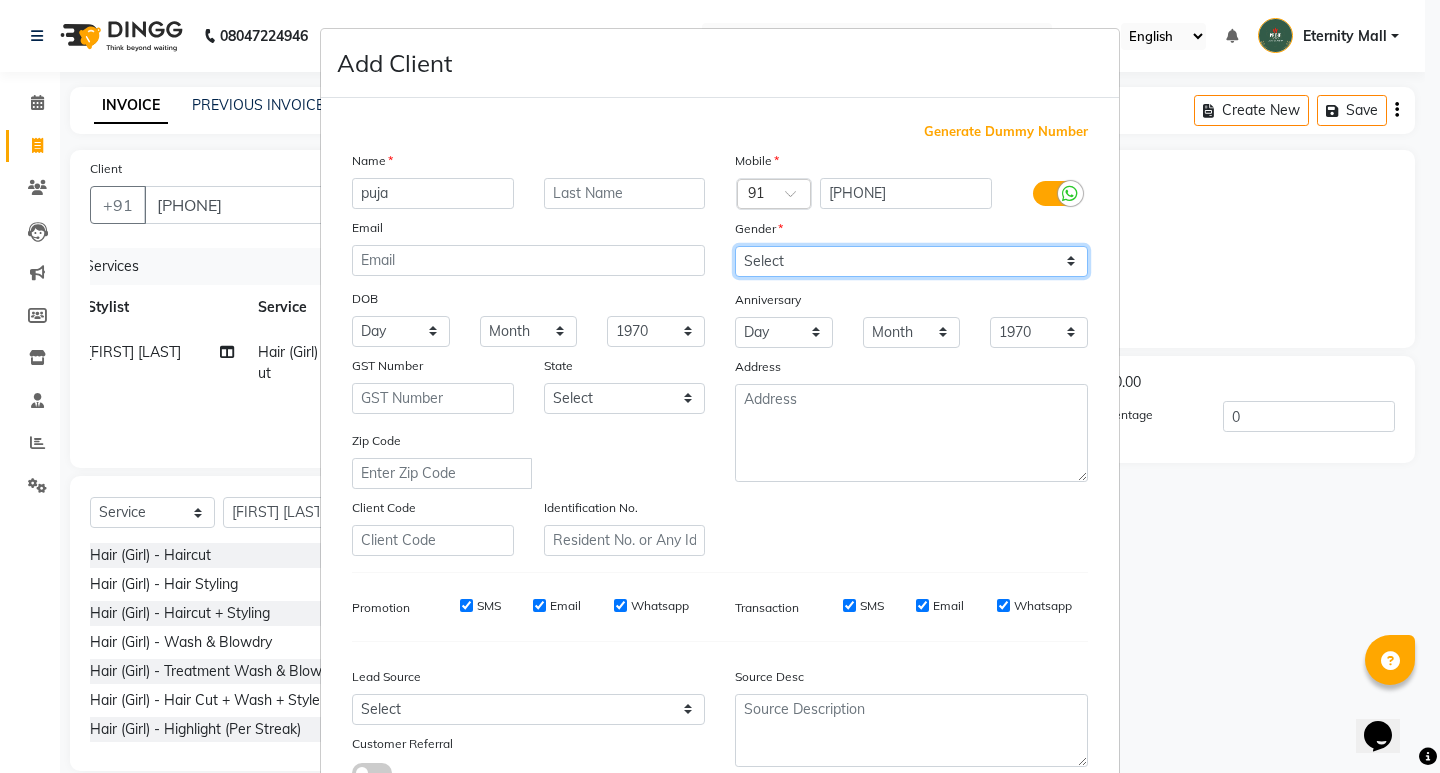 click on "Select Male Female Other Prefer Not To Say" at bounding box center [911, 261] 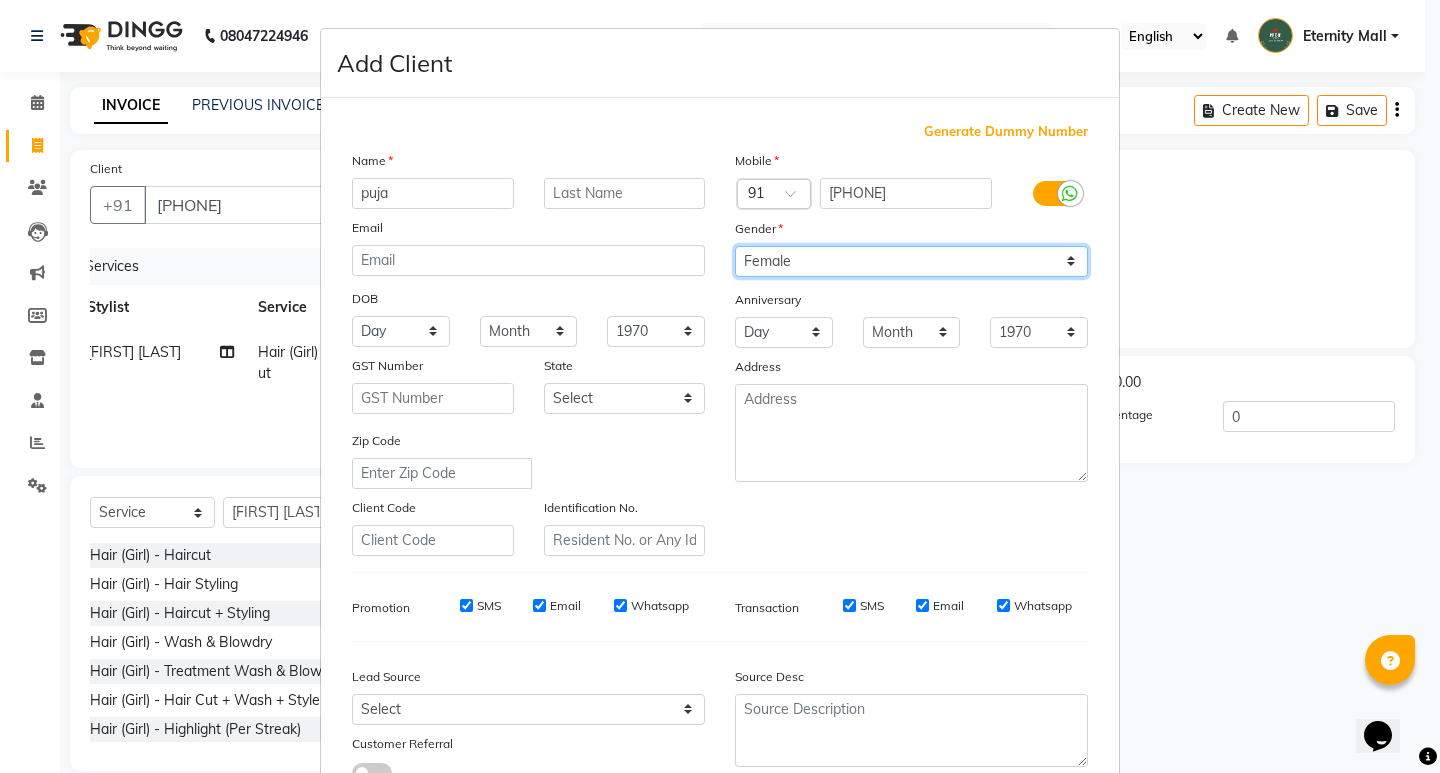 click on "Select Male Female Other Prefer Not To Say" at bounding box center [911, 261] 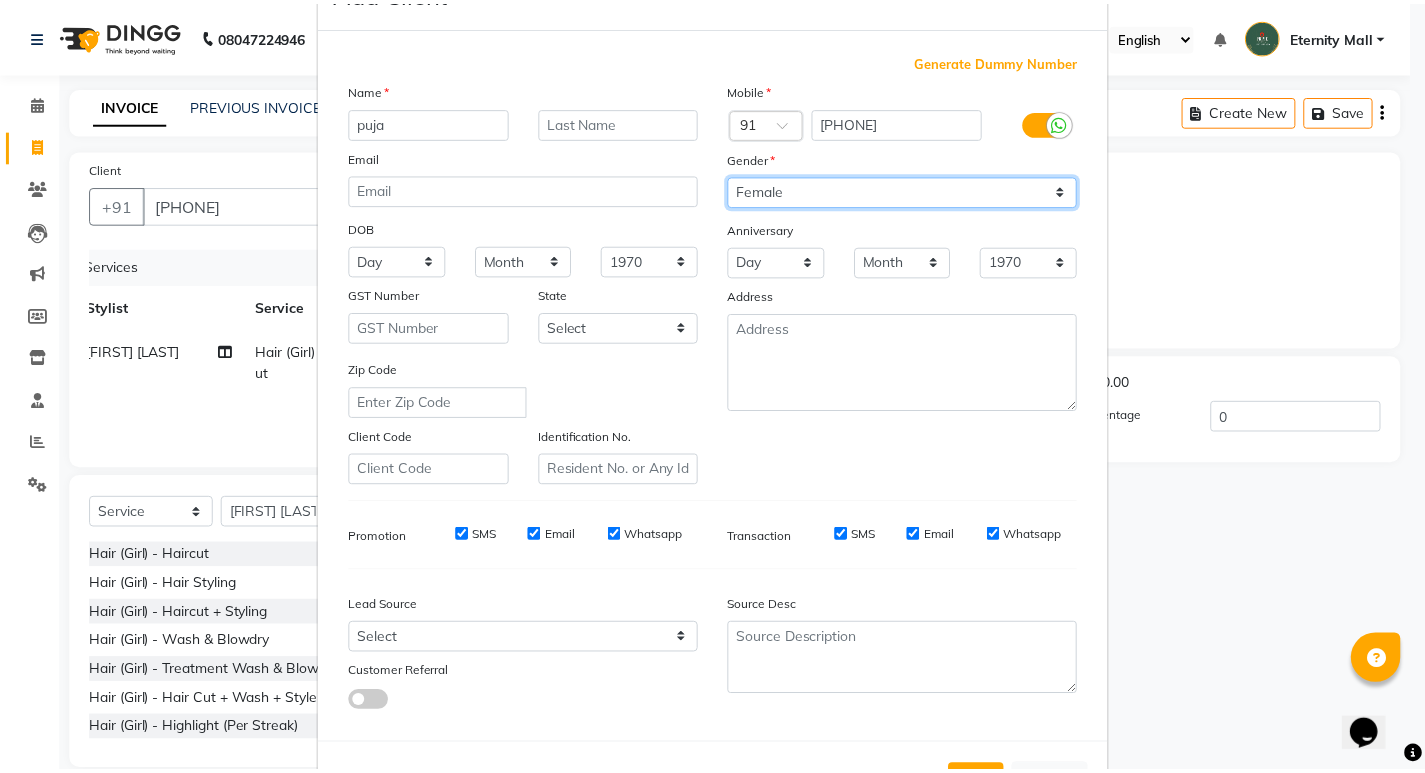 scroll, scrollTop: 150, scrollLeft: 0, axis: vertical 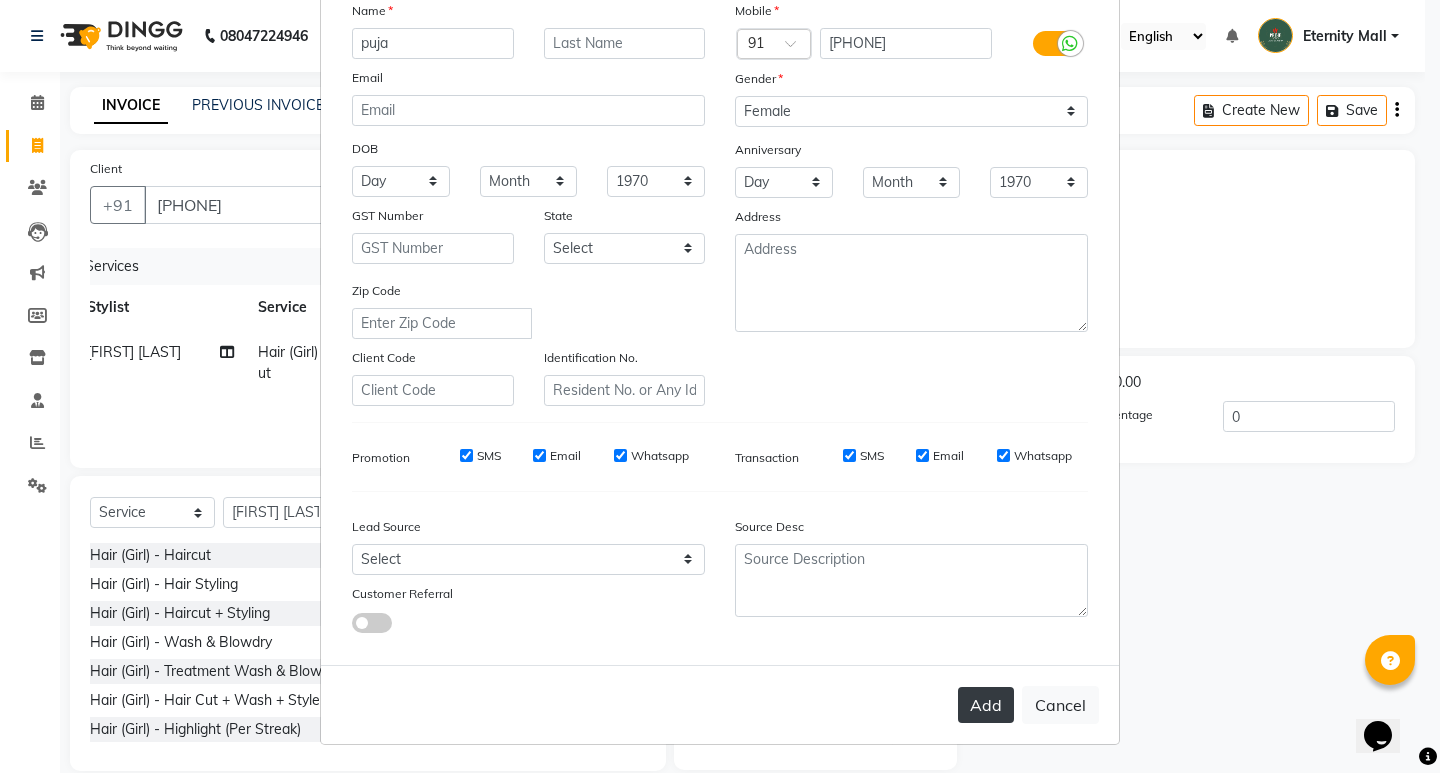 click on "Add" at bounding box center (986, 705) 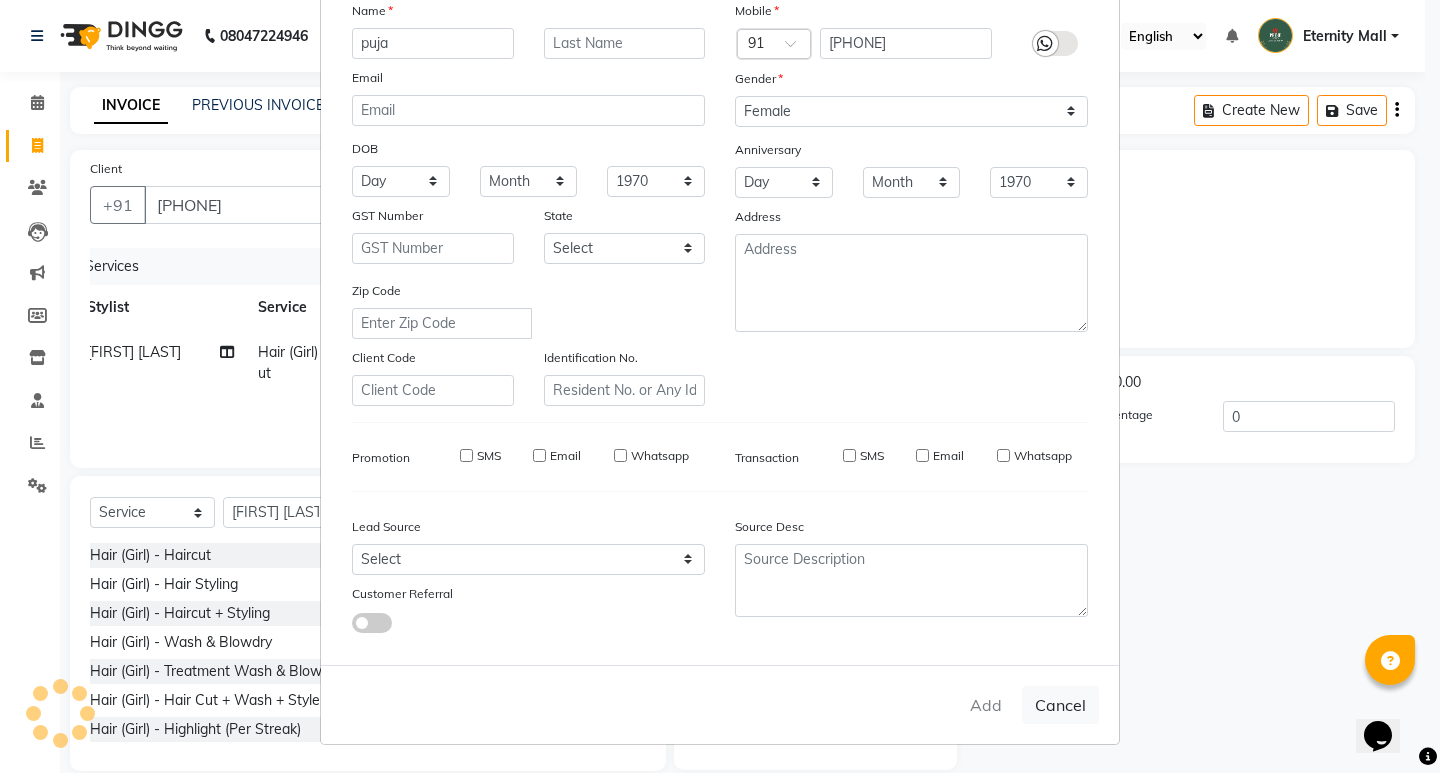 type 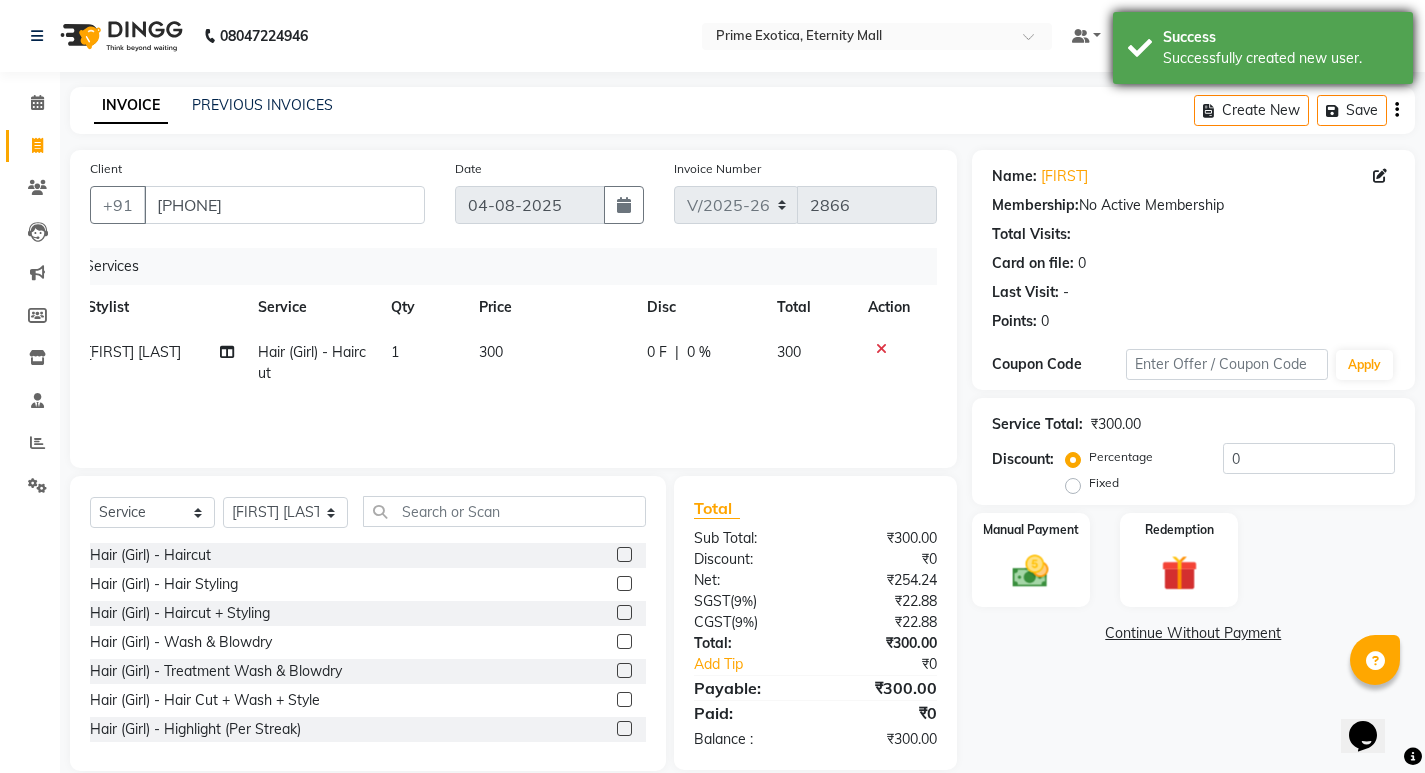 click on "Success Successfully created new user." at bounding box center [1263, 48] 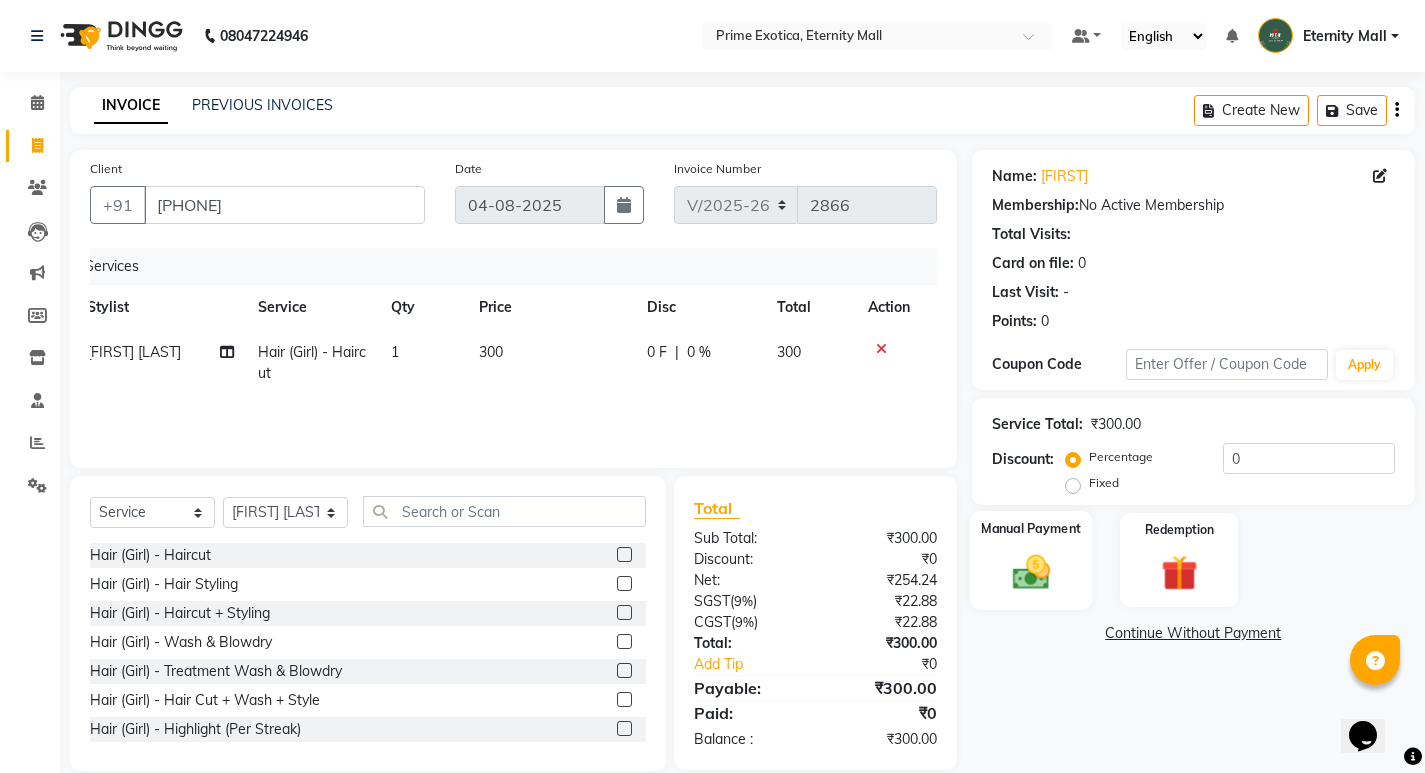 click on "Manual Payment" 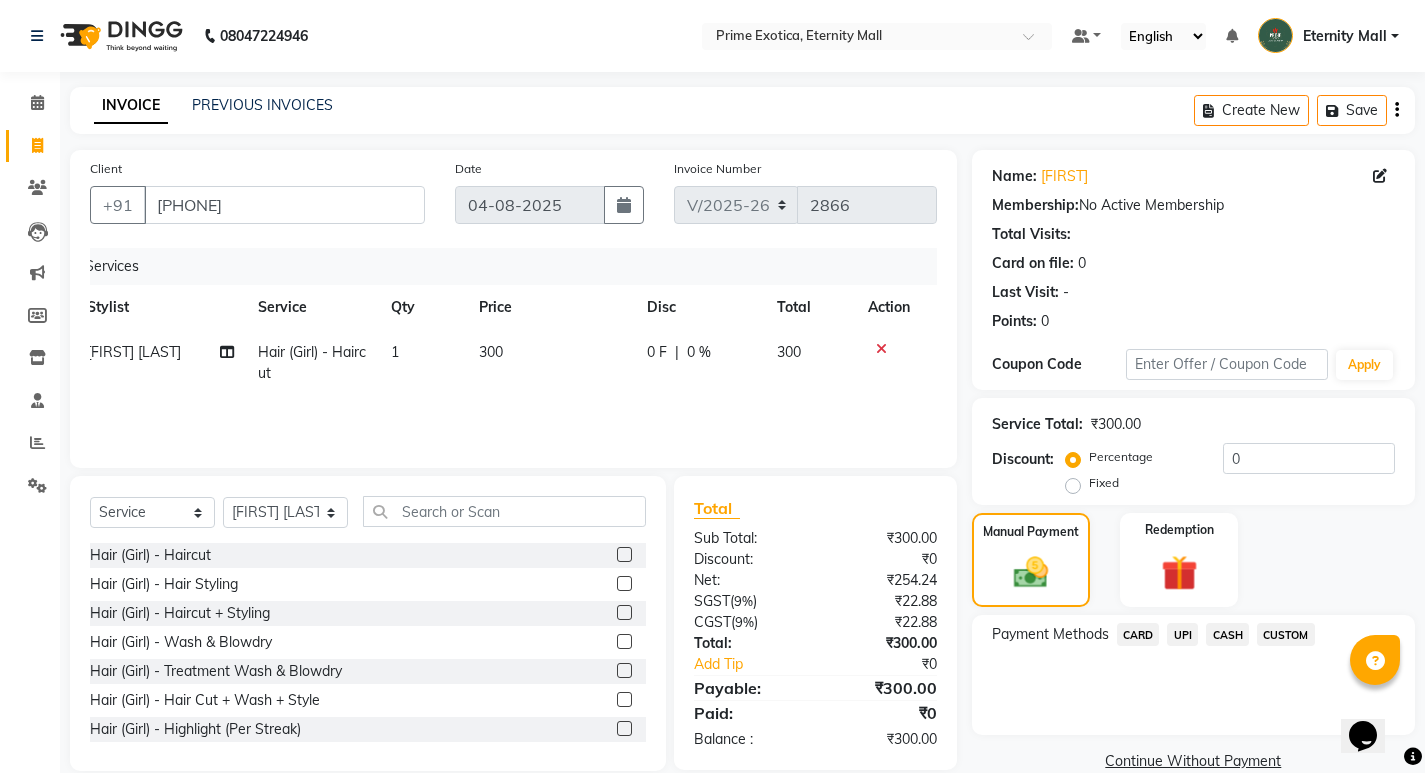 click on "UPI" 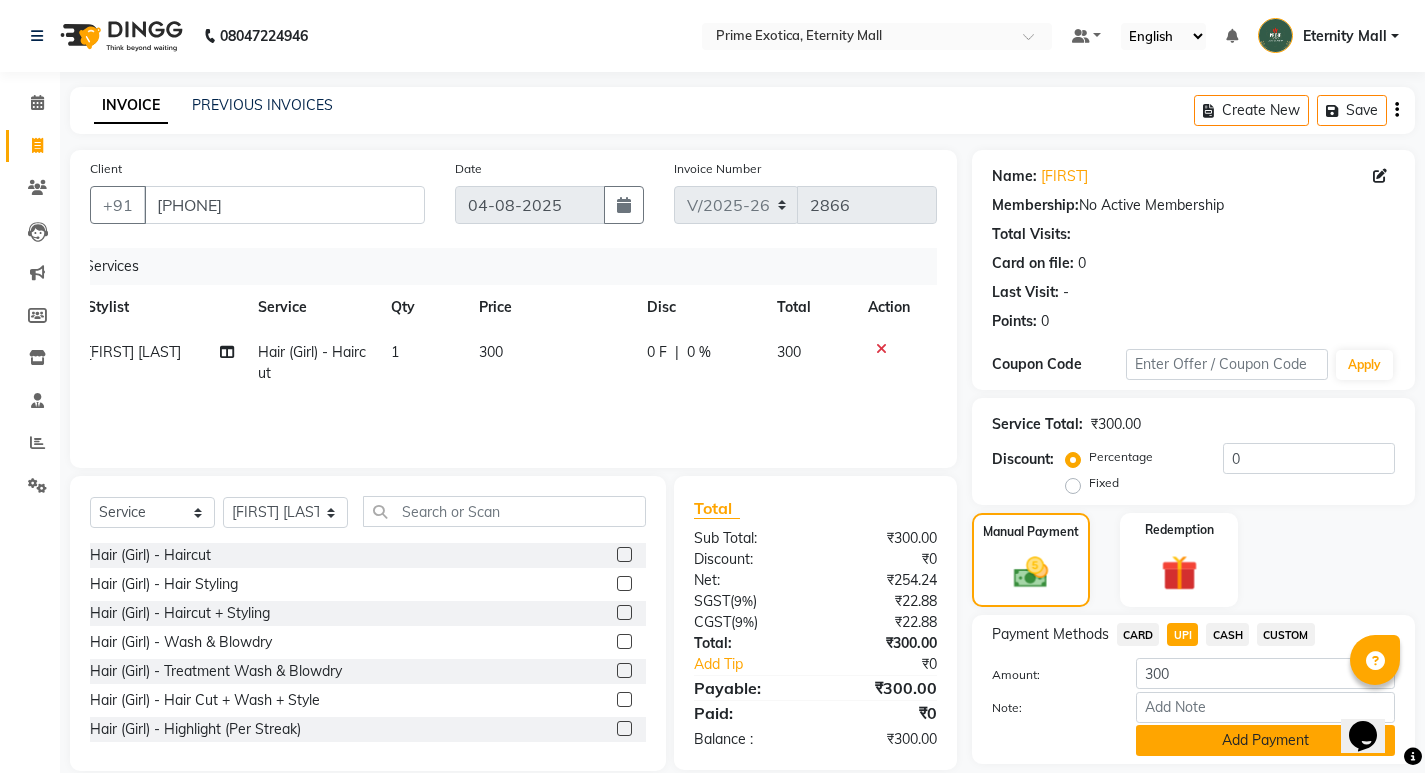 click on "Add Payment" 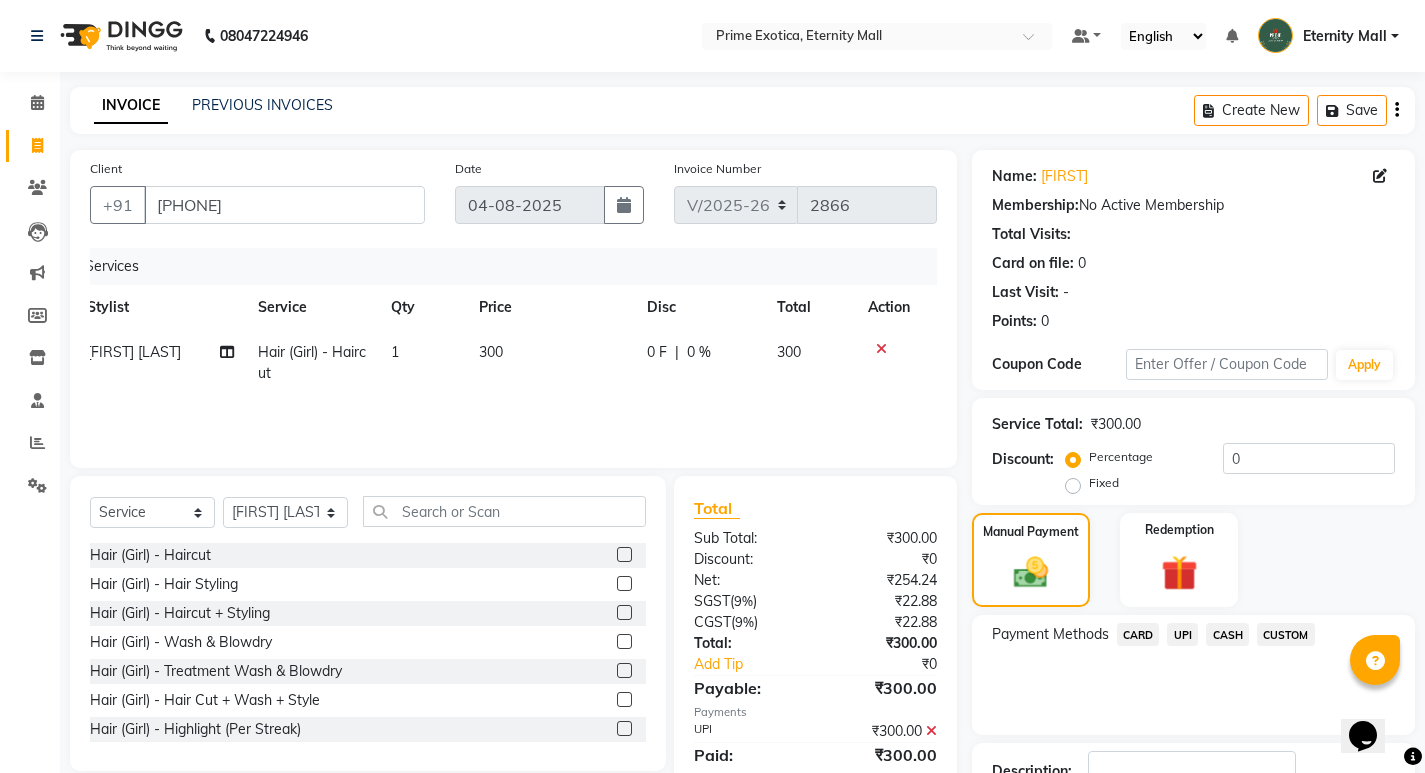 scroll, scrollTop: 146, scrollLeft: 0, axis: vertical 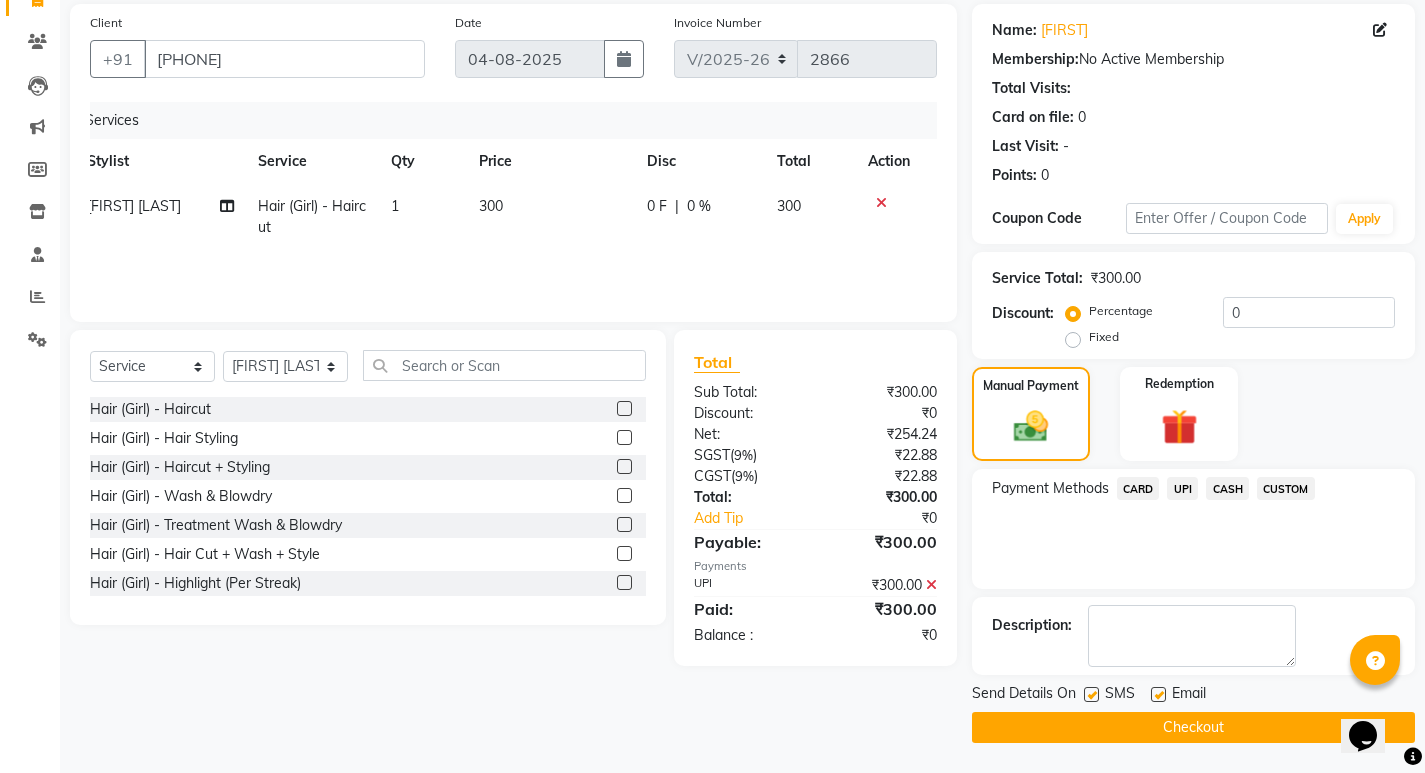 click on "Checkout" 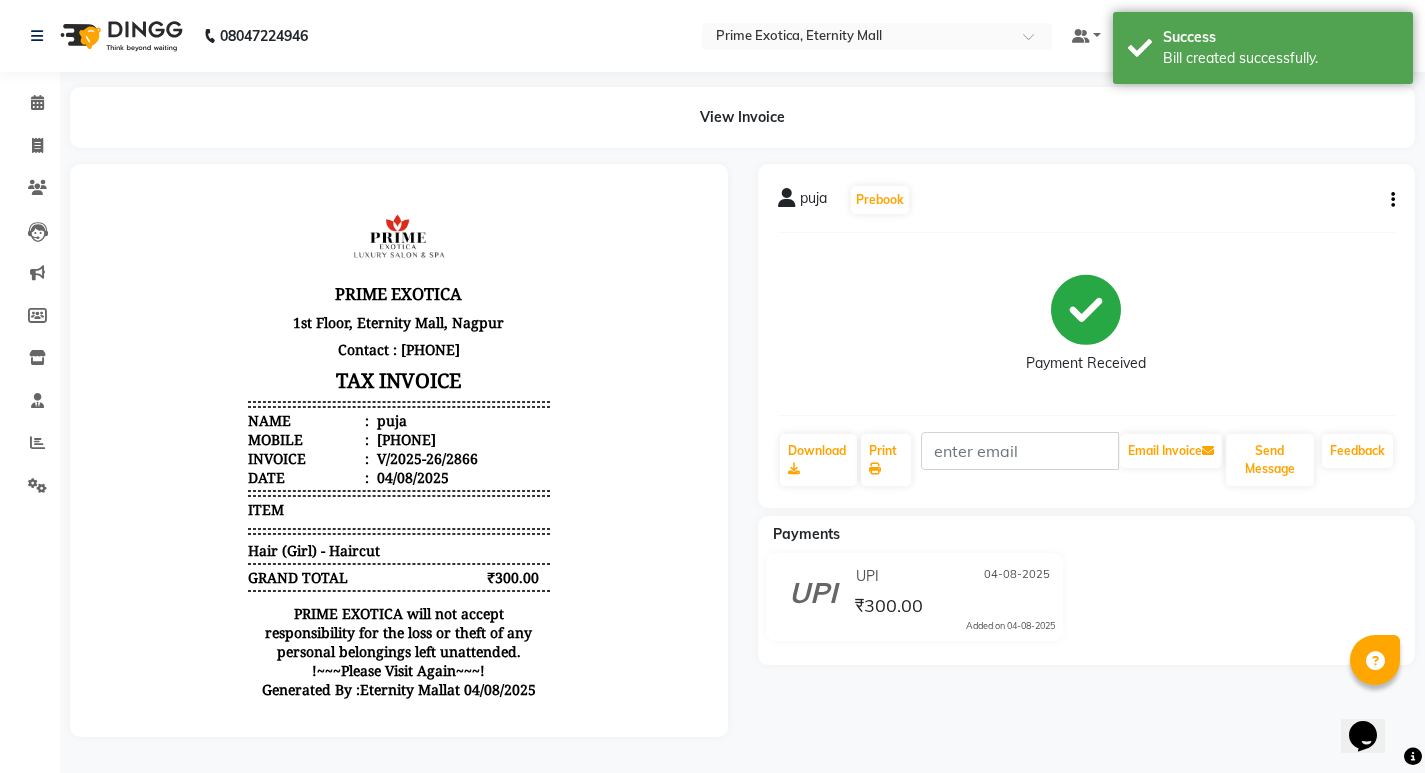 scroll, scrollTop: 0, scrollLeft: 0, axis: both 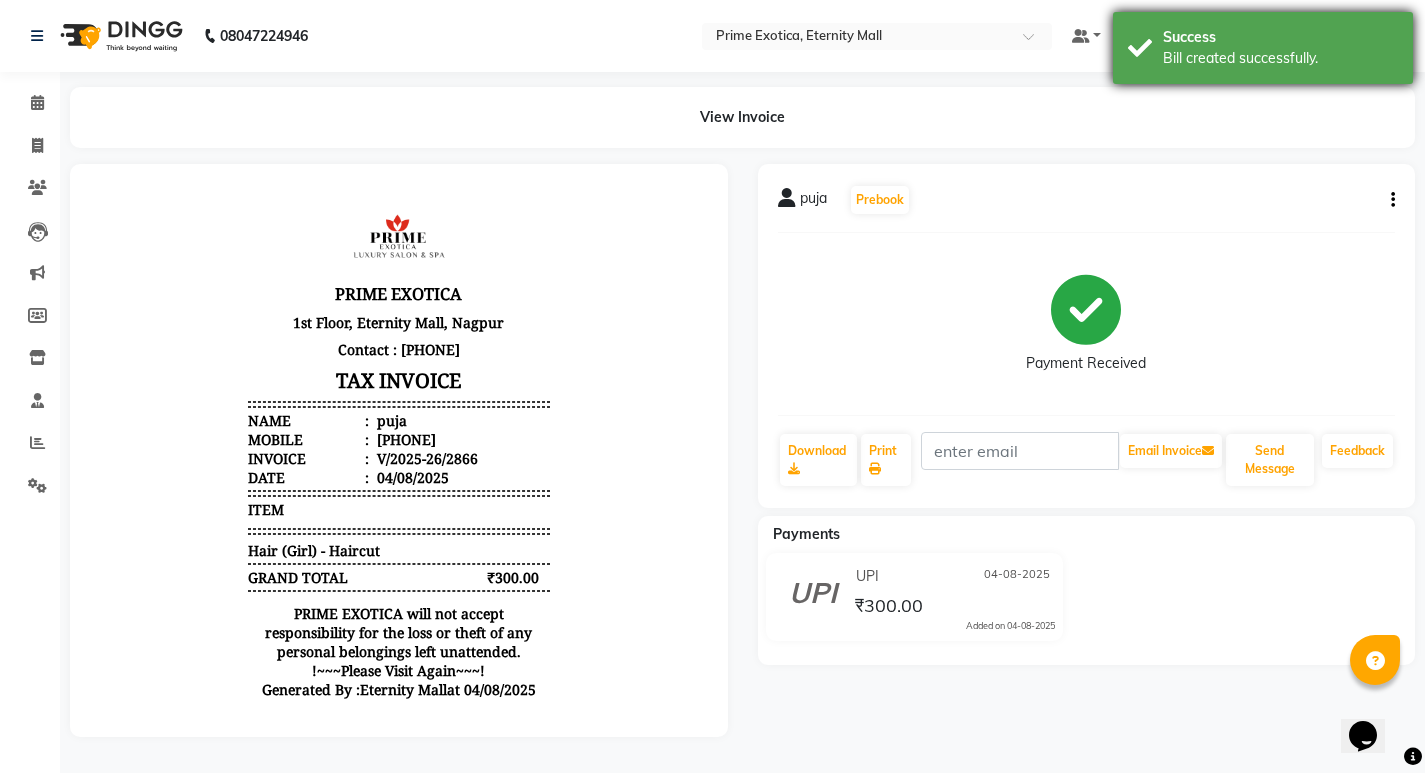 click on "Success" at bounding box center [1280, 37] 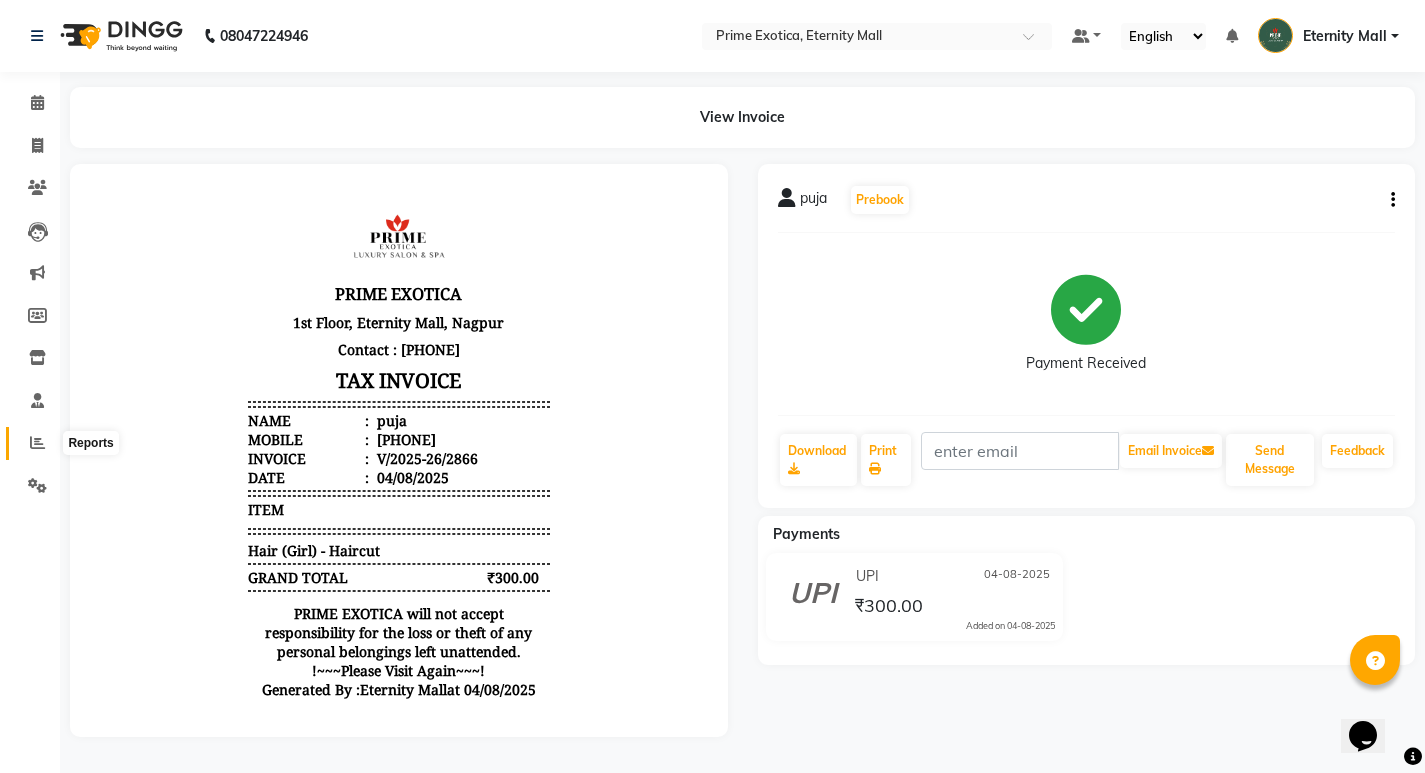 click 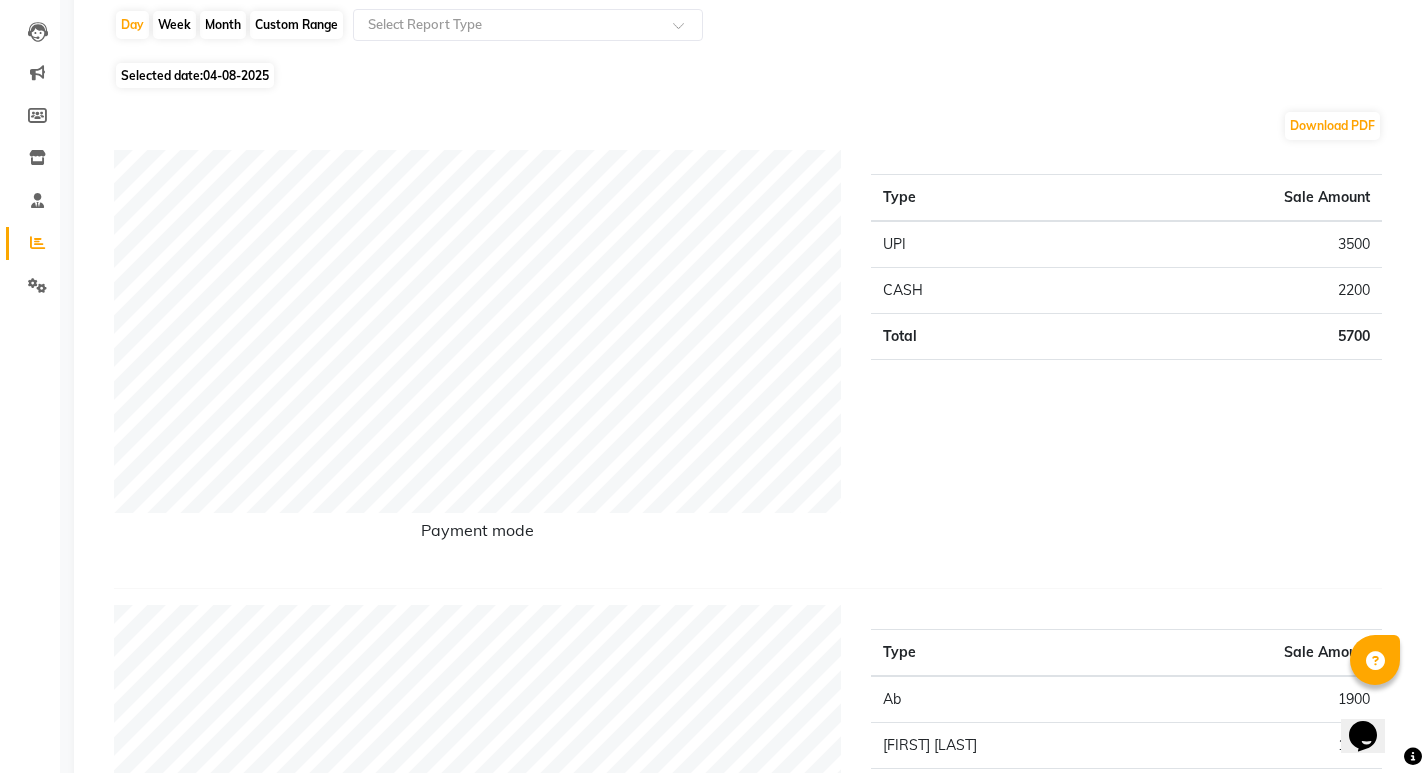 scroll, scrollTop: 0, scrollLeft: 0, axis: both 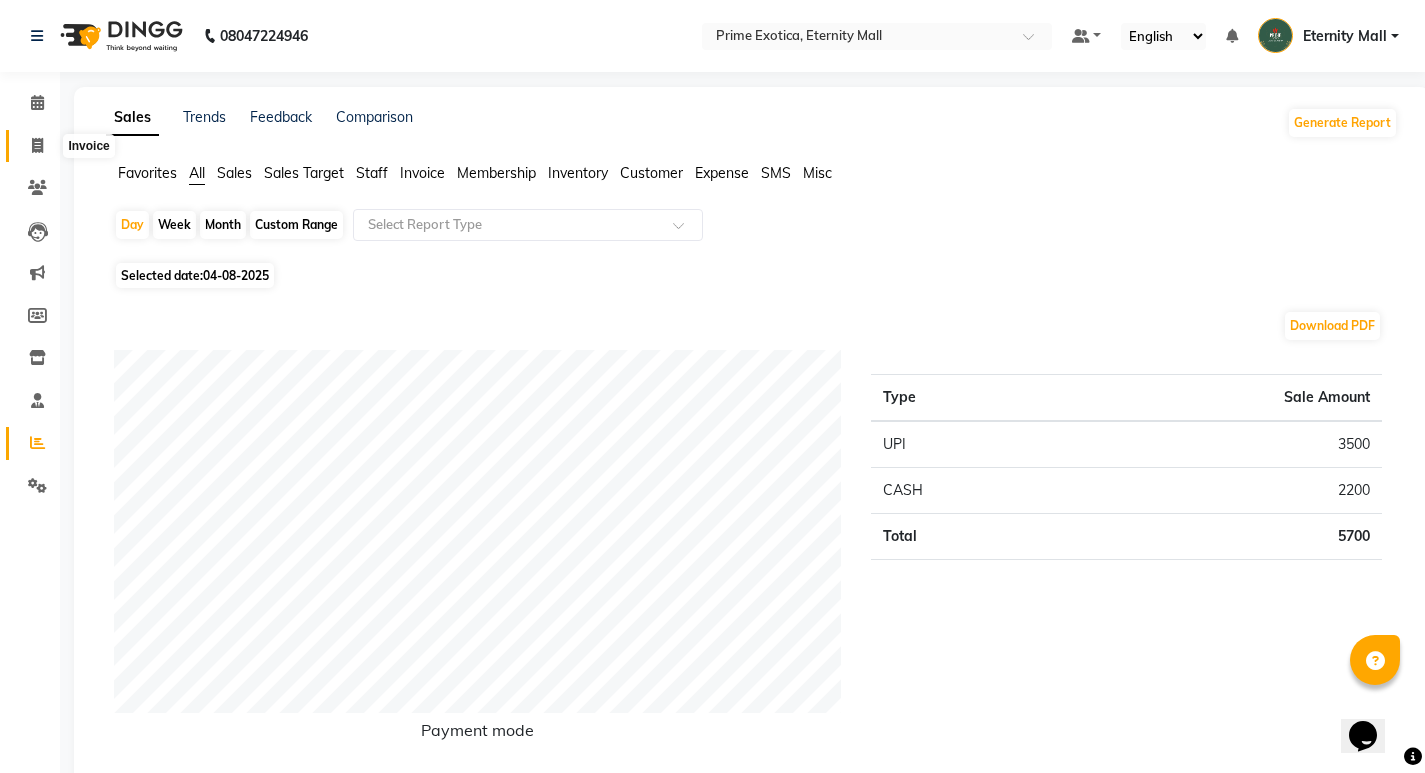 click 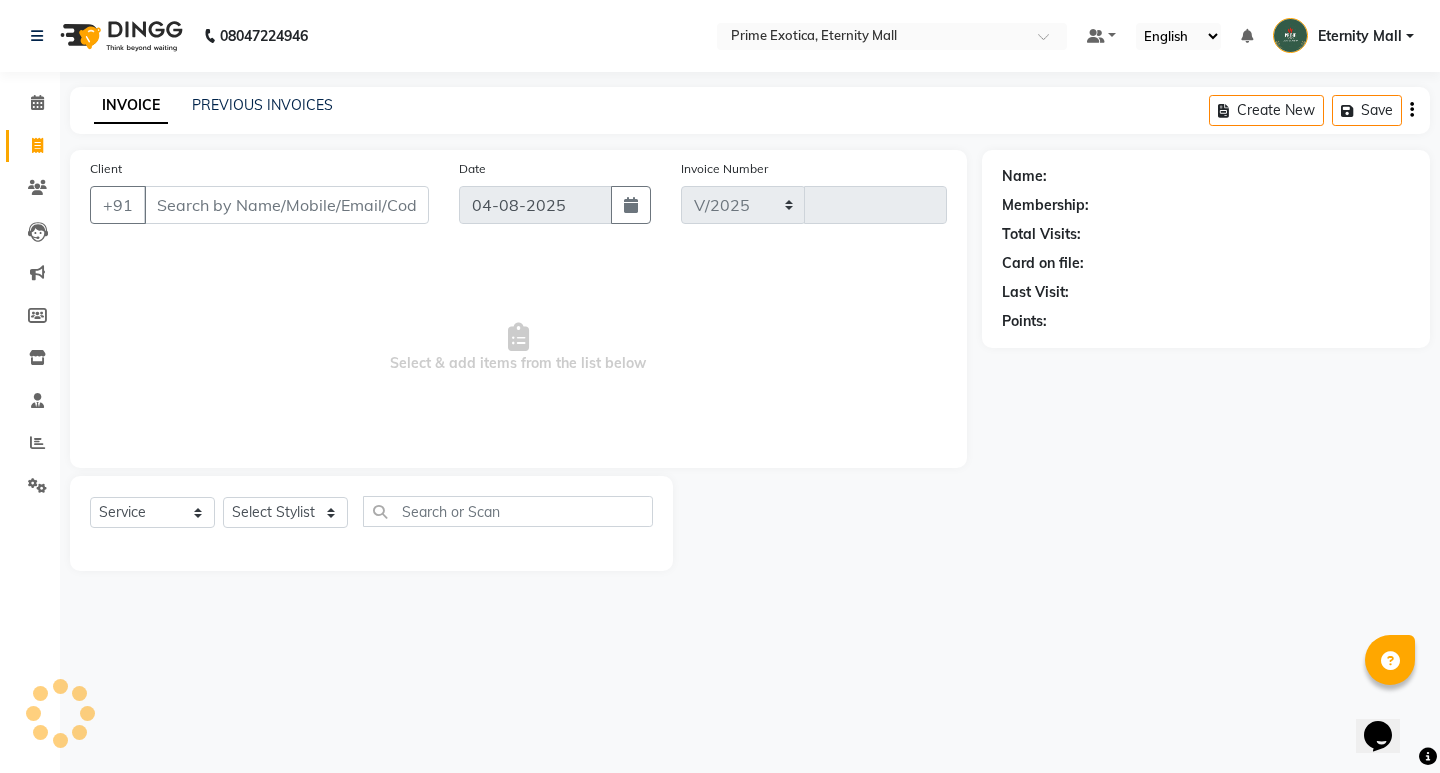 select on "5774" 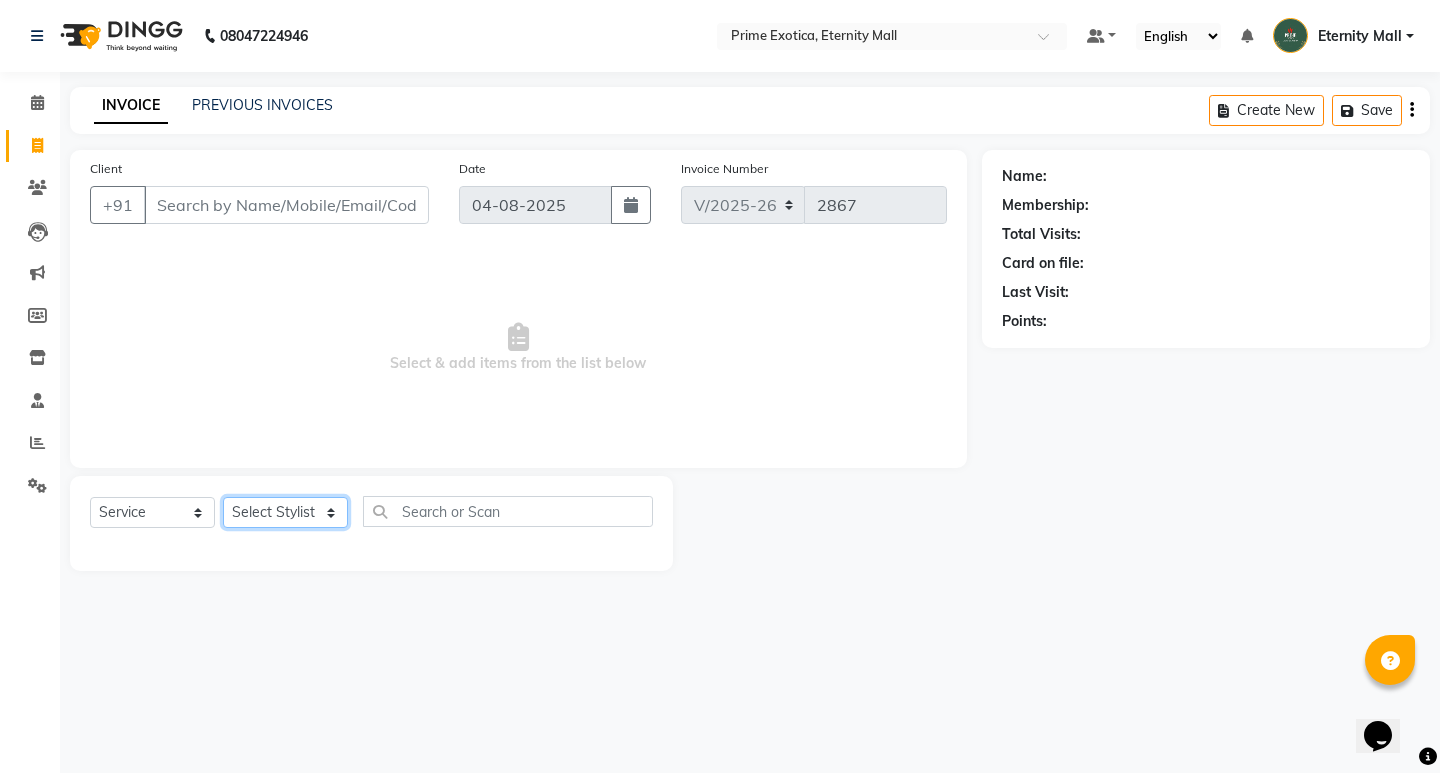 click on "Select Stylist" 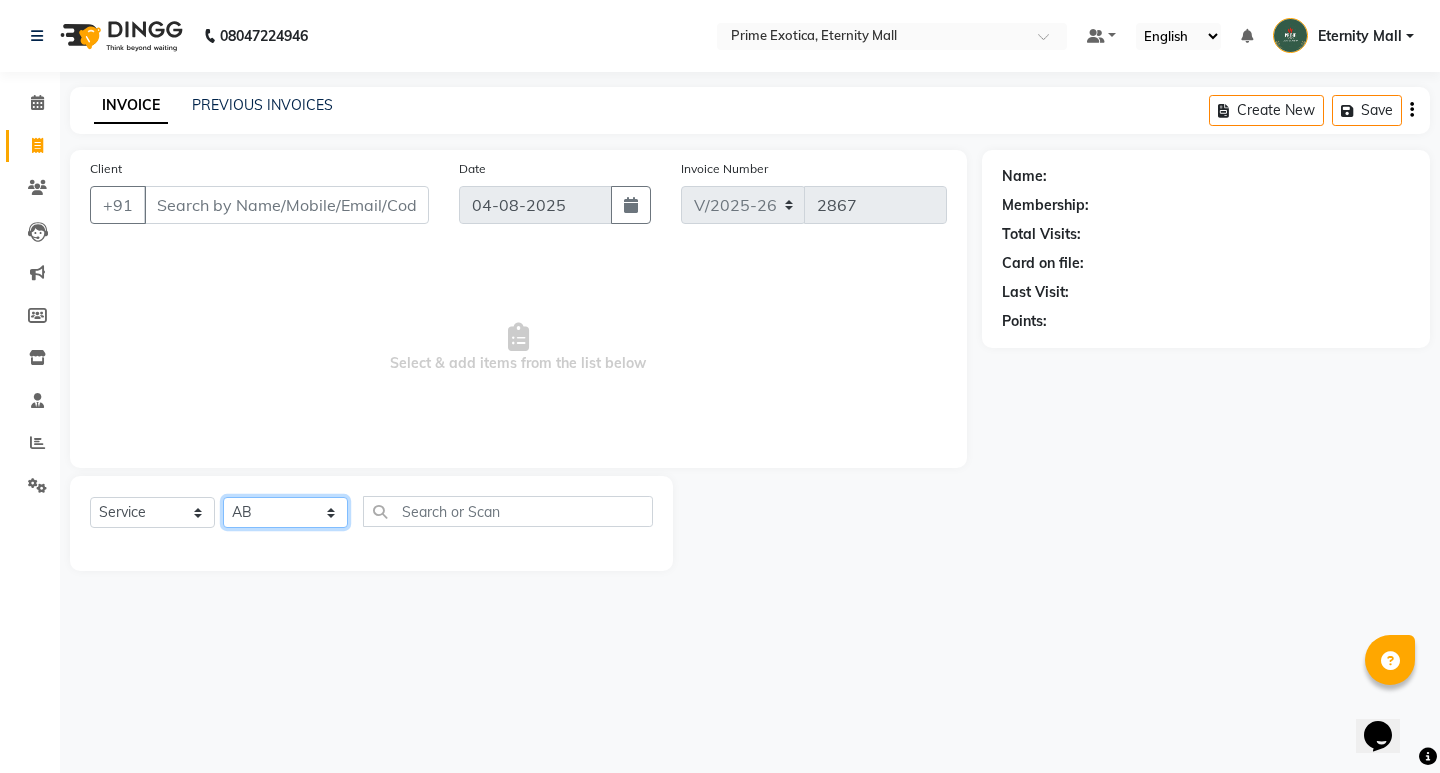 click on "Select Stylist AB ADMIN [FIRST] [LAST] [FIRST] [LAST] [FIRST] [LAST] [FIRST] [LAST] [FIRST] [LAST]" 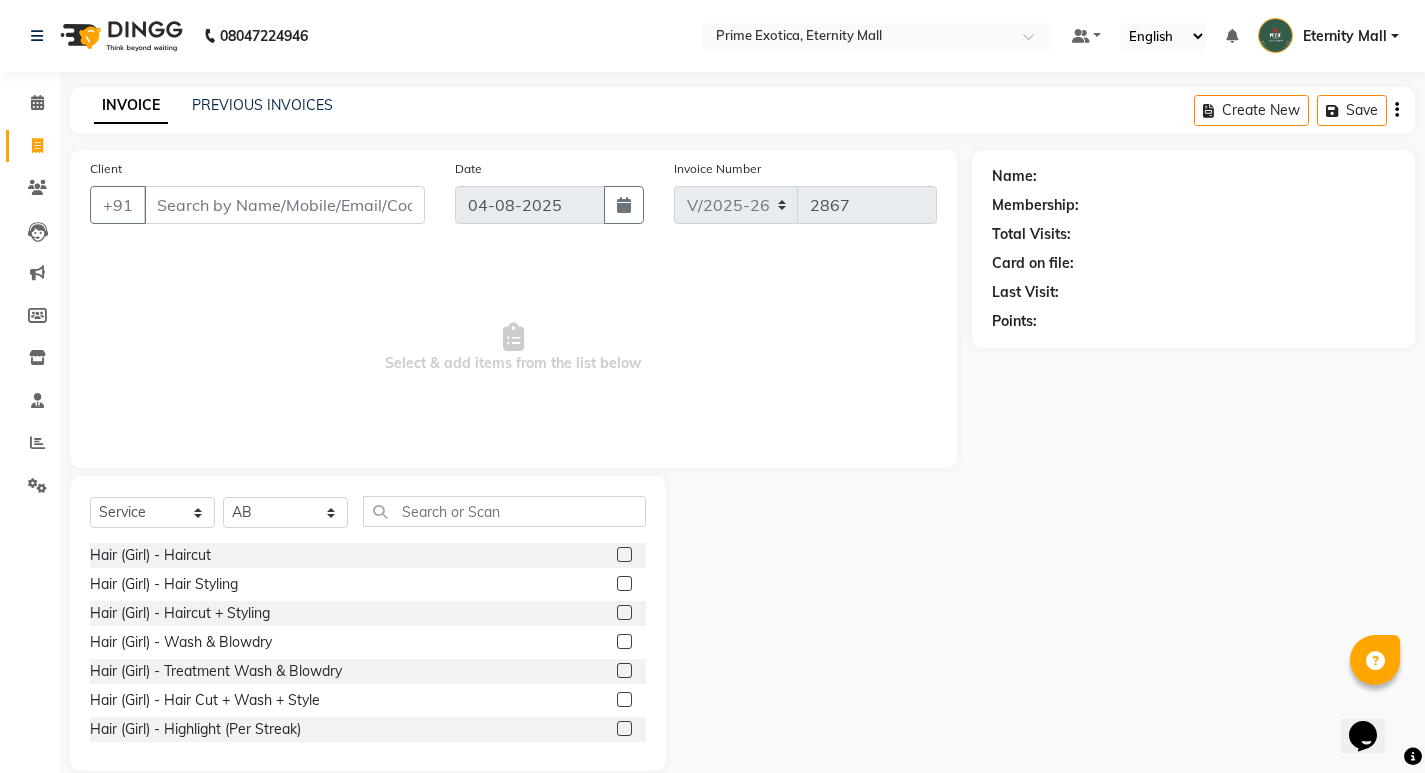 click 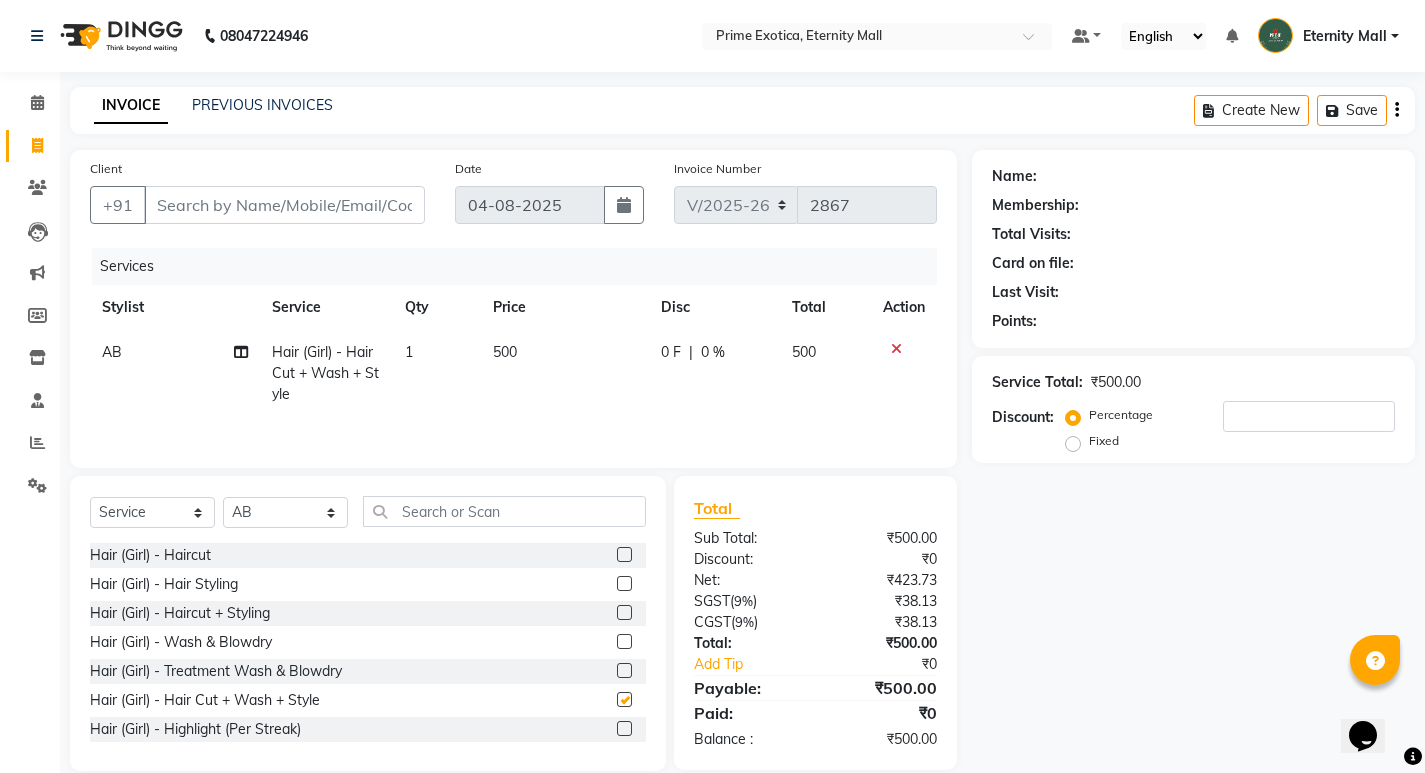 checkbox on "false" 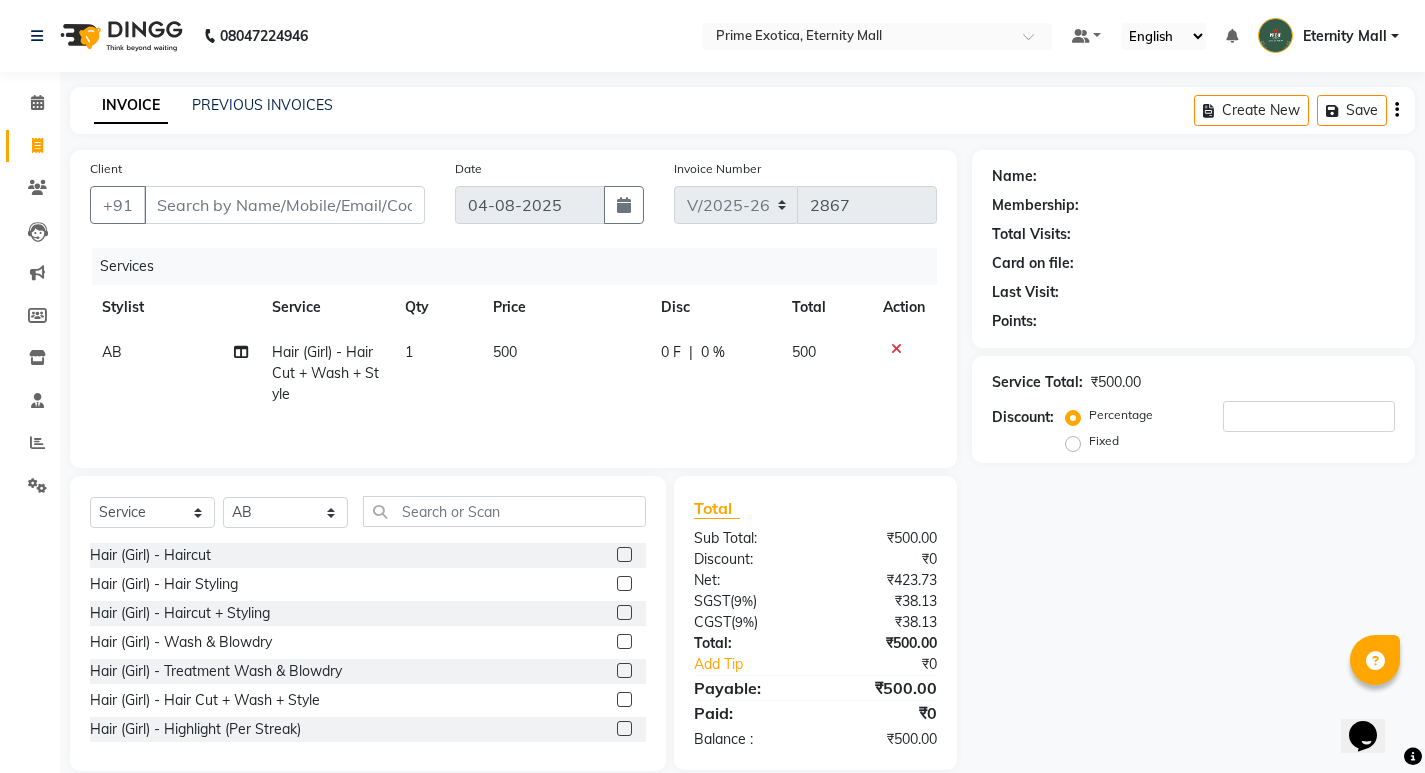 click on "500" 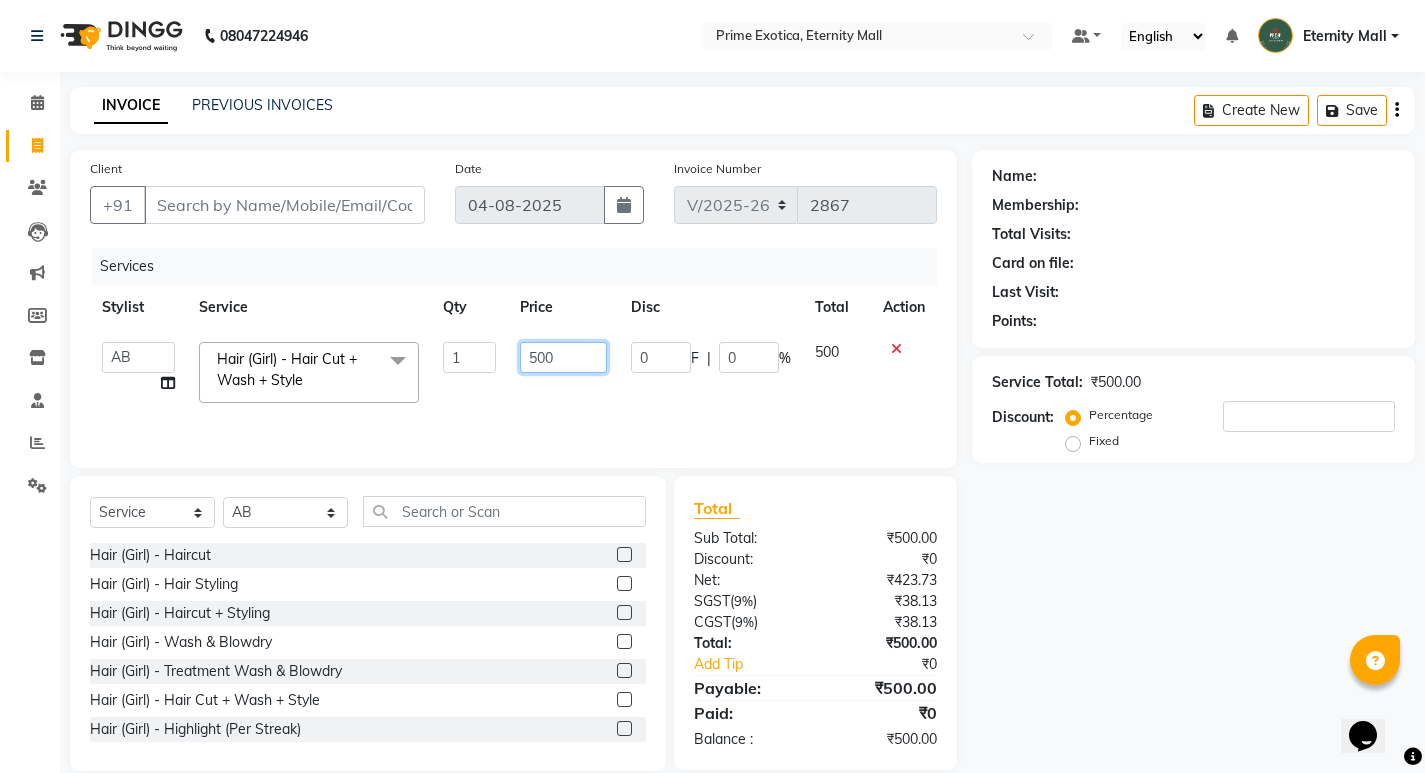 click on "500" 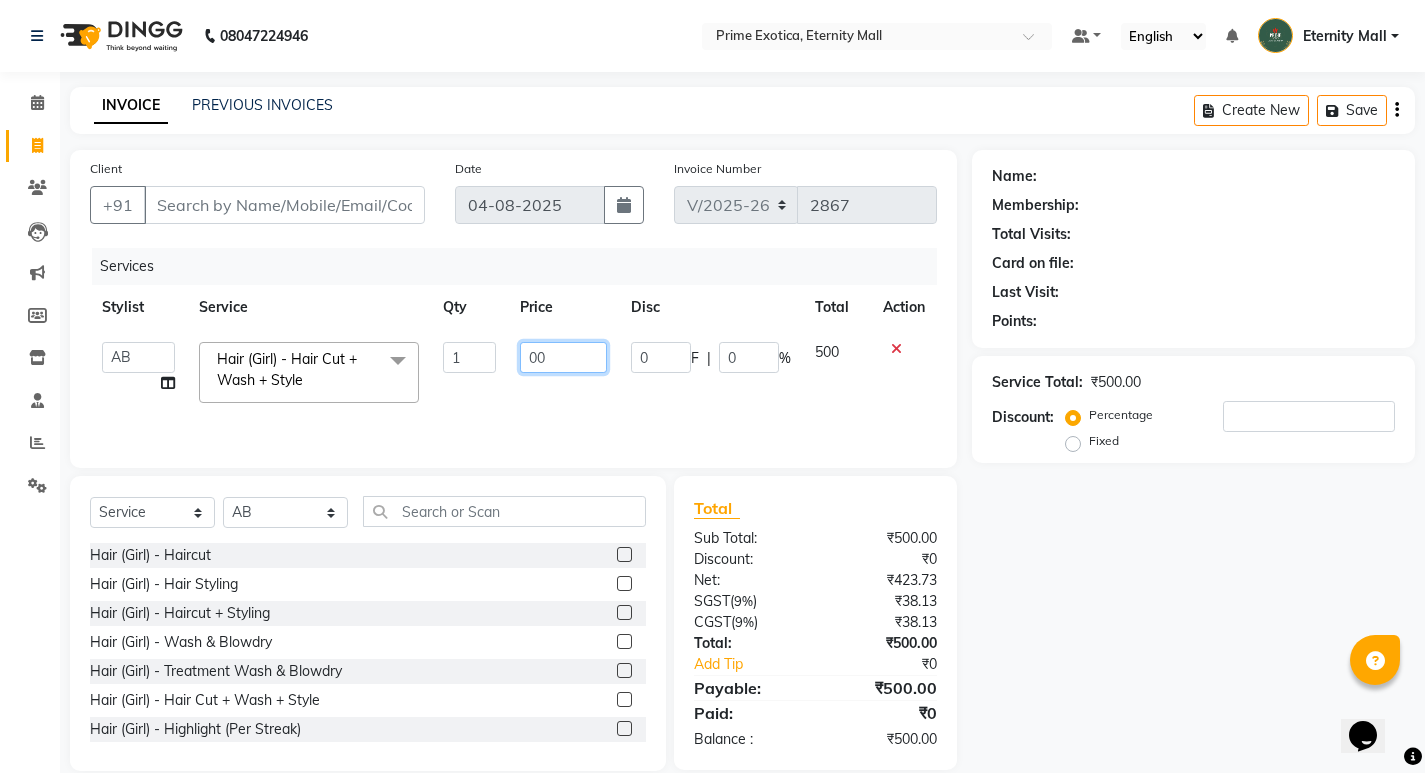 type on "600" 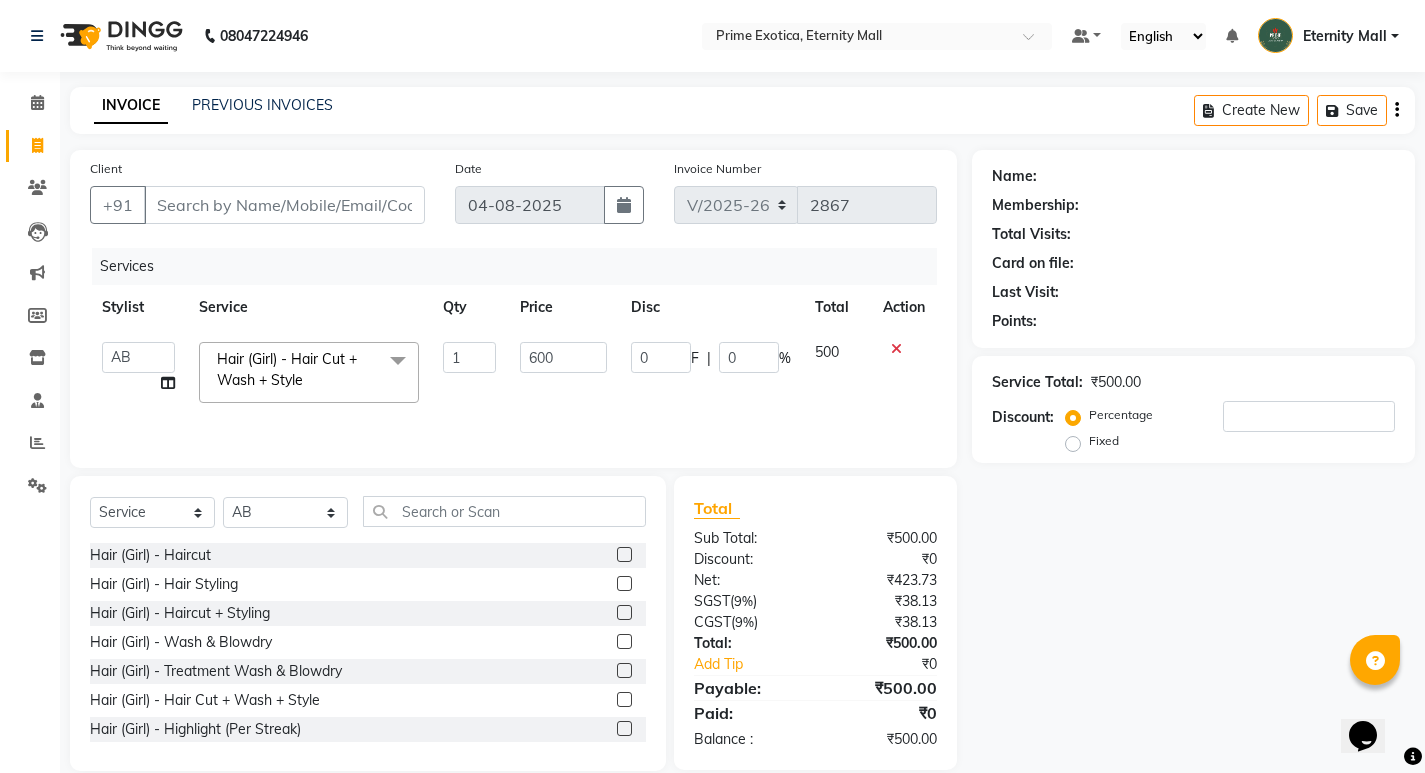 click on "Name: Membership: Total Visits: Card on file: Last Visit:  Points:  Service Total:  ₹500.00  Discount:  Percentage   Fixed" 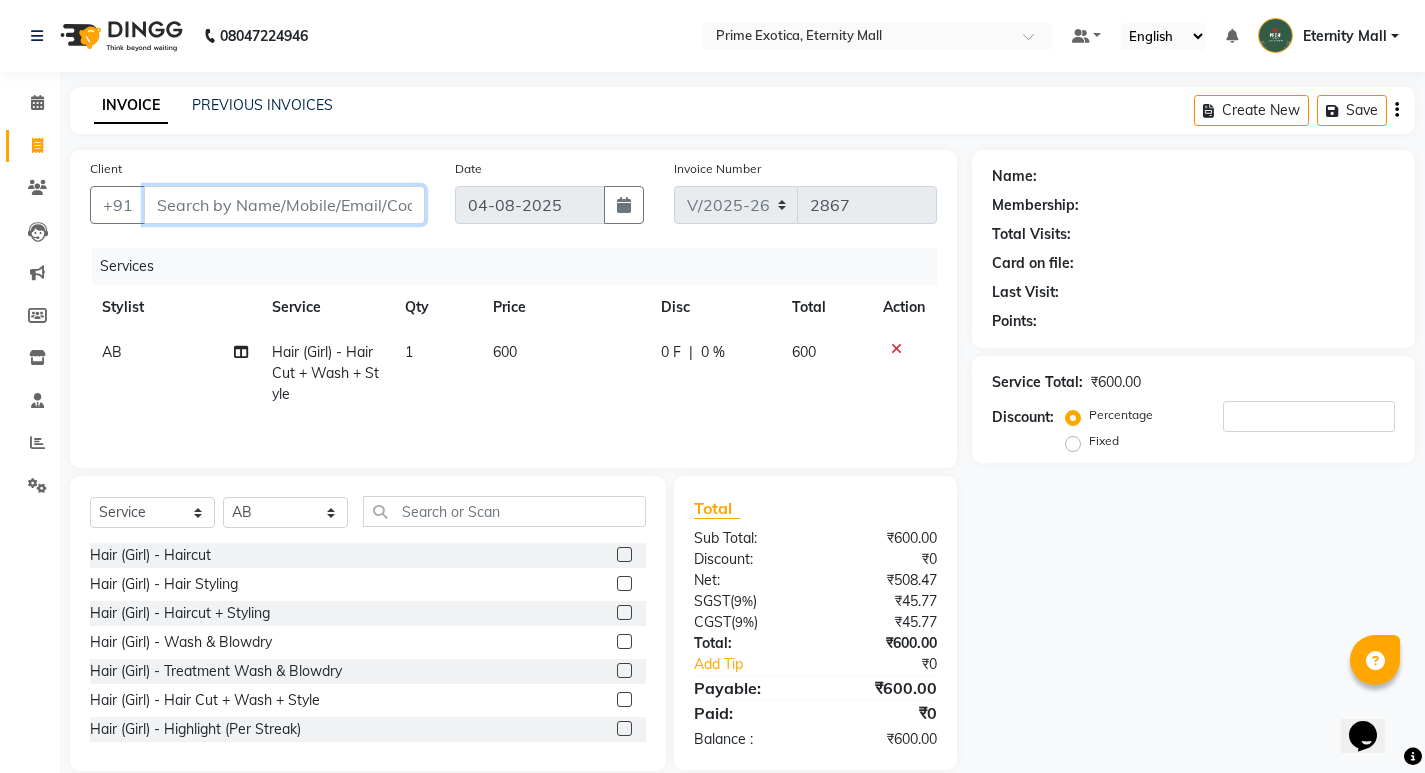 click on "Client" at bounding box center [284, 205] 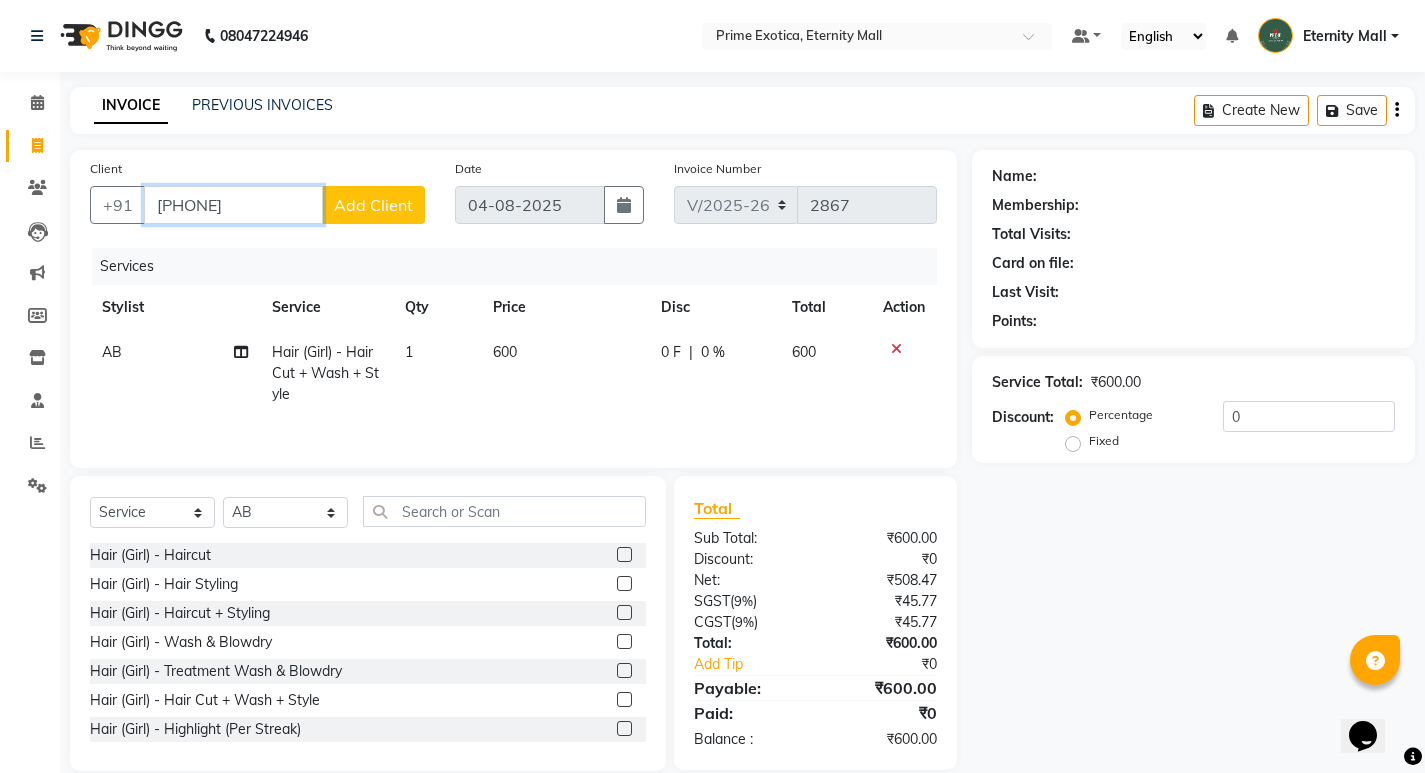 type on "[PHONE]" 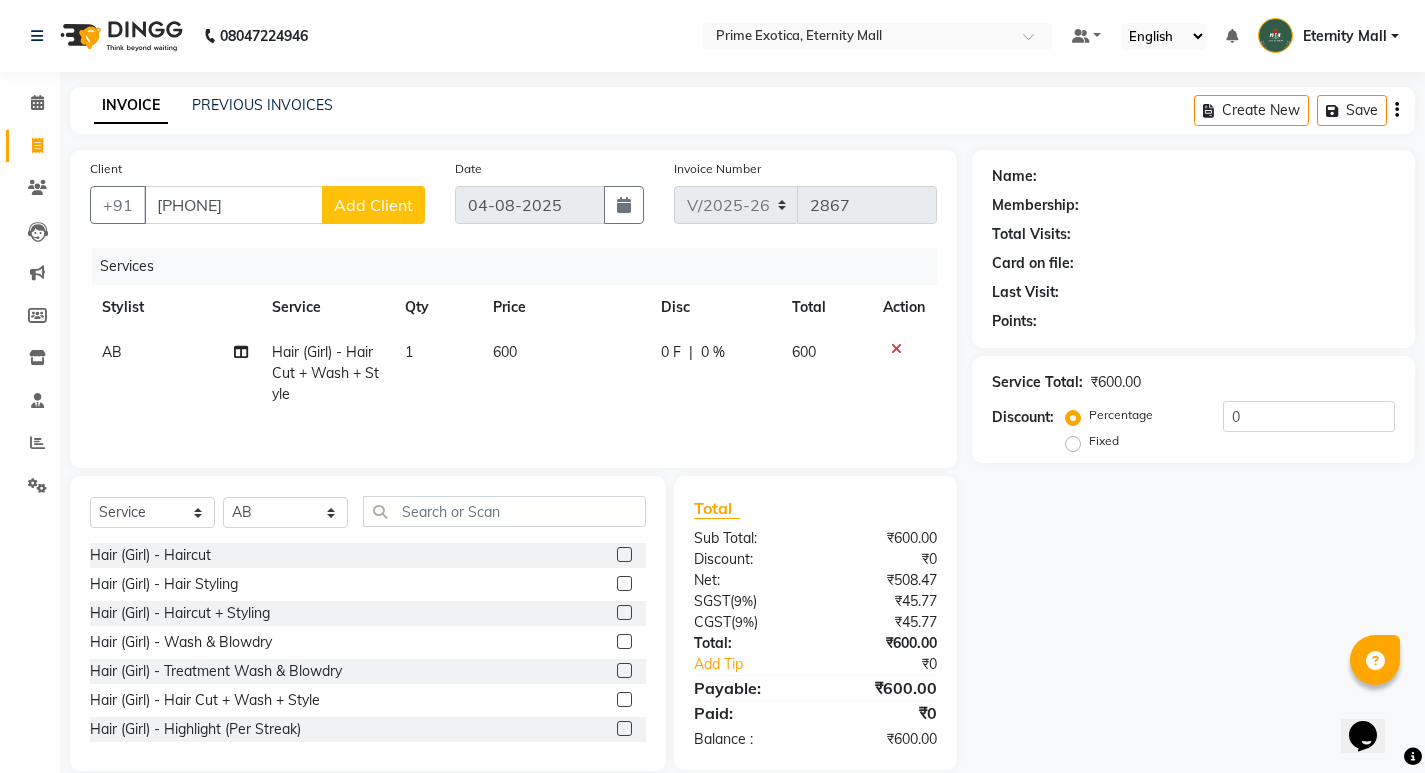 click on "Add Client" 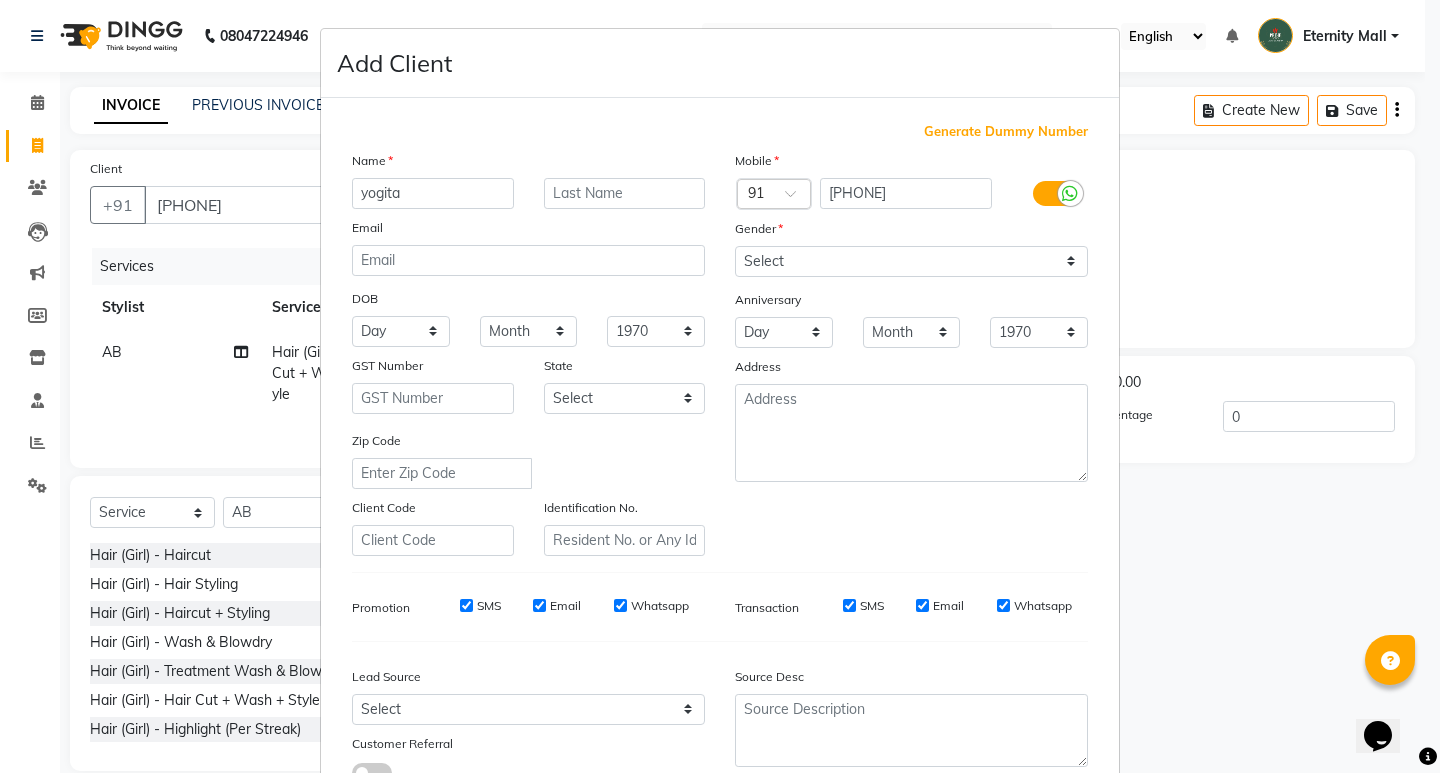 type on "yogita" 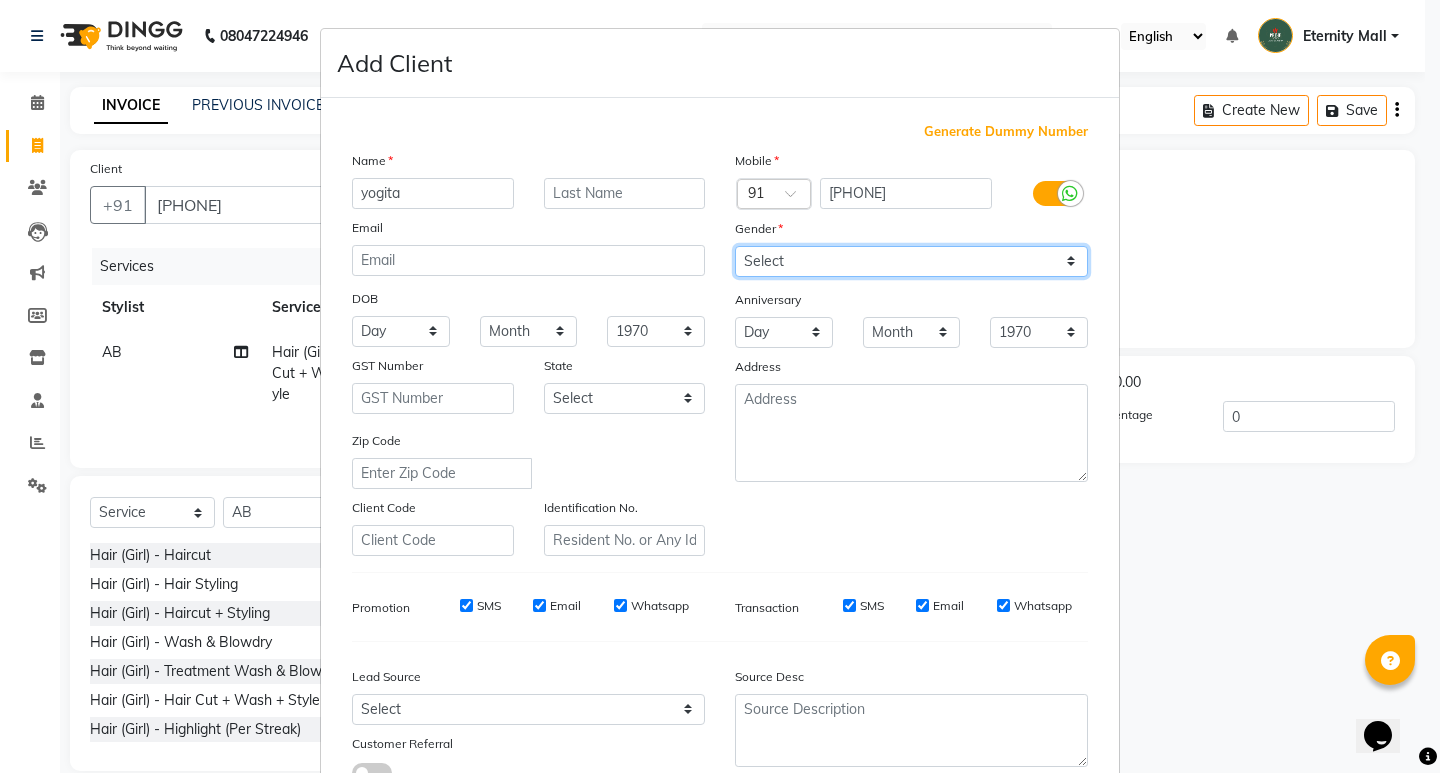 click on "Select Male Female Other Prefer Not To Say" at bounding box center [911, 261] 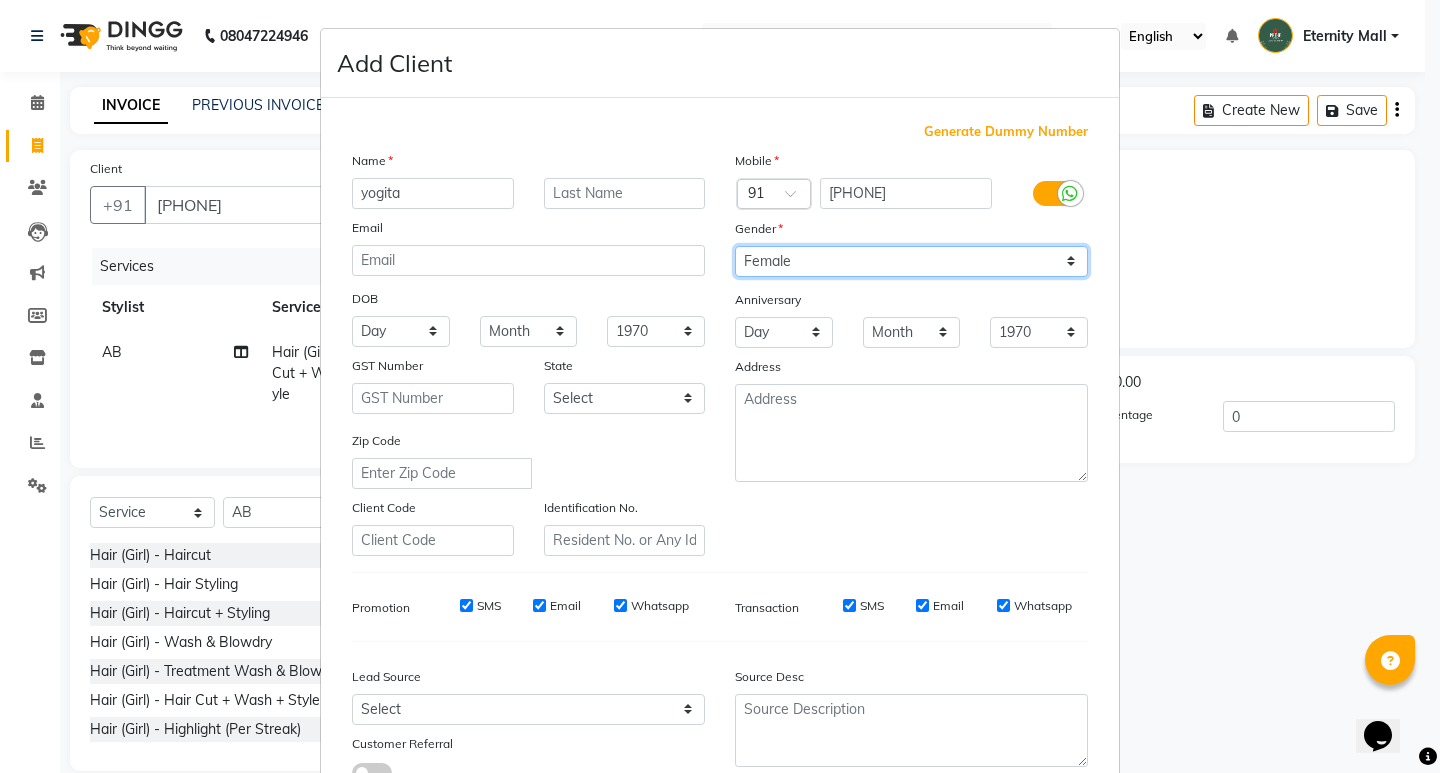 click on "Select Male Female Other Prefer Not To Say" at bounding box center [911, 261] 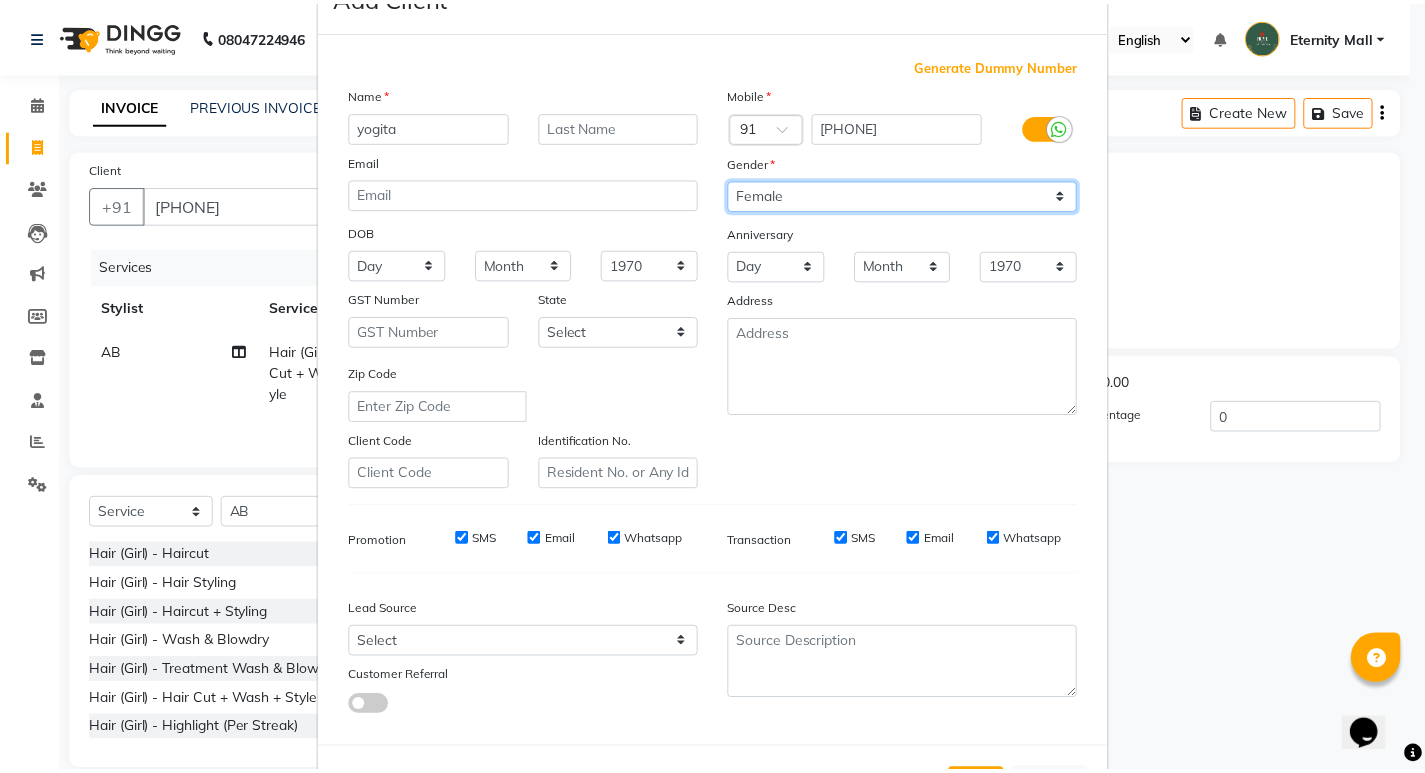 scroll, scrollTop: 150, scrollLeft: 0, axis: vertical 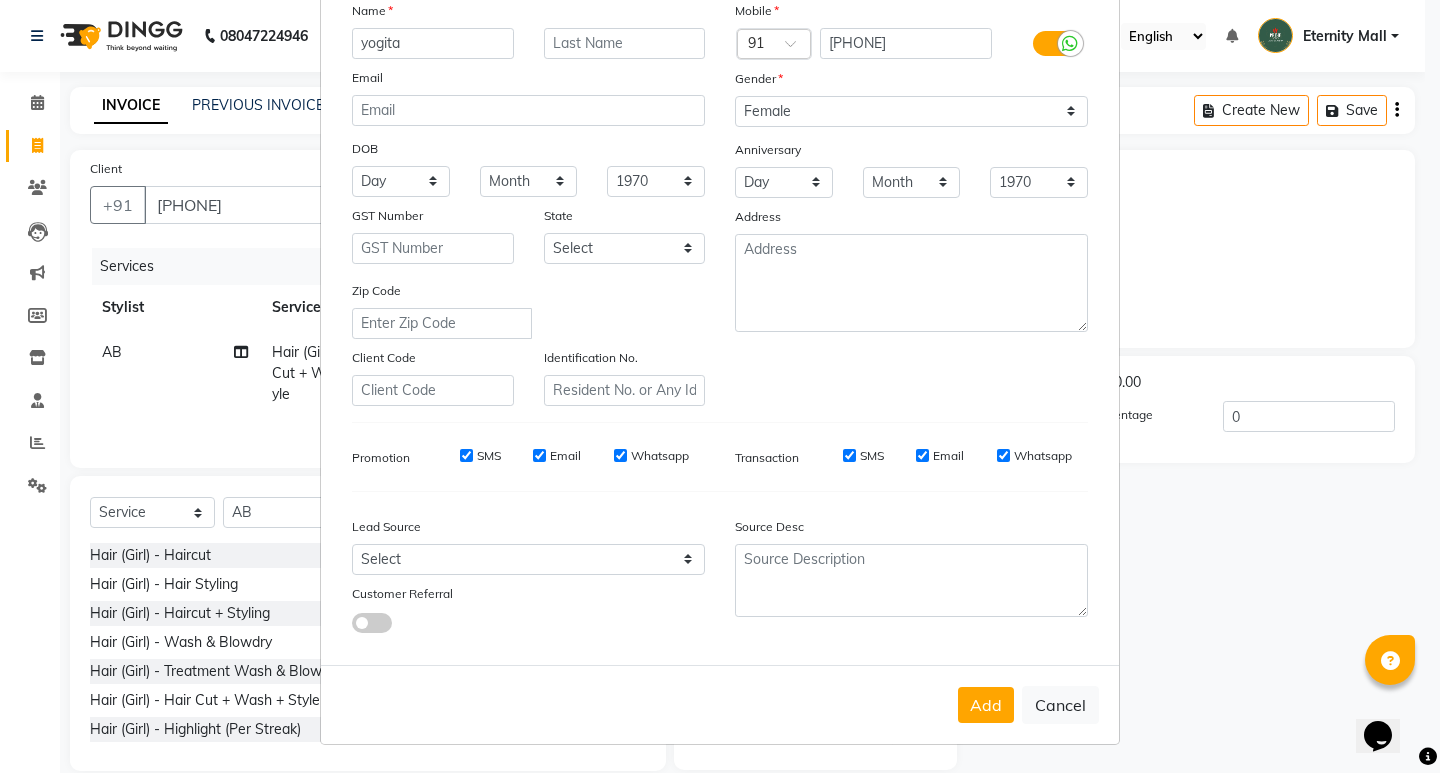 drag, startPoint x: 969, startPoint y: 709, endPoint x: 984, endPoint y: 664, distance: 47.434166 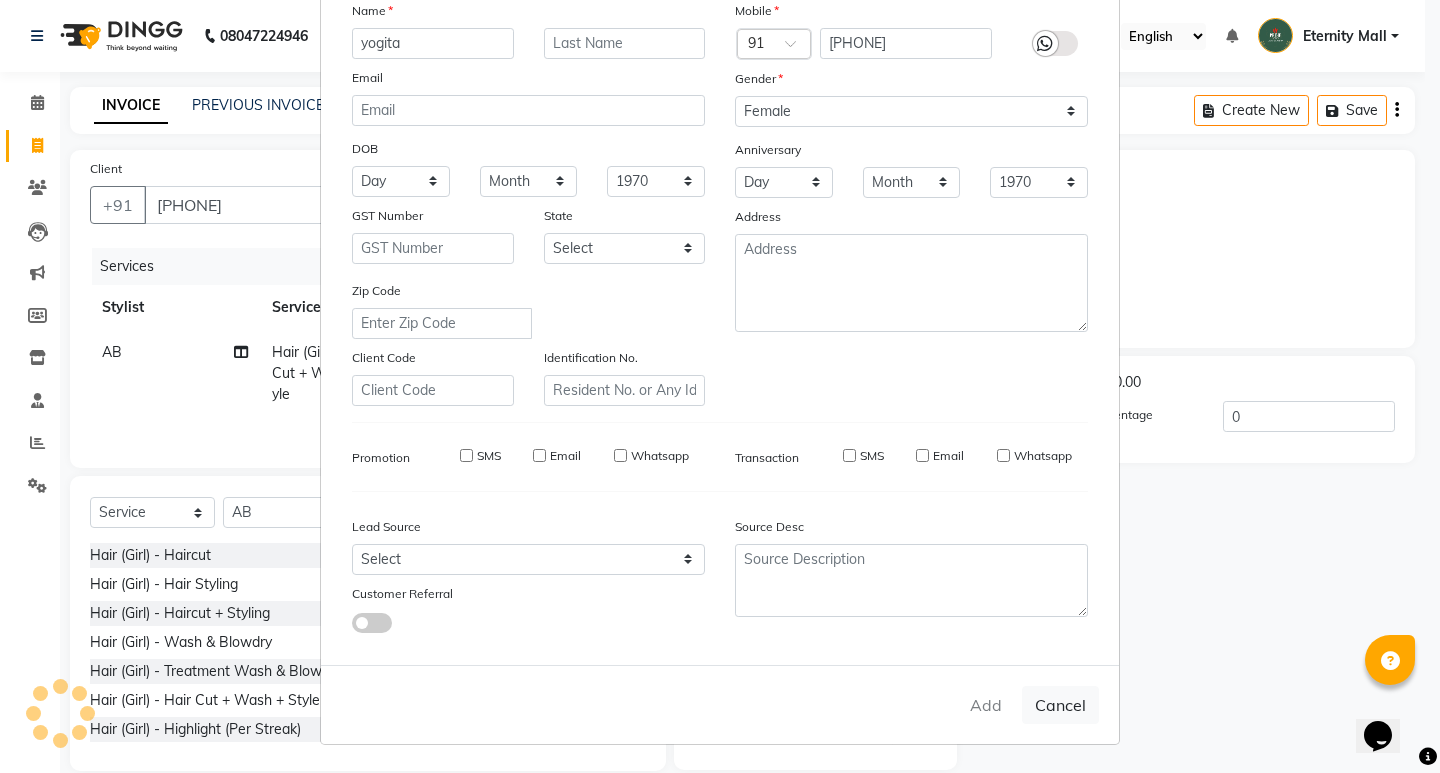 type 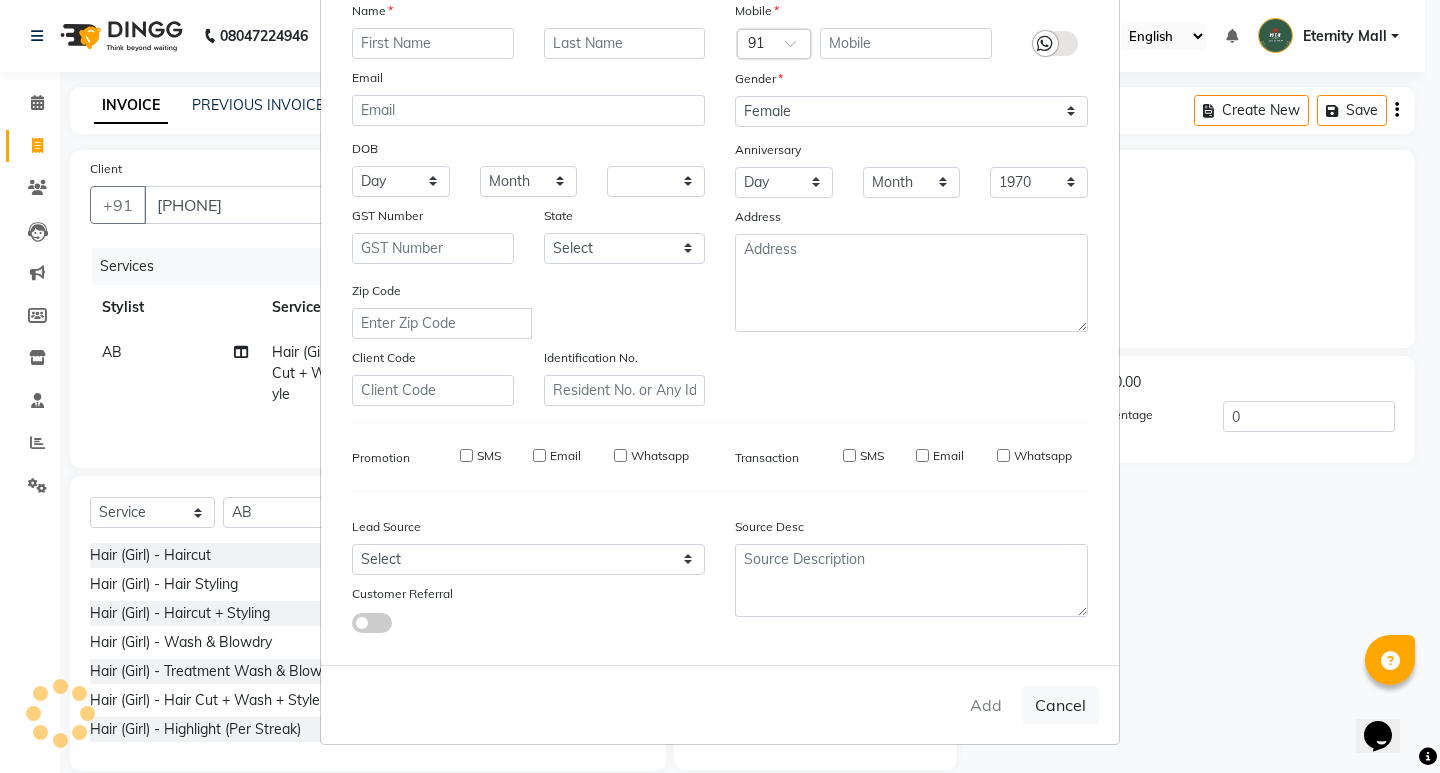 select 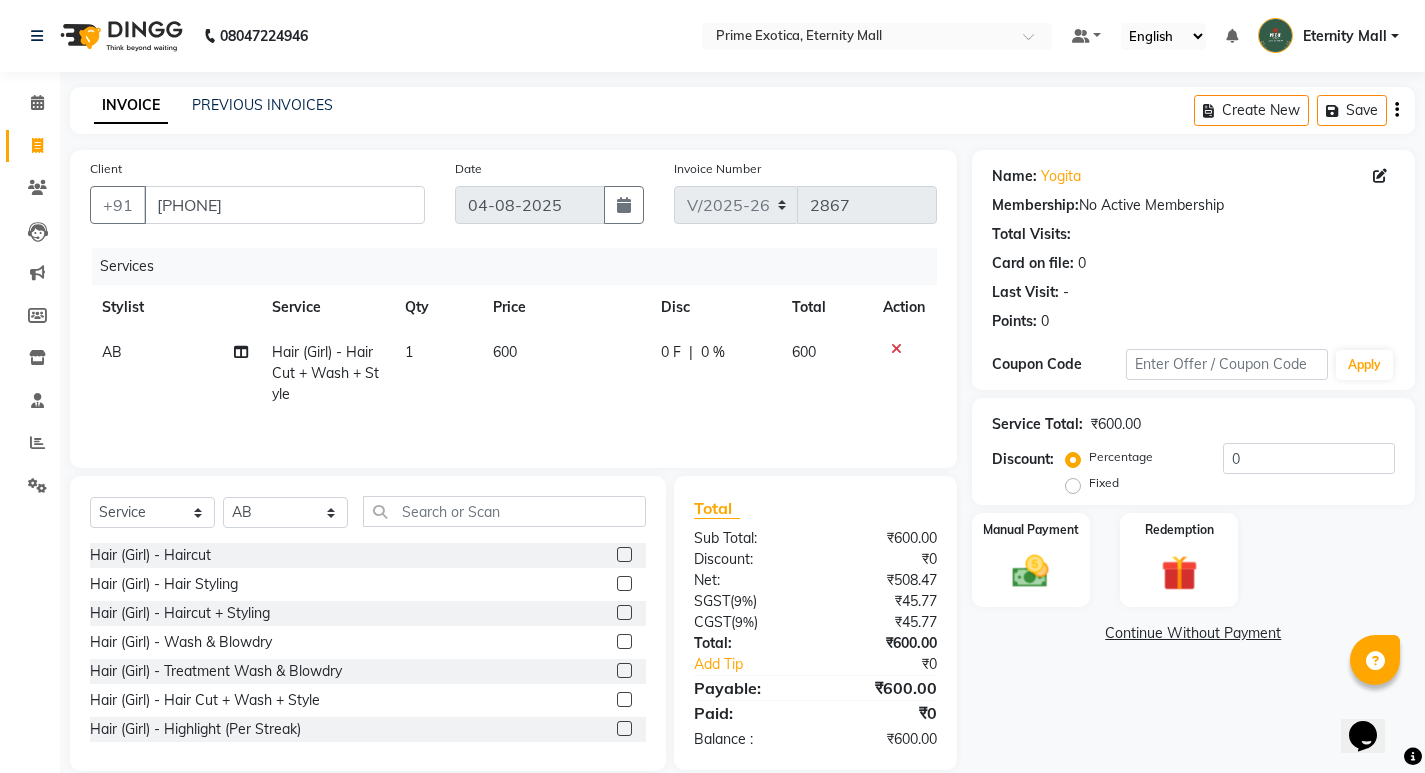 click on "Default Panel My Panel English ENGLISH Español العربية मराठी हिंदी ગુજરાતી தமிழ் 中文 Notifications nothing to show Eternity Mall Manage Profile Change Password Sign out Version:3.16.0" at bounding box center [877, 36] 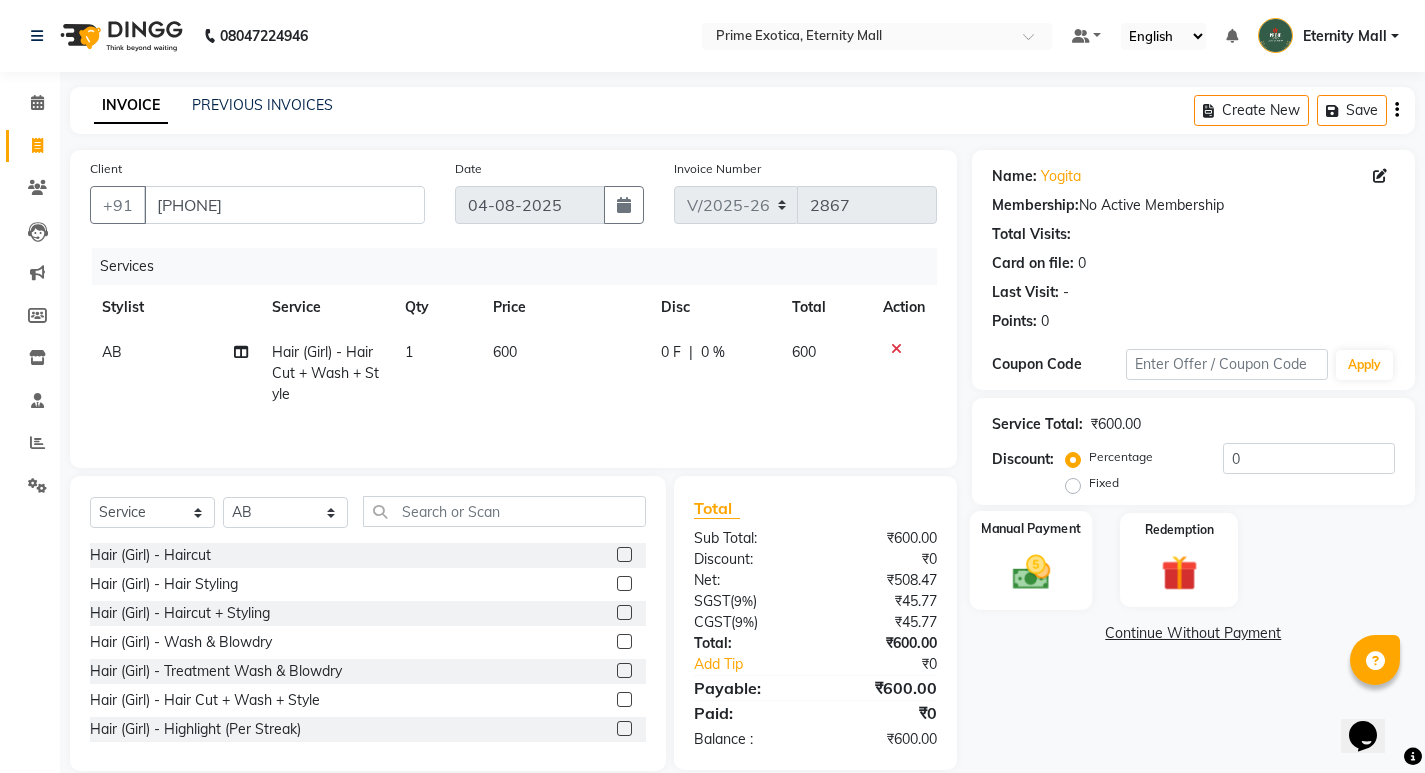 click on "Manual Payment" 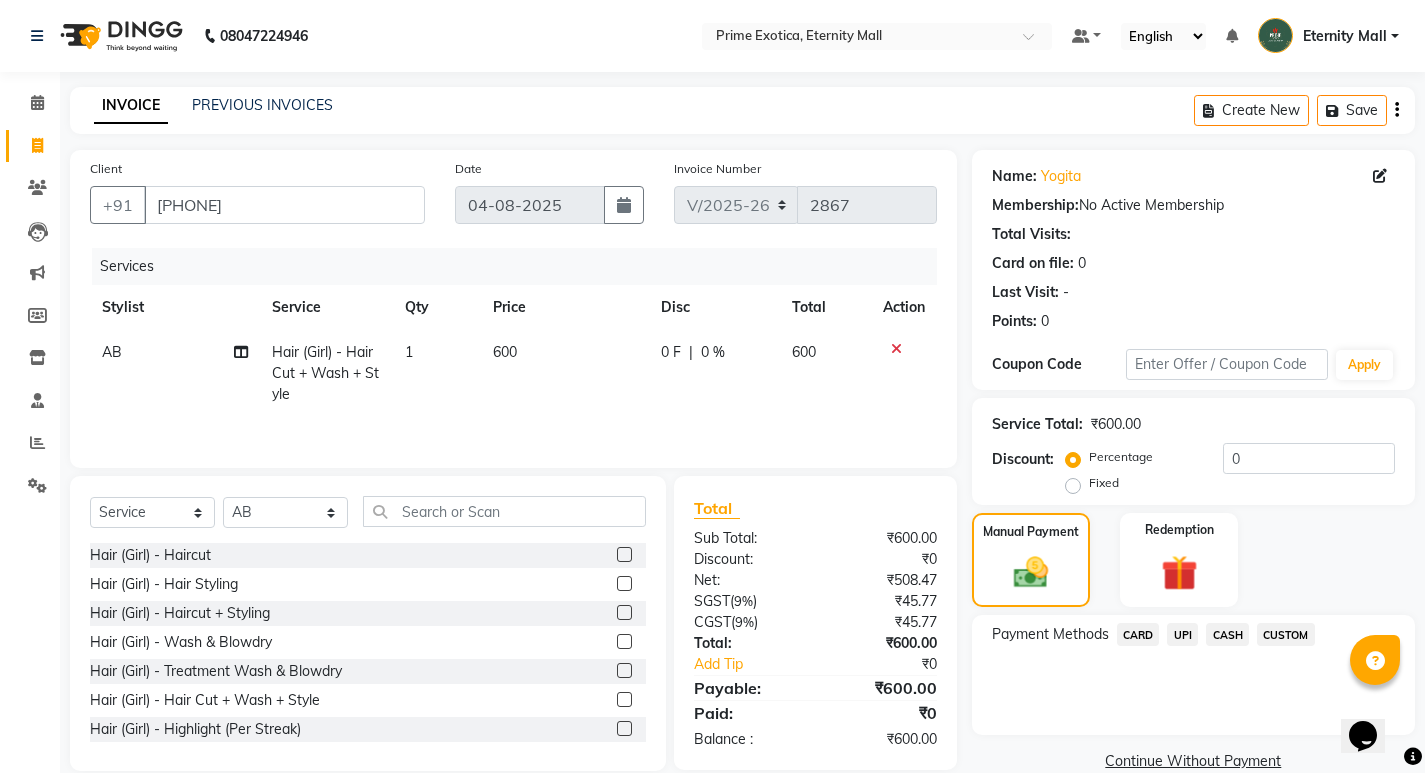 click on "UPI" 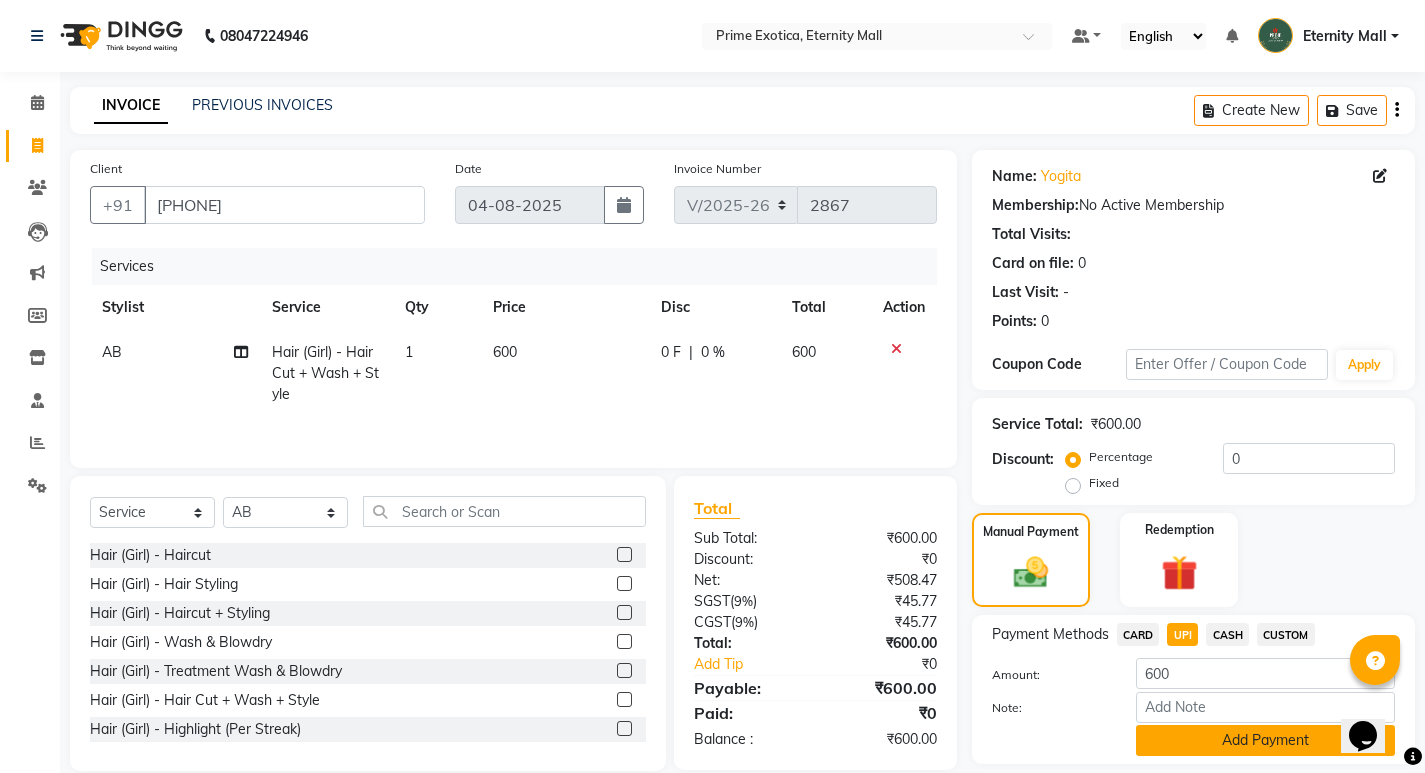 click on "Add Payment" 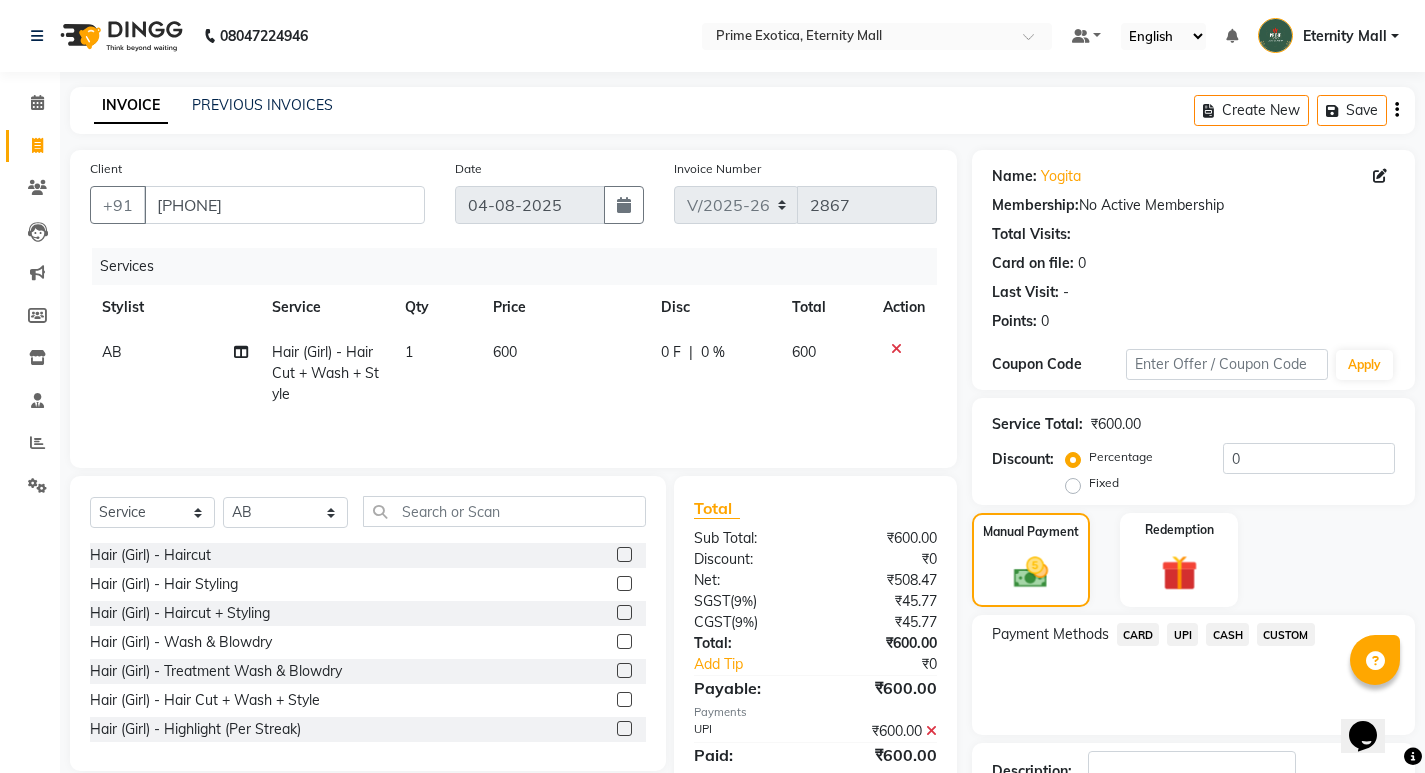 scroll, scrollTop: 146, scrollLeft: 0, axis: vertical 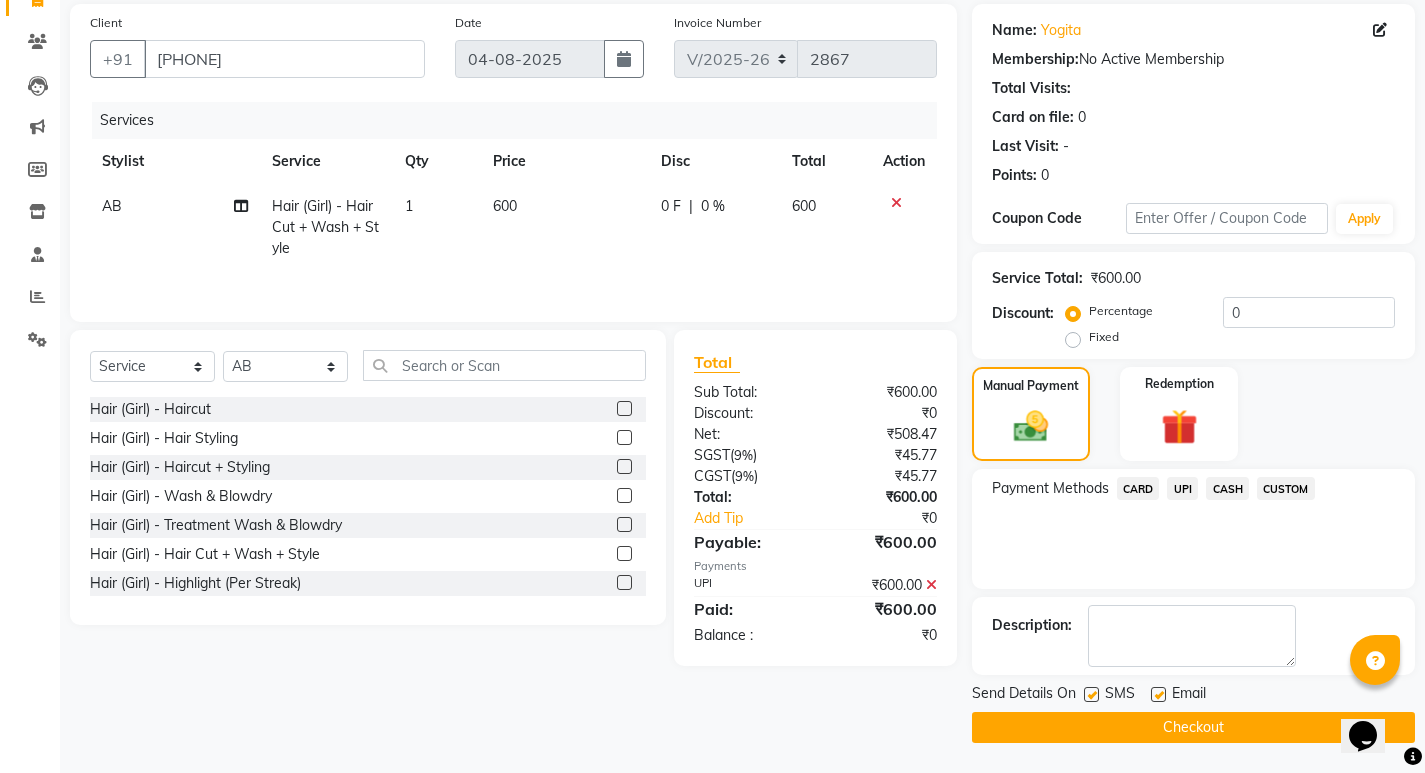click on "Checkout" 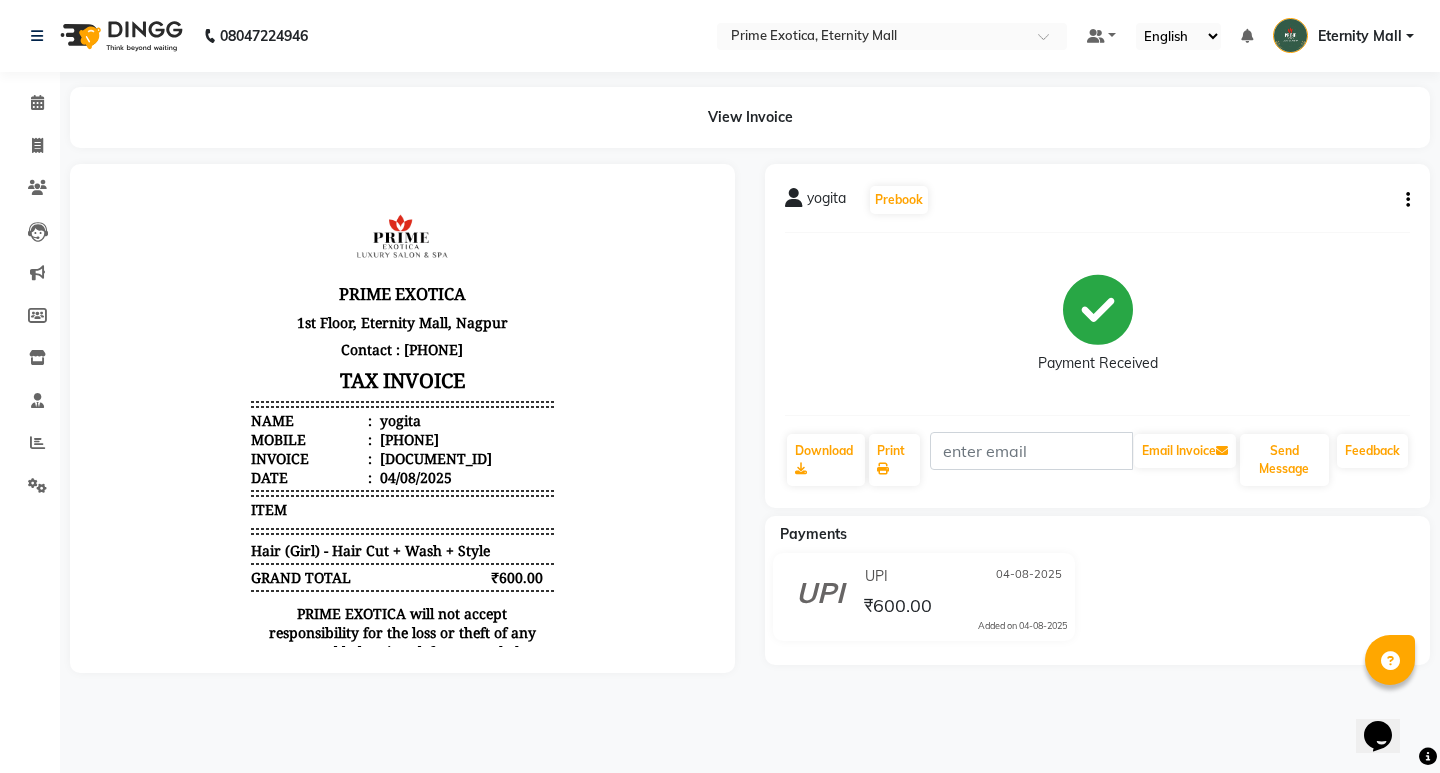 scroll, scrollTop: 0, scrollLeft: 0, axis: both 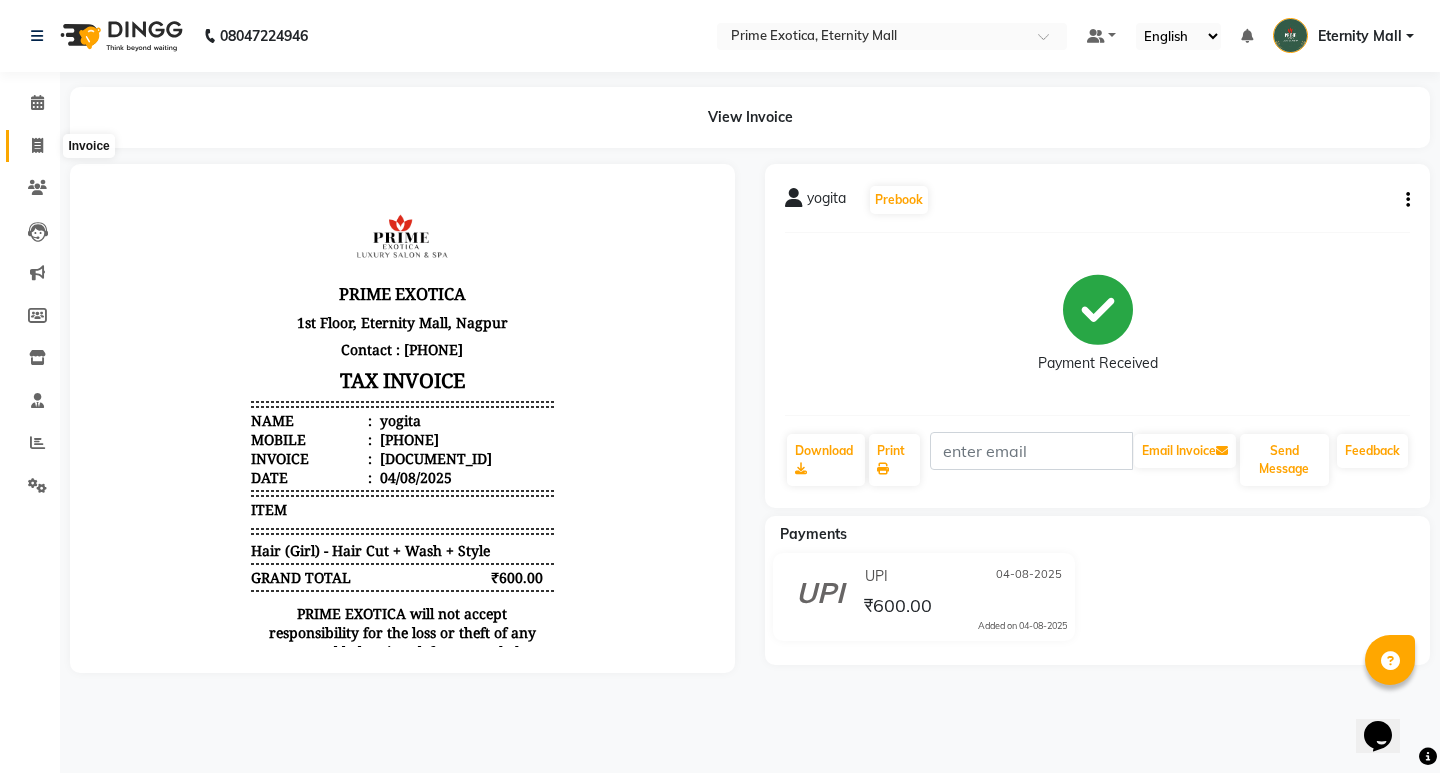 click 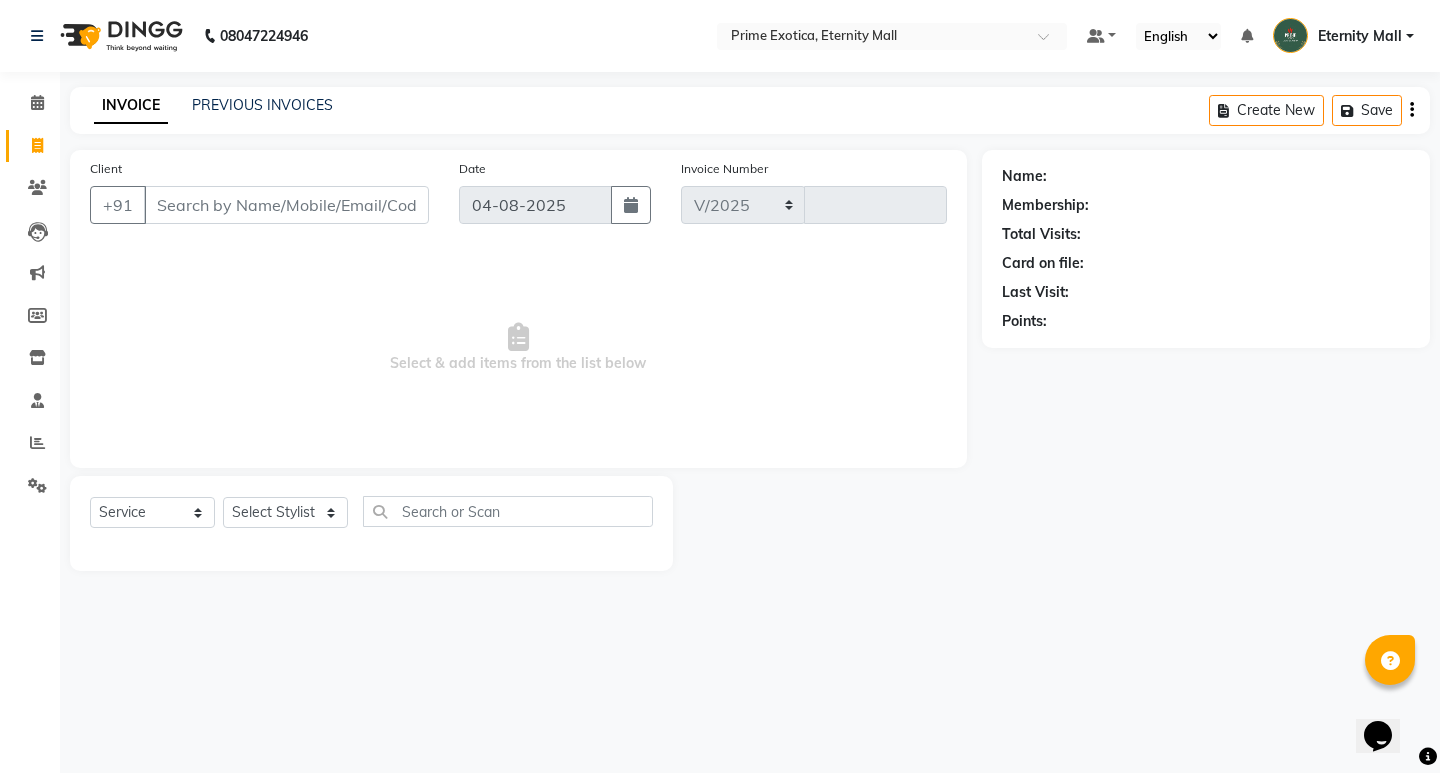 select on "5774" 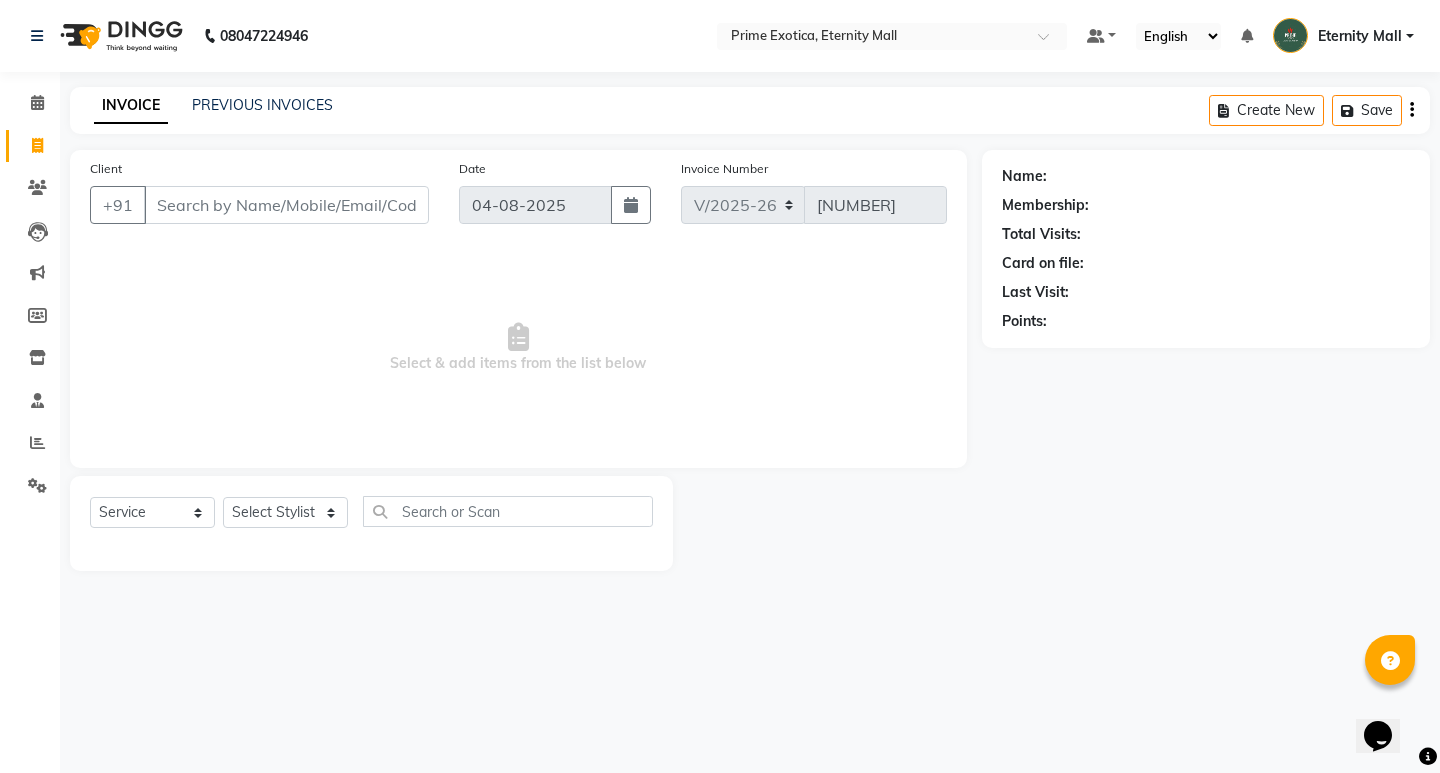 click on "Client" at bounding box center (286, 205) 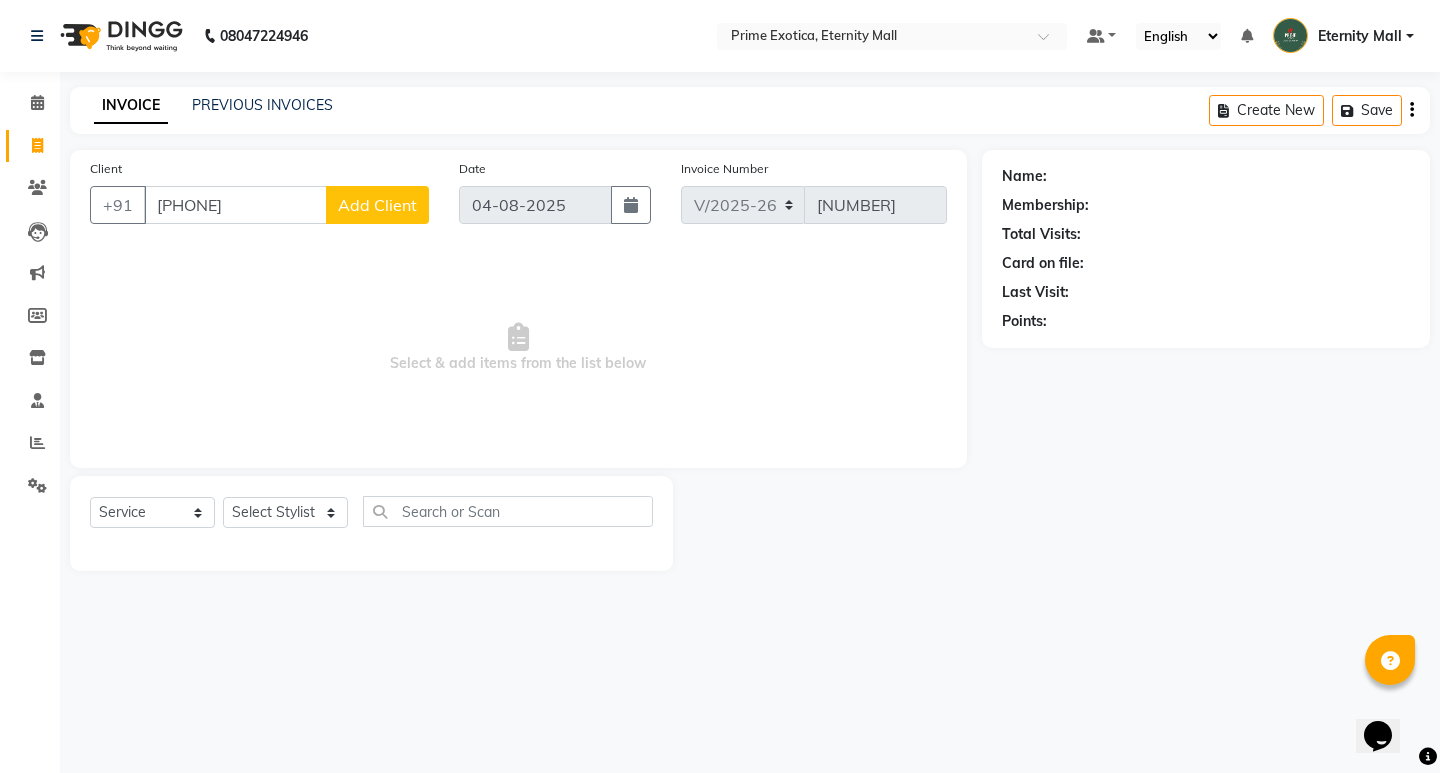 type on "[PHONE]" 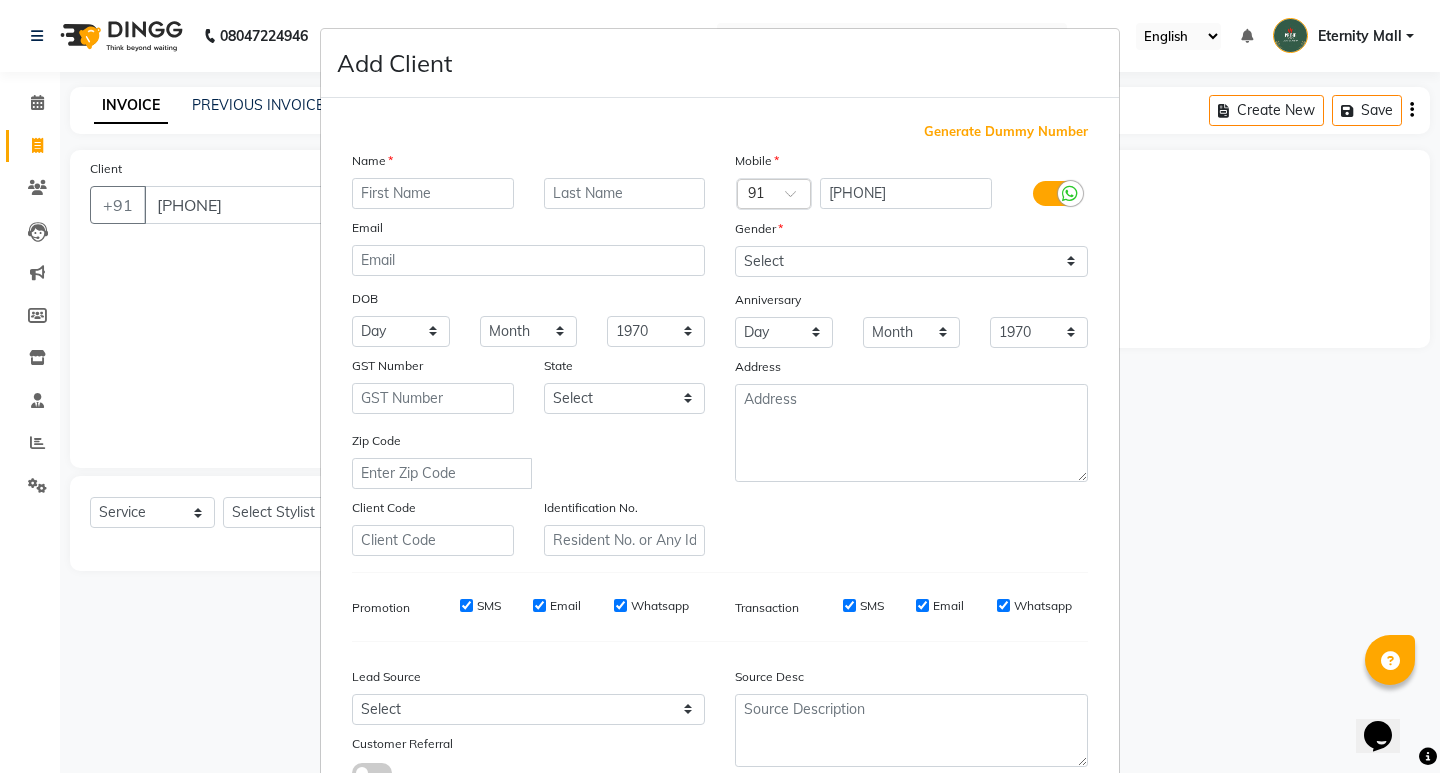 click at bounding box center [433, 193] 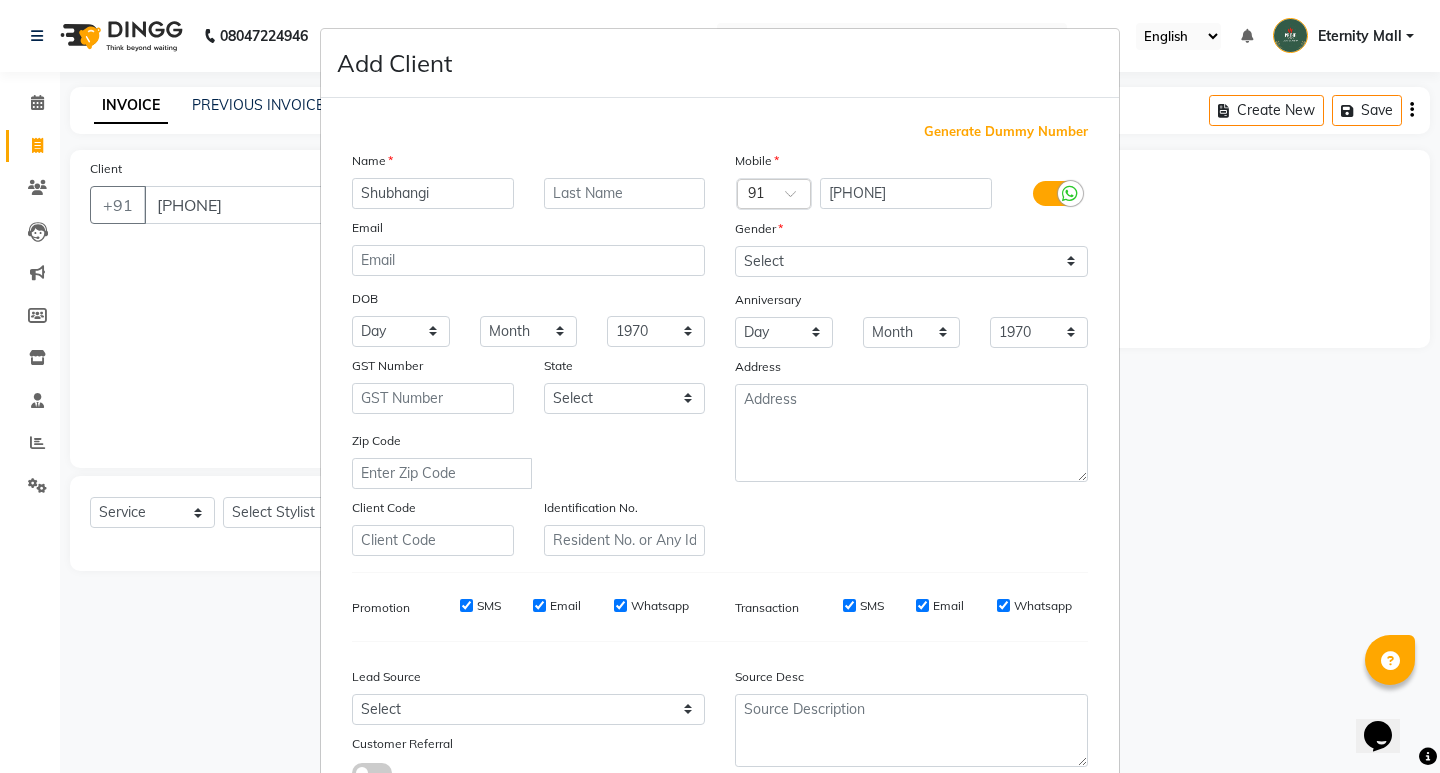 type on "Shubhangi" 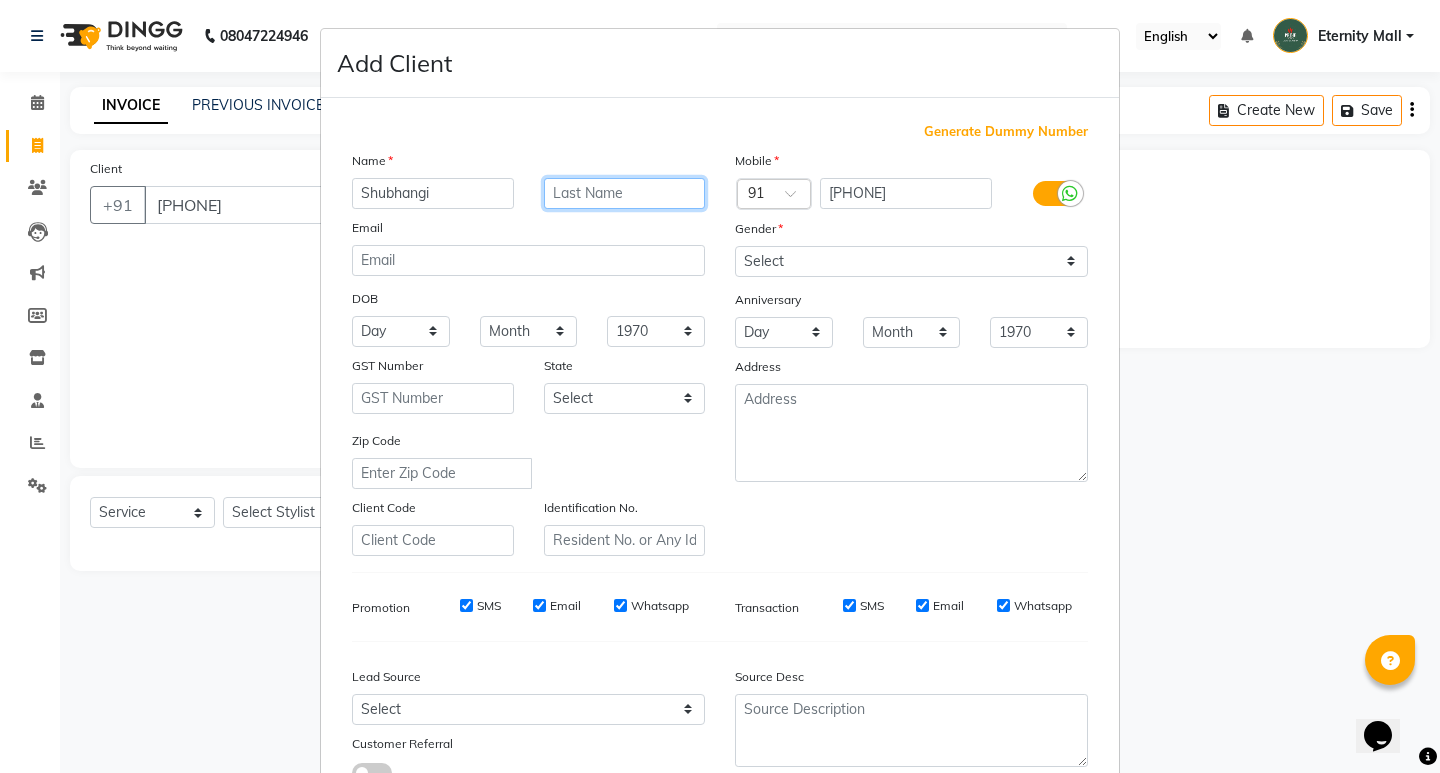 click at bounding box center (625, 193) 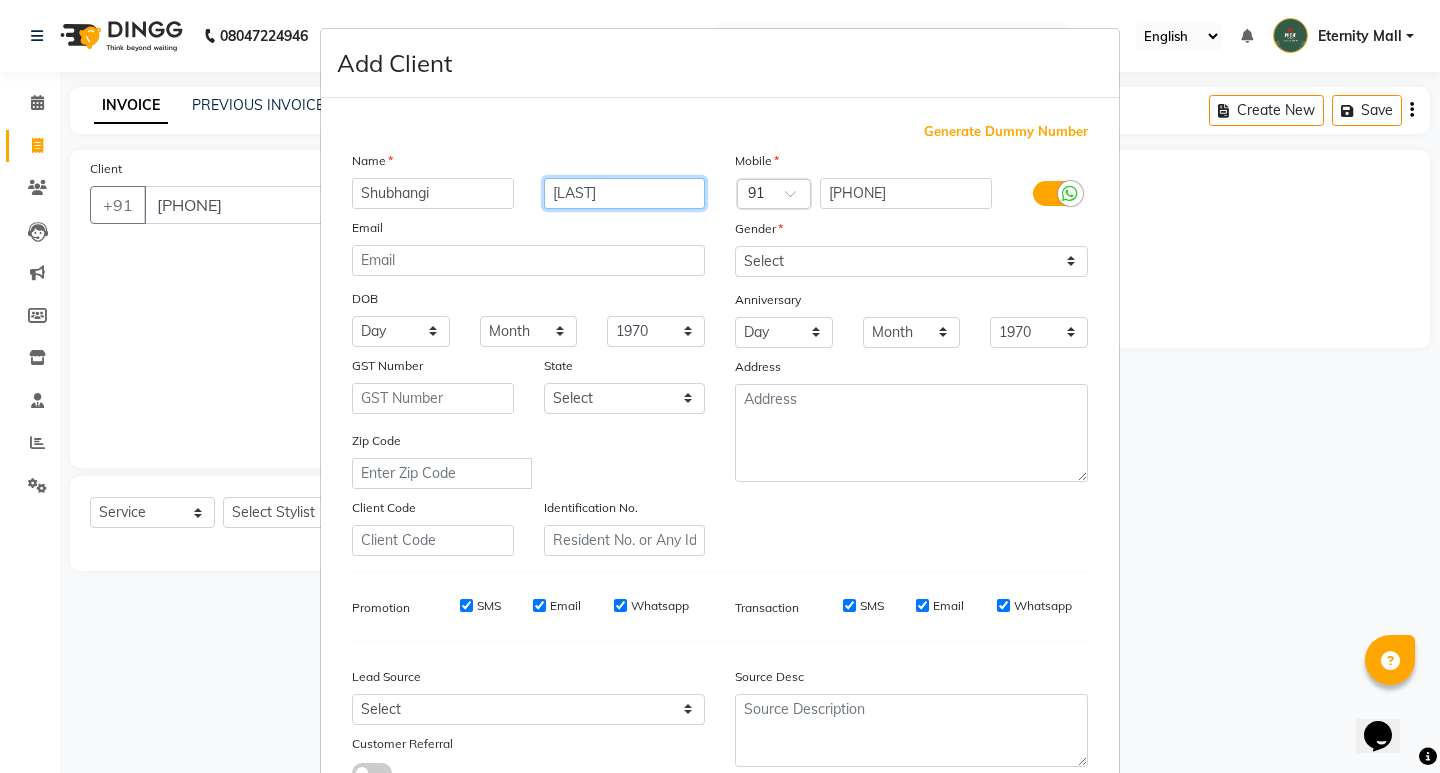 type on "[LAST]" 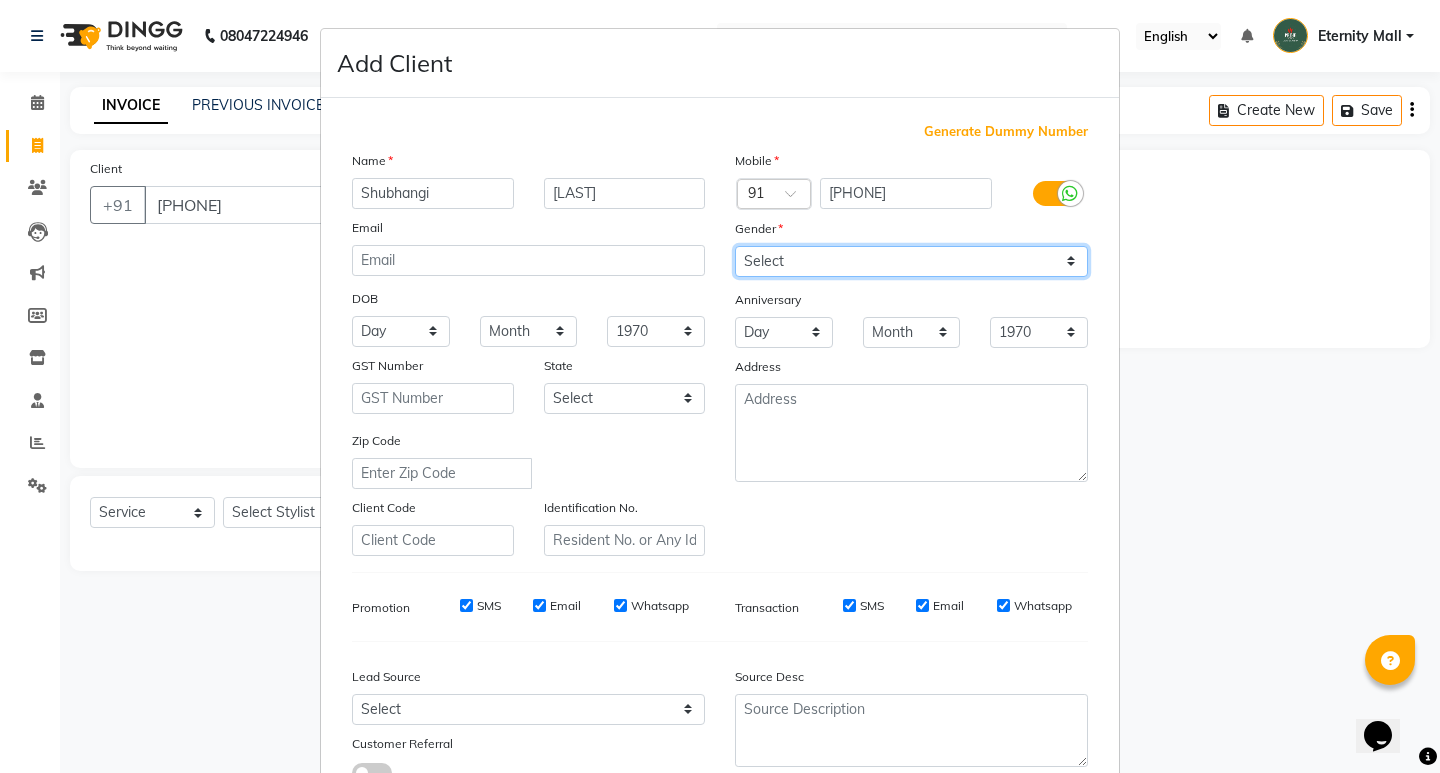 click on "Select Male Female Other Prefer Not To Say" at bounding box center (911, 261) 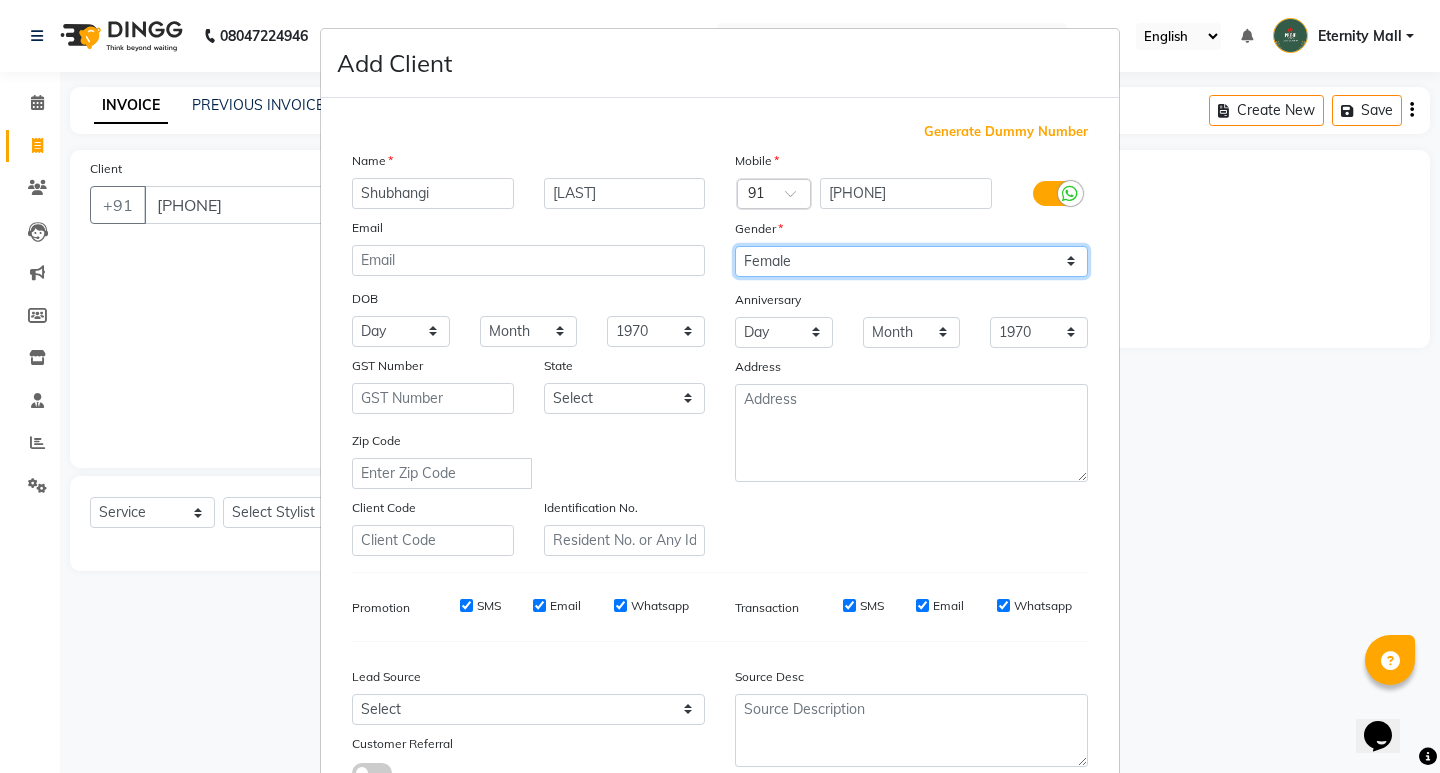 click on "Select Male Female Other Prefer Not To Say" at bounding box center (911, 261) 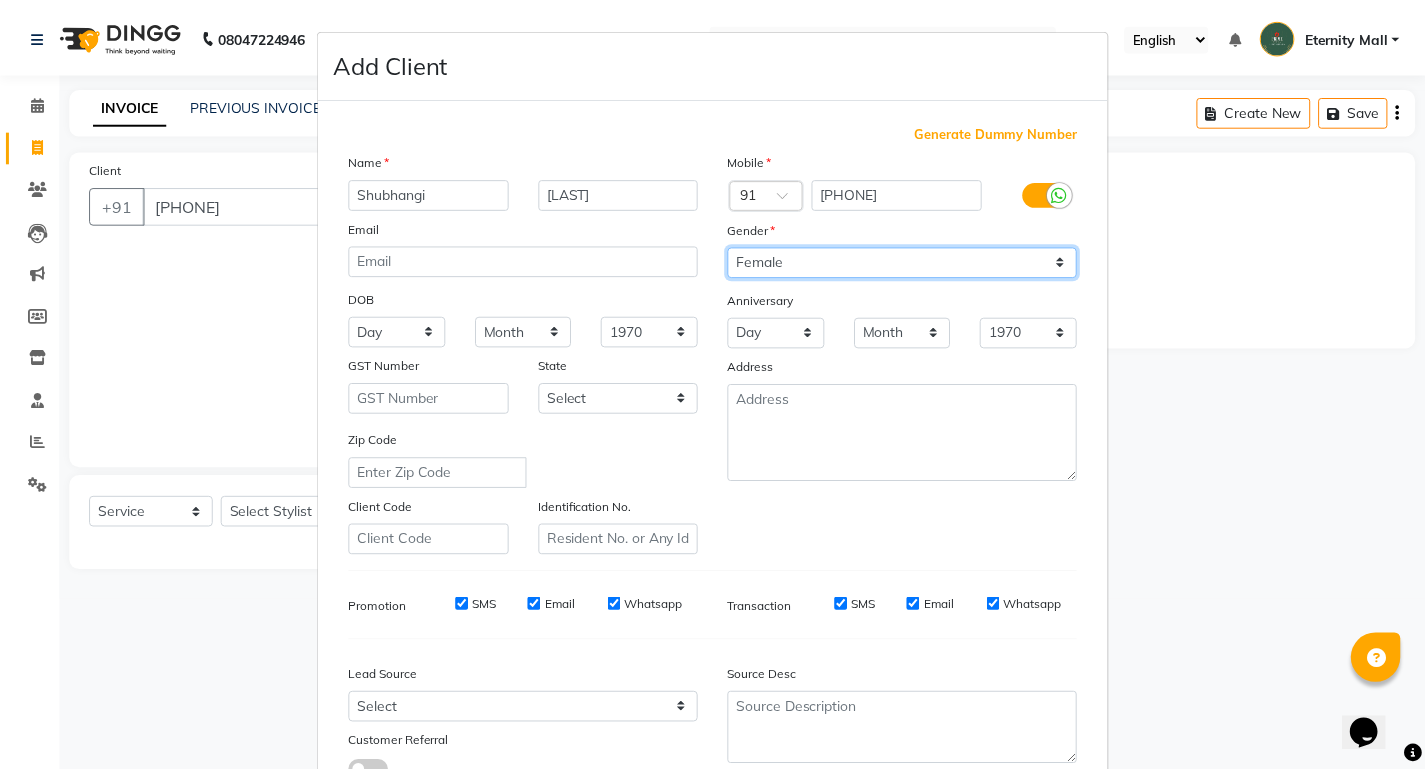 scroll, scrollTop: 150, scrollLeft: 0, axis: vertical 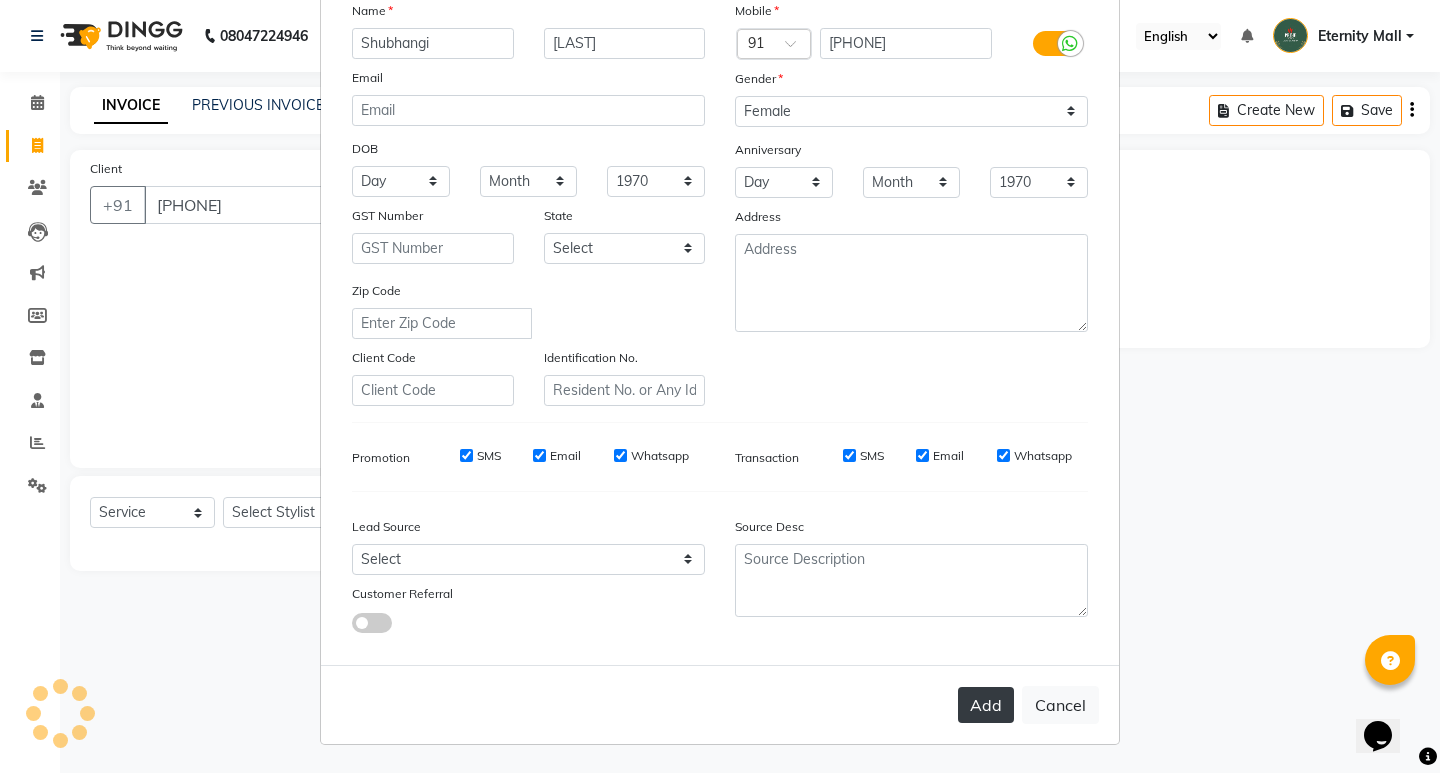 click on "Add" at bounding box center [986, 705] 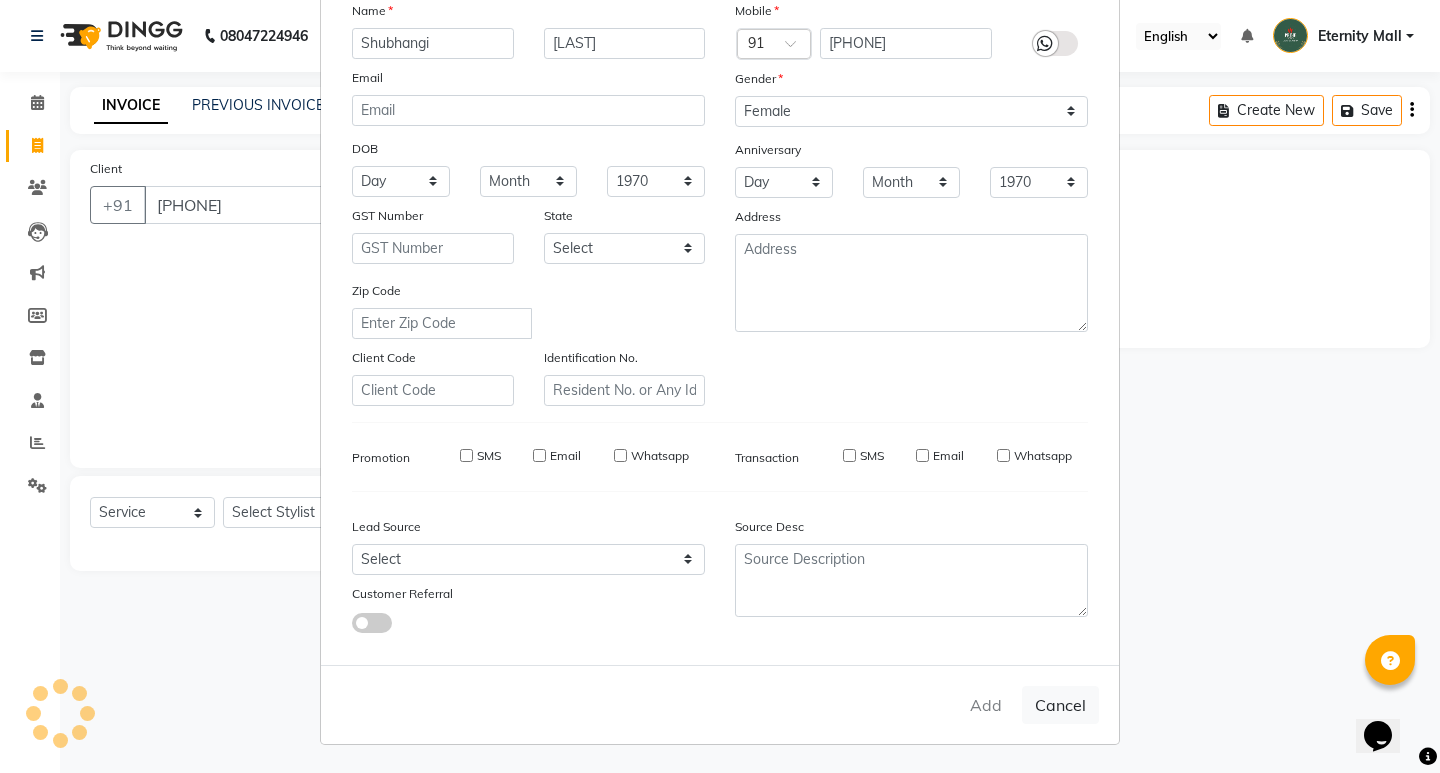 type 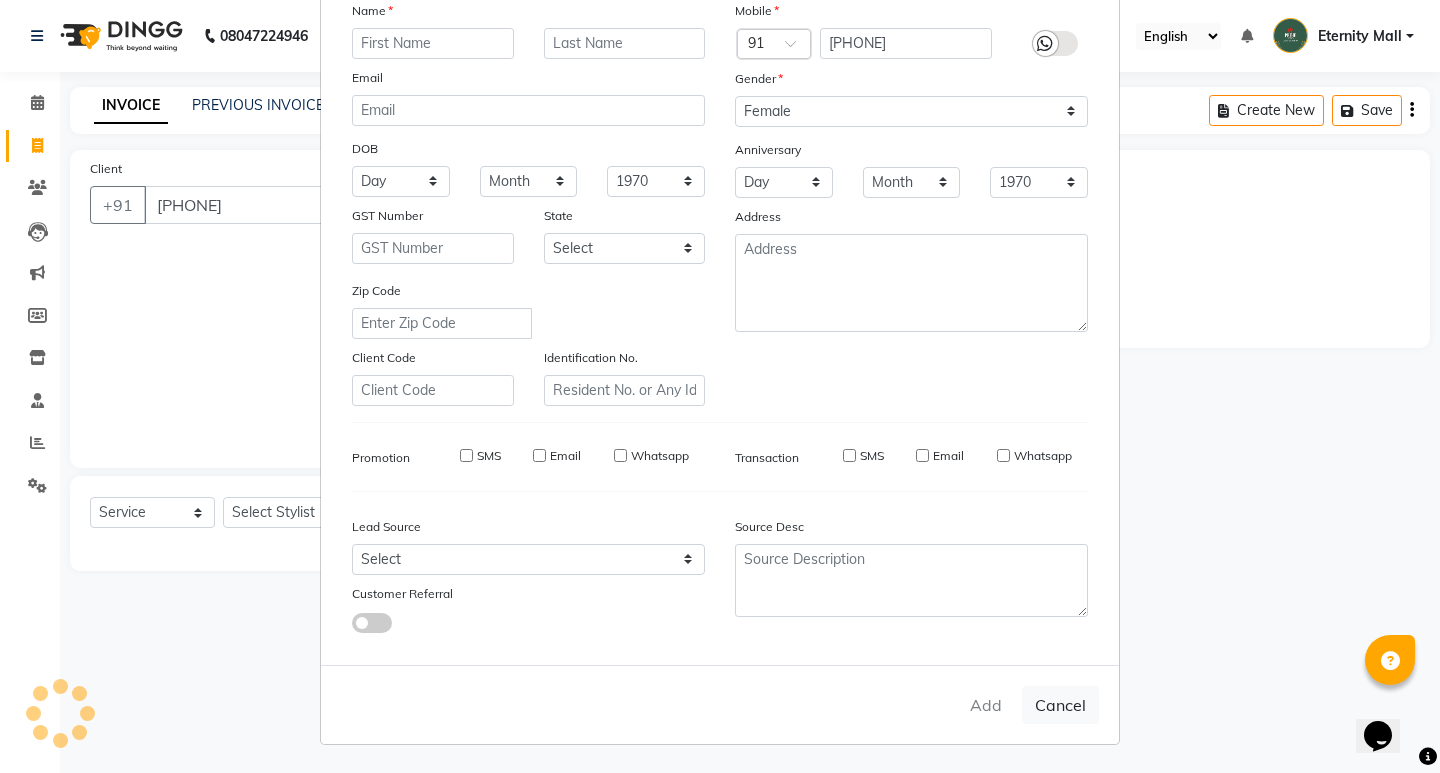 select 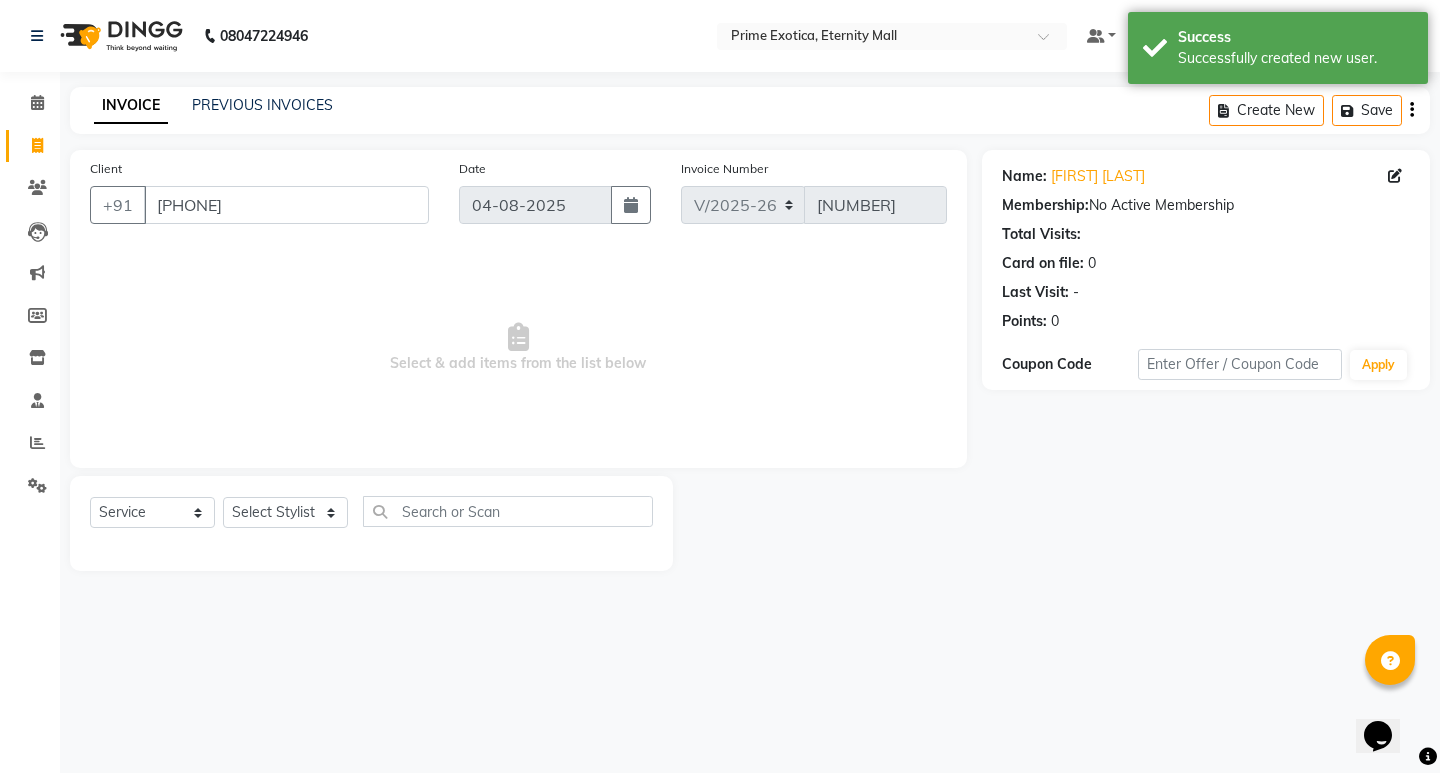 click on "Select Service Product Membership Package Voucher Prepaid Gift Card Select Stylist AB ADMIN [FIRST] [LAST] [FIRST] [LAST] [FIRST] [LAST] [FIRST] [LAST] [FIRST] [LAST]" 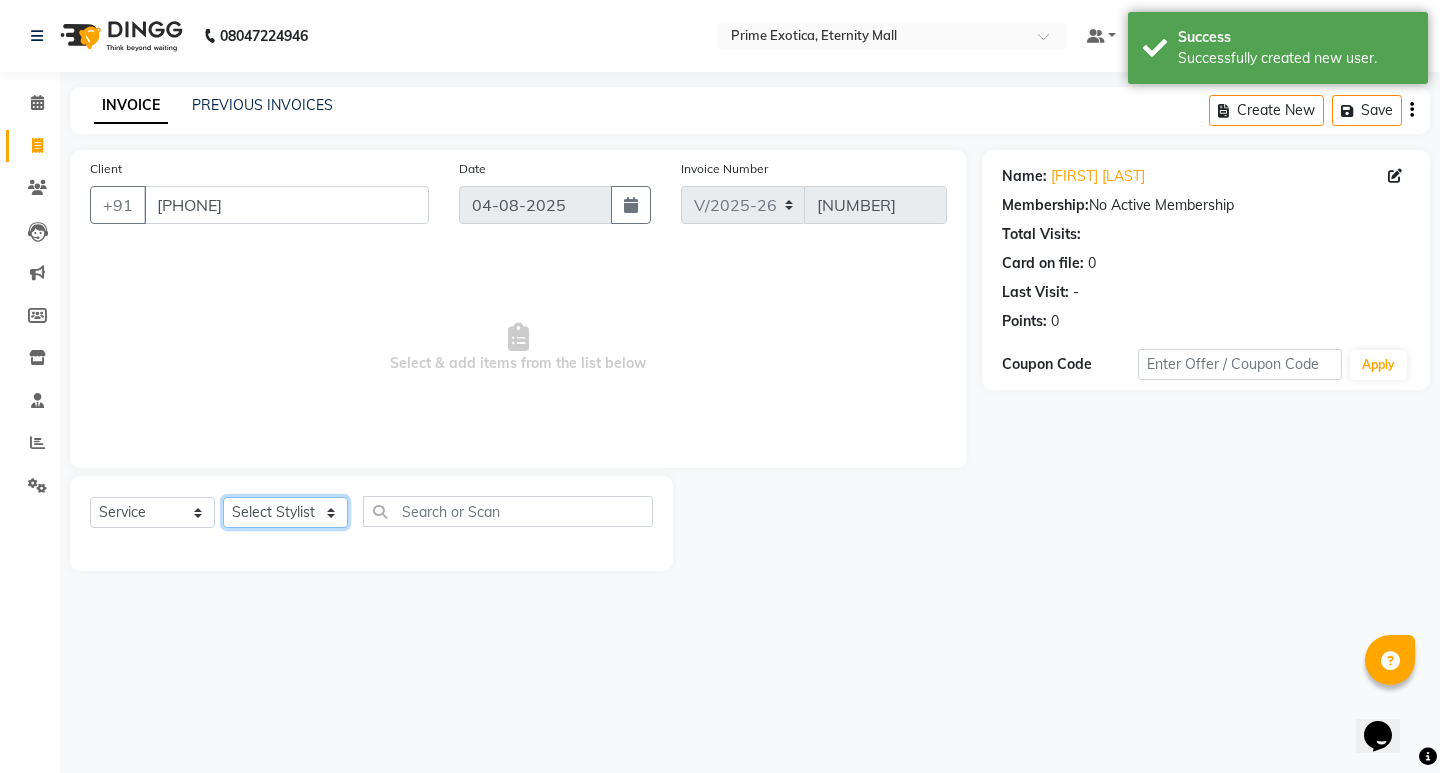click on "Select Stylist AB ADMIN [FIRST] [LAST] [FIRST] [LAST] [FIRST] [LAST] [FIRST] [LAST] [FIRST] [LAST]" 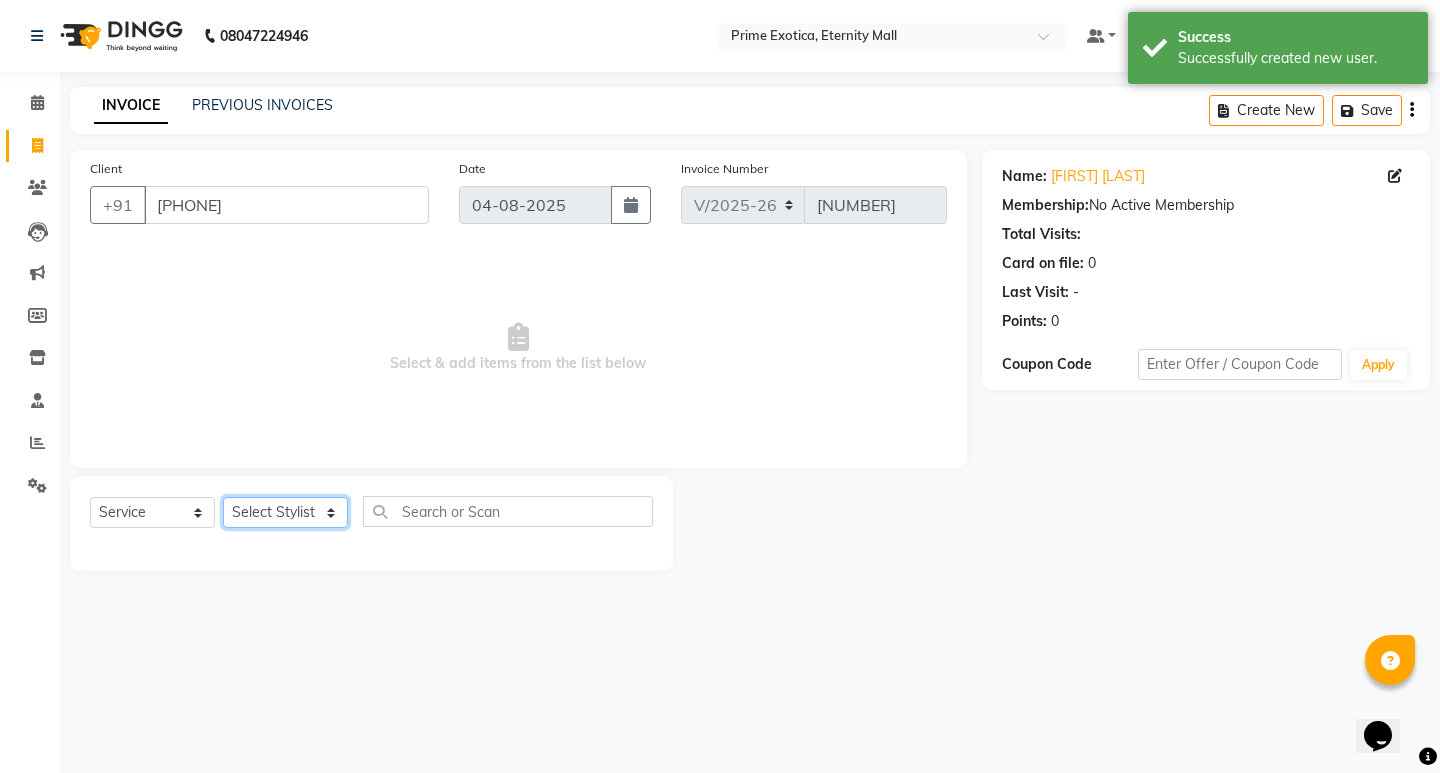 select on "46181" 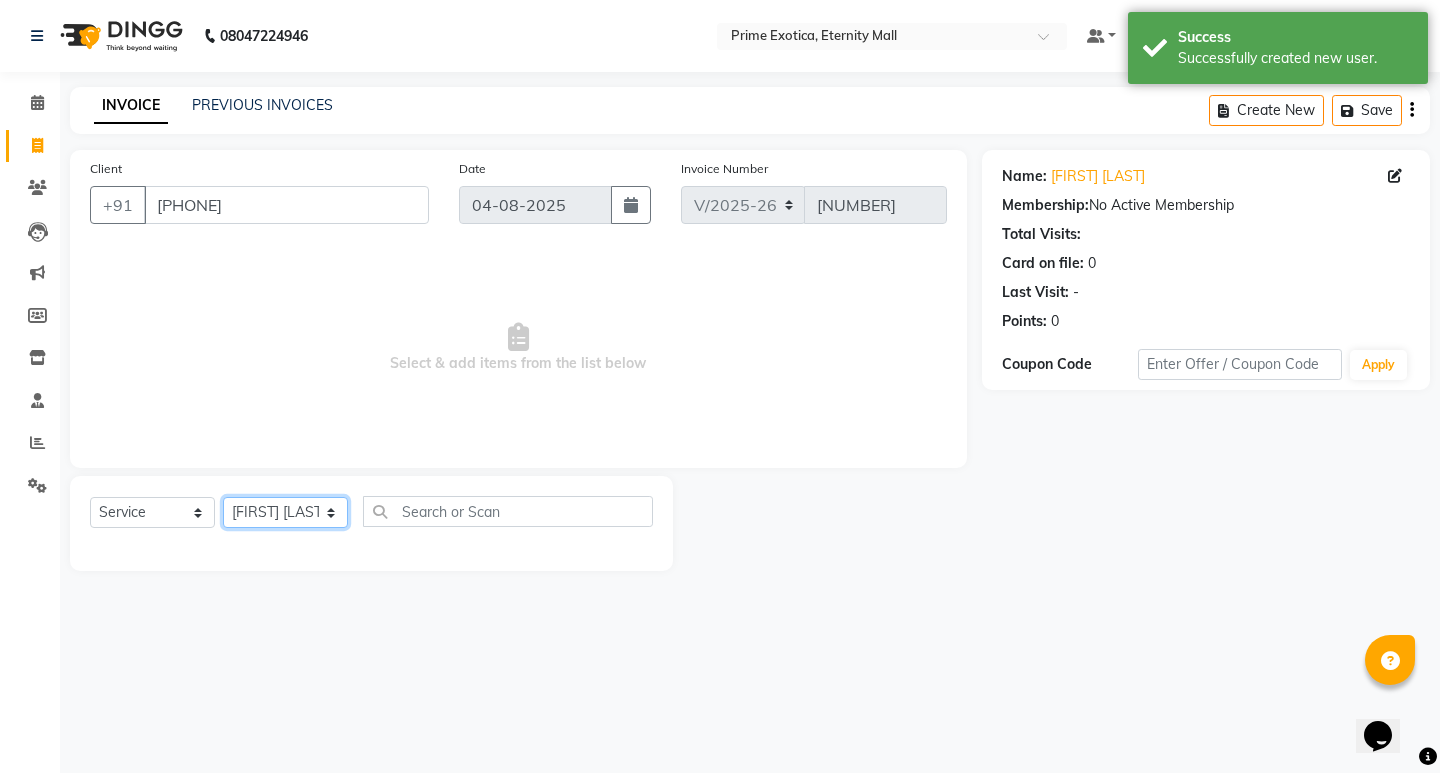 click on "Select Stylist AB ADMIN [FIRST] [LAST] [FIRST] [LAST] [FIRST] [LAST] [FIRST] [LAST] [FIRST] [LAST]" 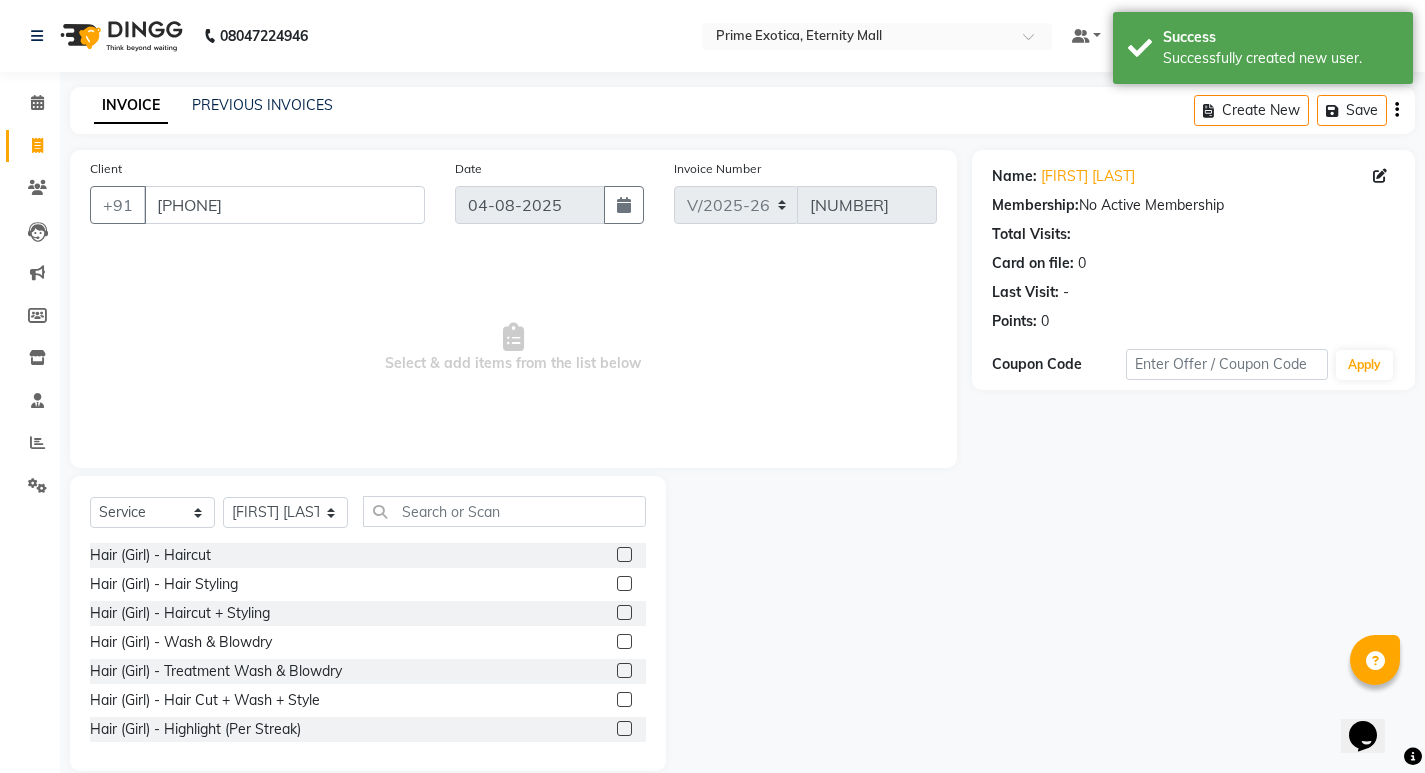click 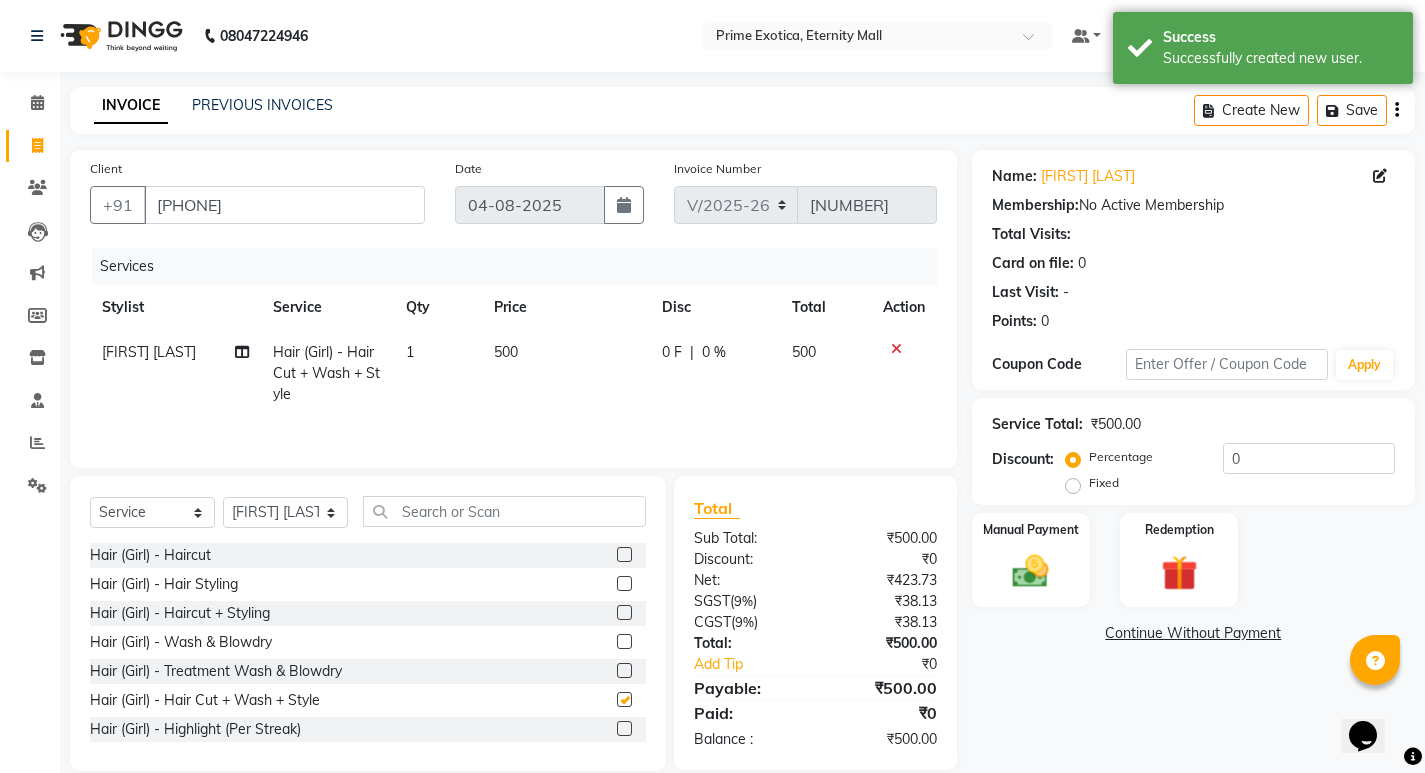 checkbox on "false" 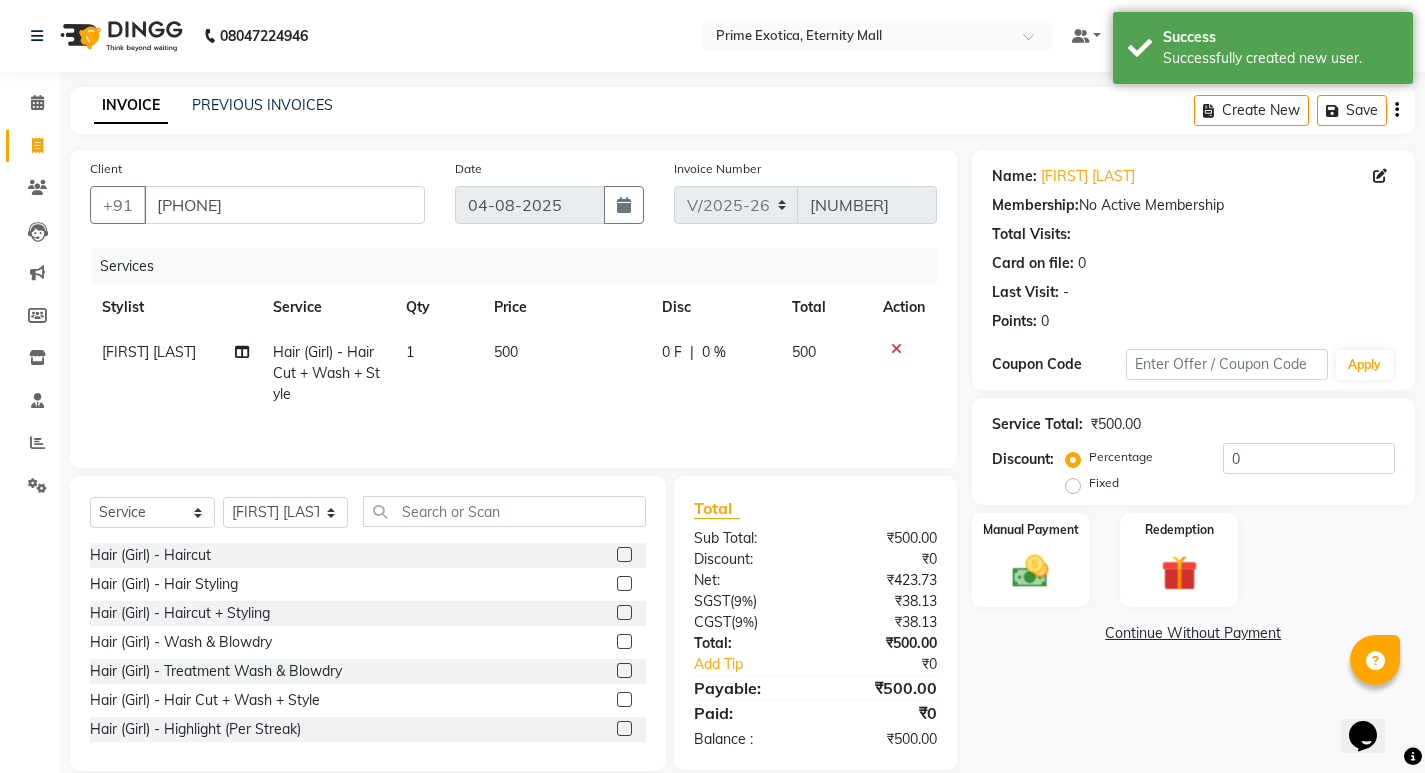 click on "500" 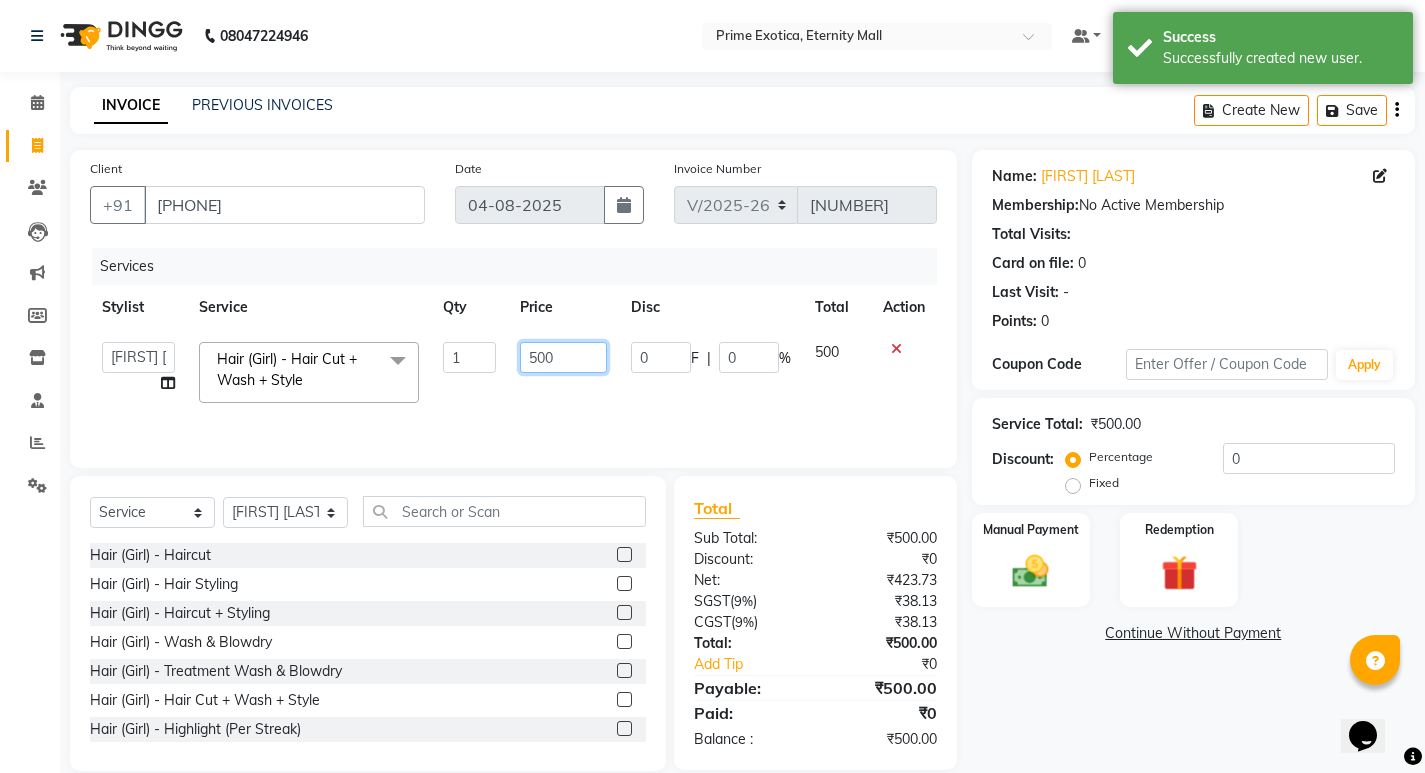 click on "500" 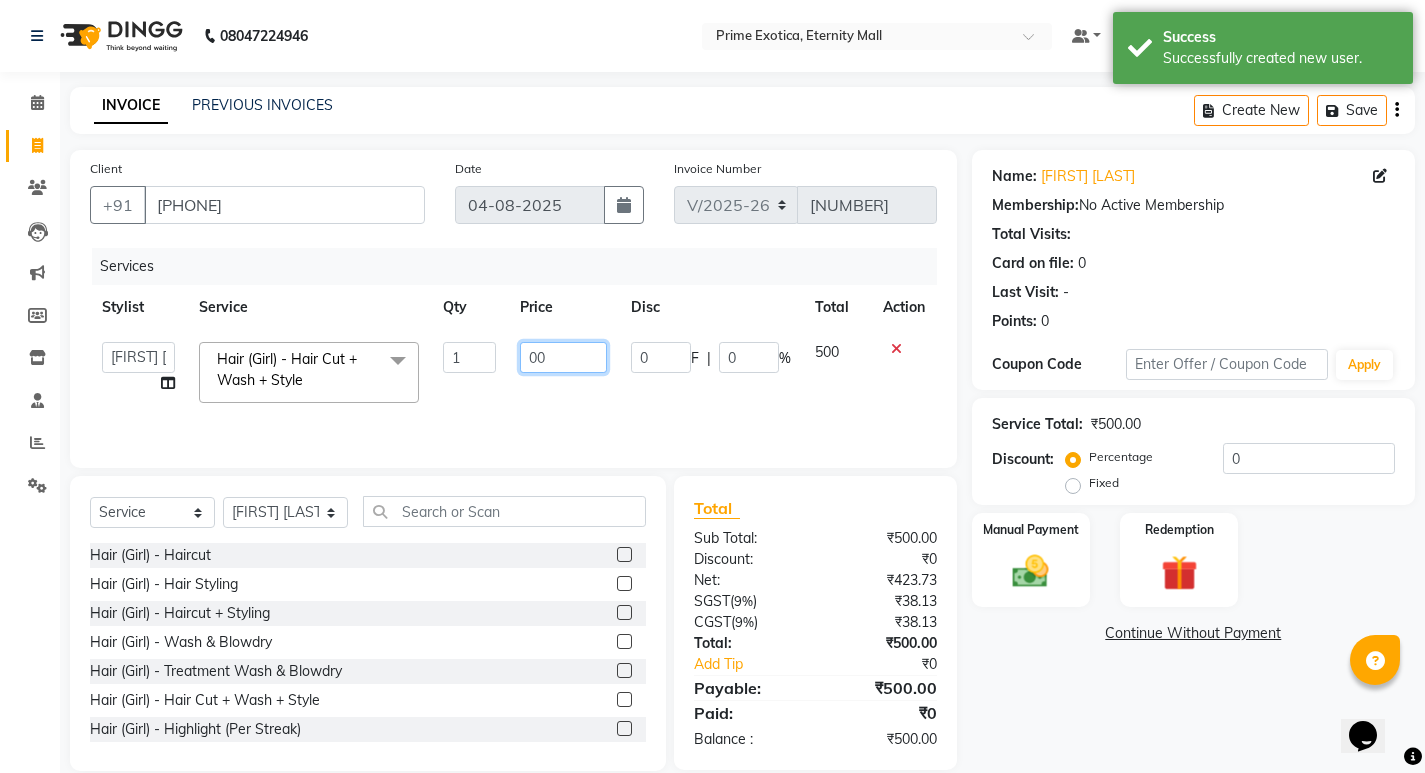 type on "600" 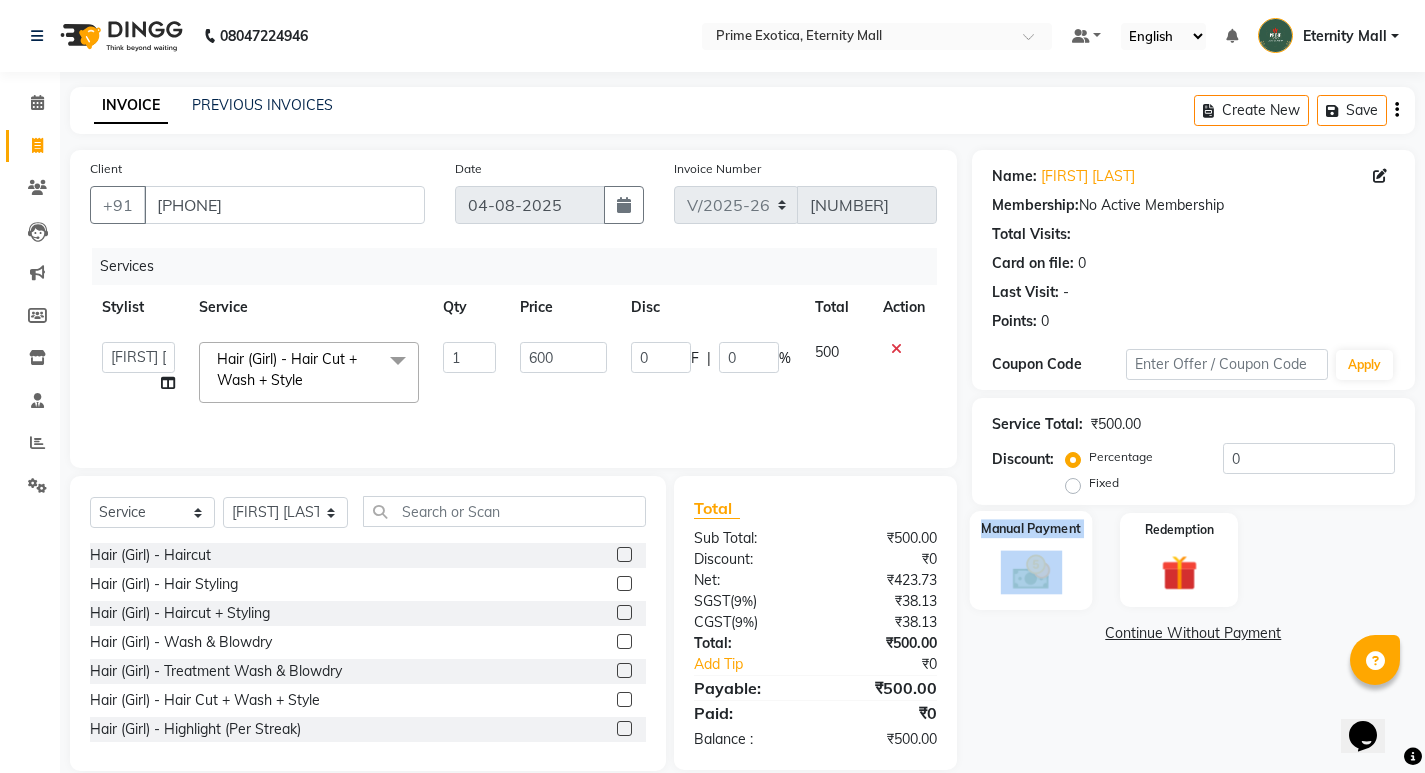 click on "Manual Payment" 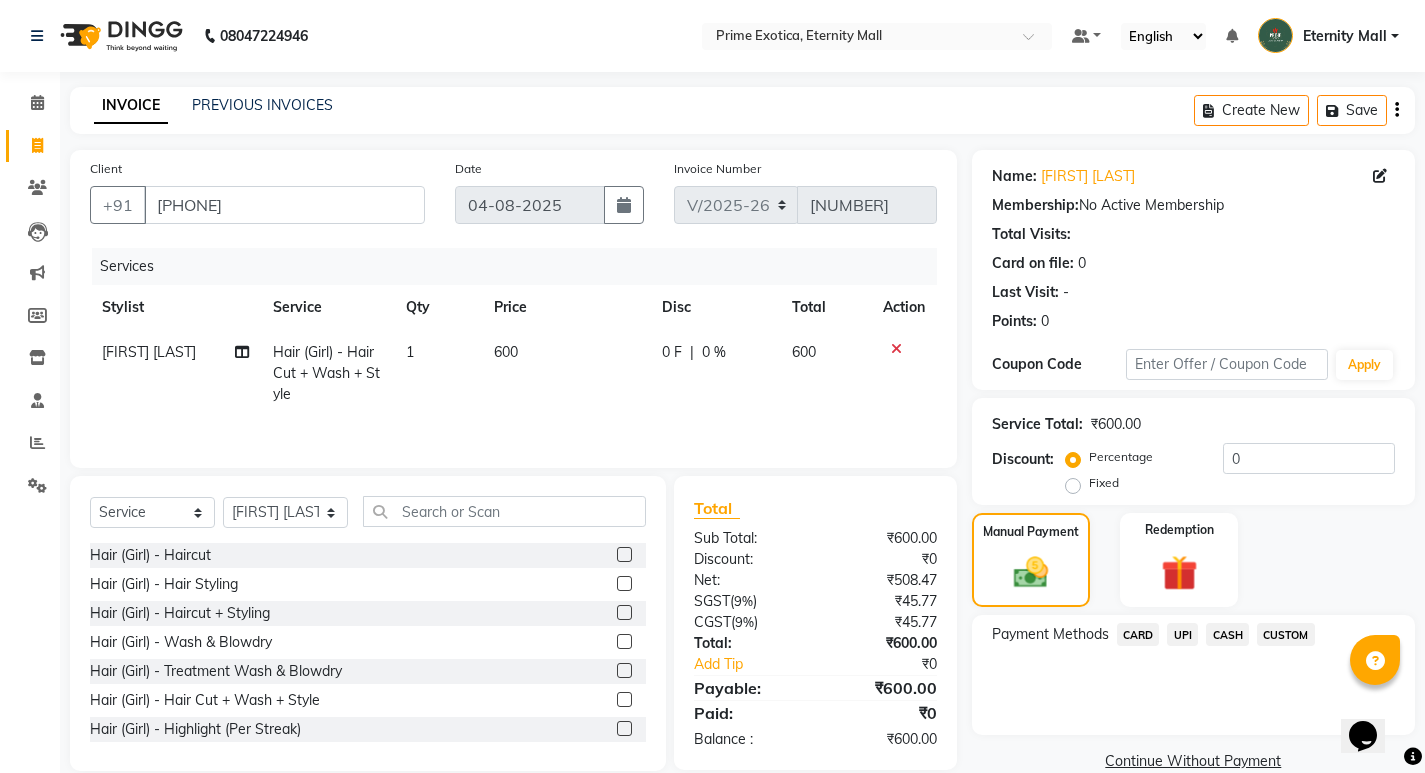 click on "UPI" 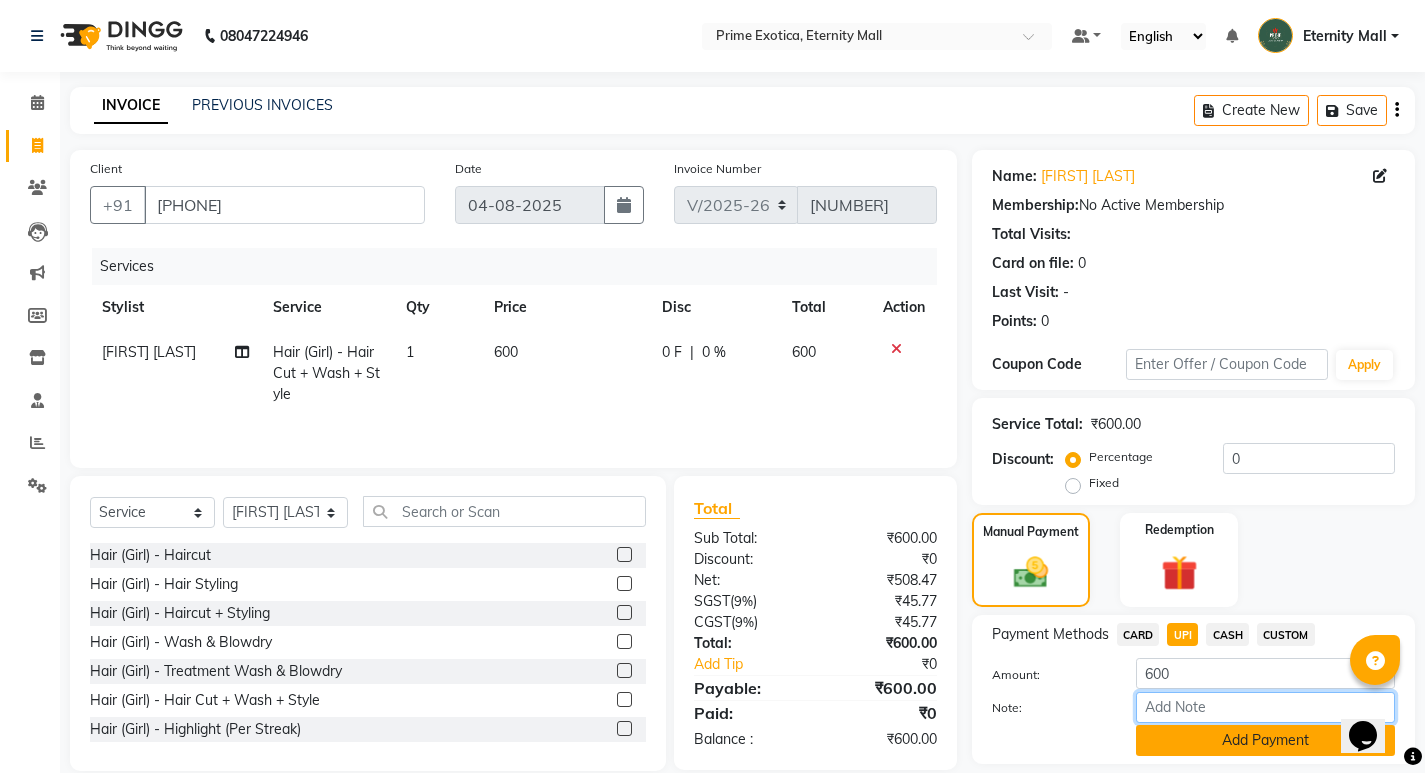 drag, startPoint x: 1197, startPoint y: 721, endPoint x: 1200, endPoint y: 737, distance: 16.27882 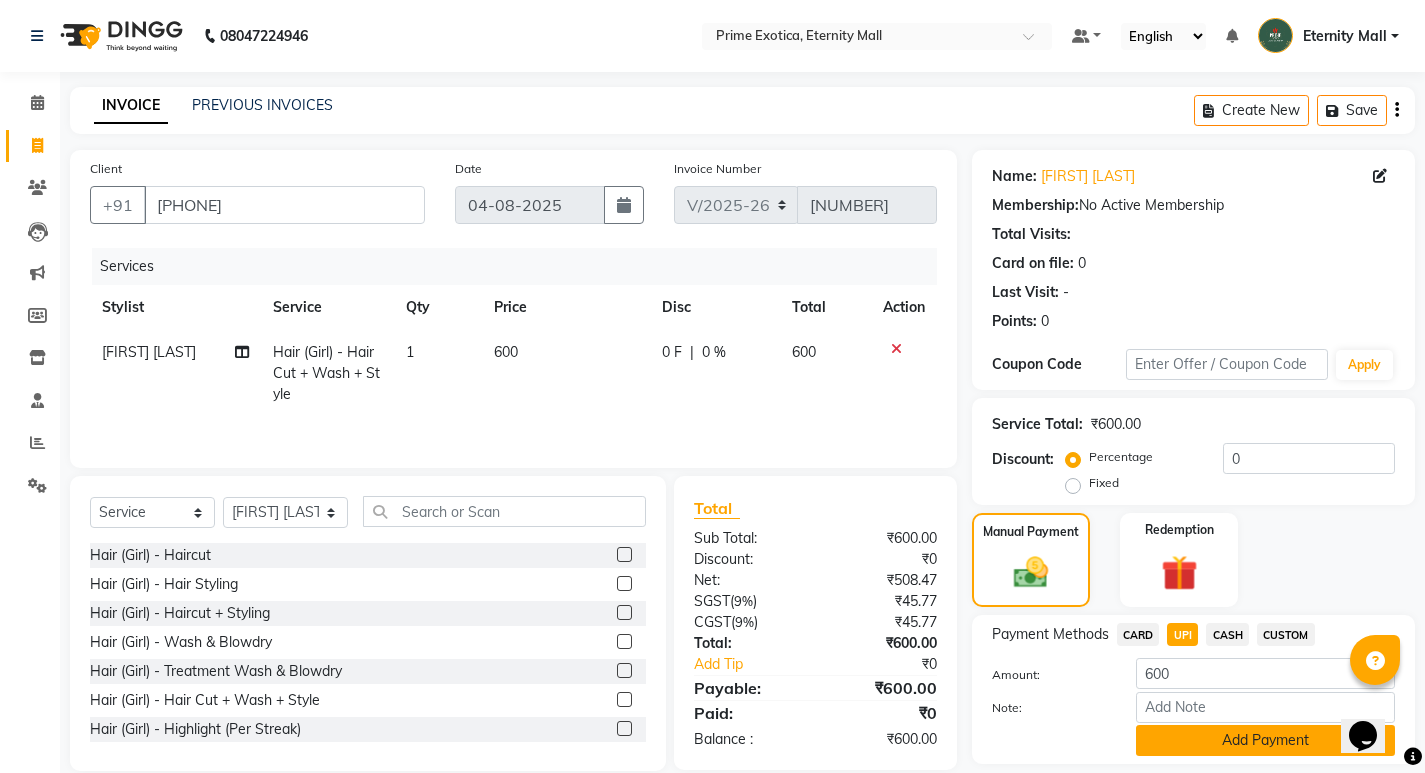 click on "Add Payment" 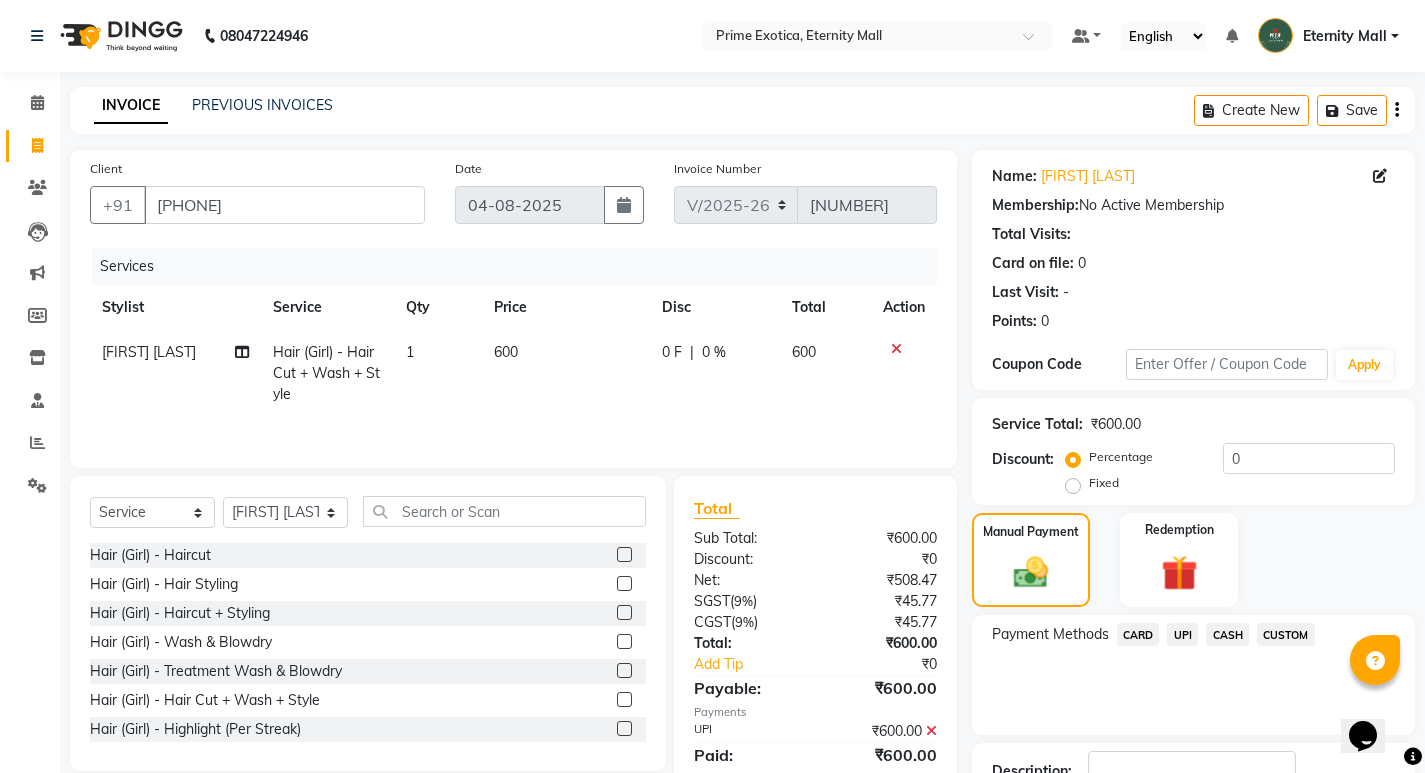 scroll, scrollTop: 146, scrollLeft: 0, axis: vertical 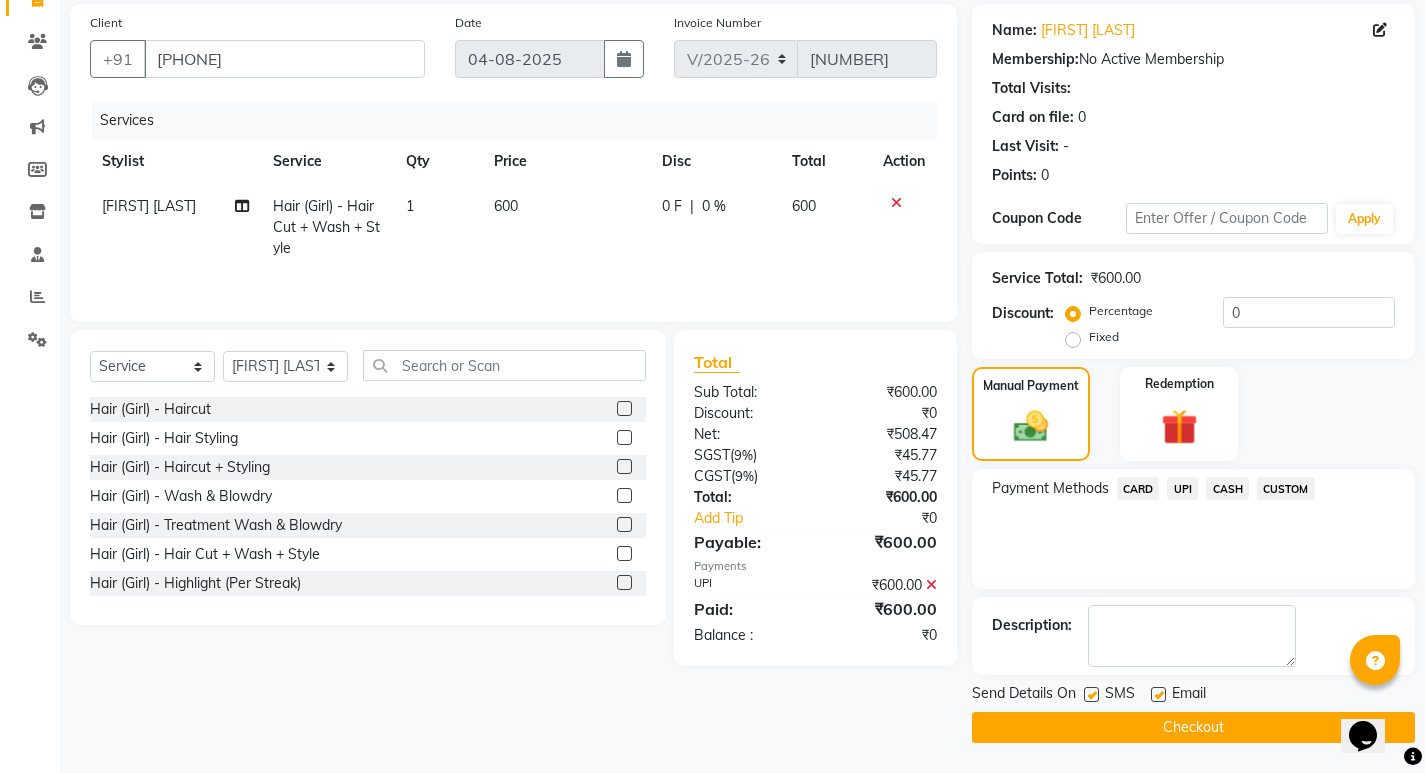 click 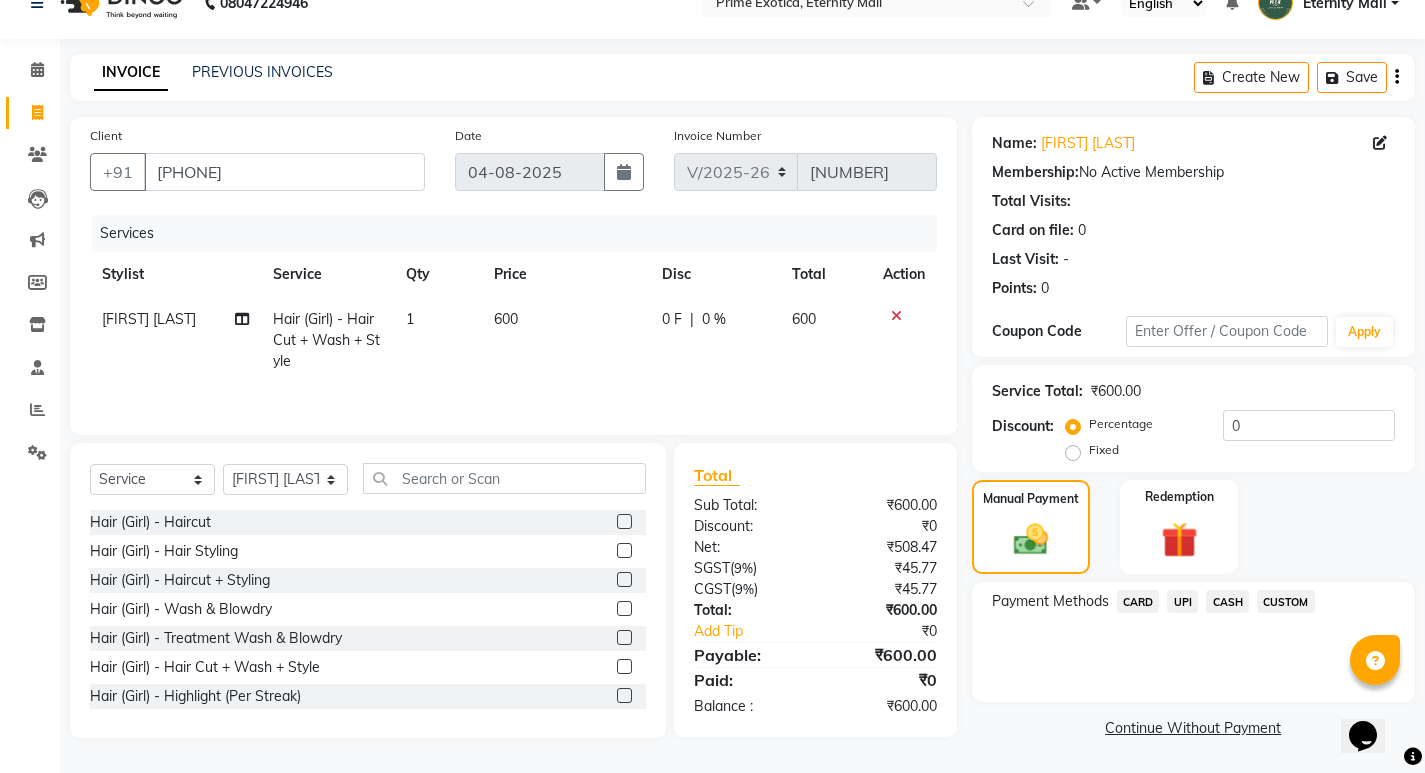 click on "CASH" 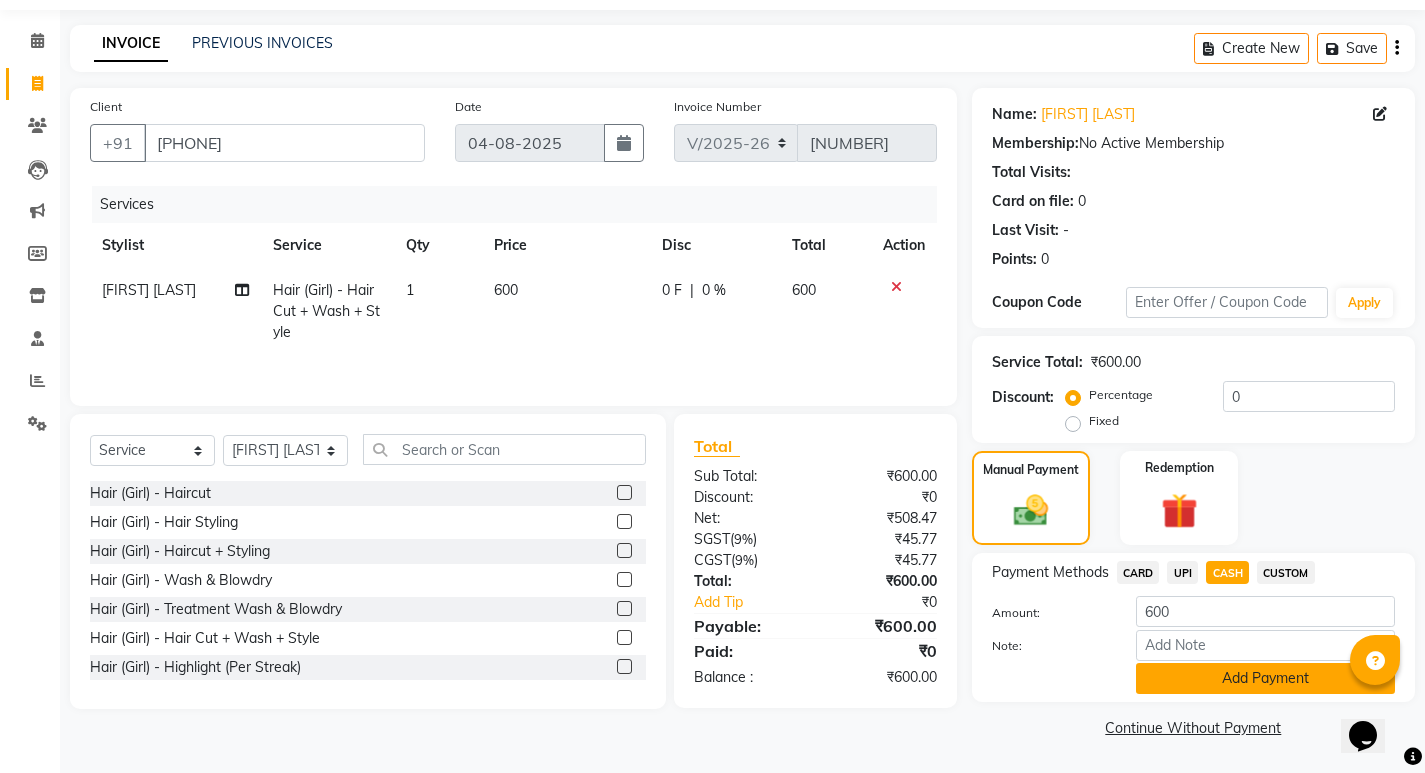 click on "Add Payment" 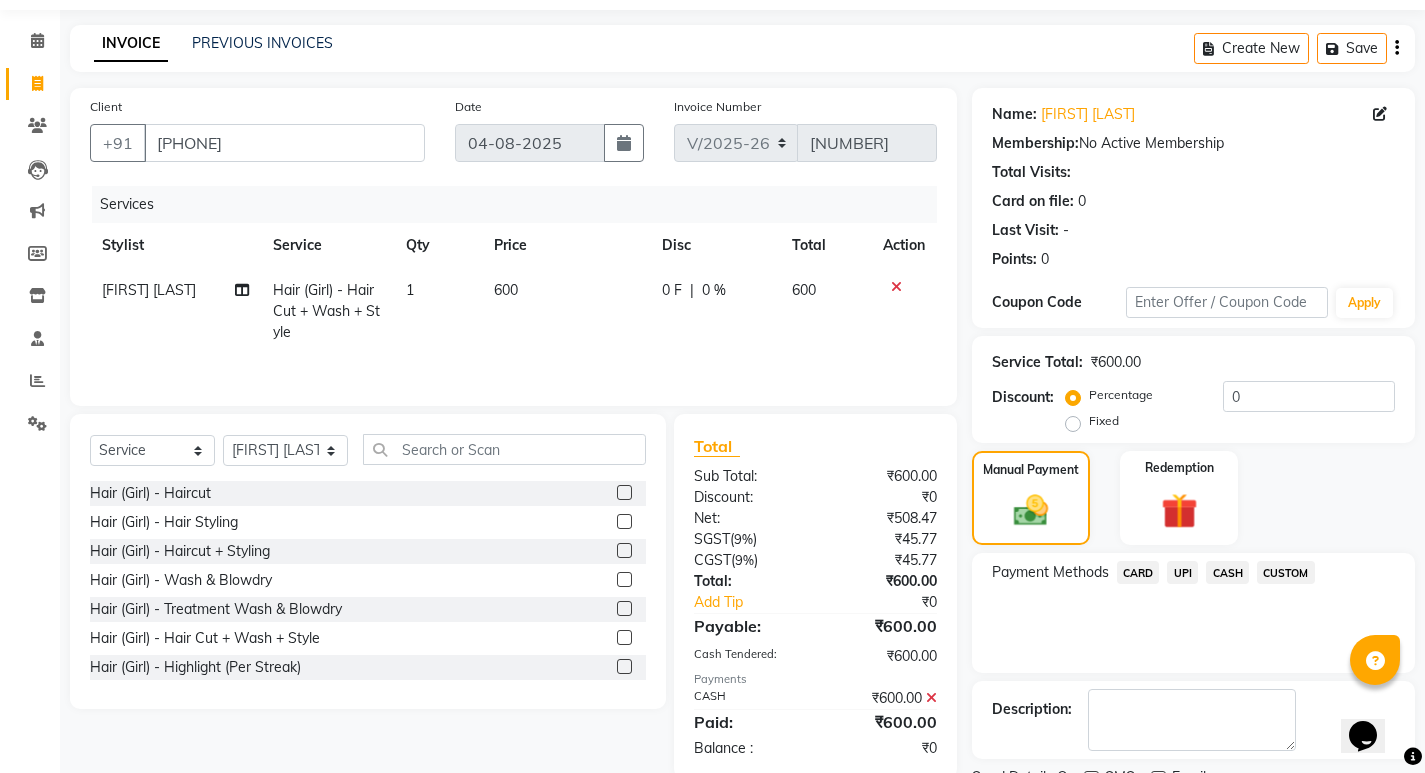scroll, scrollTop: 146, scrollLeft: 0, axis: vertical 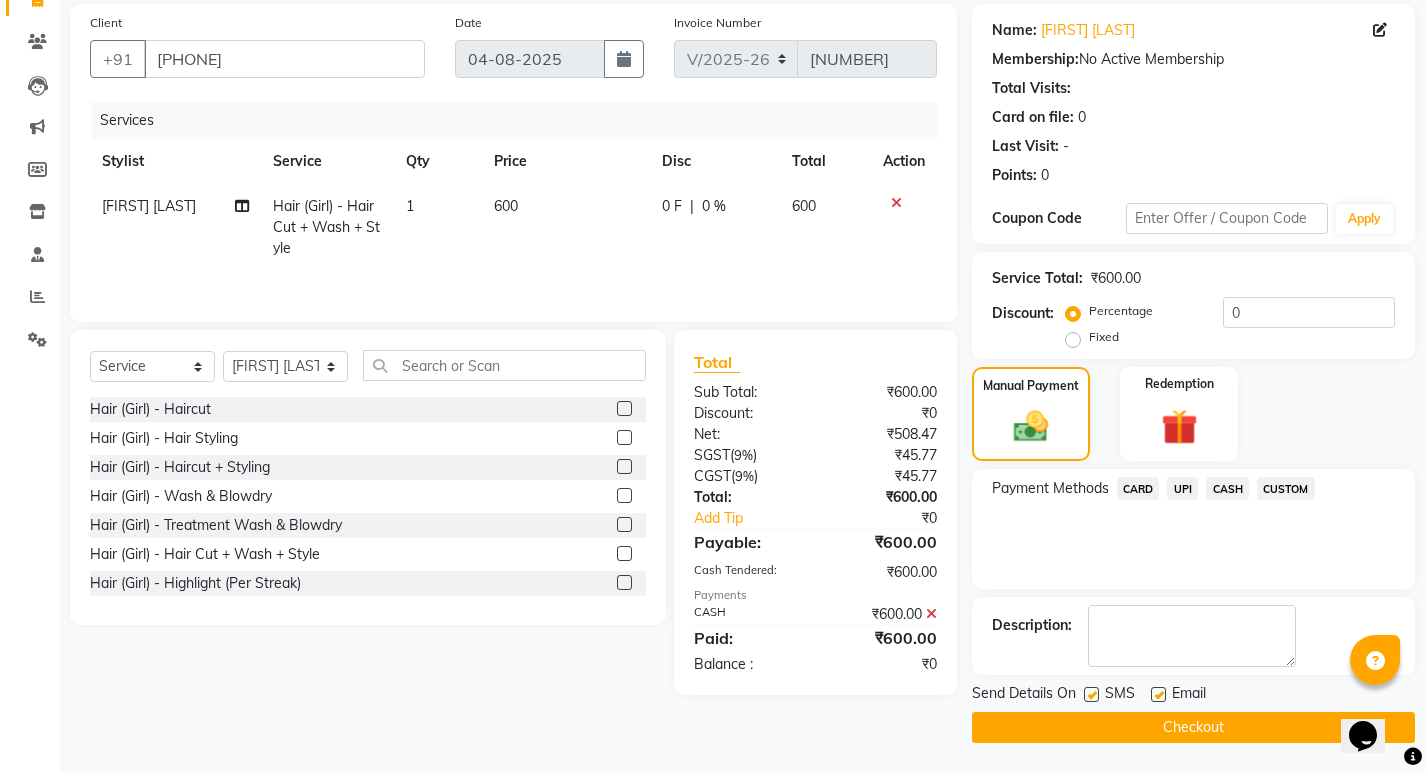 click on "Checkout" 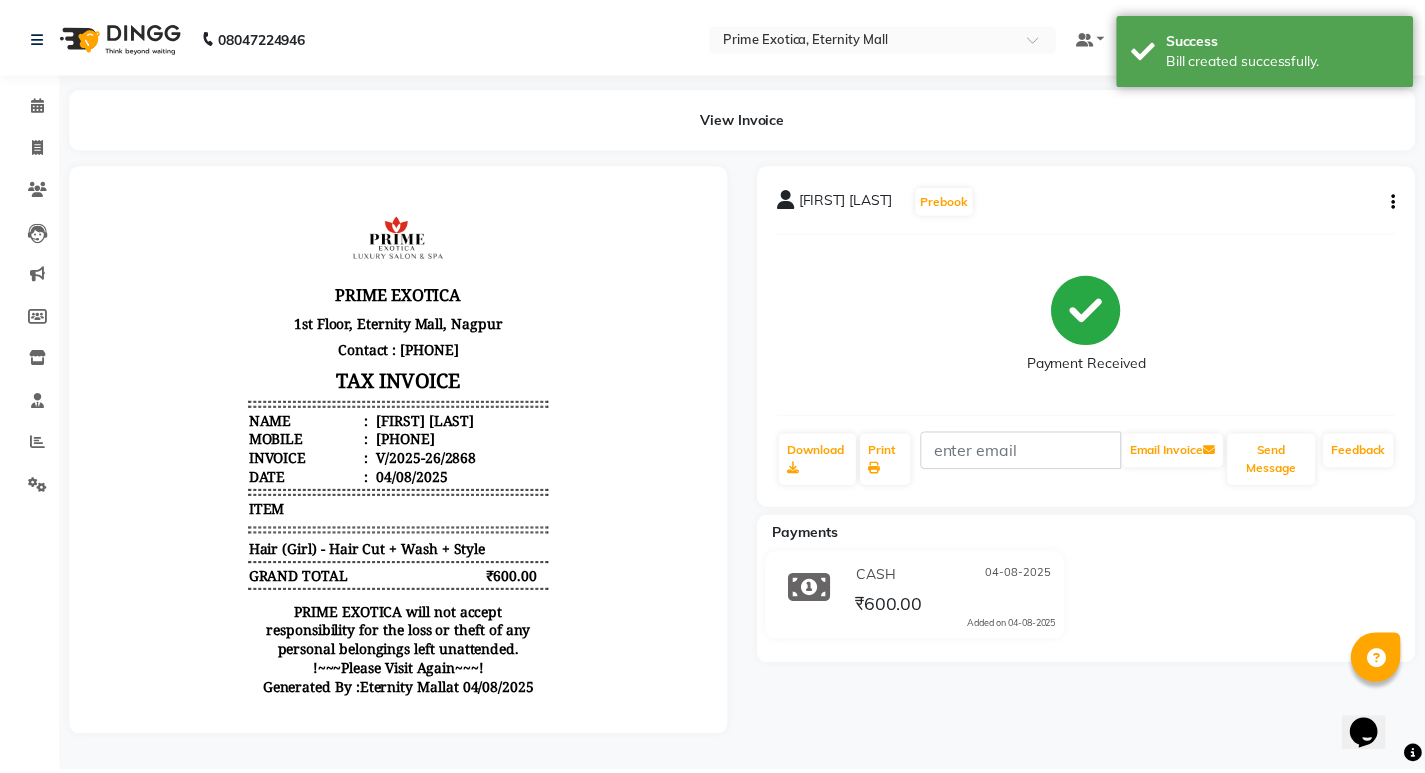 scroll, scrollTop: 0, scrollLeft: 0, axis: both 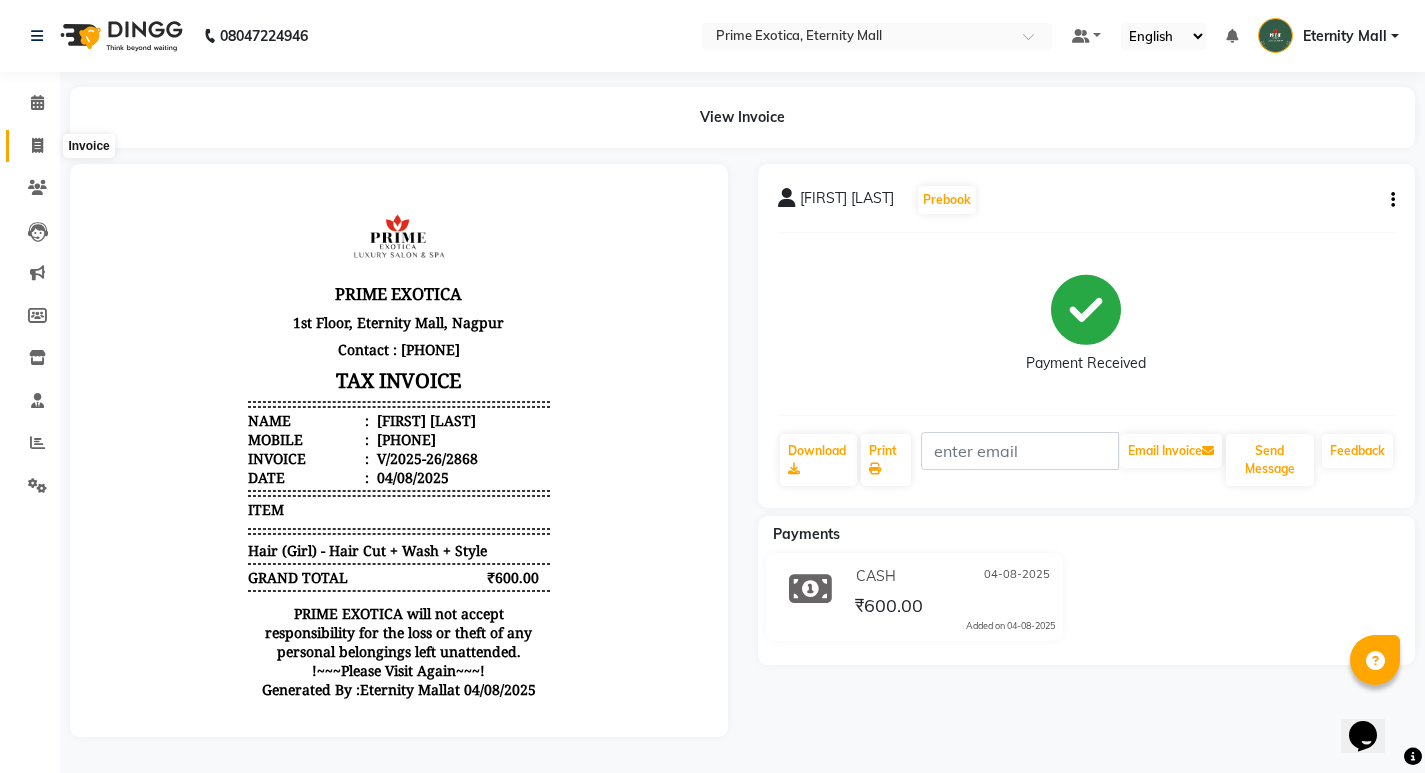 click 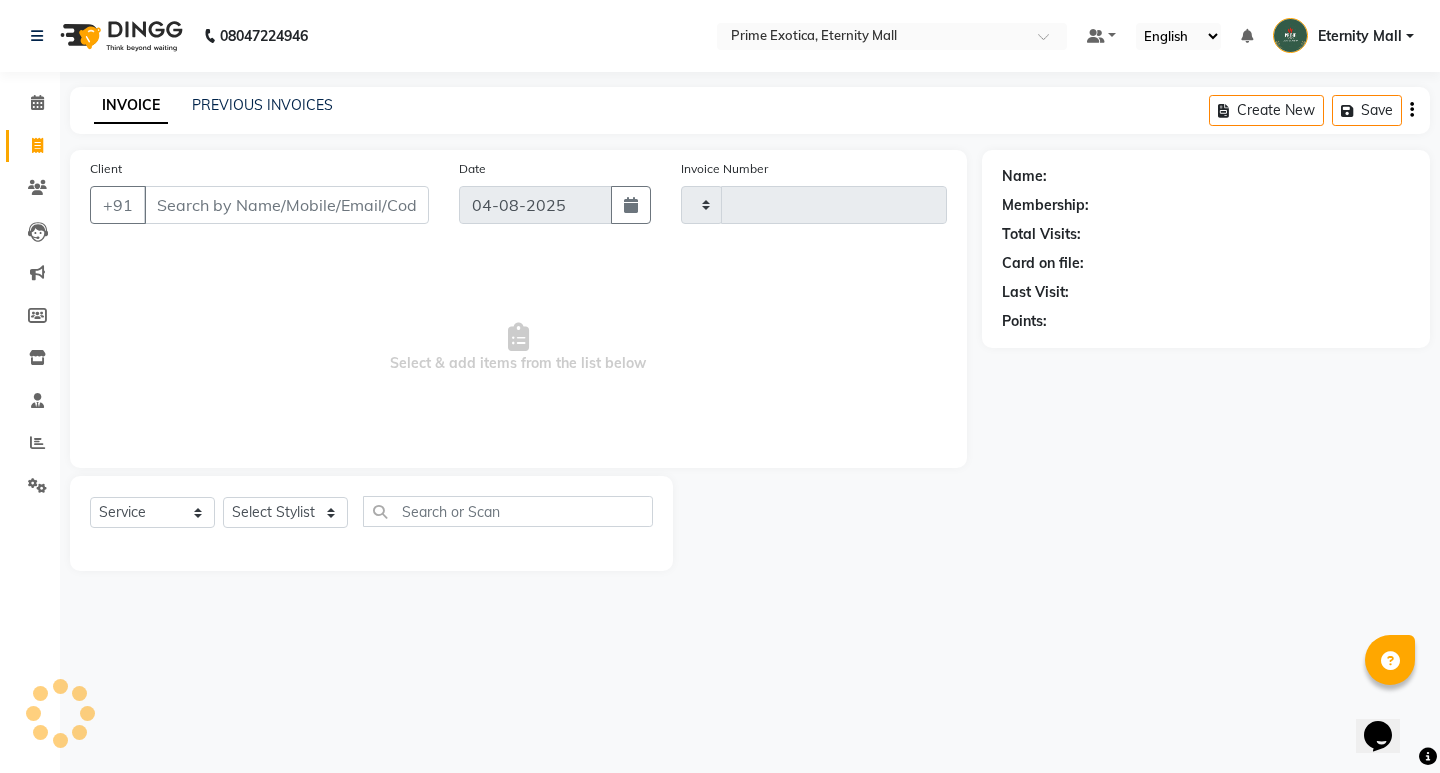 type on "2869" 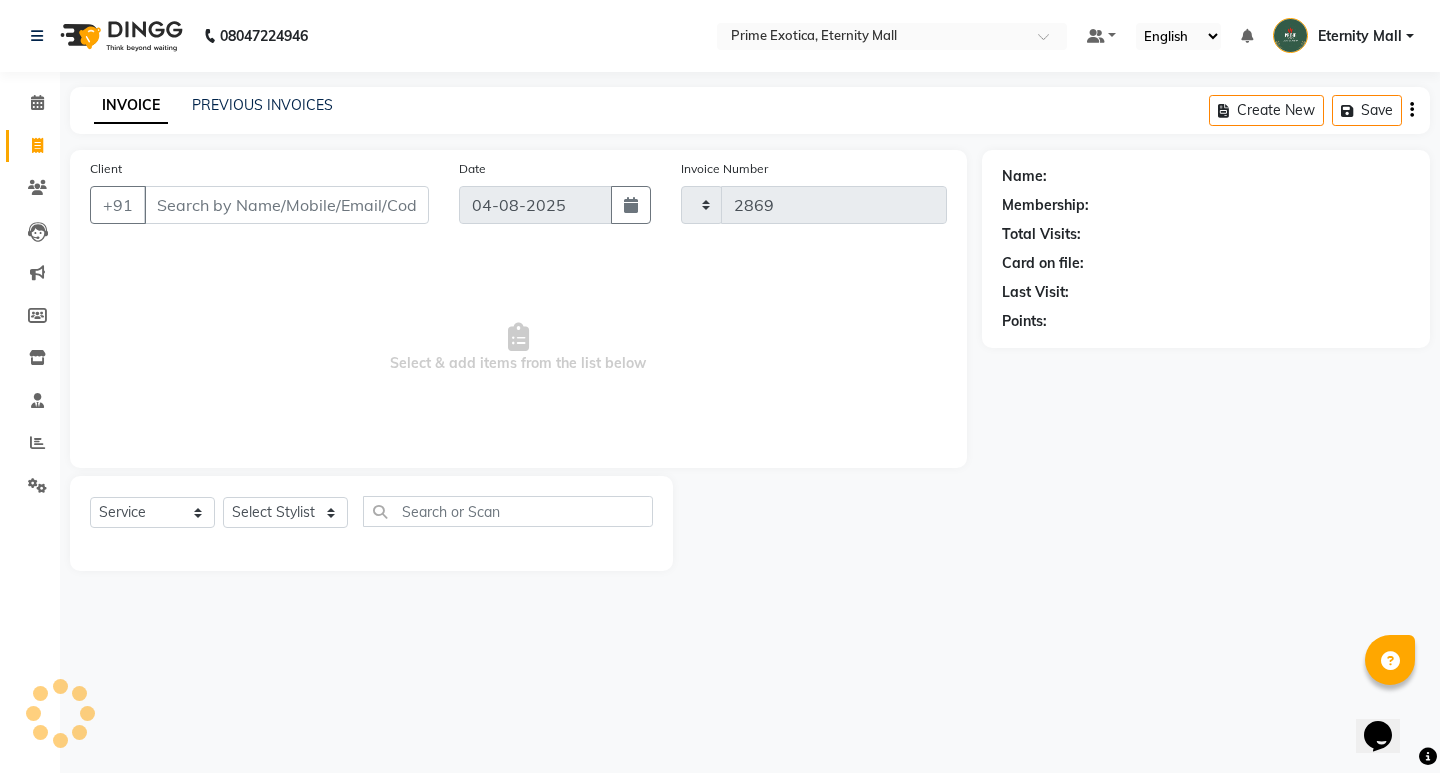 select on "5774" 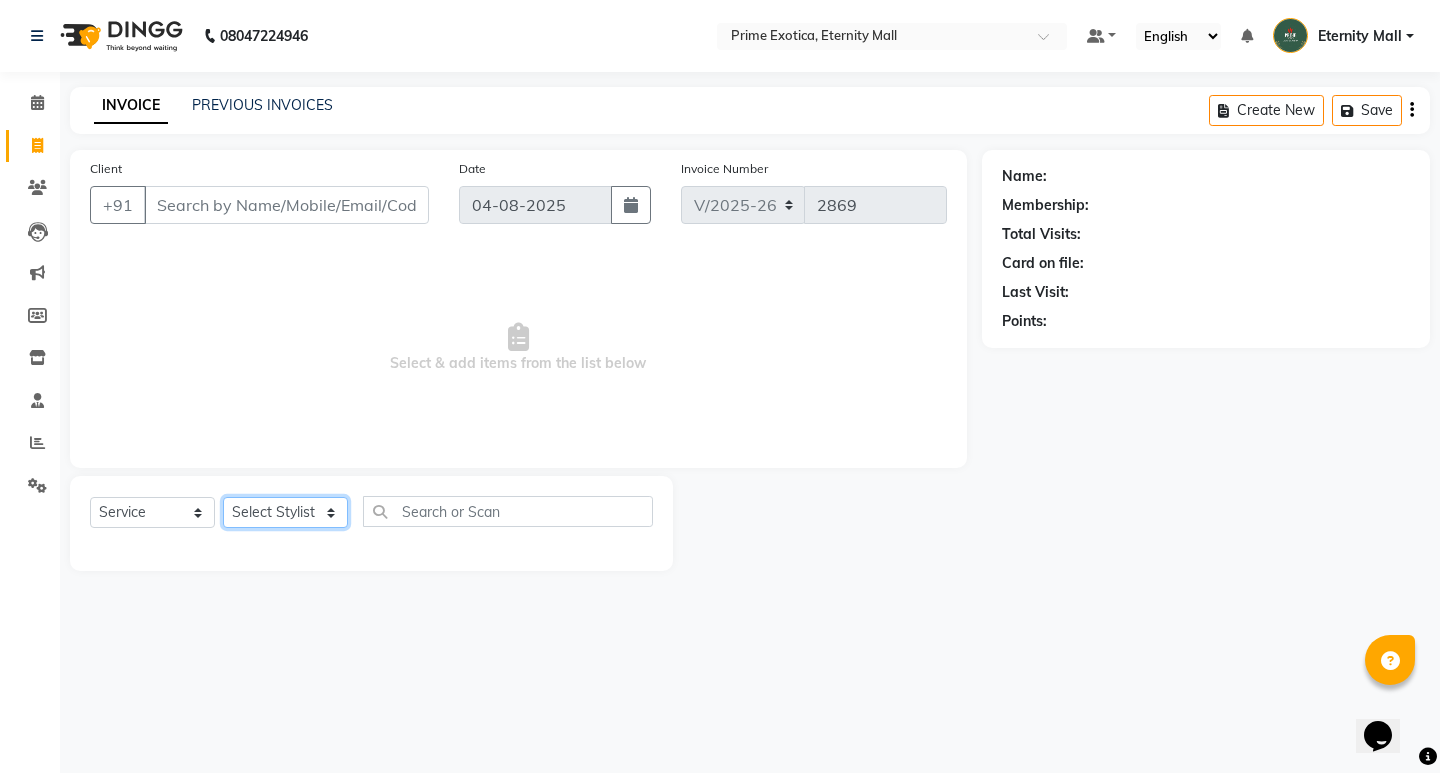 click on "Select Stylist AB ADMIN [FIRST] [LAST] [FIRST] [LAST] [FIRST] [LAST] [FIRST] [LAST] [FIRST] [LAST]" 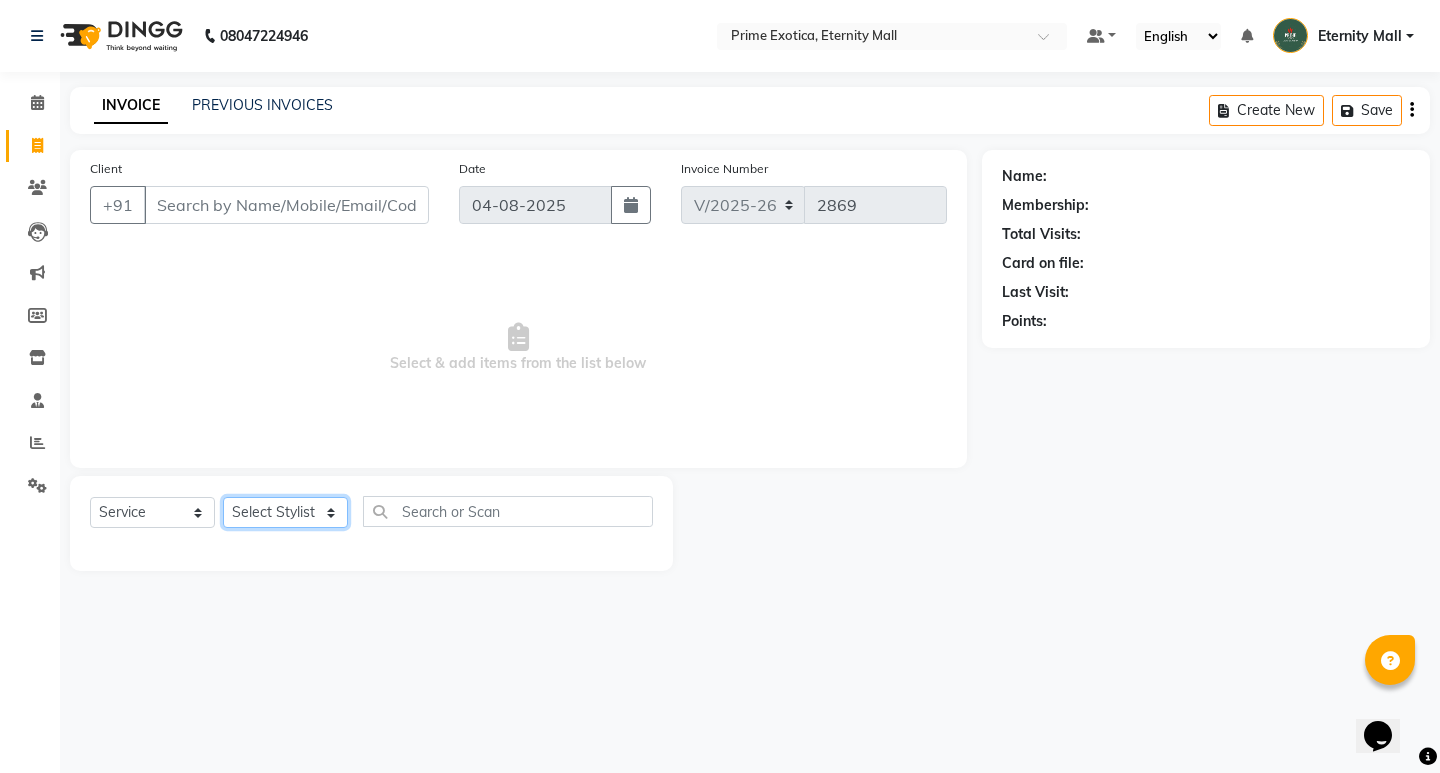 select on "67677" 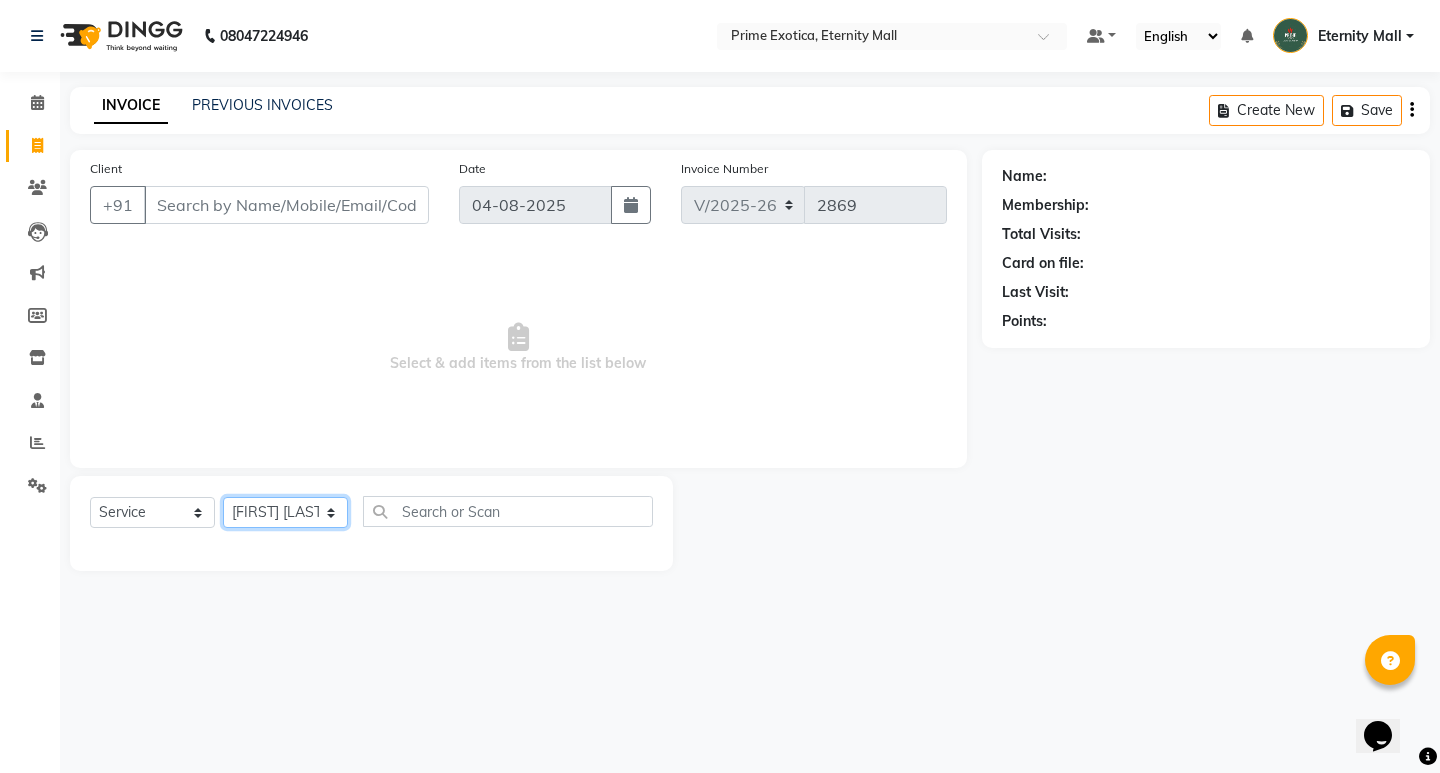 click on "Select Stylist AB ADMIN [FIRST] [LAST] [FIRST] [LAST] [FIRST] [LAST] [FIRST] [LAST] [FIRST] [LAST]" 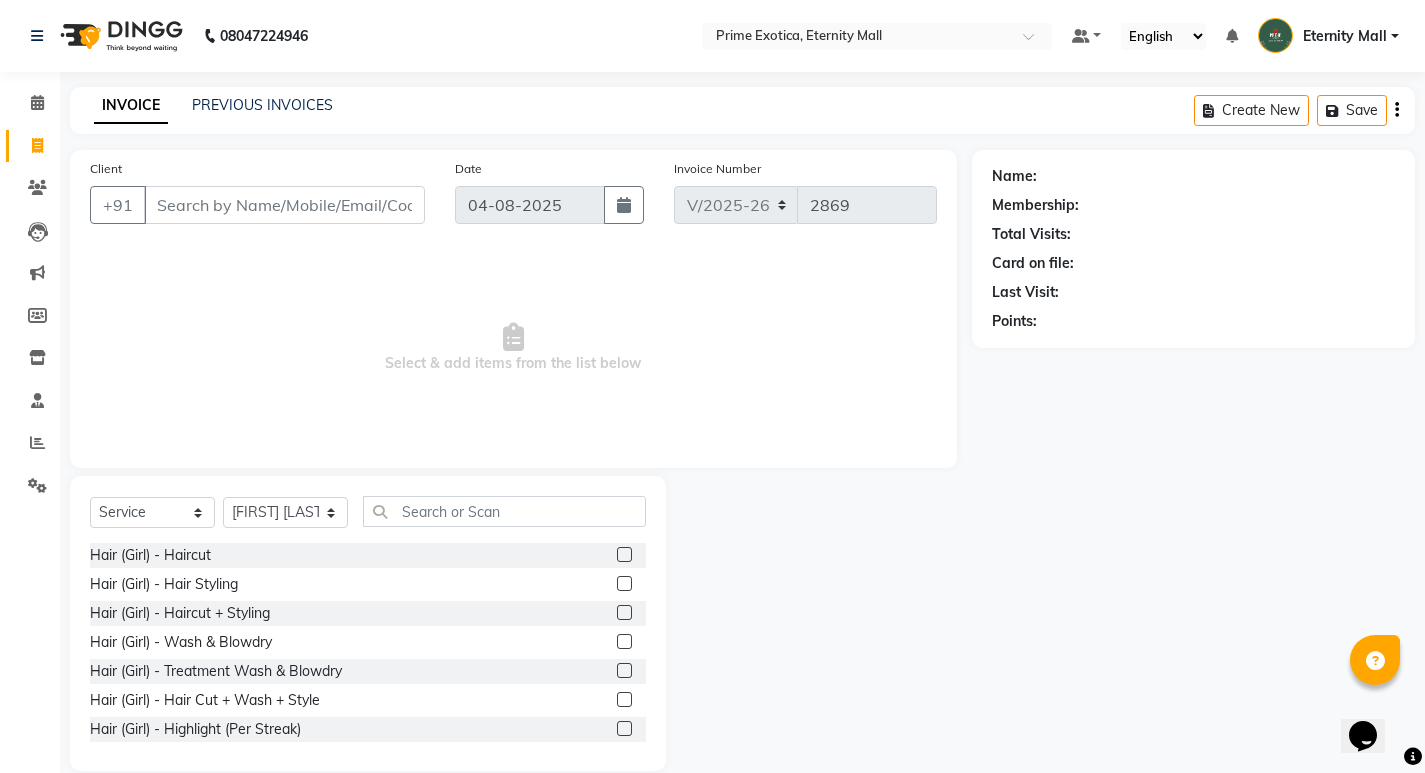 click 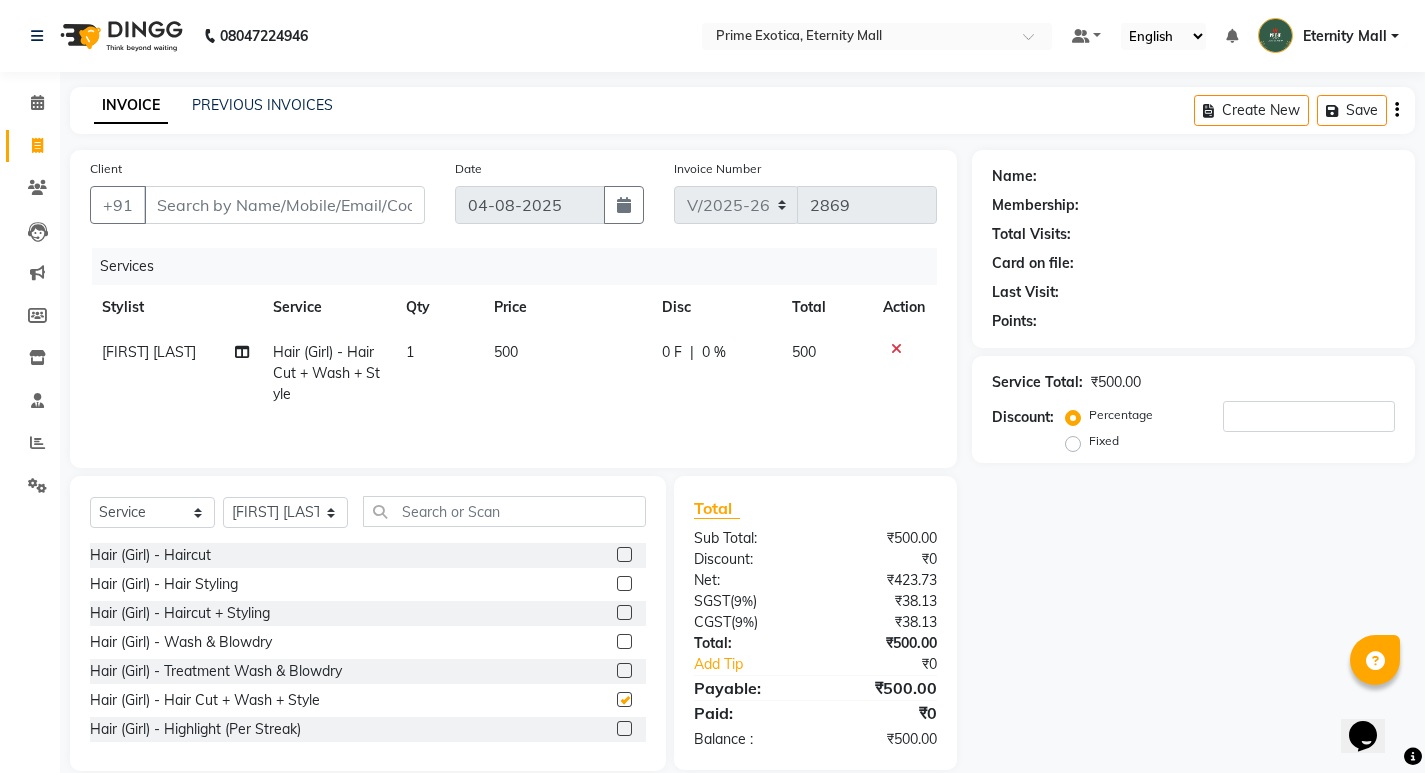 checkbox on "false" 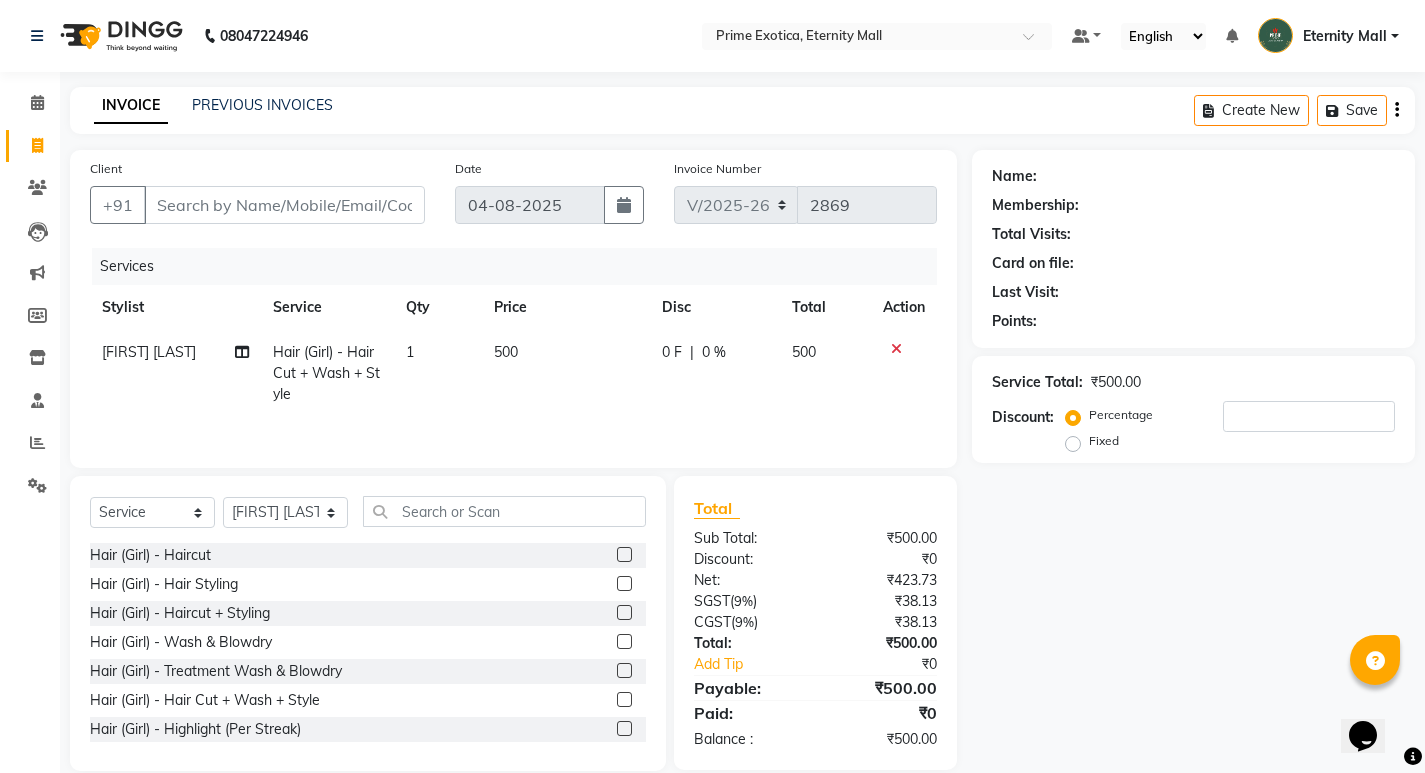 click on "500" 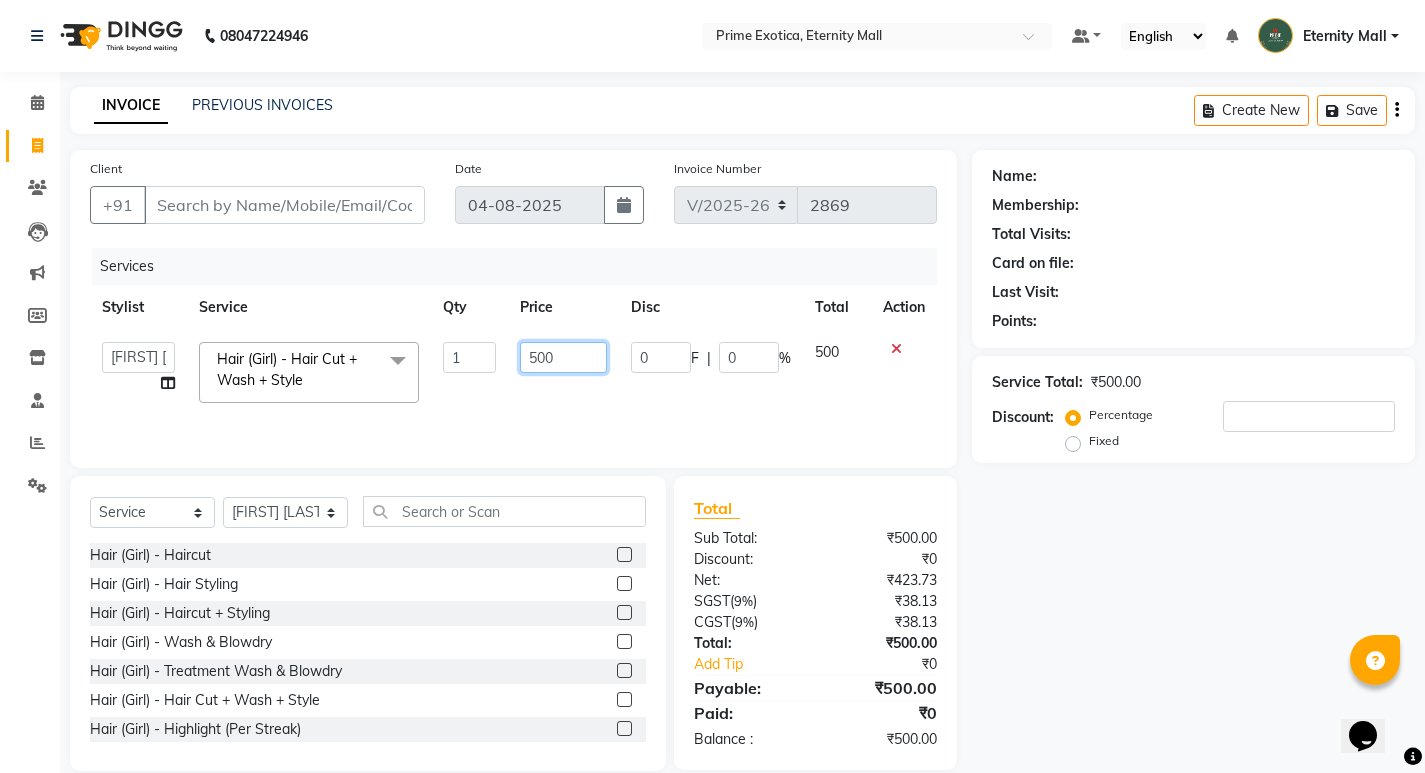 click on "500" 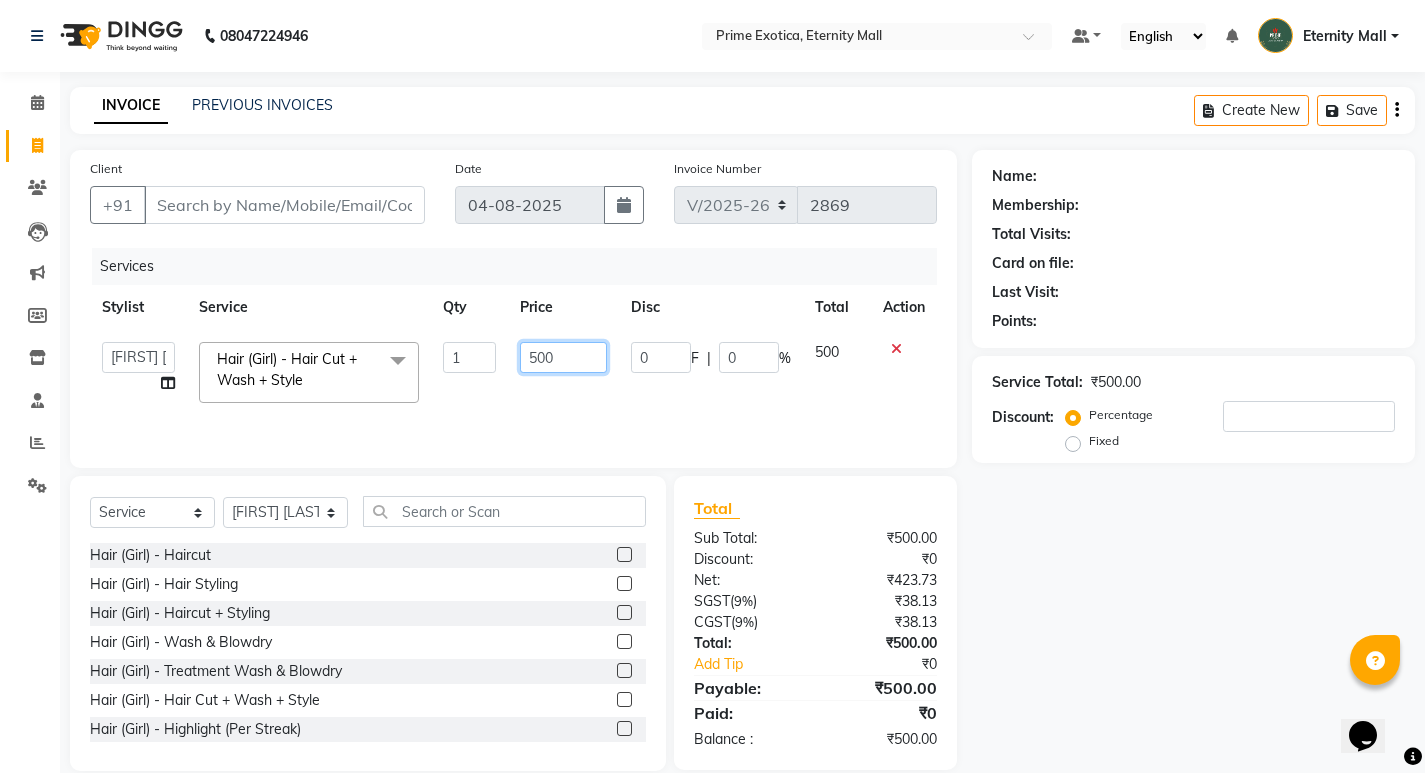 scroll, scrollTop: 0, scrollLeft: 7, axis: horizontal 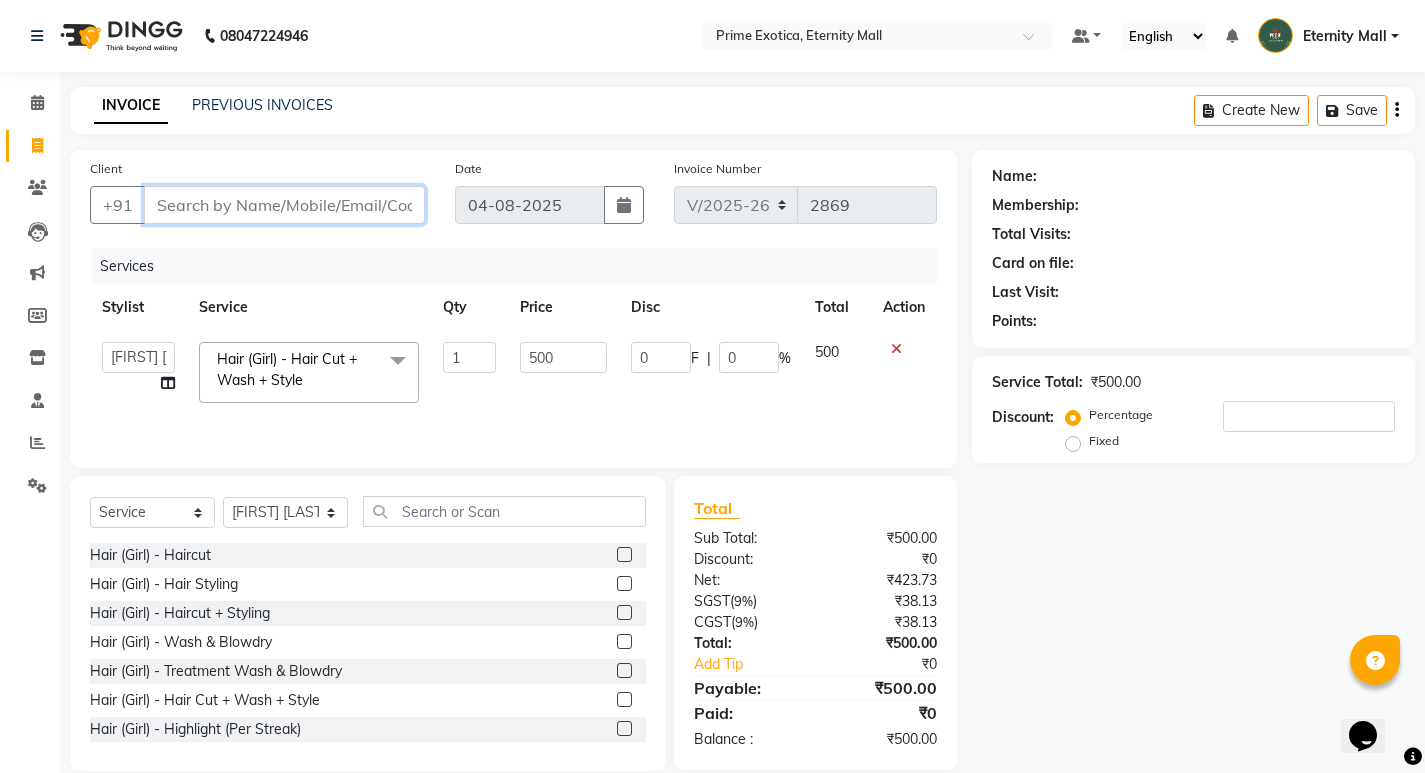click on "Client" at bounding box center (284, 205) 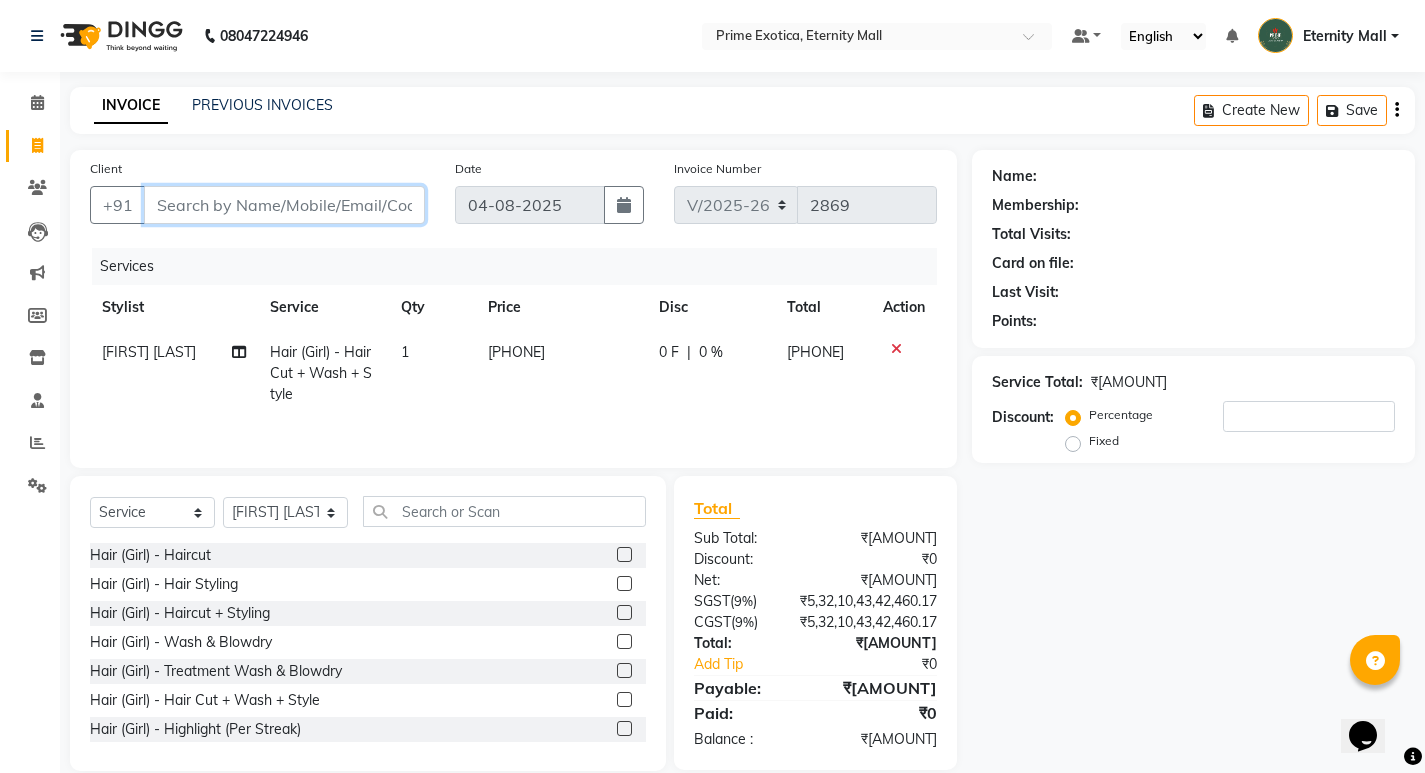 type on "9" 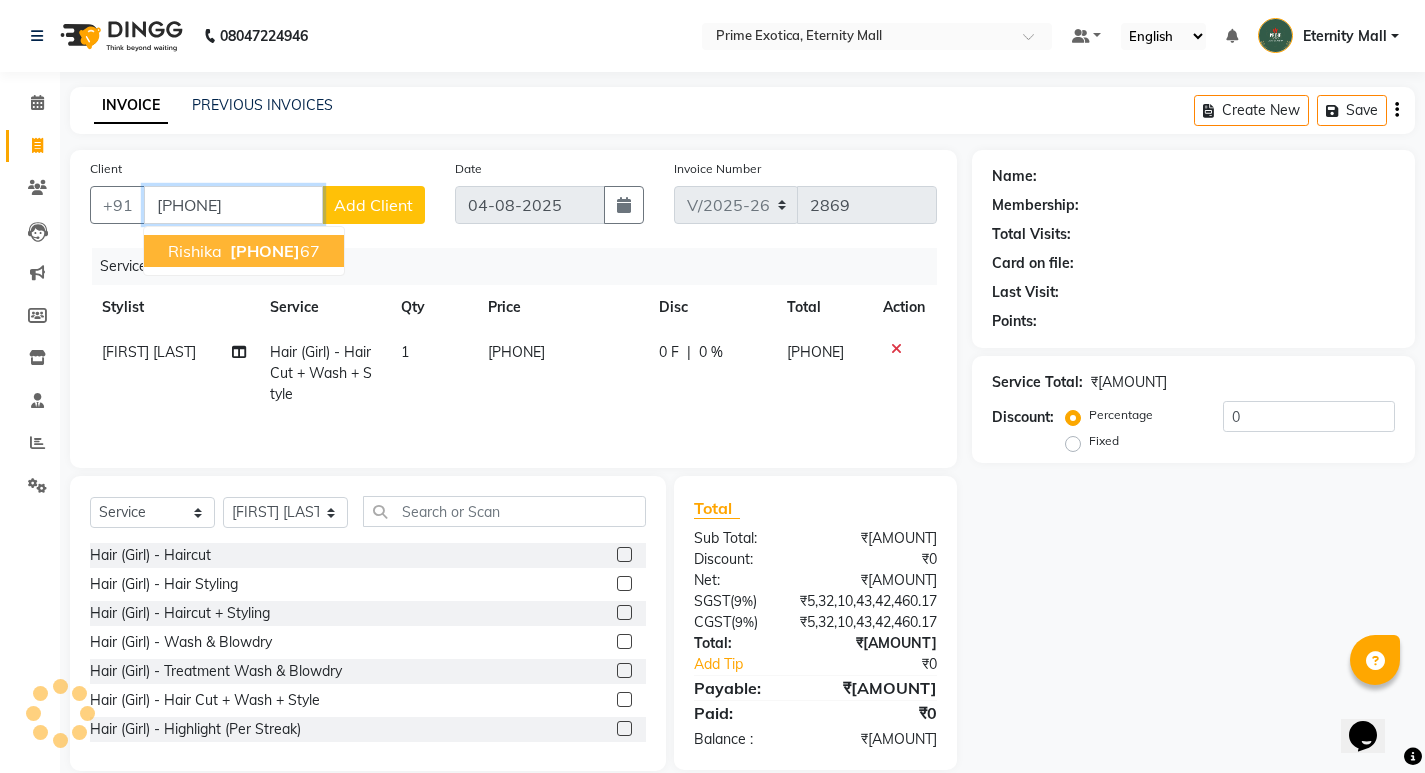 type on "[PHONE]" 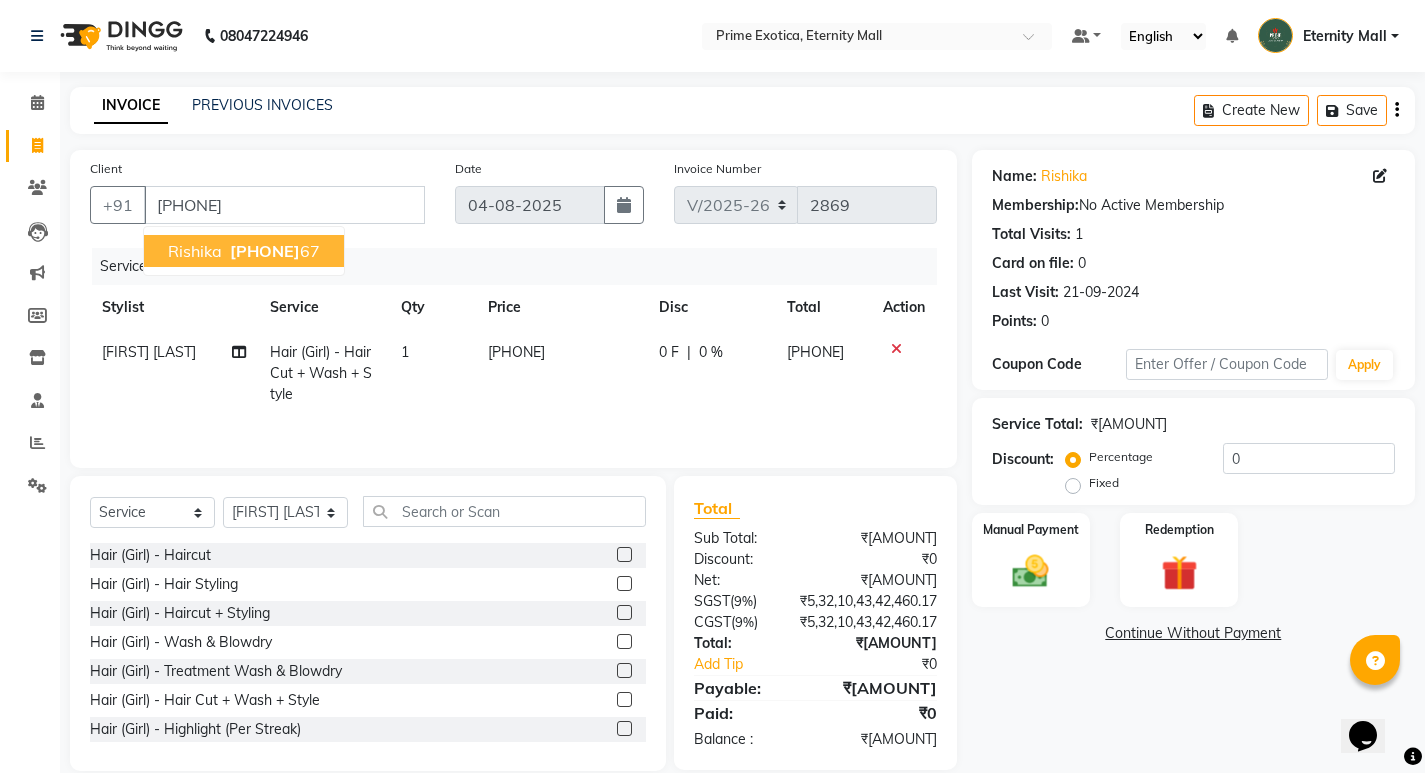 click on "[PHONE]" at bounding box center [265, 251] 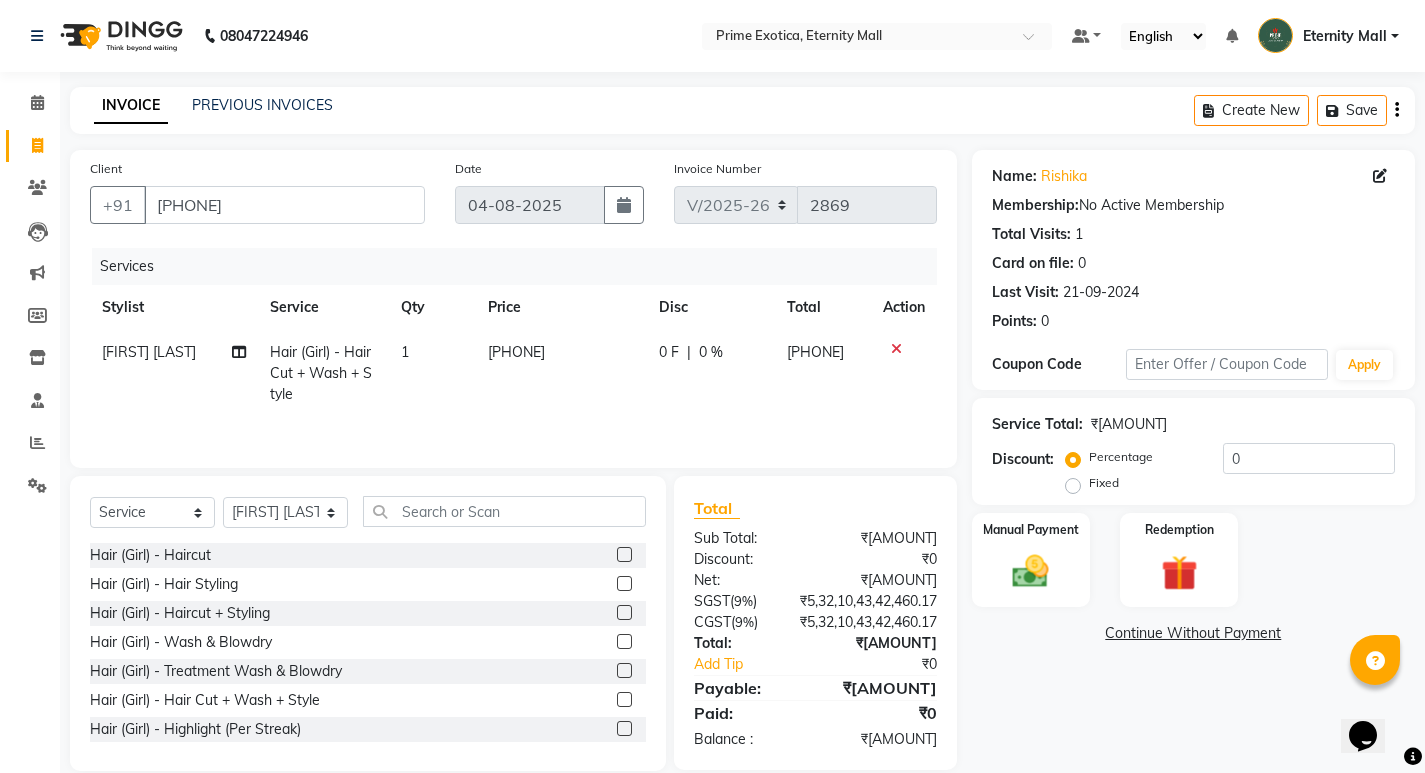 click 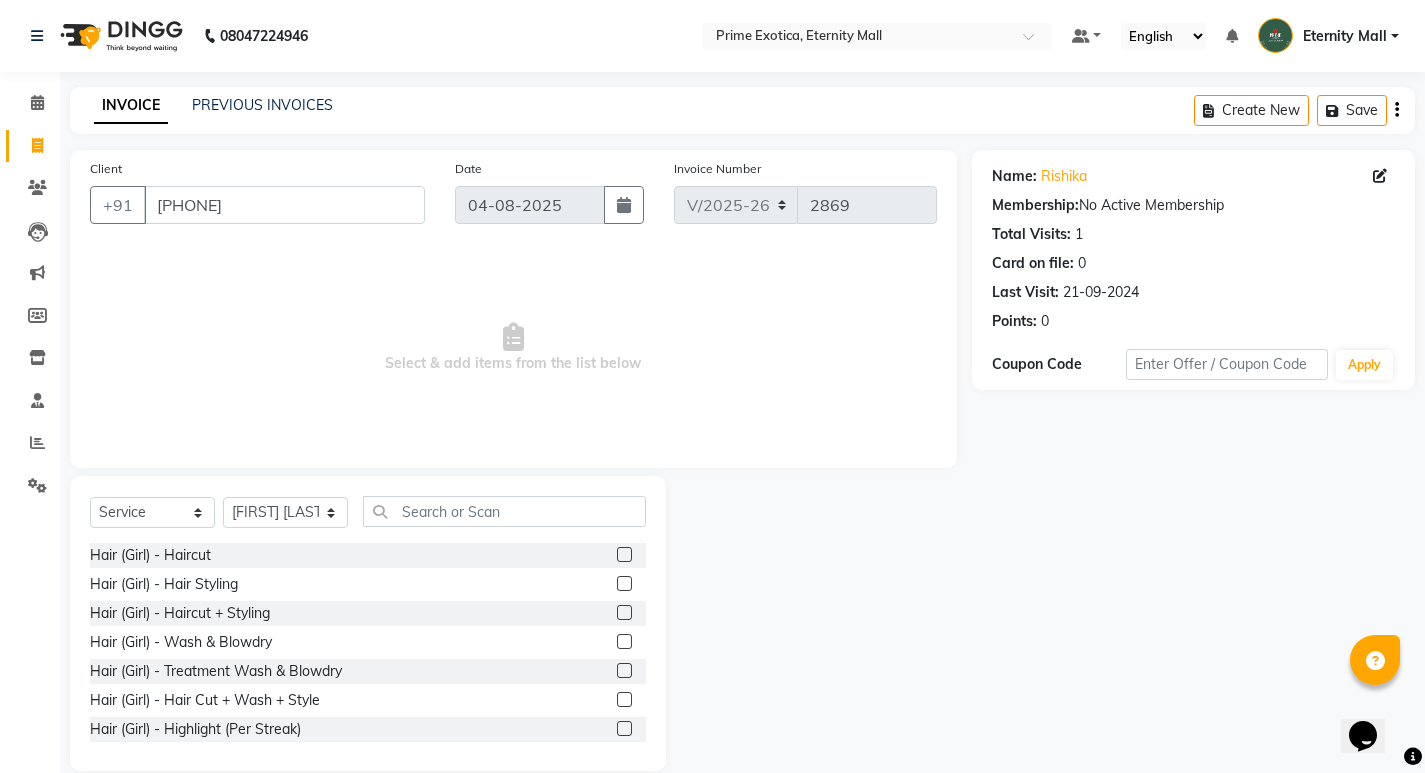 click 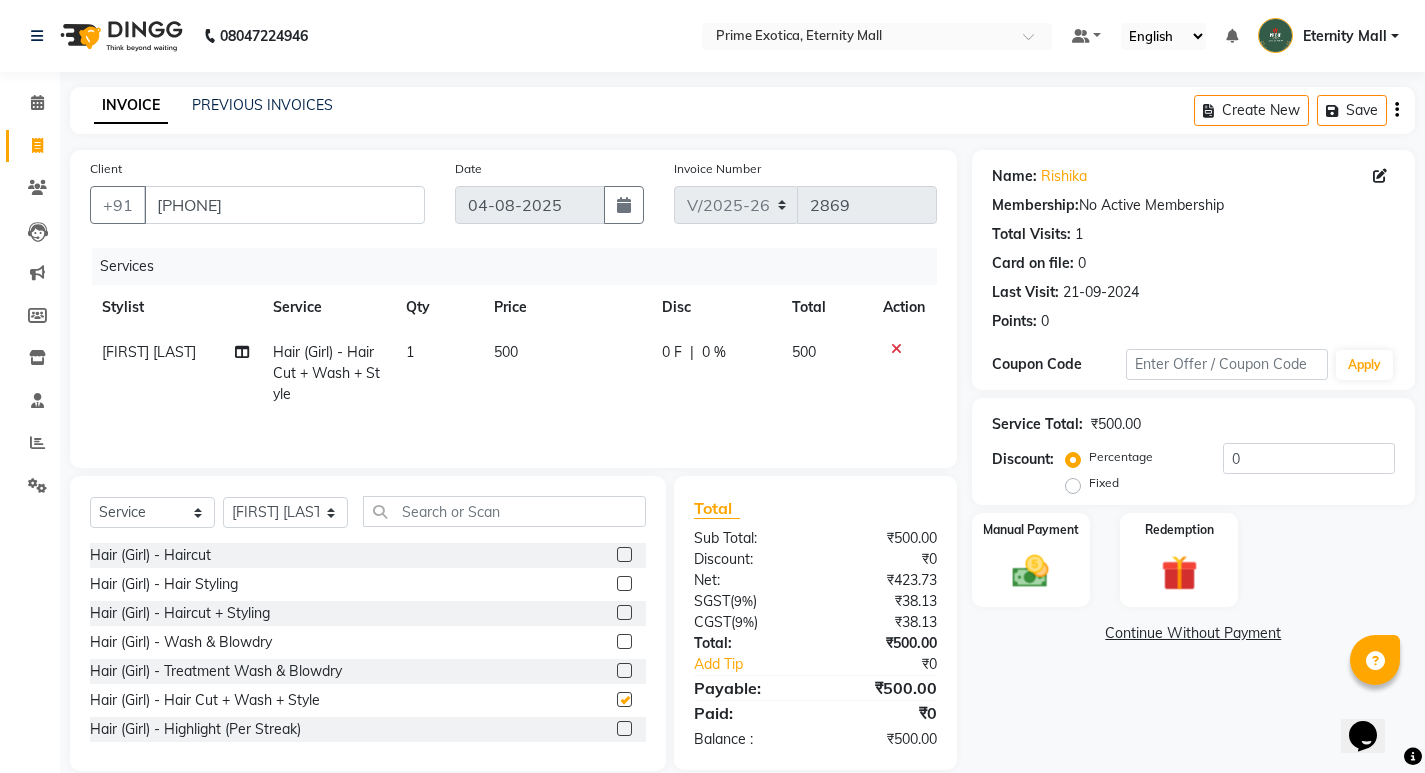checkbox on "false" 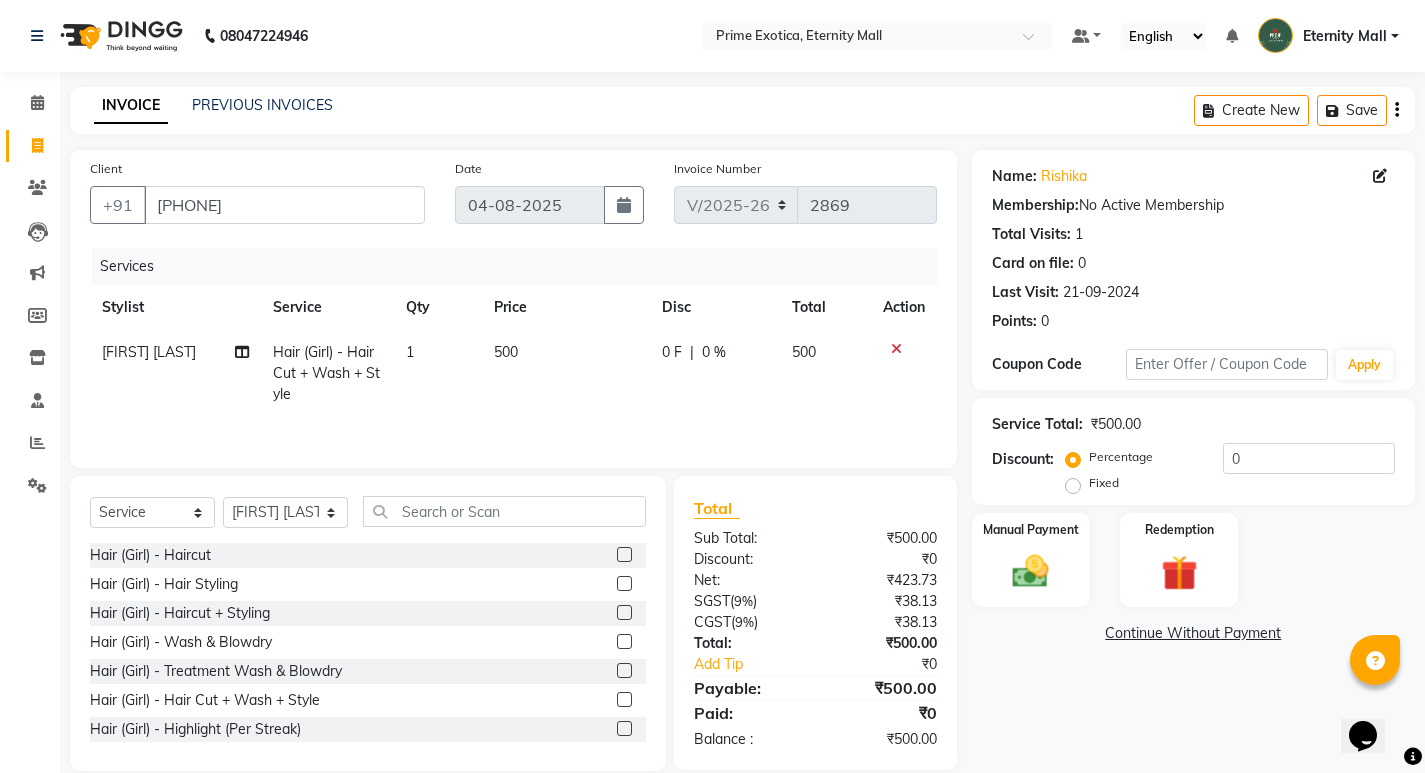 click on "500" 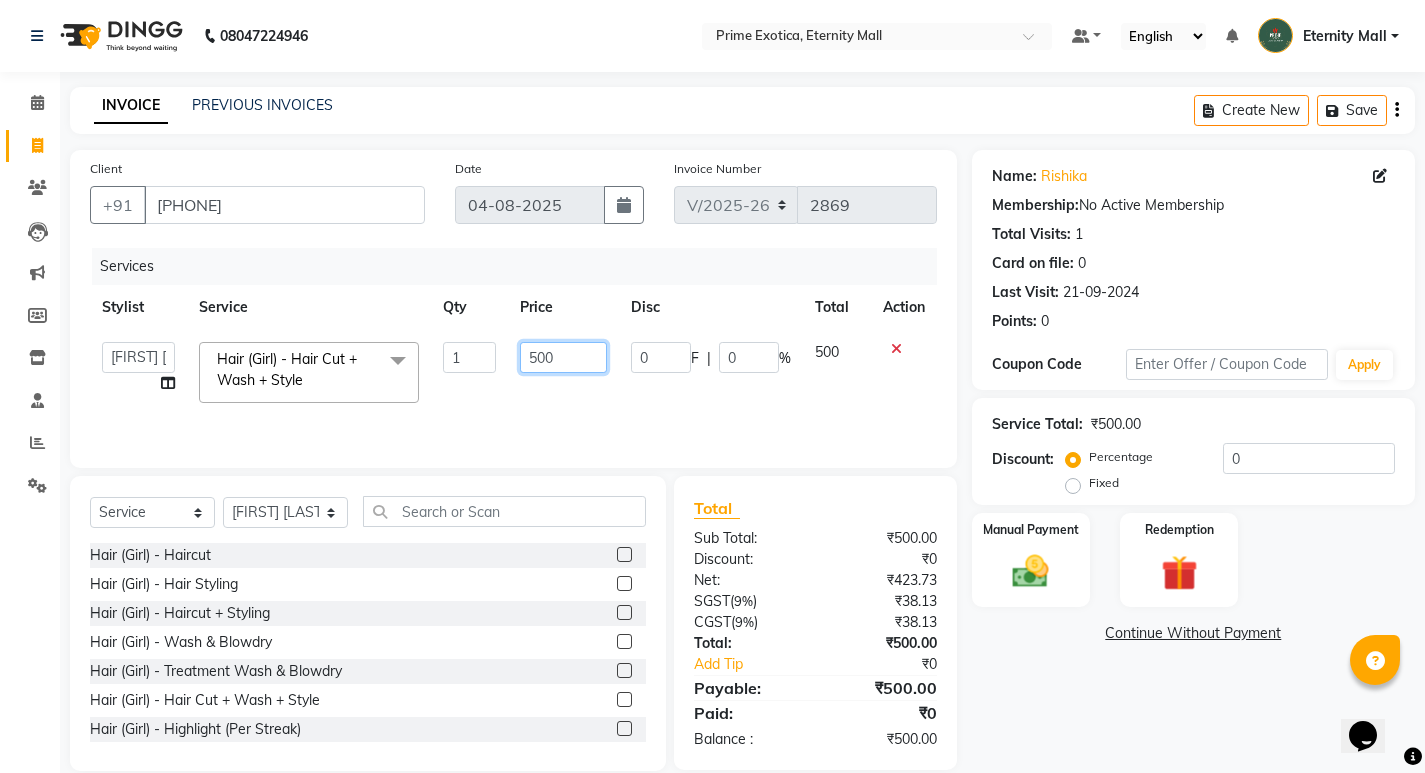 click on "500" 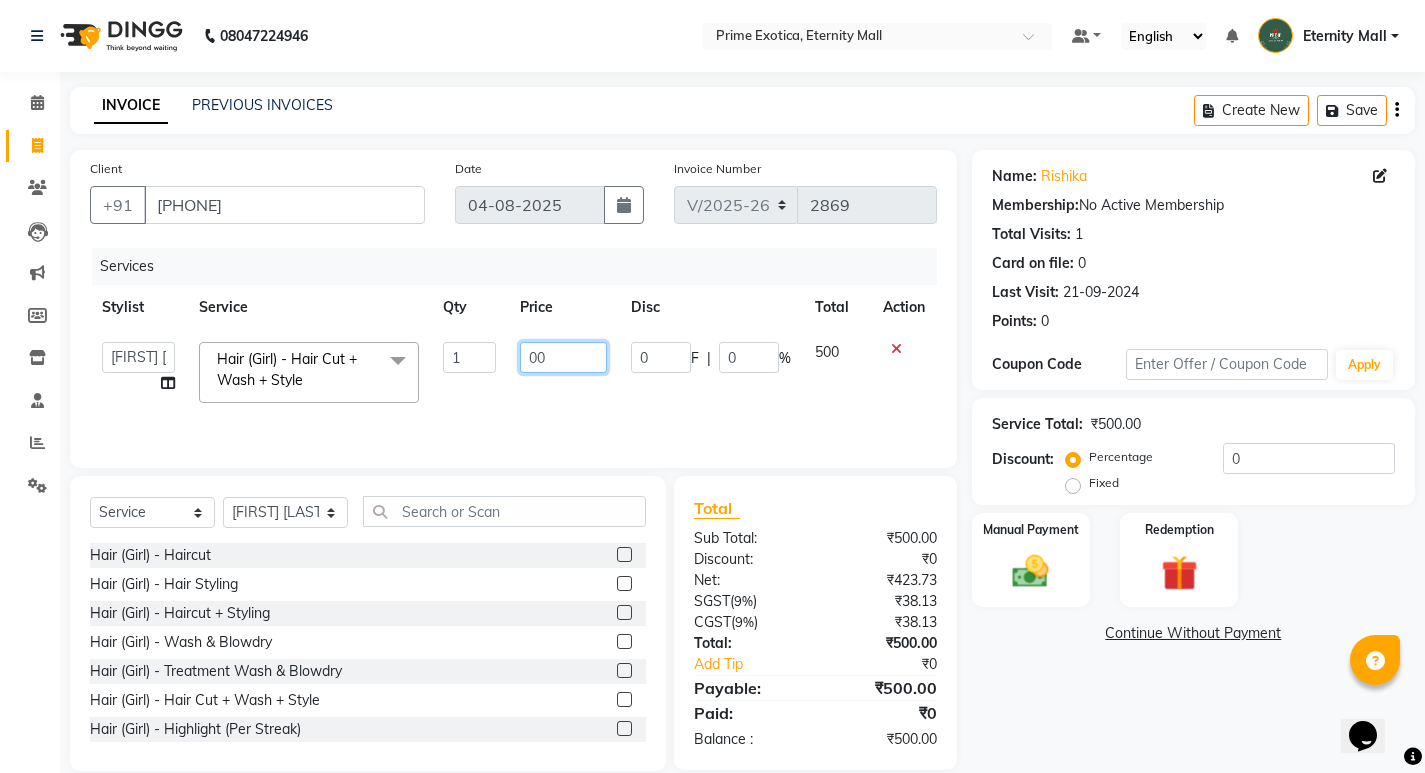 type on "600" 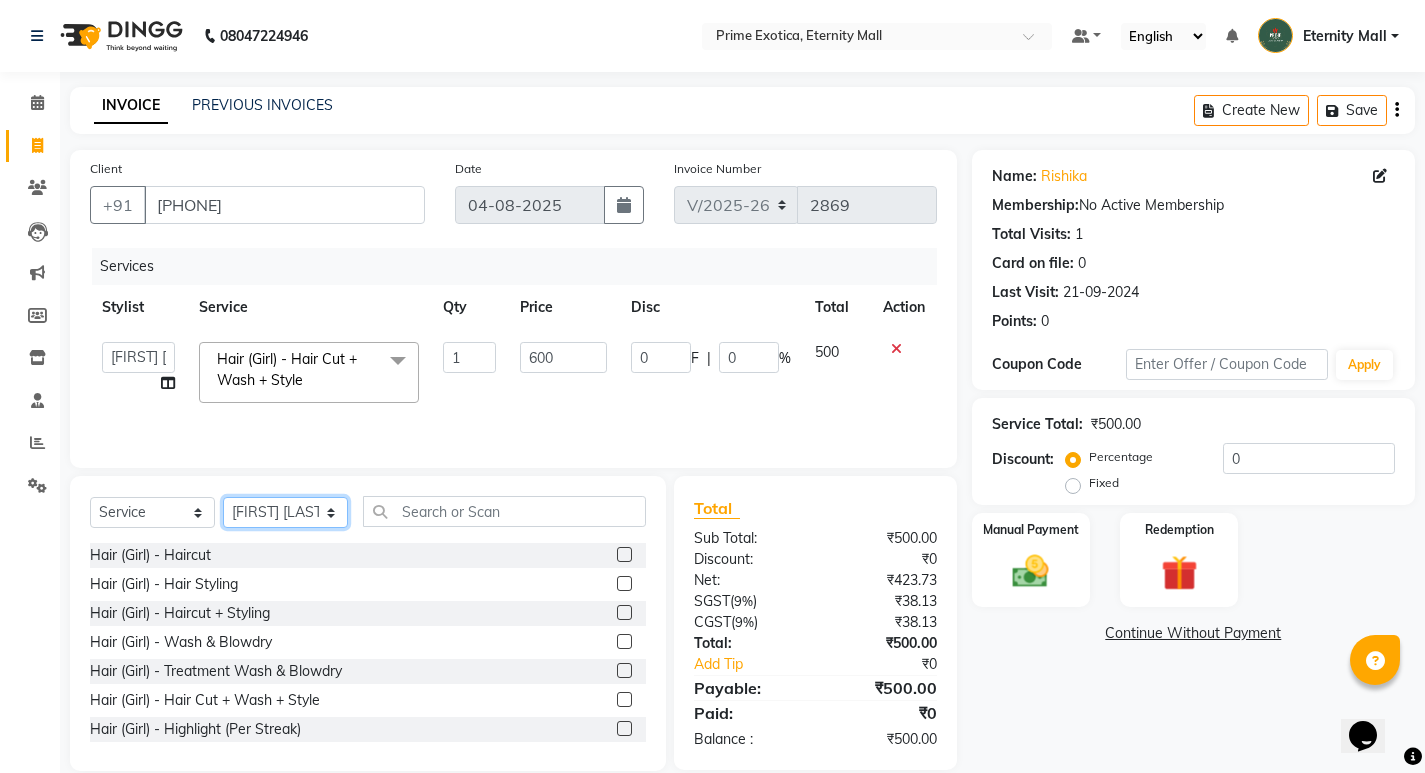 click on "Select Stylist AB ADMIN [FIRST] [LAST] [FIRST] [LAST] [FIRST] [LAST] [FIRST] [LAST] [FIRST] [LAST]" 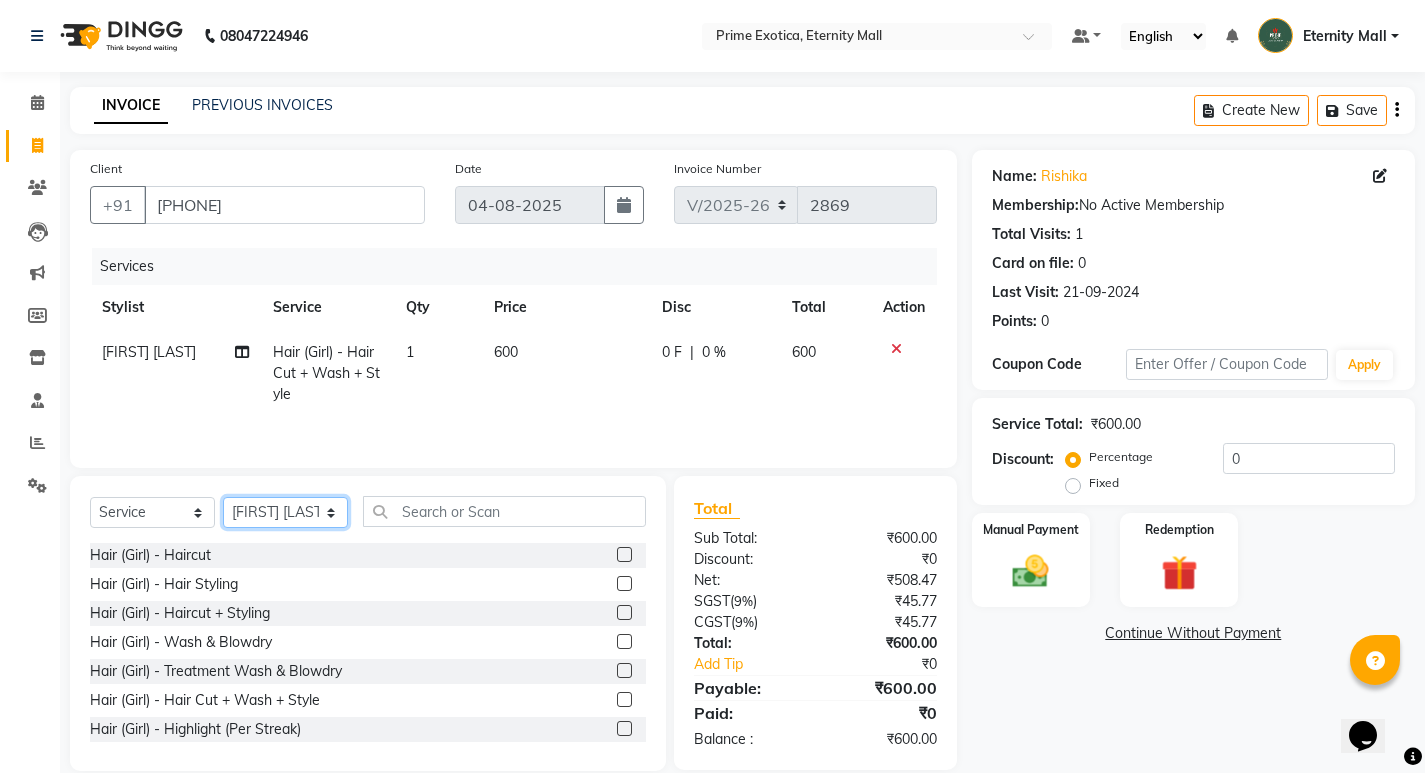 select on "66509" 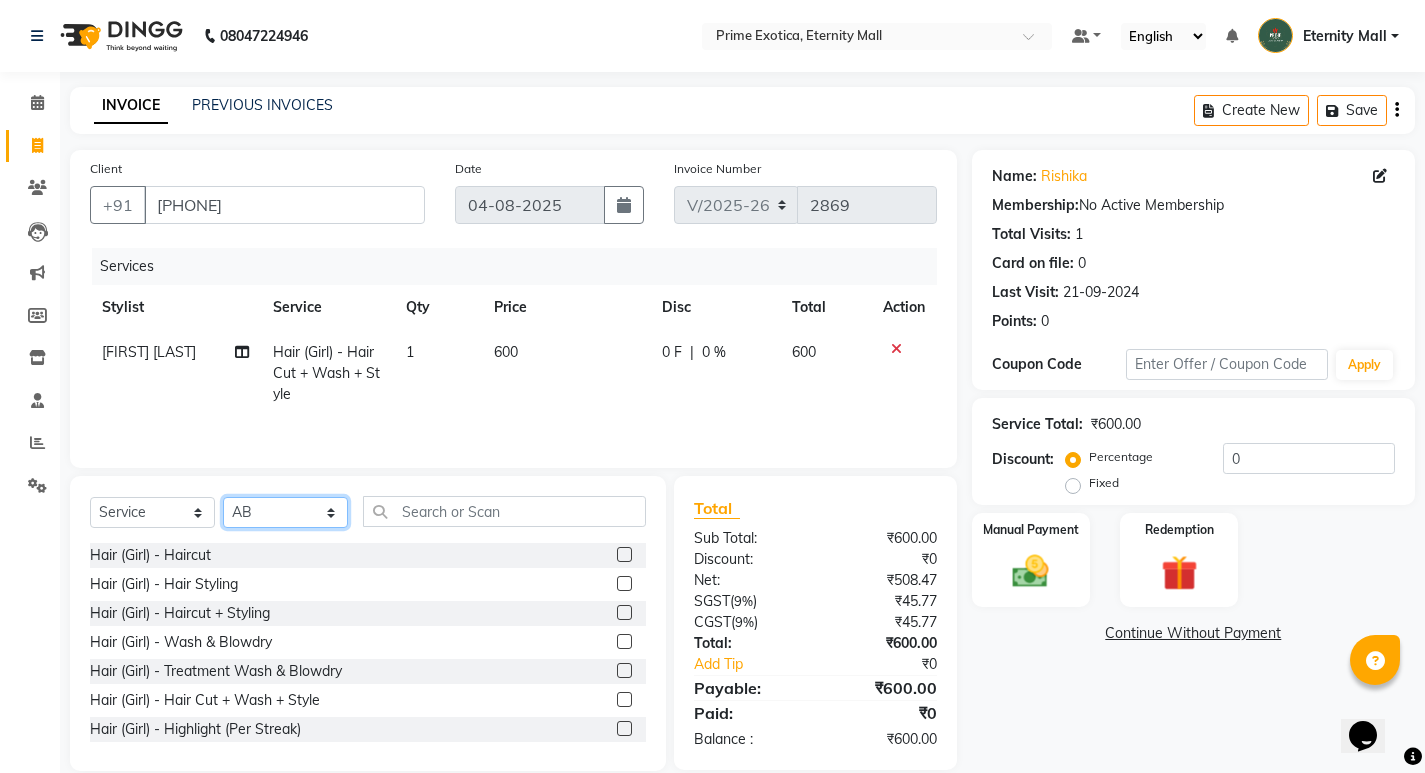 click on "Select Stylist AB ADMIN [FIRST] [LAST] [FIRST] [LAST] [FIRST] [LAST] [FIRST] [LAST] [FIRST] [LAST]" 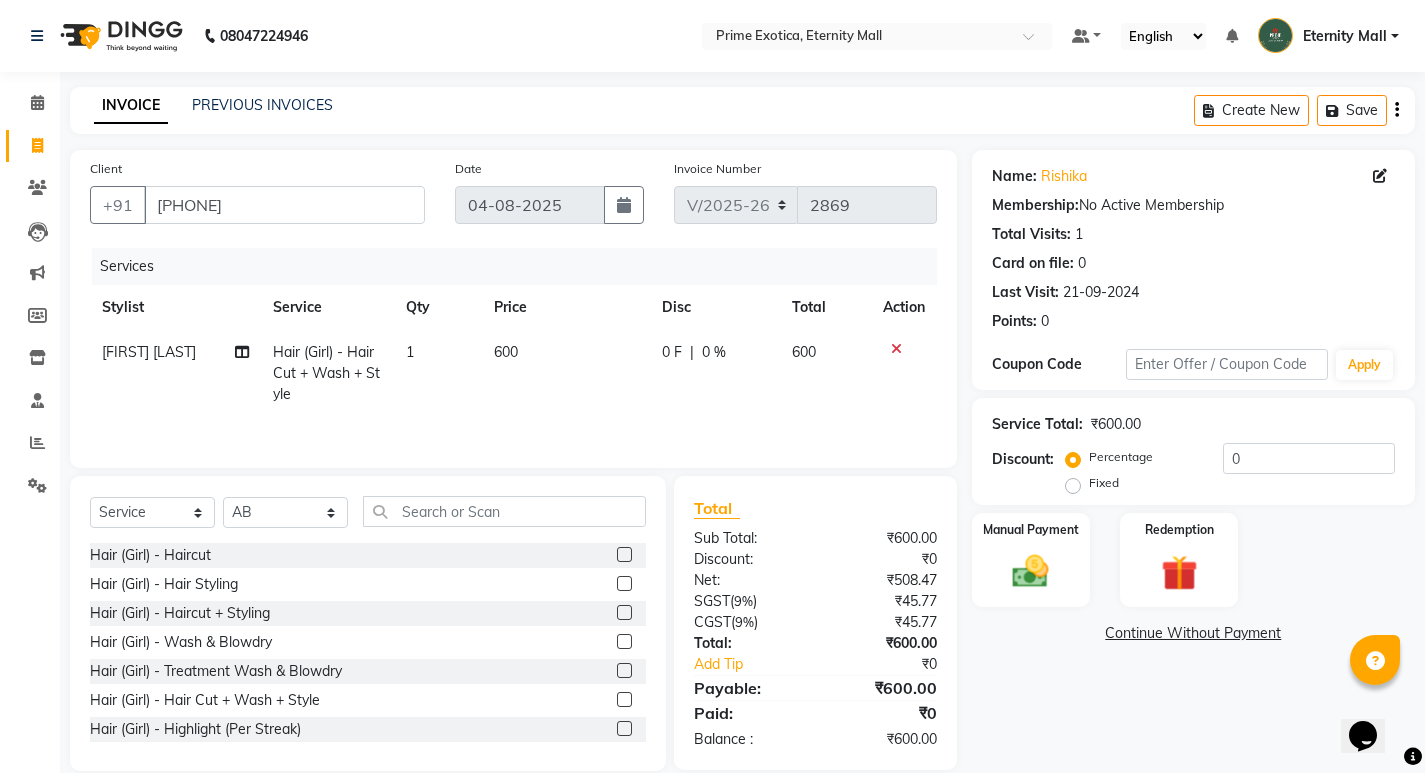 click 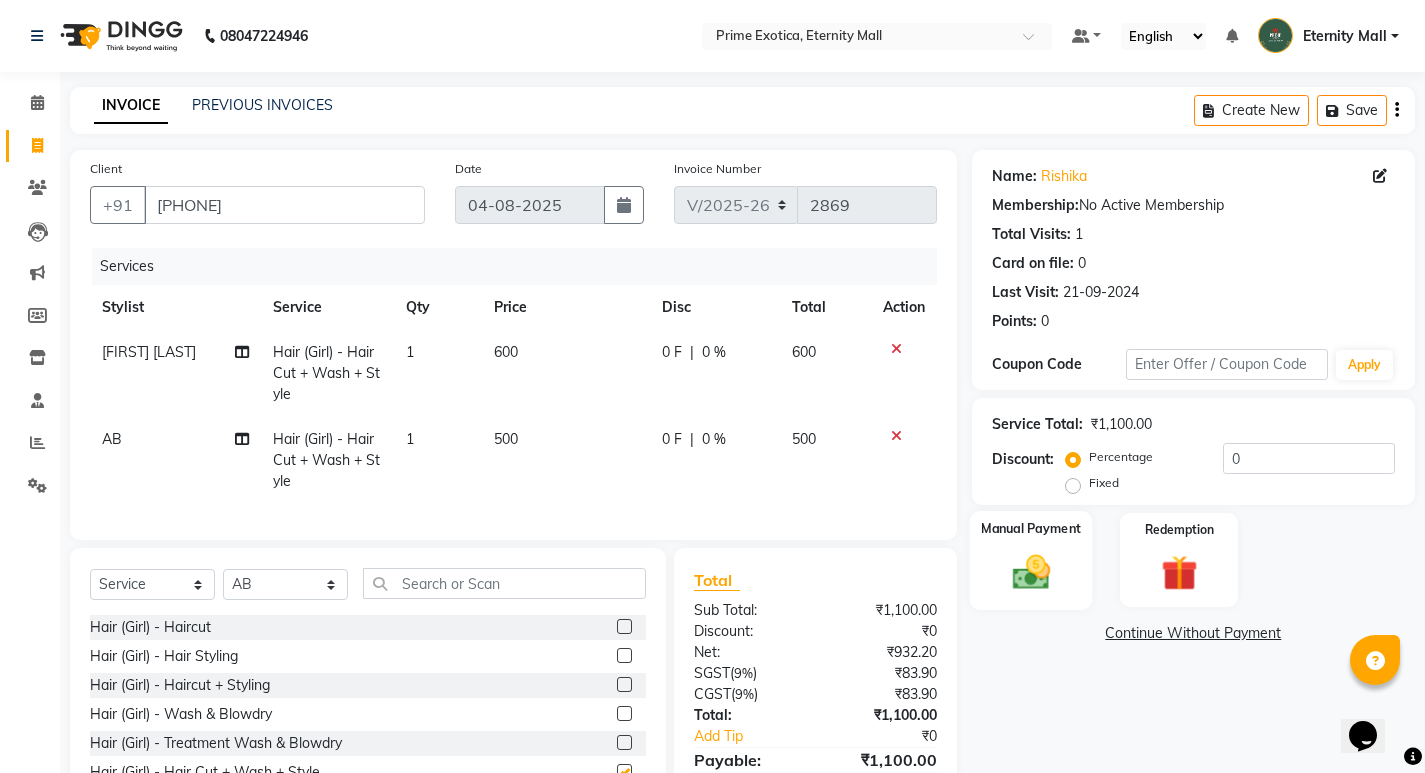 checkbox on "false" 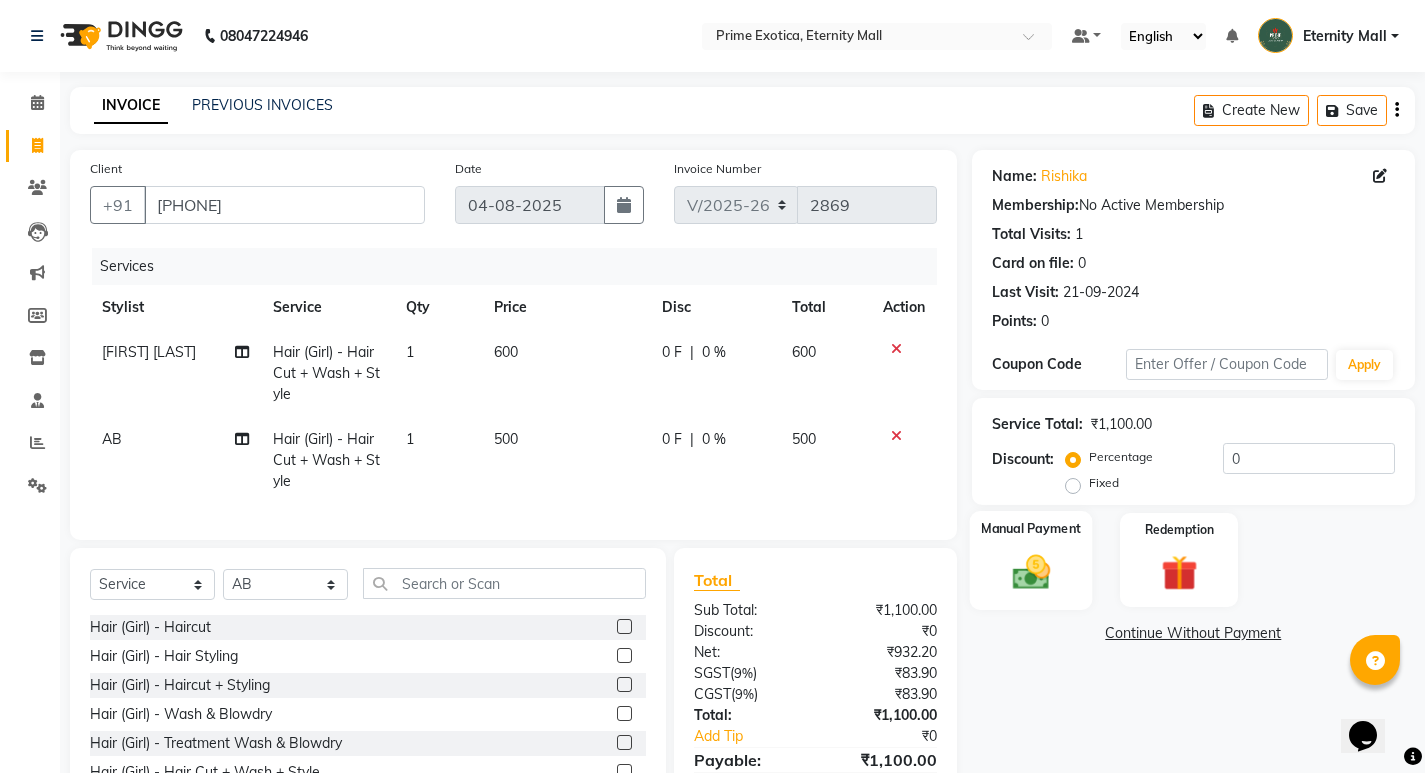 click on "Manual Payment" 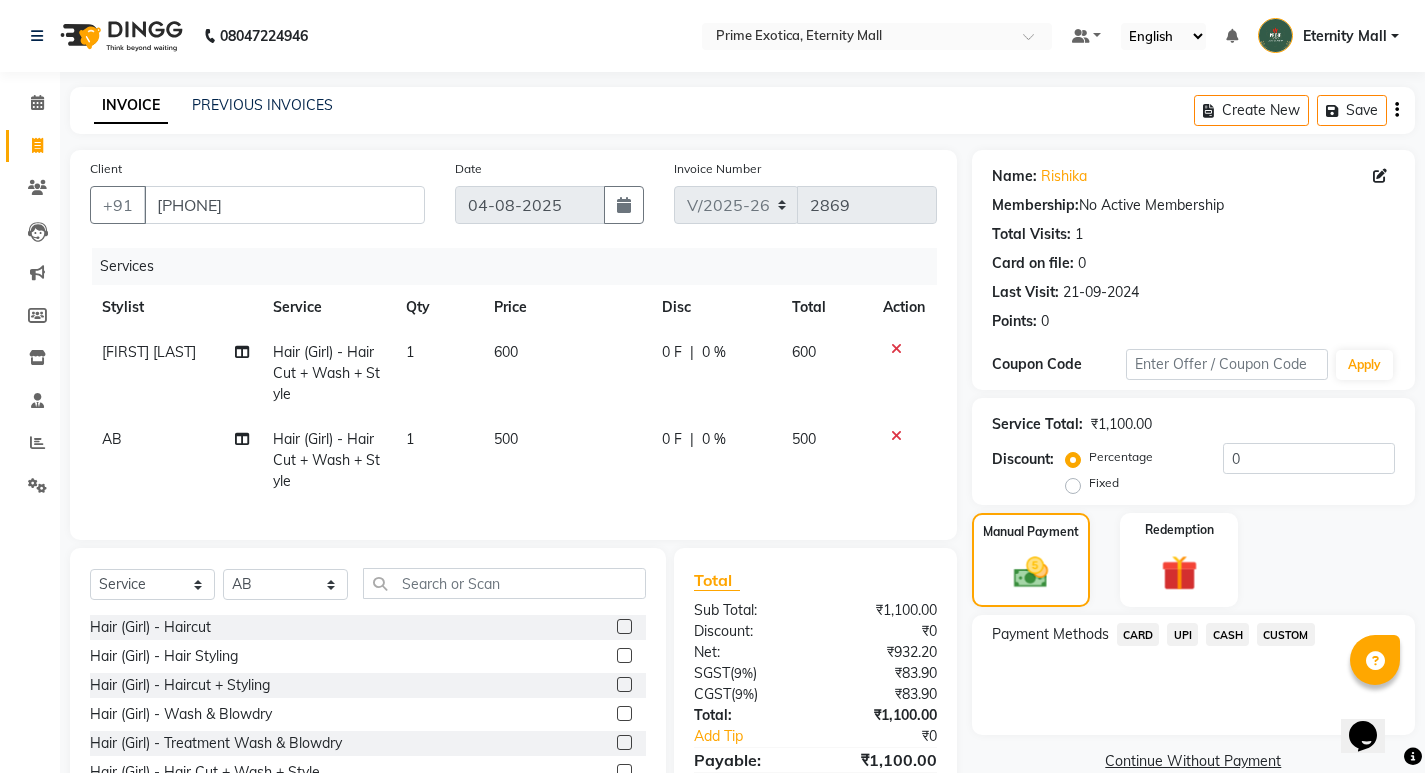 click on "CASH" 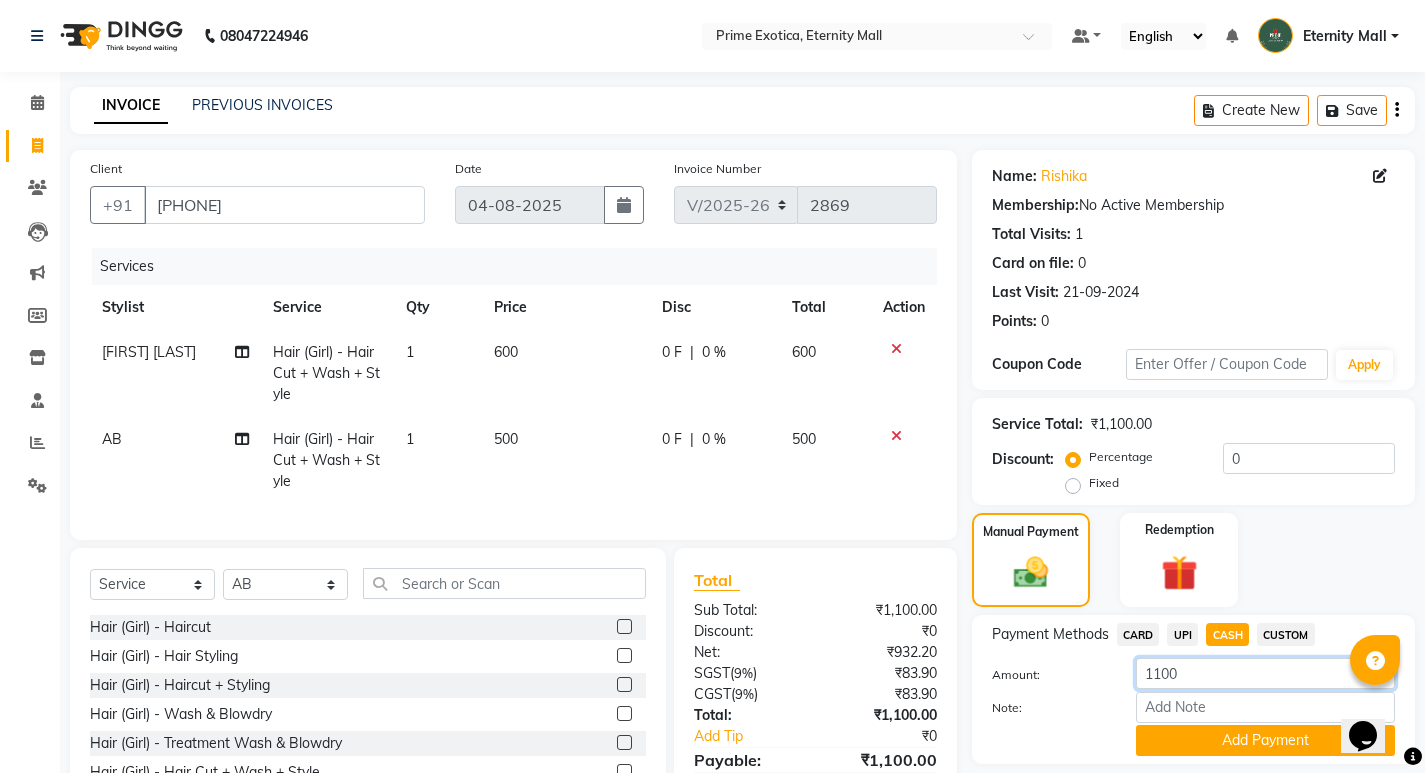 click on "1100" 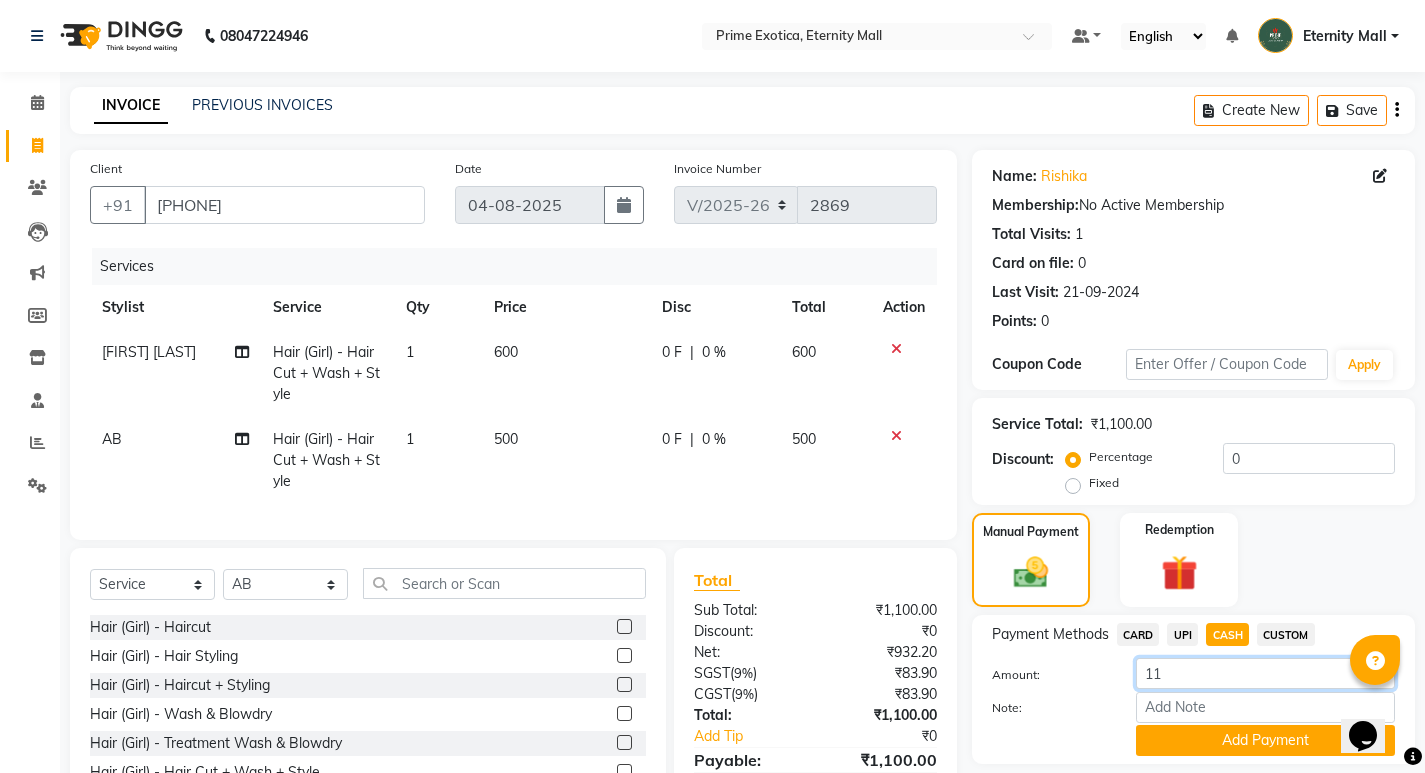 type on "1" 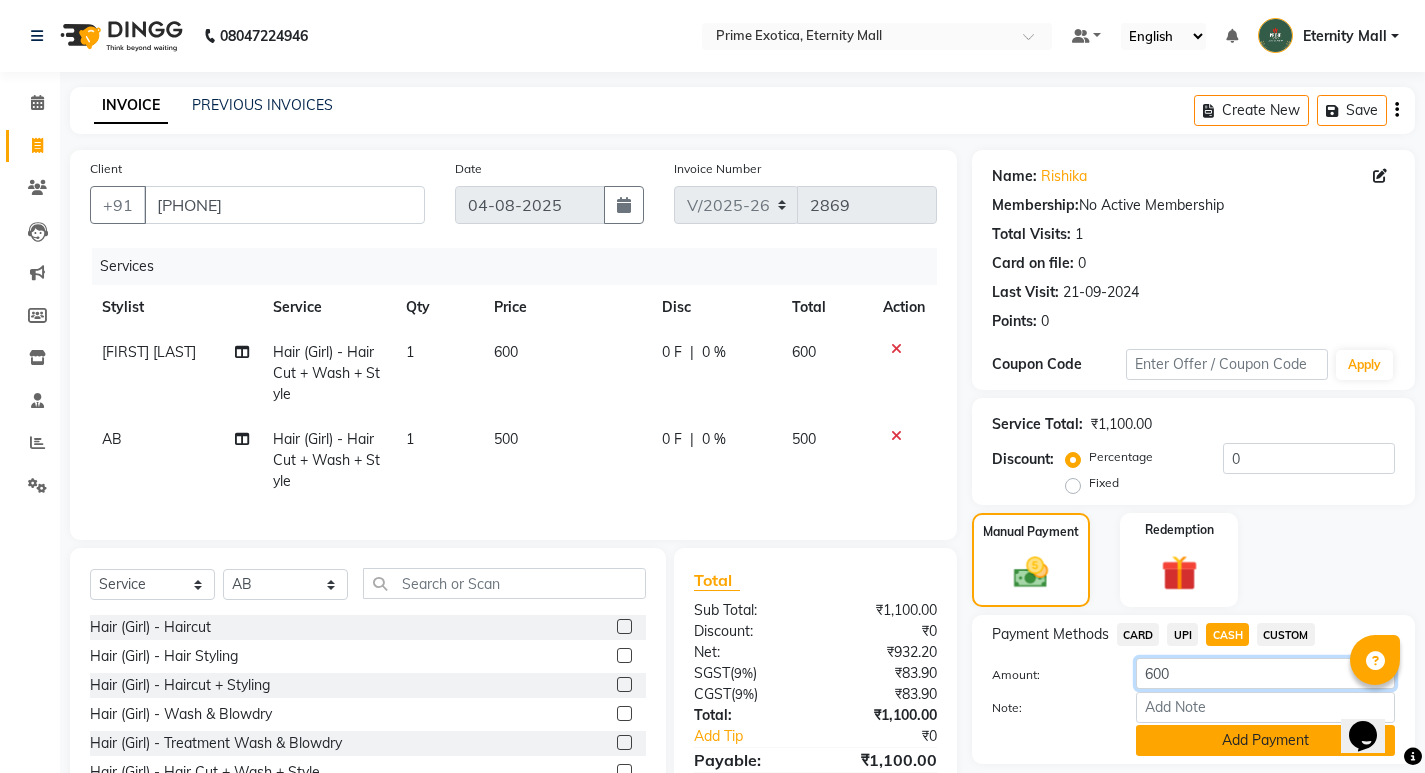 type on "600" 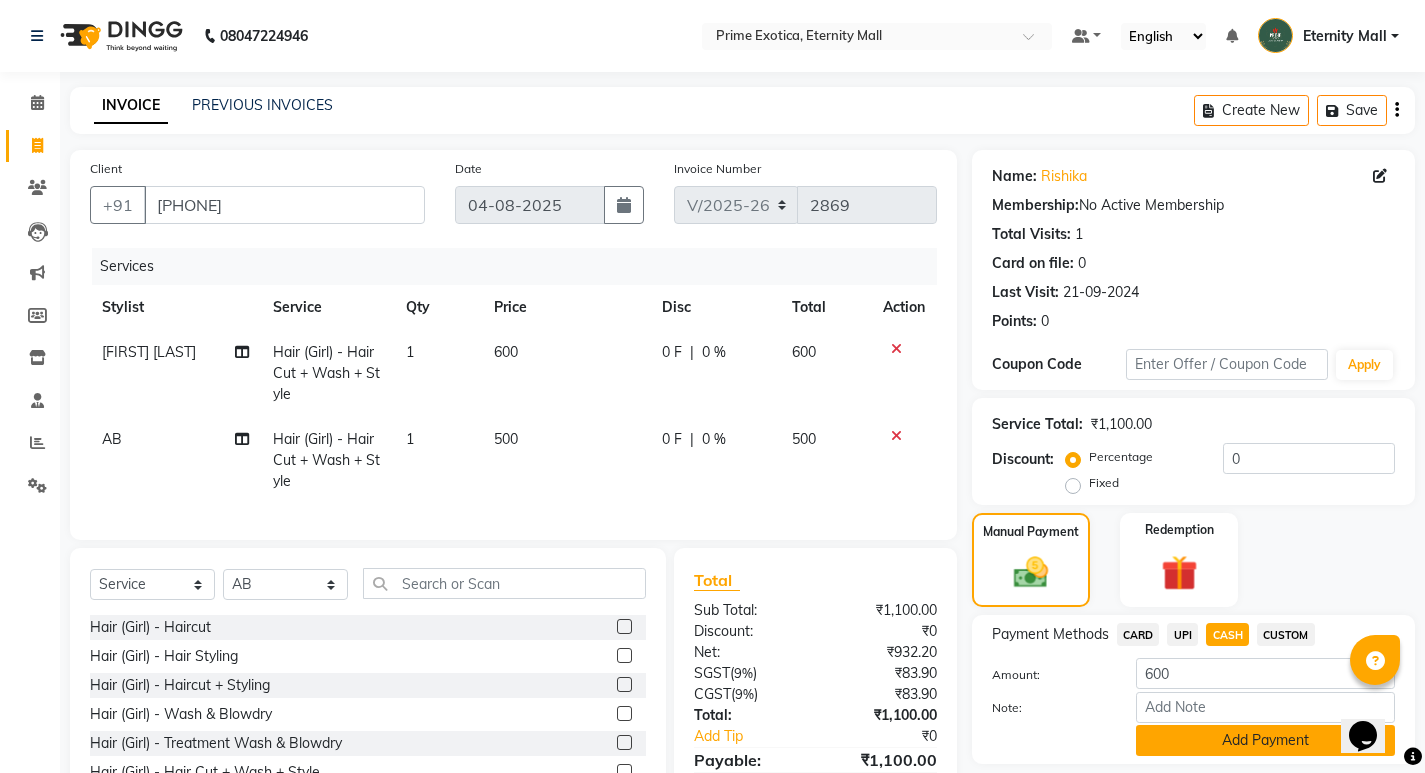 click on "Add Payment" 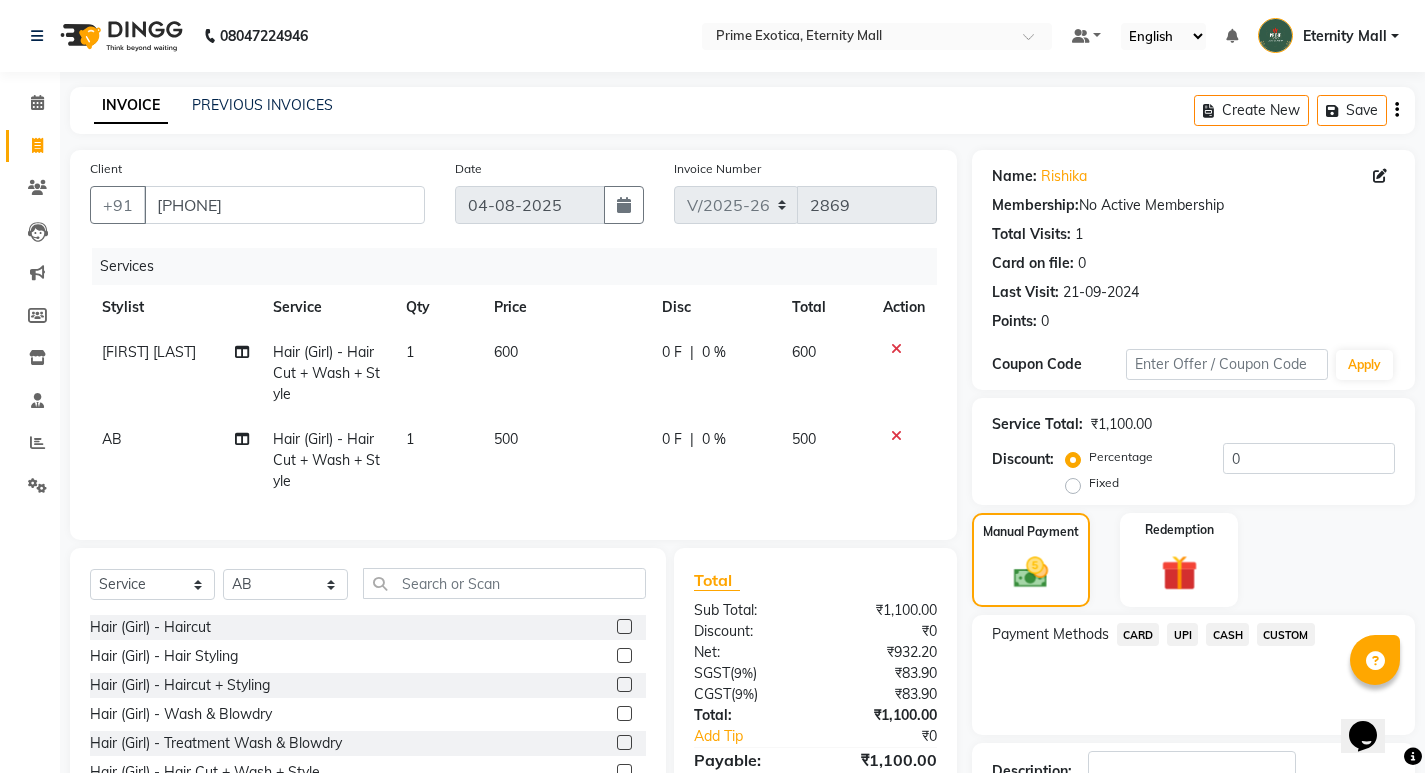 click on "UPI" 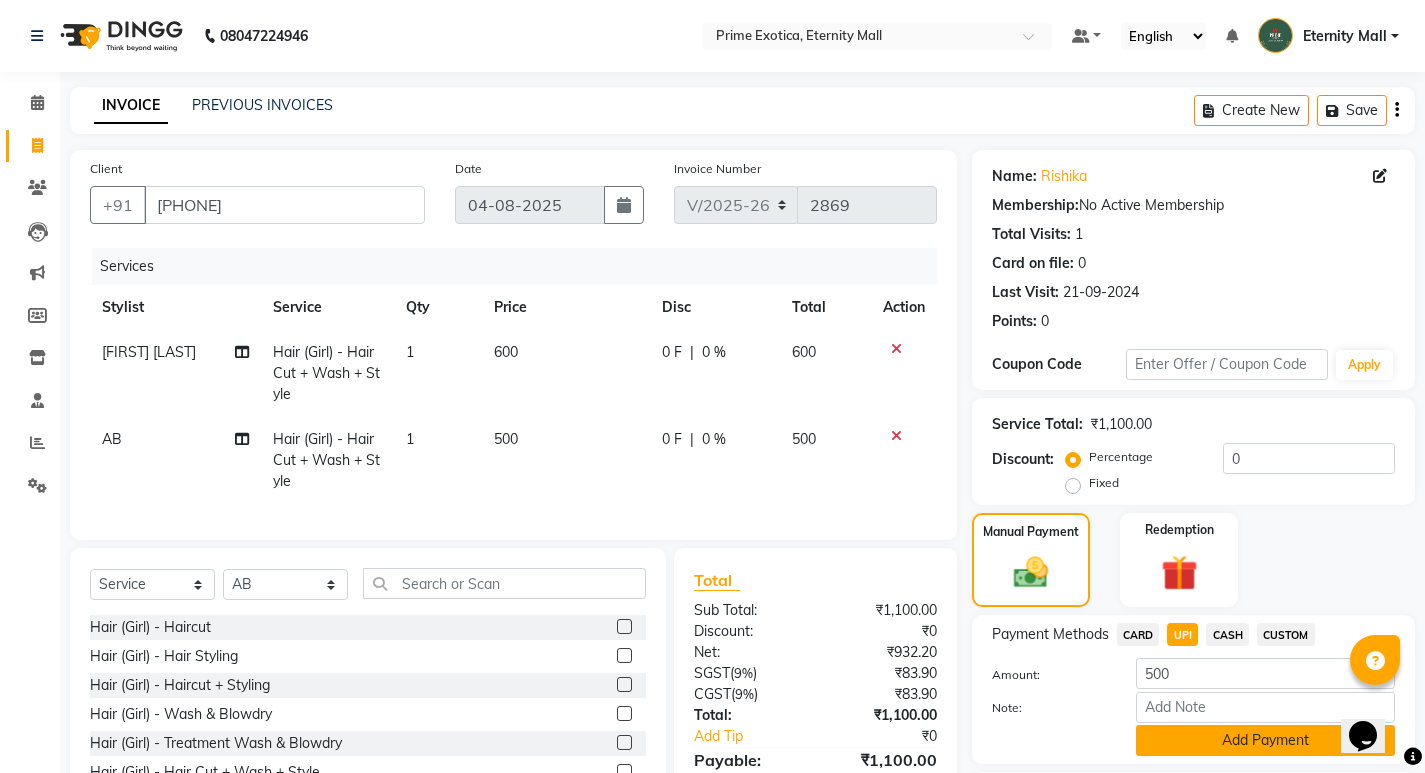 click on "Add Payment" 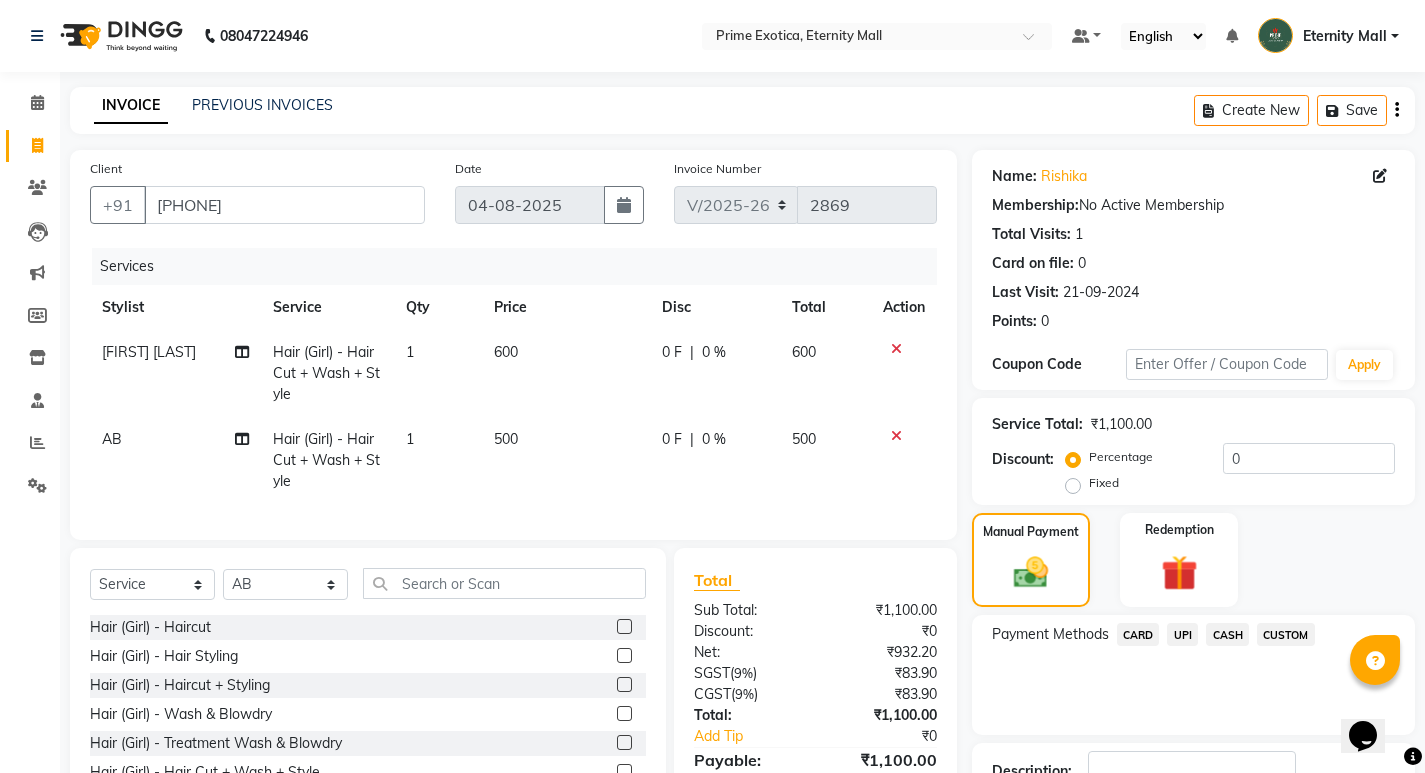 scroll, scrollTop: 206, scrollLeft: 0, axis: vertical 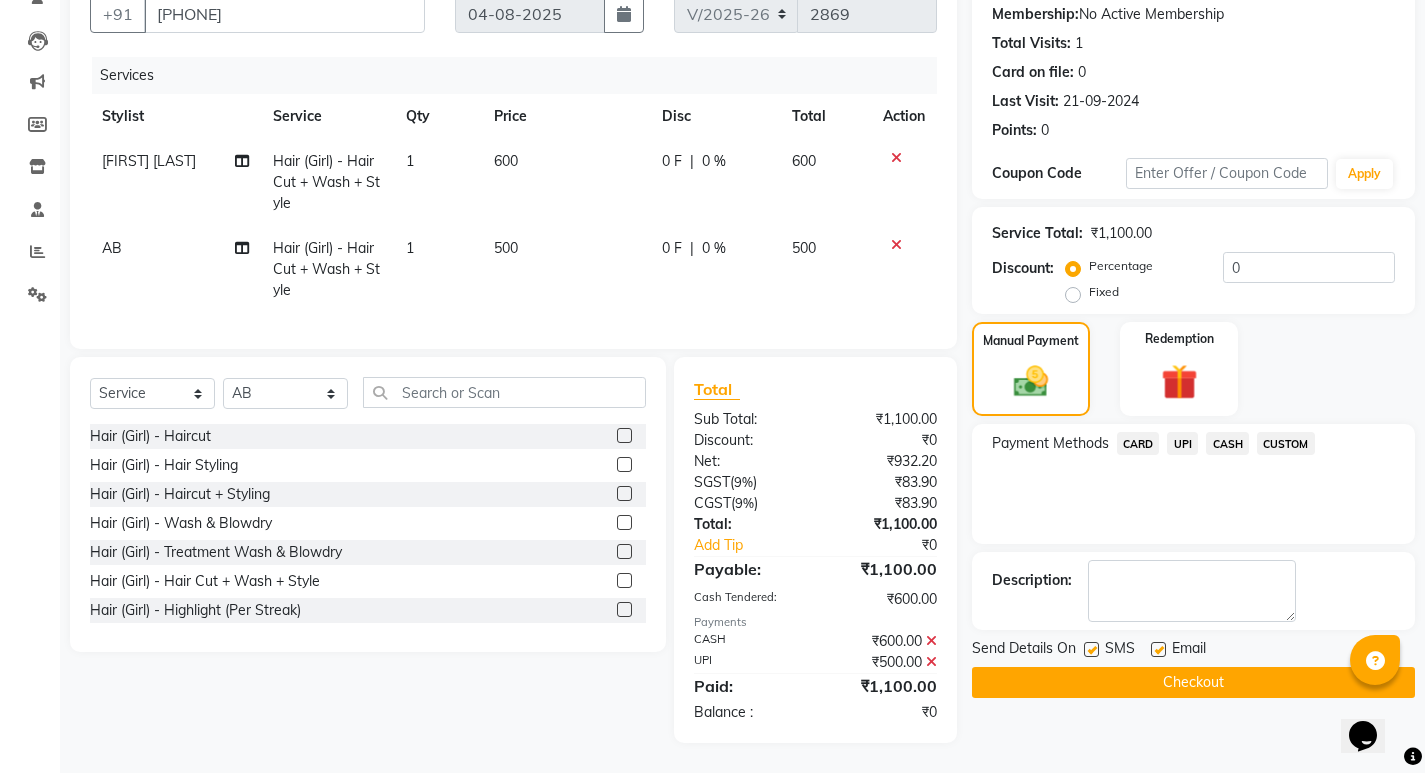 click on "Checkout" 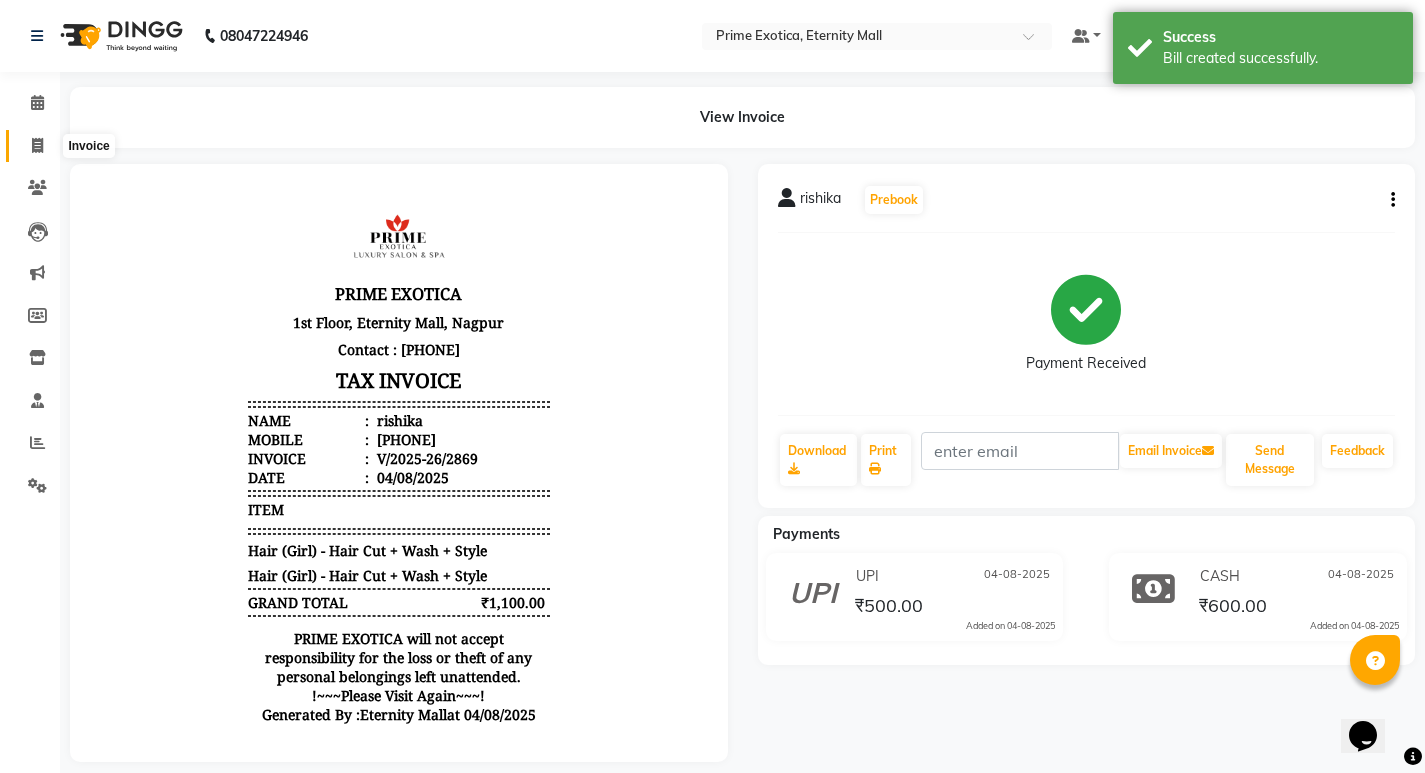 scroll, scrollTop: 0, scrollLeft: 0, axis: both 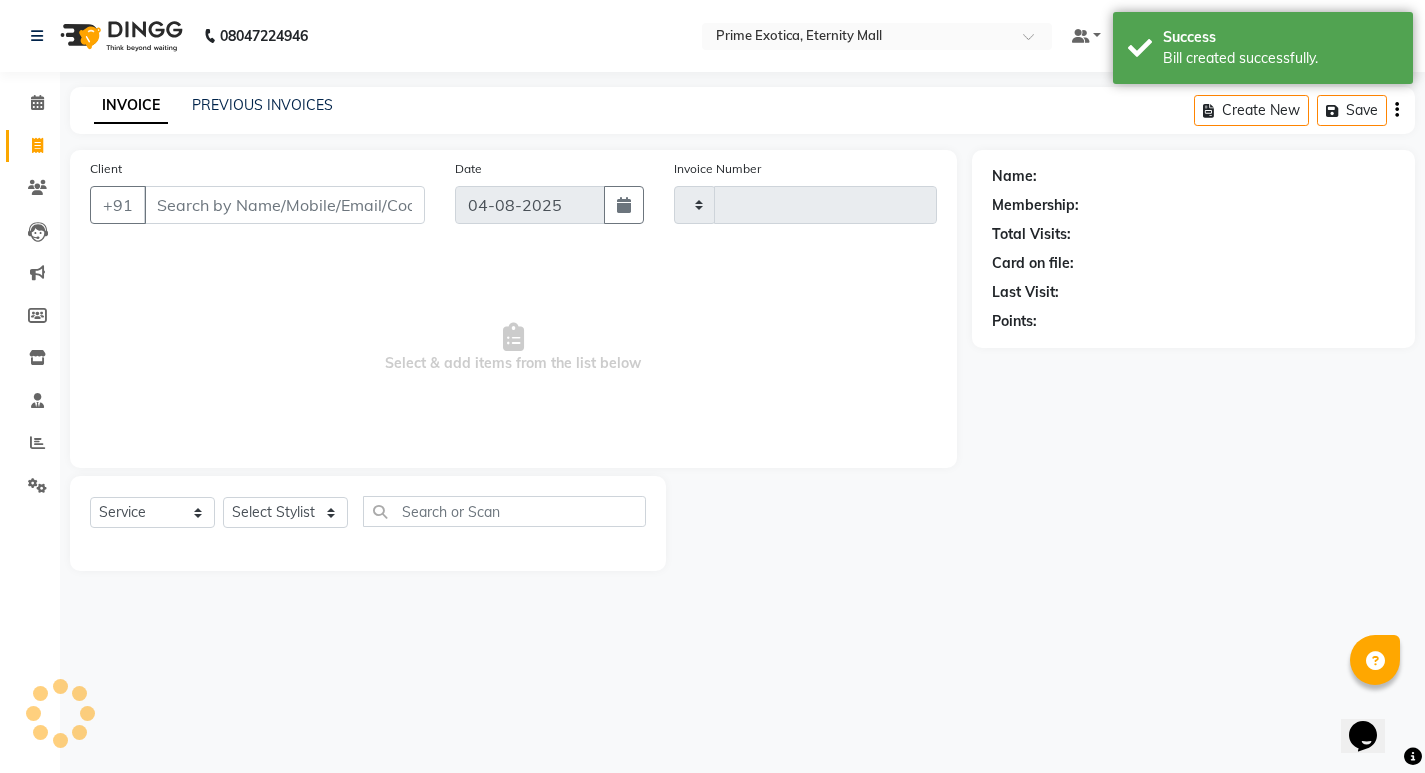 type on "2870" 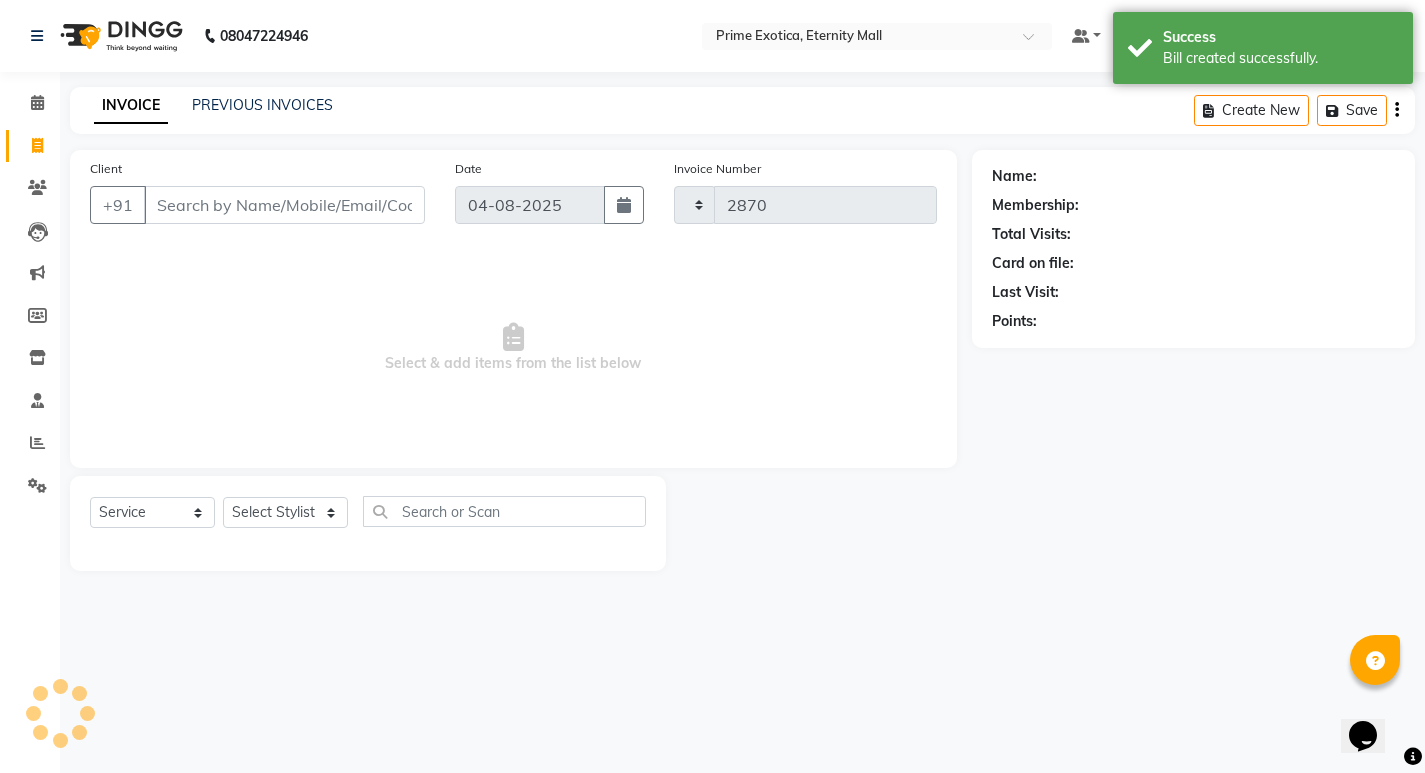 select on "5774" 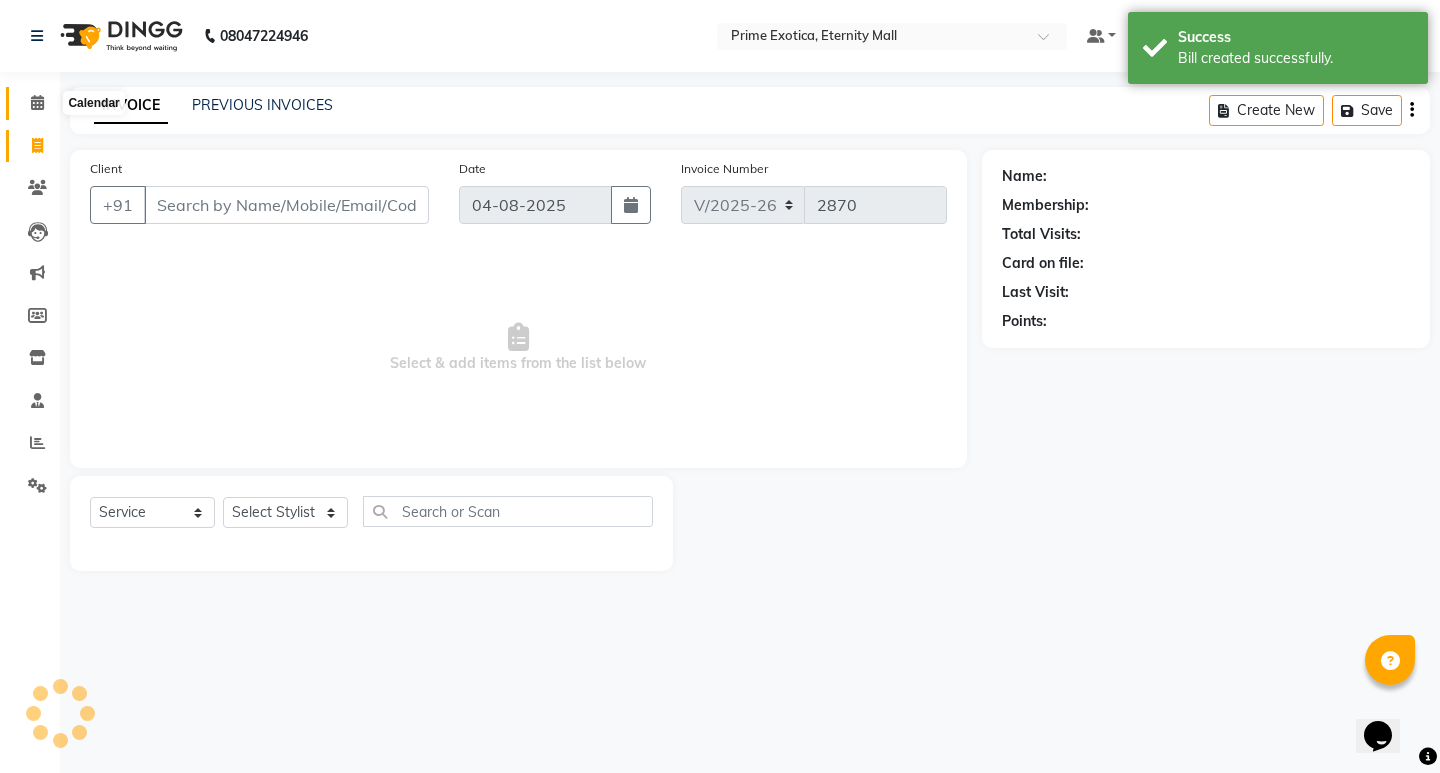 click 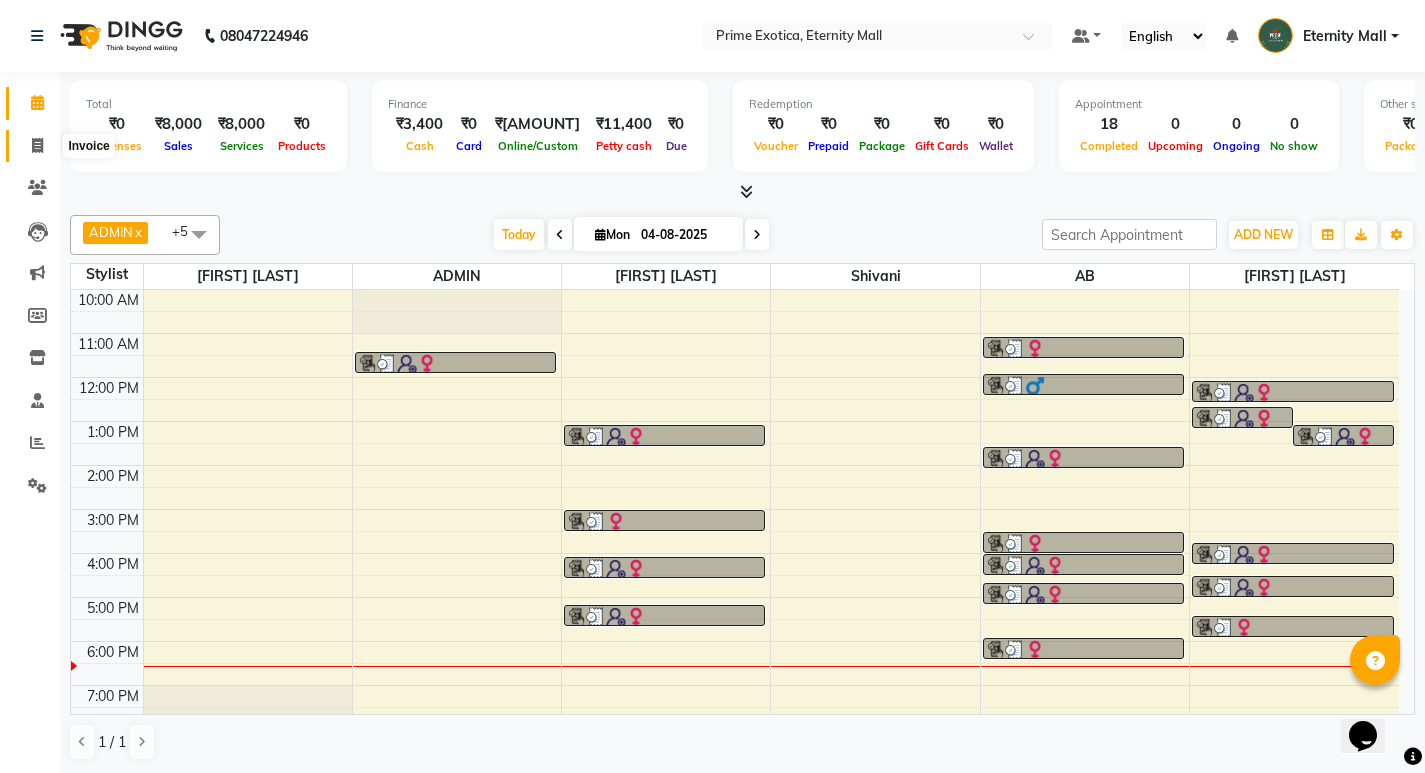 click 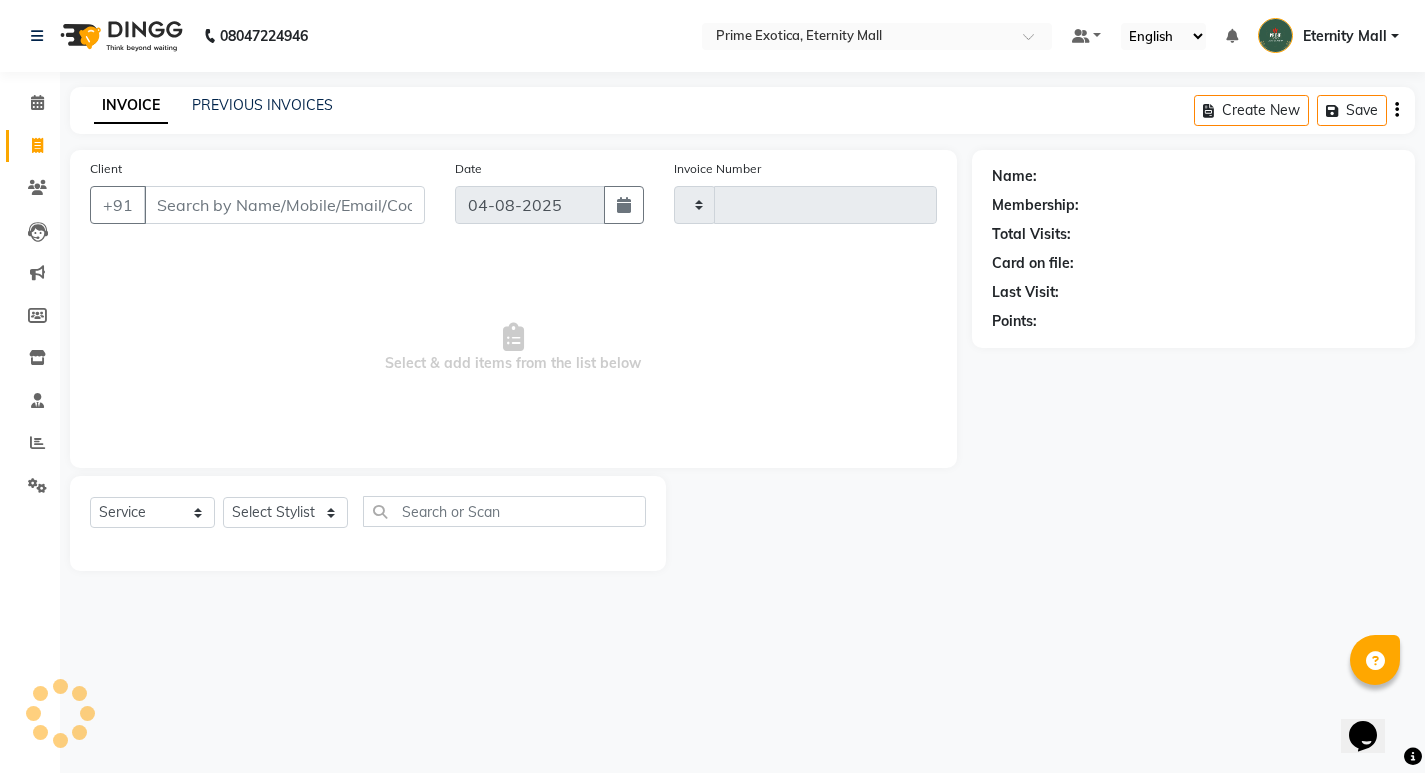 type on "2870" 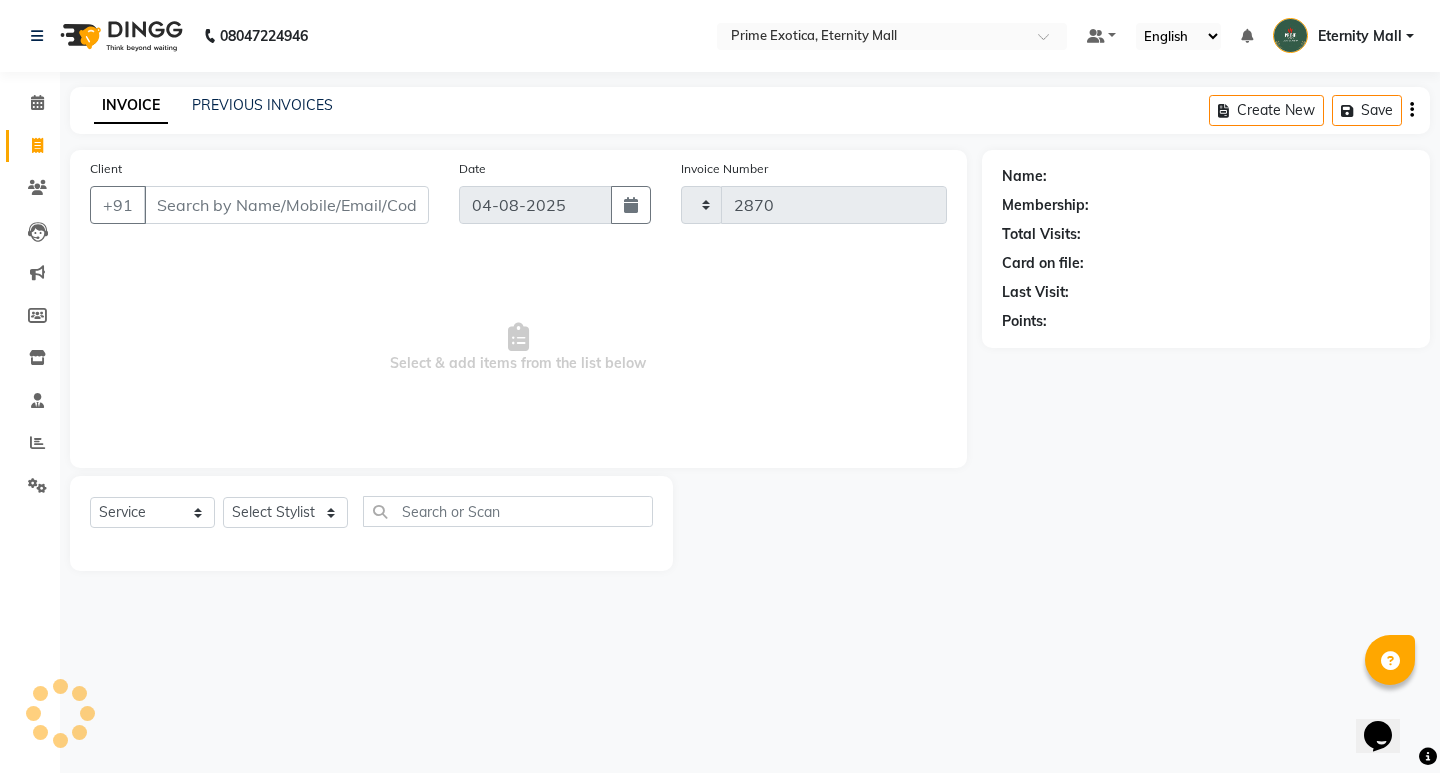 select on "5774" 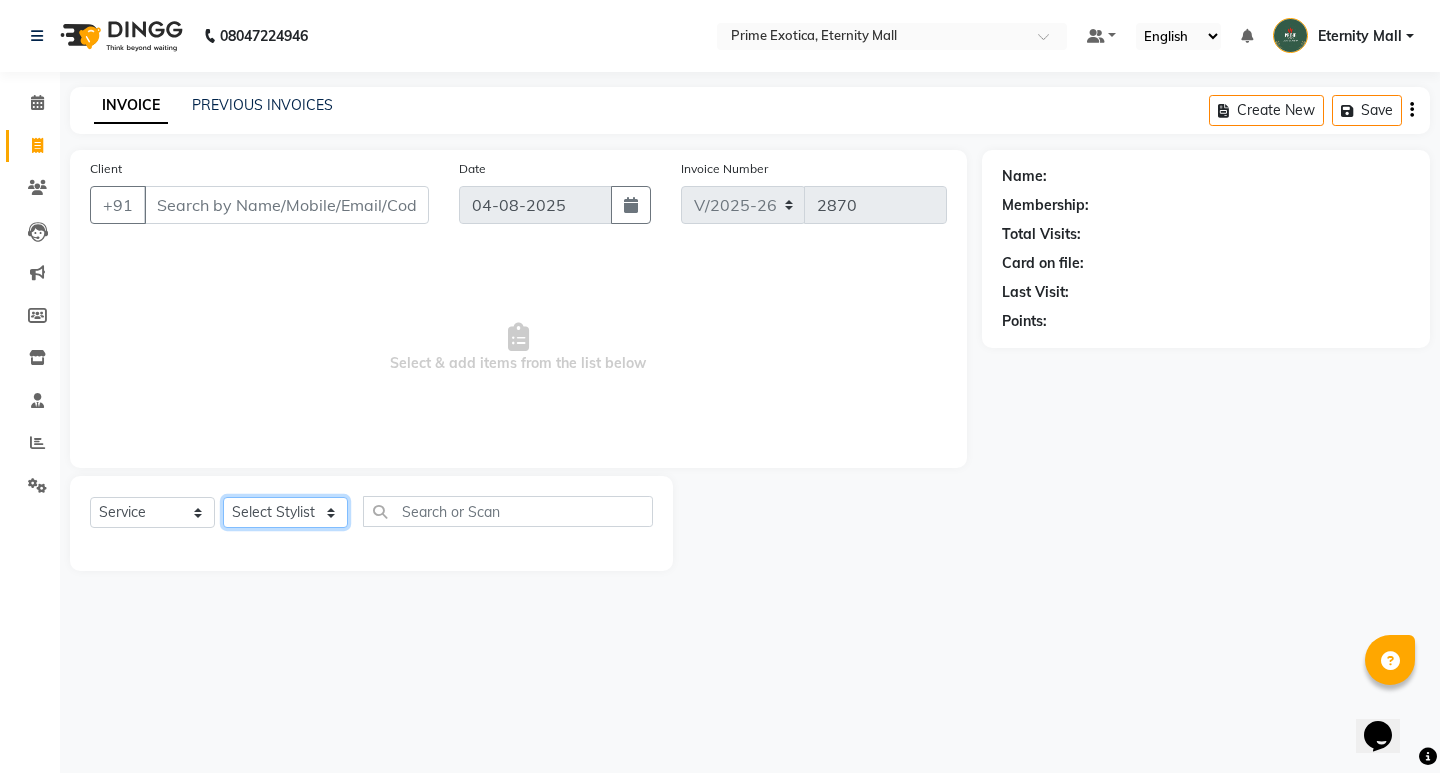 click on "Select Stylist AB ADMIN [FIRST] [LAST] [FIRST] [LAST] [FIRST] [LAST] [FIRST] [LAST] [FIRST] [LAST]" 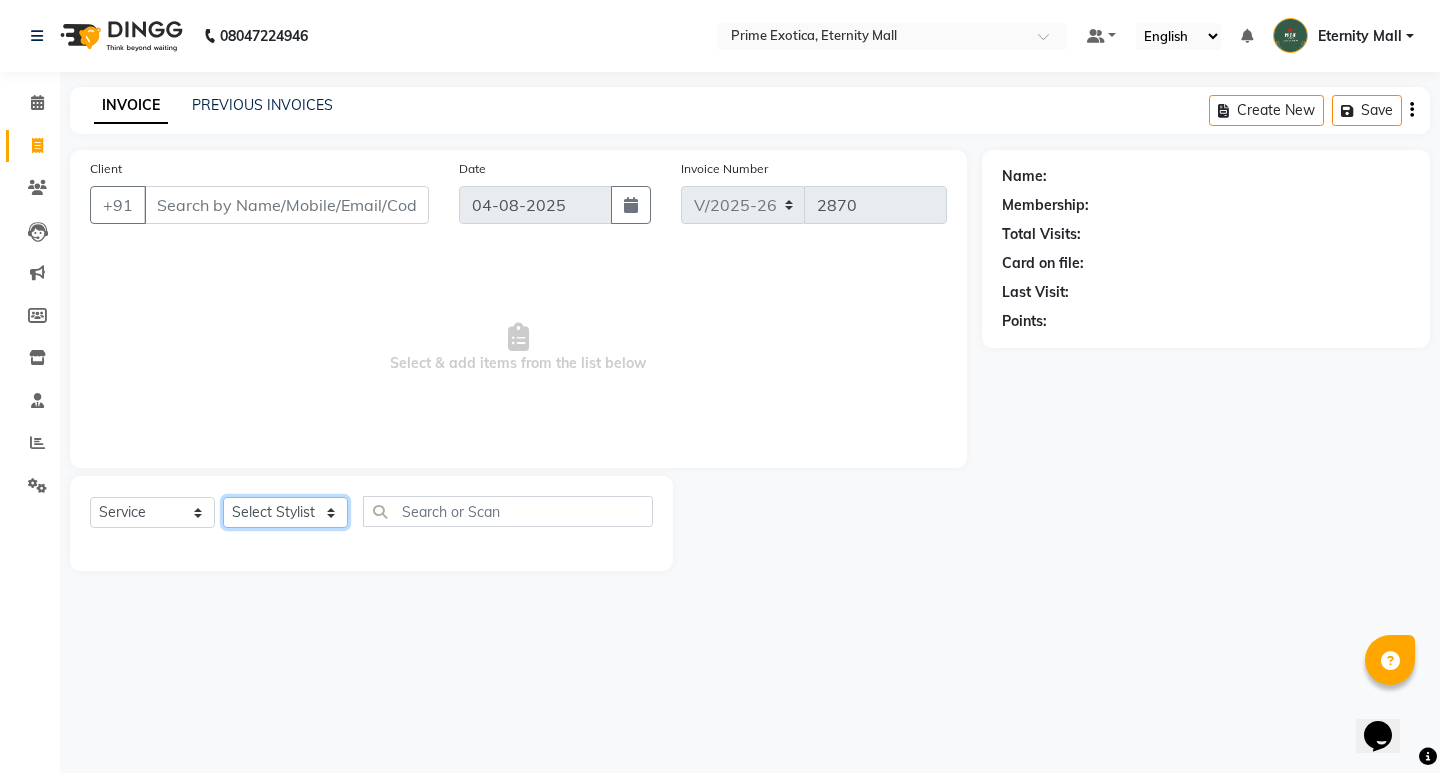 select on "67677" 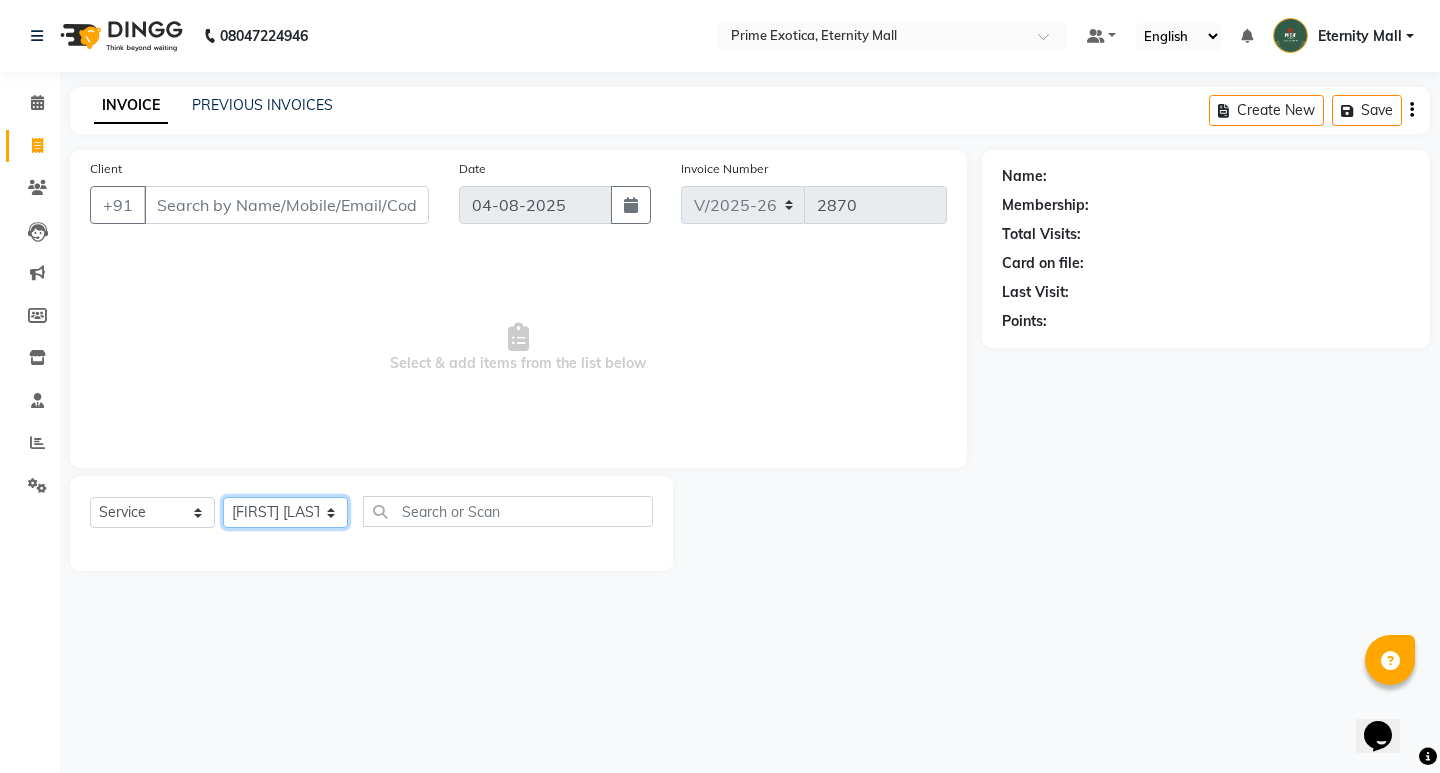 click on "Select Stylist AB ADMIN [FIRST] [LAST] [FIRST] [LAST] [FIRST] [LAST] [FIRST] [LAST] [FIRST] [LAST]" 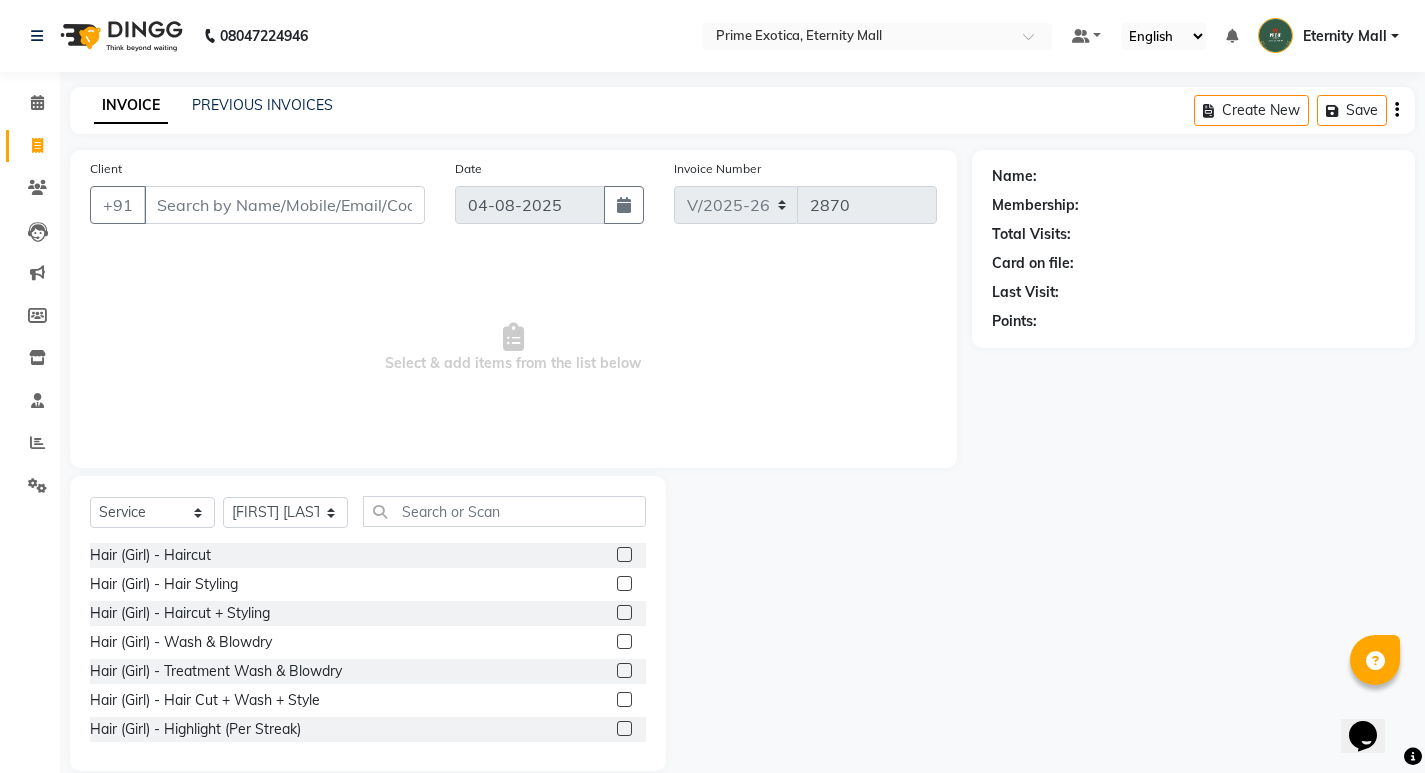 click 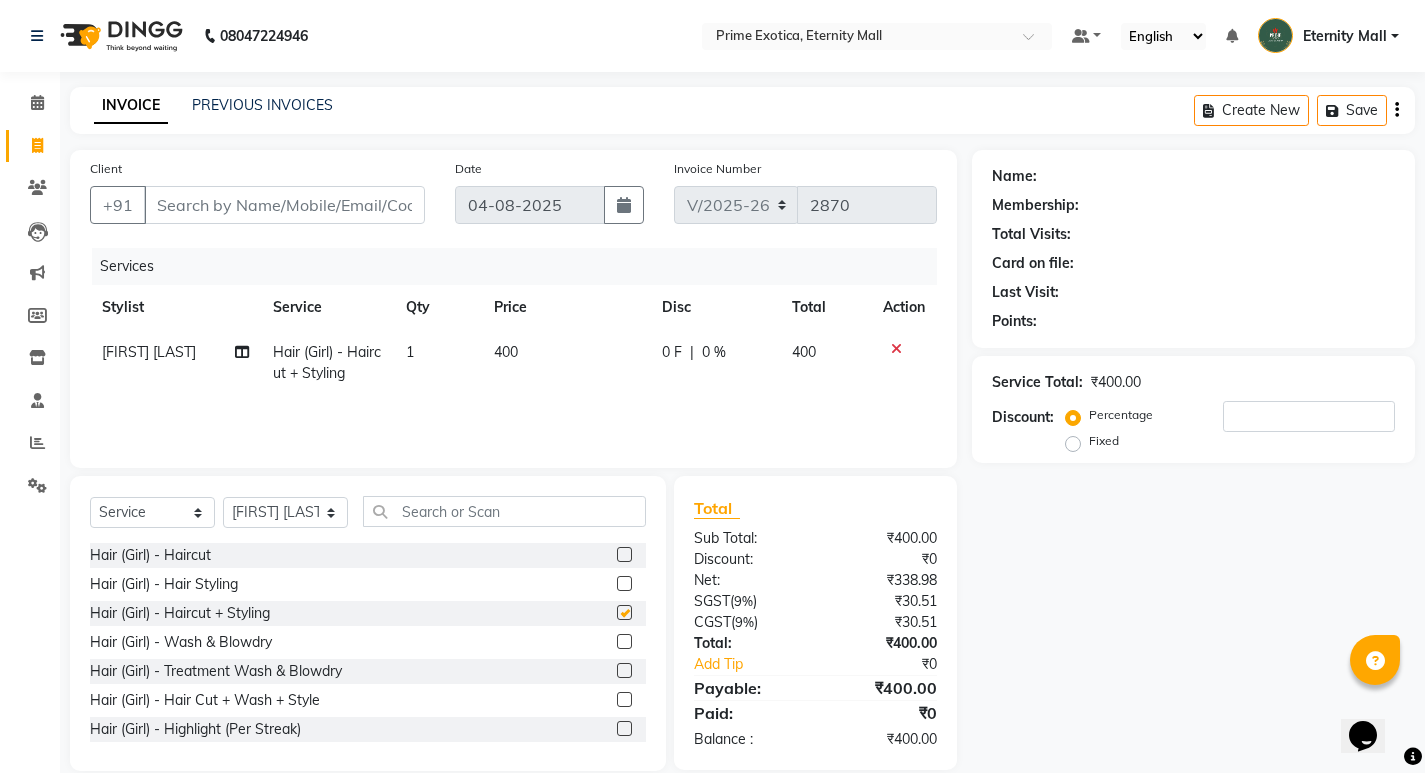checkbox on "false" 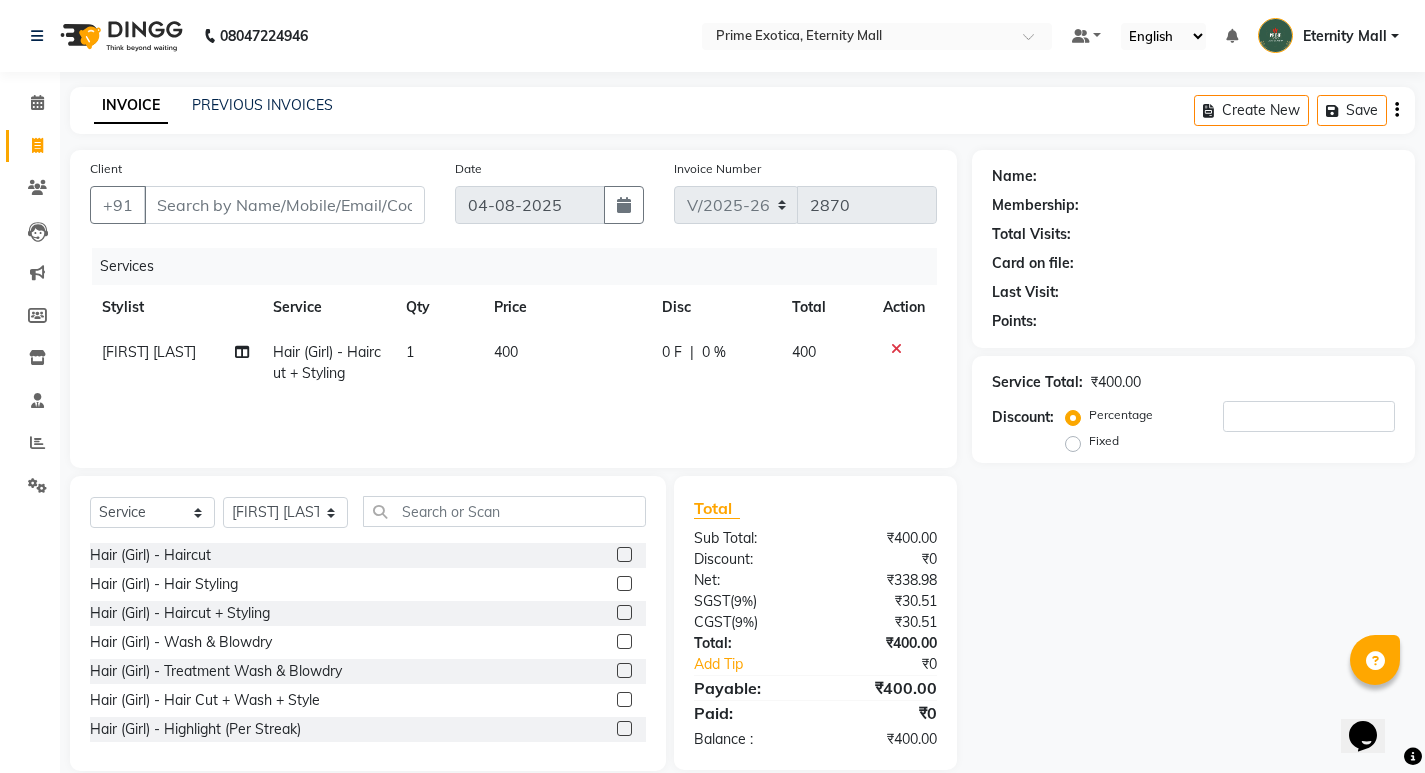 drag, startPoint x: 502, startPoint y: 356, endPoint x: 513, endPoint y: 352, distance: 11.7046995 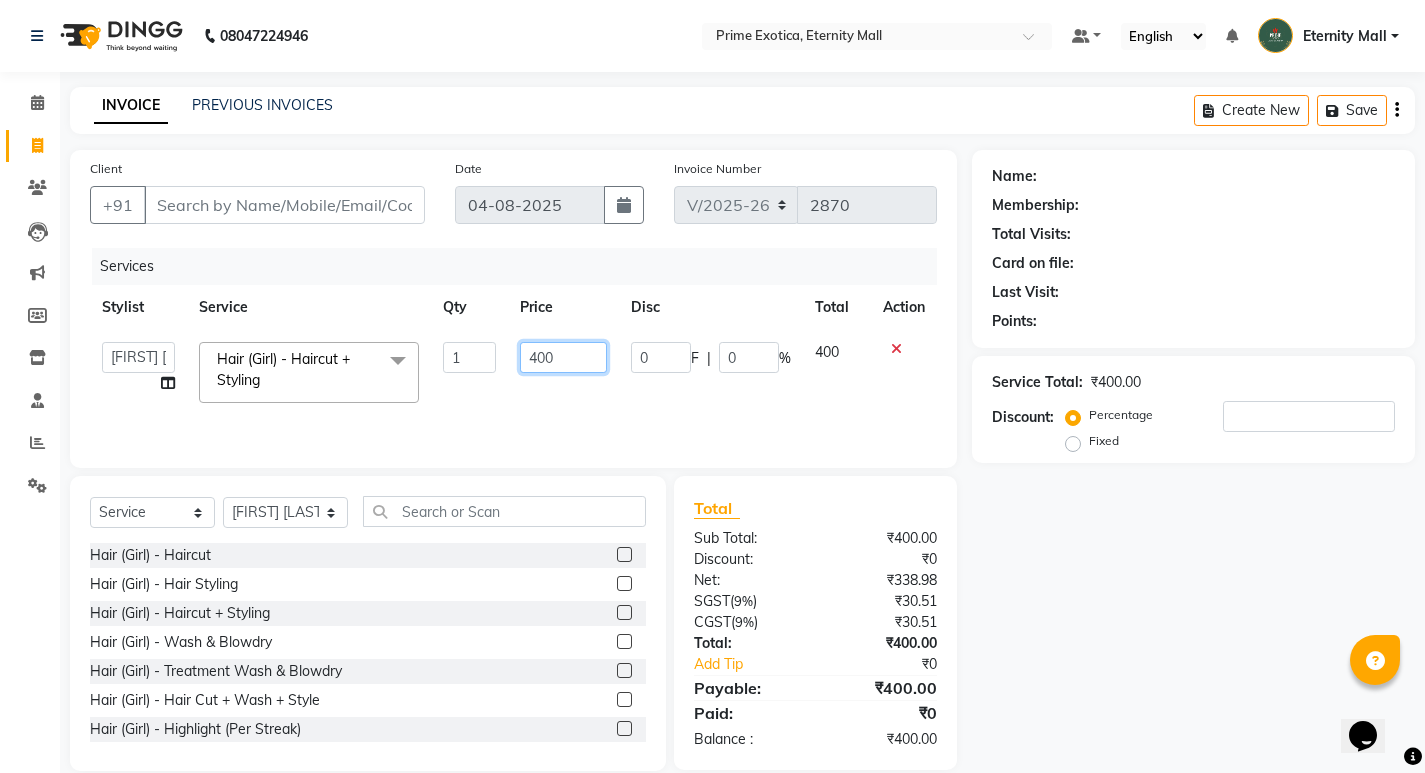click on "400" 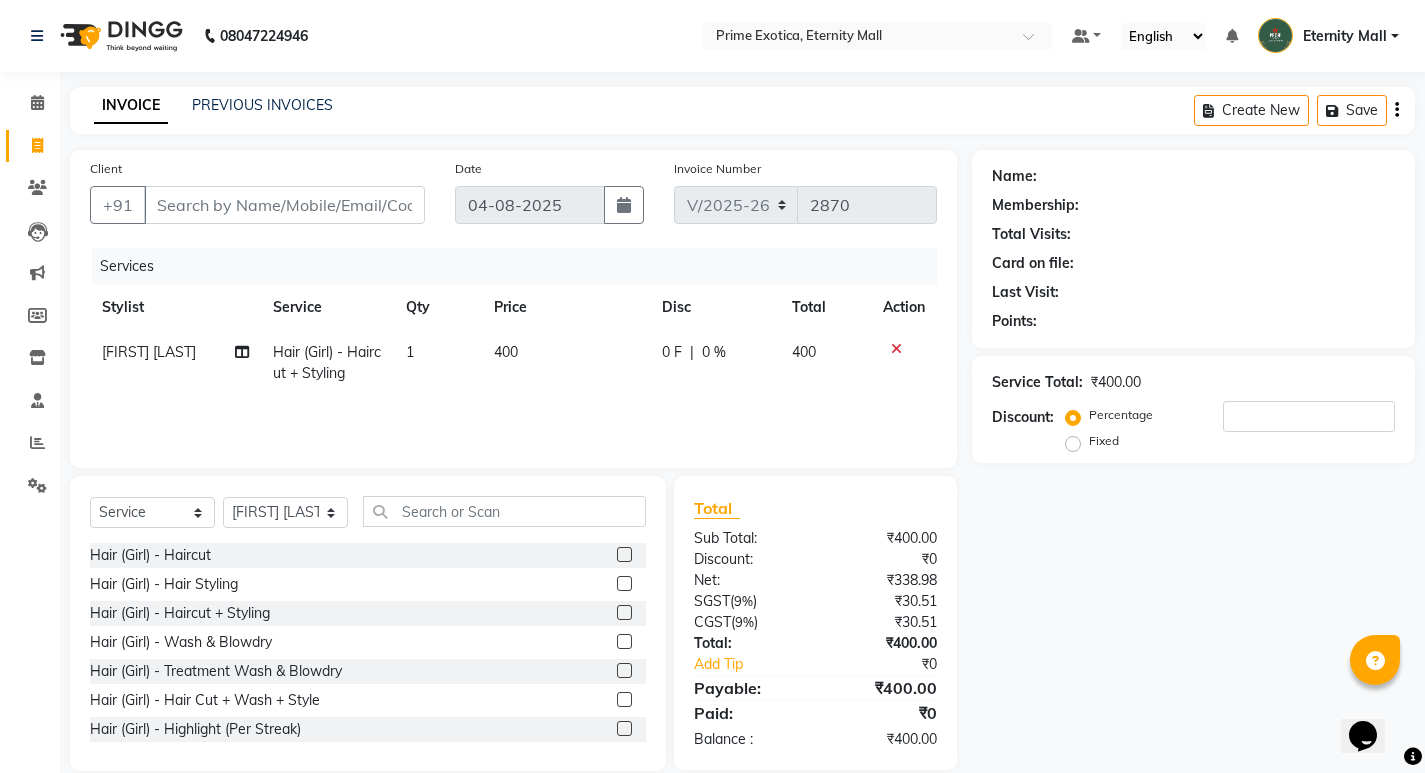 click 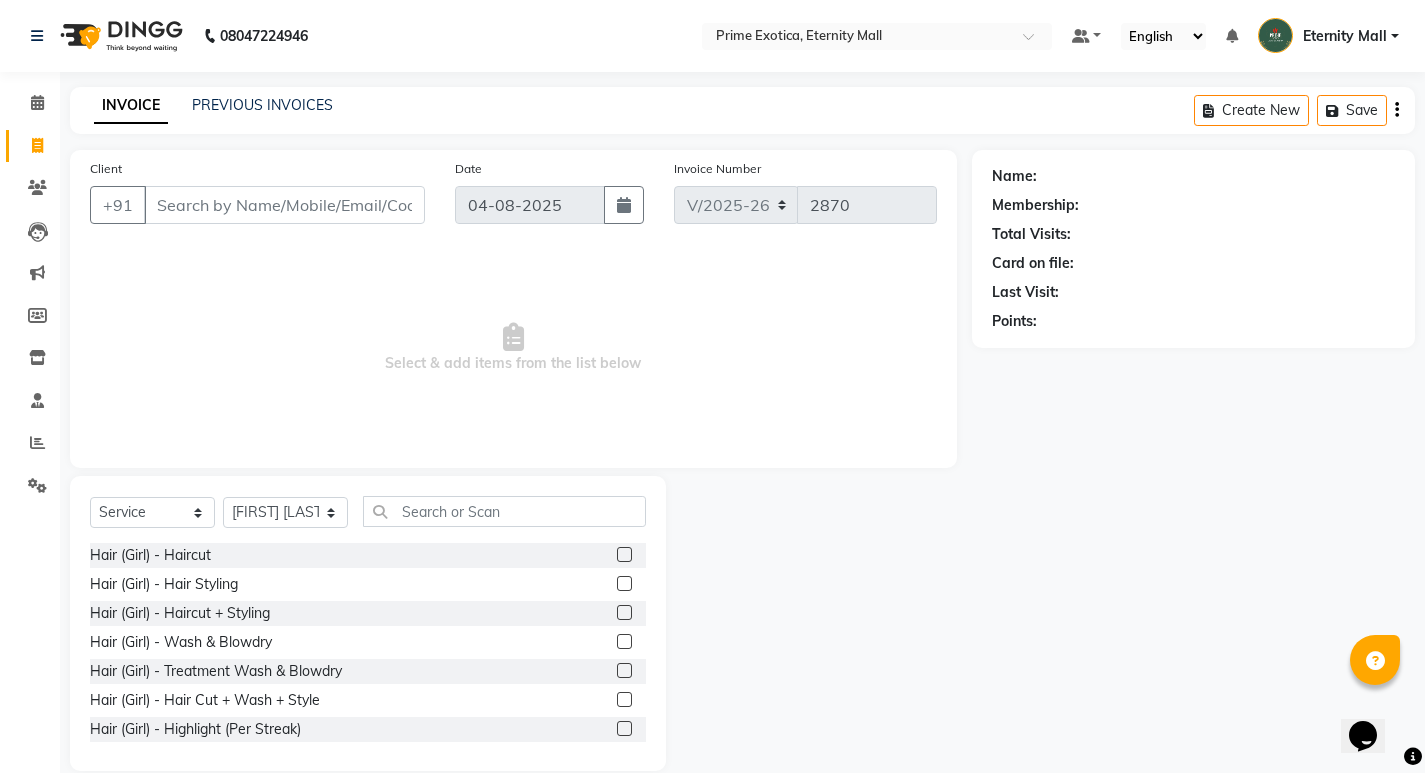 click 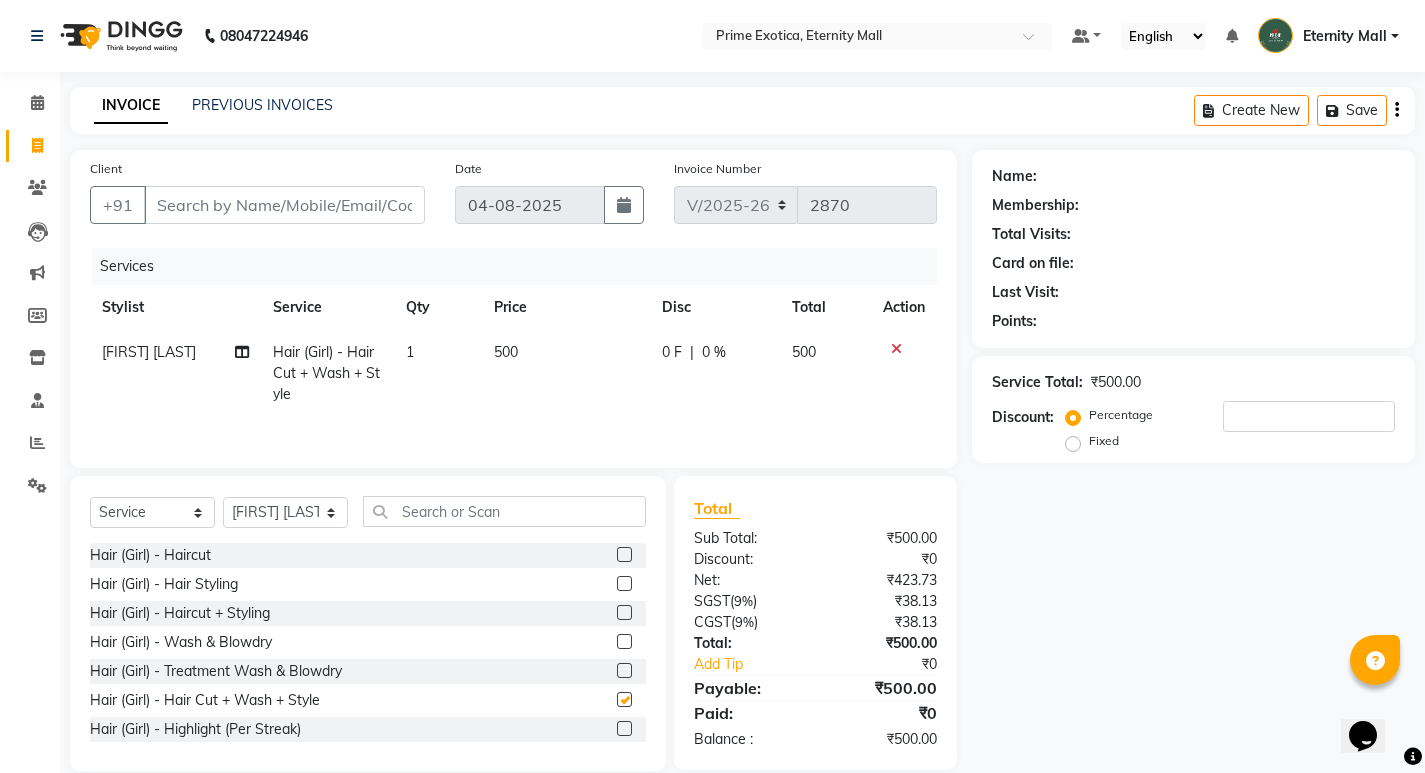 checkbox on "false" 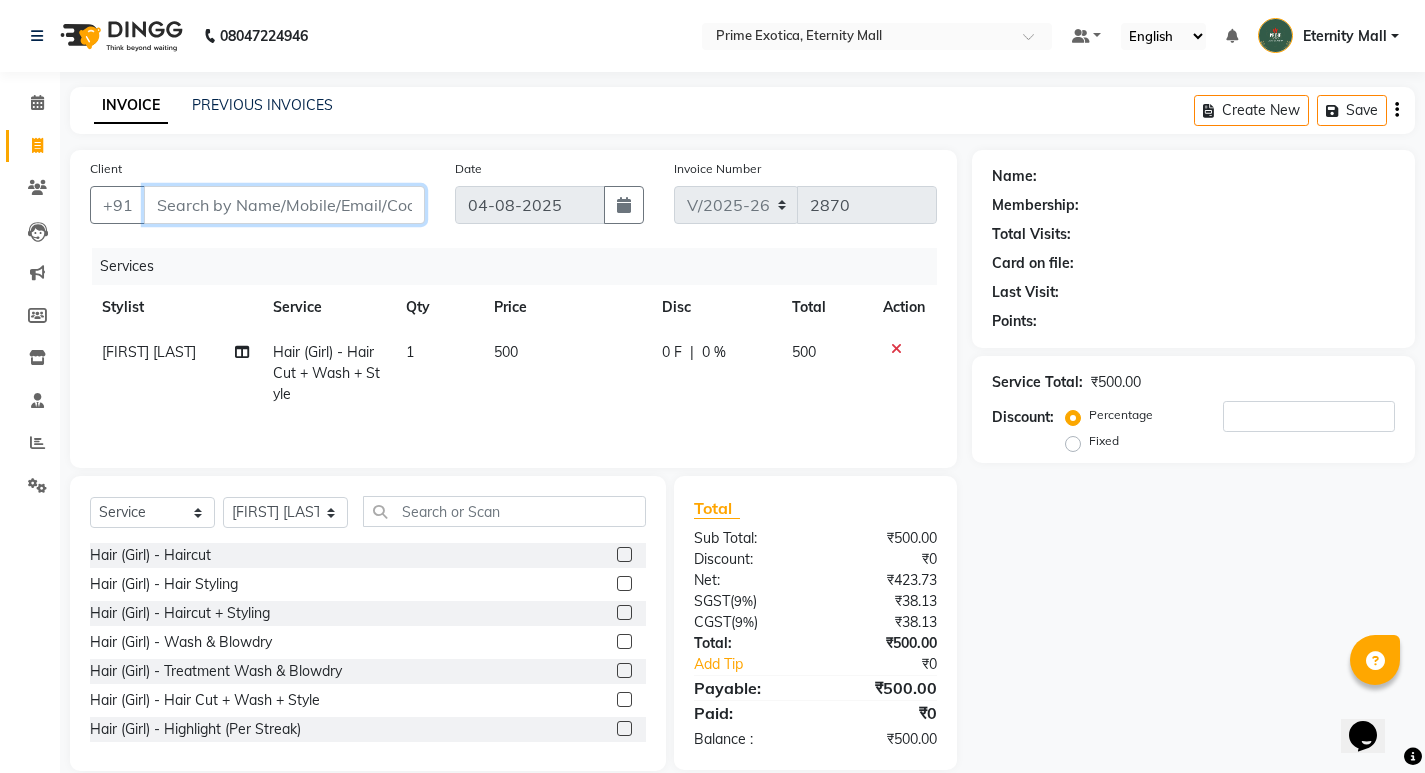 click on "Client" at bounding box center (284, 205) 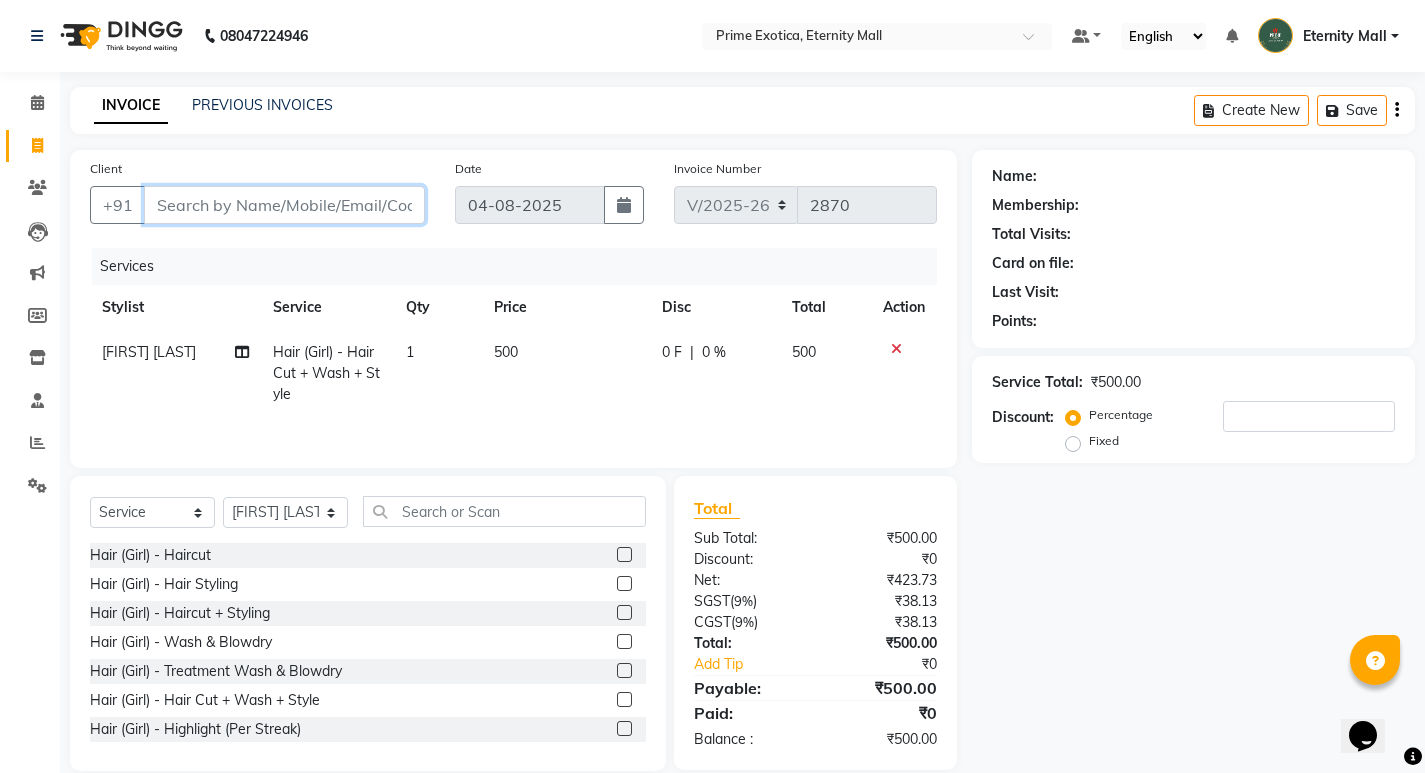 type on "9" 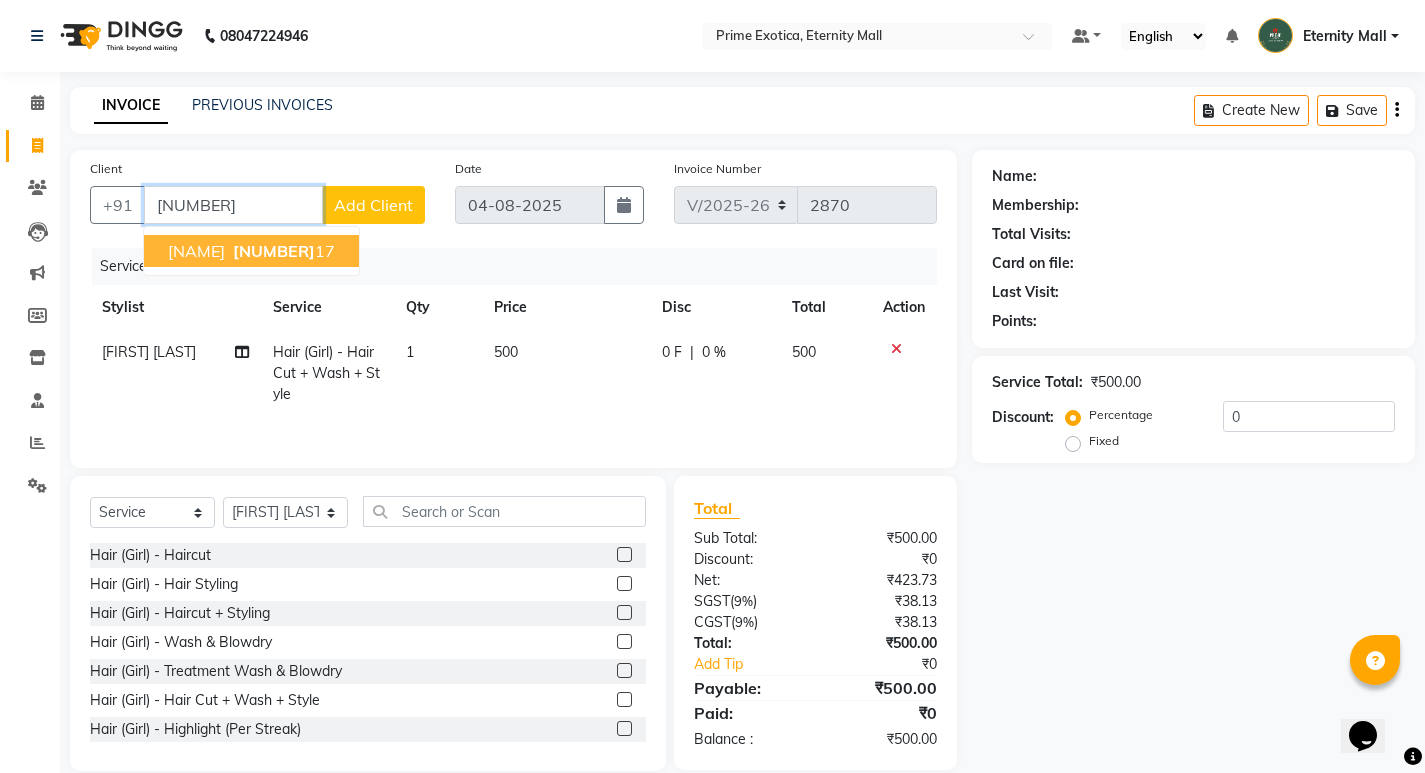 click on "[NUMBER]" at bounding box center (274, 251) 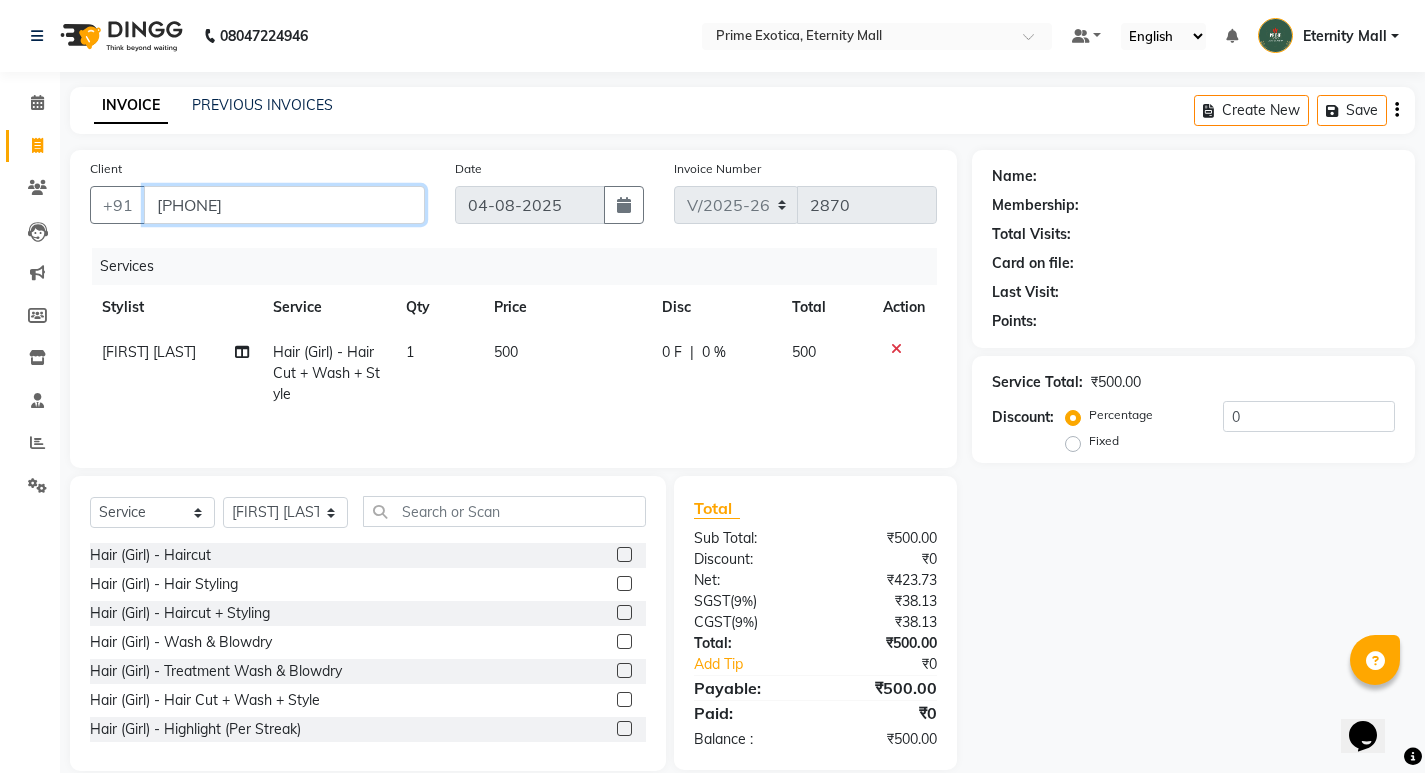 type on "[PHONE]" 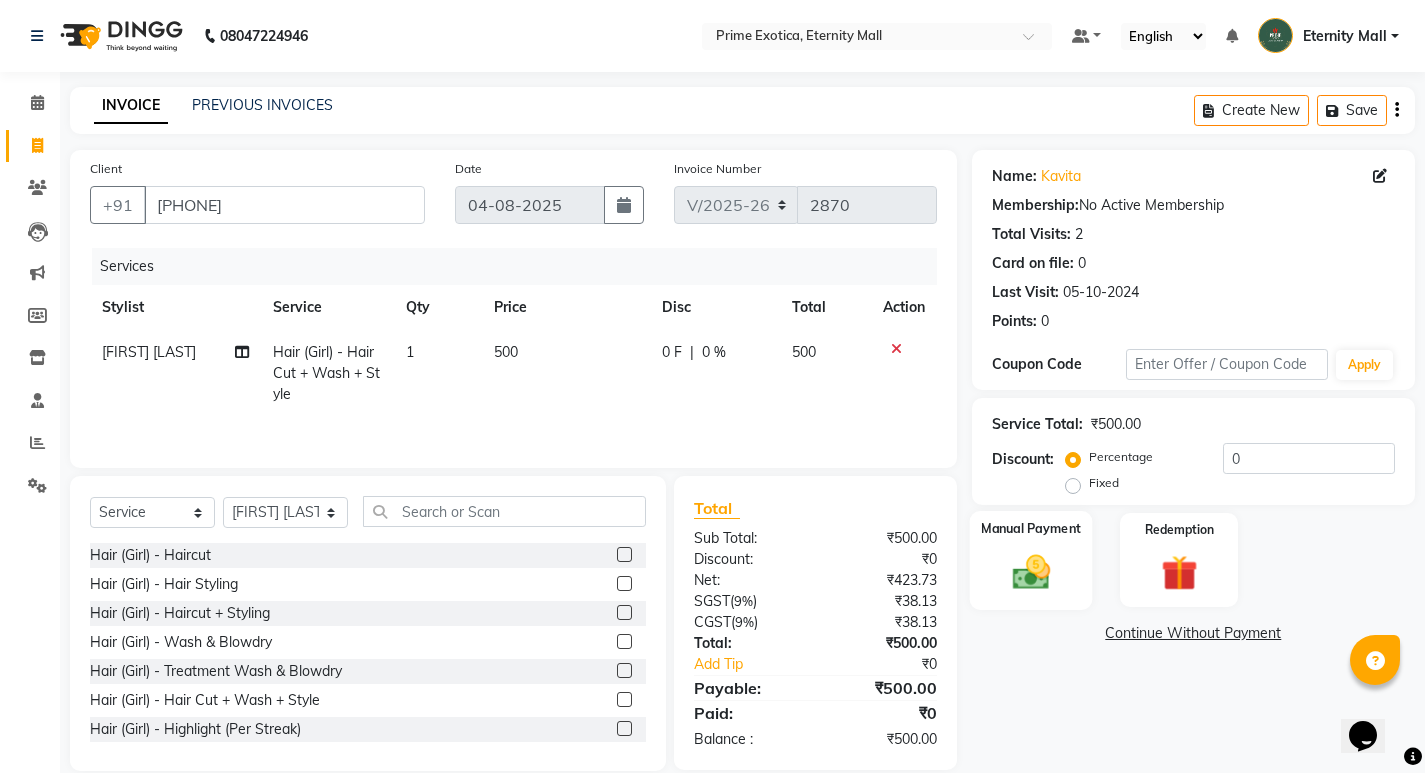 click on "Manual Payment" 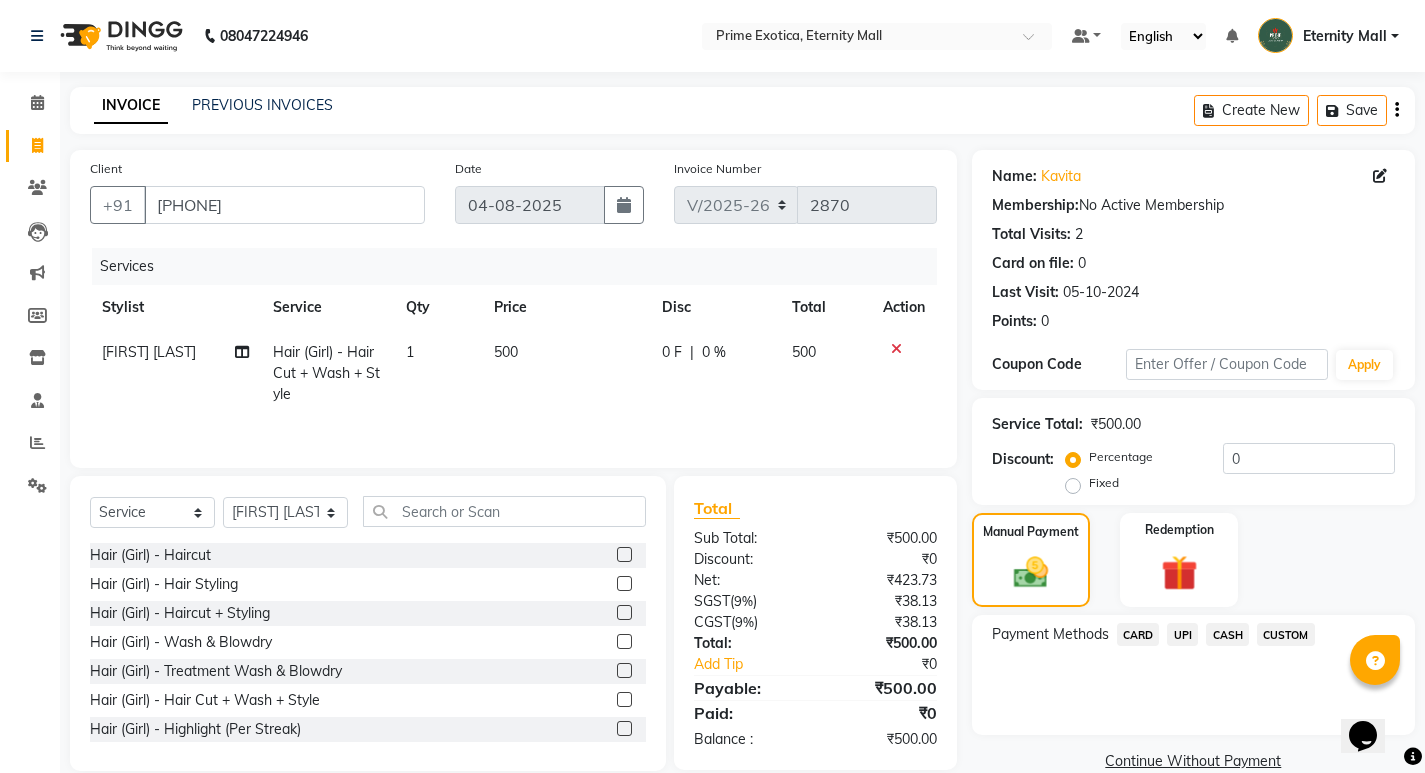 click on "CASH" 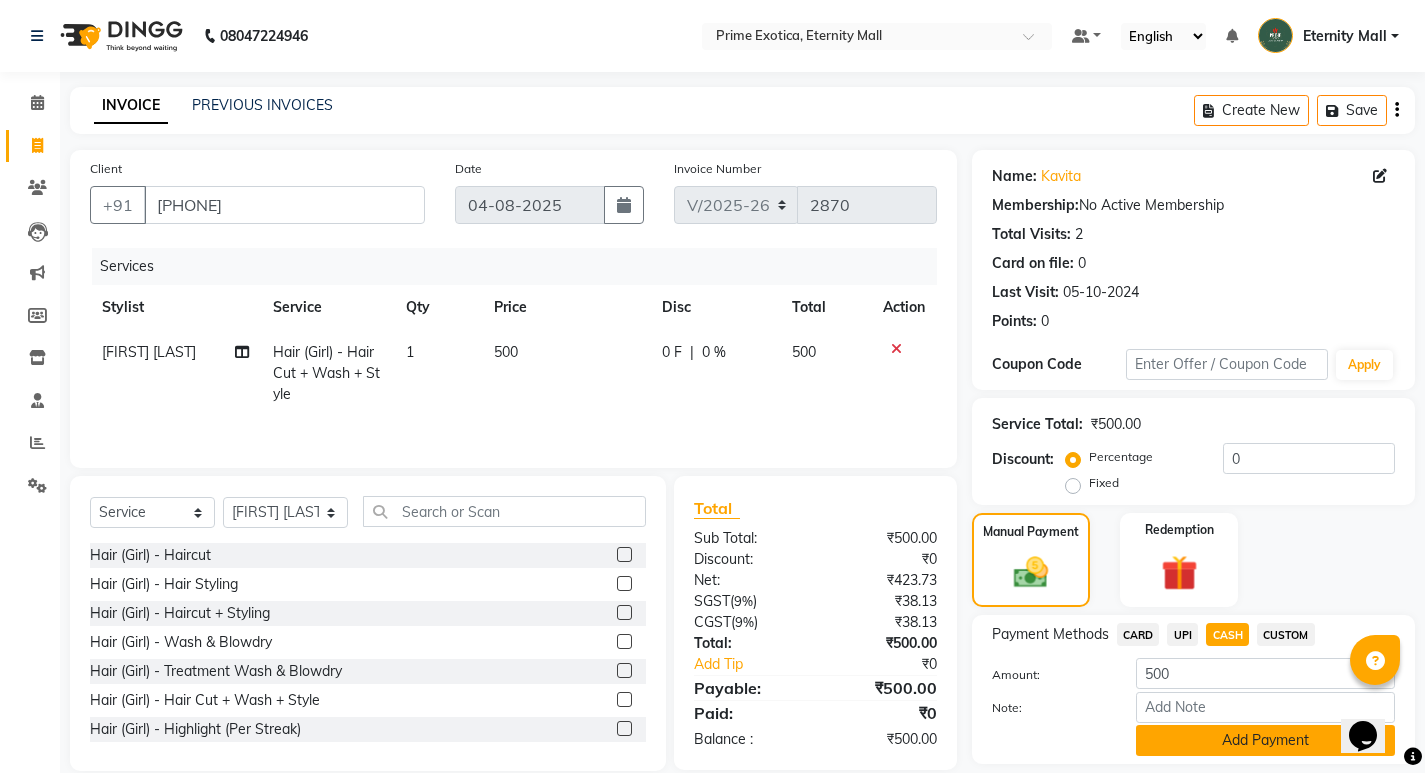 click on "Add Payment" 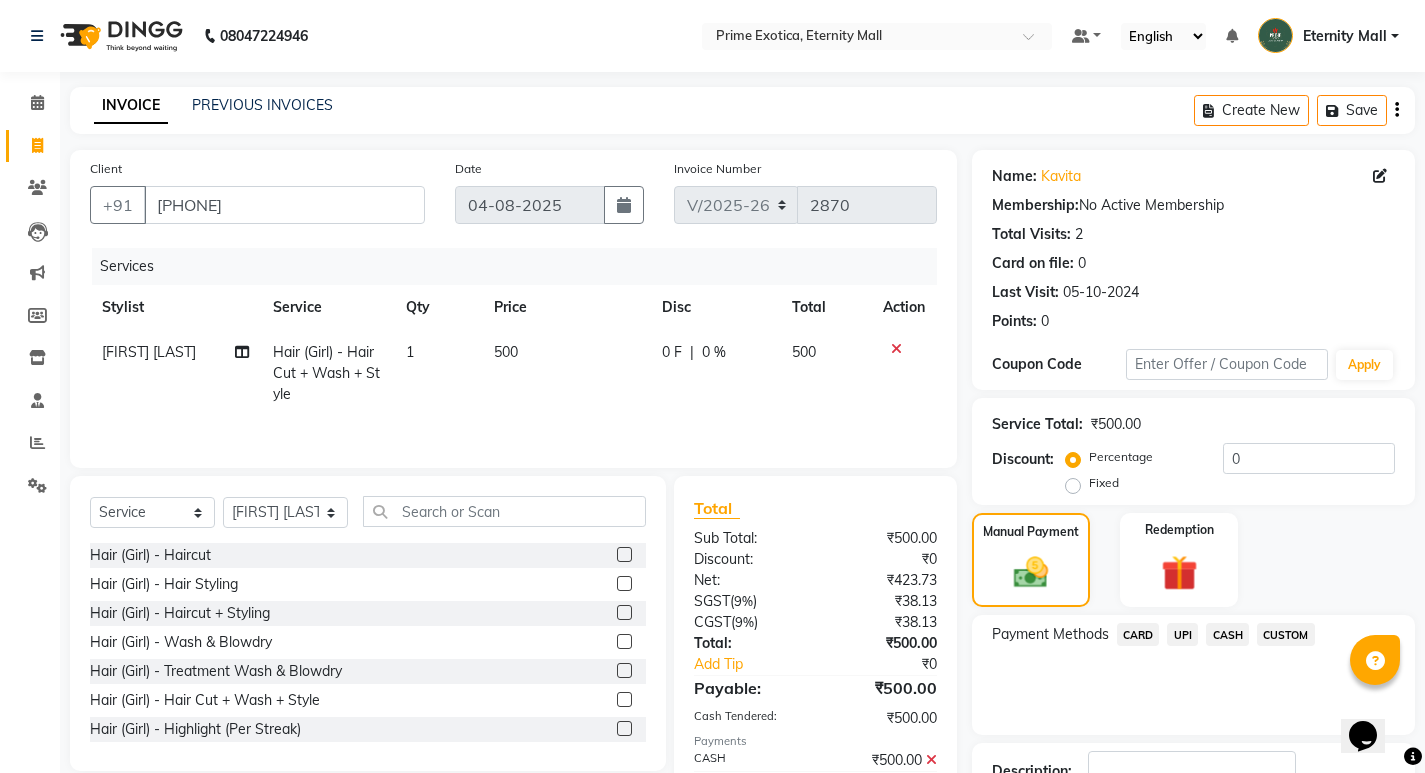 click on "CASH" 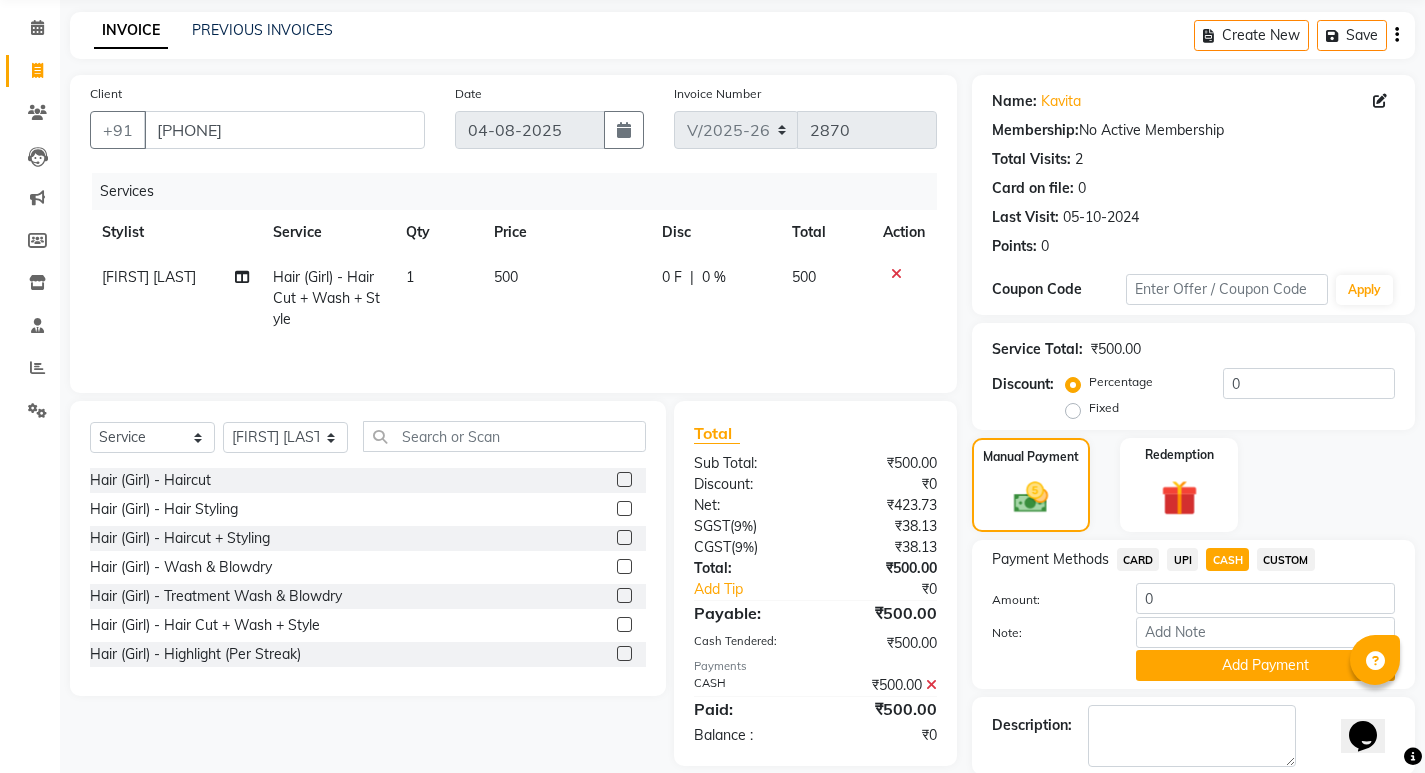 scroll, scrollTop: 175, scrollLeft: 0, axis: vertical 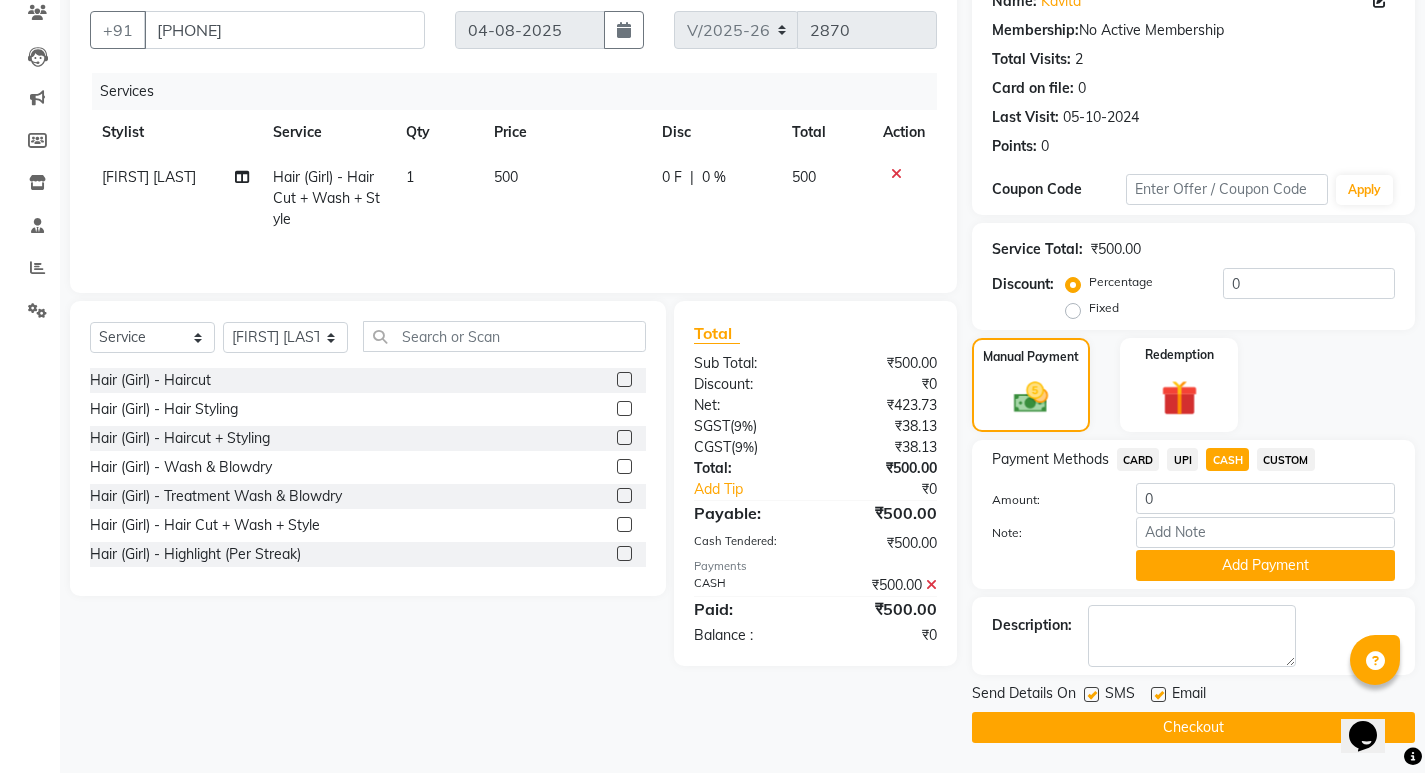 click on "Checkout" 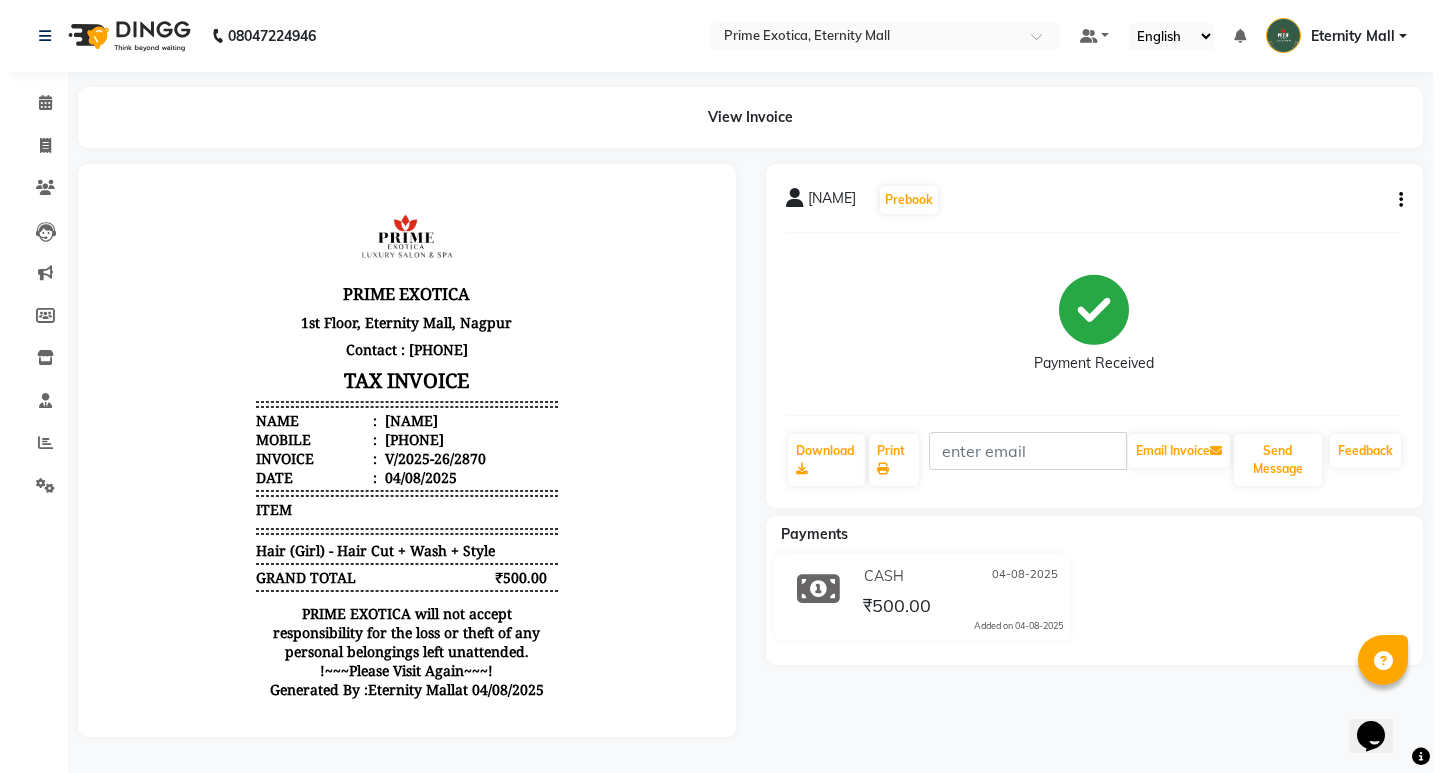 scroll, scrollTop: 0, scrollLeft: 0, axis: both 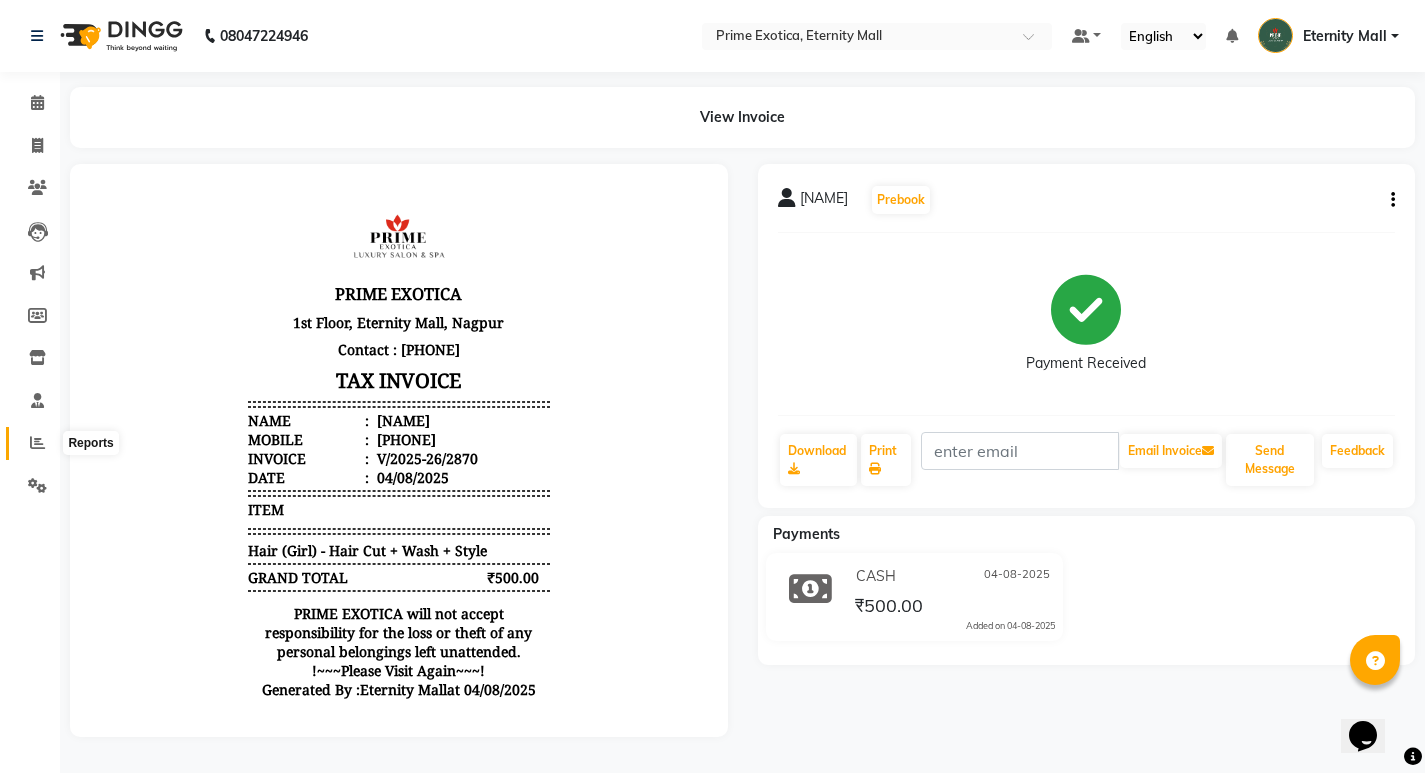 click 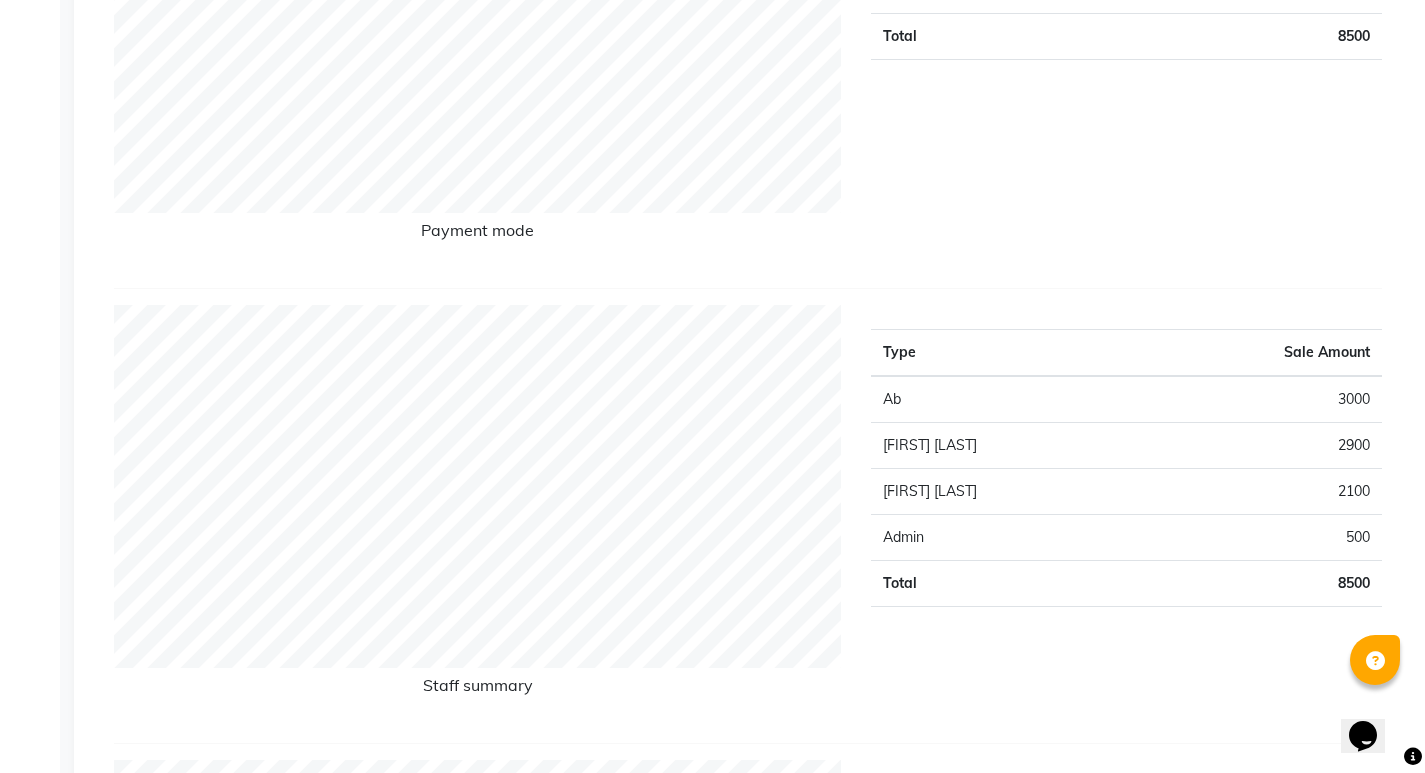 scroll, scrollTop: 600, scrollLeft: 0, axis: vertical 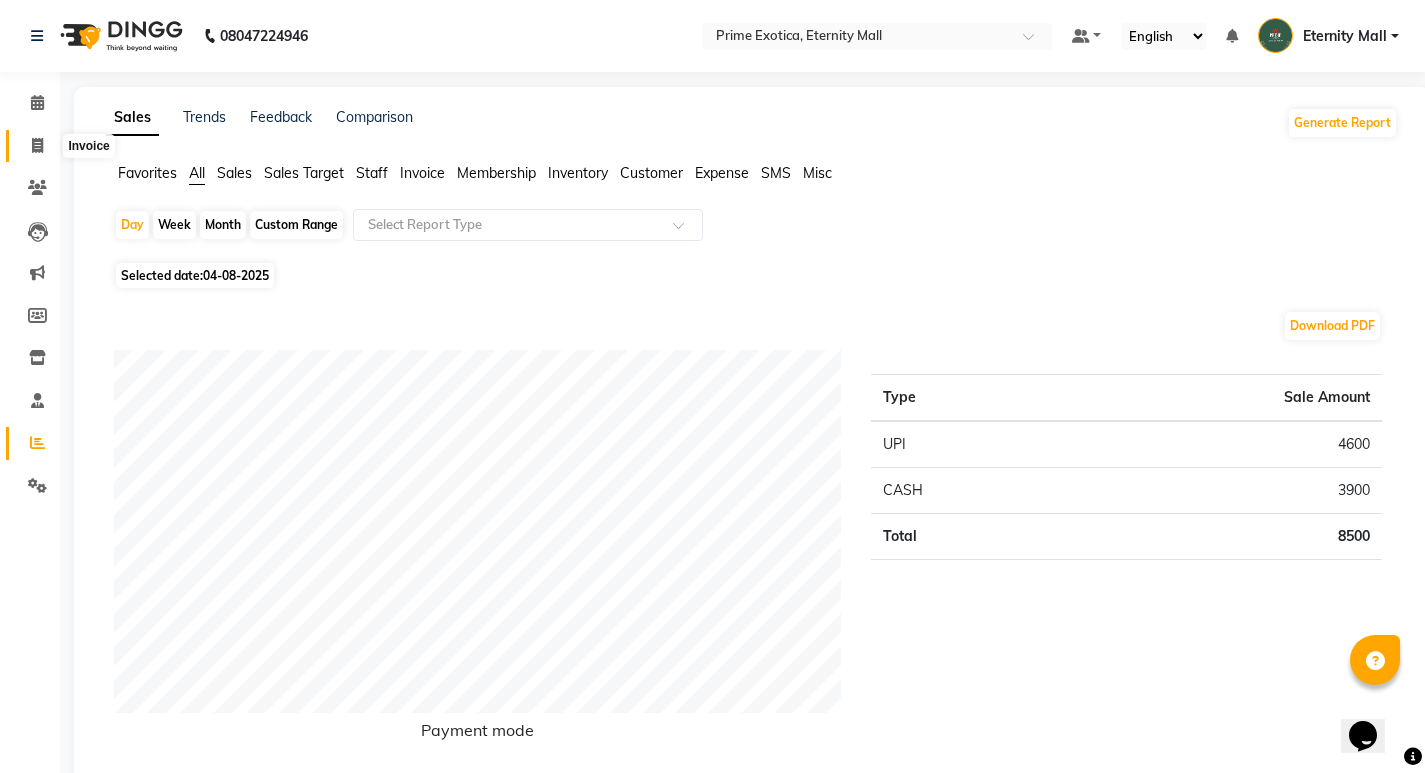 click 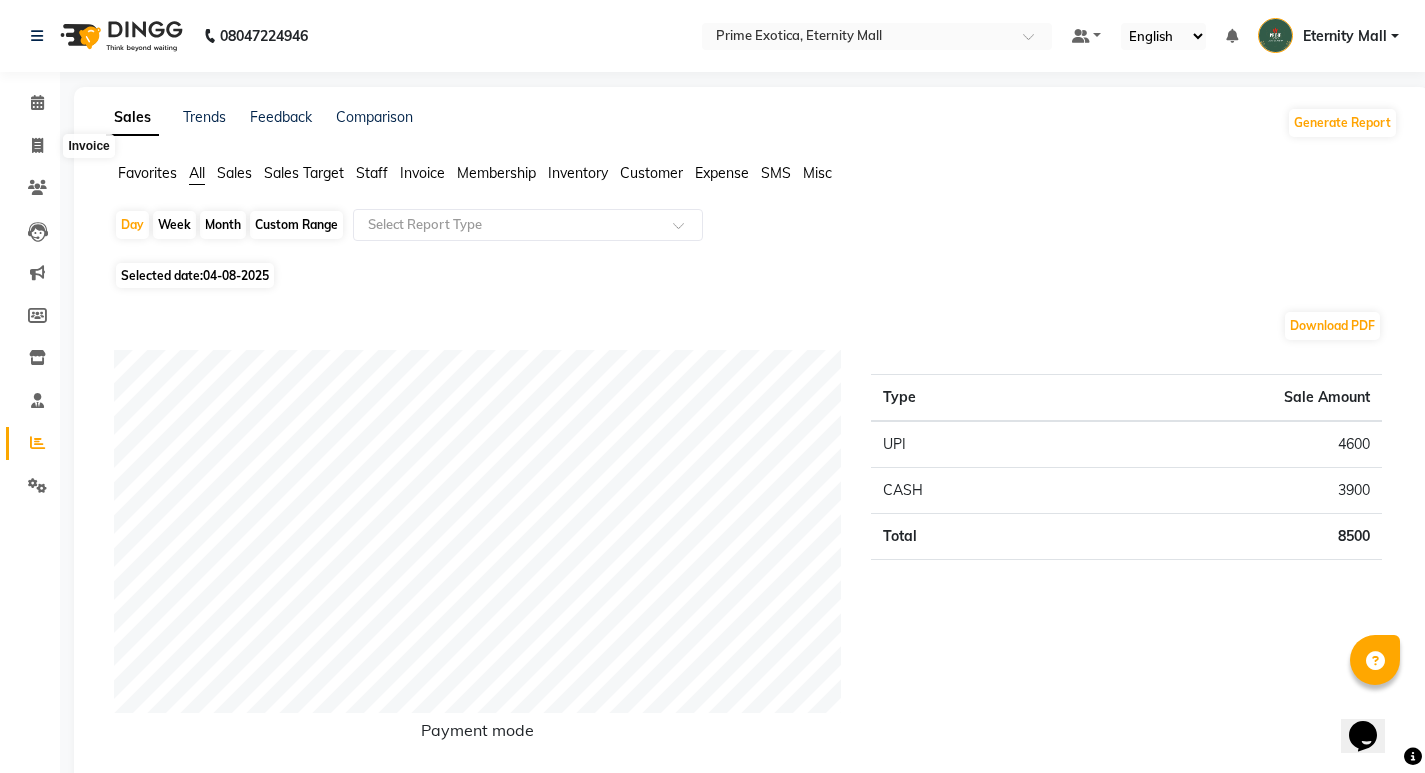 select on "5774" 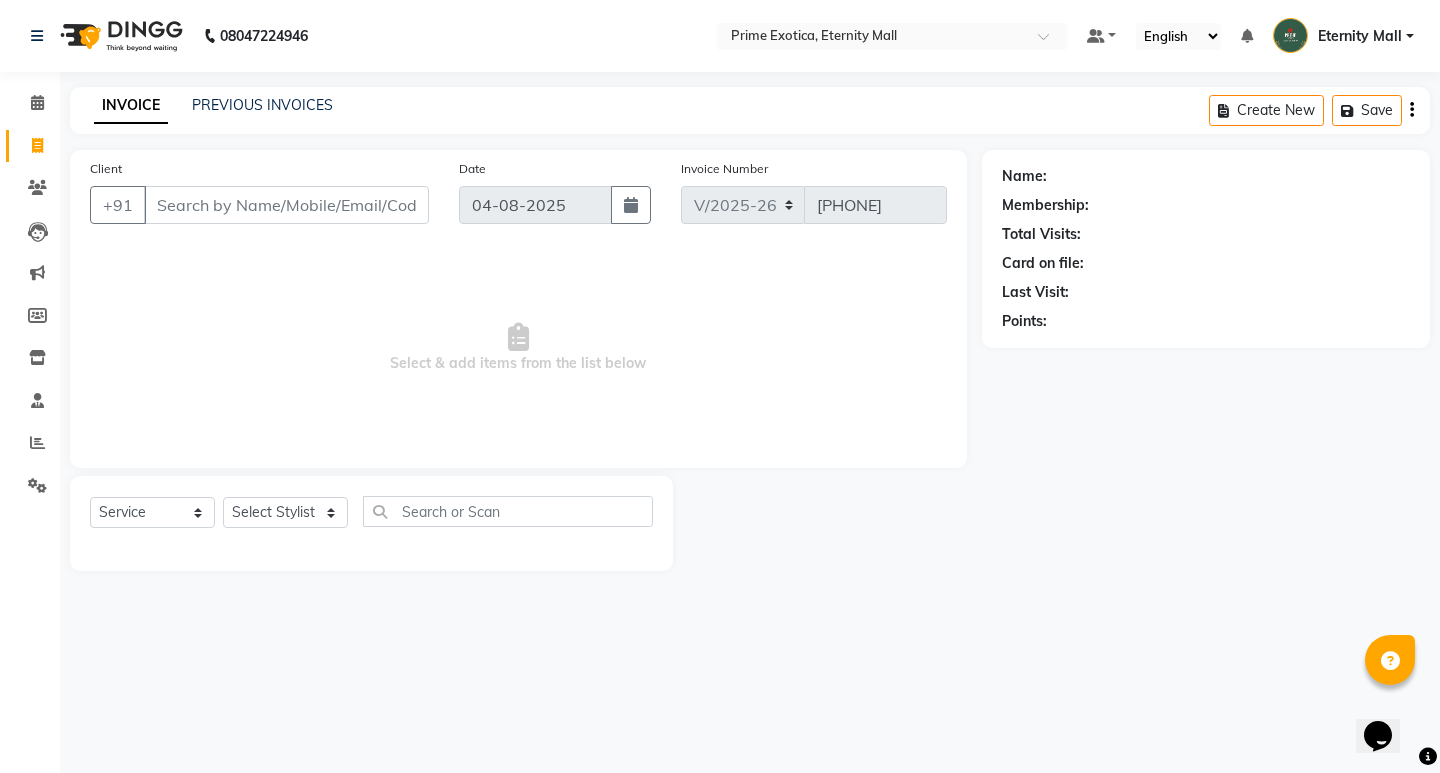 click on "Client" at bounding box center (286, 205) 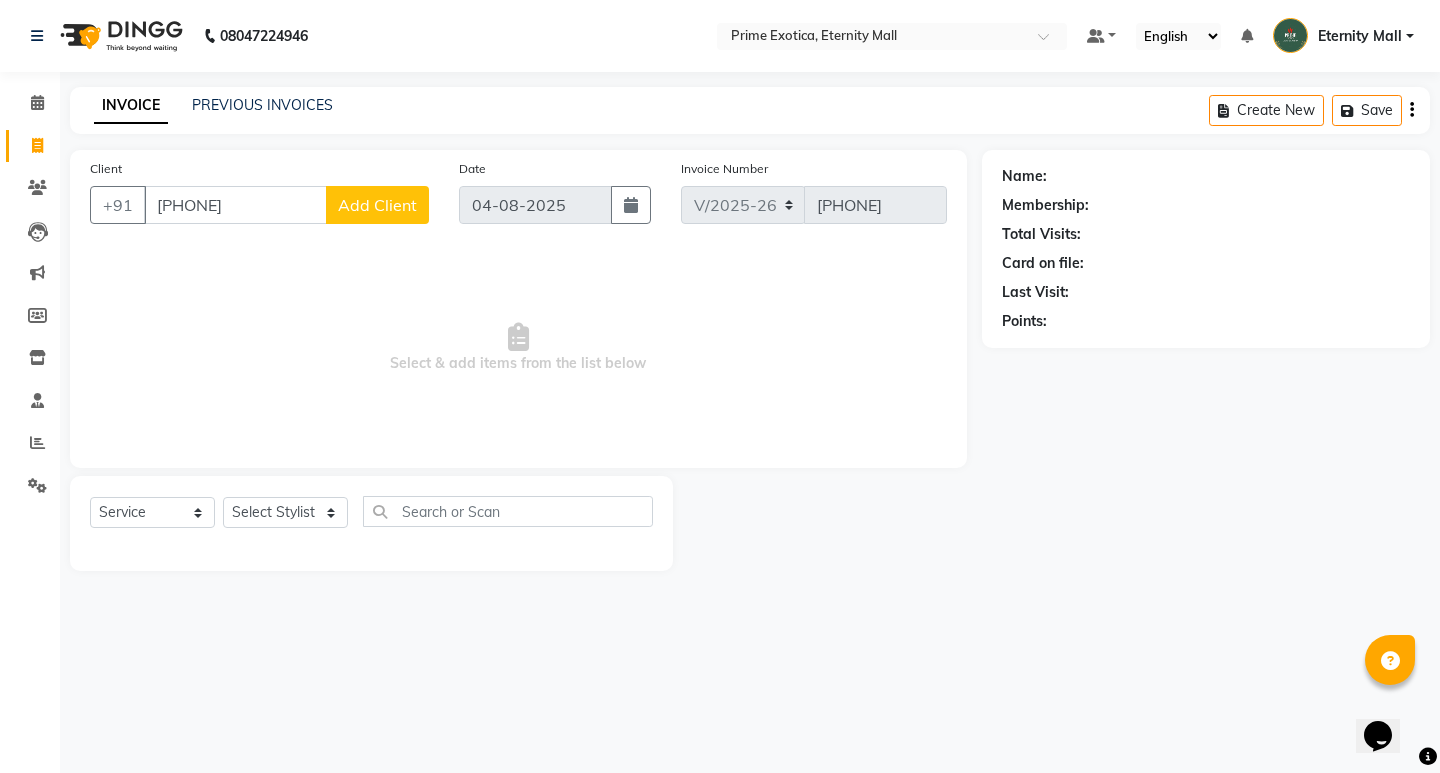 type on "[PHONE]" 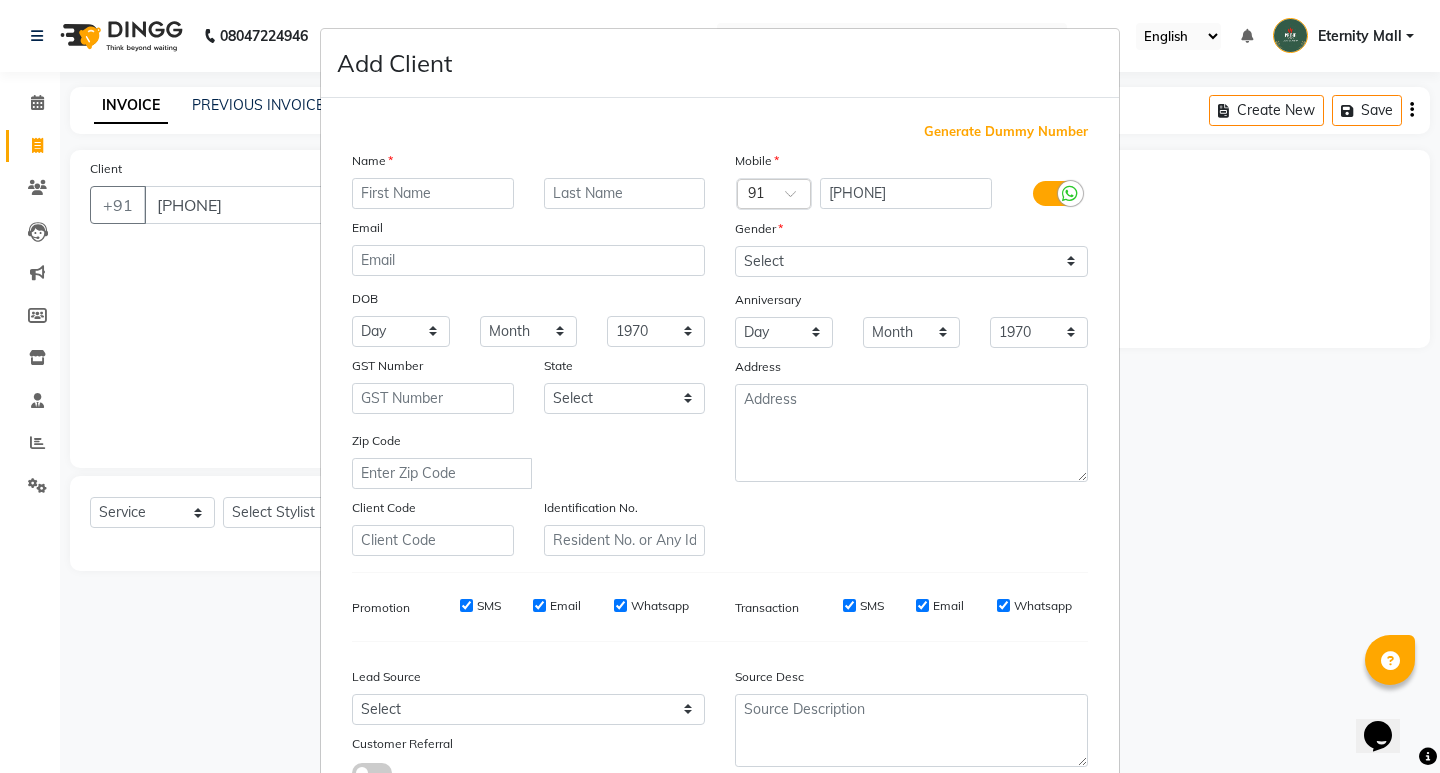 click at bounding box center [433, 193] 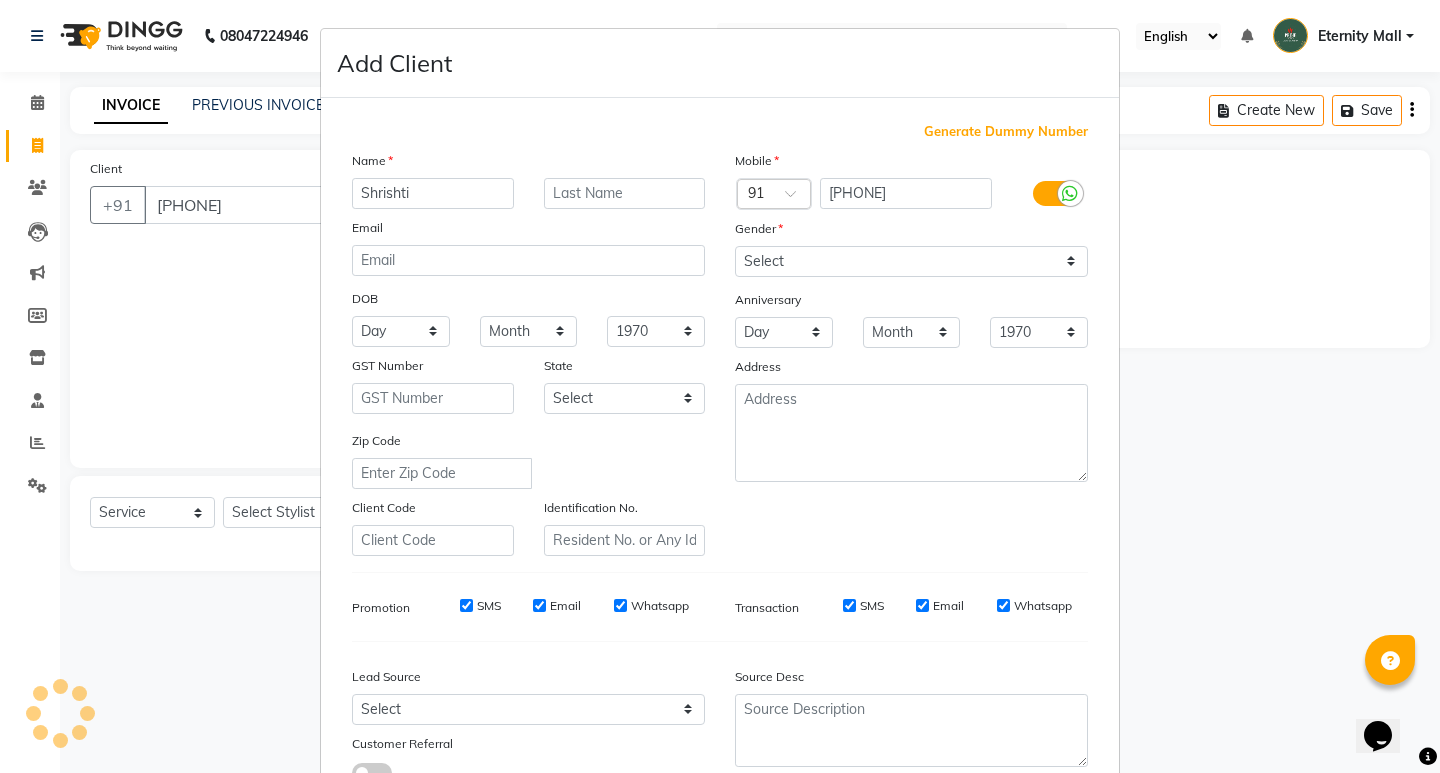 type on "Shrishti" 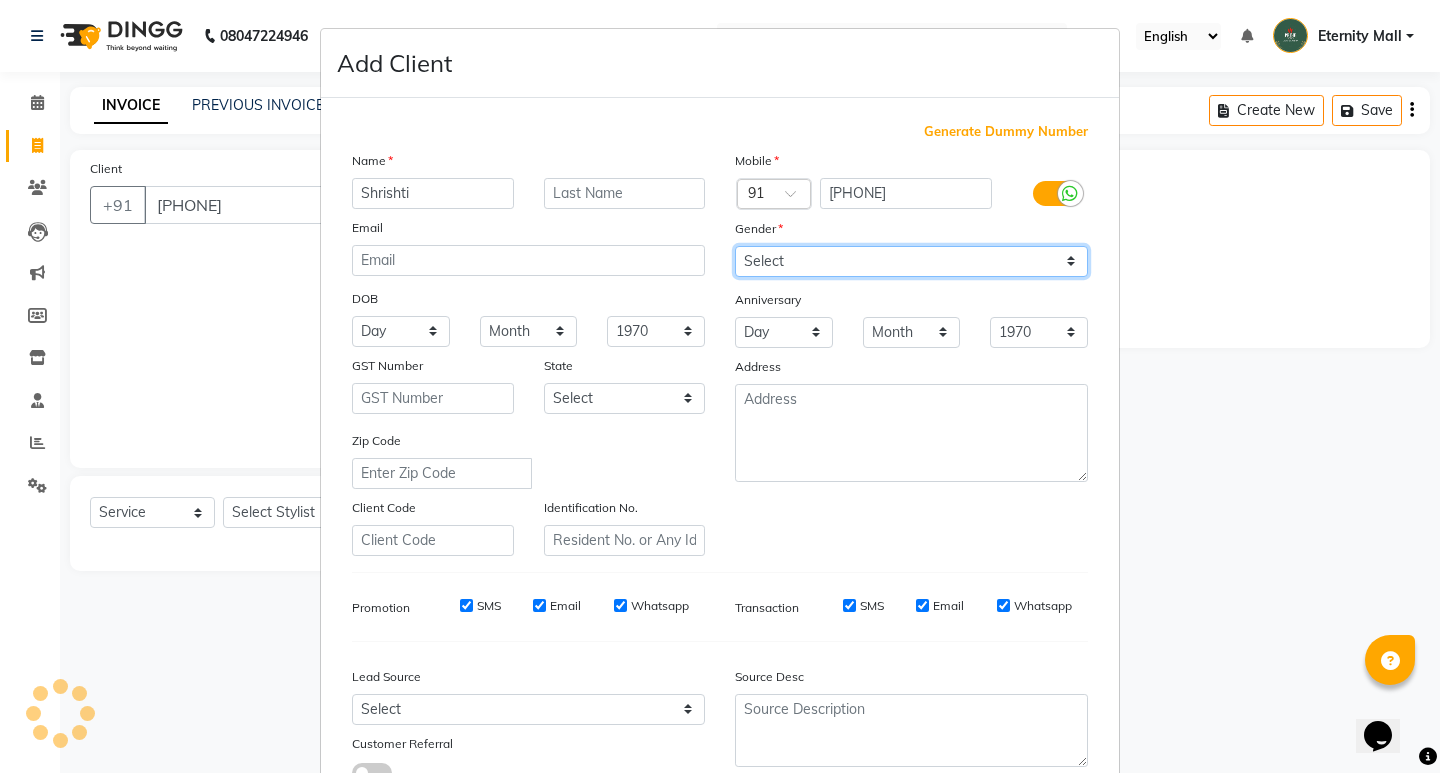 click on "Select Male Female Other Prefer Not To Say" at bounding box center [911, 261] 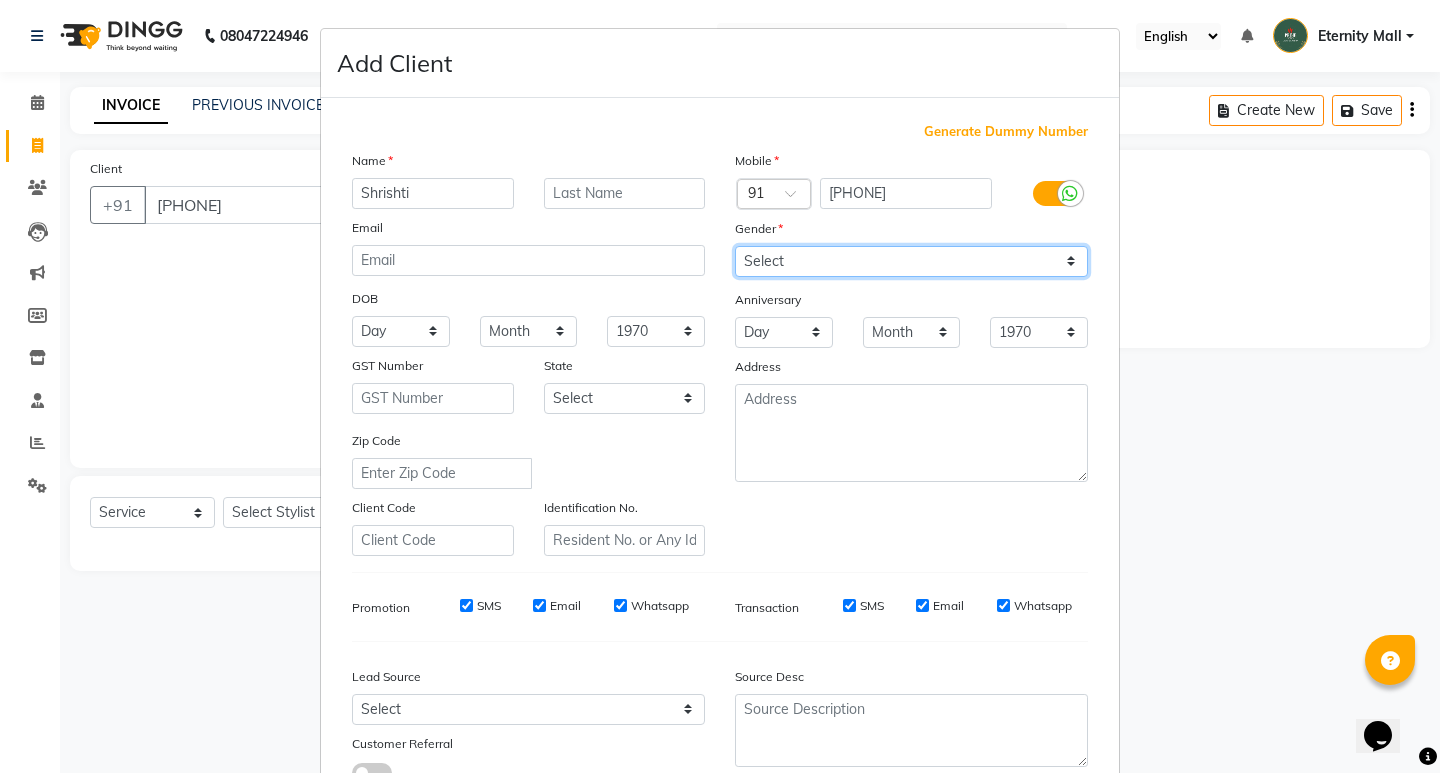 select on "female" 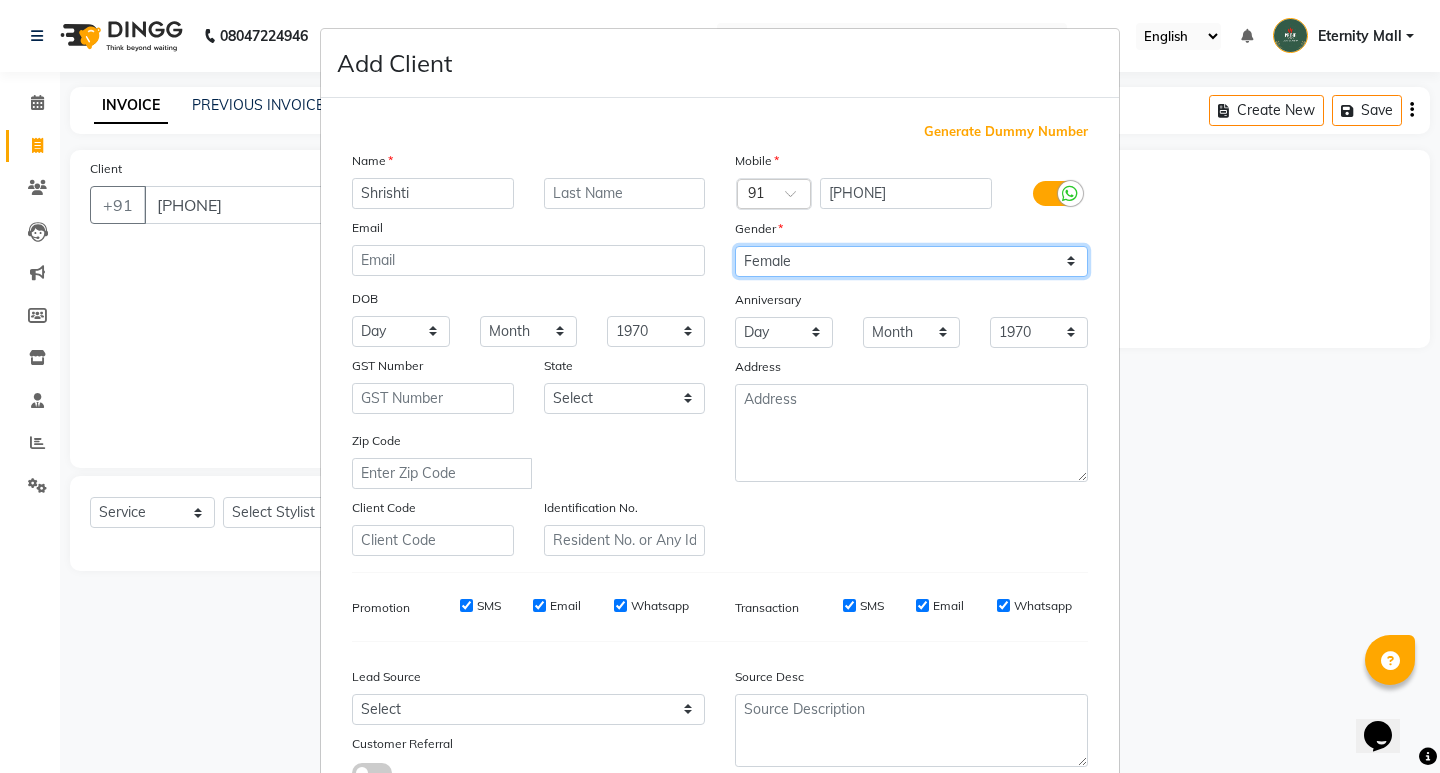 click on "Select Male Female Other Prefer Not To Say" at bounding box center [911, 261] 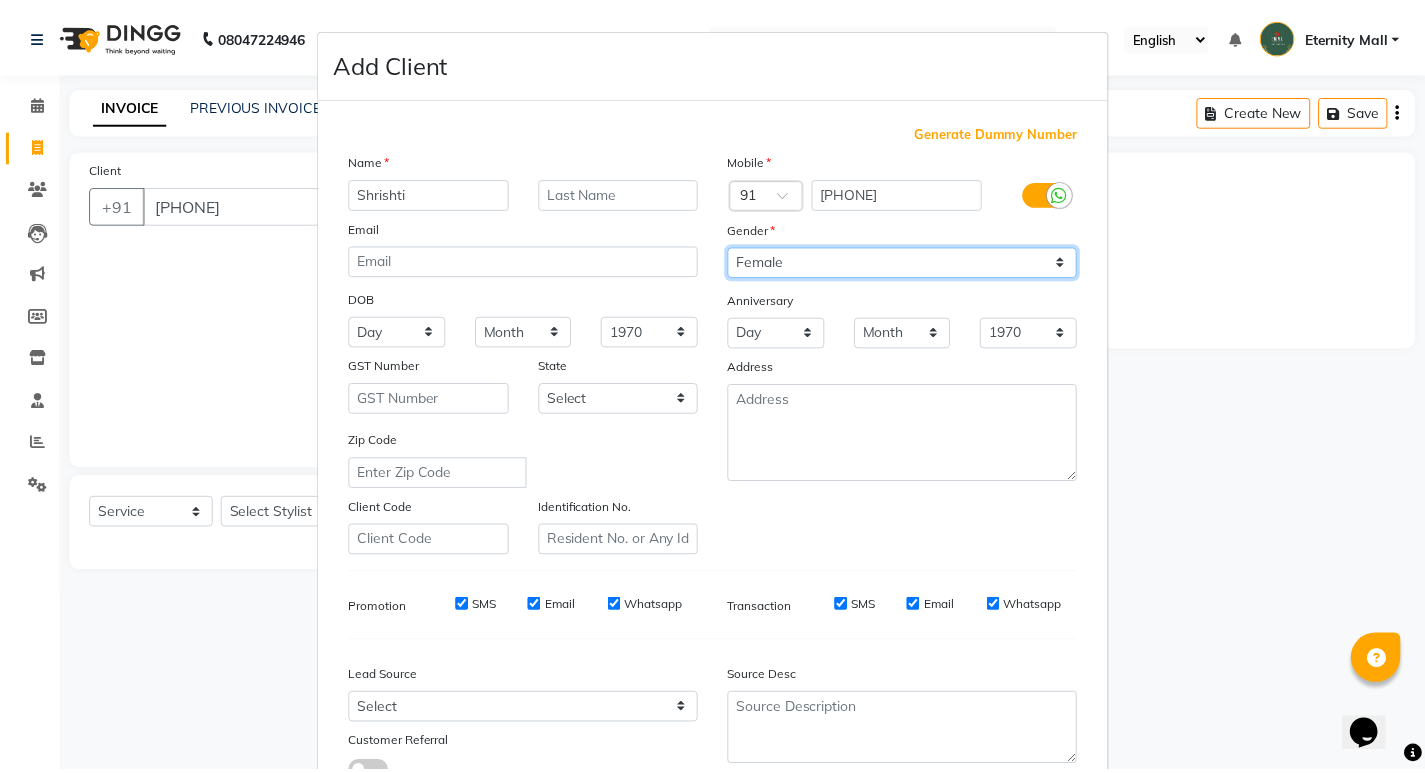 scroll, scrollTop: 150, scrollLeft: 0, axis: vertical 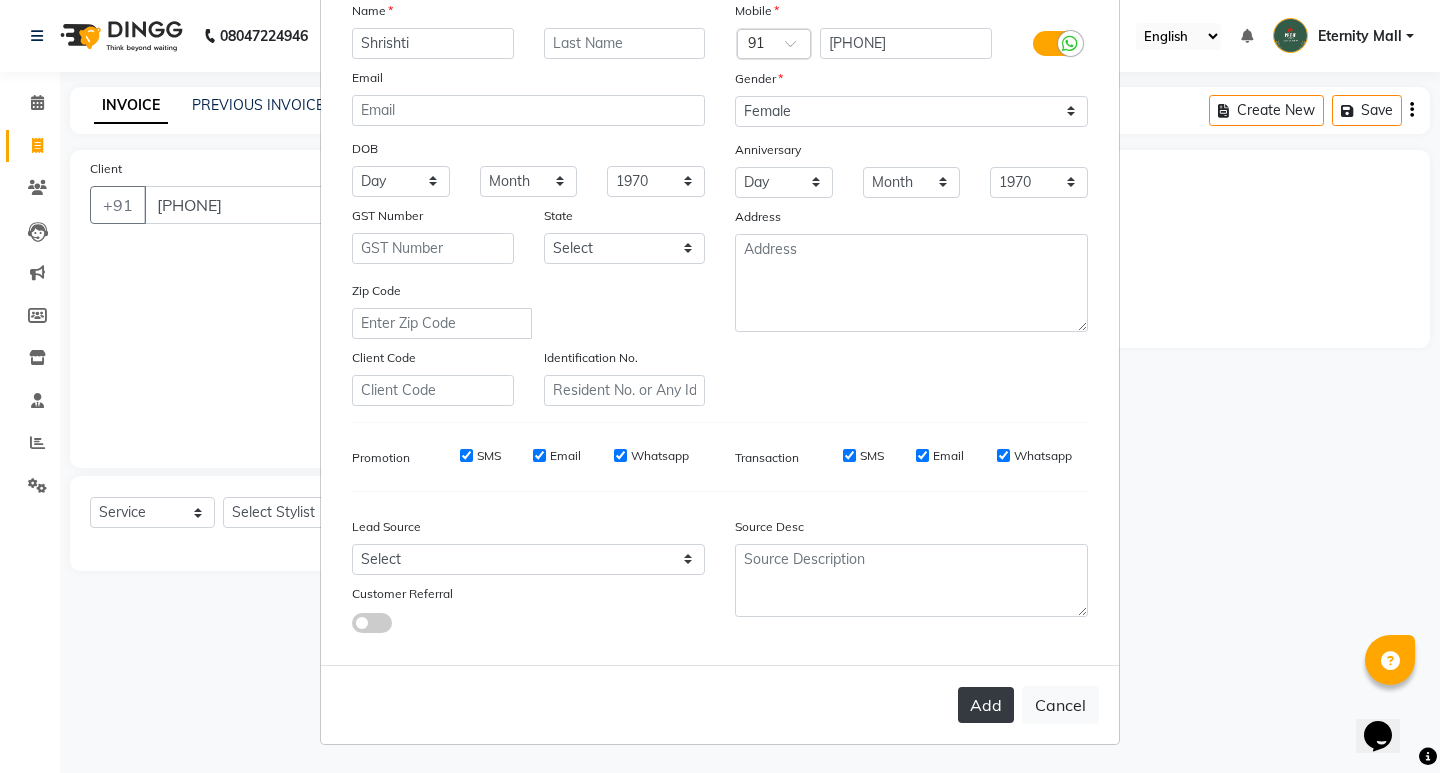 click on "Add" at bounding box center (986, 705) 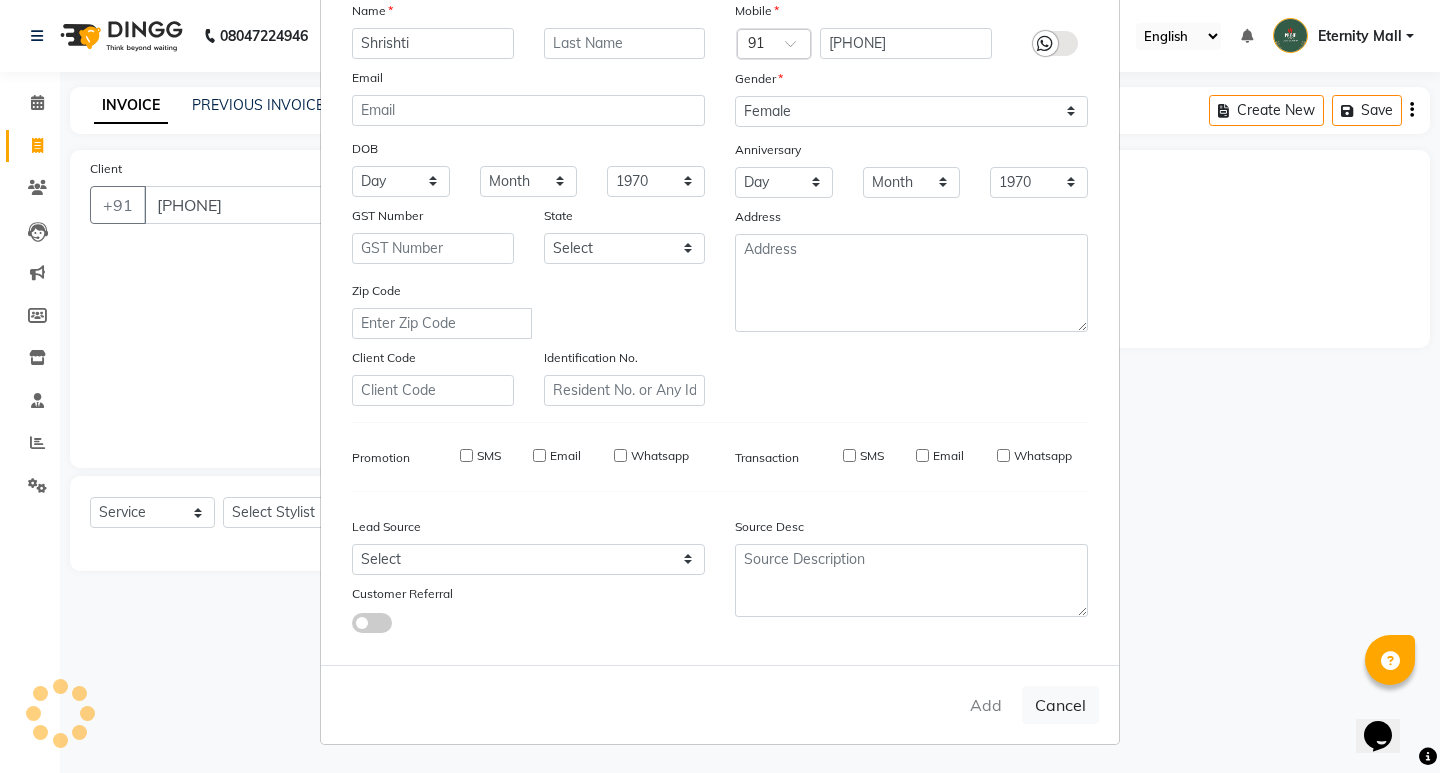 type 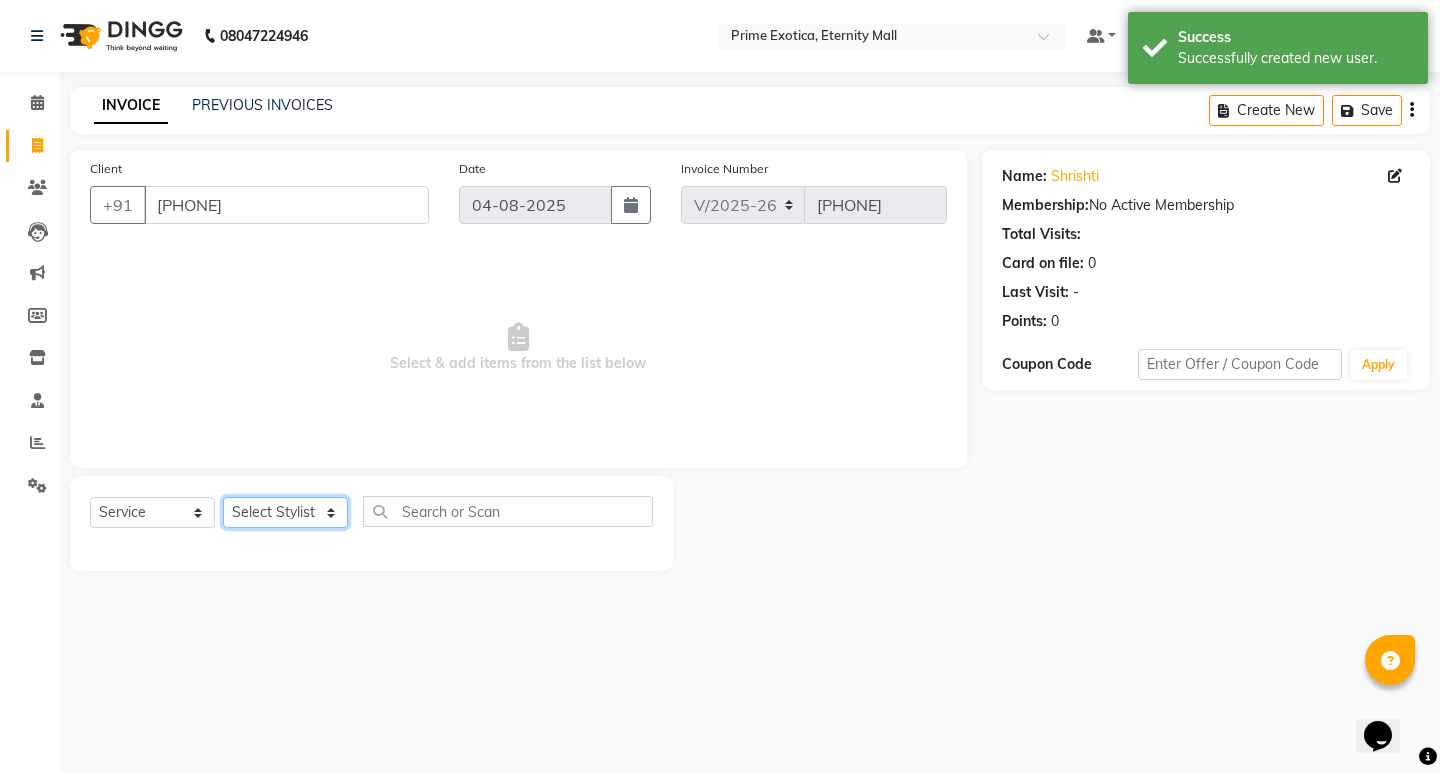 click on "Select Stylist AB ADMIN [FIRST] [LAST] [FIRST] [LAST] [FIRST] [LAST] [FIRST] [LAST] [FIRST] [LAST]" 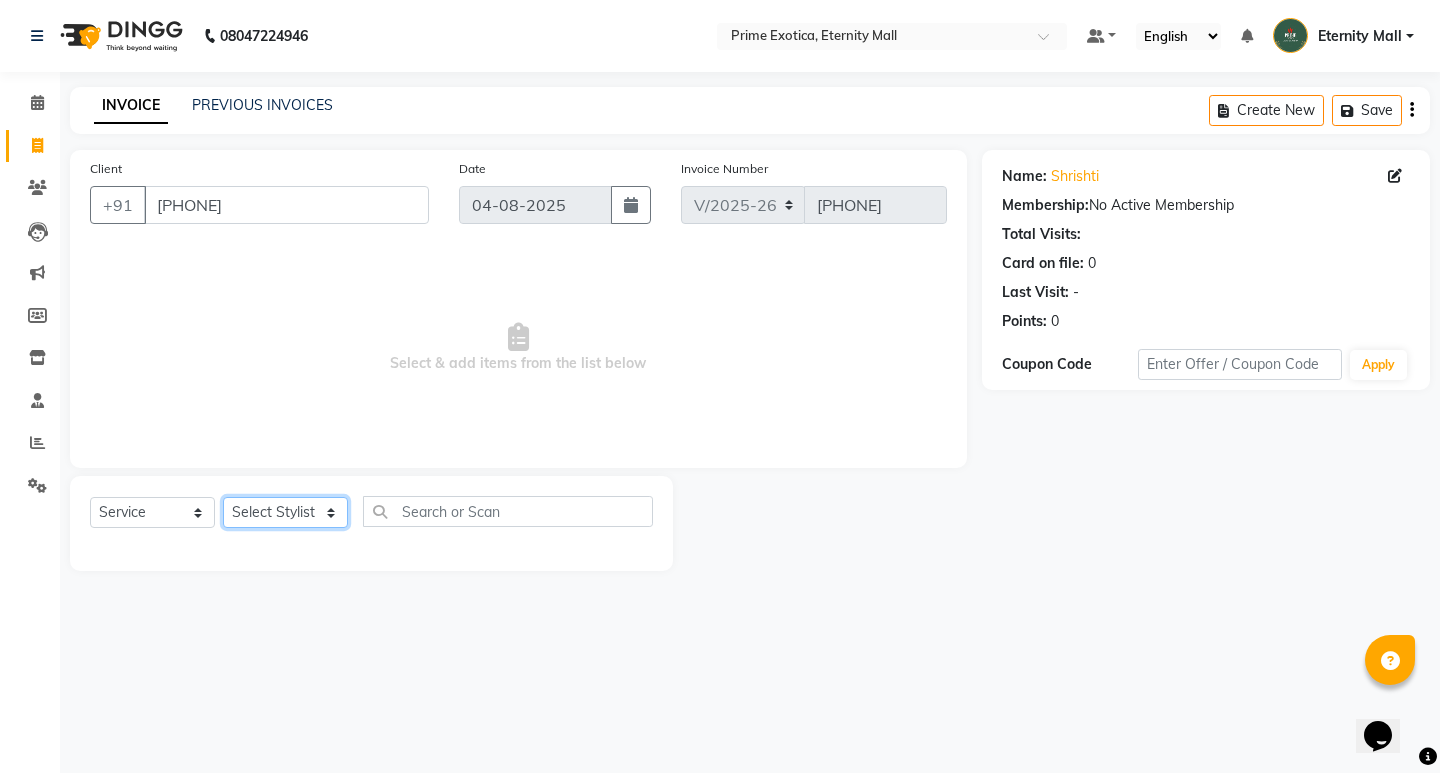 click on "Select Stylist AB ADMIN [FIRST] [LAST] [FIRST] [LAST] [FIRST] [LAST] [FIRST] [LAST] [FIRST] [LAST]" 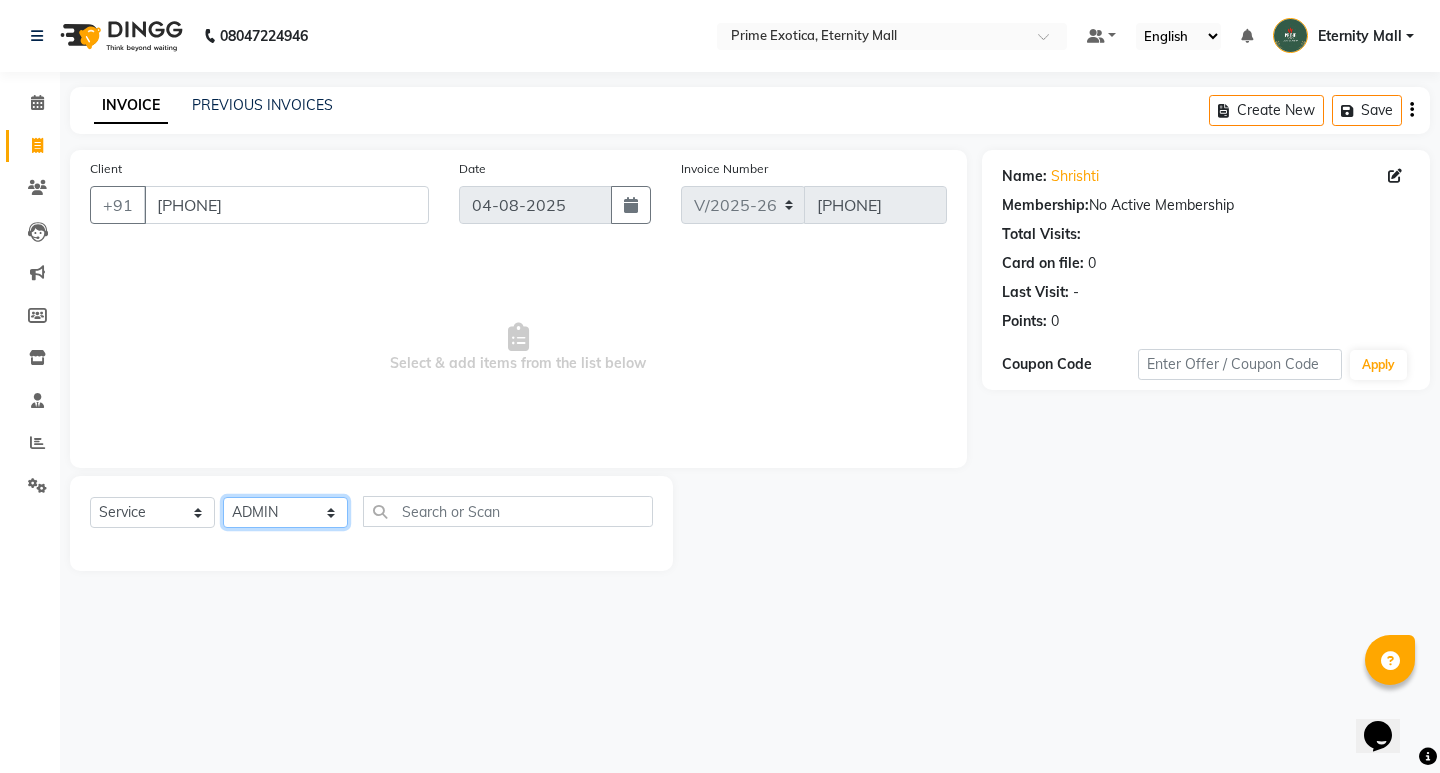 click on "Select Stylist AB ADMIN [FIRST] [LAST] [FIRST] [LAST] [FIRST] [LAST] [FIRST] [LAST] [FIRST] [LAST]" 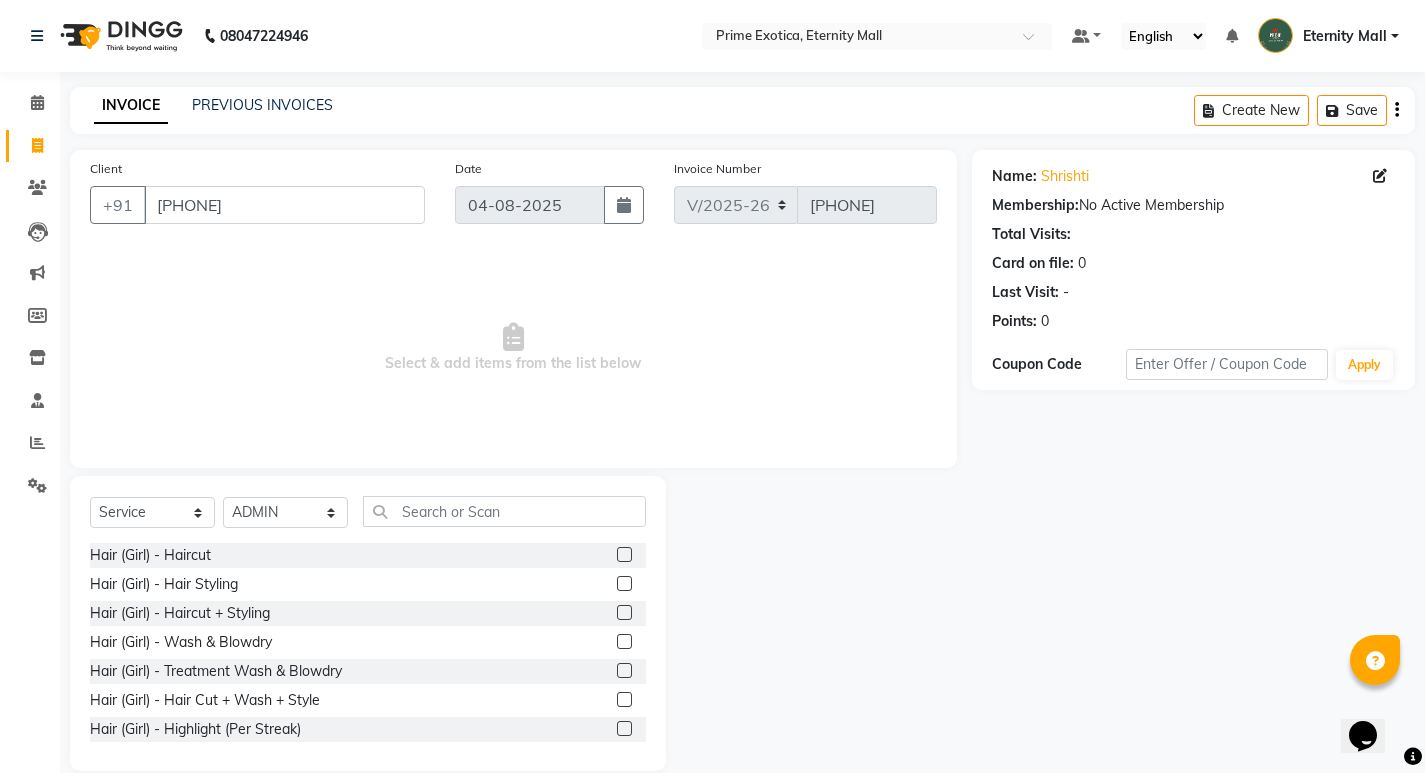 click 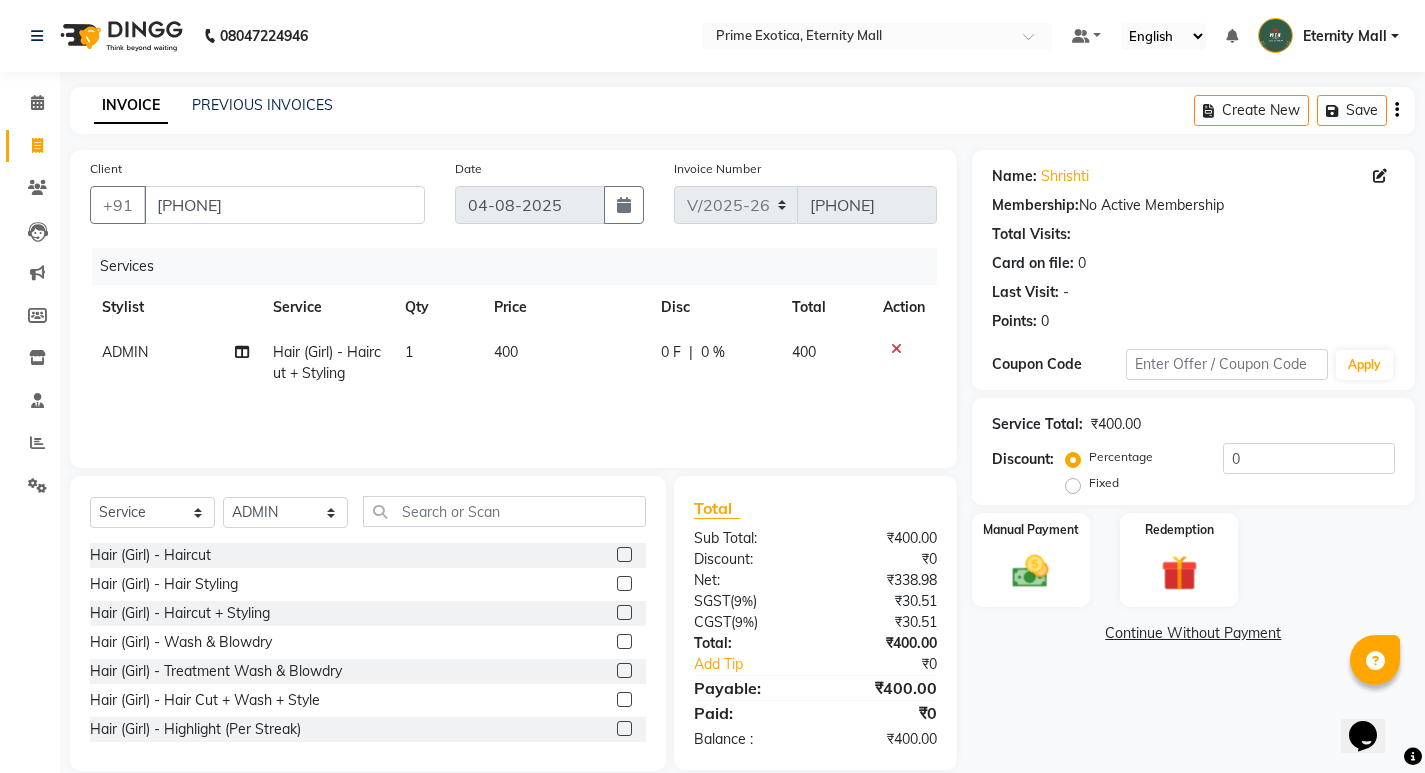click 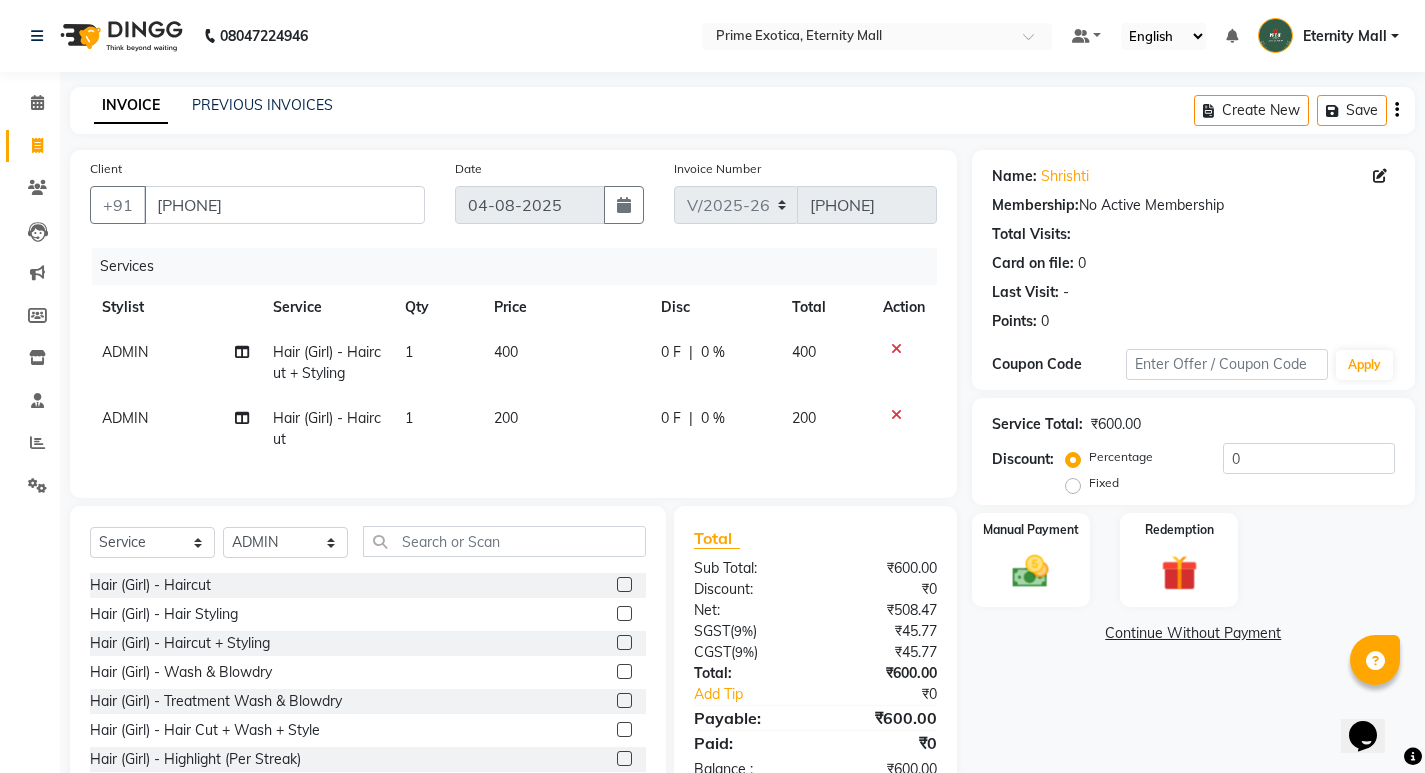click 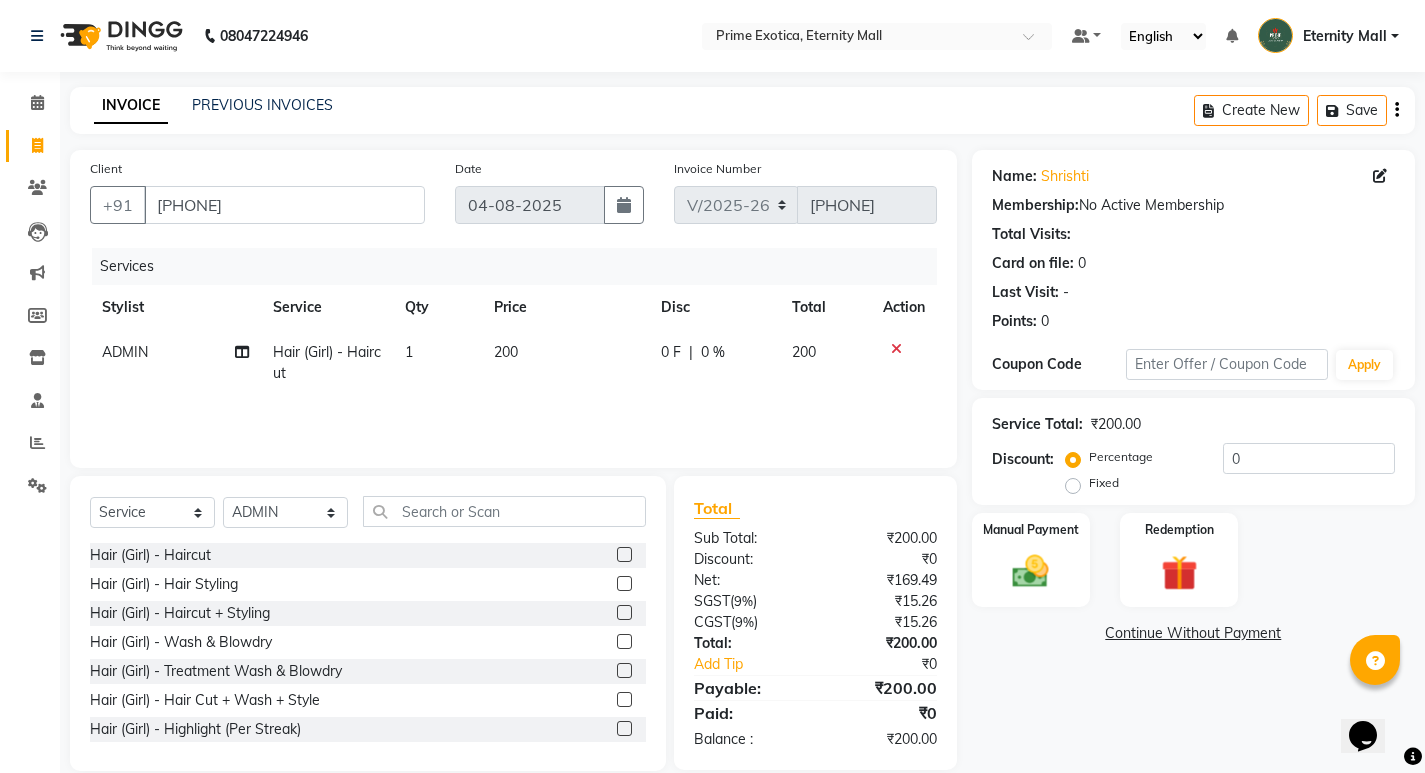 click 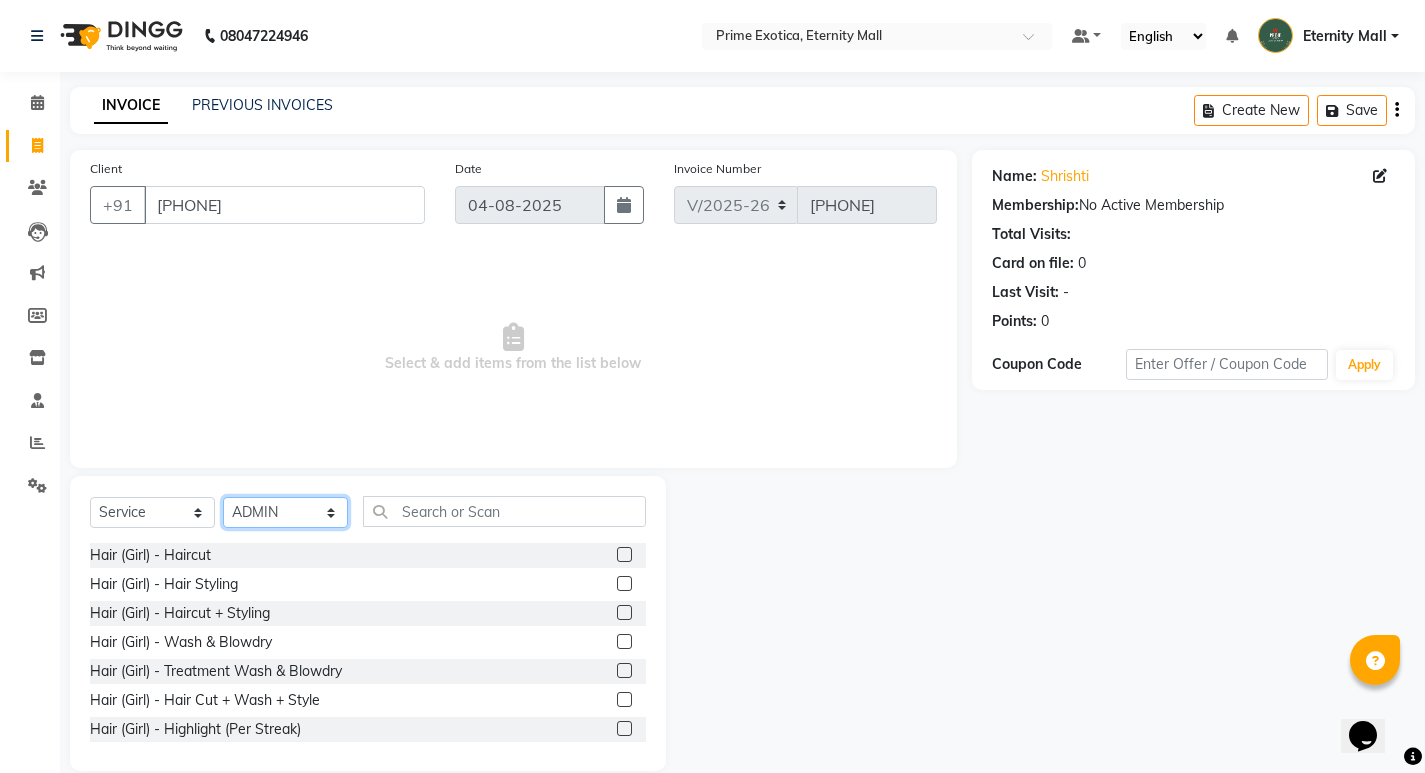 click on "Select Stylist AB ADMIN [FIRST] [LAST] [FIRST] [LAST] [FIRST] [LAST] [FIRST] [LAST] [FIRST] [LAST]" 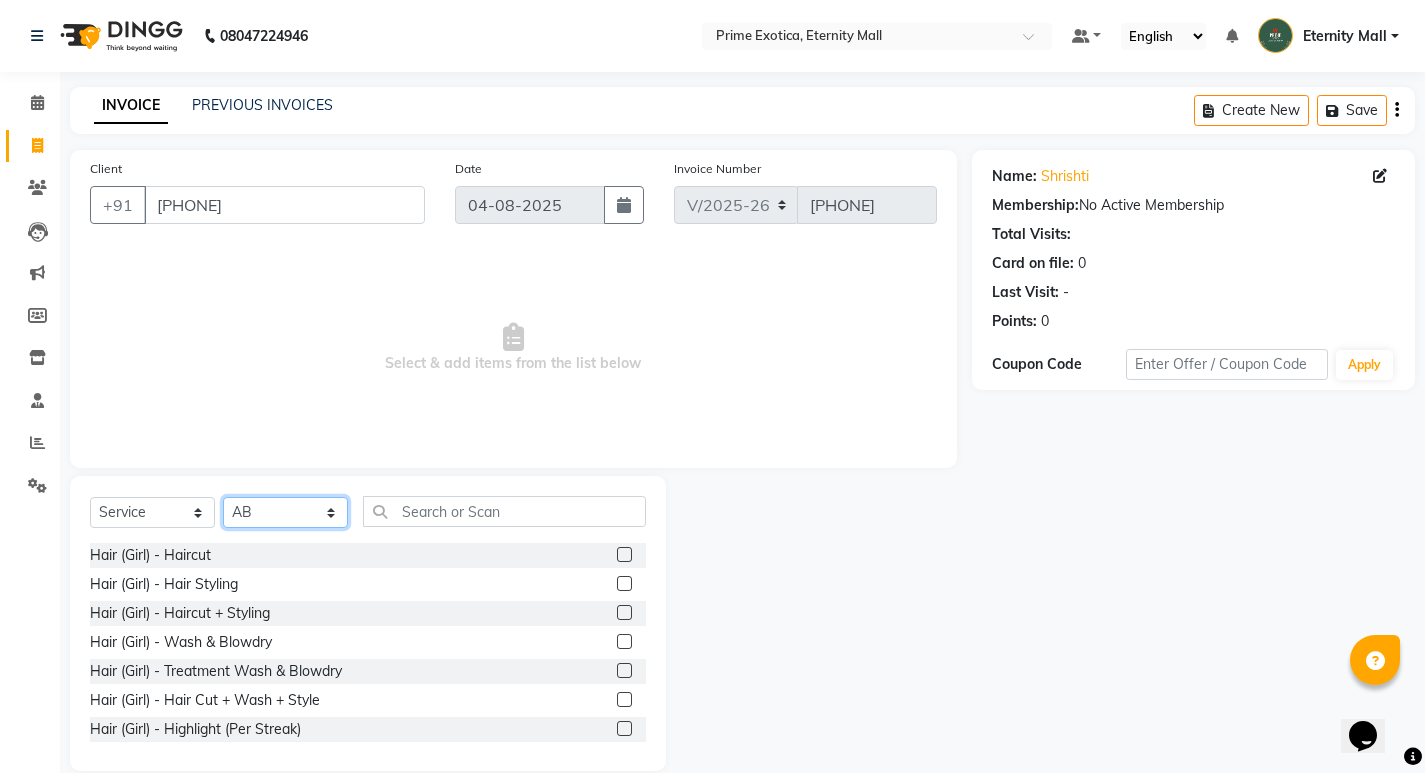 click on "Select Stylist AB ADMIN [FIRST] [LAST] [FIRST] [LAST] [FIRST] [LAST] [FIRST] [LAST] [FIRST] [LAST]" 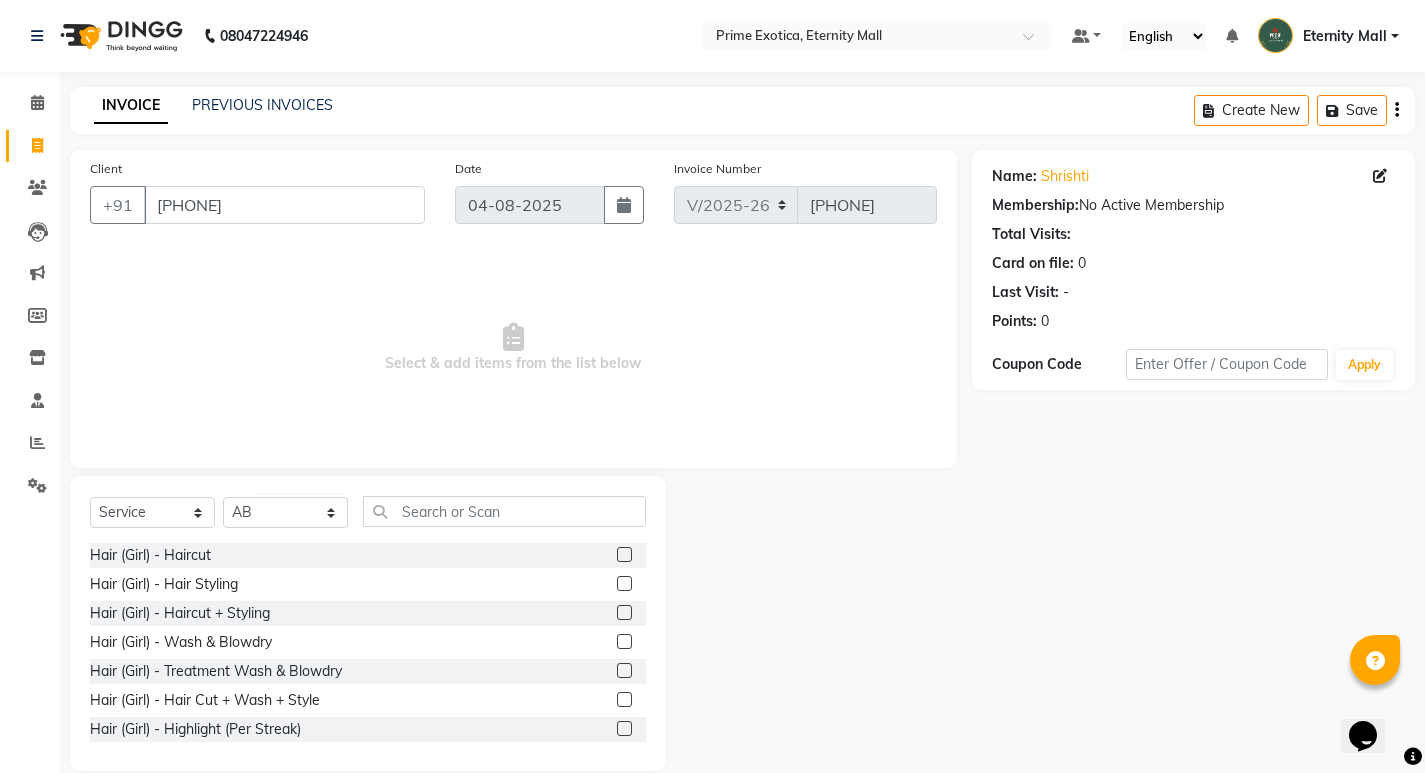 click 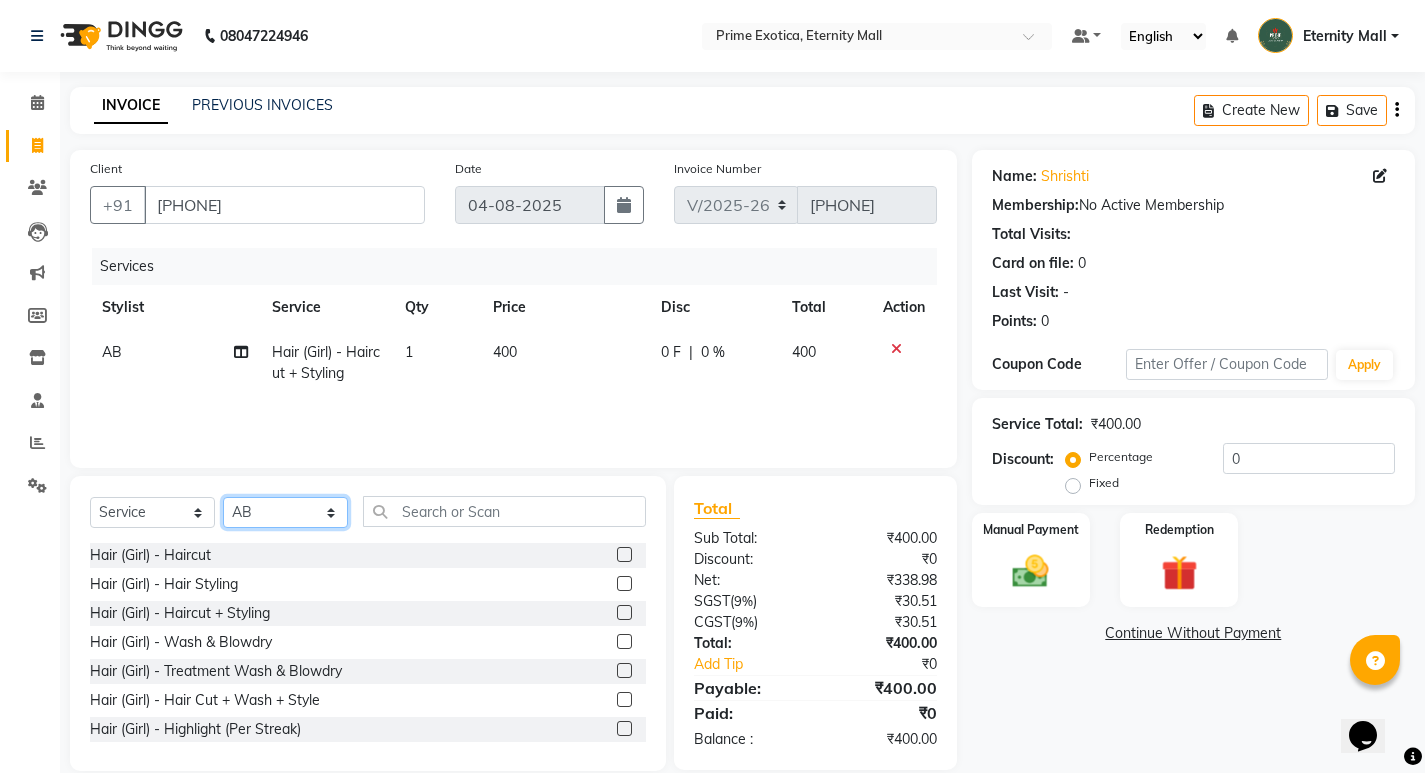 click on "Select Stylist AB ADMIN [FIRST] [LAST] [FIRST] [LAST] [FIRST] [LAST] [FIRST] [LAST] [FIRST] [LAST]" 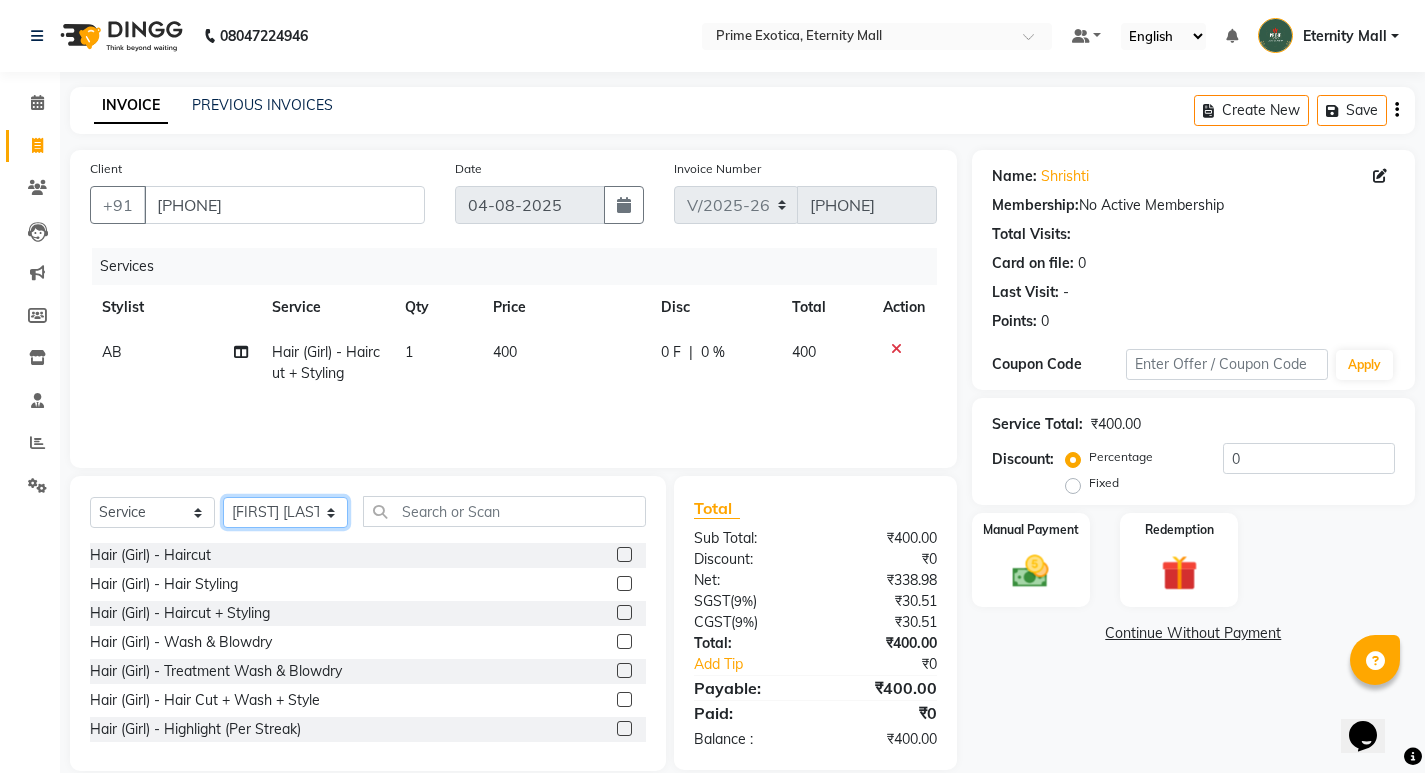 click on "Select Stylist AB ADMIN [FIRST] [LAST] [FIRST] [LAST] [FIRST] [LAST] [FIRST] [LAST] [FIRST] [LAST]" 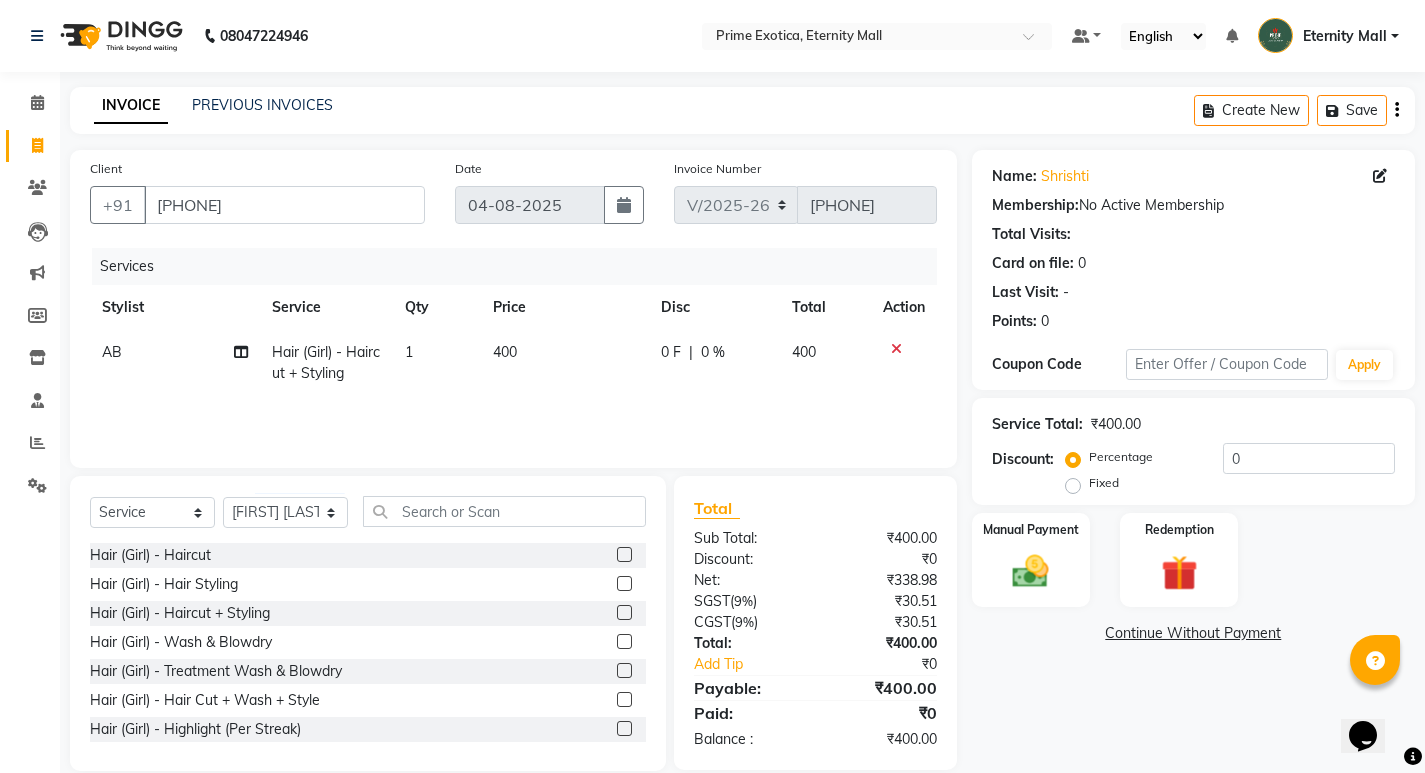 click 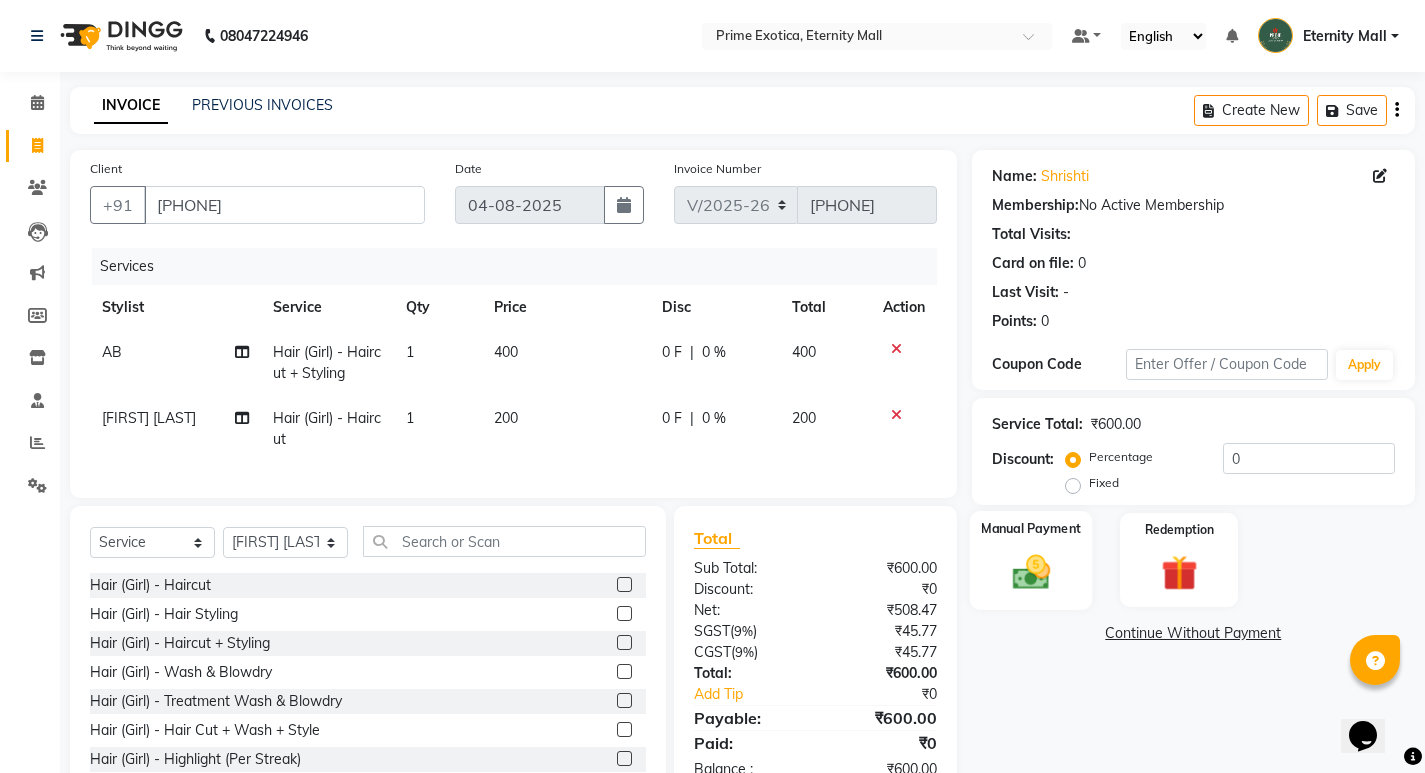 click 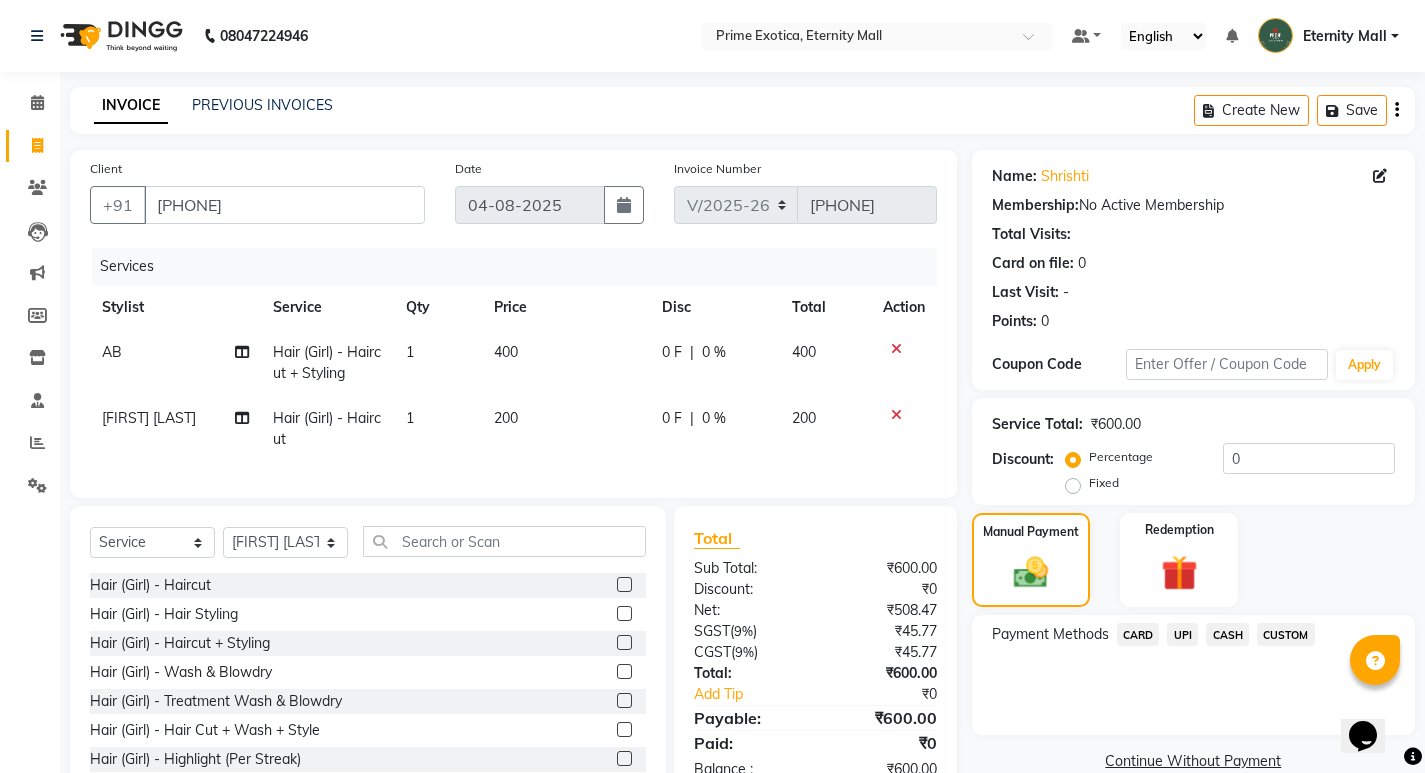 click on "UPI" 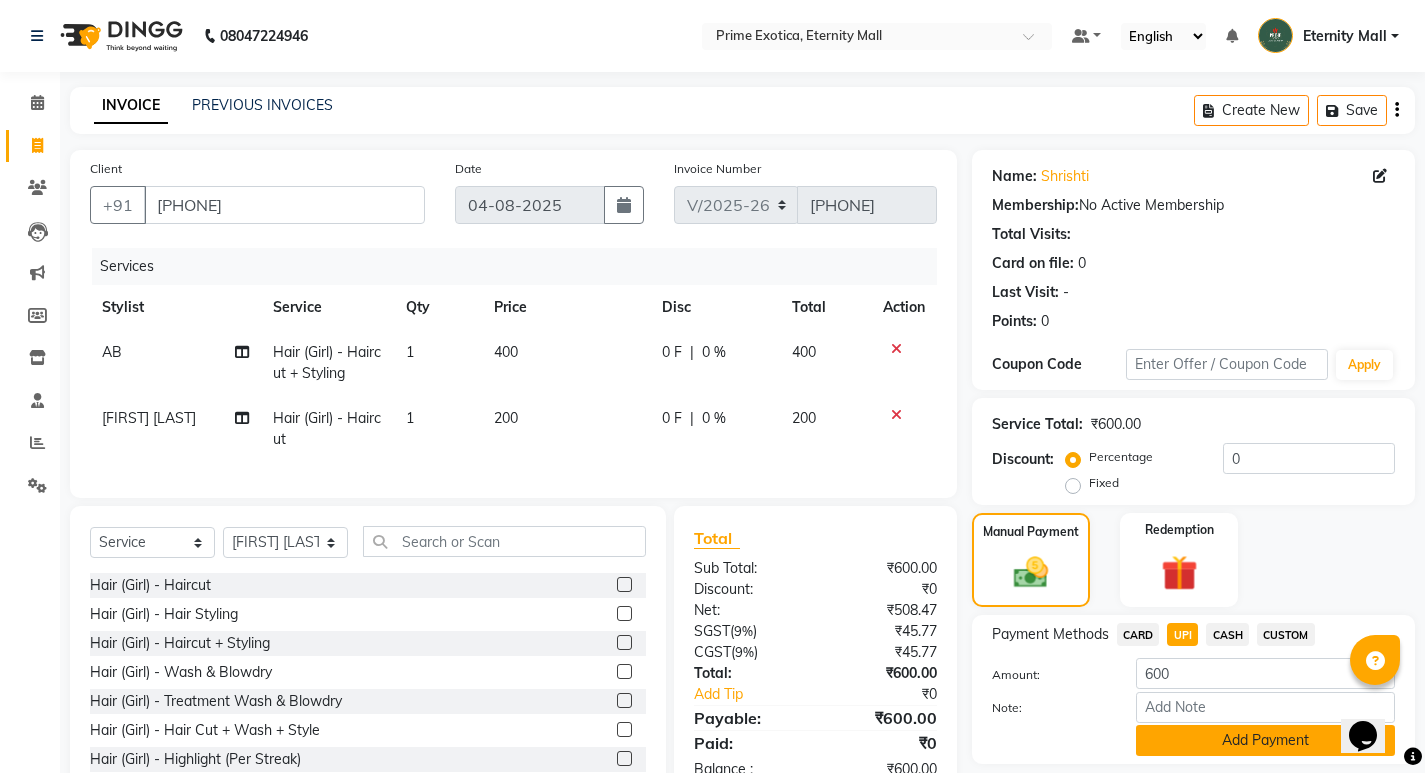 click on "Add Payment" 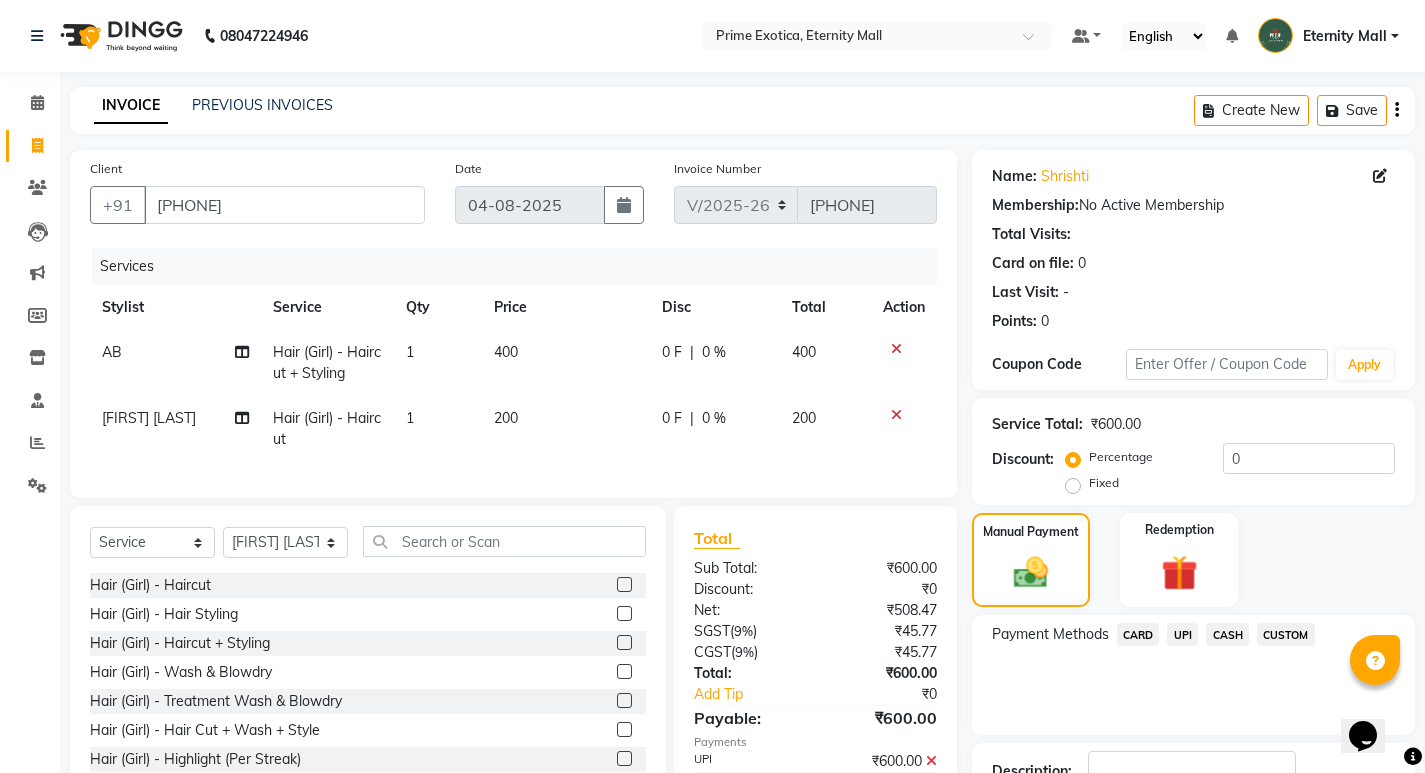 scroll, scrollTop: 146, scrollLeft: 0, axis: vertical 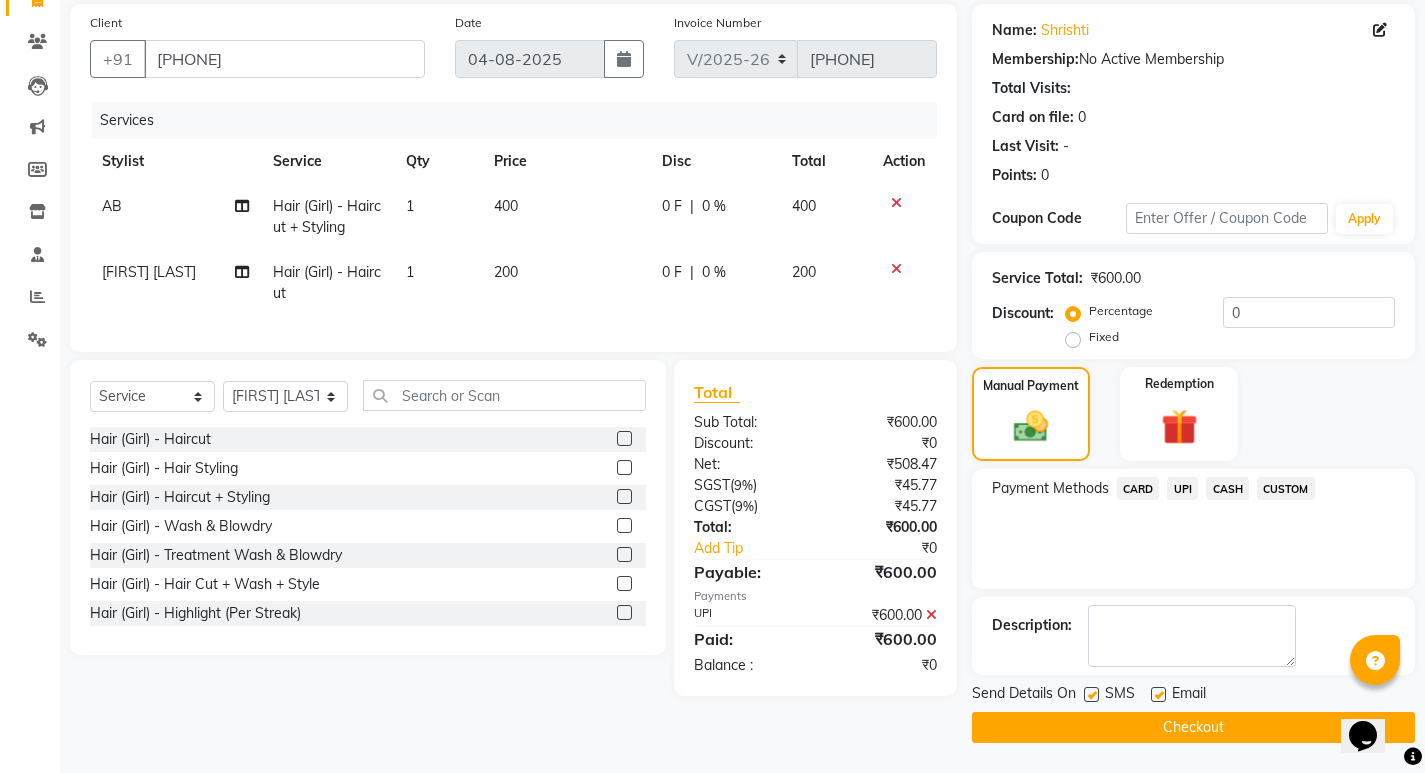 click on "Checkout" 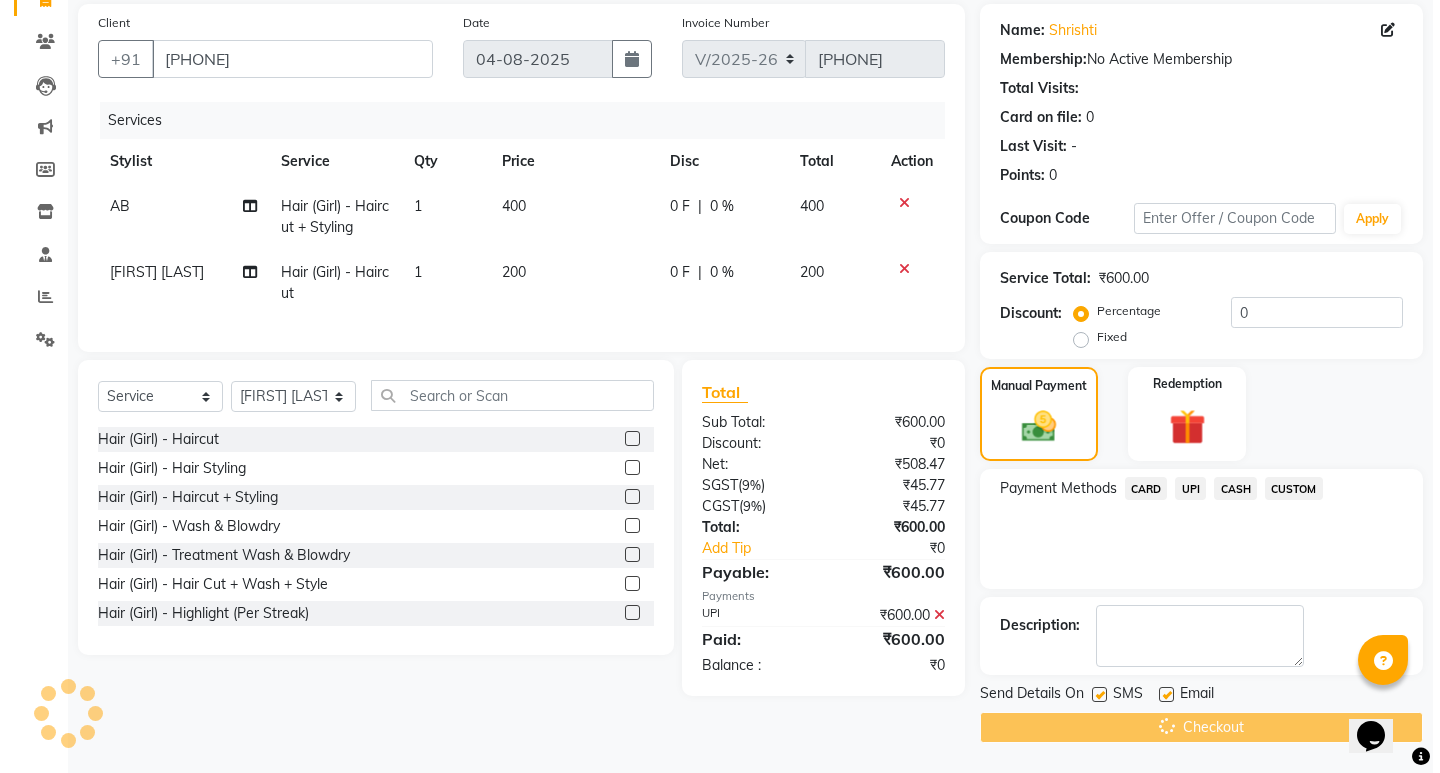 scroll, scrollTop: 0, scrollLeft: 0, axis: both 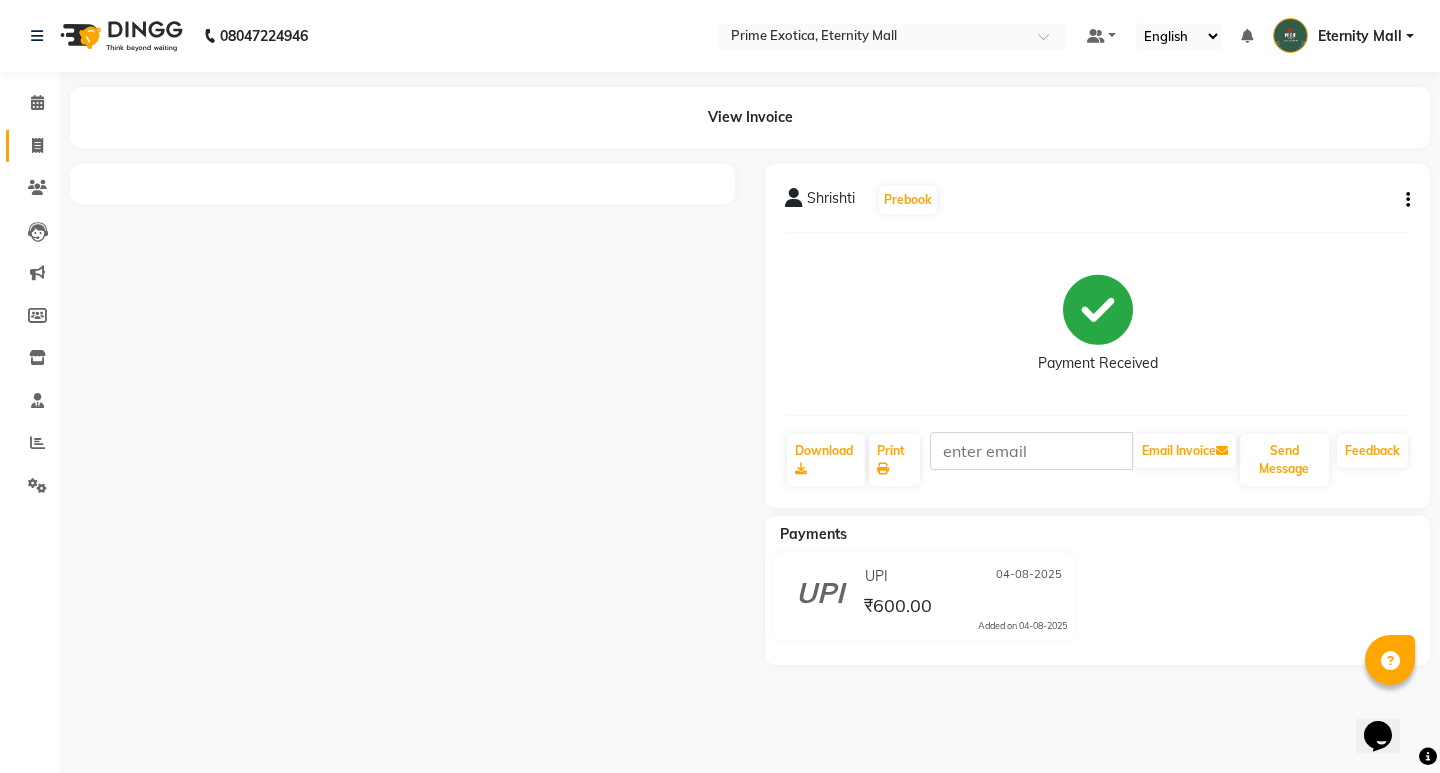 click 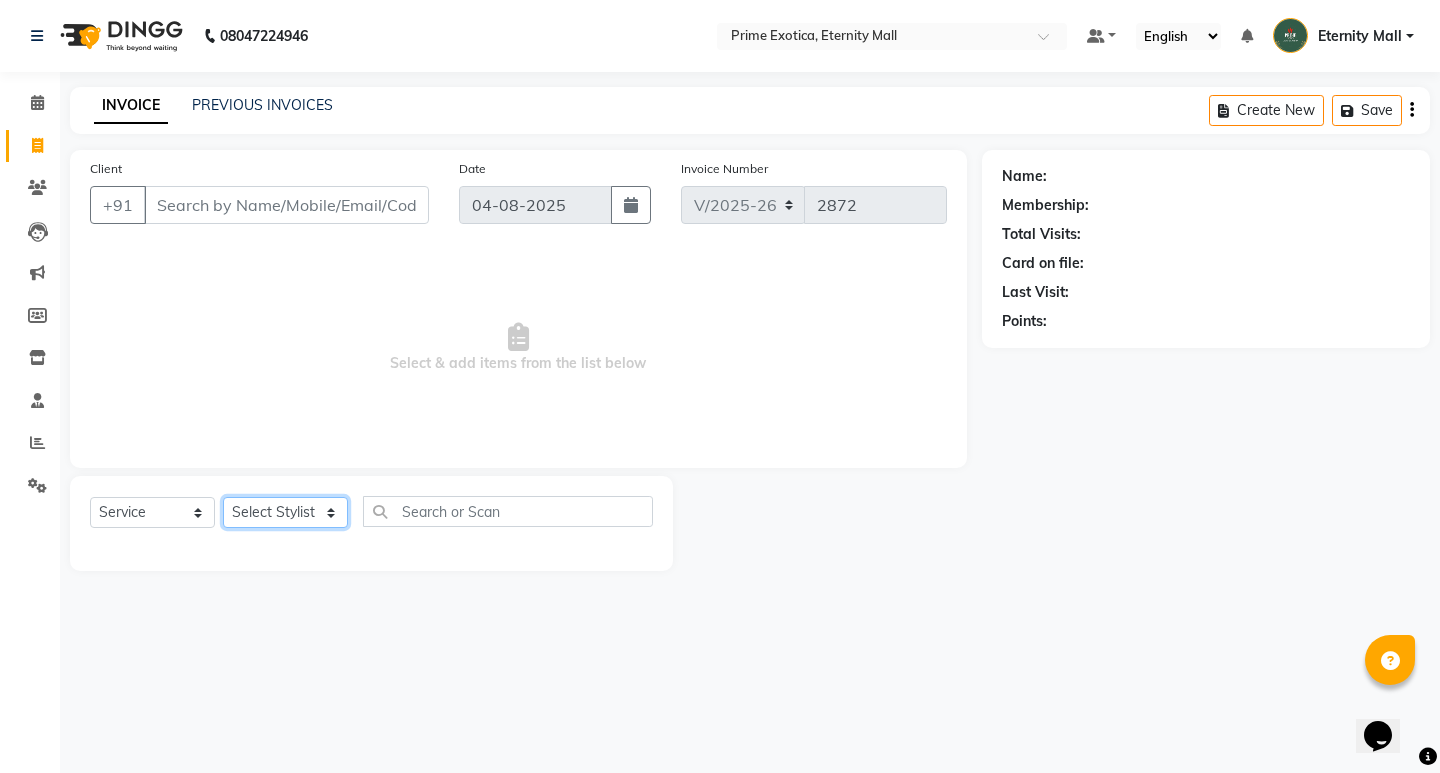 click on "Select Stylist" 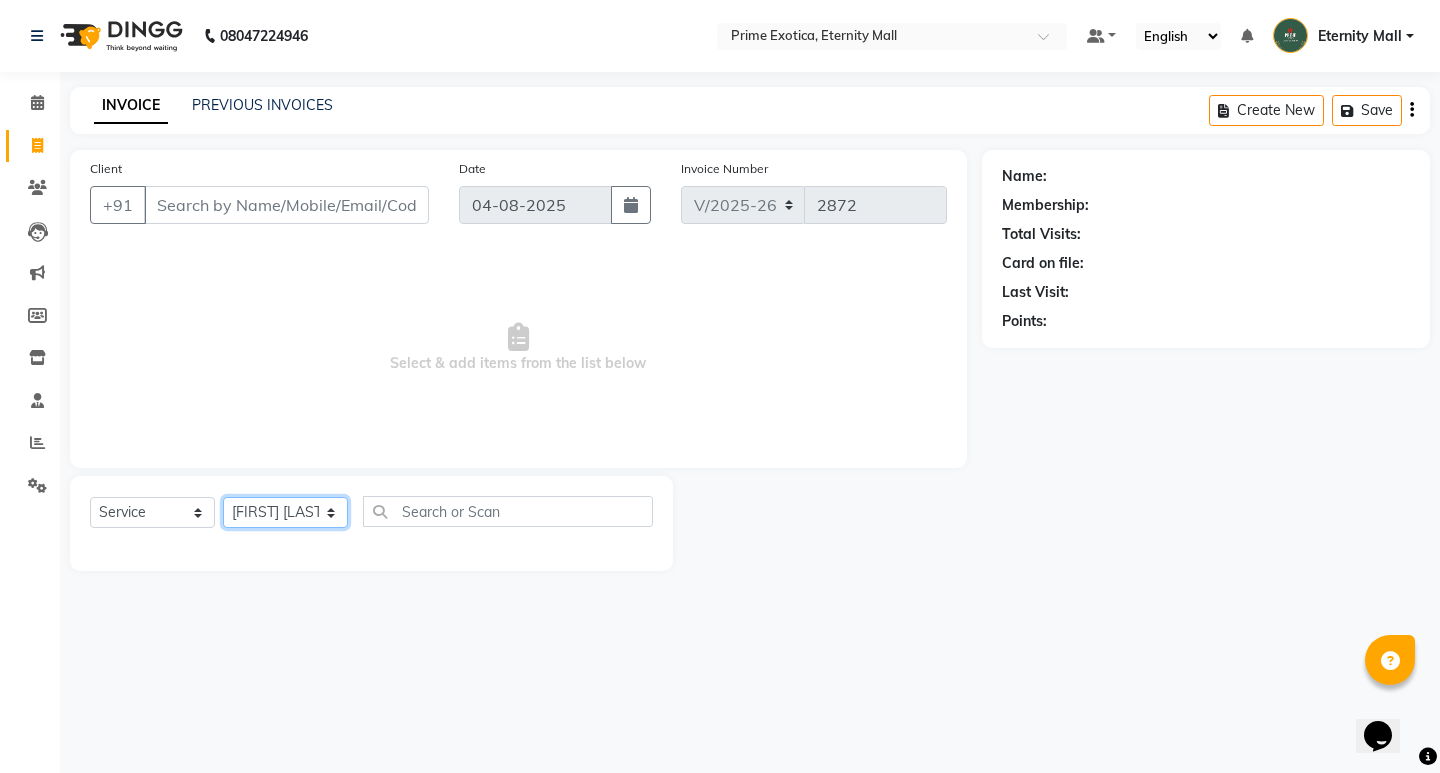 click on "Select Stylist AB ADMIN [FIRST] [LAST] [FIRST] [LAST] [FIRST] [LAST] [FIRST] [LAST] [FIRST] [LAST]" 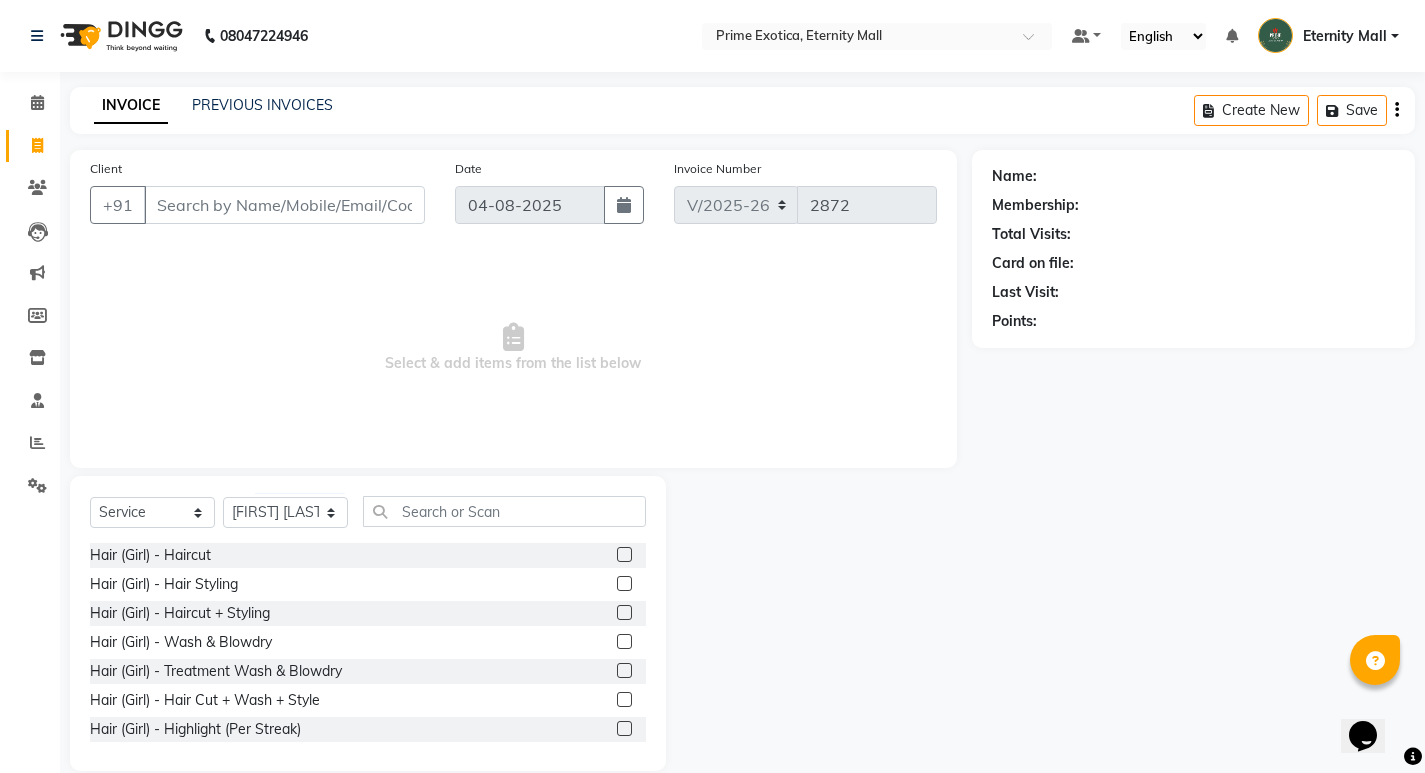 click 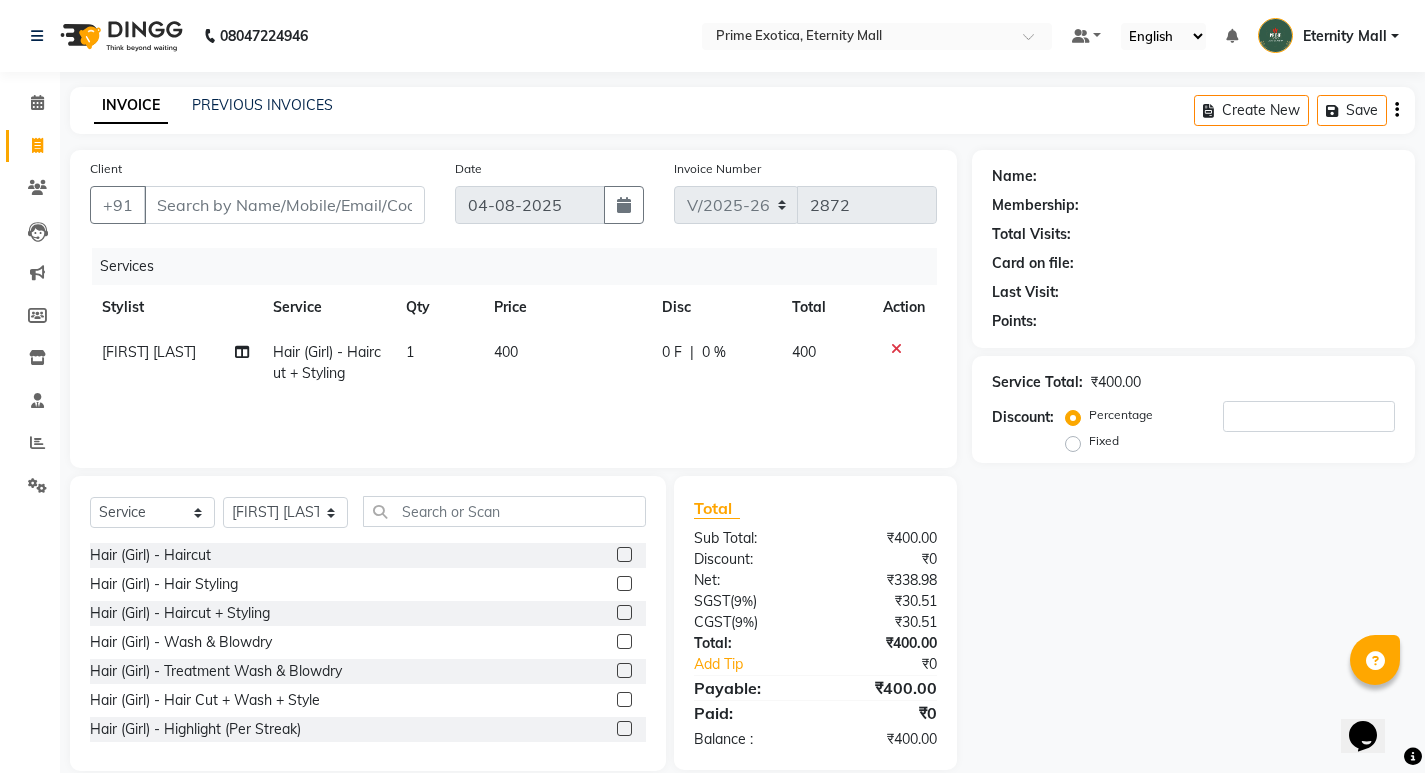 click on "400" 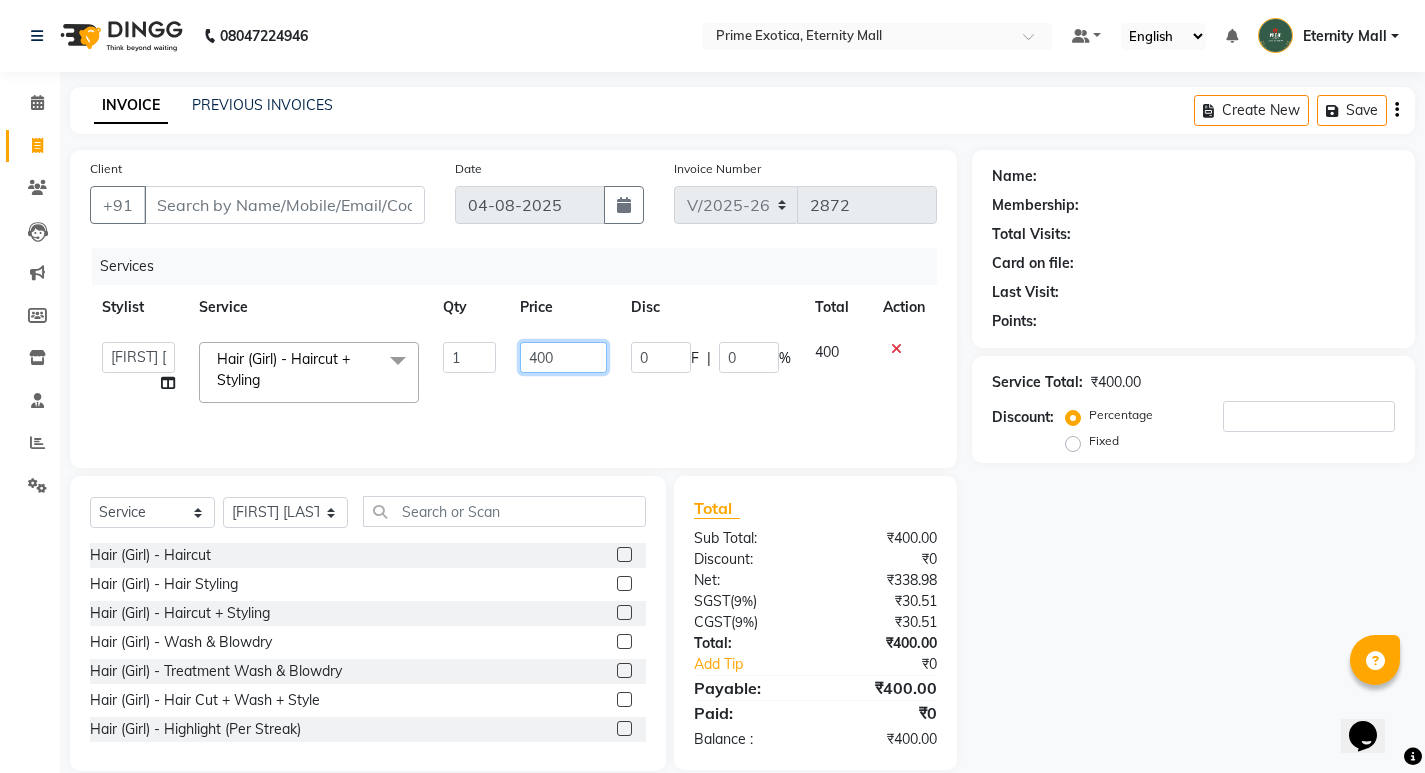 click on "400" 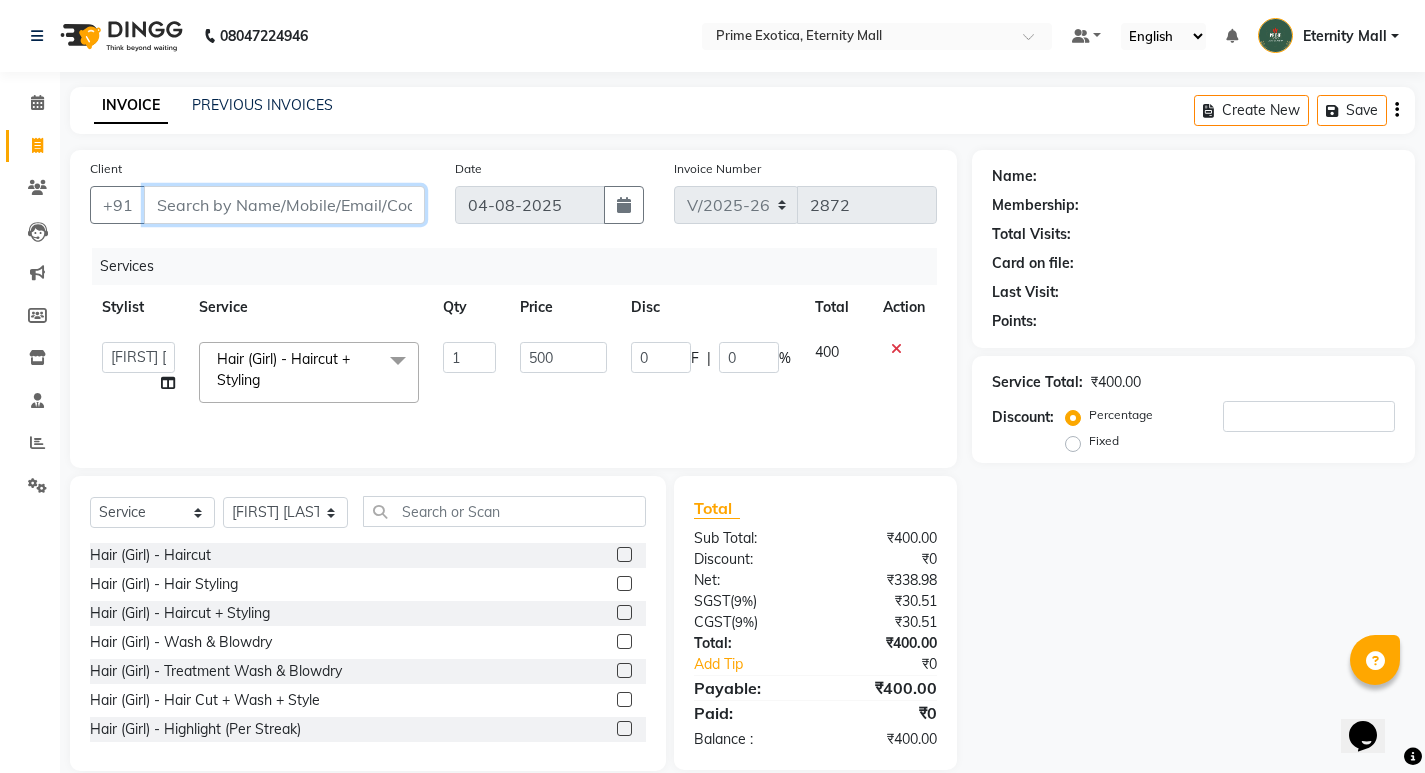 click on "Client" at bounding box center [284, 205] 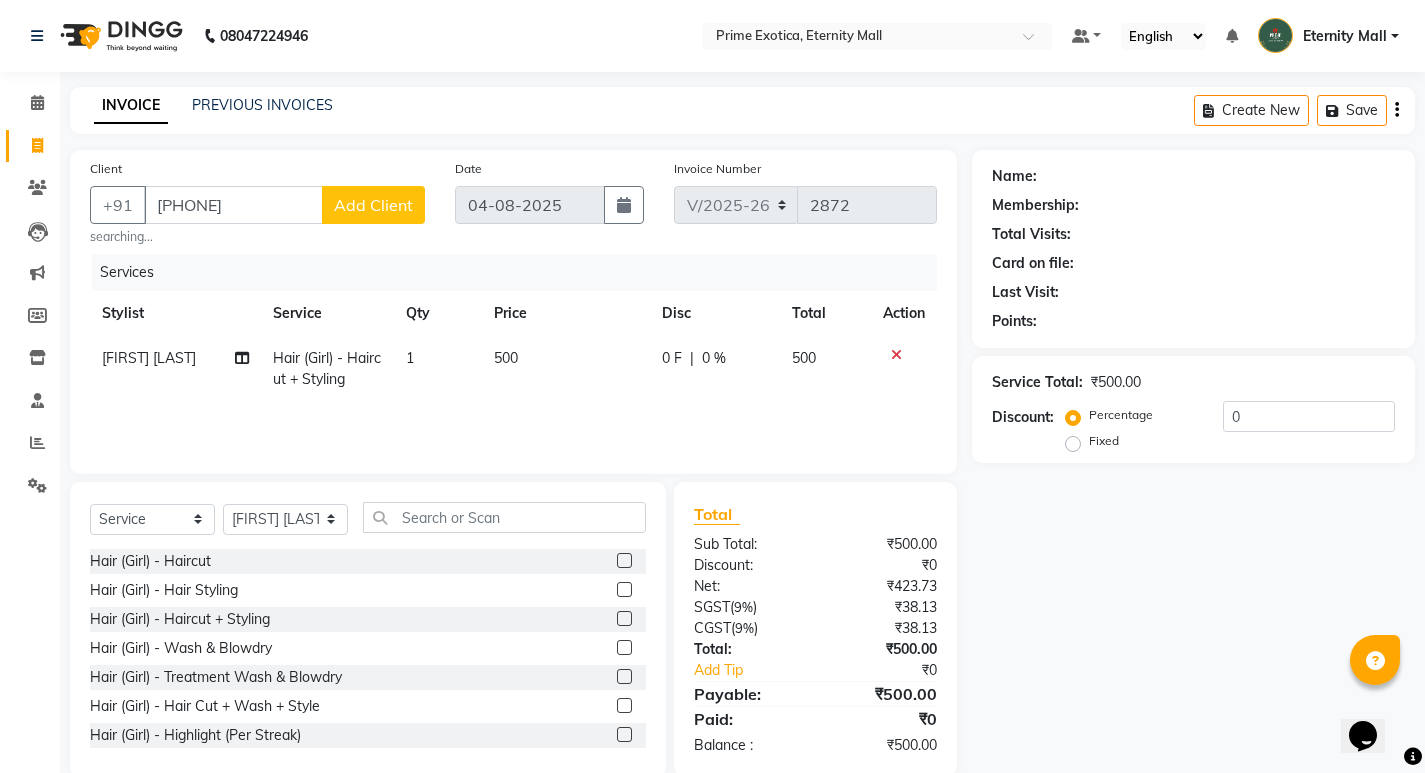 click on "Add Client" 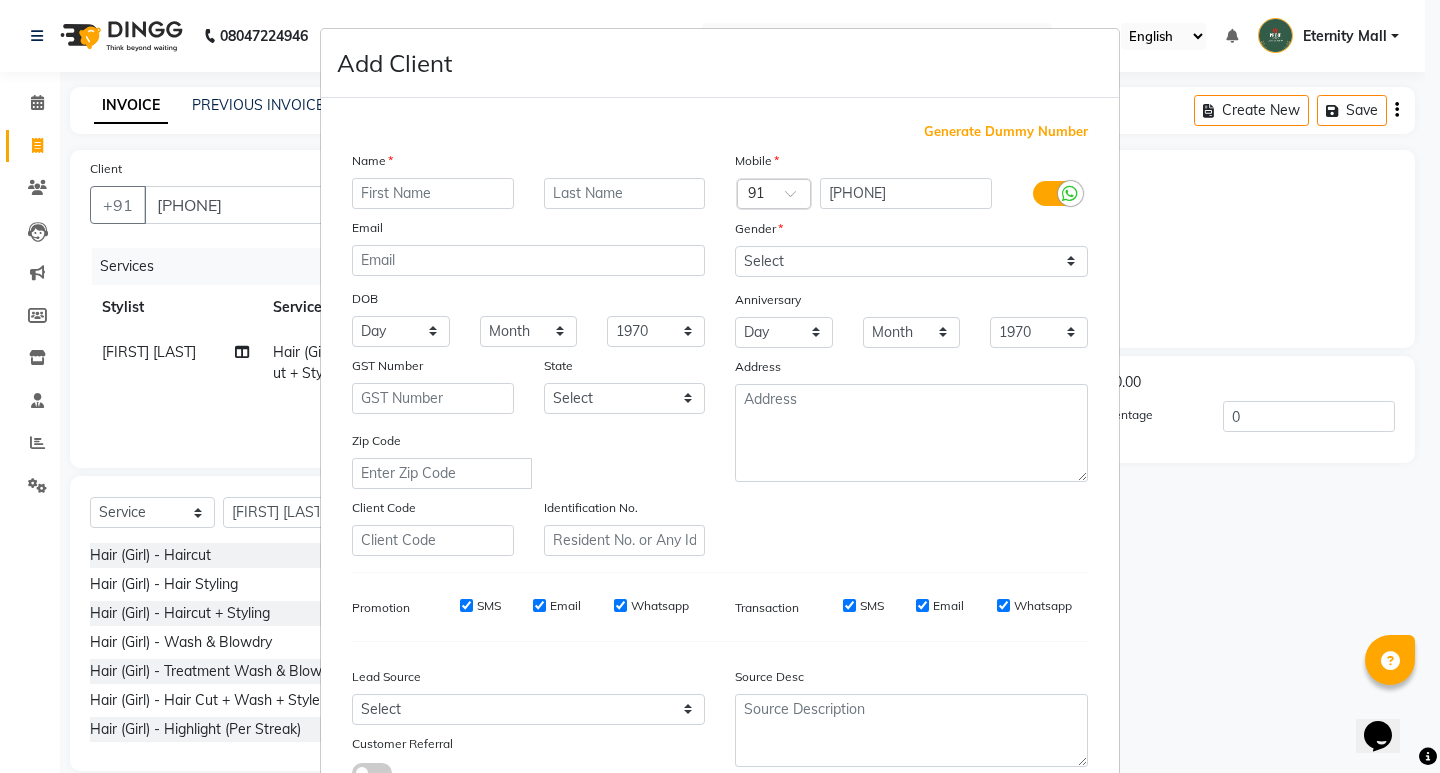click at bounding box center [433, 193] 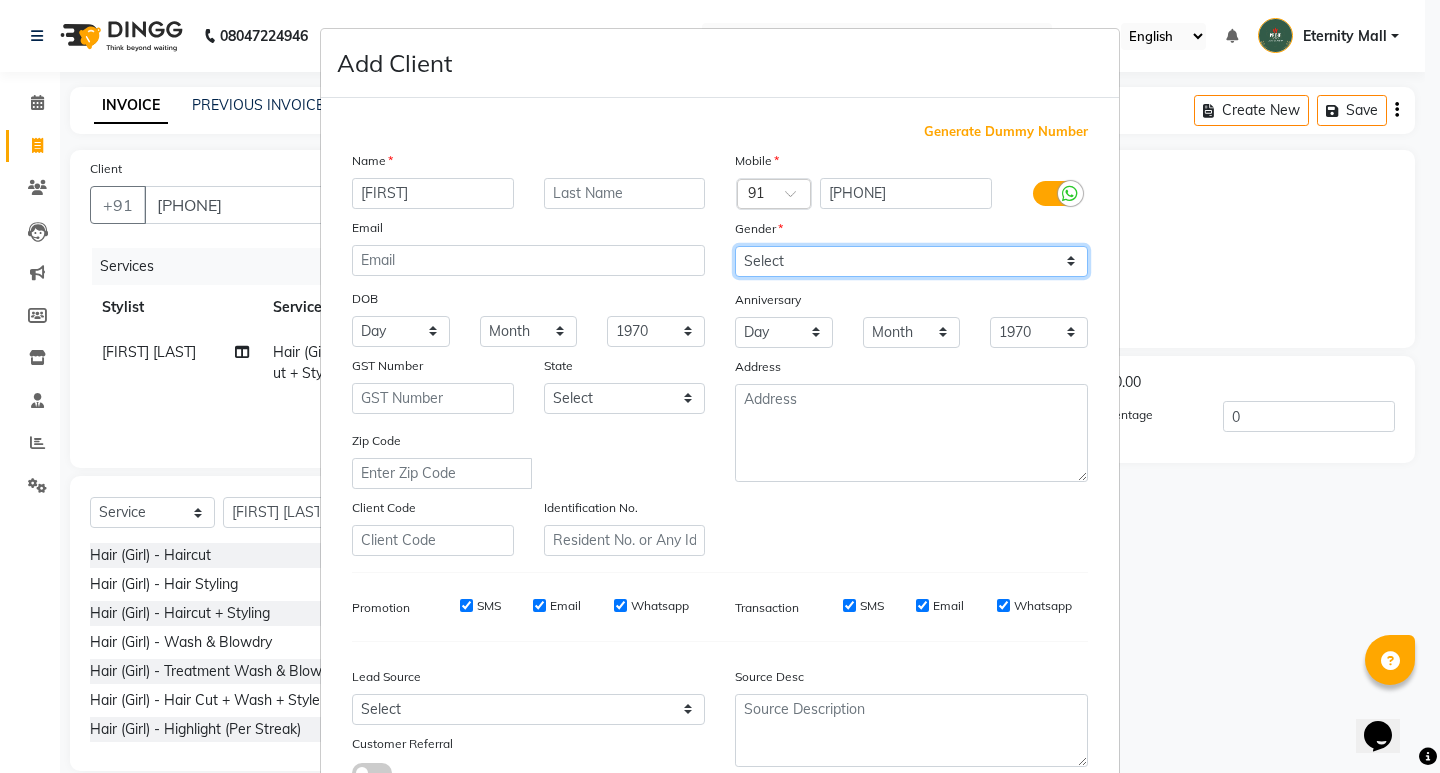 click on "Select Male Female Other Prefer Not To Say" at bounding box center [911, 261] 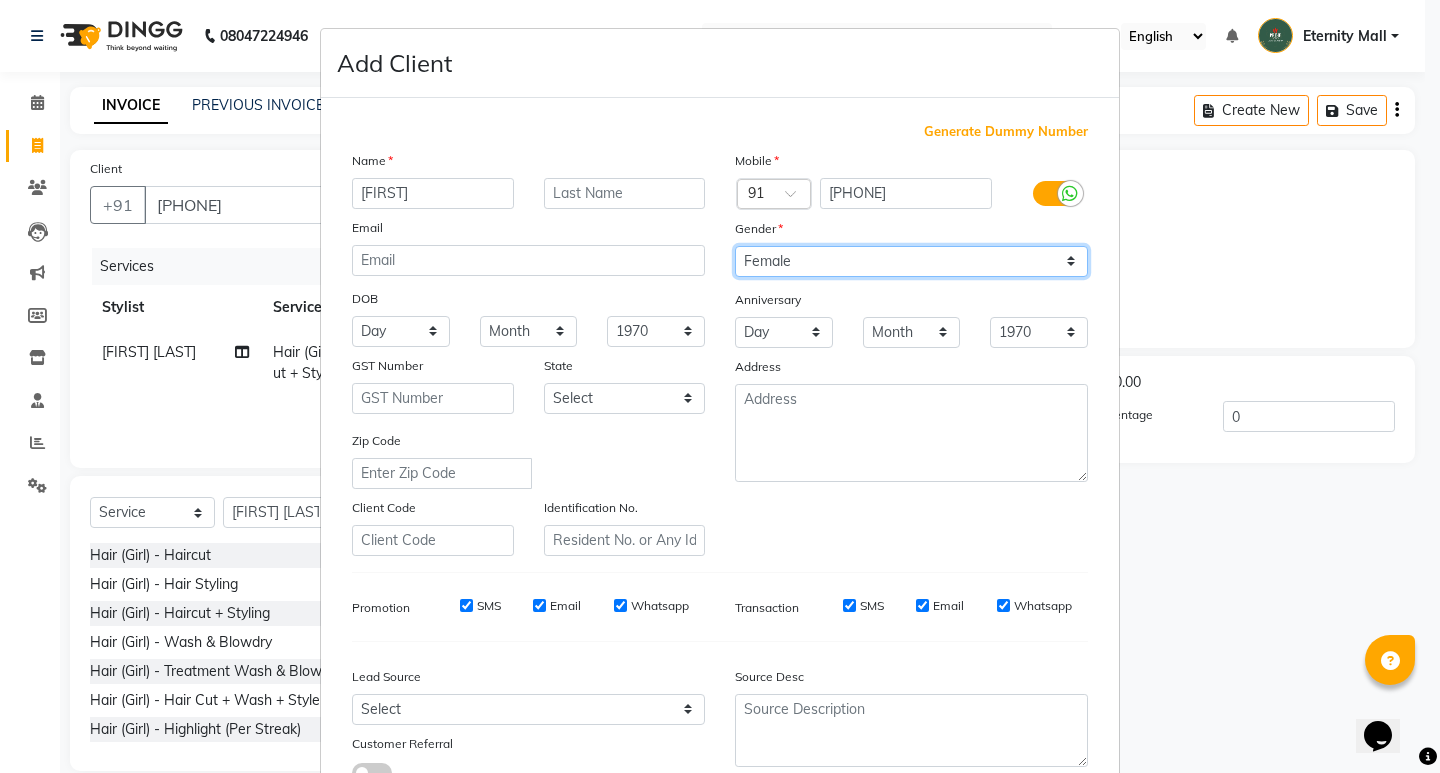 click on "Select Male Female Other Prefer Not To Say" at bounding box center [911, 261] 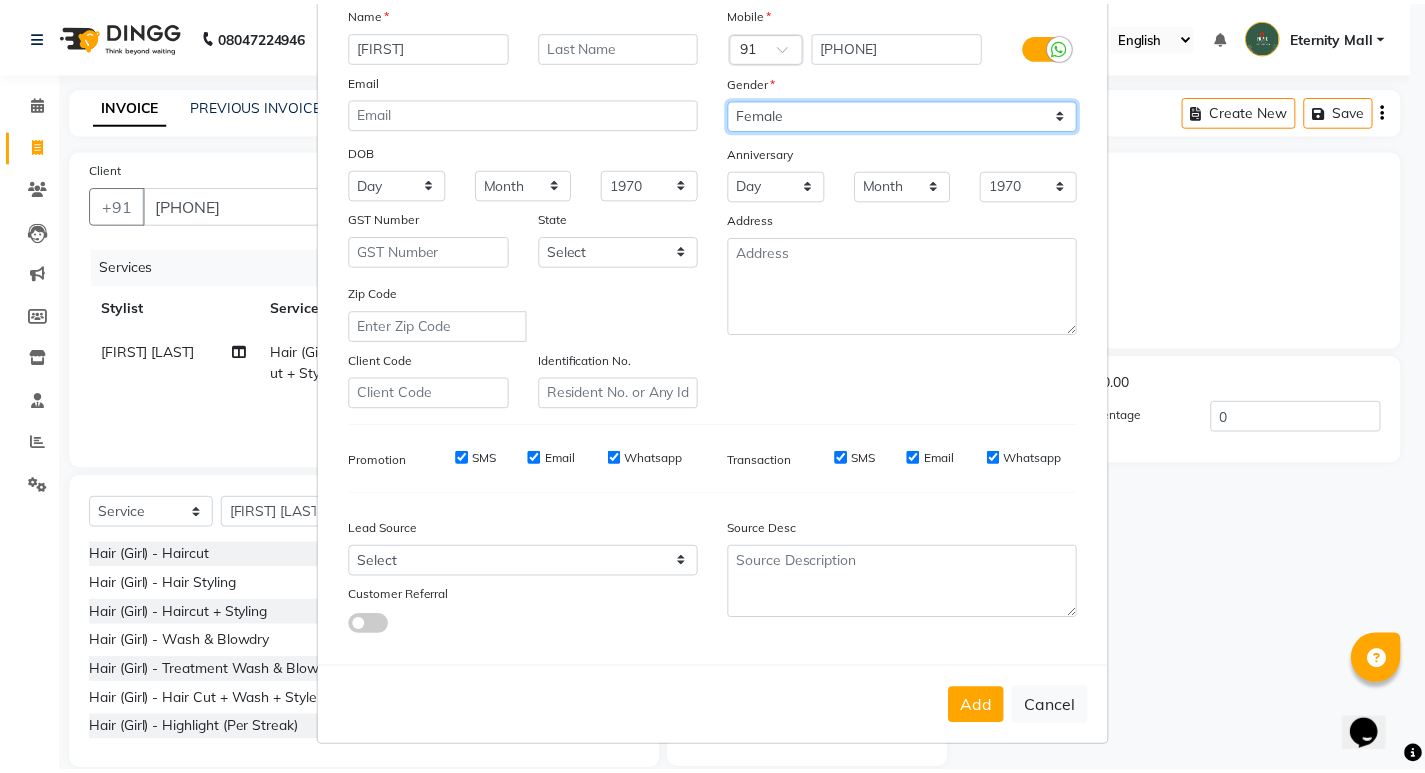 scroll, scrollTop: 150, scrollLeft: 0, axis: vertical 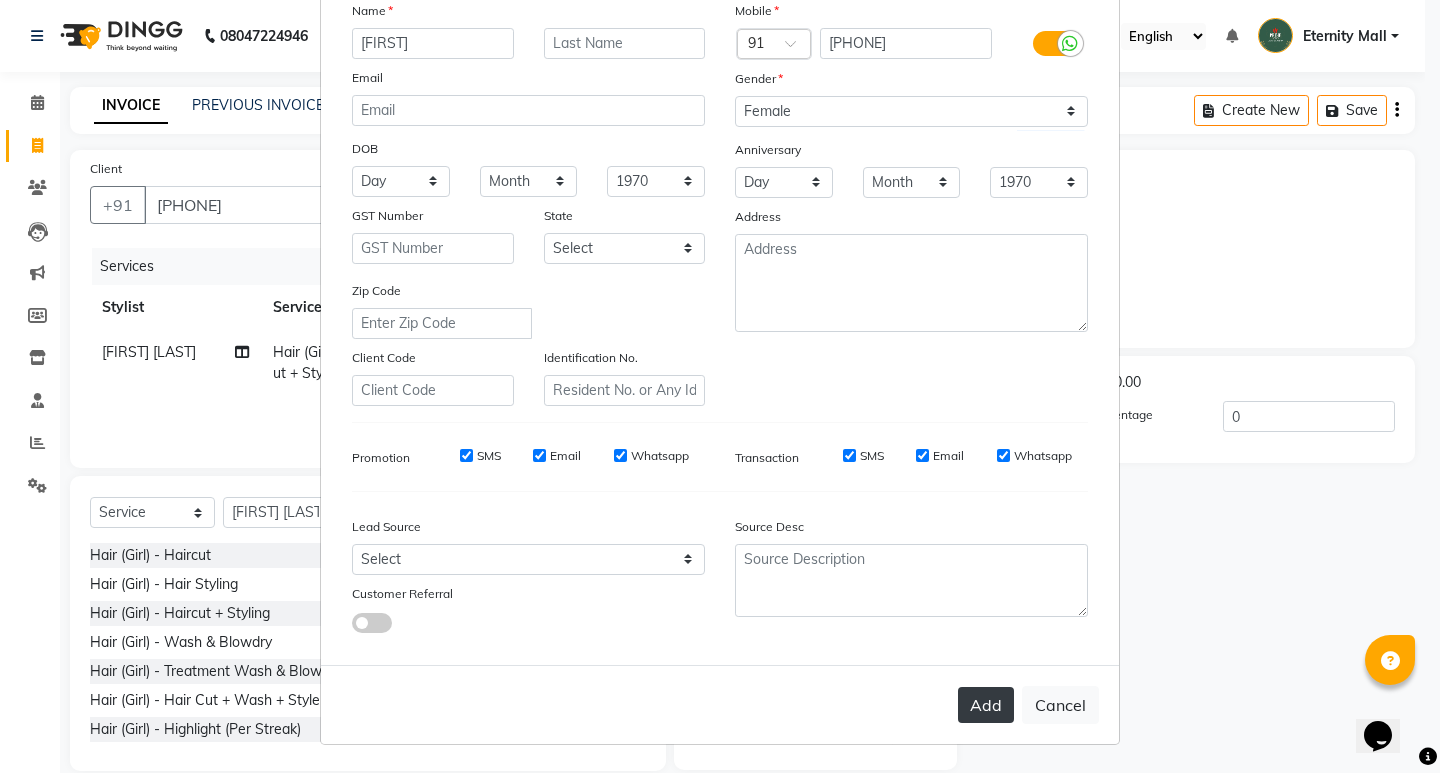 click on "Add" at bounding box center [986, 705] 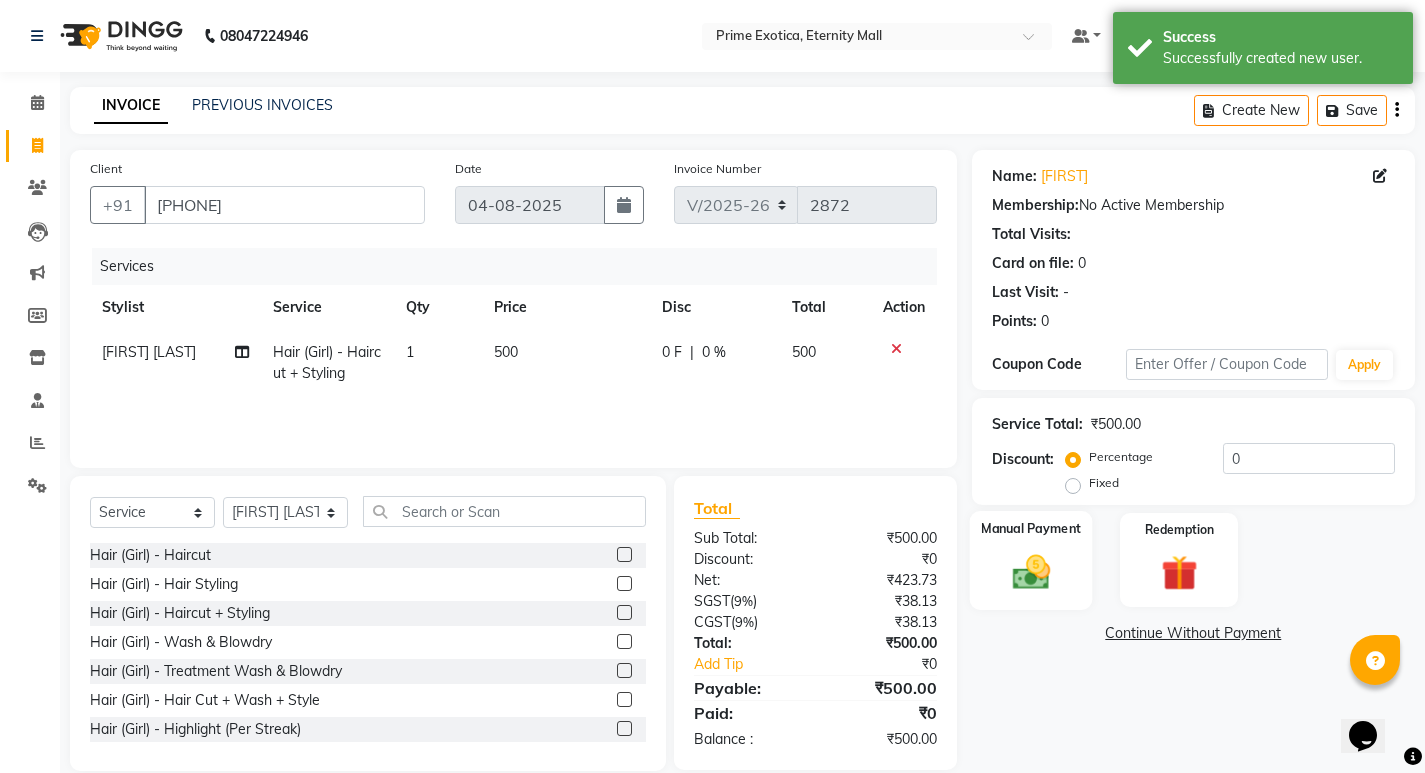 click on "Manual Payment" 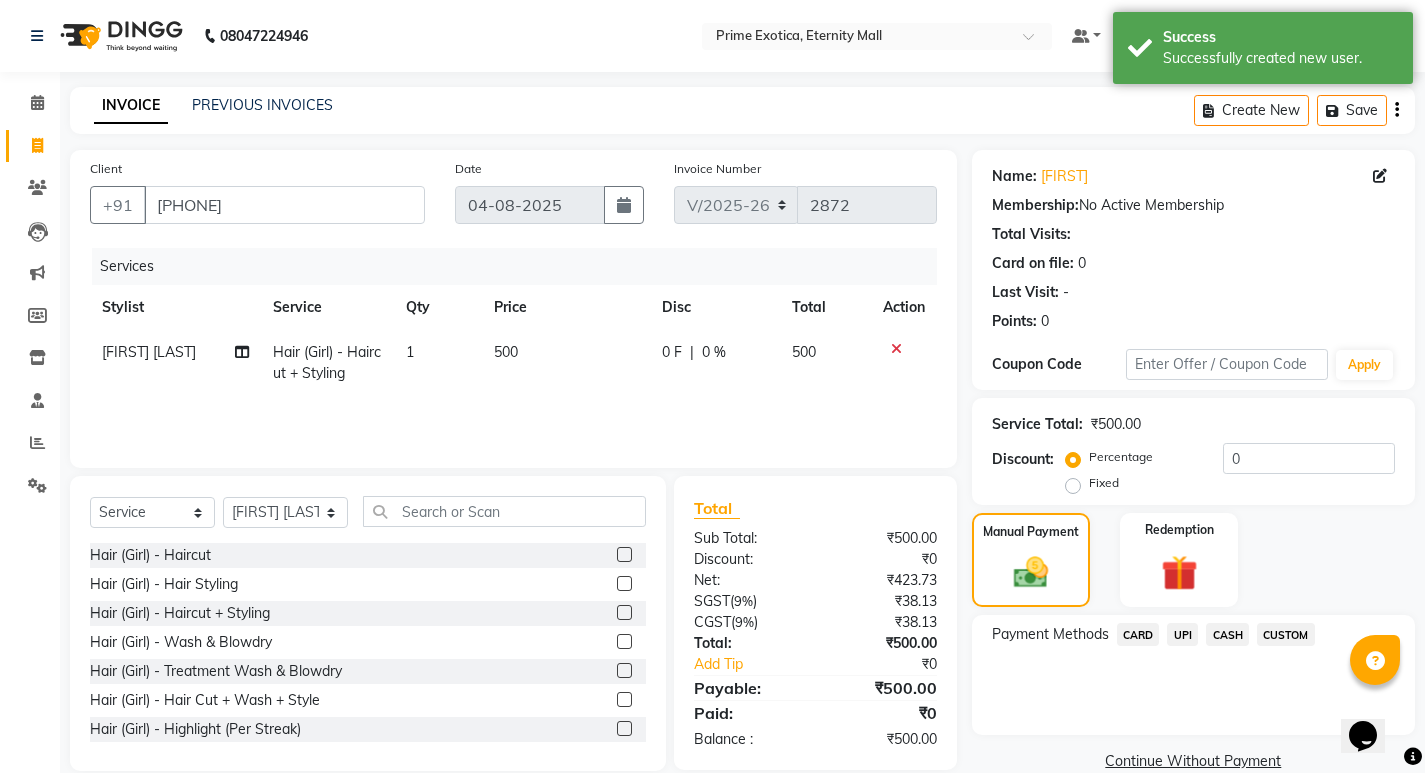 click on "UPI" 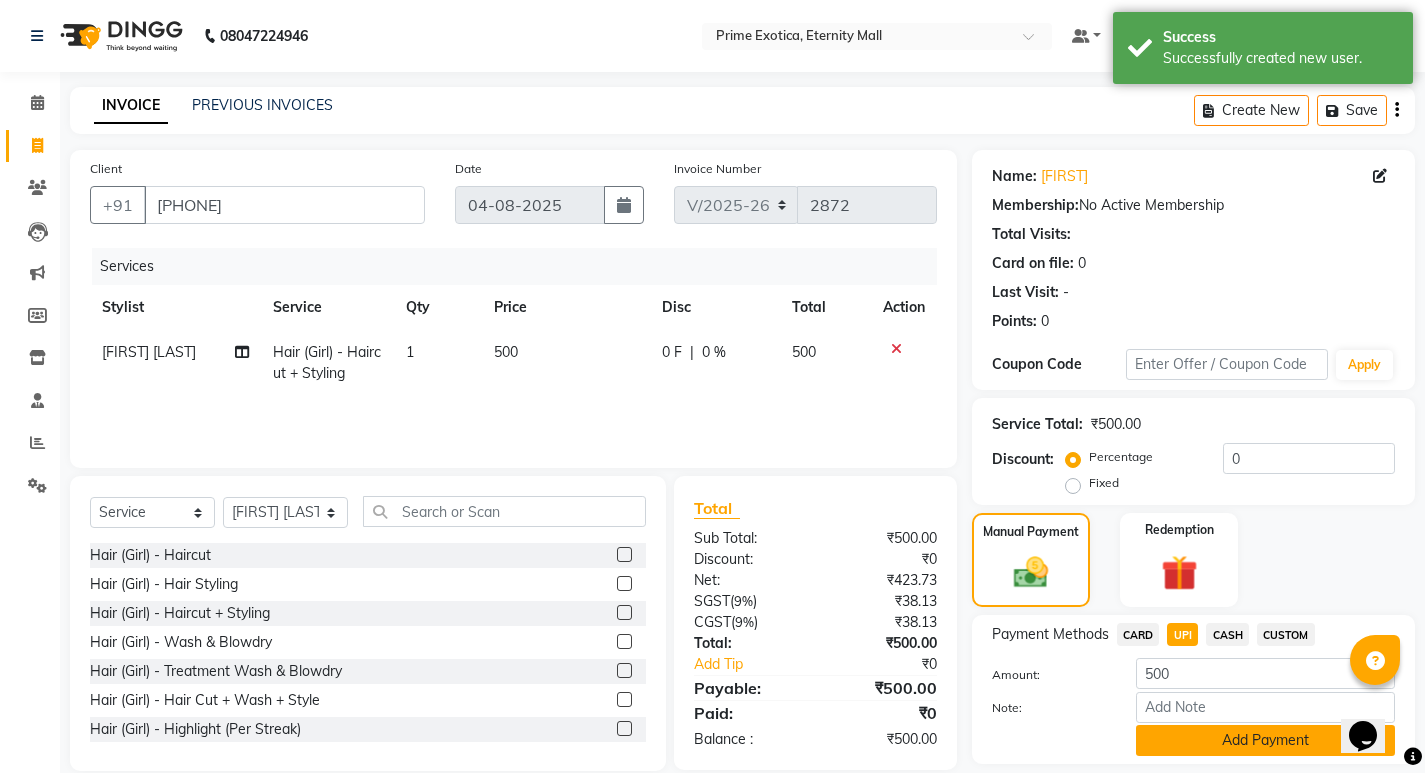 click on "Add Payment" 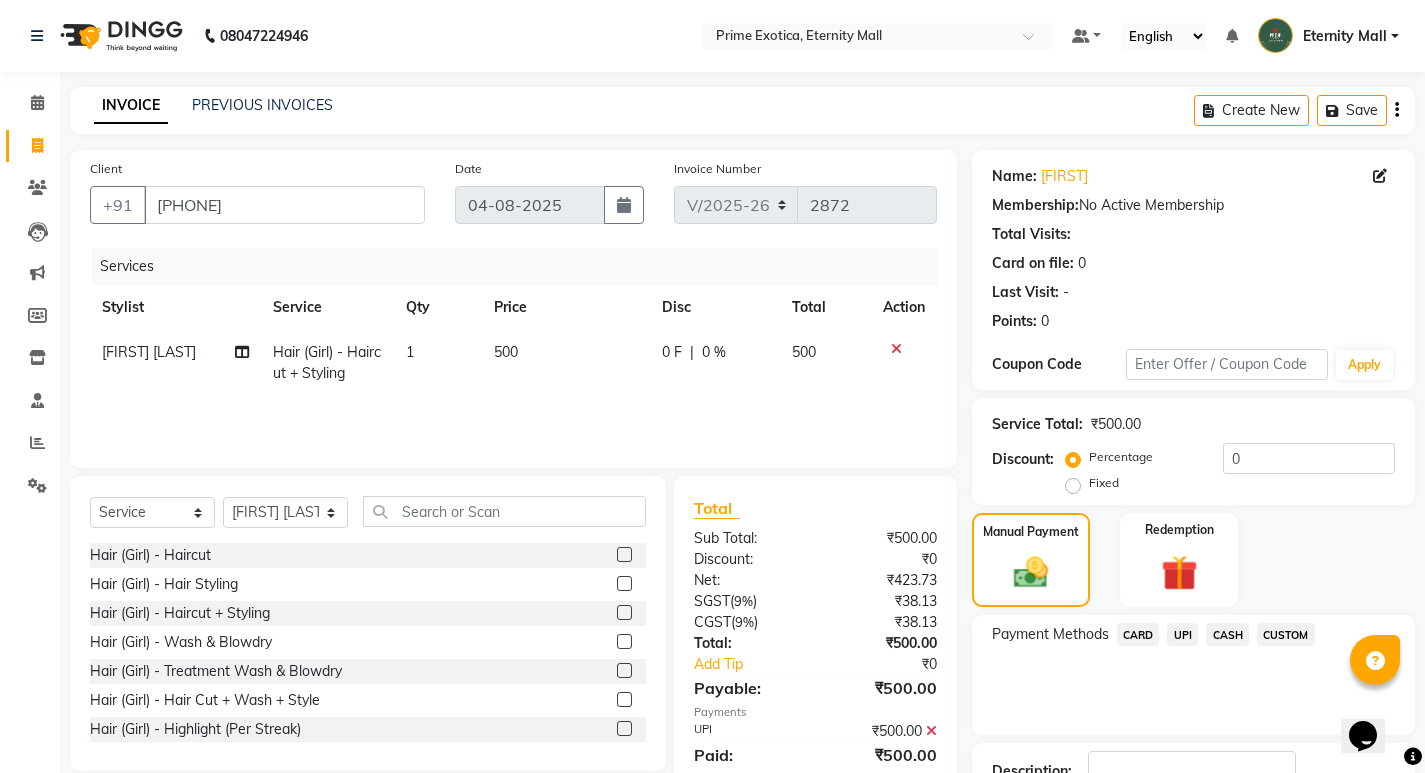 scroll, scrollTop: 100, scrollLeft: 0, axis: vertical 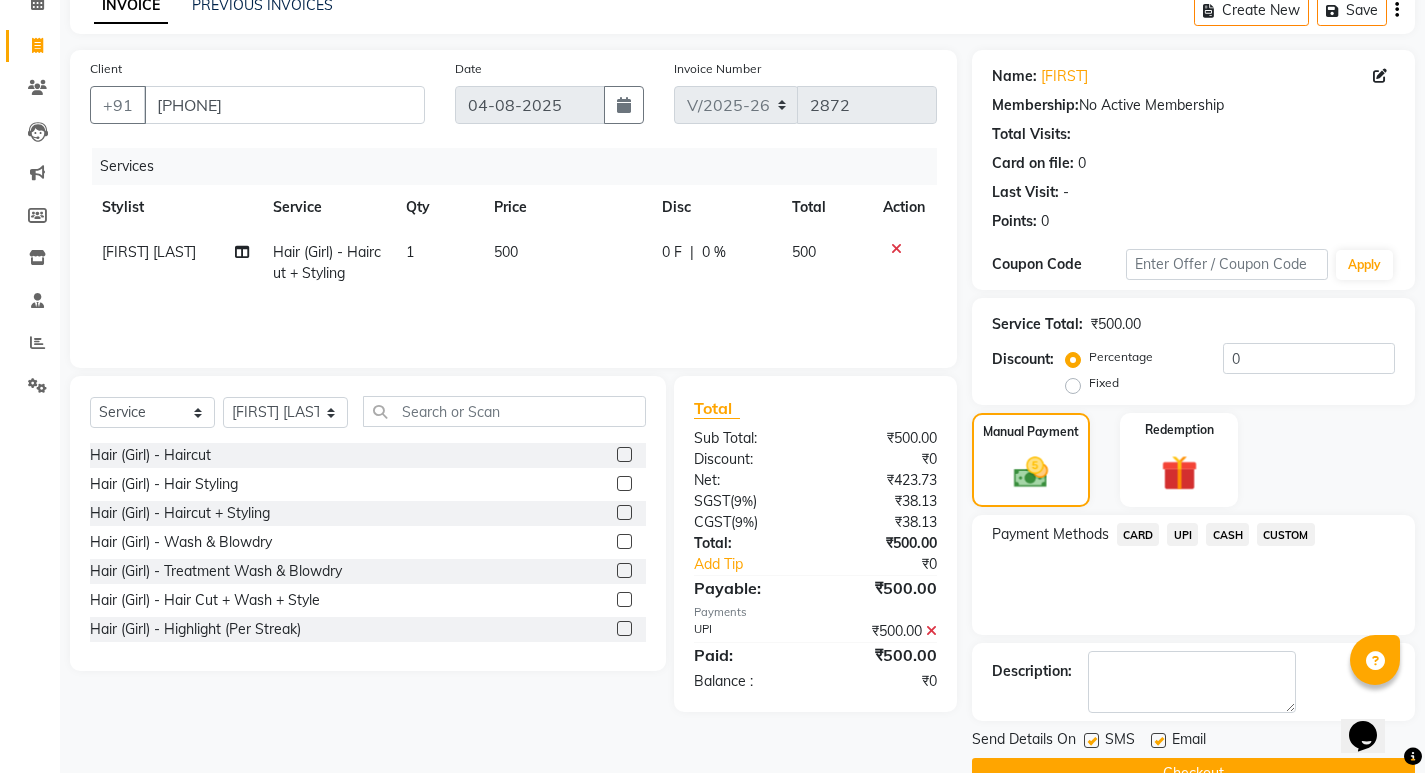 click on "Checkout" 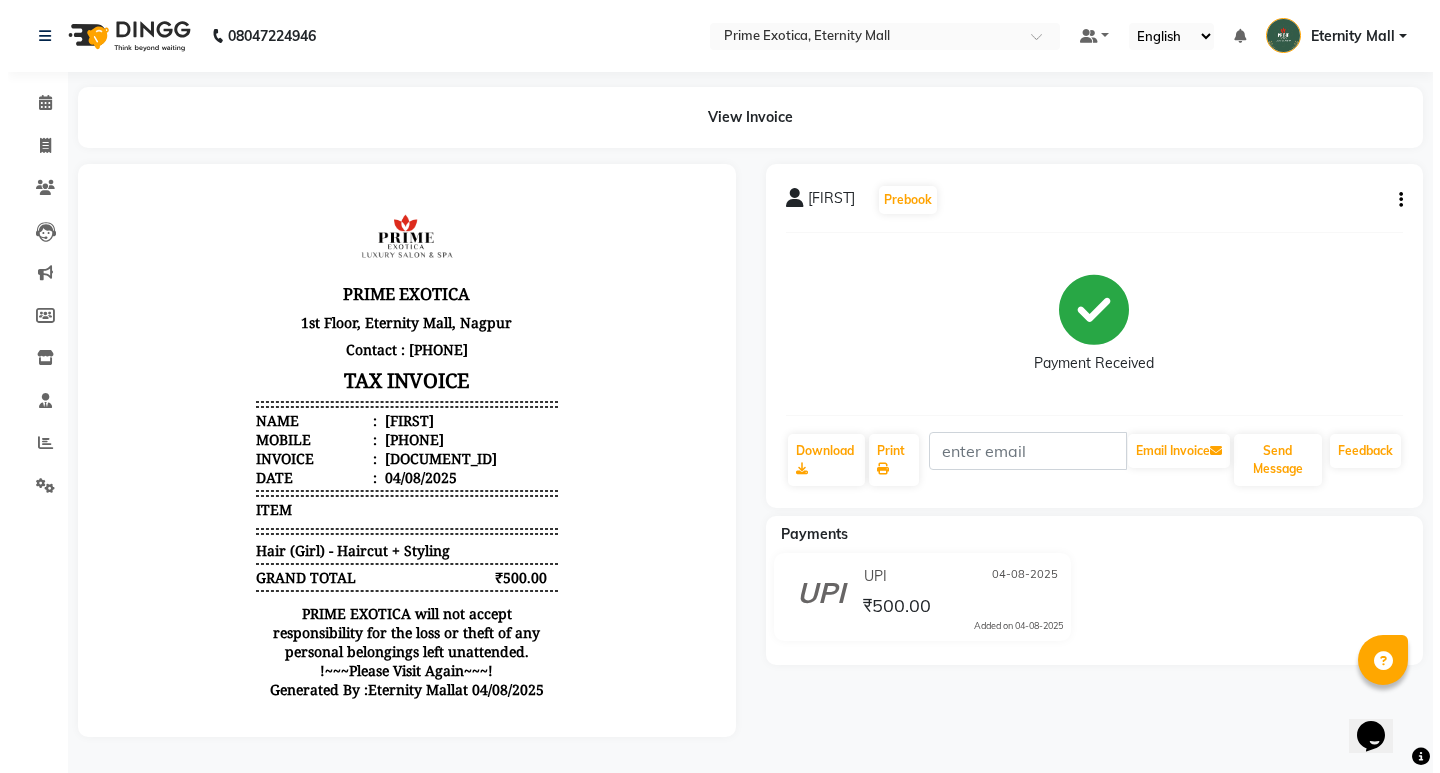 scroll, scrollTop: 0, scrollLeft: 0, axis: both 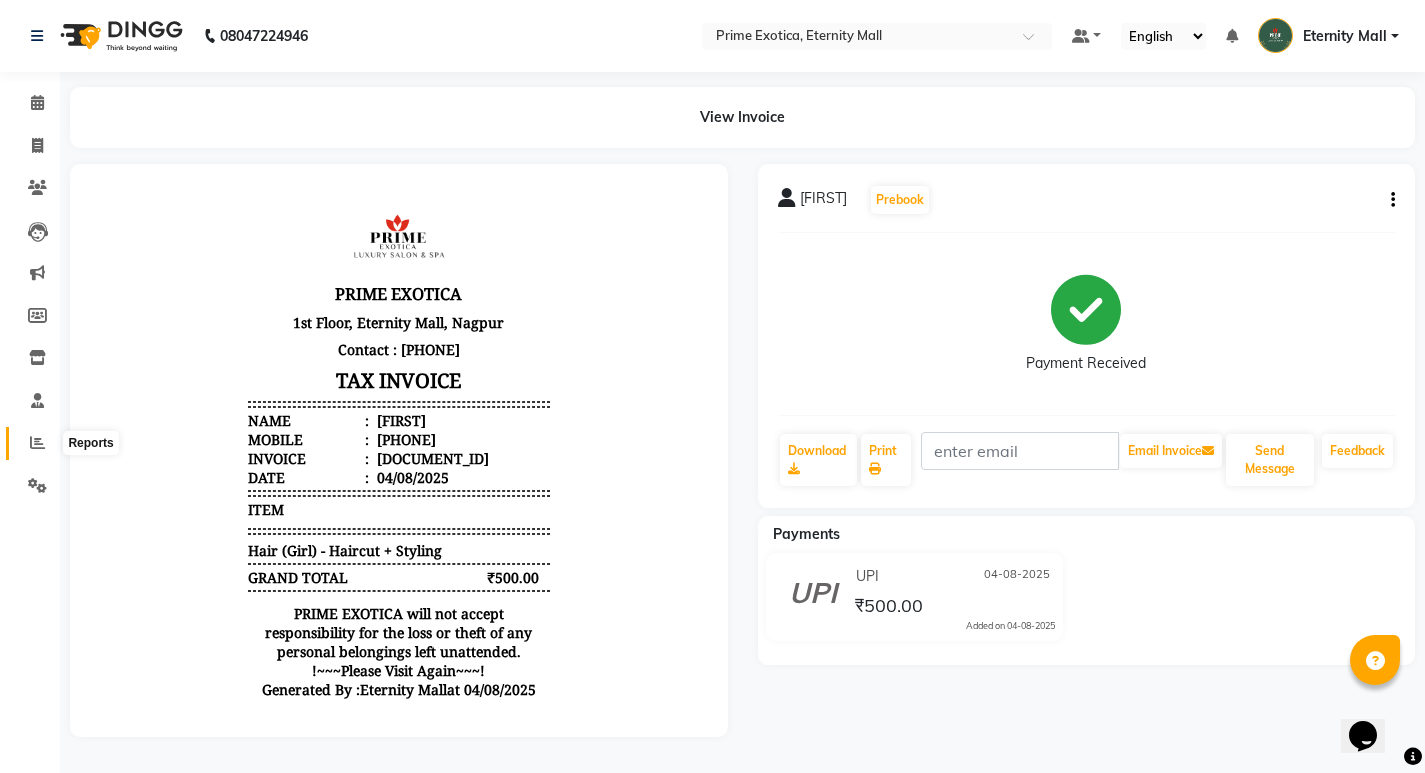 click 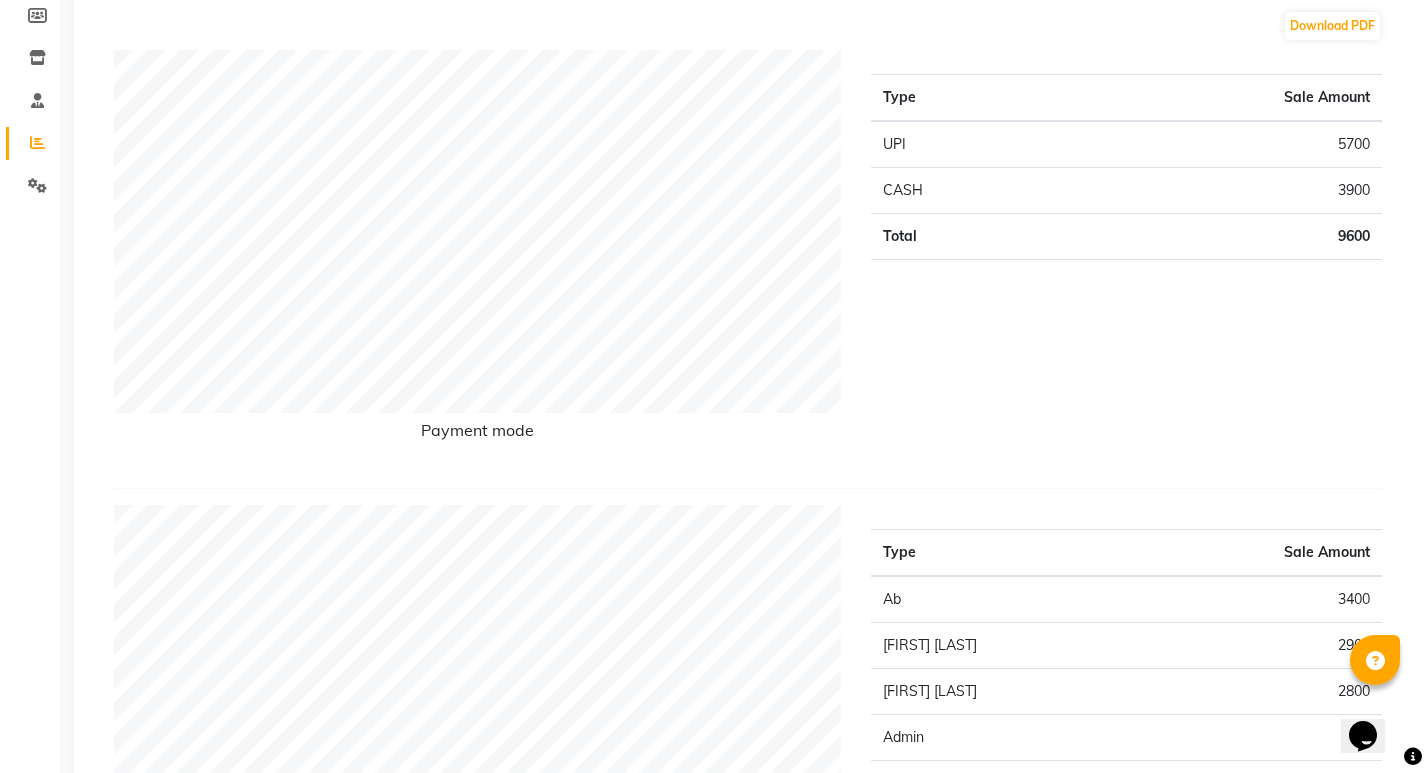 scroll, scrollTop: 0, scrollLeft: 0, axis: both 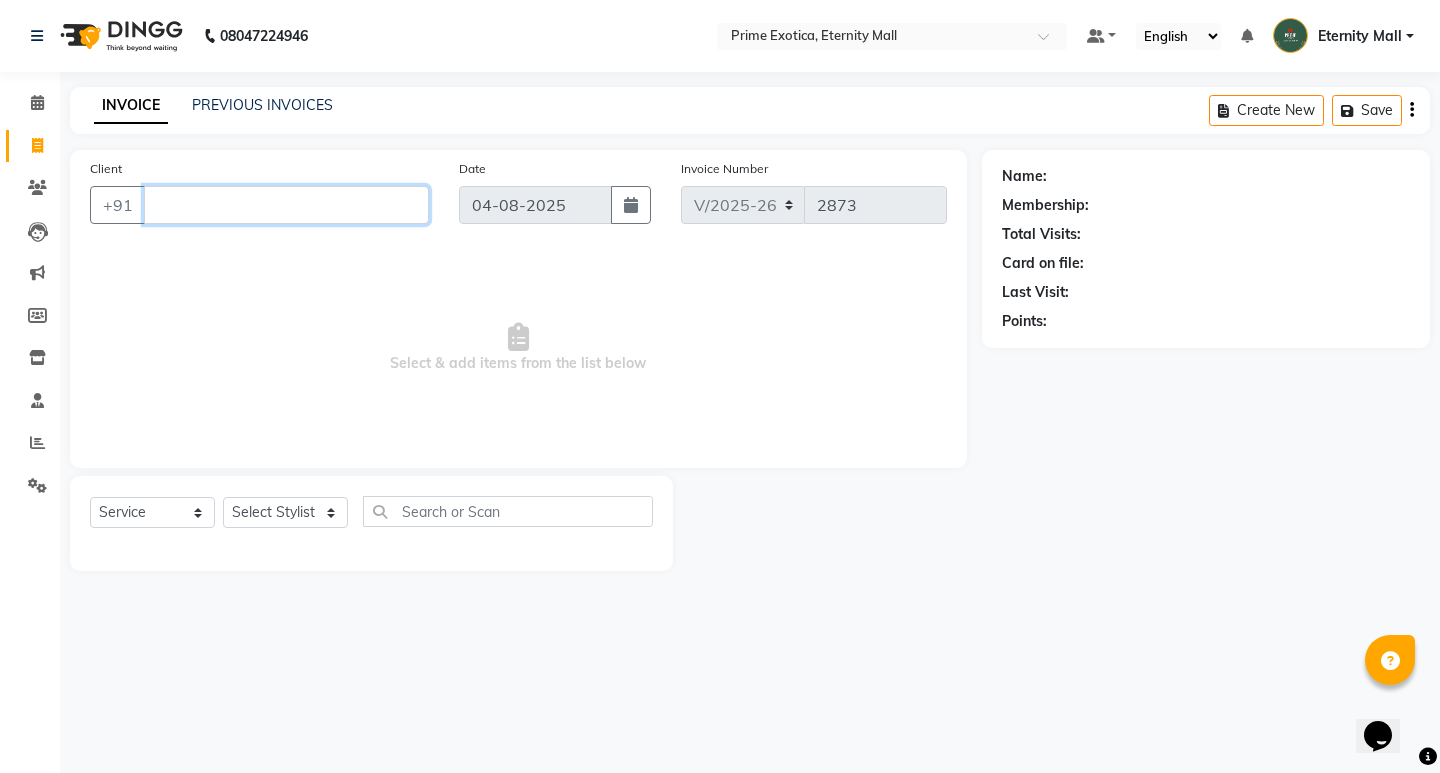 click on "Client" at bounding box center [286, 205] 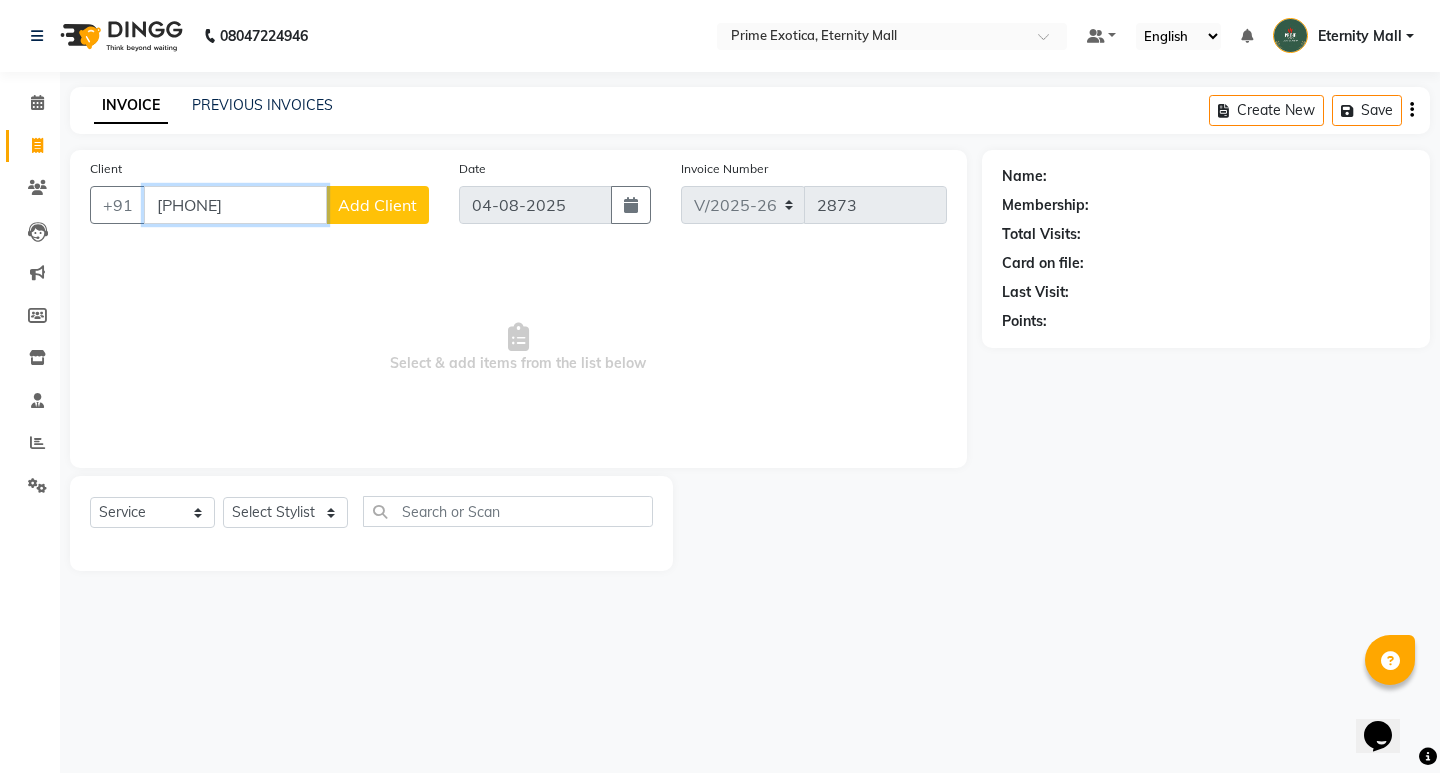 click on "[PHONE]" at bounding box center (235, 205) 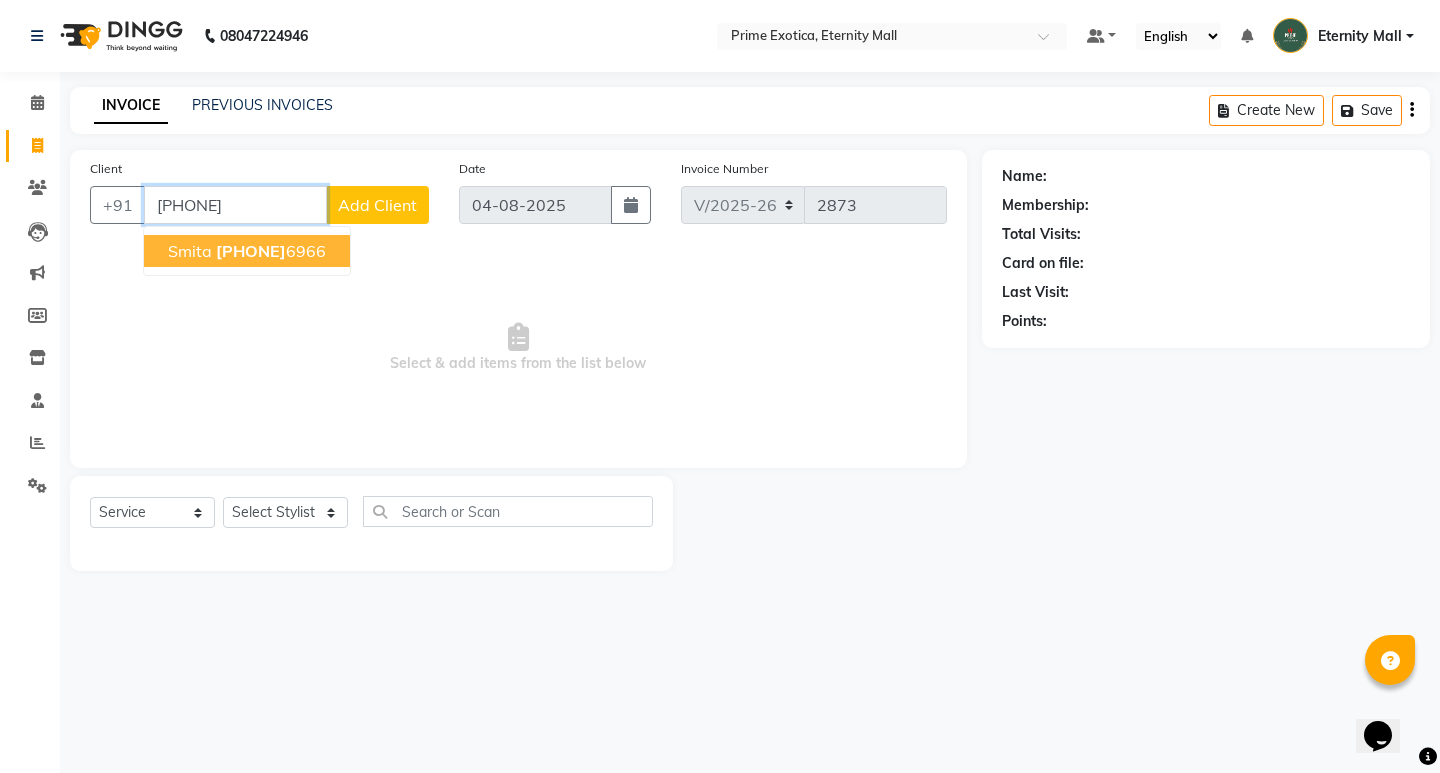 click on "[PHONE]" 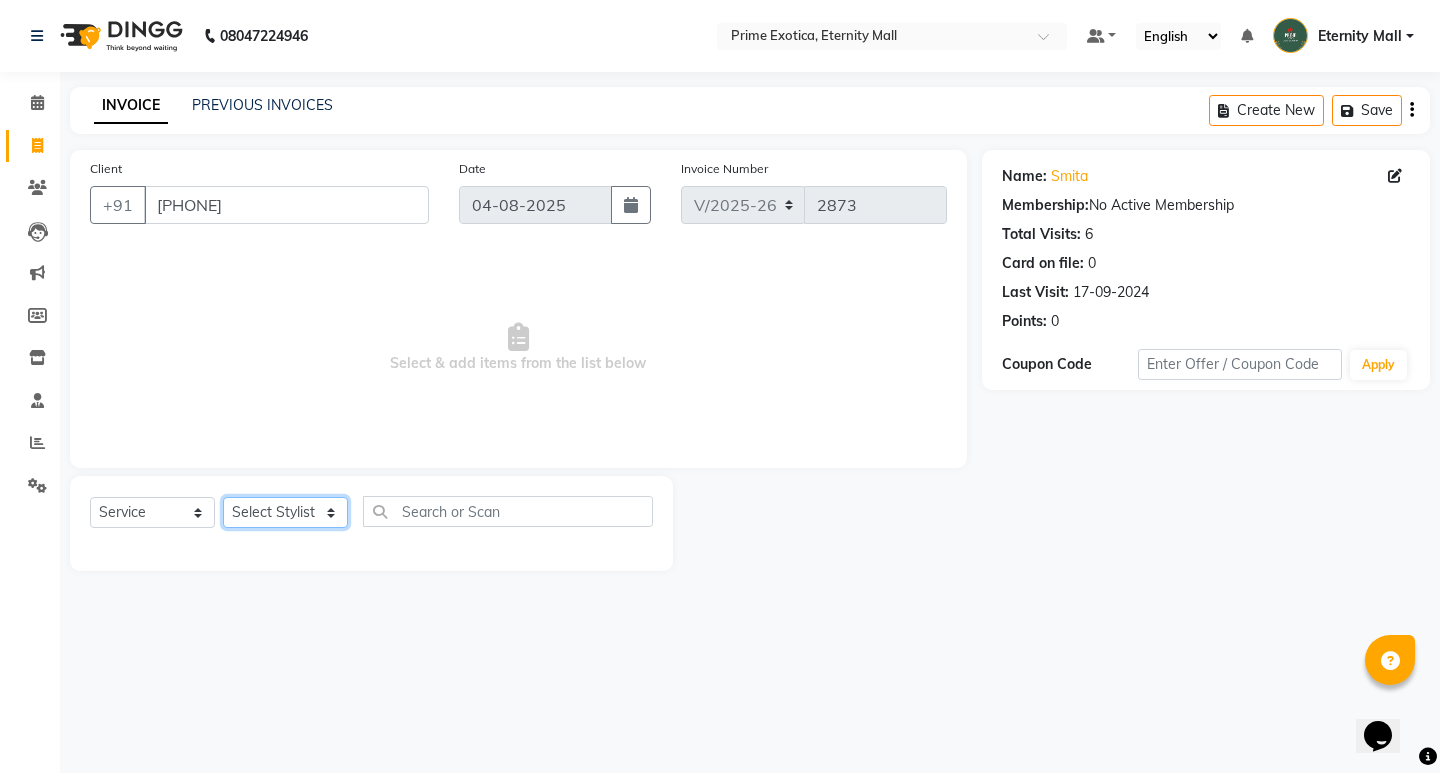 click on "Select Stylist AB ADMIN [FIRST] [LAST] [FIRST] [LAST] [FIRST] [LAST] [FIRST] [LAST] [FIRST] [LAST]" 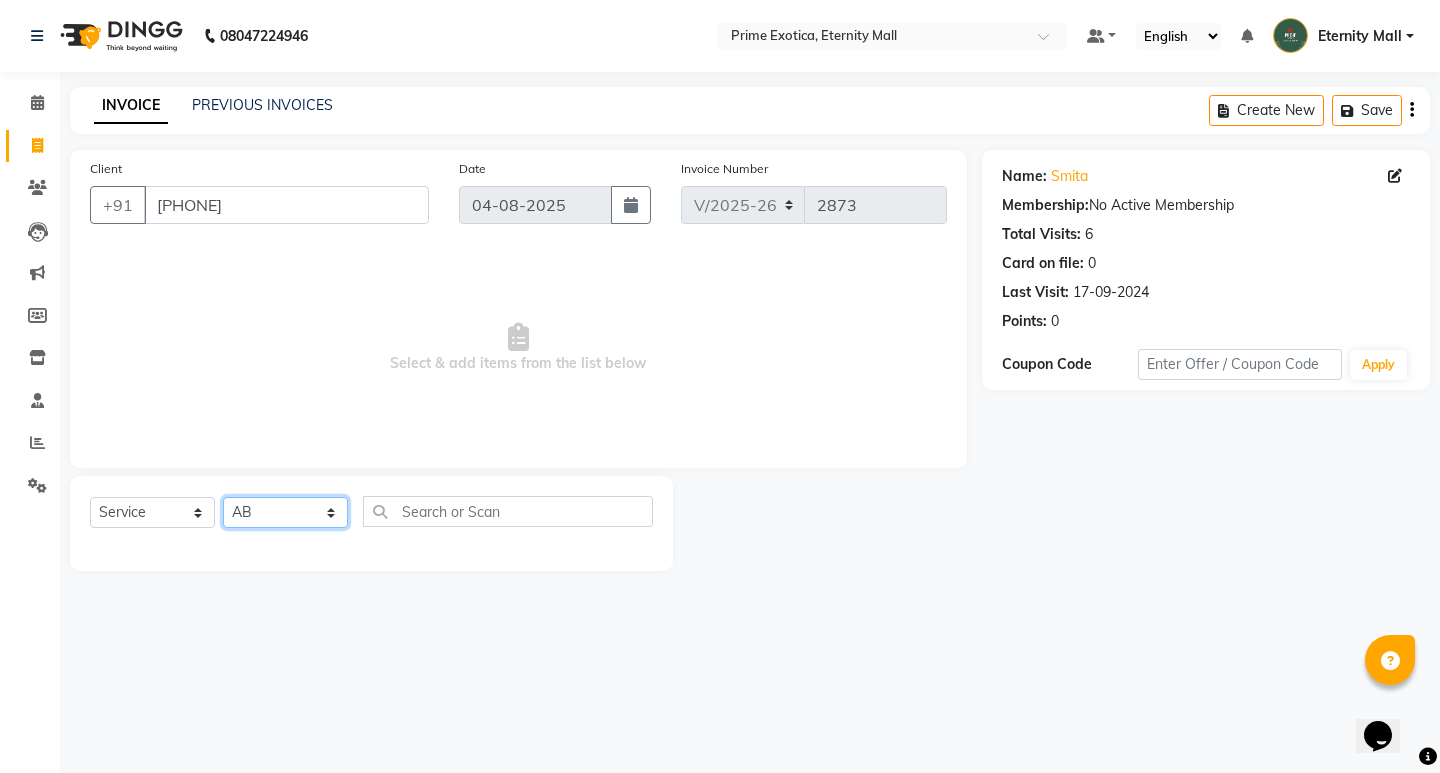 click on "Select Stylist AB ADMIN [FIRST] [LAST] [FIRST] [LAST] [FIRST] [LAST] [FIRST] [LAST] [FIRST] [LAST]" 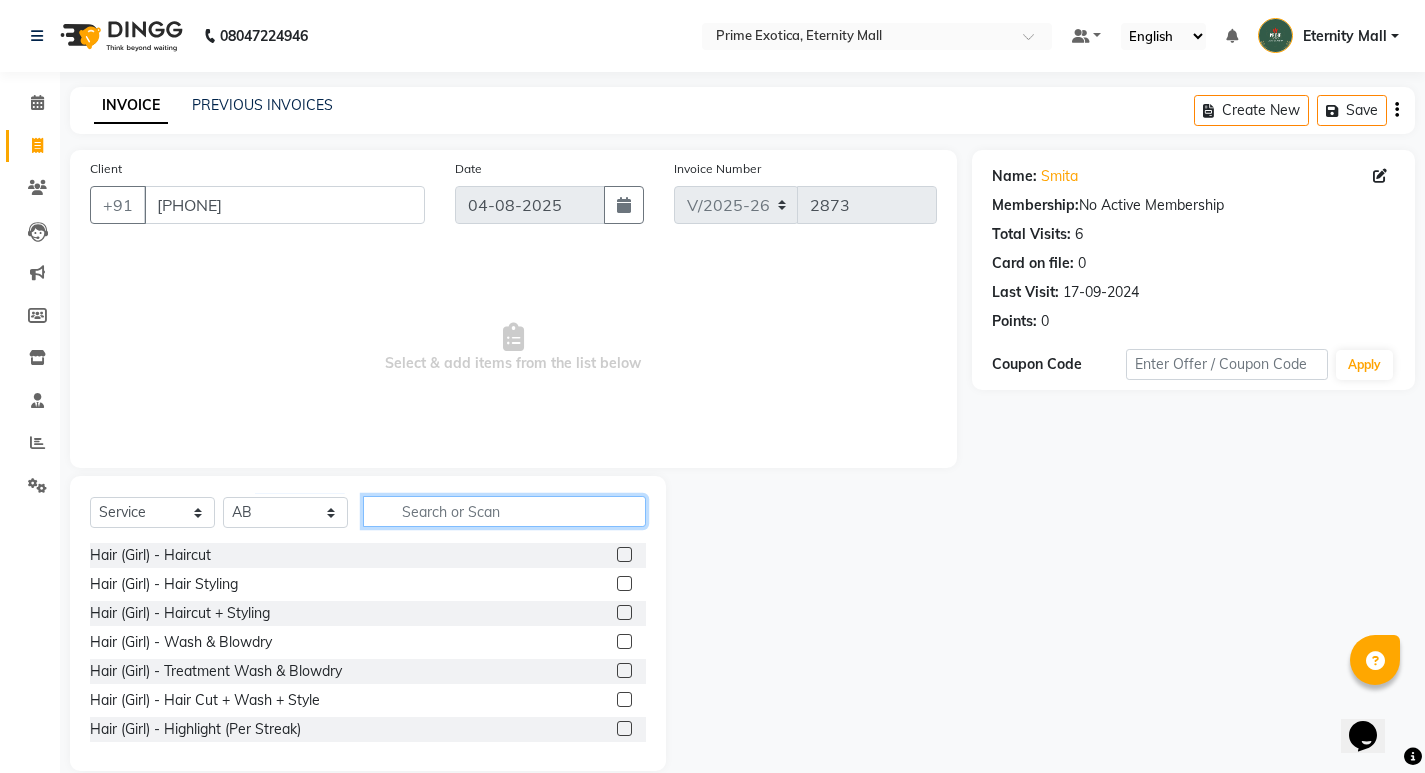 click 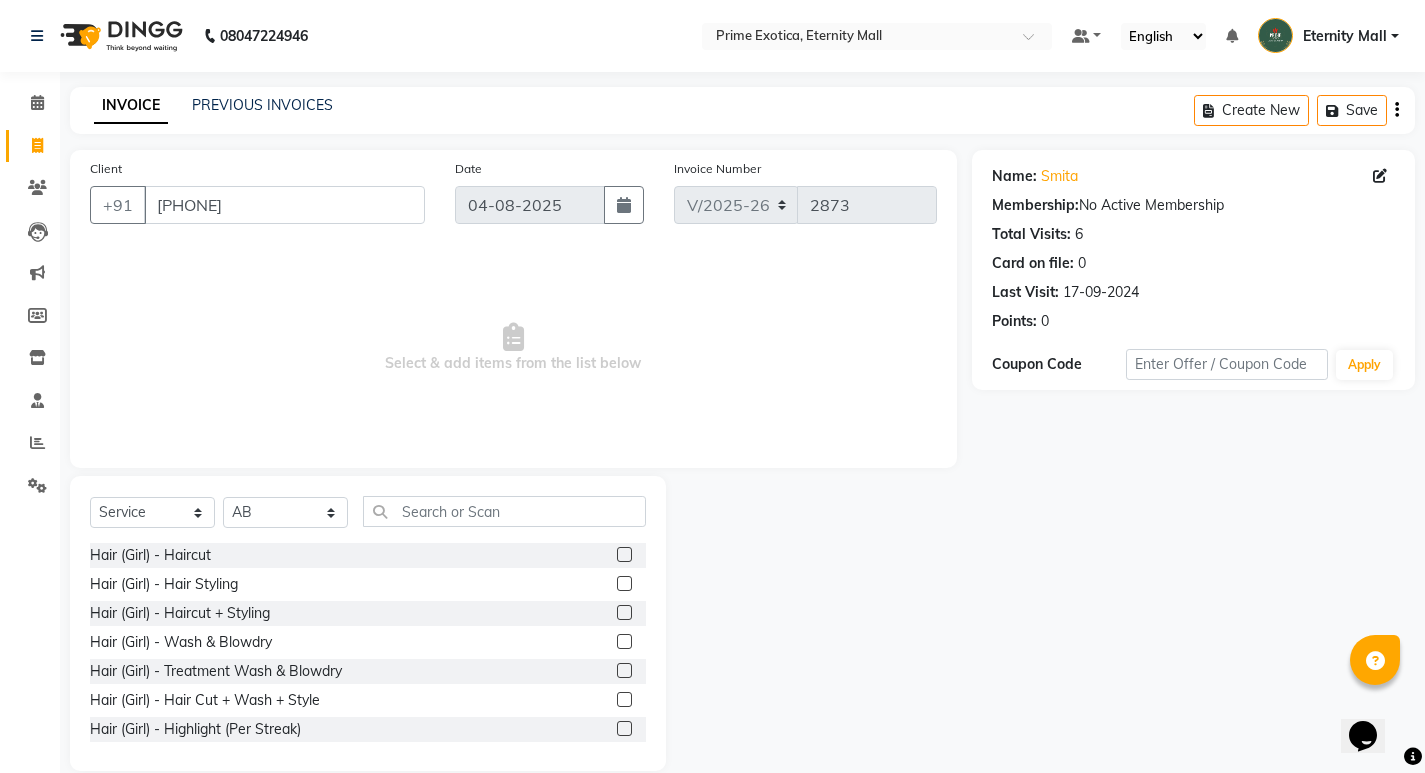 click 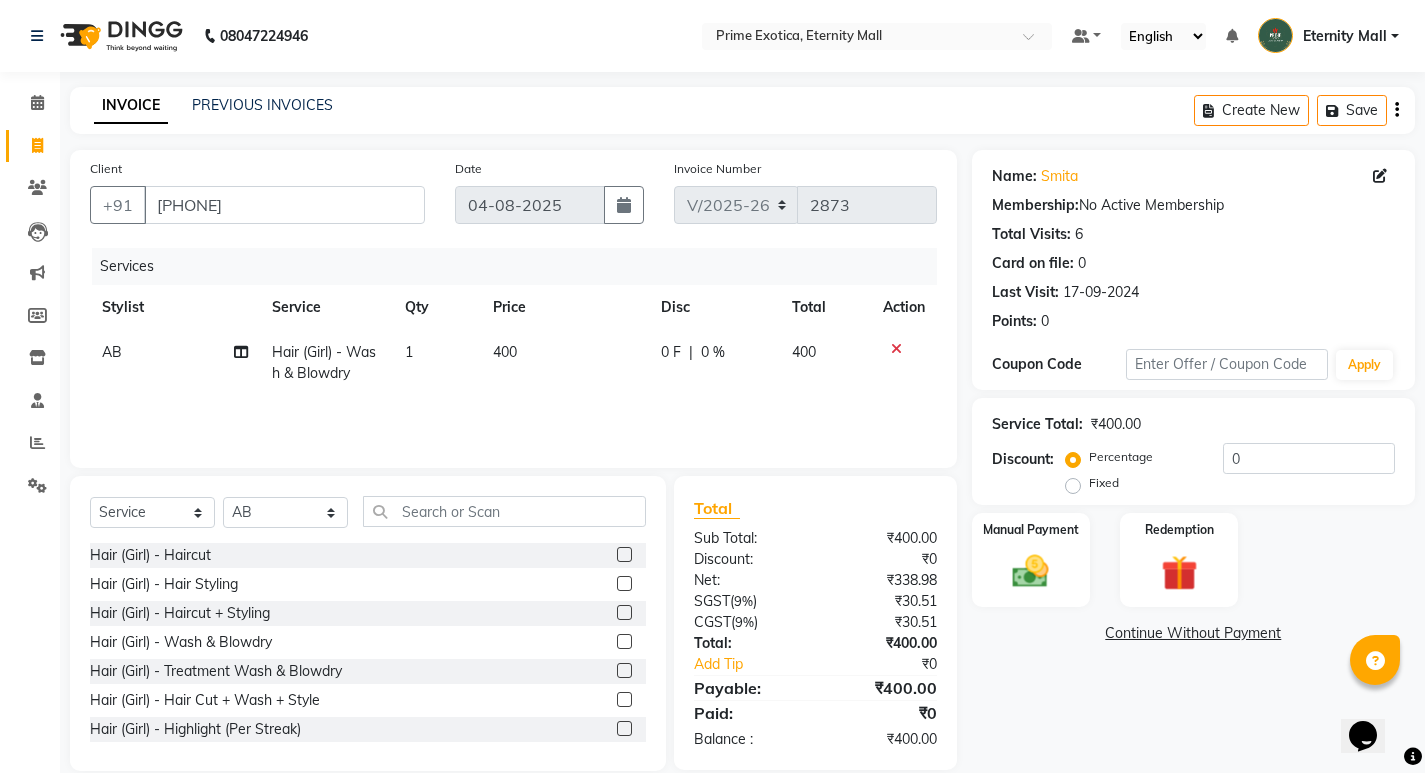 click on "0 F | 0 %" 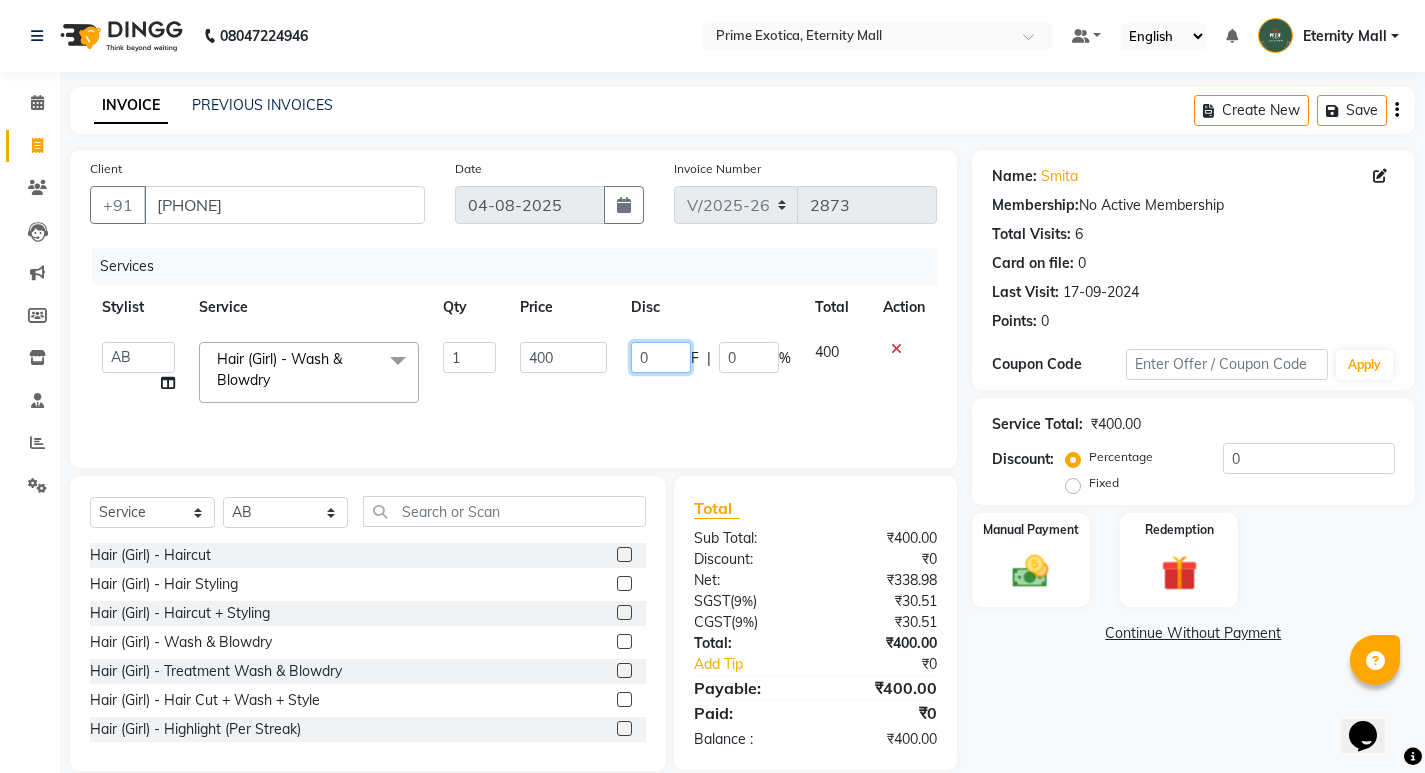 click on "0" 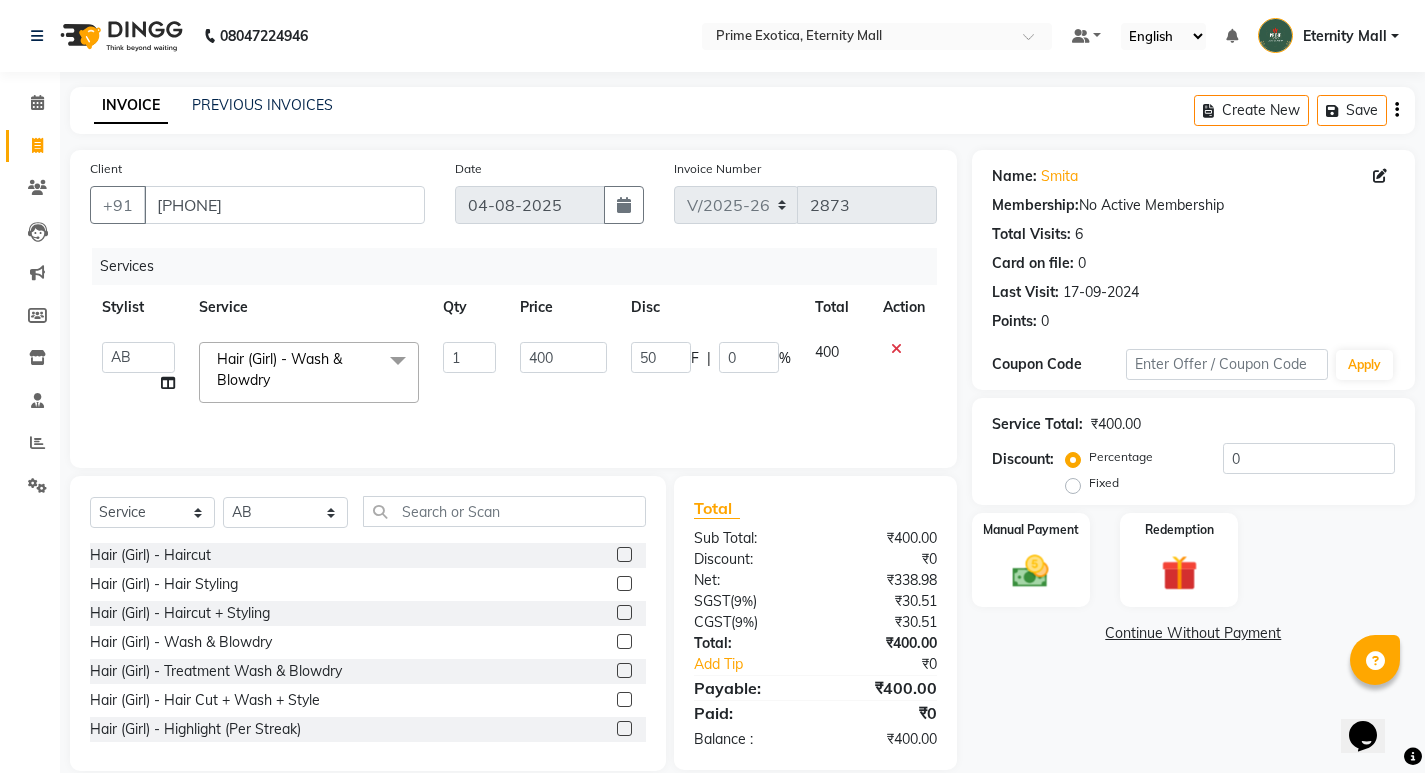 click on "50 F | 0 %" 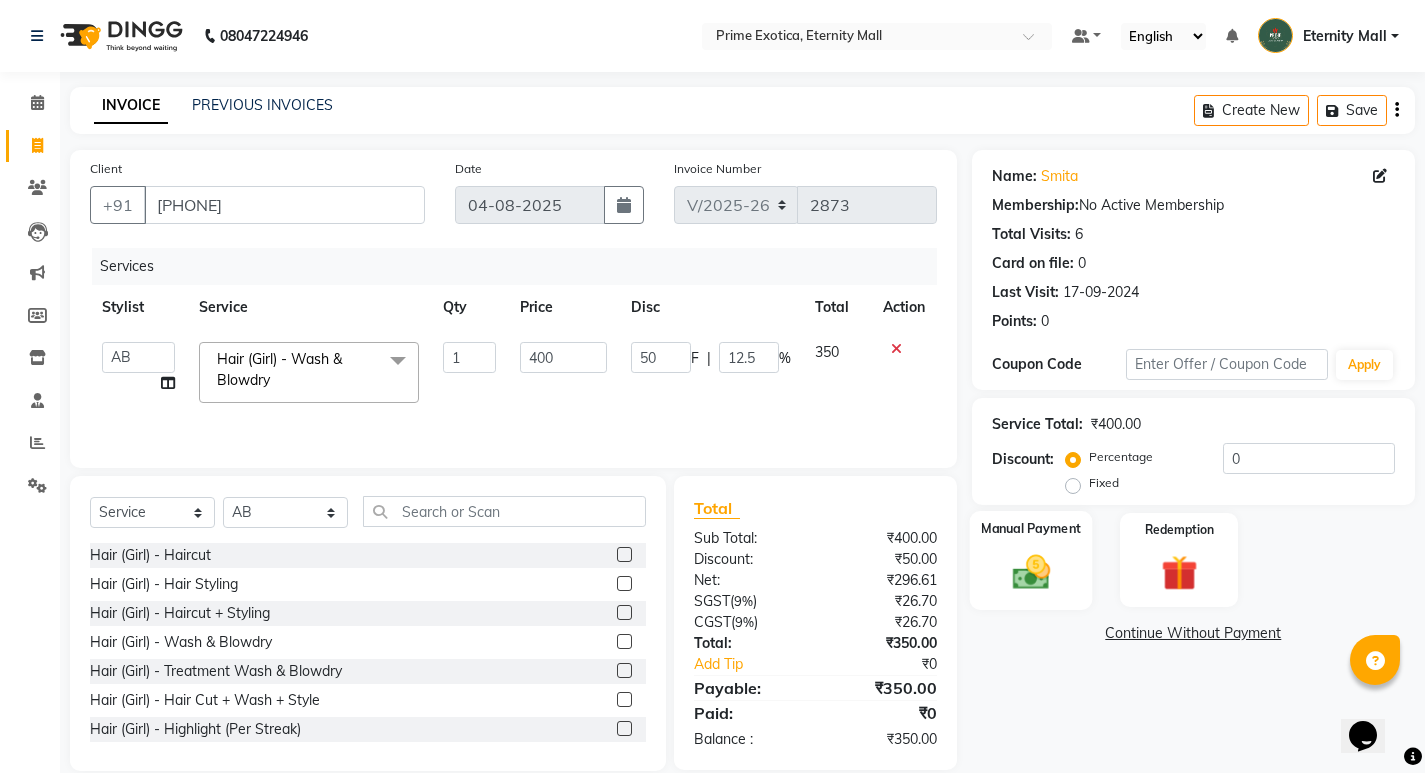click on "Manual Payment" 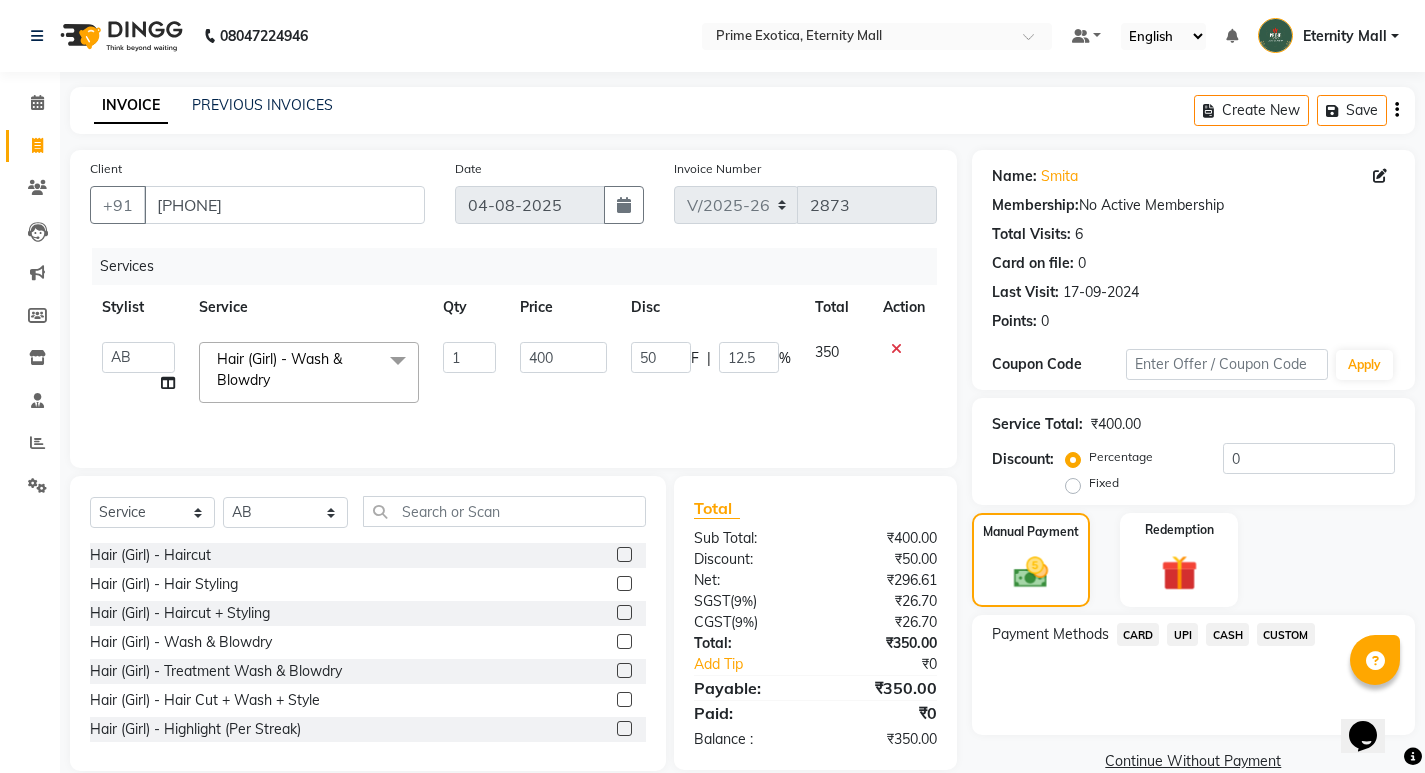 click on "CASH" 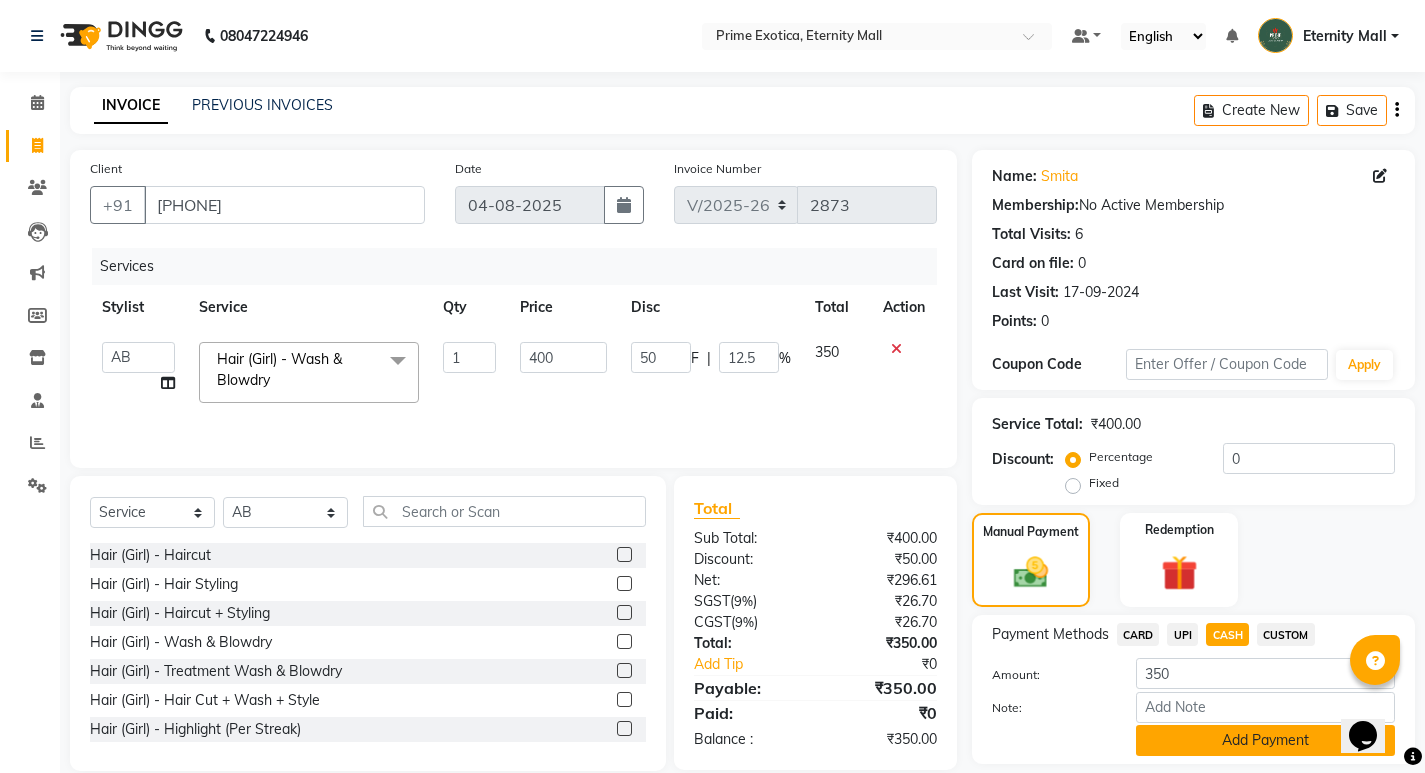 click on "Add Payment" 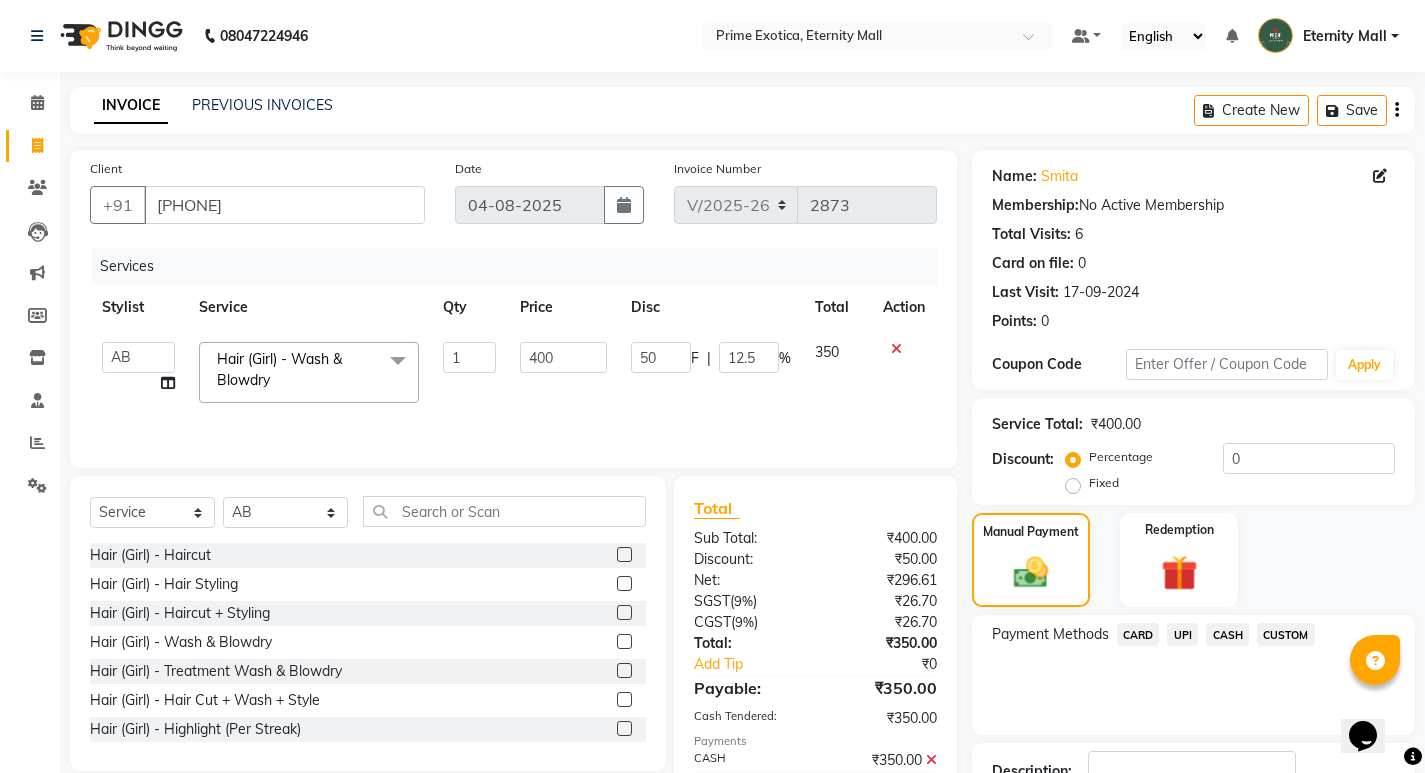 scroll, scrollTop: 146, scrollLeft: 0, axis: vertical 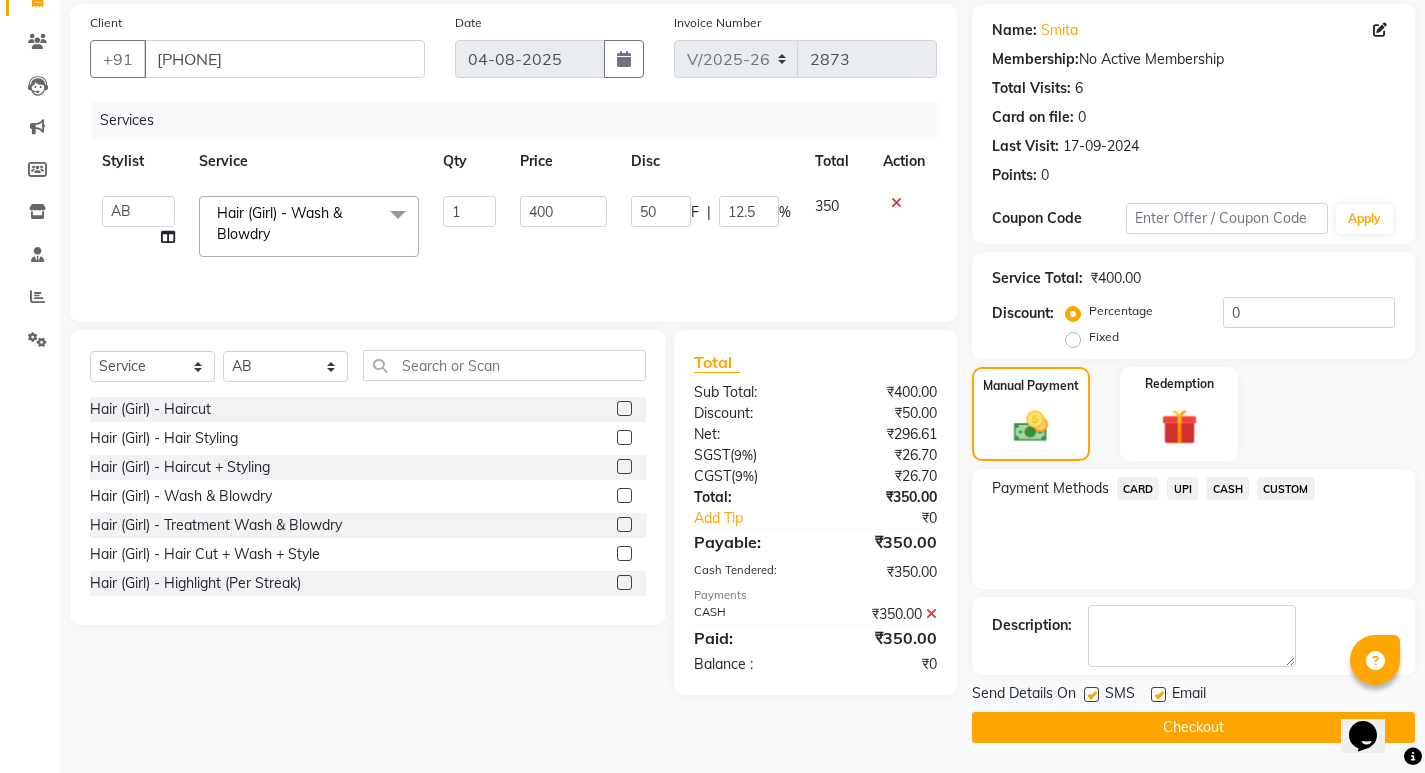 click on "Checkout" 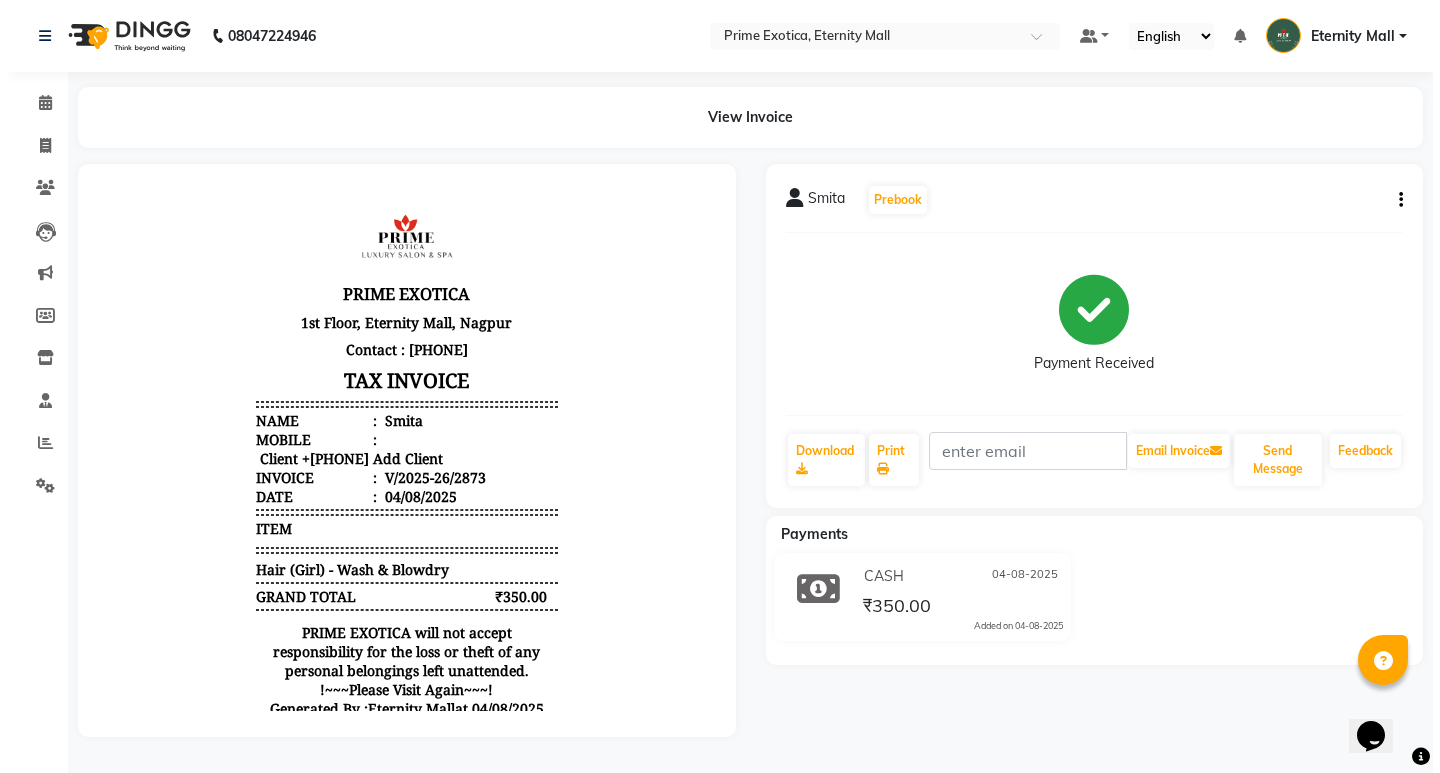 scroll, scrollTop: 0, scrollLeft: 0, axis: both 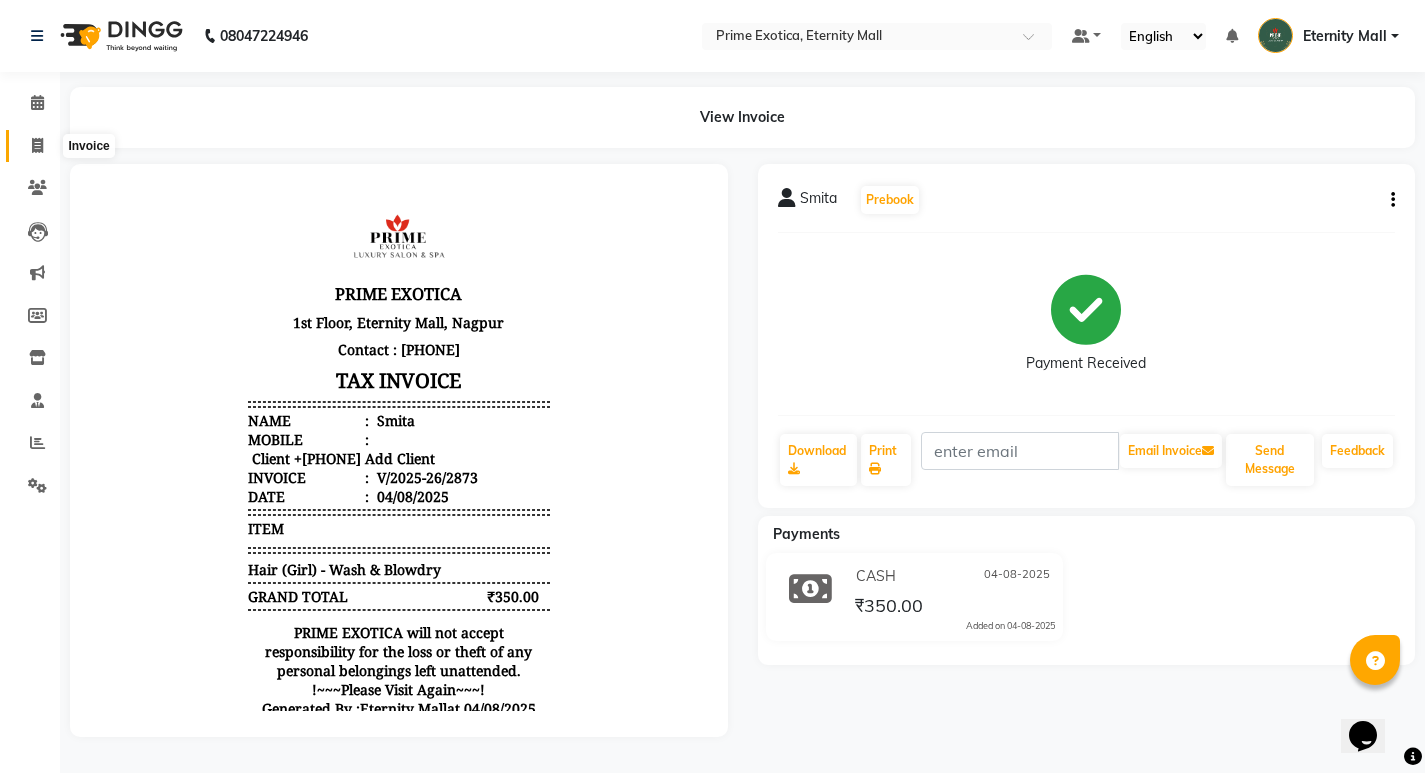 click 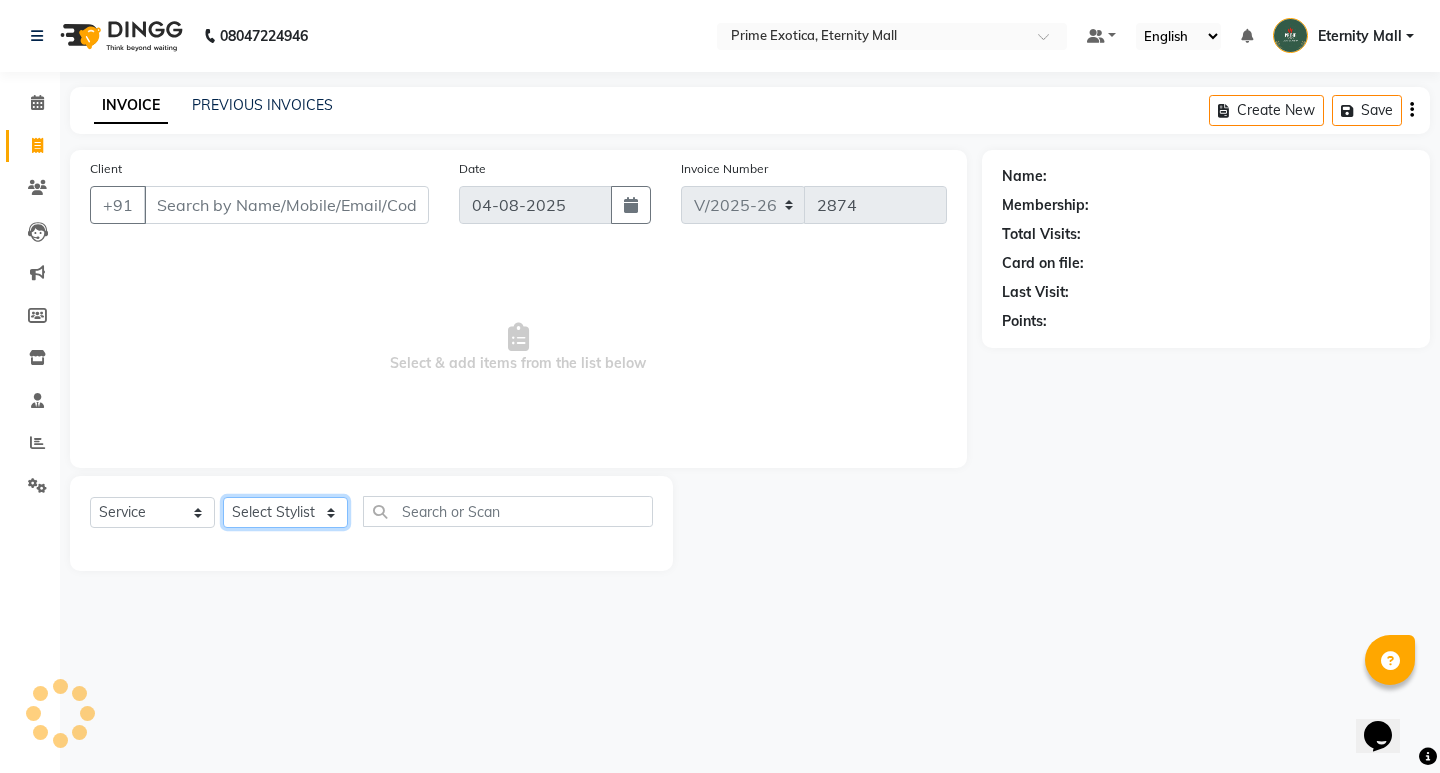 click on "Select Stylist AB ADMIN [FIRST] [LAST] [FIRST] [LAST] [FIRST] [LAST] [FIRST] [LAST] [FIRST] [LAST]" 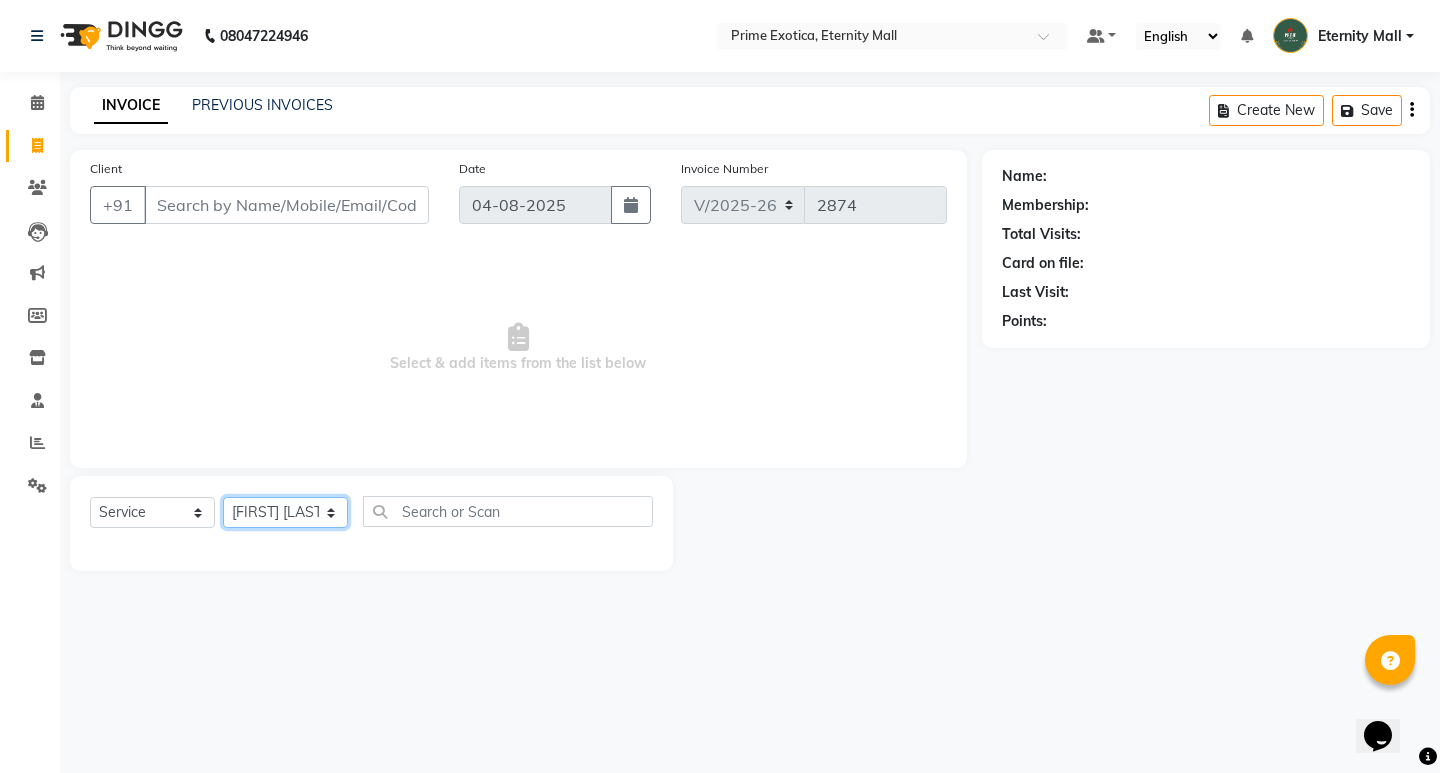 click on "Select Stylist AB ADMIN [FIRST] [LAST] [FIRST] [LAST] [FIRST] [LAST] [FIRST] [LAST] [FIRST] [LAST]" 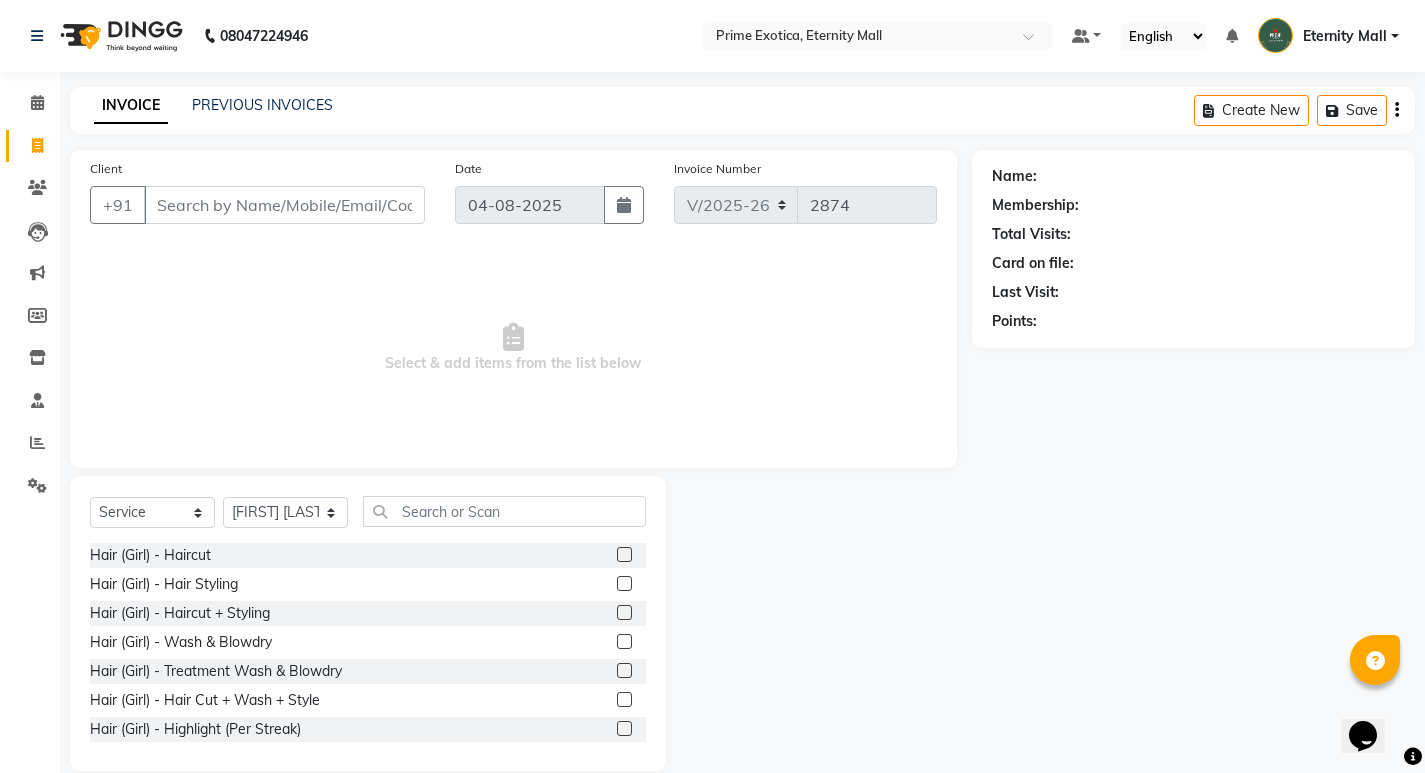 click 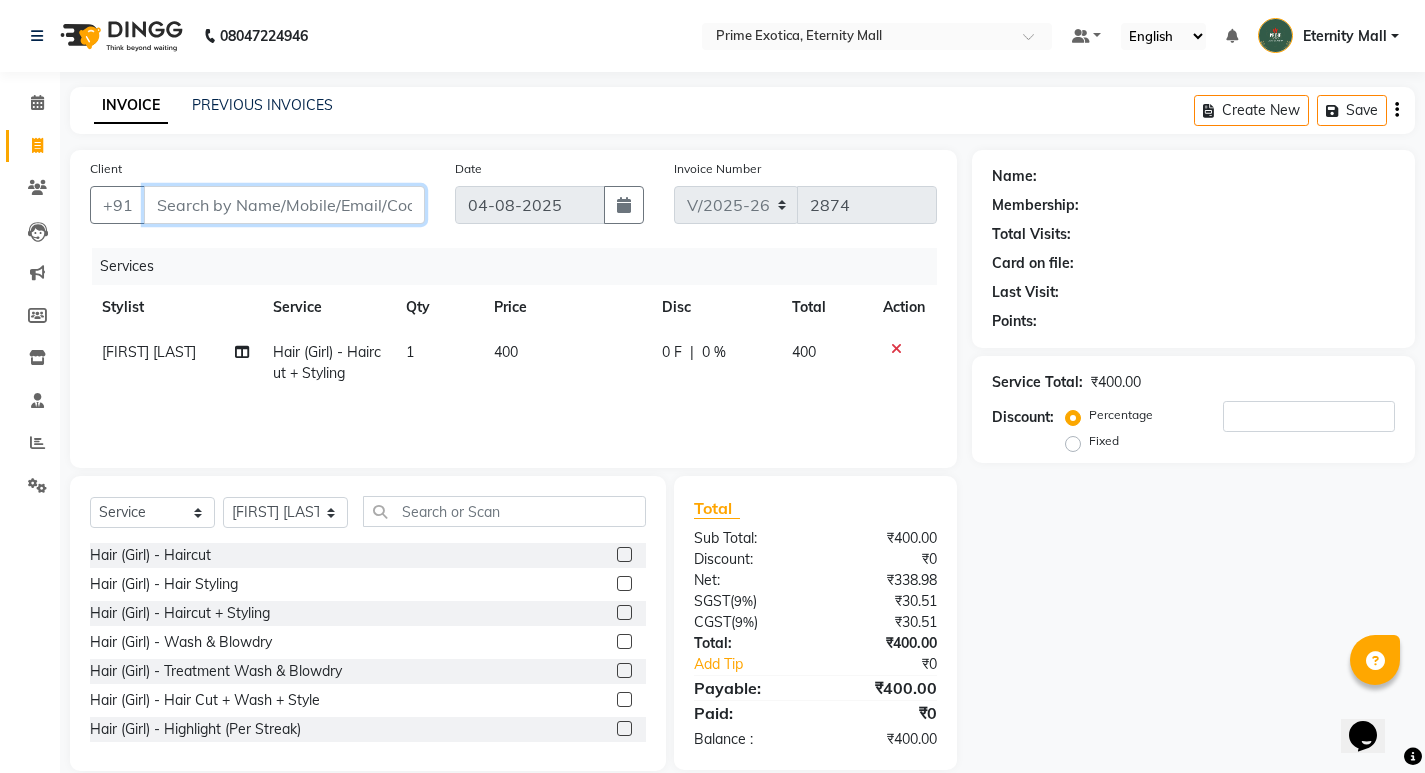 click on "Client" at bounding box center (284, 205) 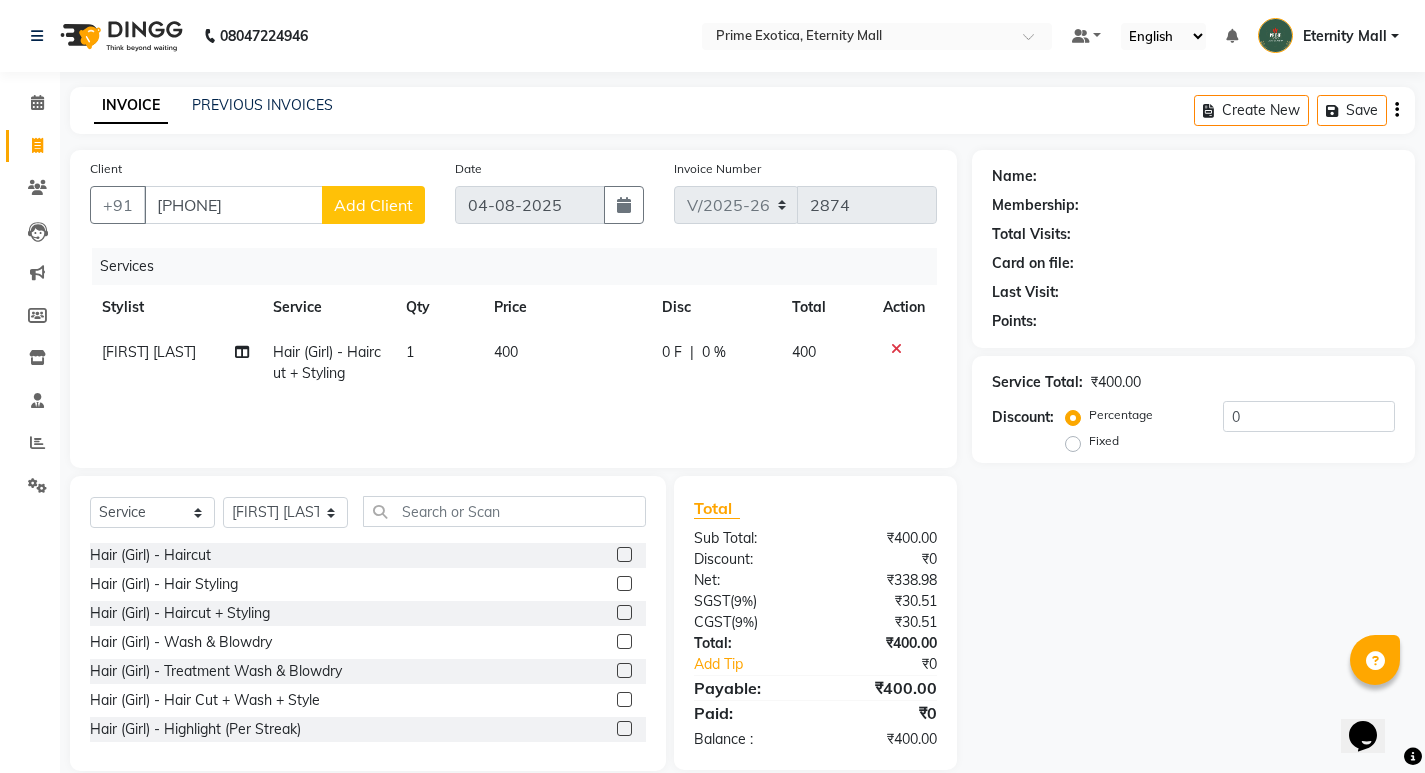 click on "Add Client" 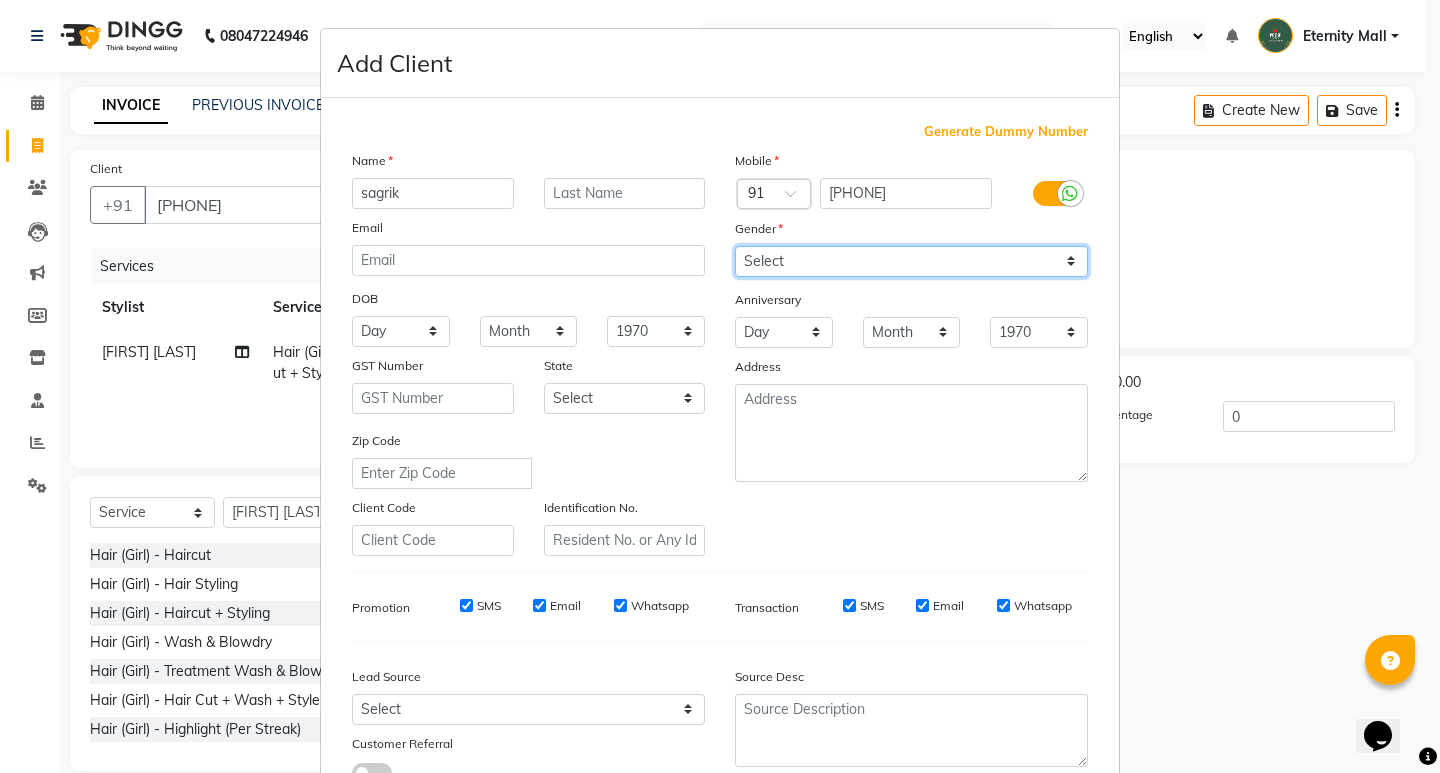 click on "Select Male Female Other Prefer Not To Say" at bounding box center (911, 261) 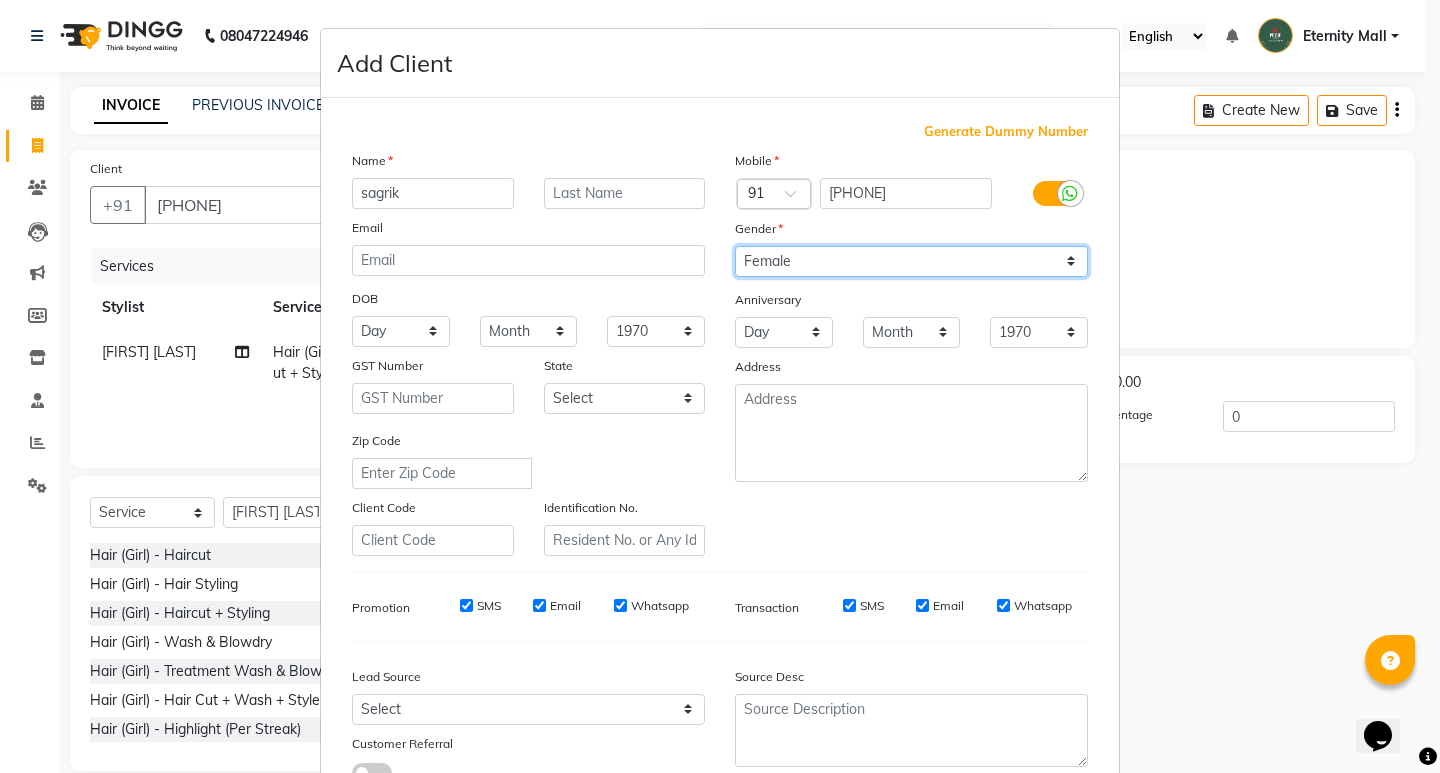 click on "Select Male Female Other Prefer Not To Say" at bounding box center [911, 261] 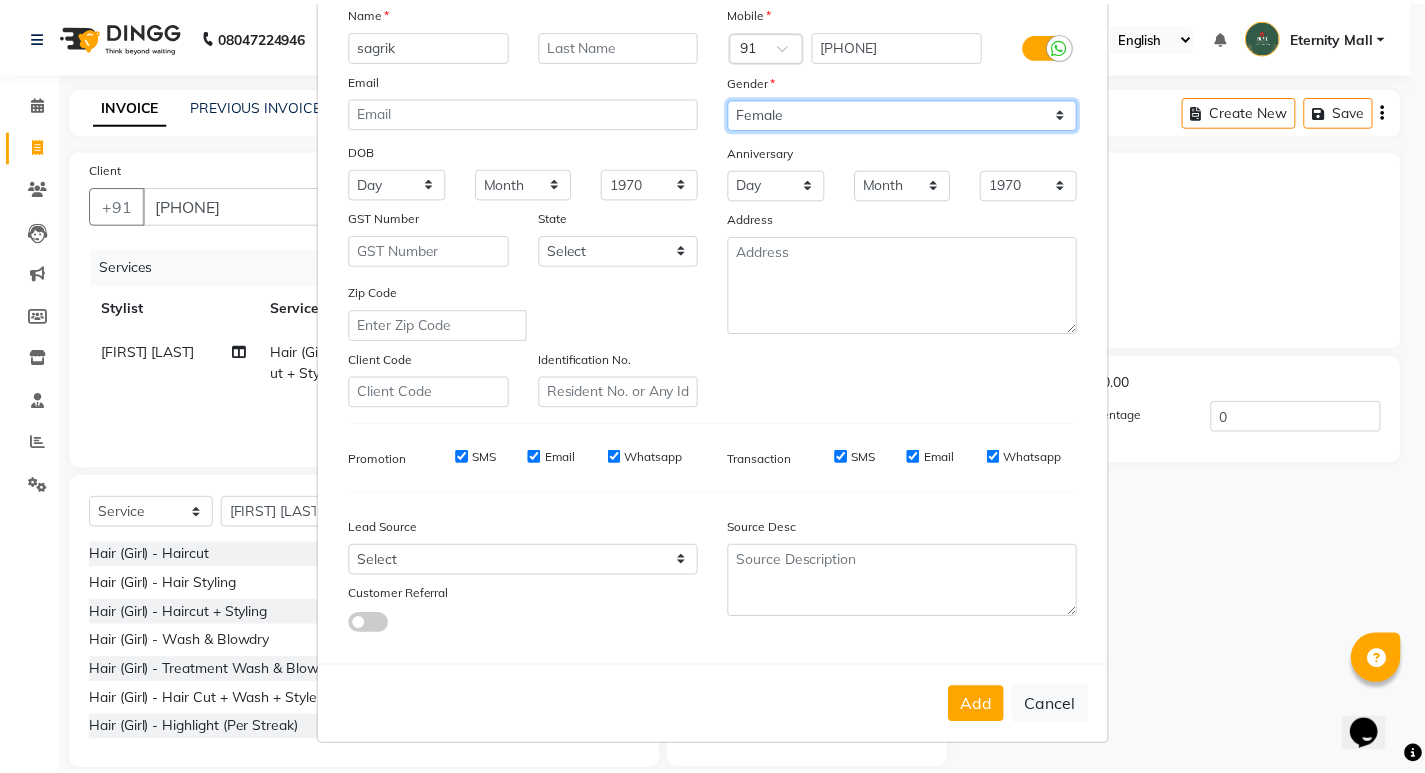 scroll, scrollTop: 150, scrollLeft: 0, axis: vertical 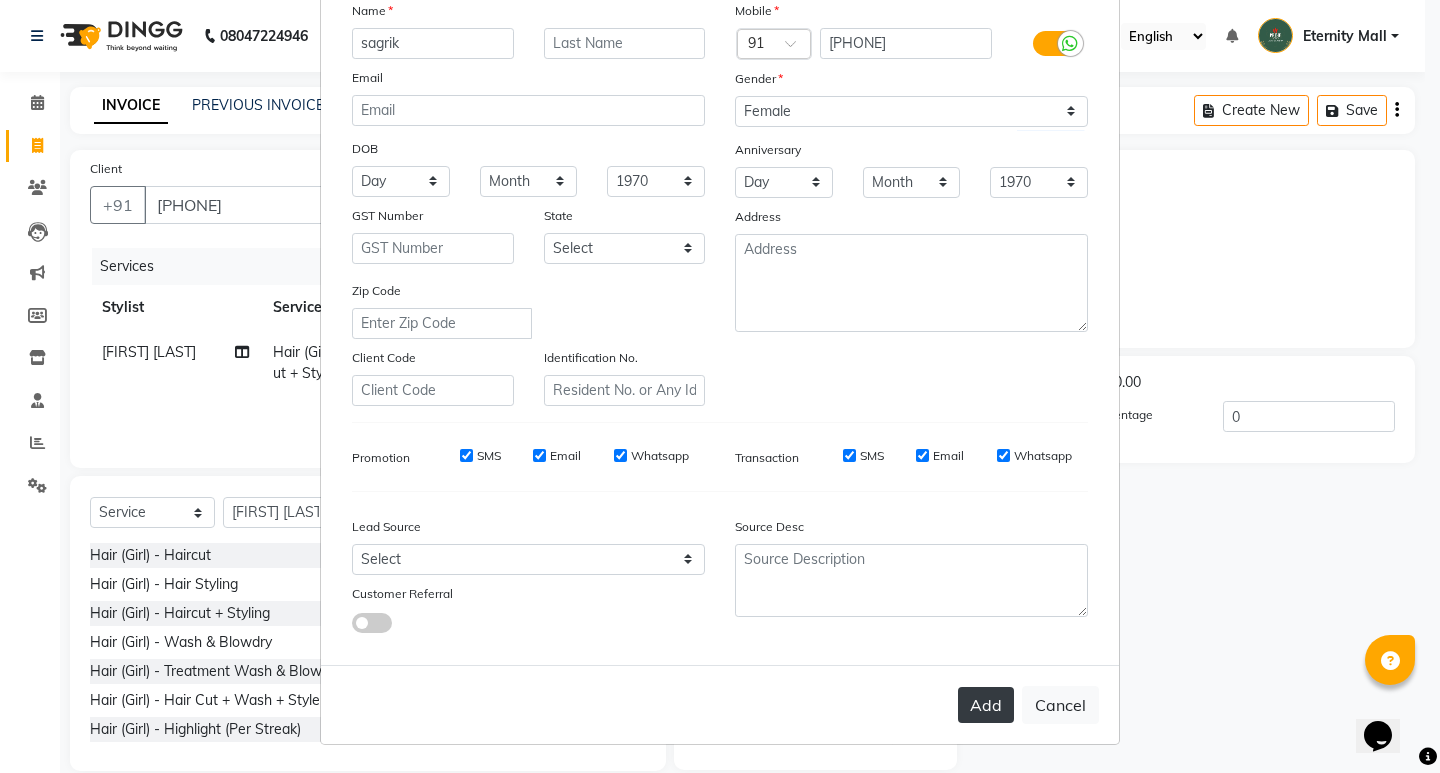 click on "Add" at bounding box center [986, 705] 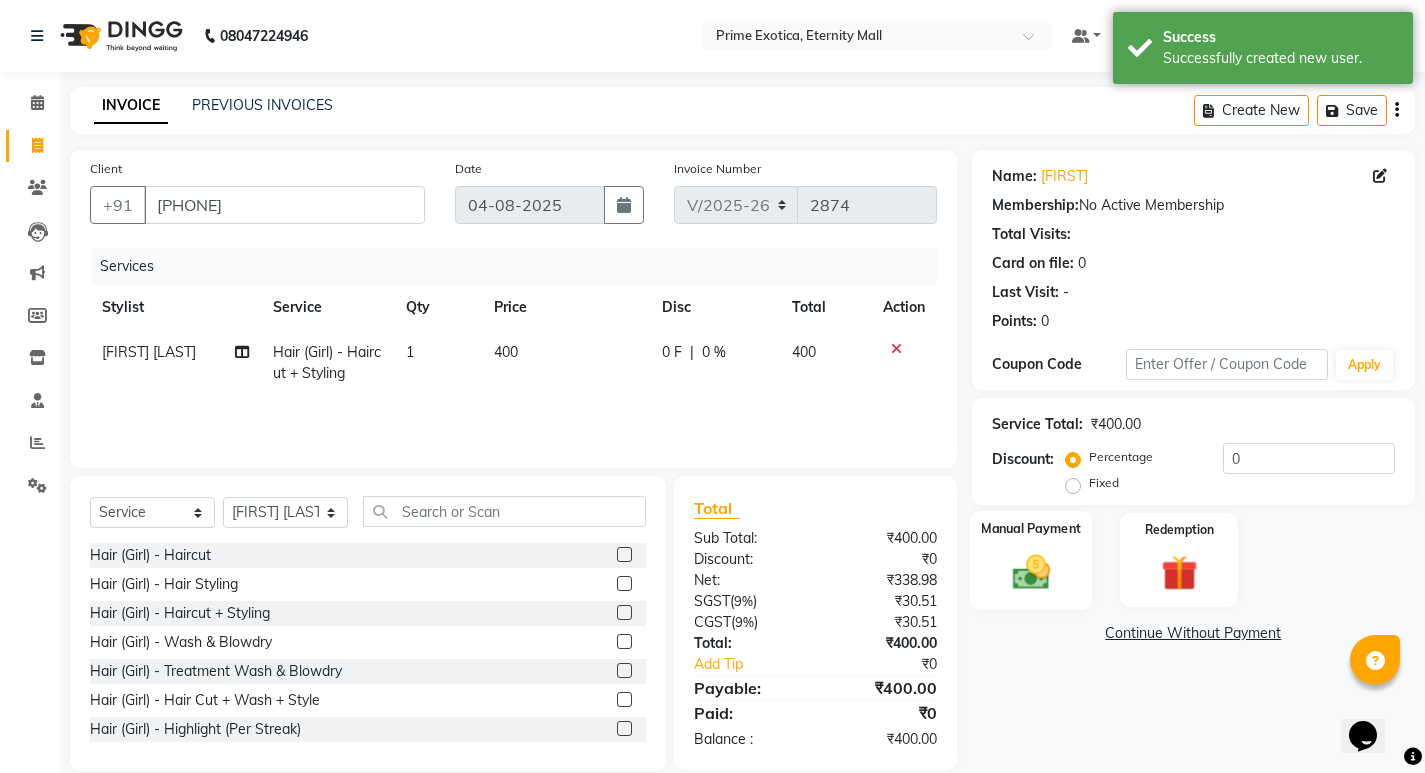 click on "Manual Payment" 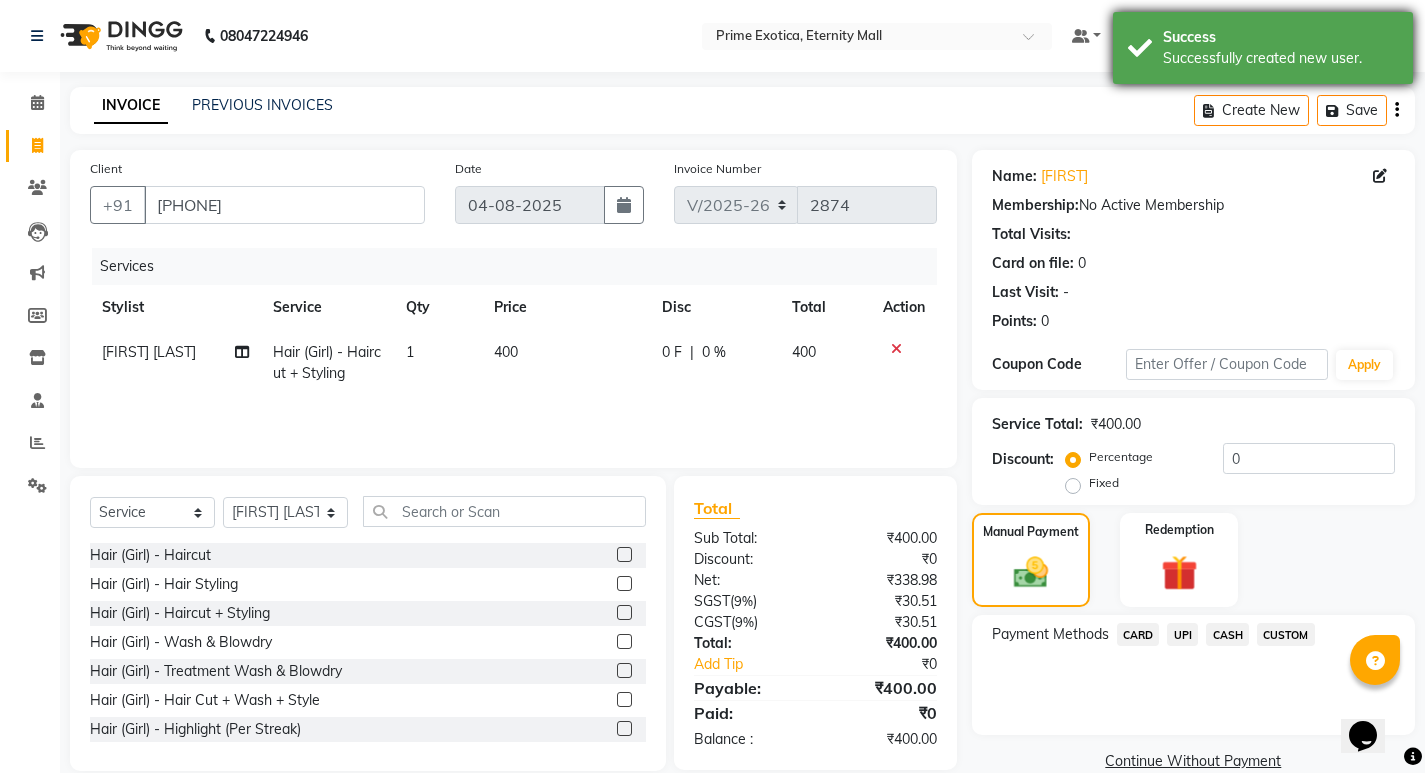 click on "Success Successfully created new user." at bounding box center (1263, 48) 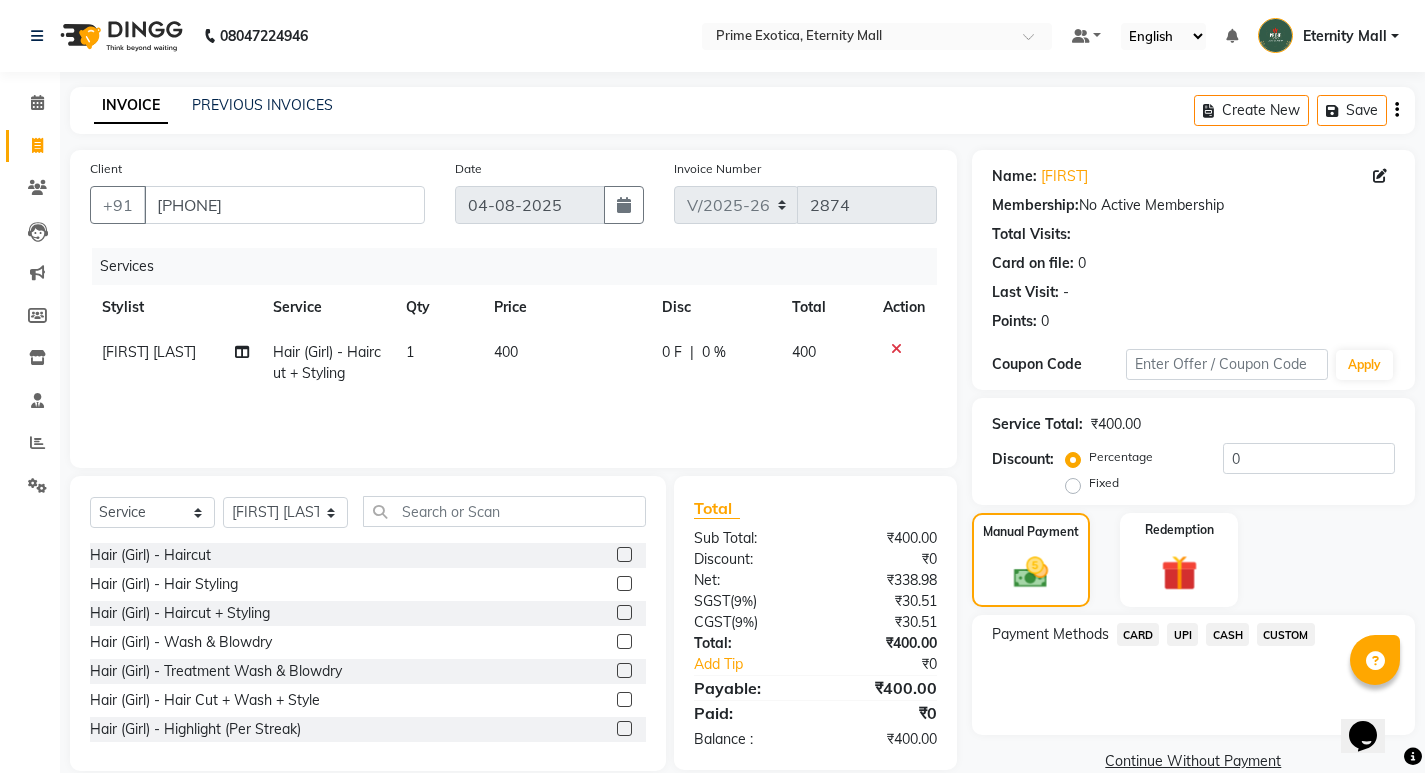 click on "UPI" 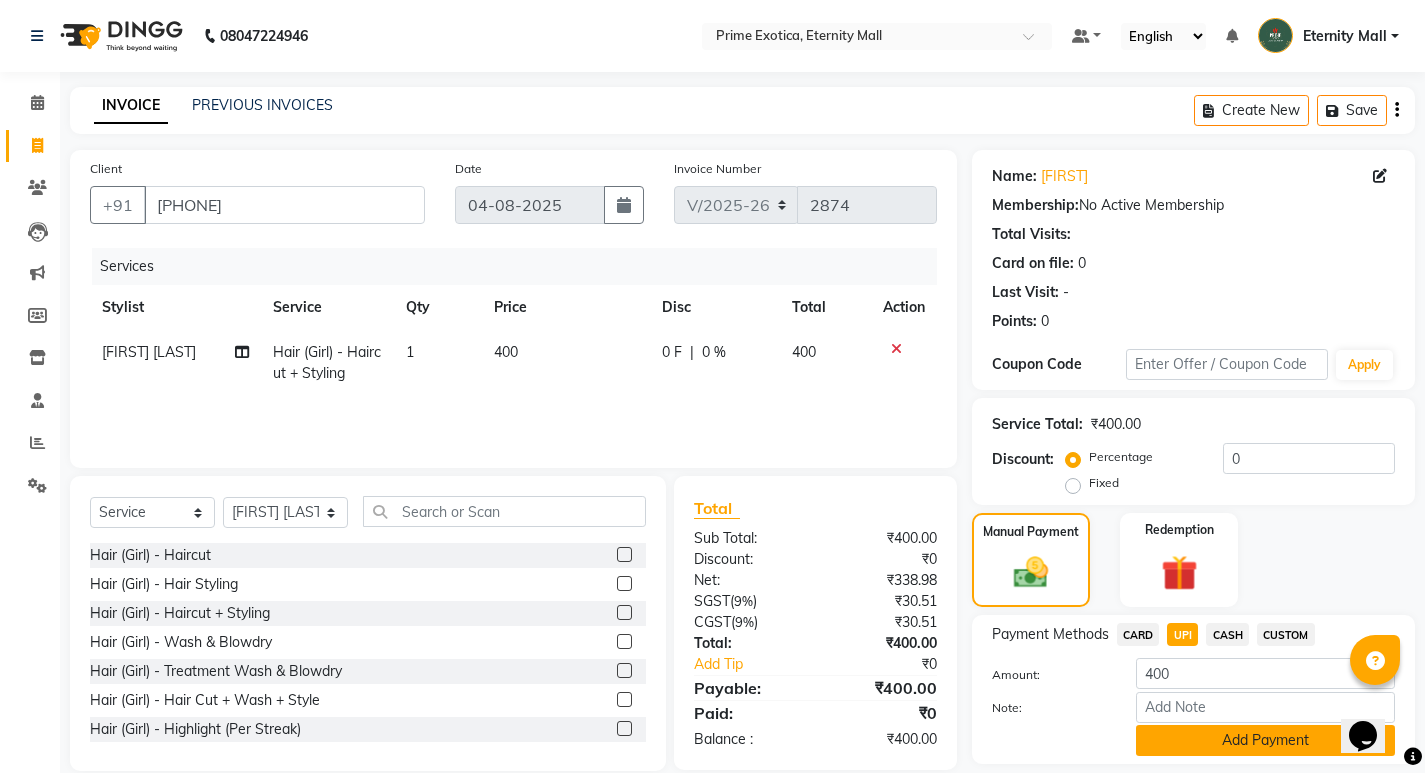 click on "Add Payment" 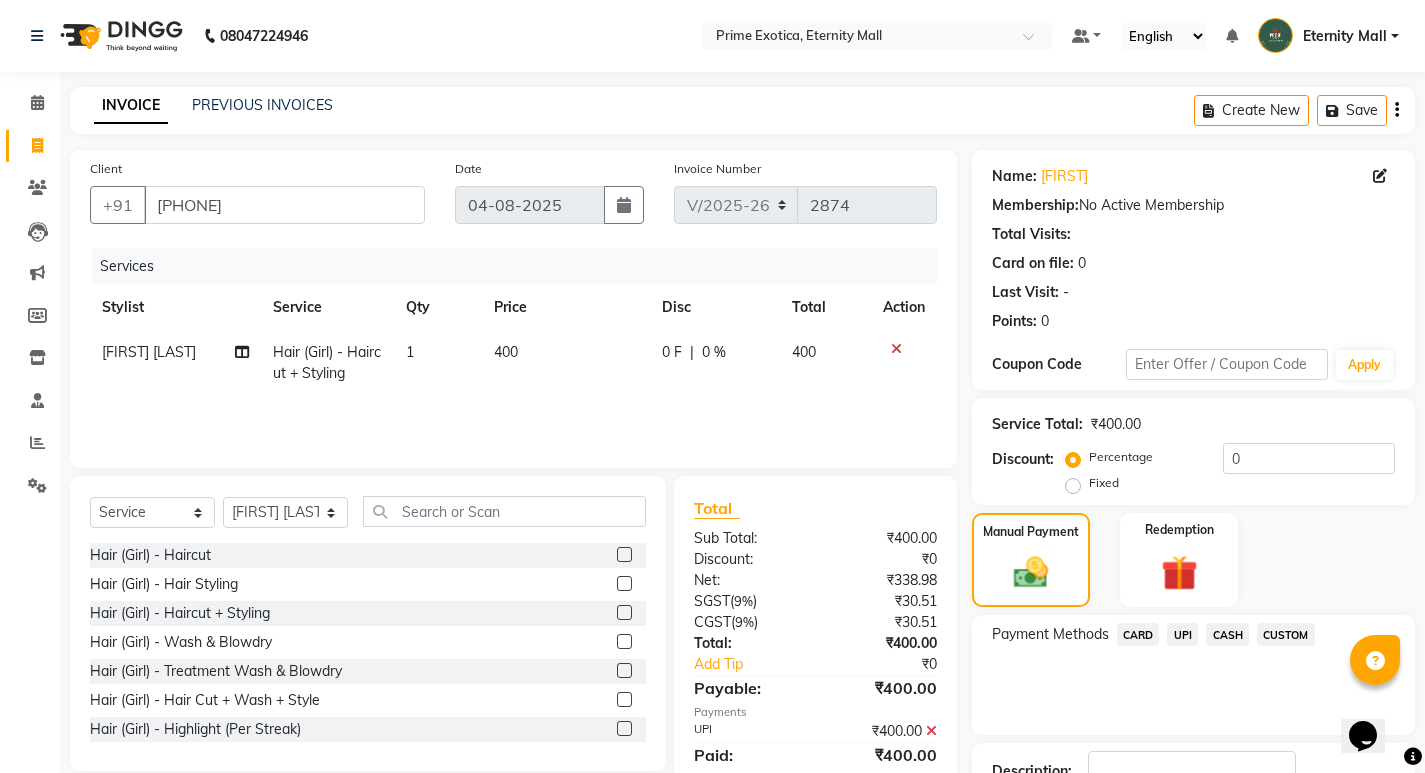 scroll, scrollTop: 146, scrollLeft: 0, axis: vertical 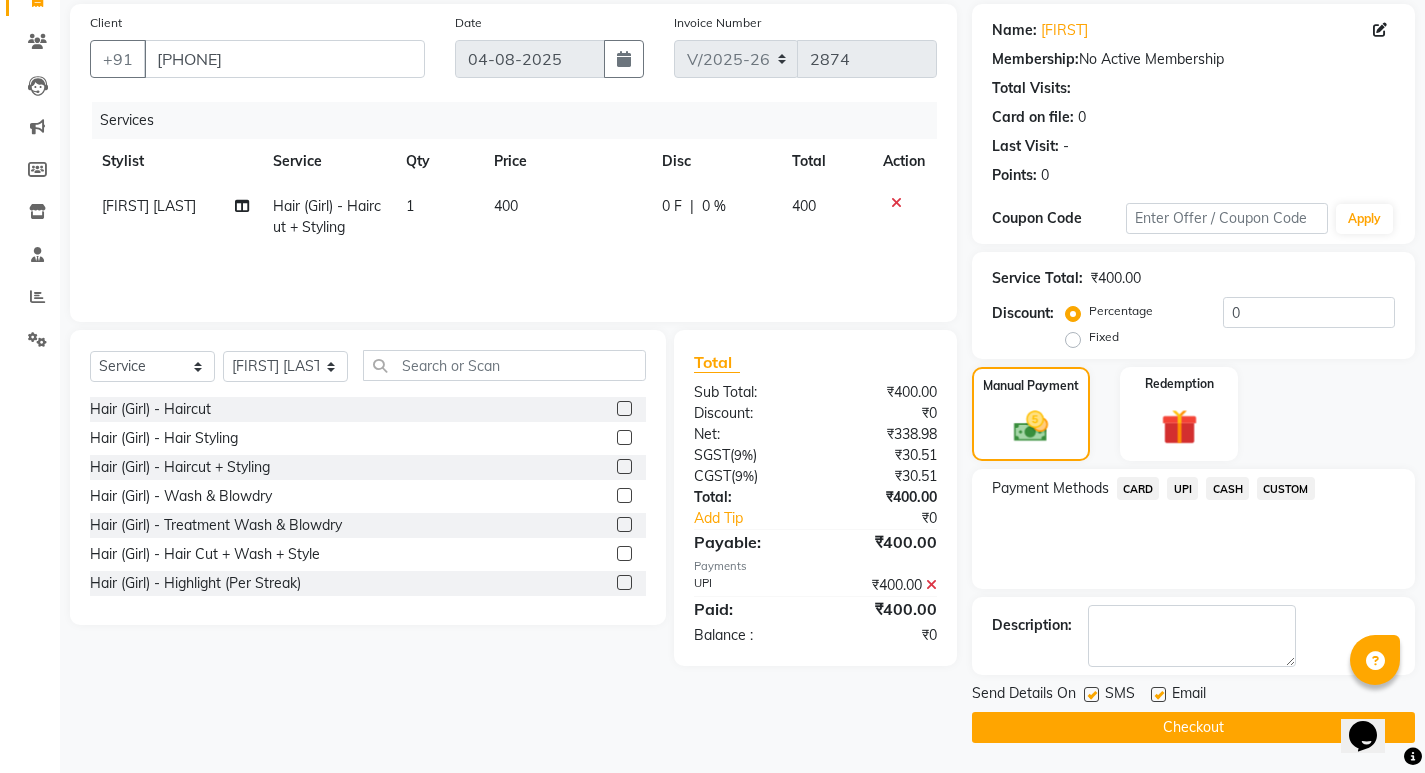 click on "Checkout" 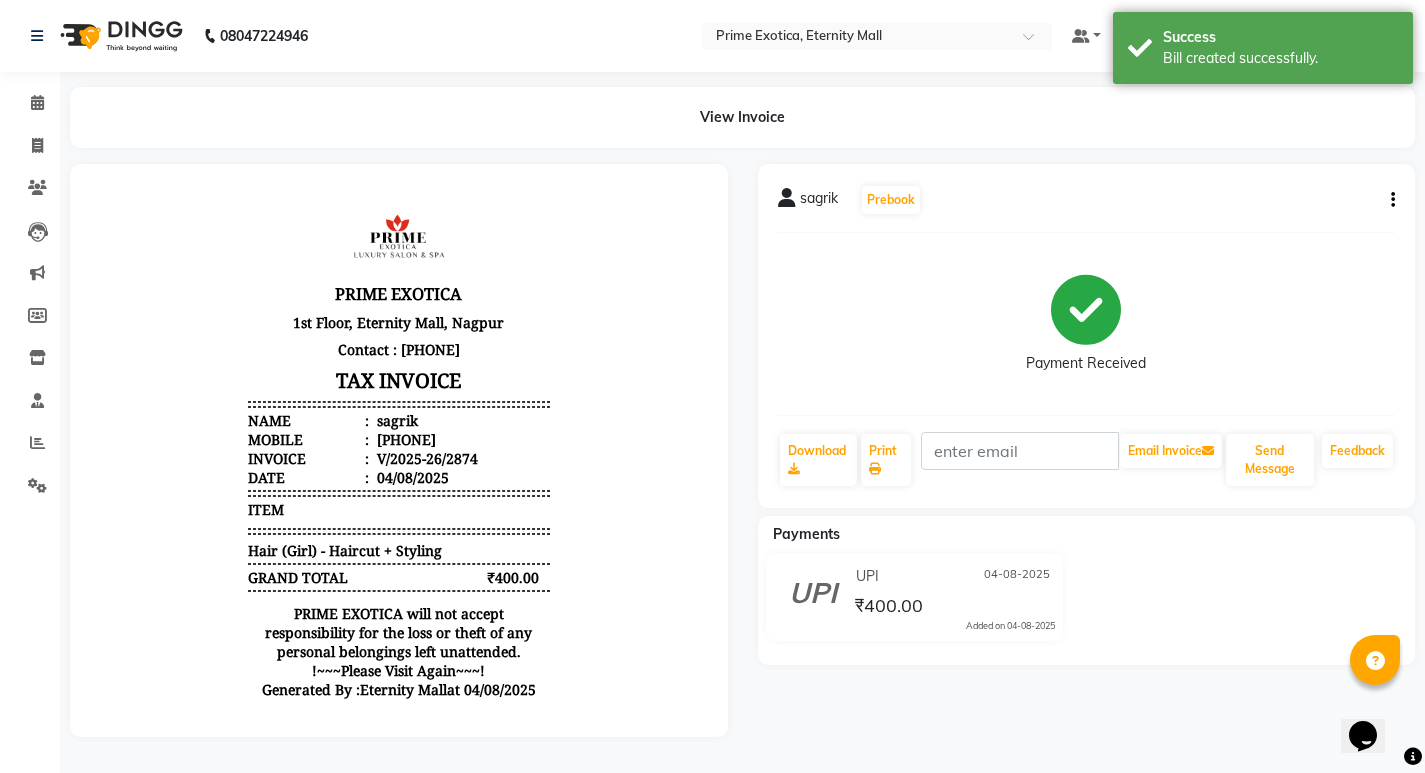 scroll, scrollTop: 0, scrollLeft: 0, axis: both 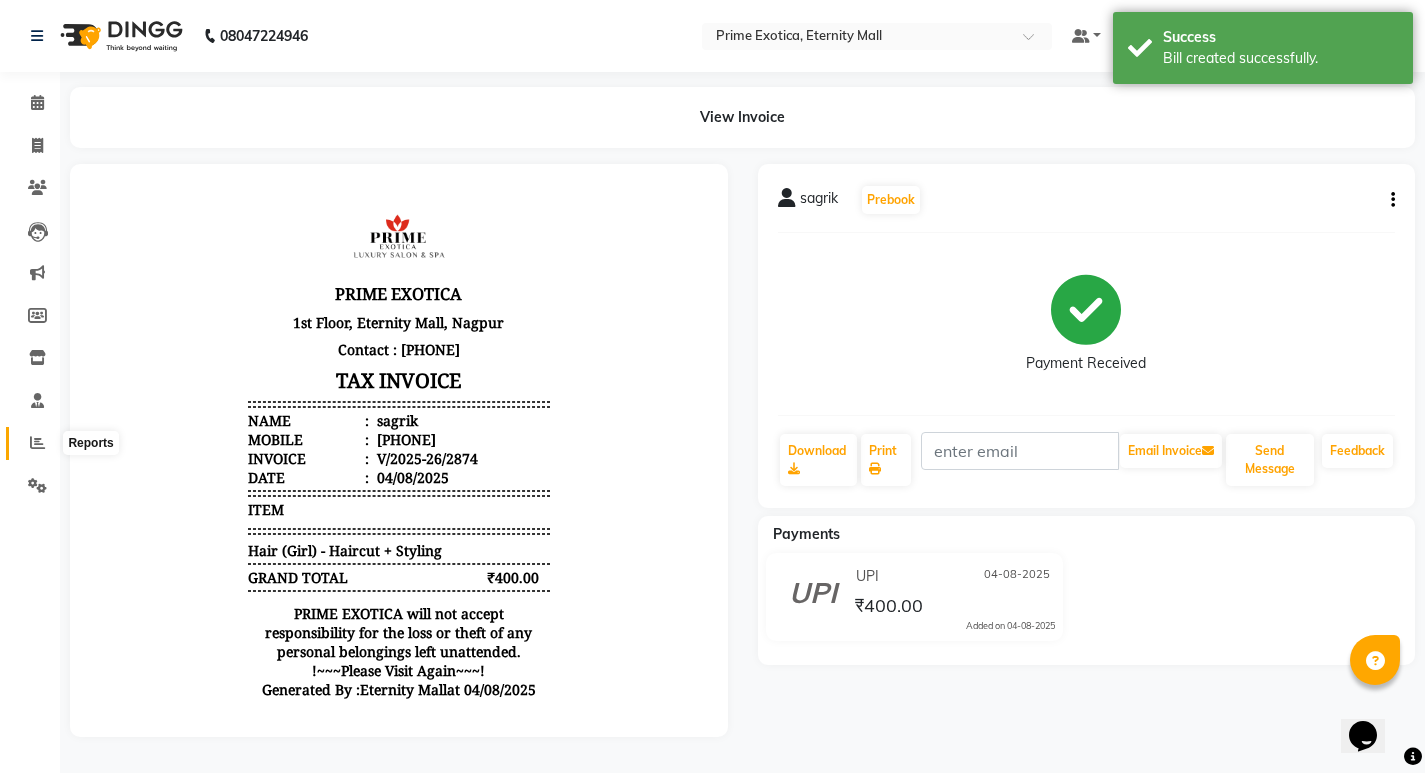click 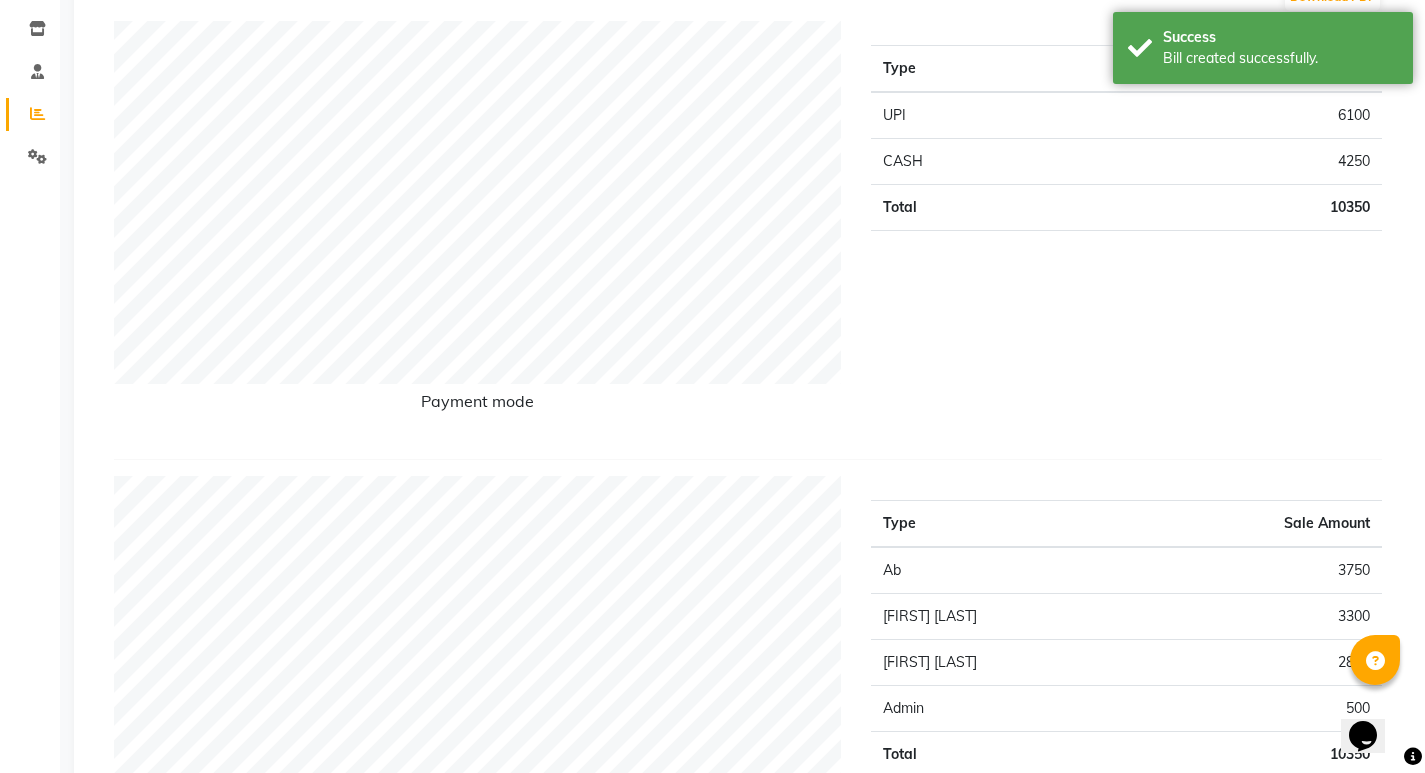 scroll, scrollTop: 500, scrollLeft: 0, axis: vertical 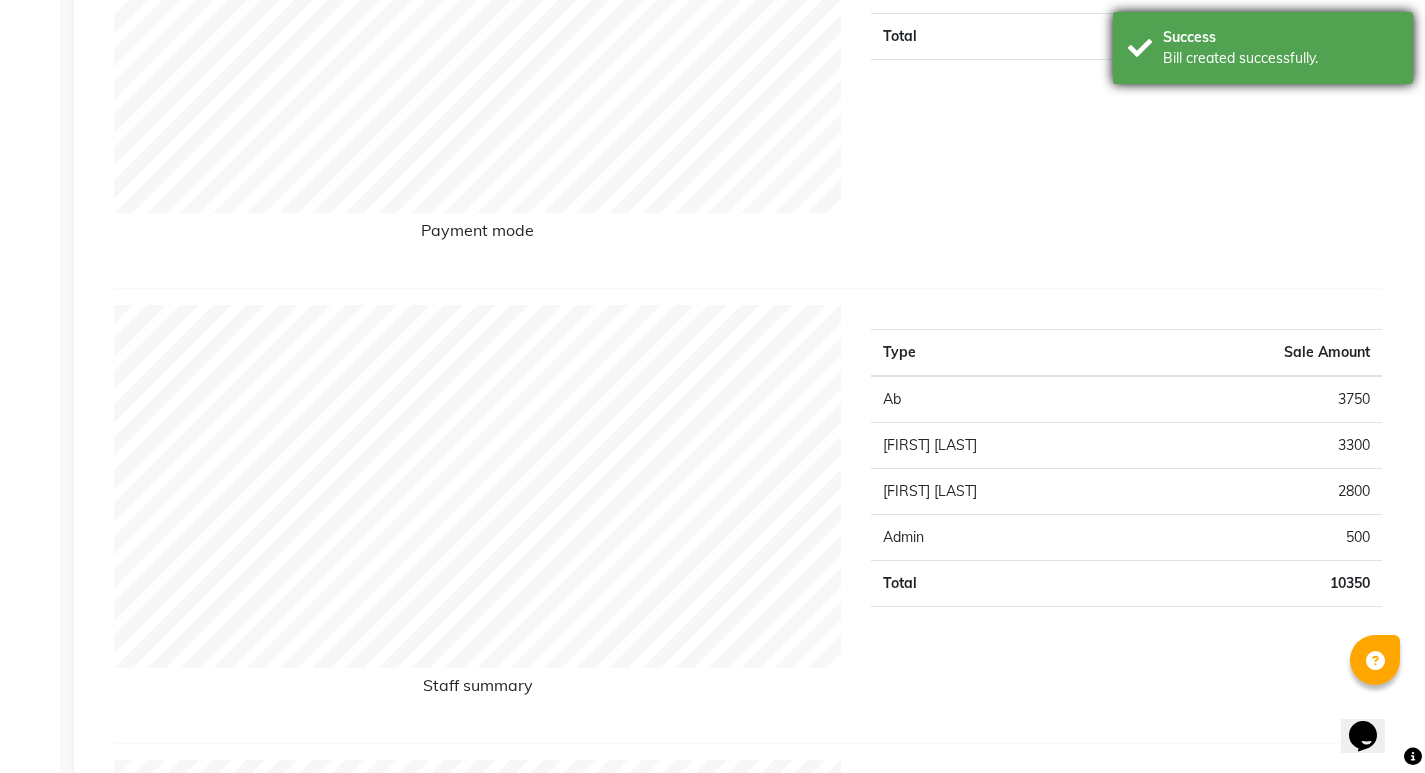 click on "Success   Bill created successfully." at bounding box center (1263, 48) 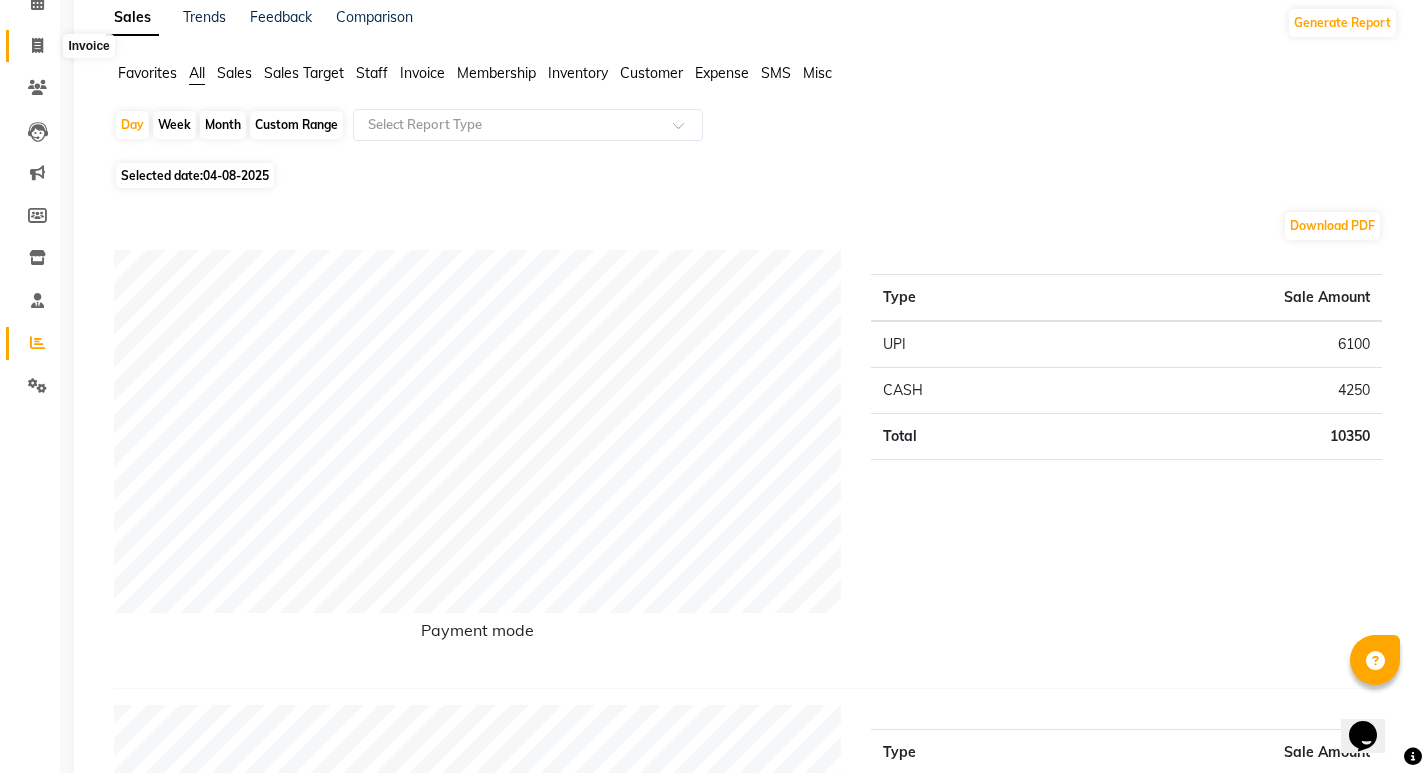 scroll, scrollTop: 0, scrollLeft: 0, axis: both 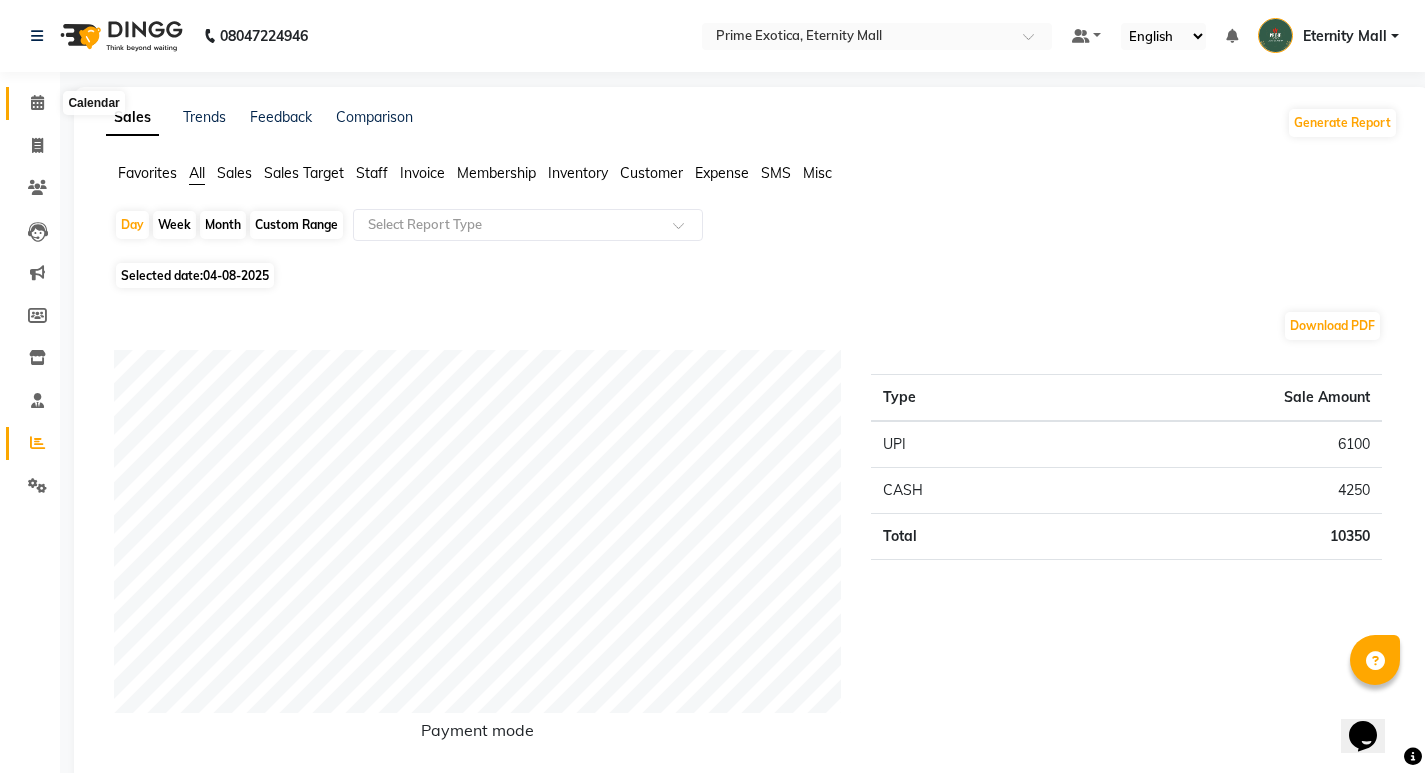 click 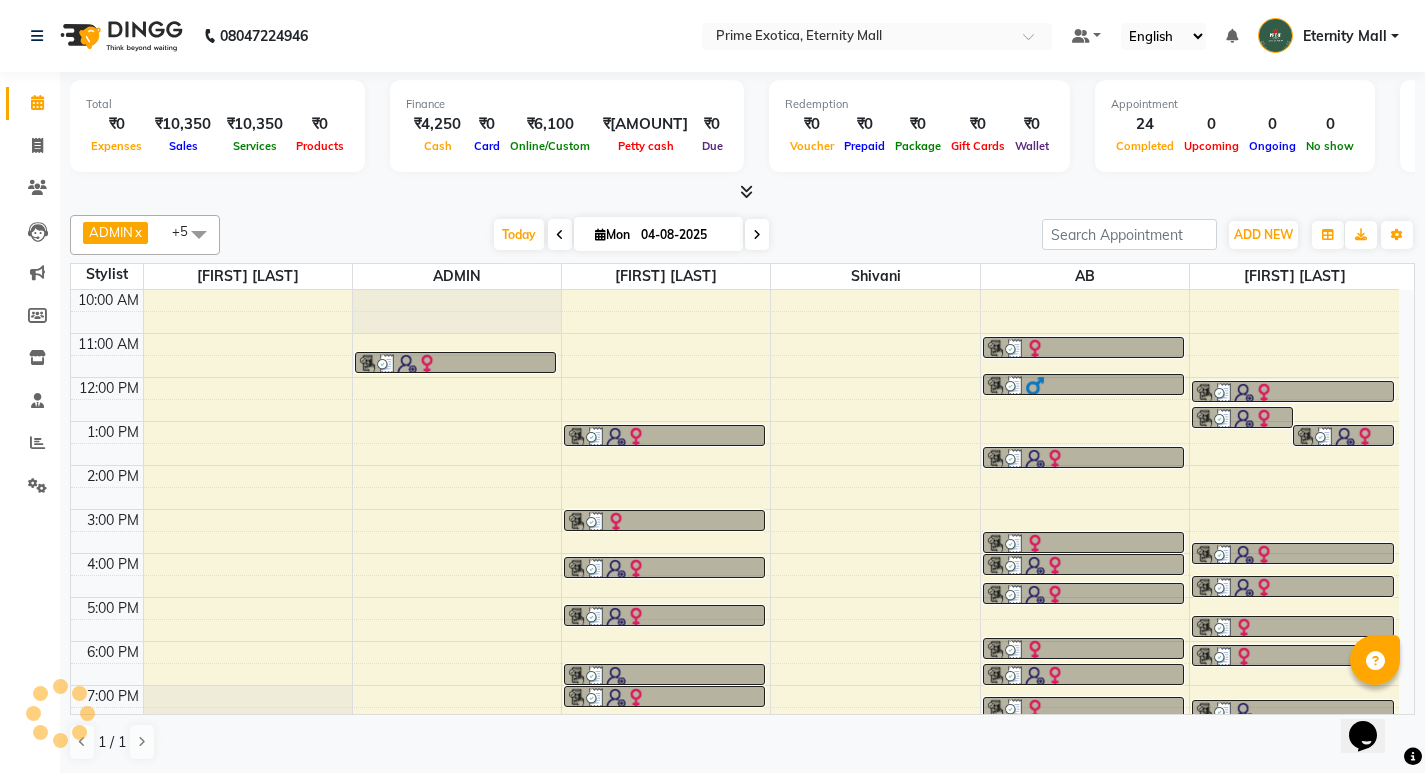 scroll, scrollTop: 65, scrollLeft: 0, axis: vertical 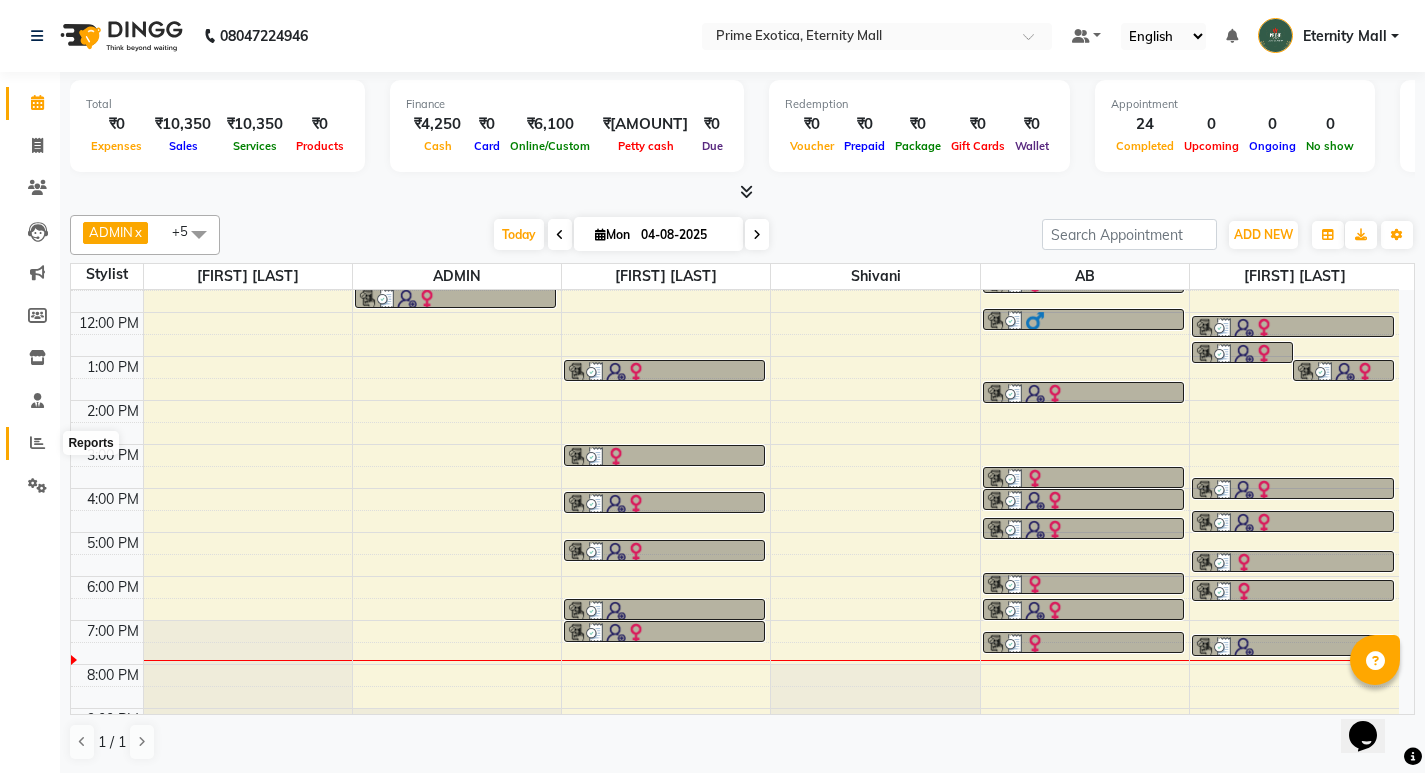click 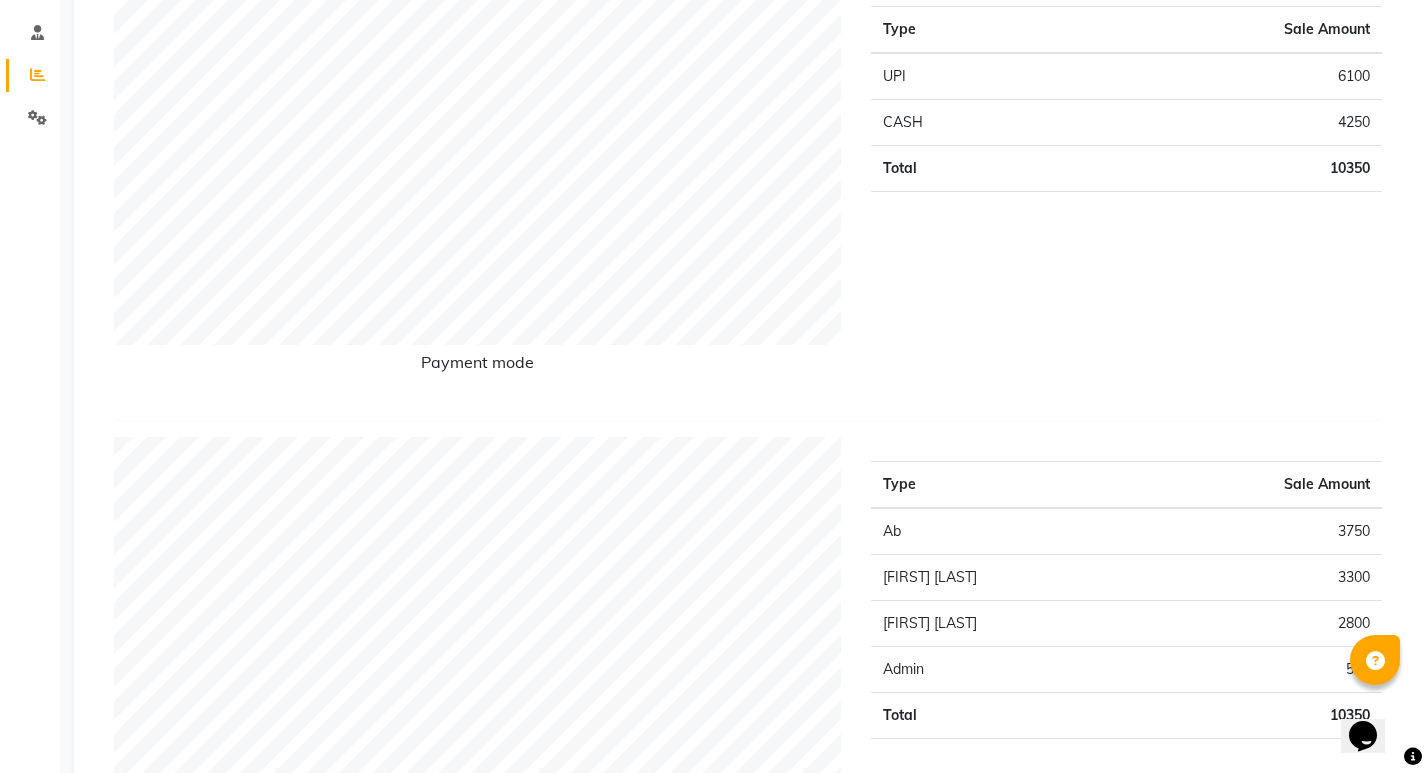 scroll, scrollTop: 400, scrollLeft: 0, axis: vertical 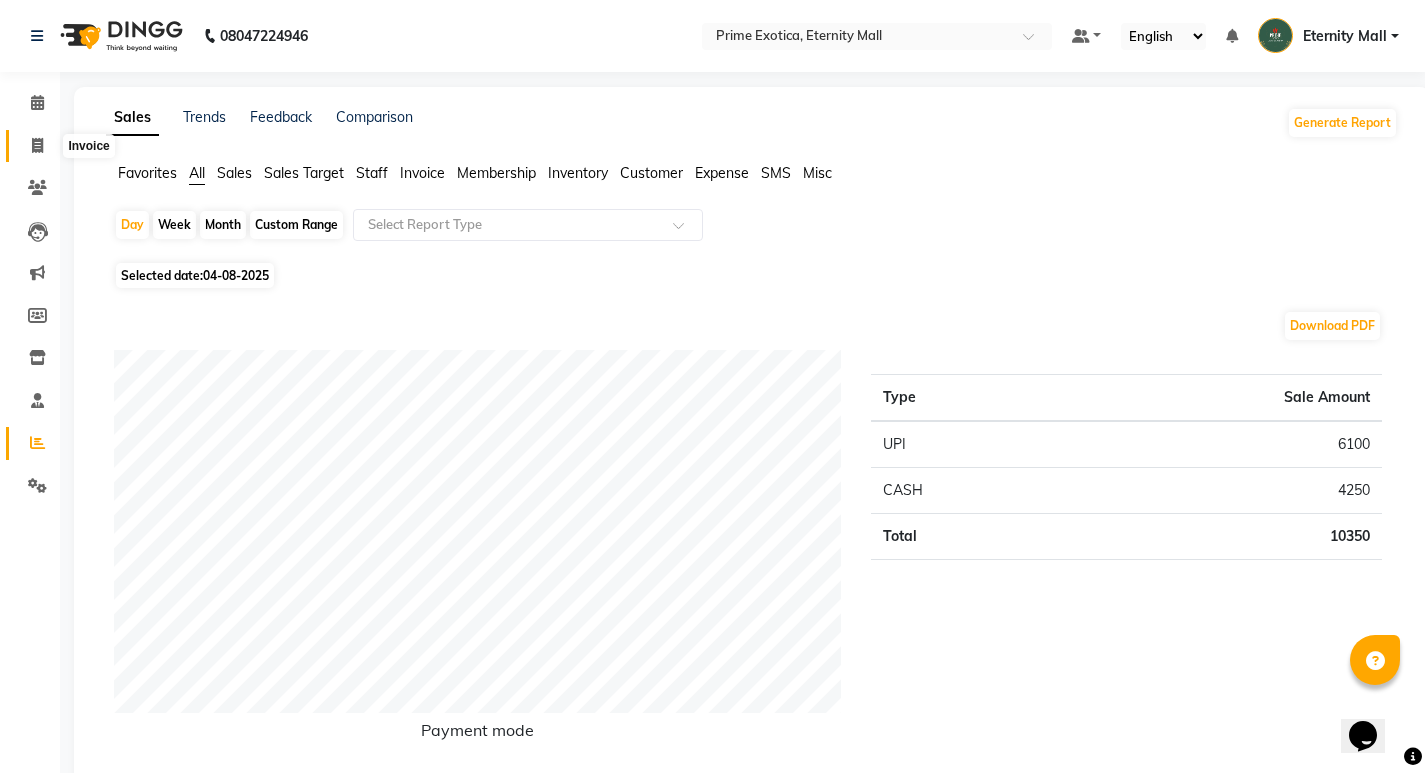 click 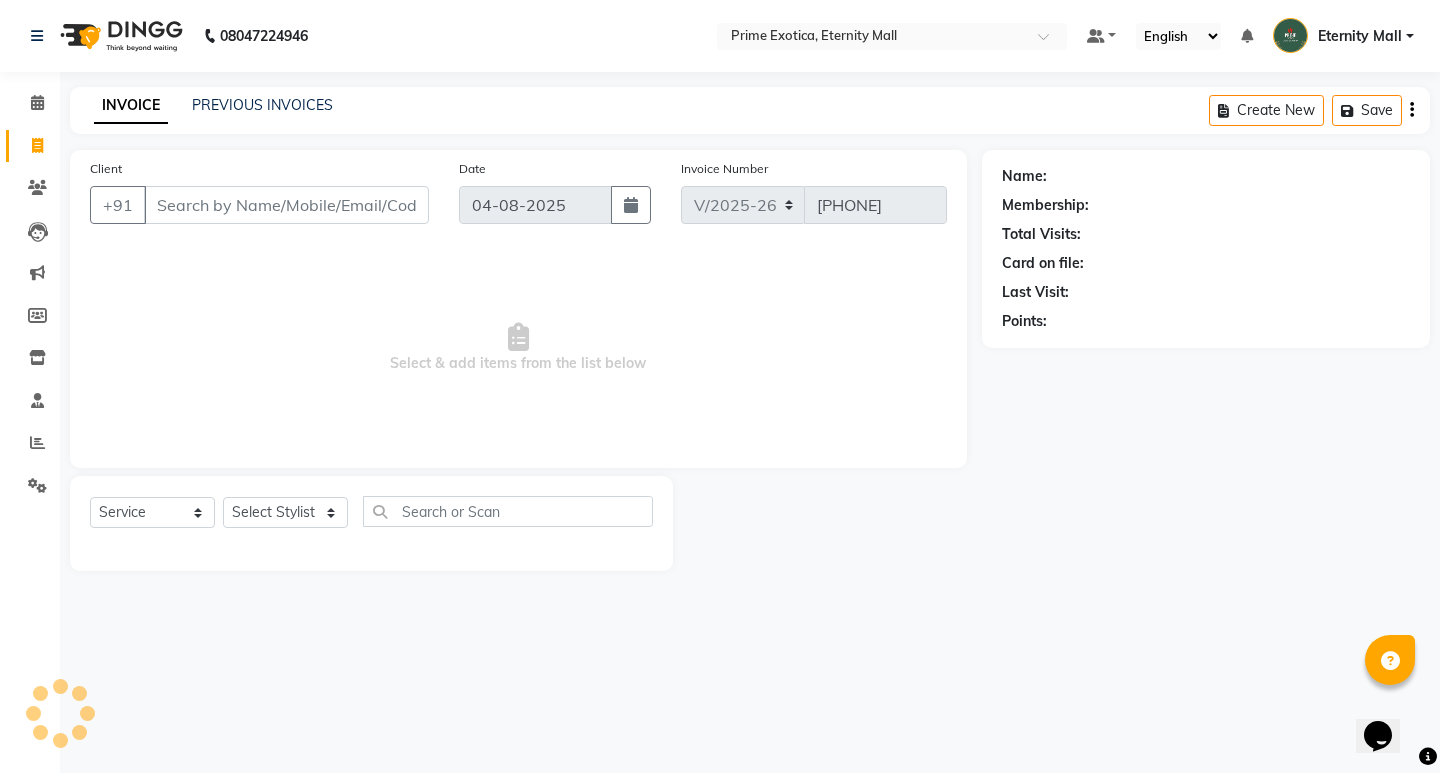 click on "Client" at bounding box center (286, 205) 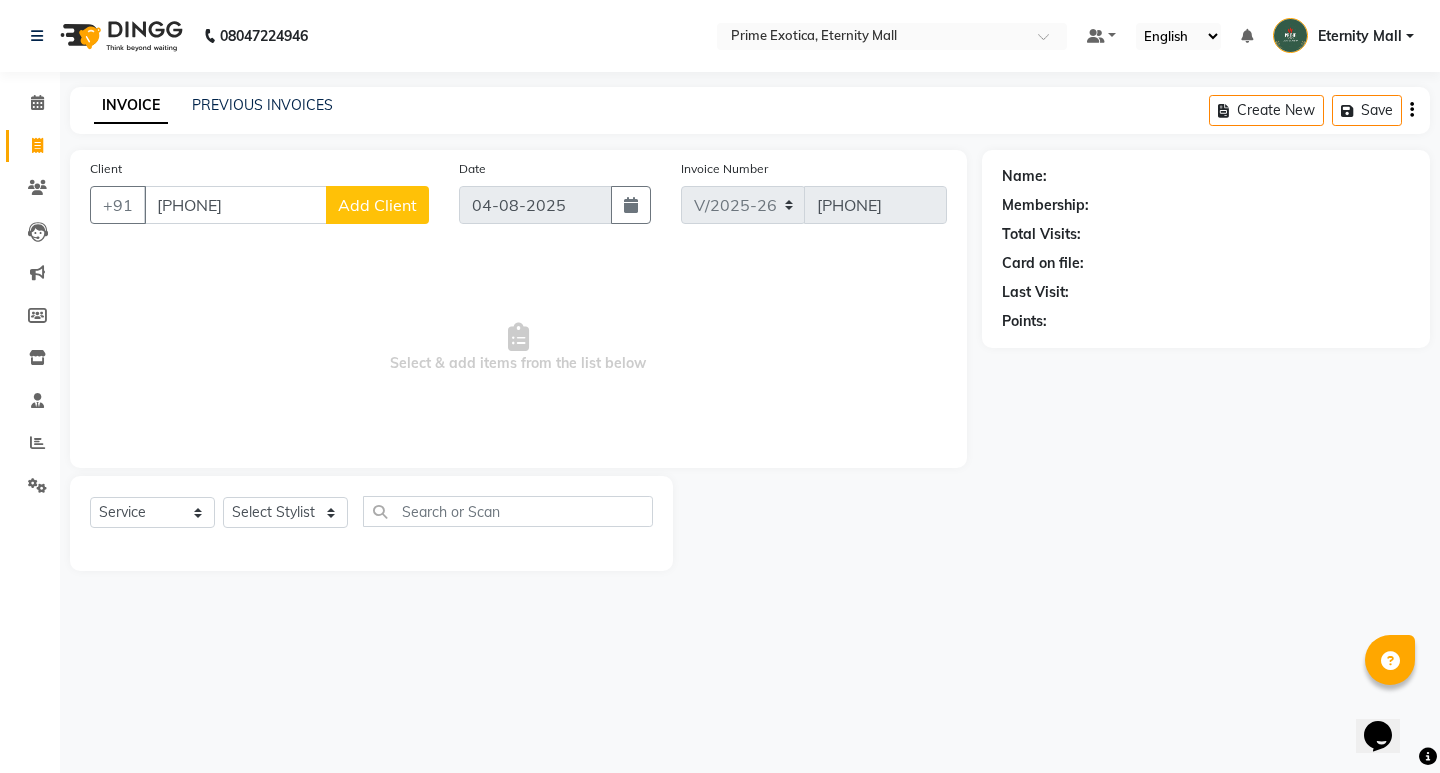 click on "Add Client" 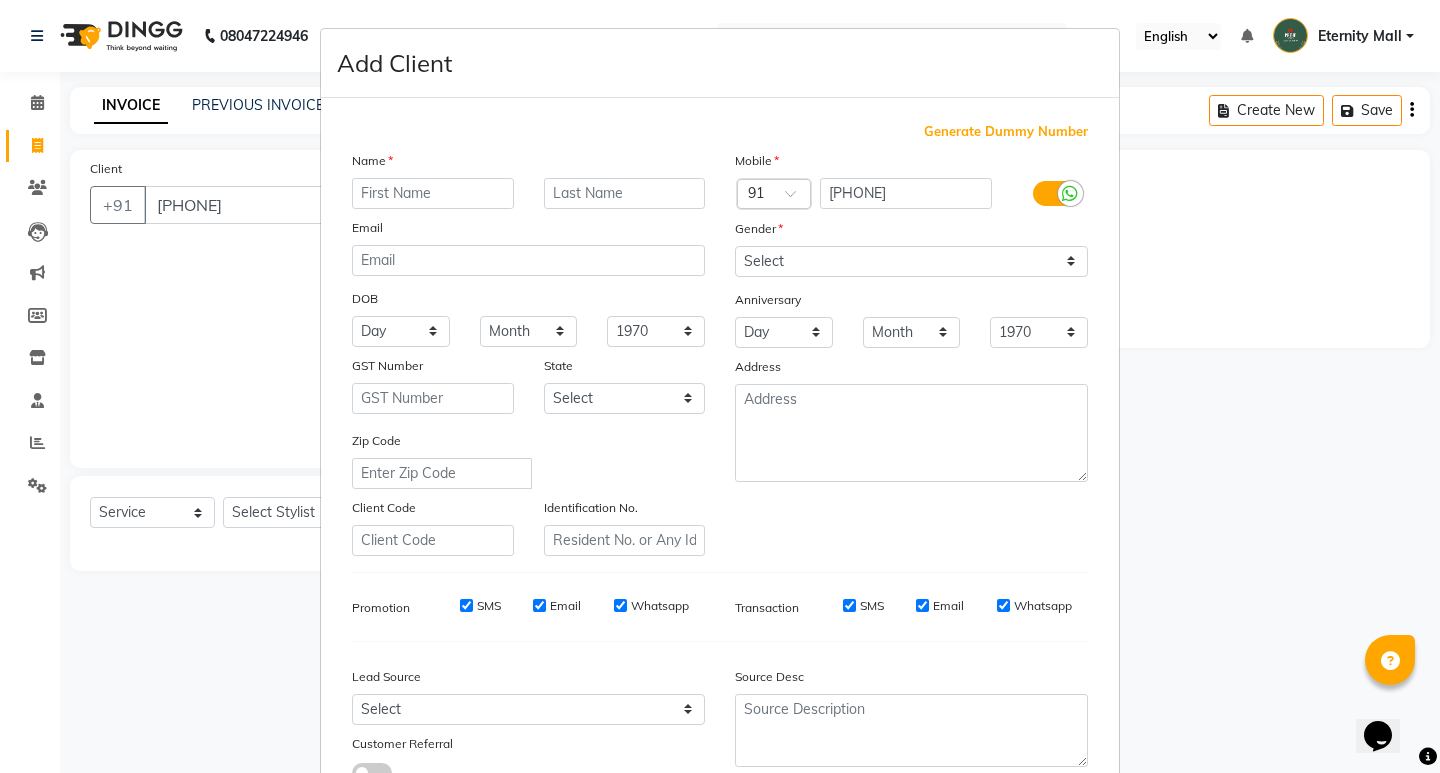 click at bounding box center [433, 193] 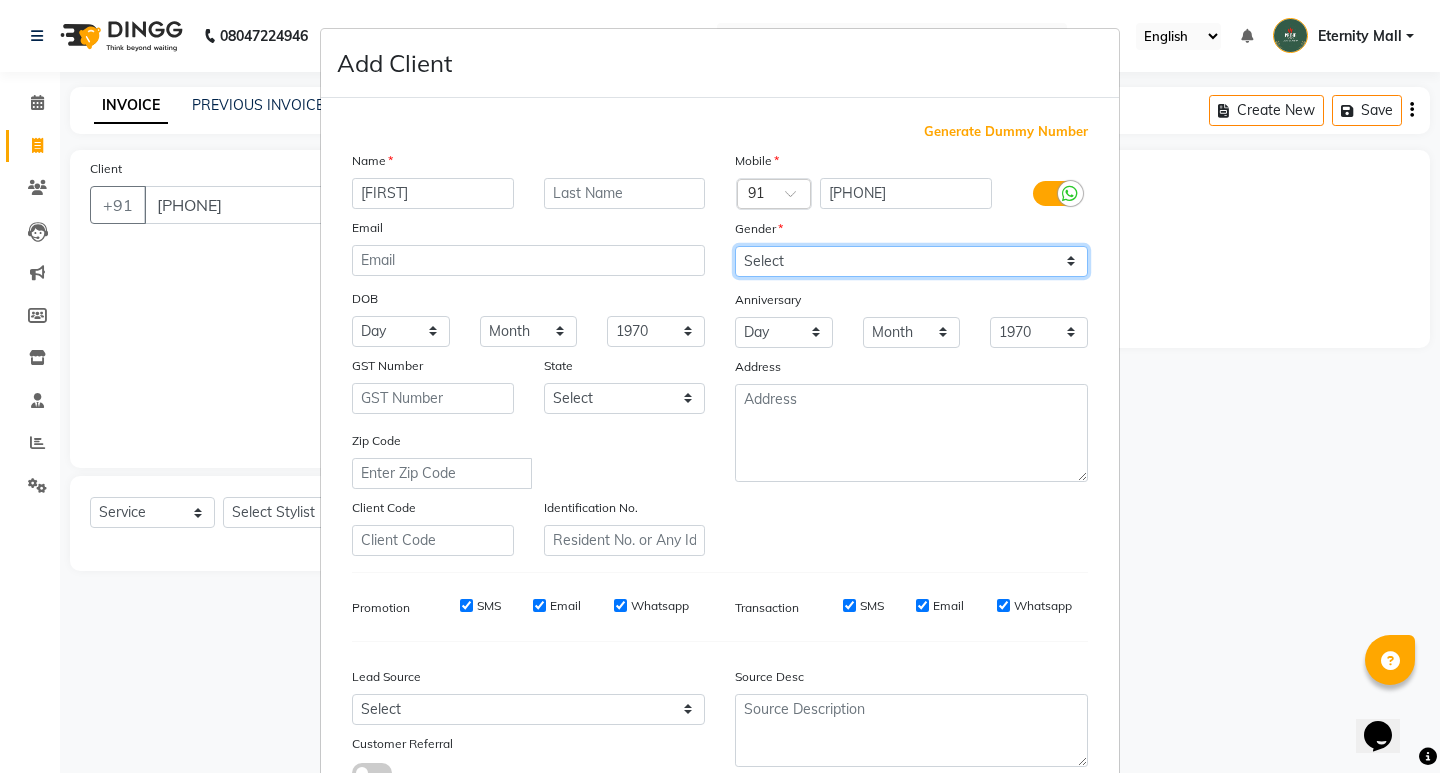 click on "Select Male Female Other Prefer Not To Say" at bounding box center (911, 261) 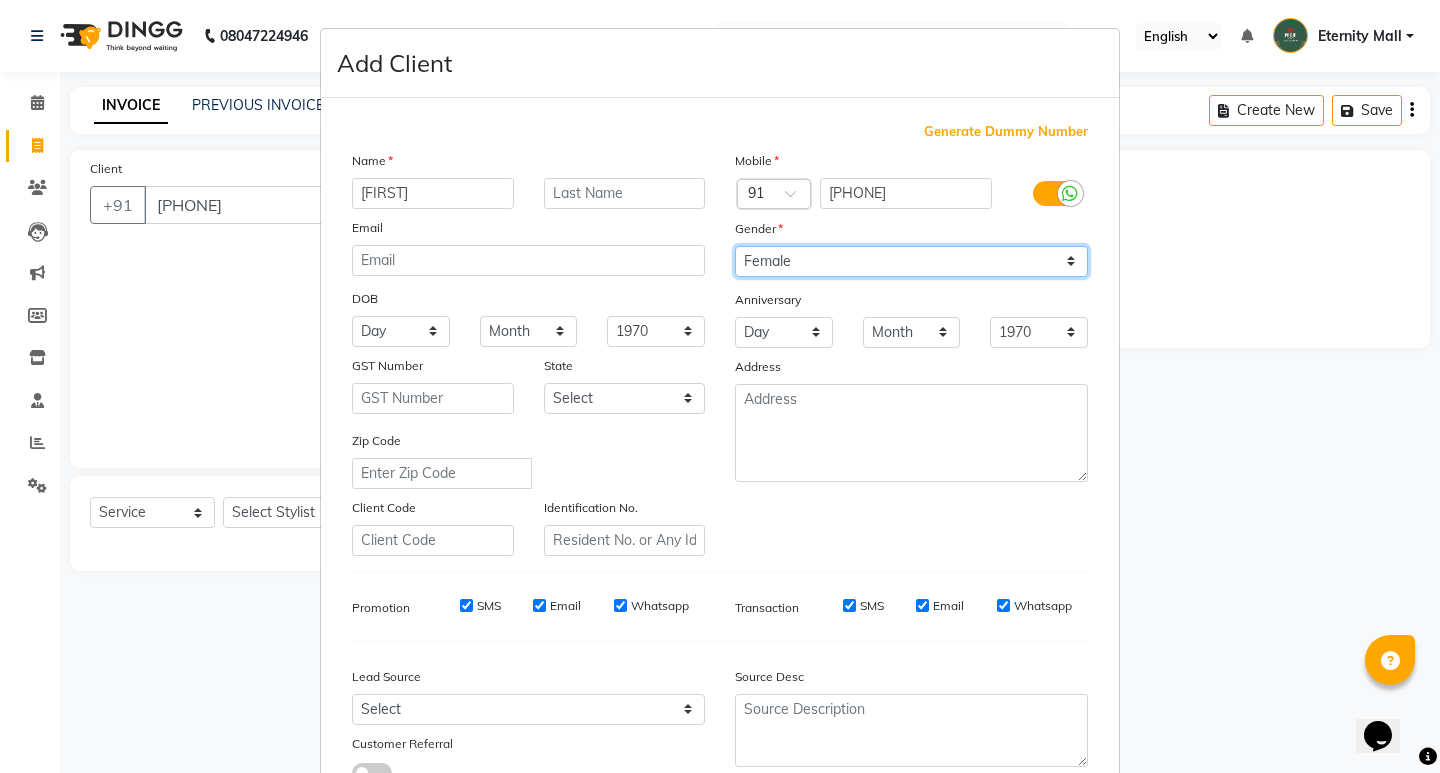 click on "Select Male Female Other Prefer Not To Say" at bounding box center (911, 261) 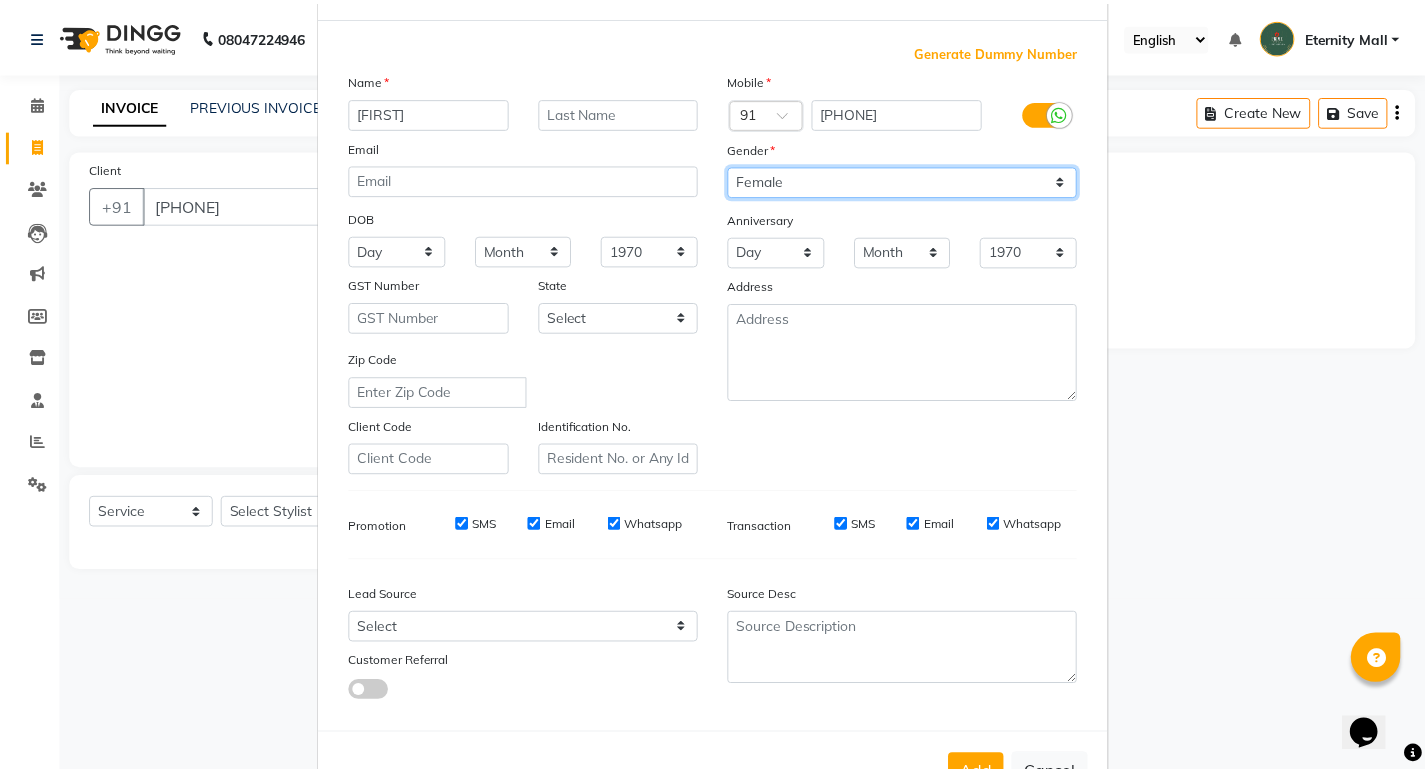 scroll, scrollTop: 150, scrollLeft: 0, axis: vertical 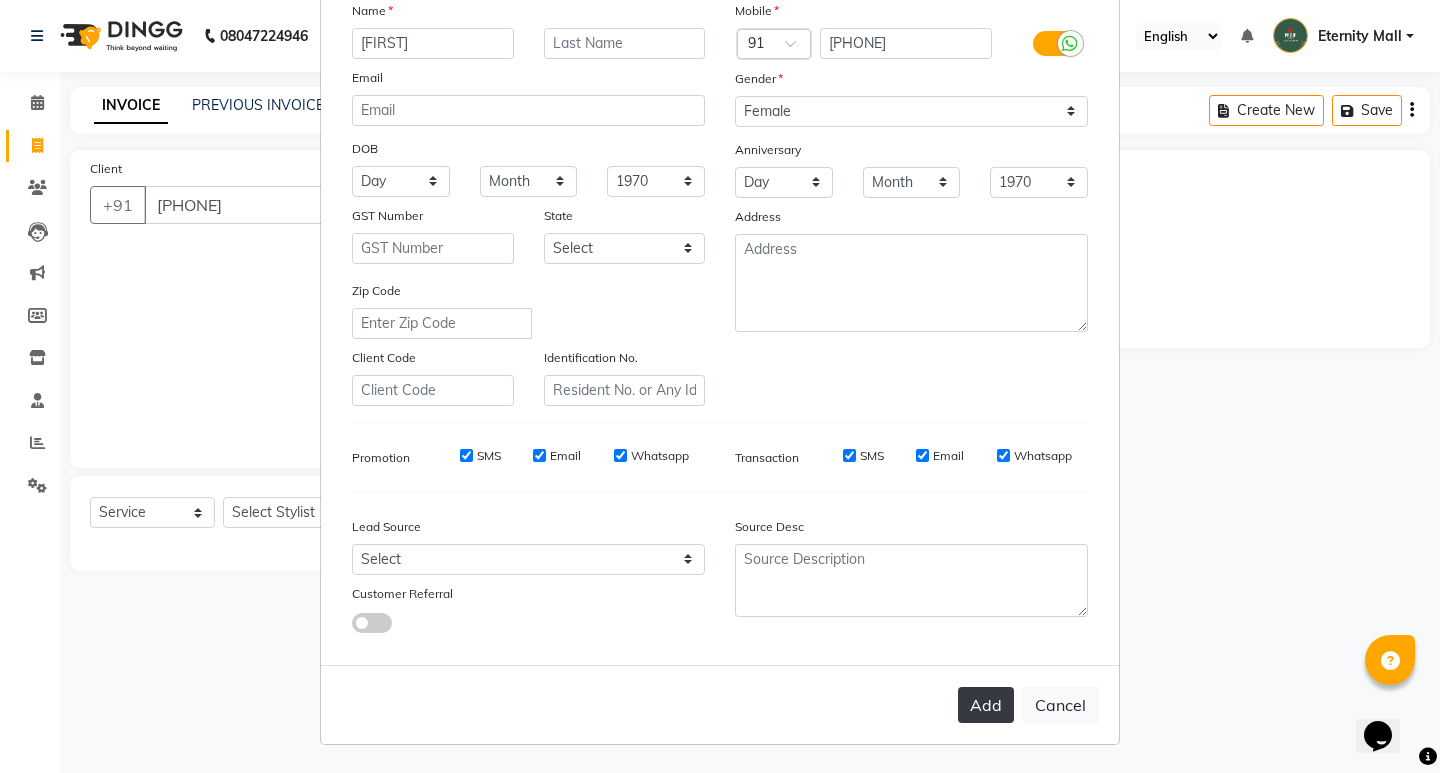 click on "Add" at bounding box center [986, 705] 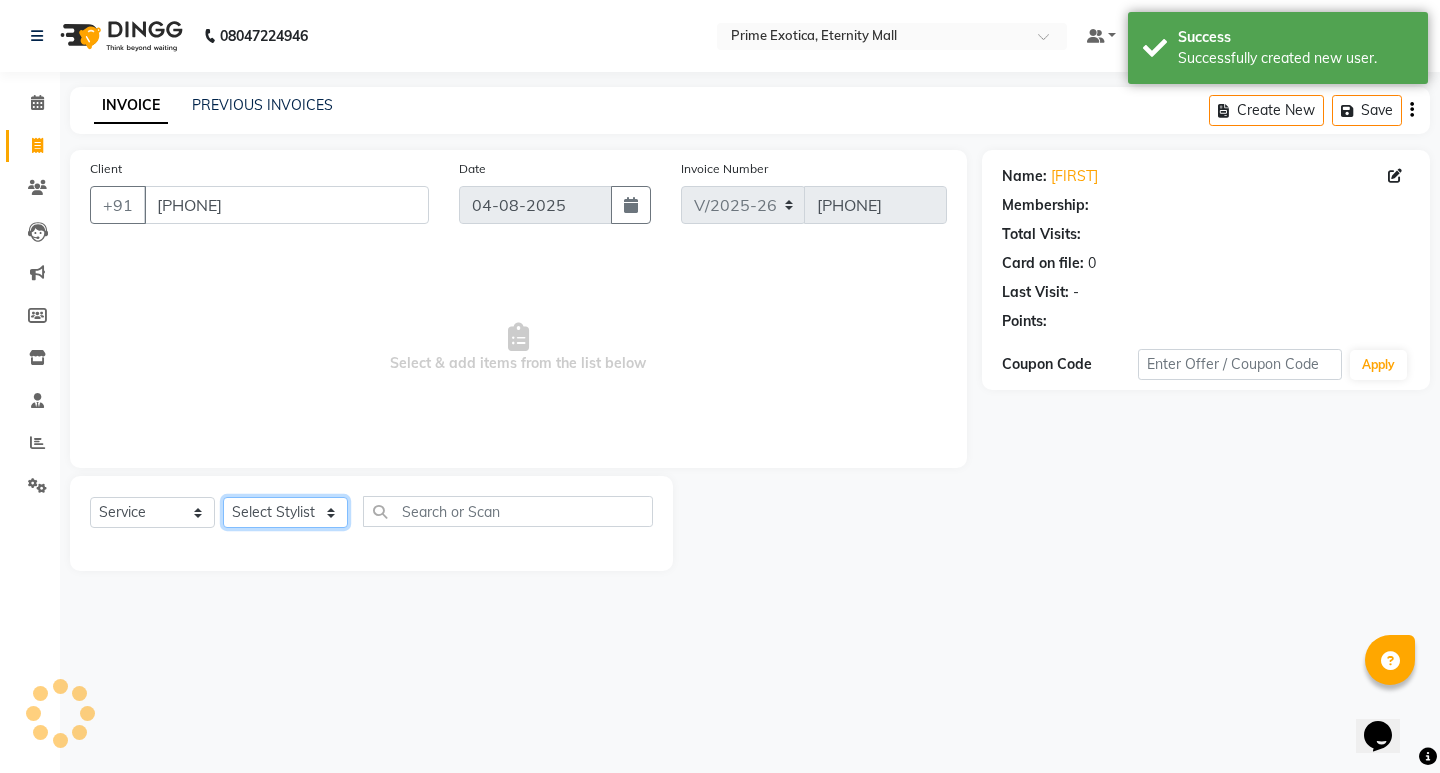 click on "Select Stylist AB ADMIN [FIRST] [LAST] [FIRST] [LAST] [FIRST] [LAST] [FIRST] [LAST] [FIRST] [LAST]" 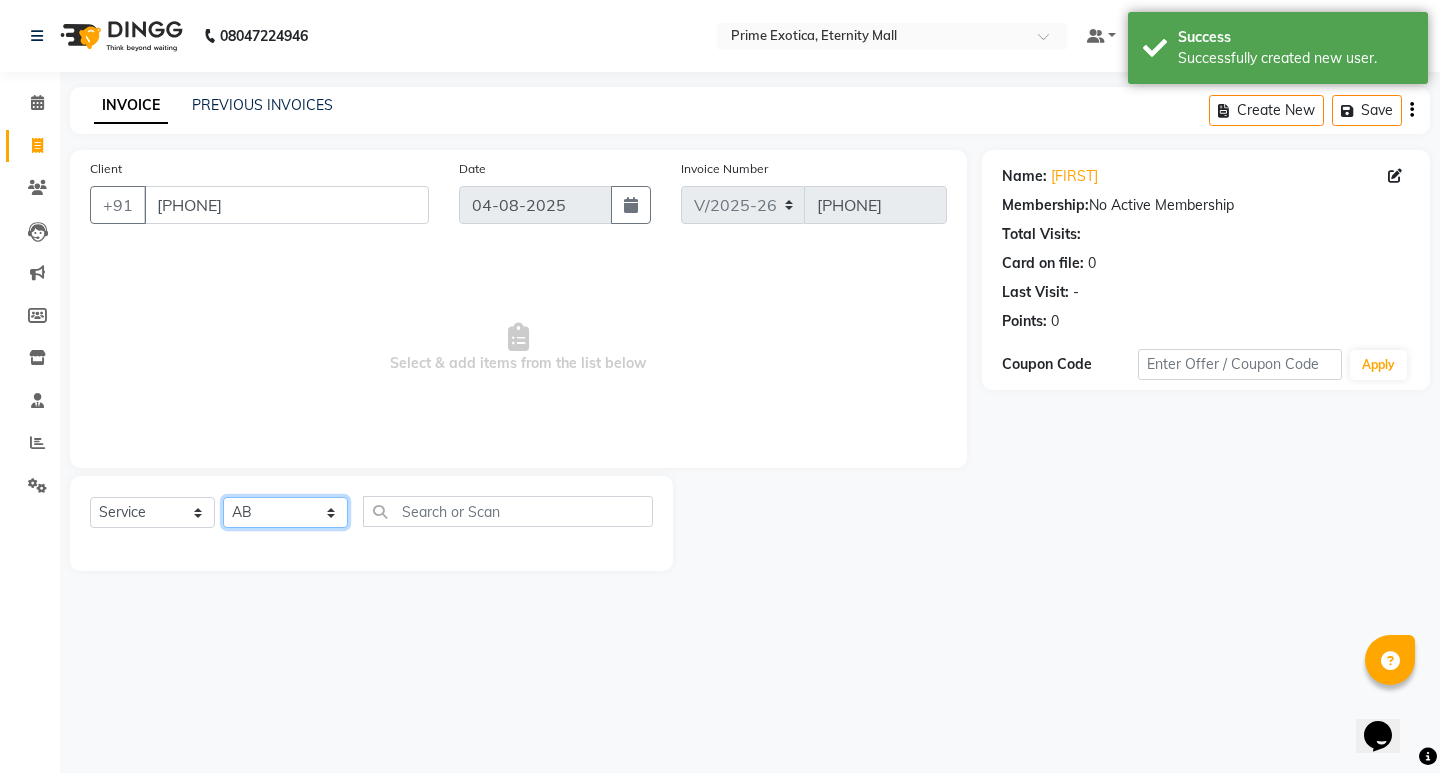 click on "Select Stylist AB ADMIN [FIRST] [LAST] [FIRST] [LAST] [FIRST] [LAST] [FIRST] [LAST] [FIRST] [LAST]" 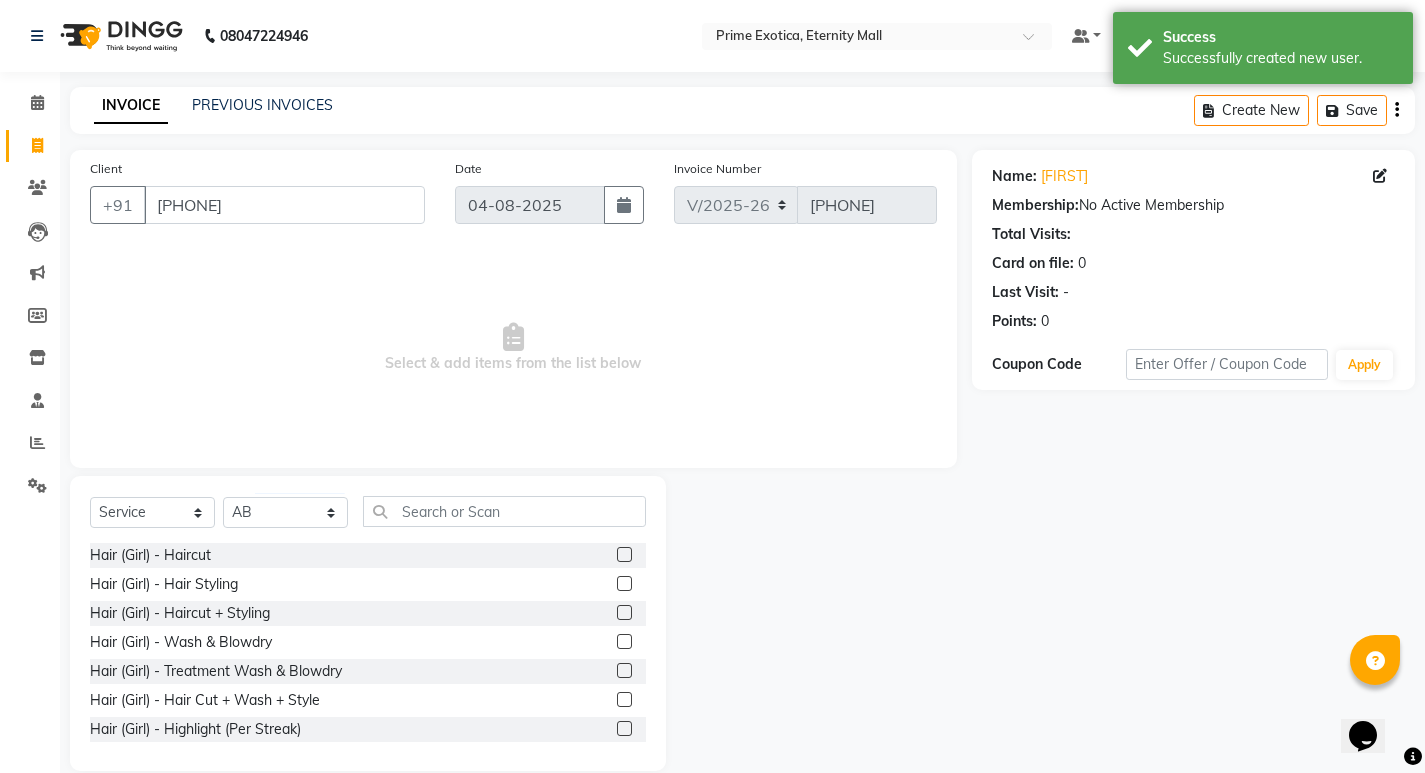 click 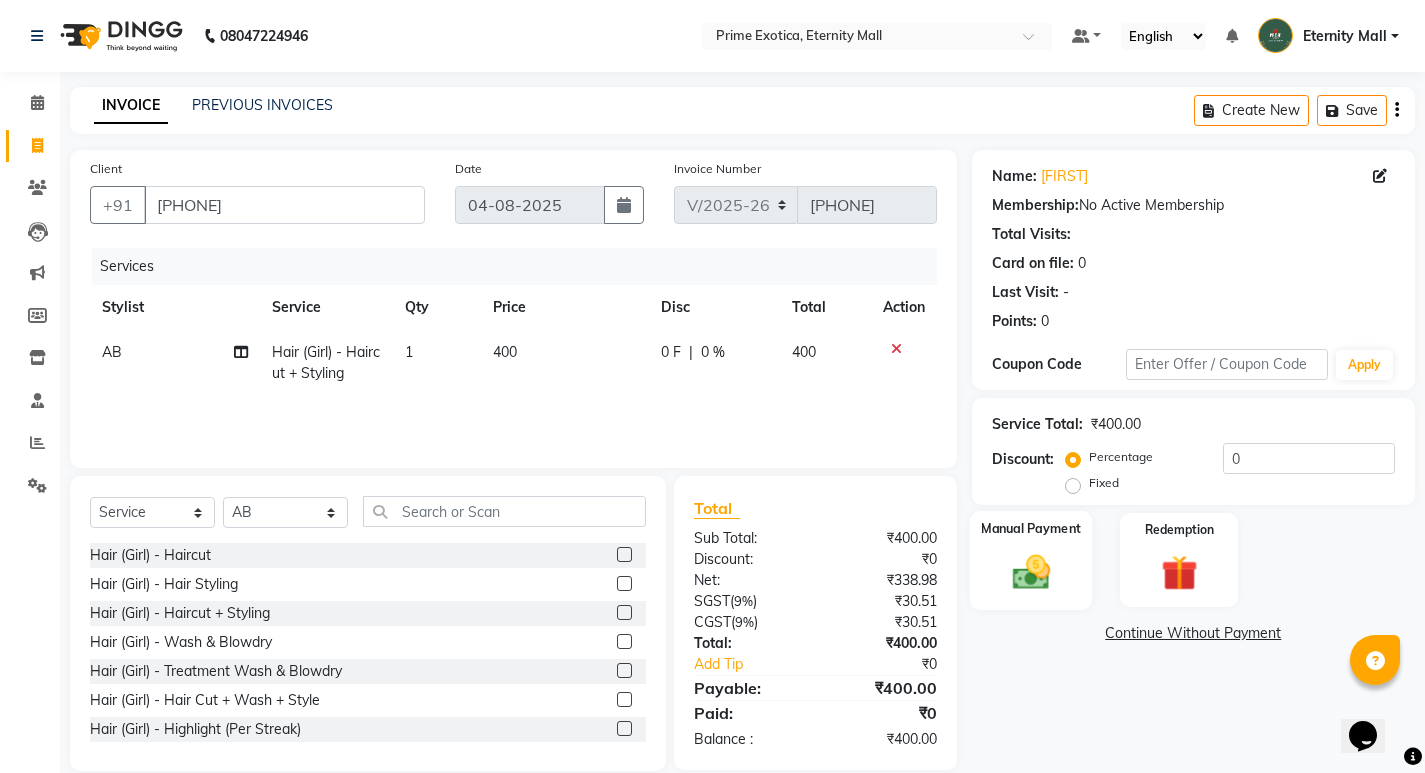 click 